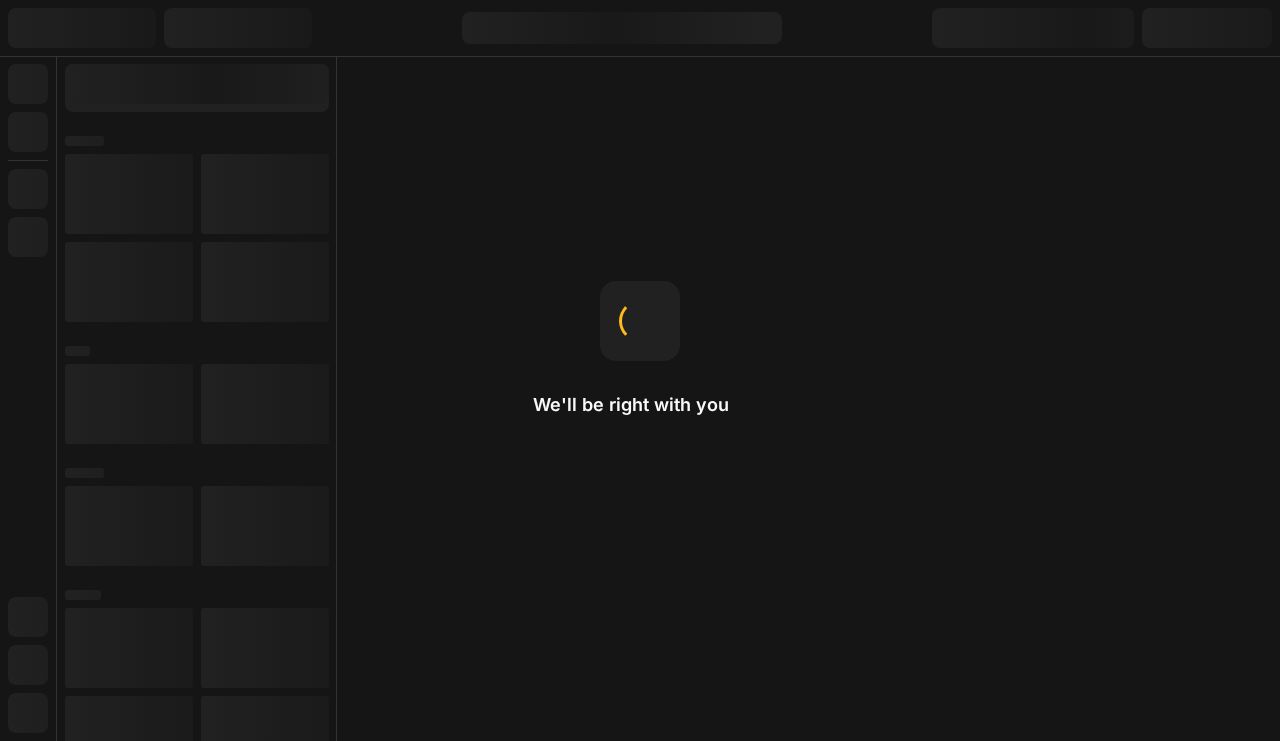 scroll, scrollTop: 0, scrollLeft: 0, axis: both 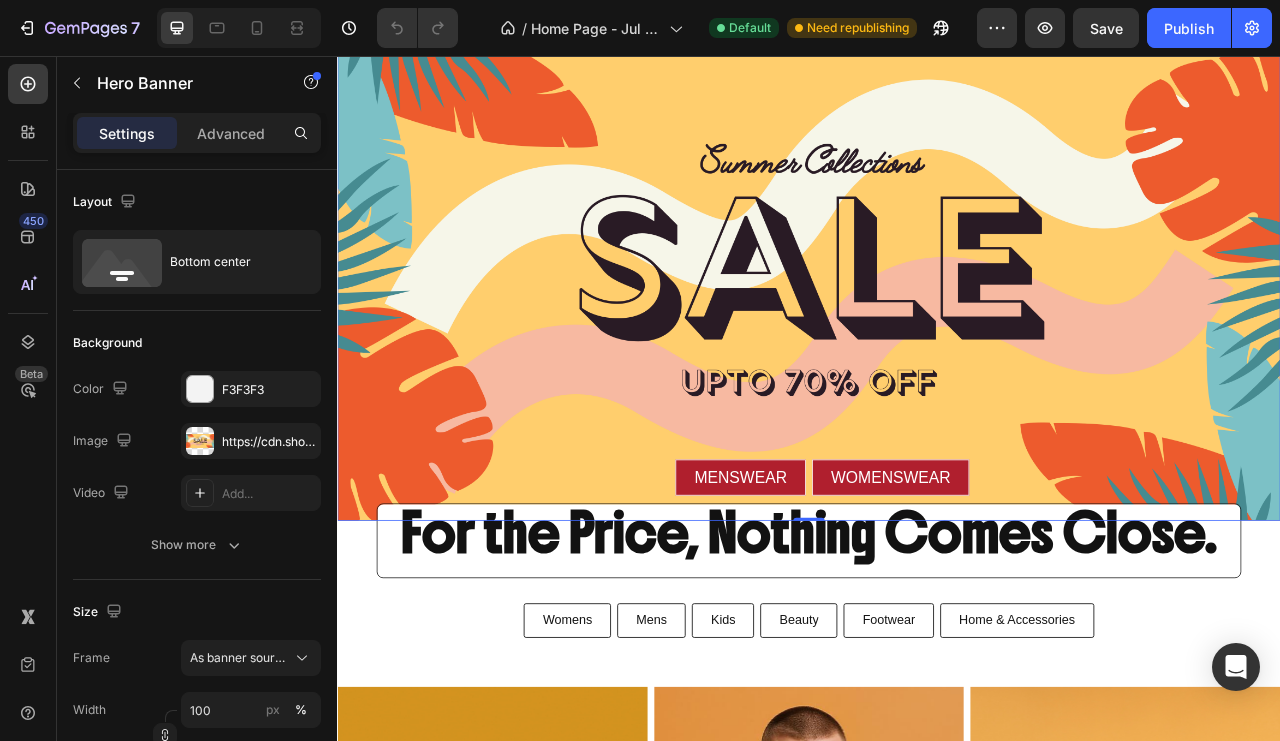 click 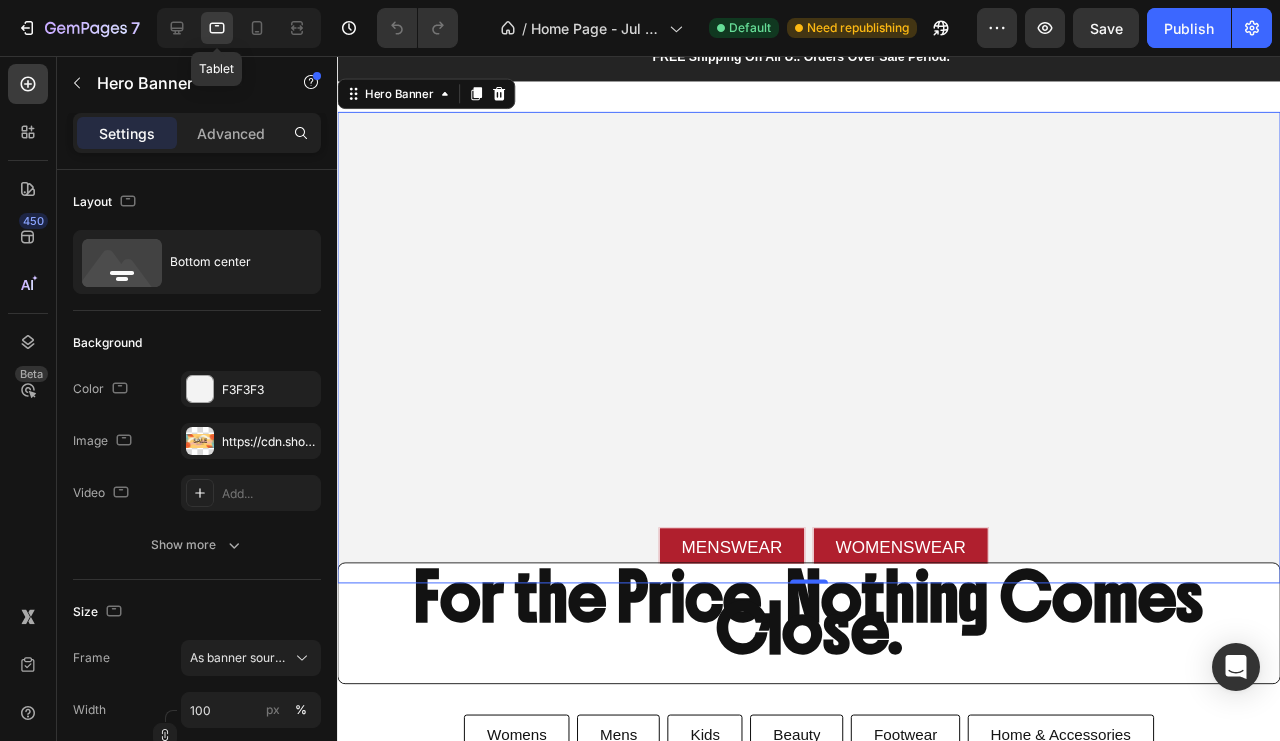 scroll, scrollTop: 50, scrollLeft: 0, axis: vertical 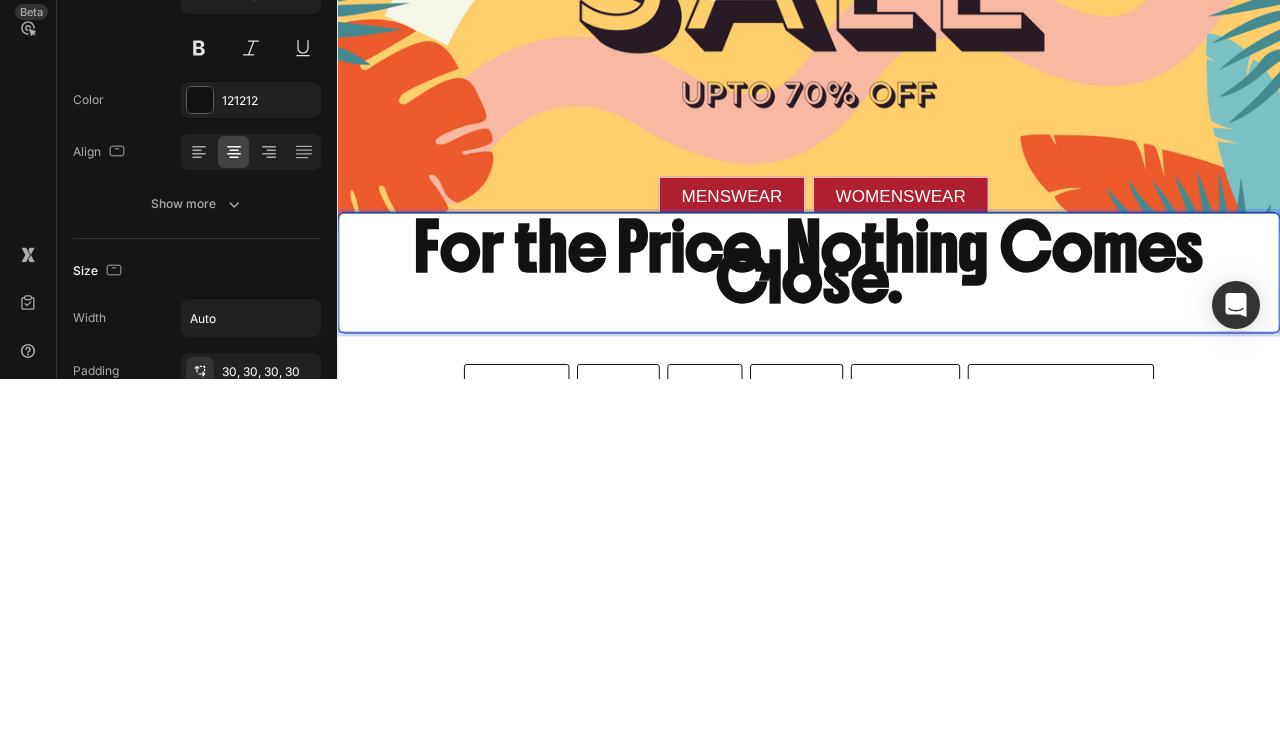 click on "For the Price, Nothing Comes Close." at bounding box center [833, 292] 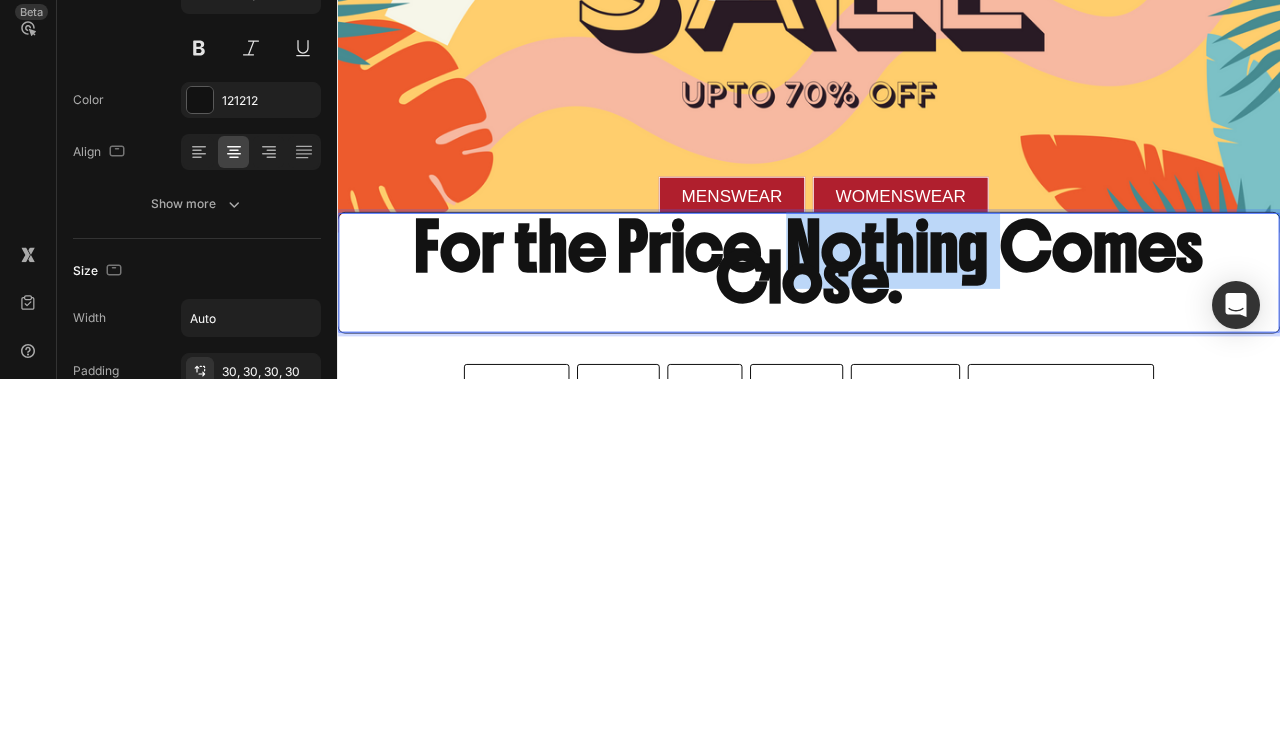 click on "For the Price, Nothing Comes Close." at bounding box center (833, 292) 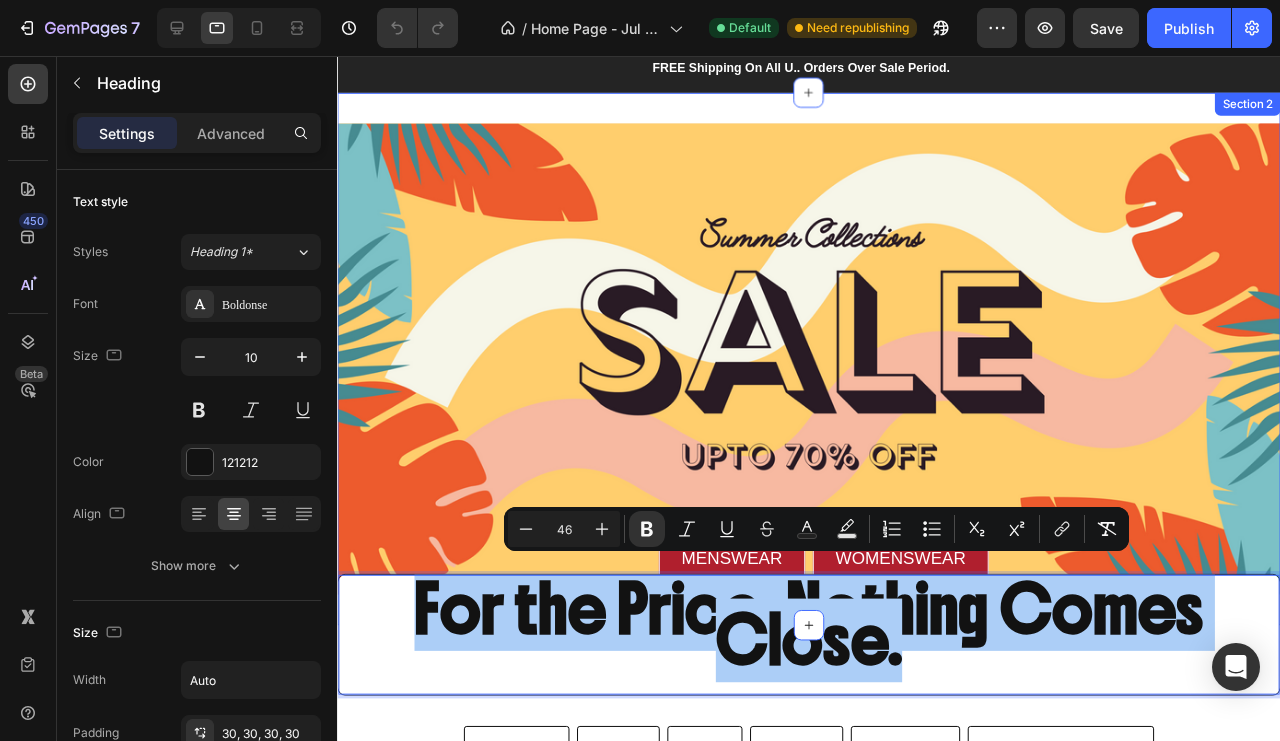 click 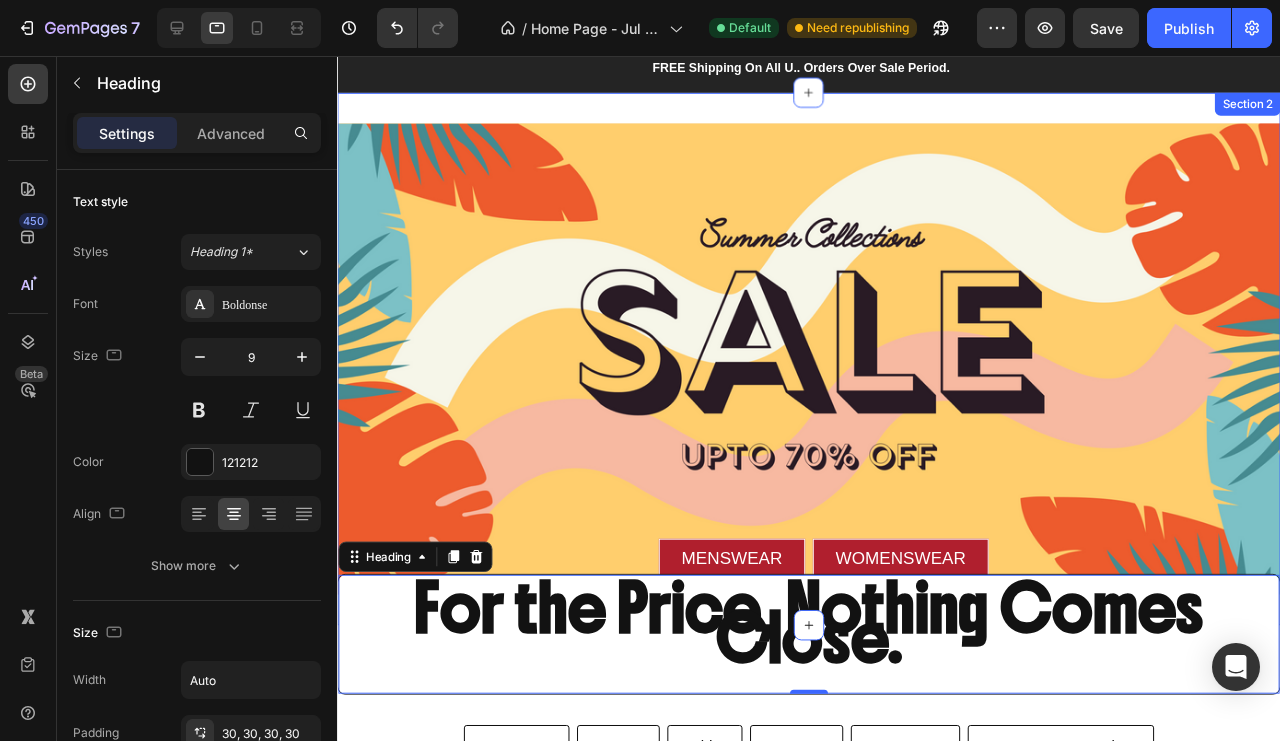 click on "For the Price, Nothing Comes Close." at bounding box center (833, 653) 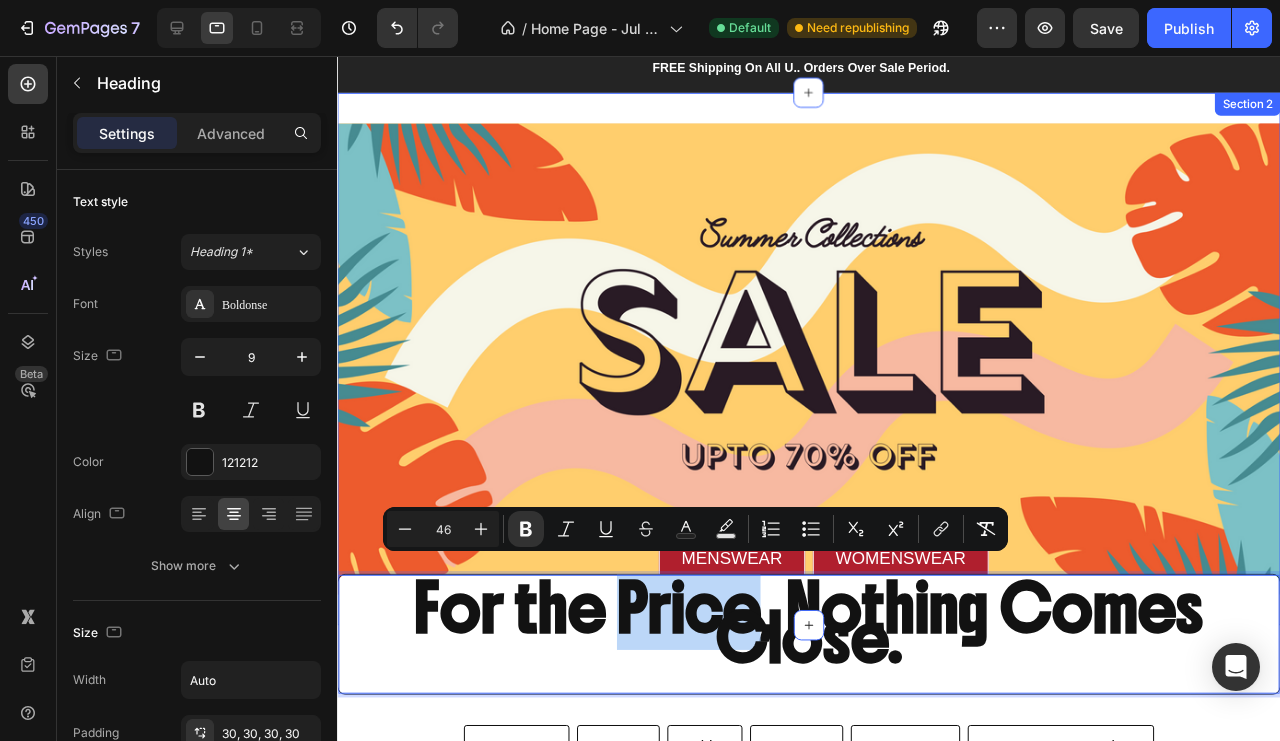 click on "For the Price, Nothing Comes Close." at bounding box center (833, 653) 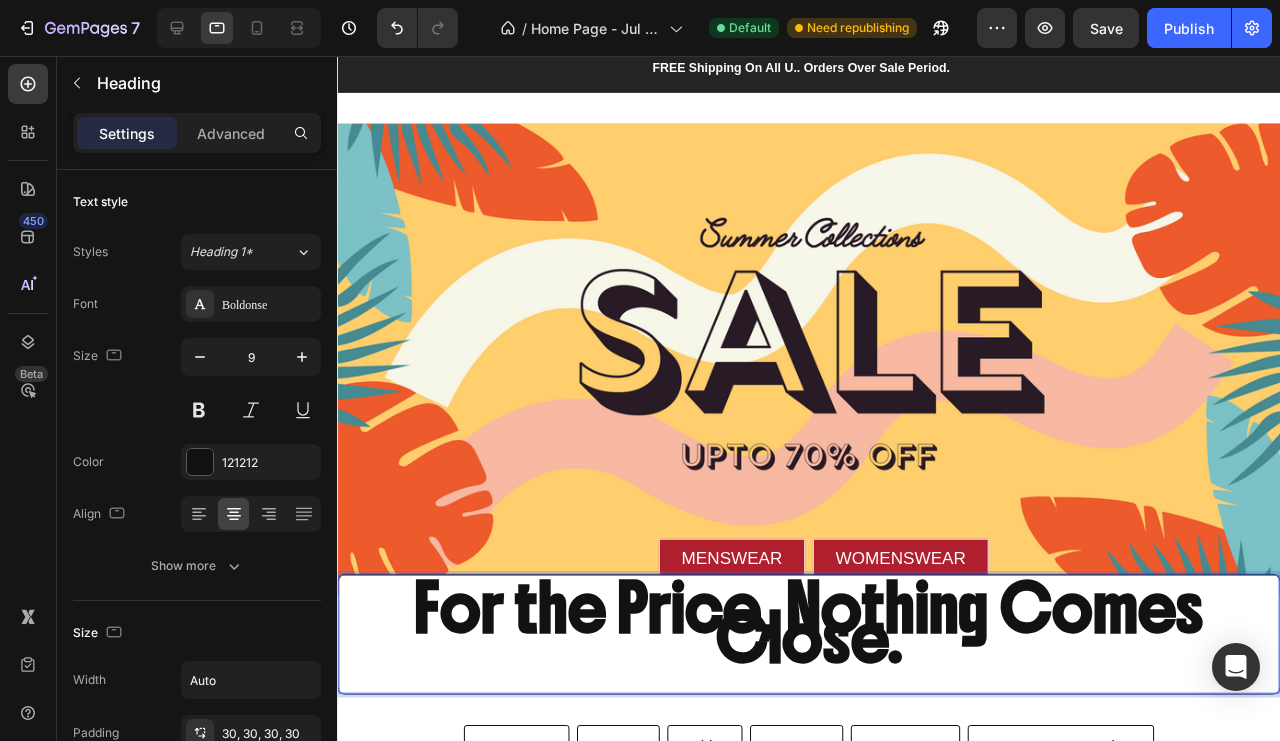click on "For the Price, Nothing Comes Close." at bounding box center [833, 653] 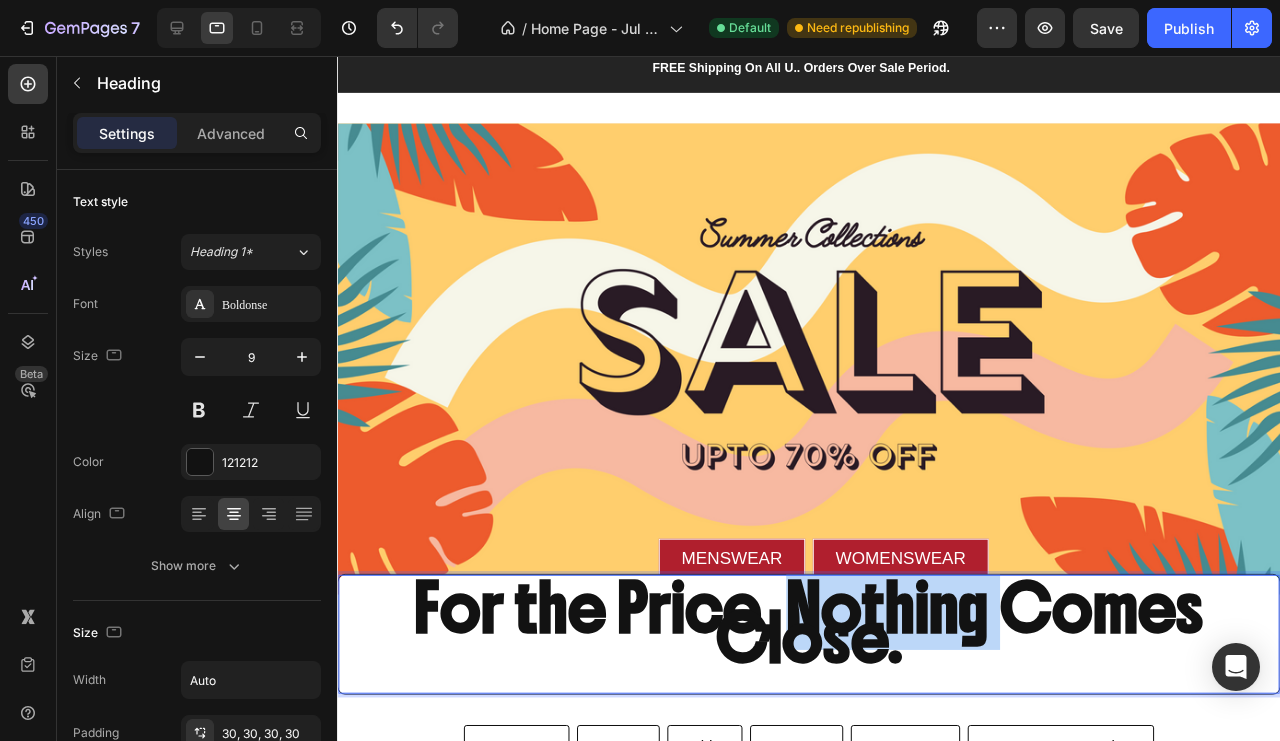 click on "For the Price, Nothing Comes Close." at bounding box center (833, 653) 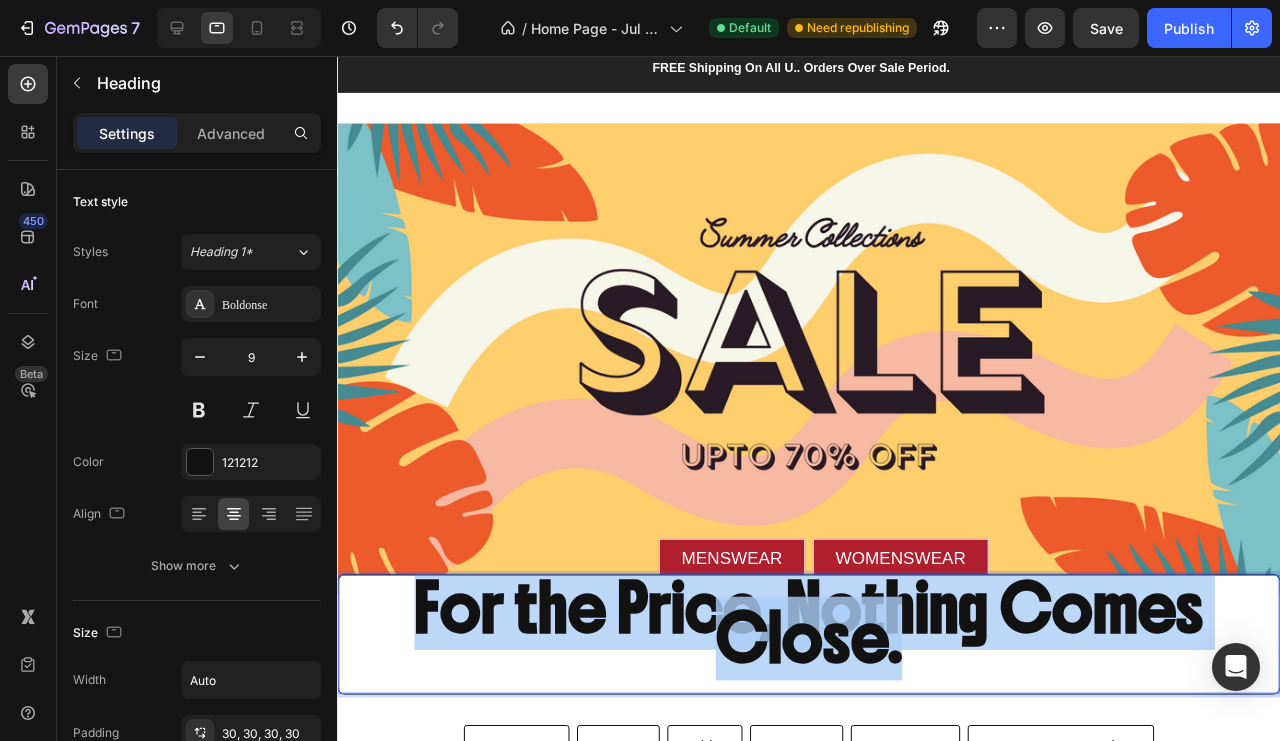 click on "For the Price, Nothing Comes Close." at bounding box center (833, 653) 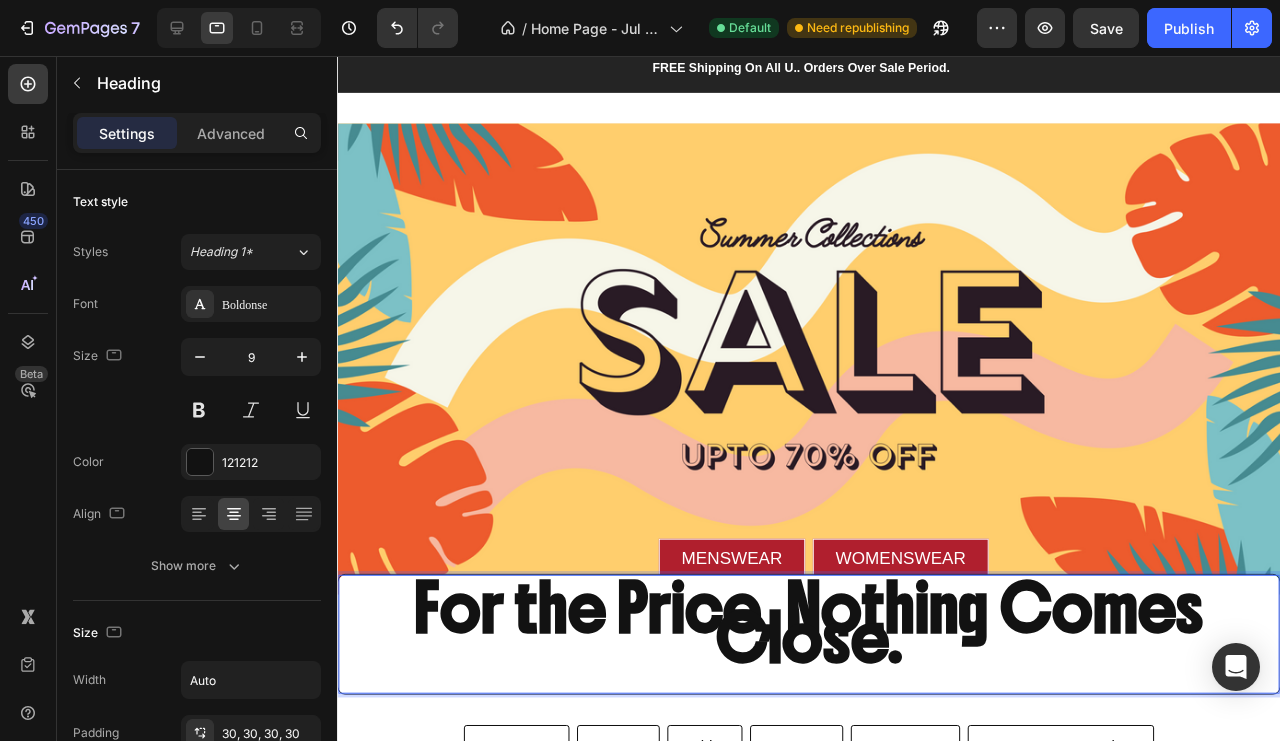 click on "For the Price, Nothing Comes Close." at bounding box center [833, 653] 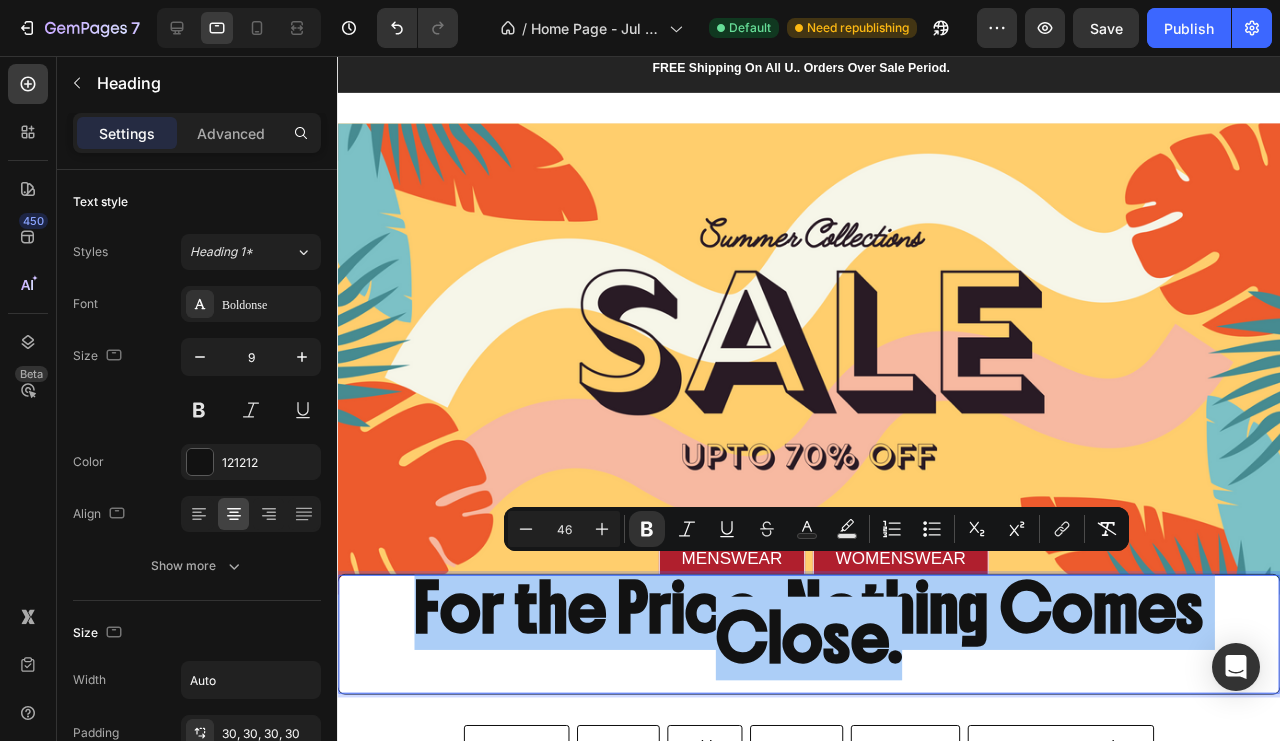 click 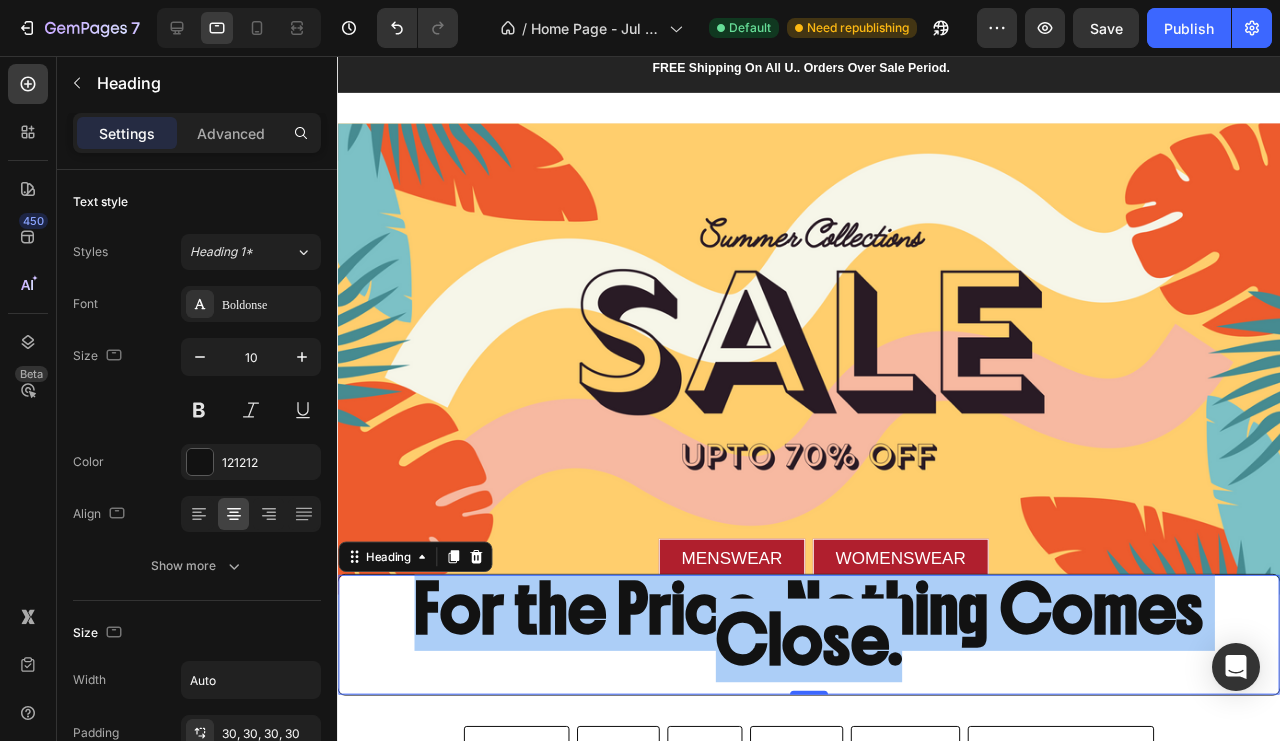 click 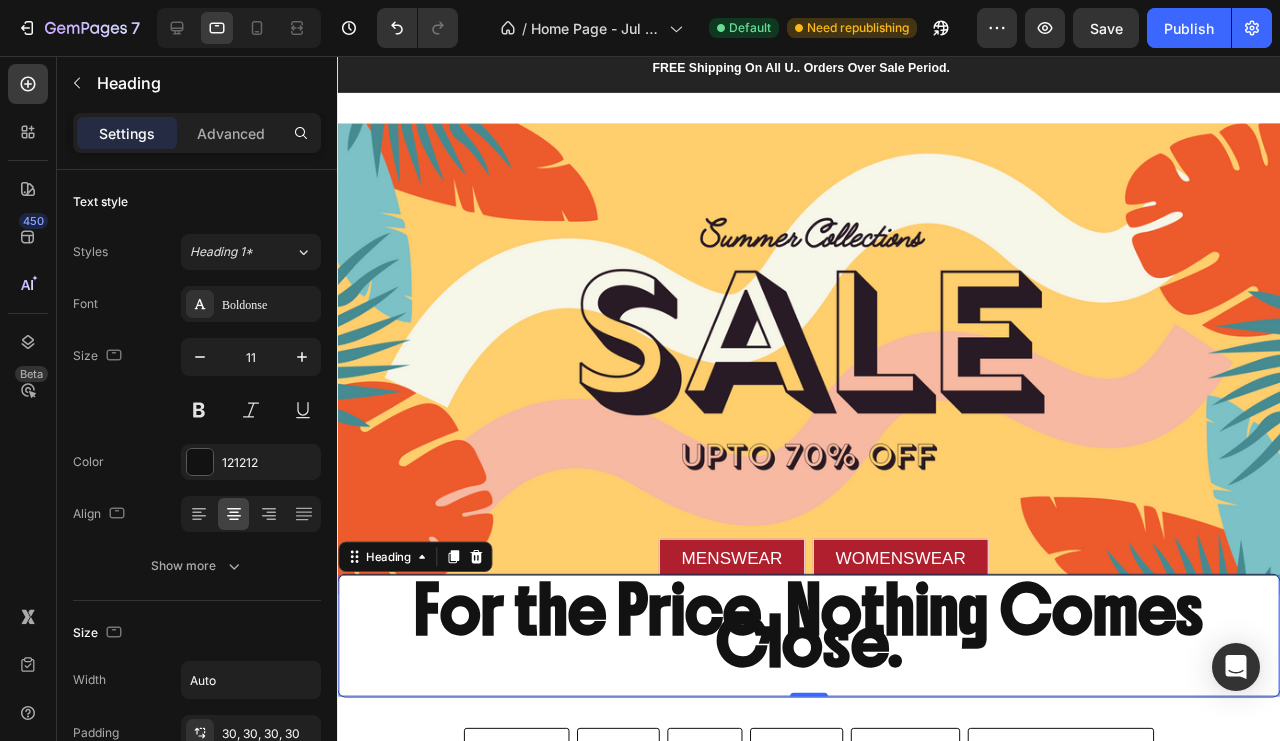 click 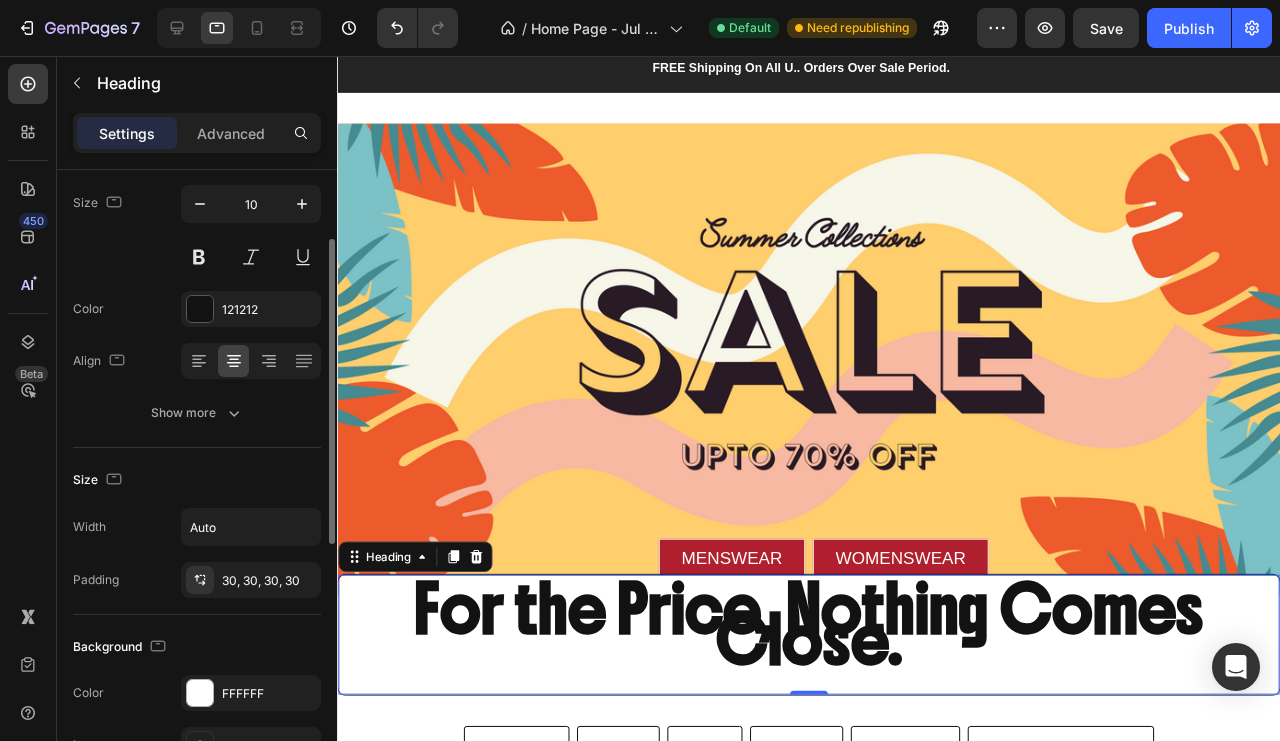 scroll, scrollTop: 140, scrollLeft: 0, axis: vertical 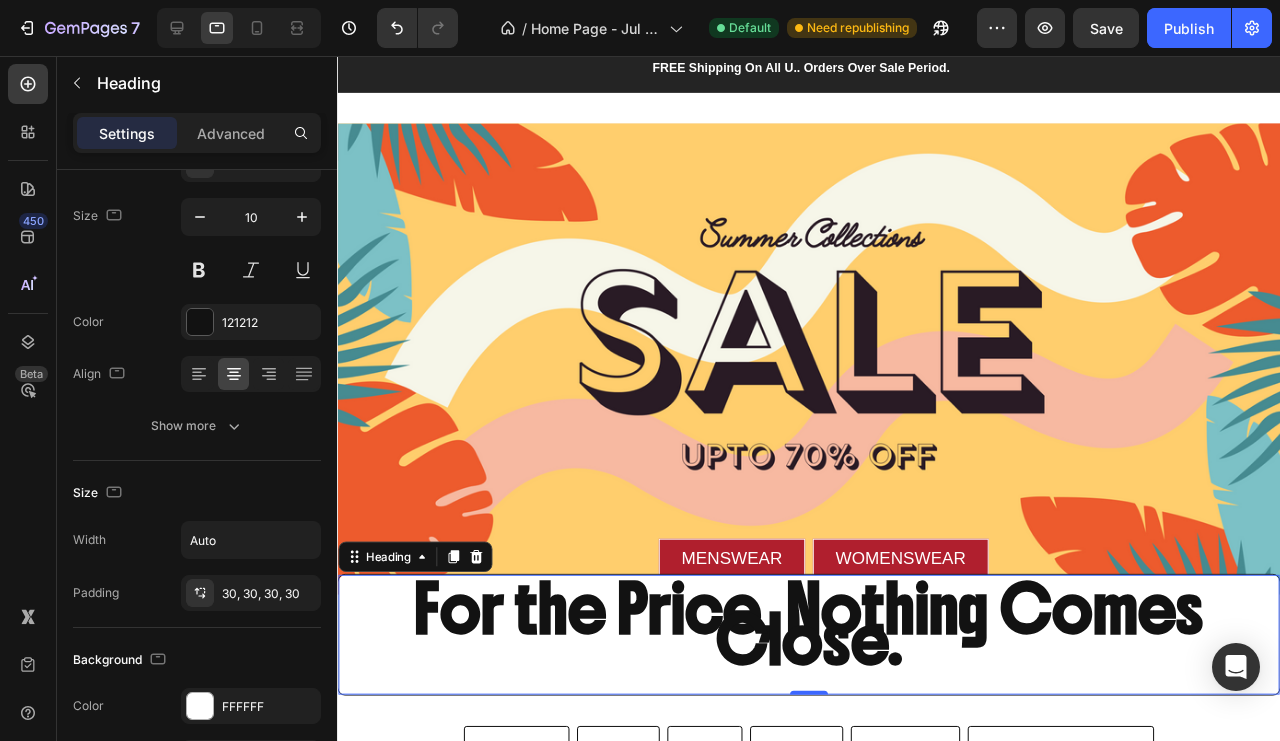 click 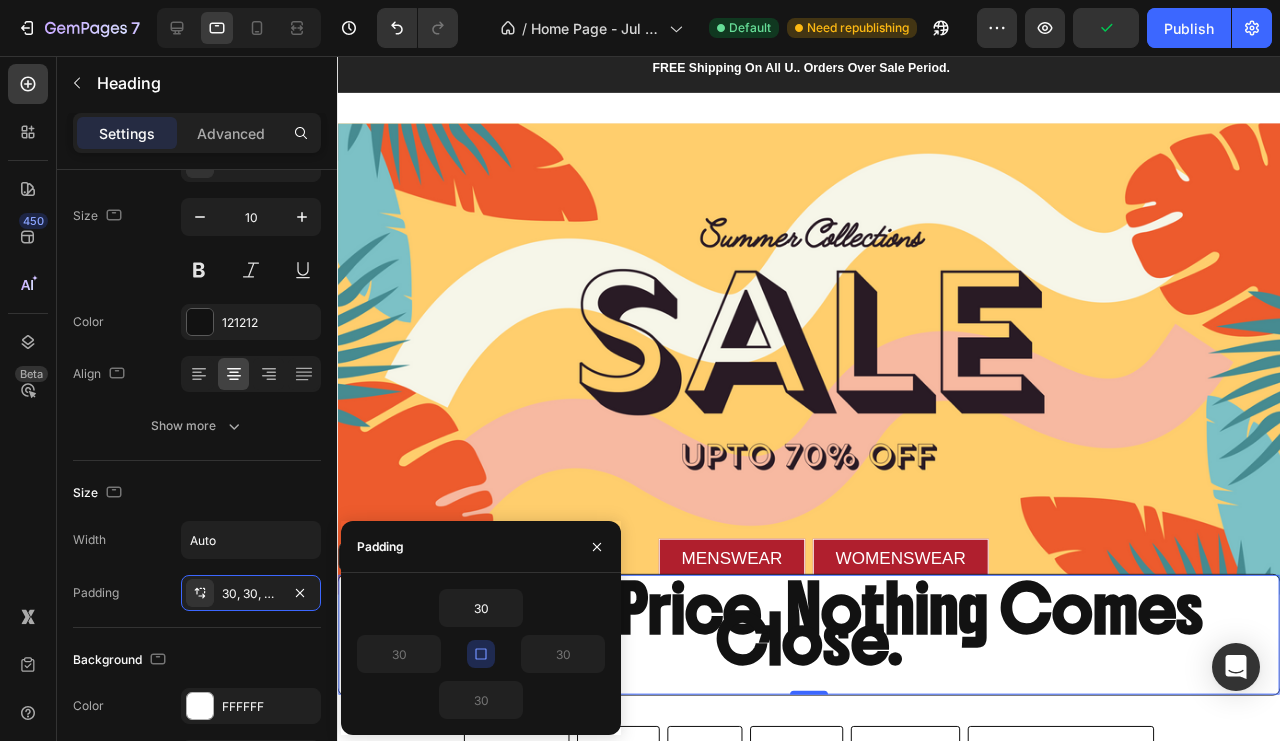 click on "Padding 30, 30, 30, 30" at bounding box center (197, 593) 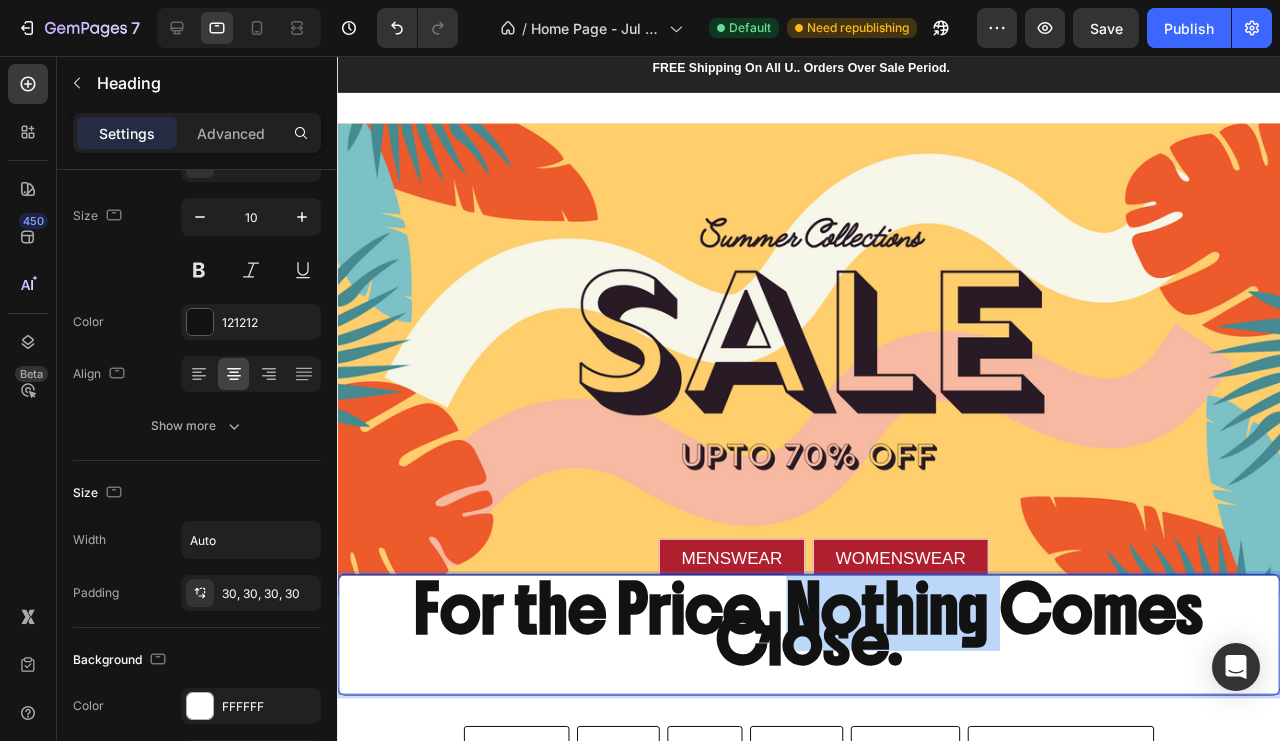 click on "For the Price, Nothing Comes Close." at bounding box center (833, 654) 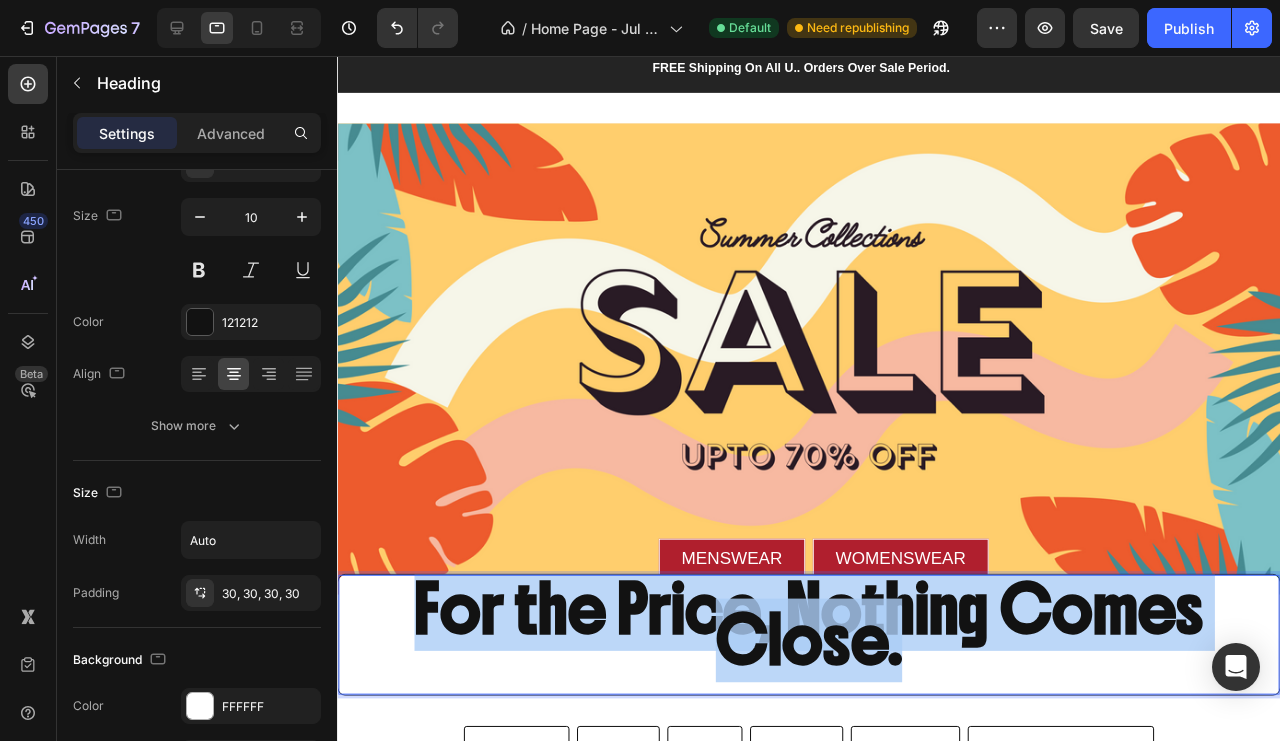 click on "For the Price, Nothing Comes Close." at bounding box center [833, 654] 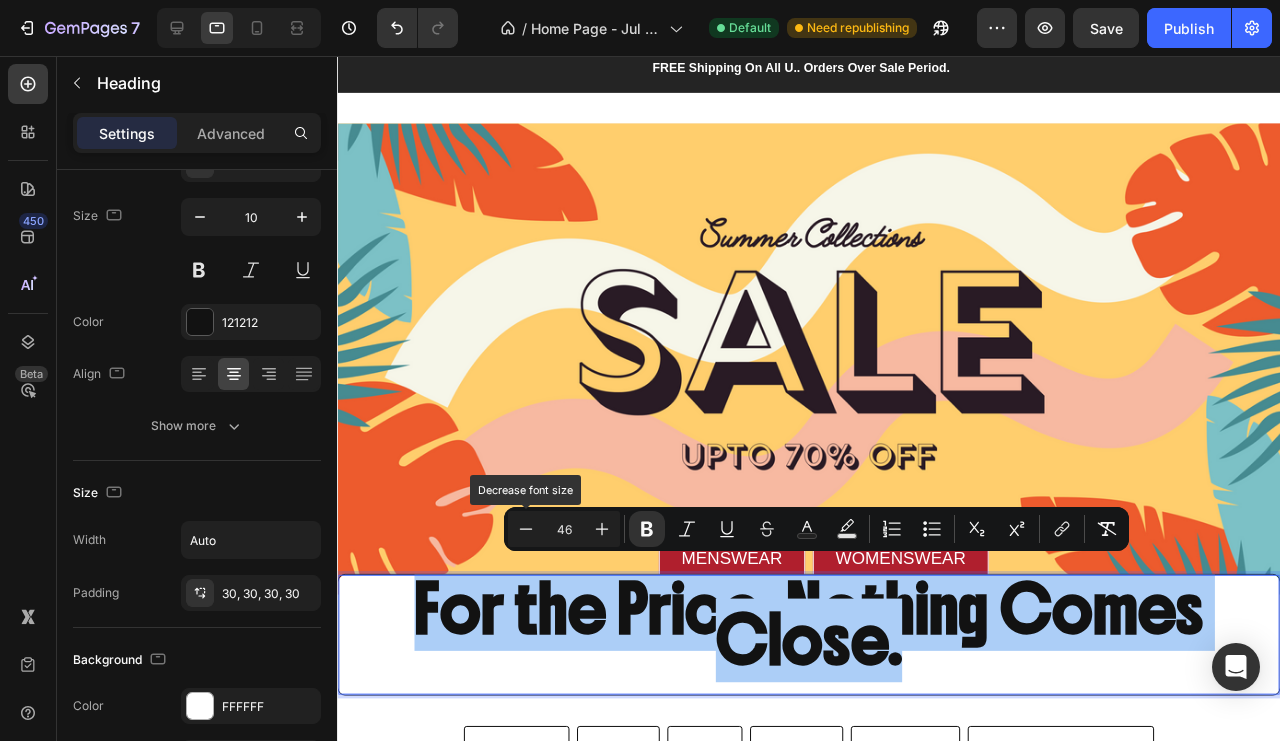 click 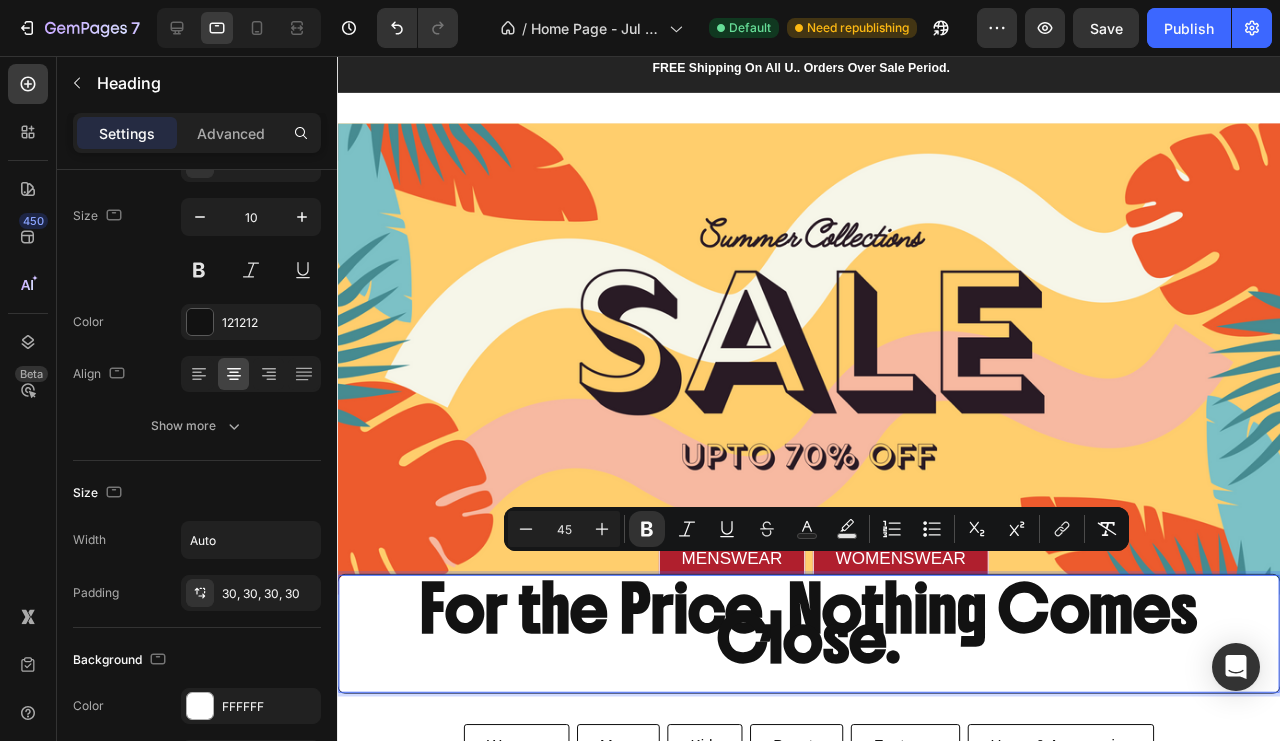 click 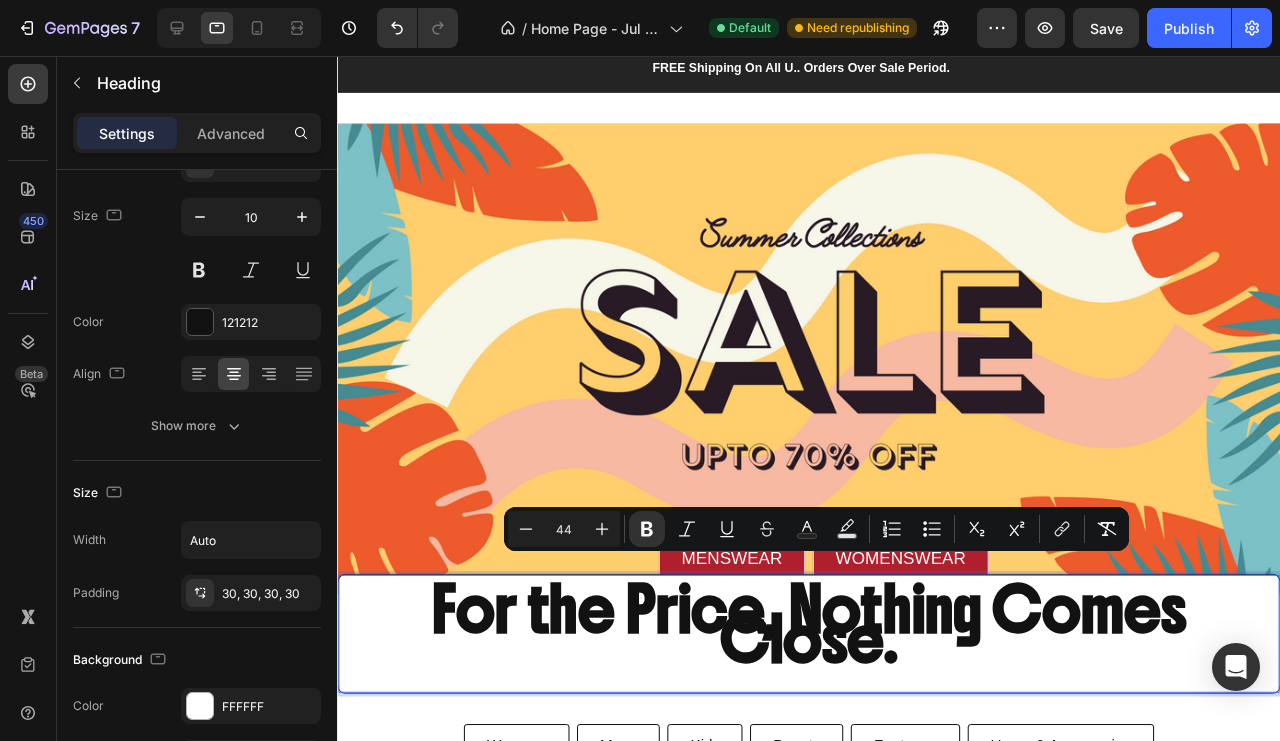 click 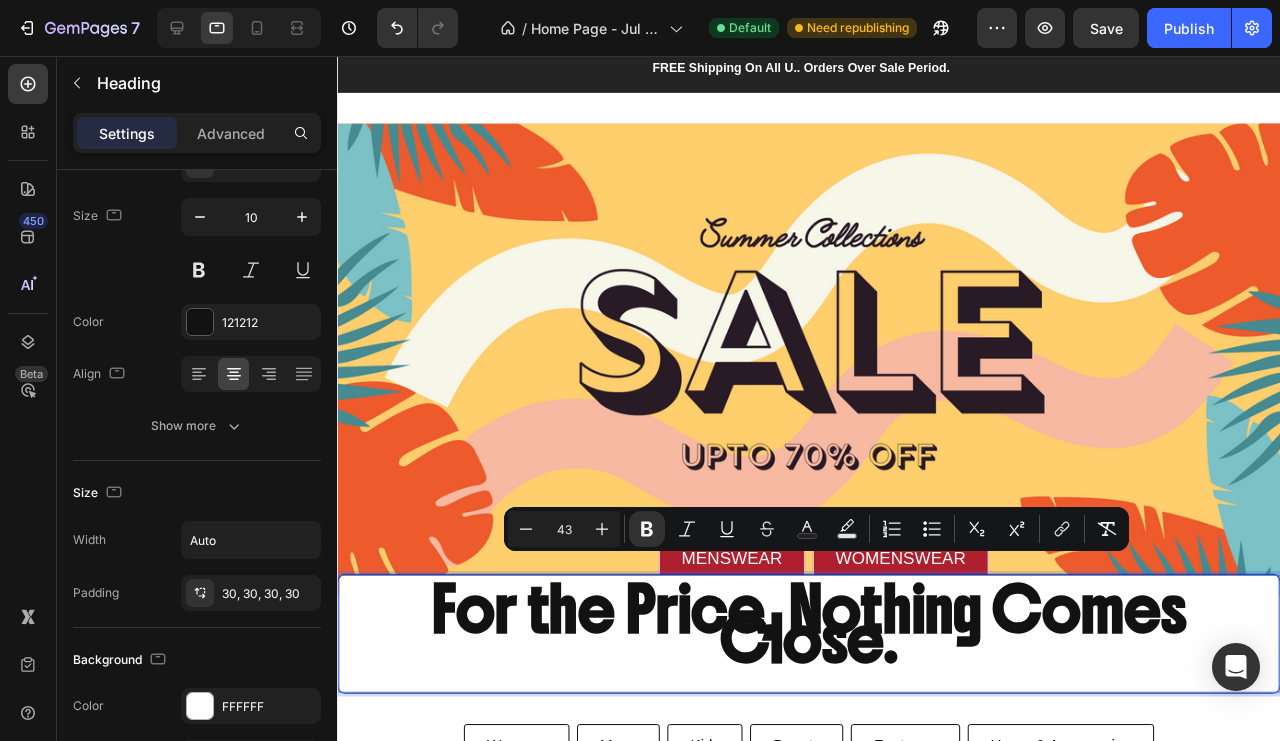 click 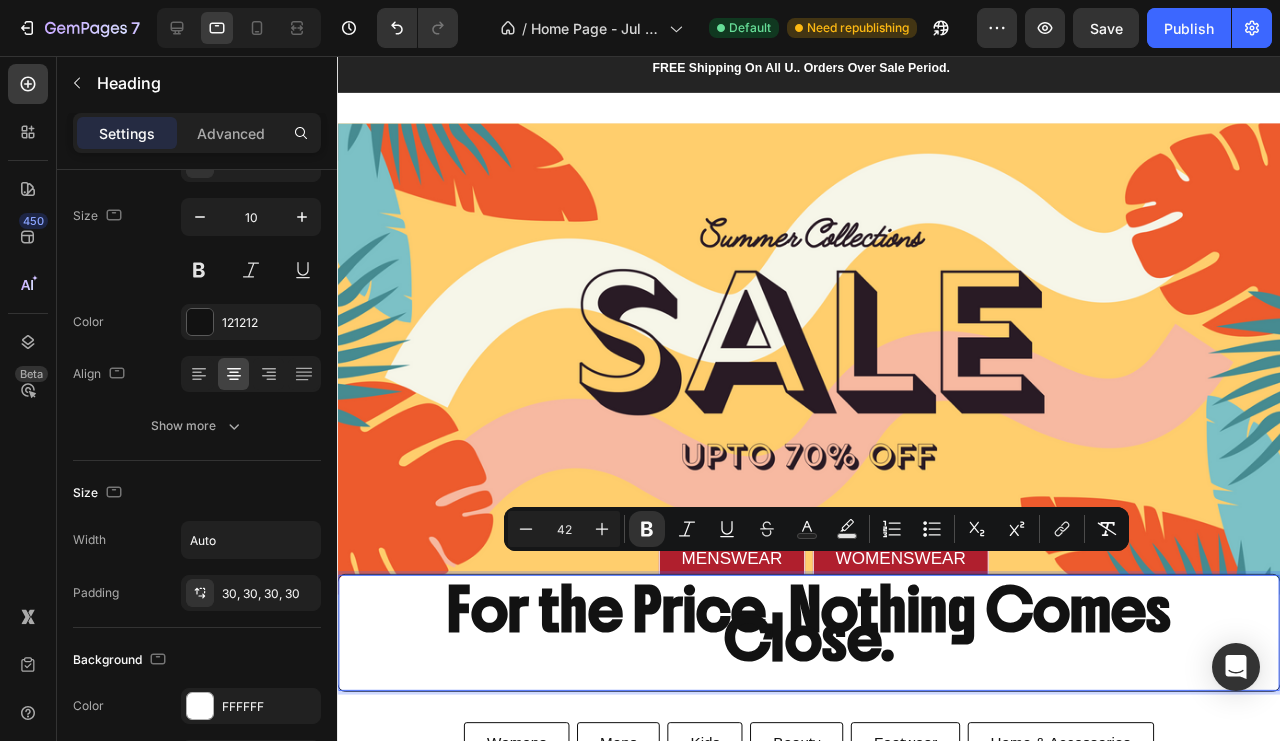click 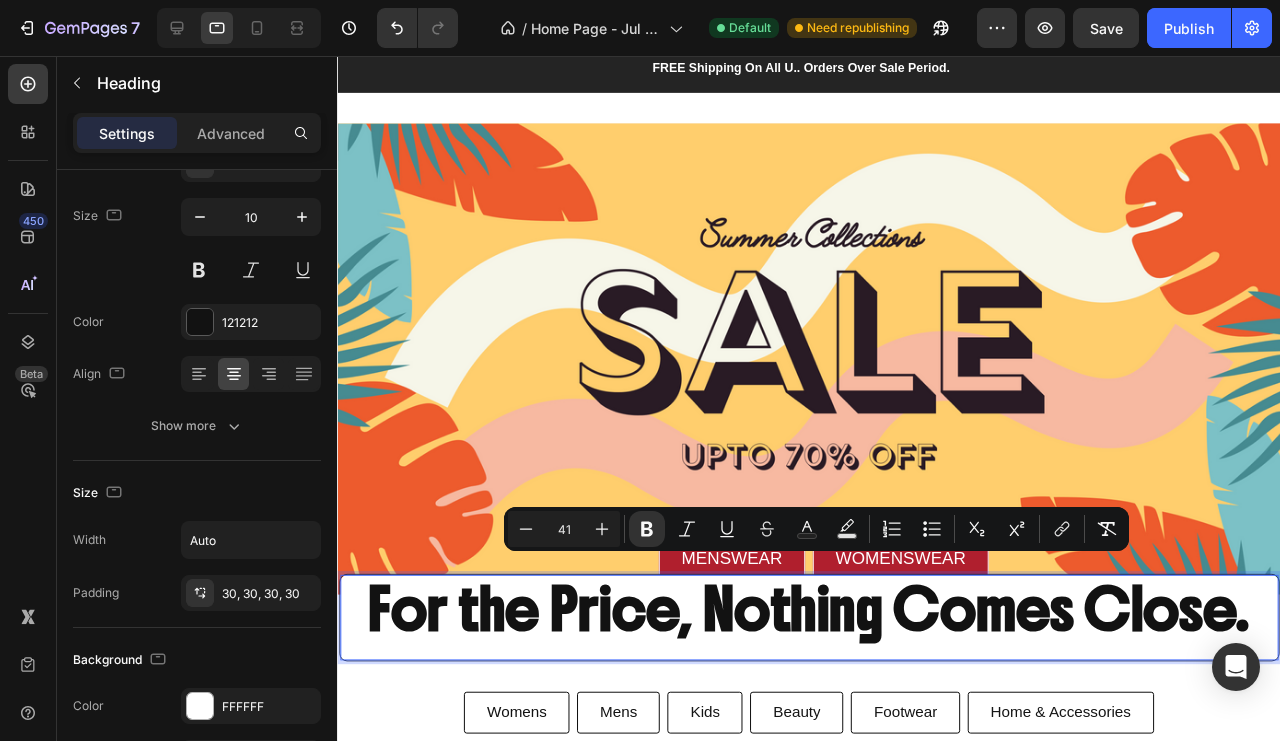 click 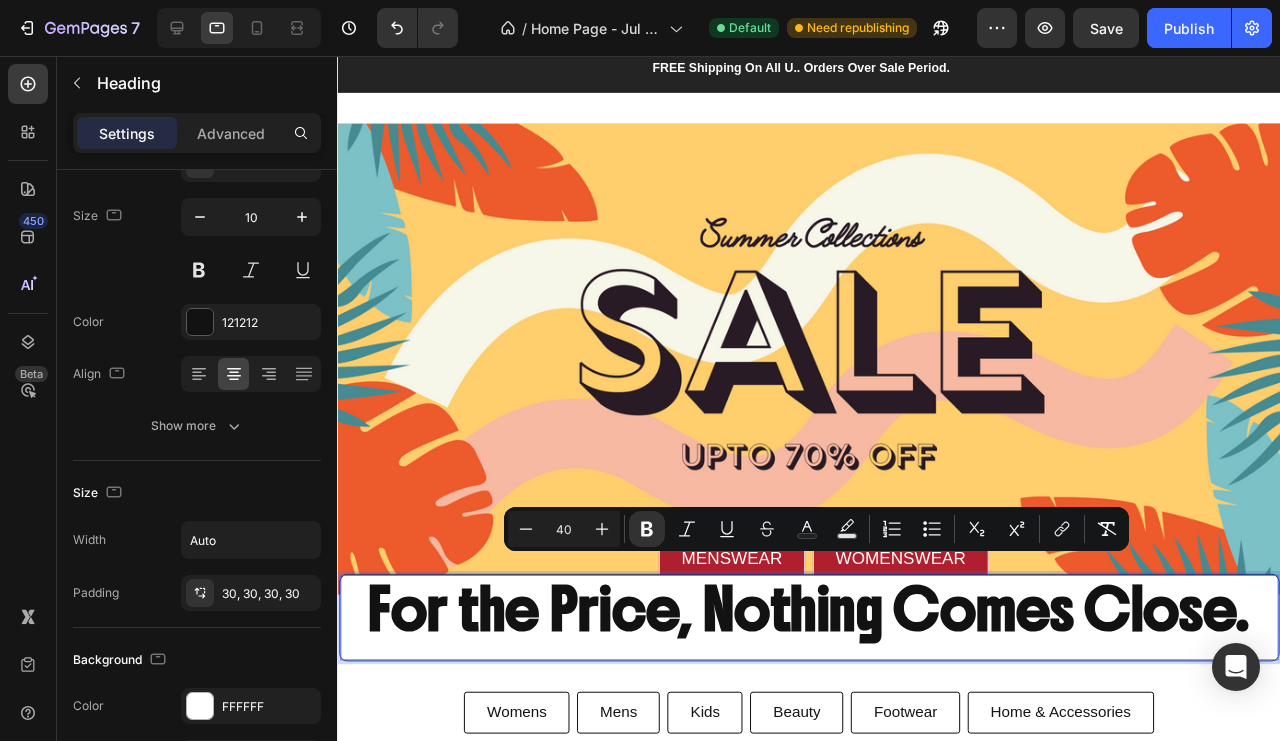 click 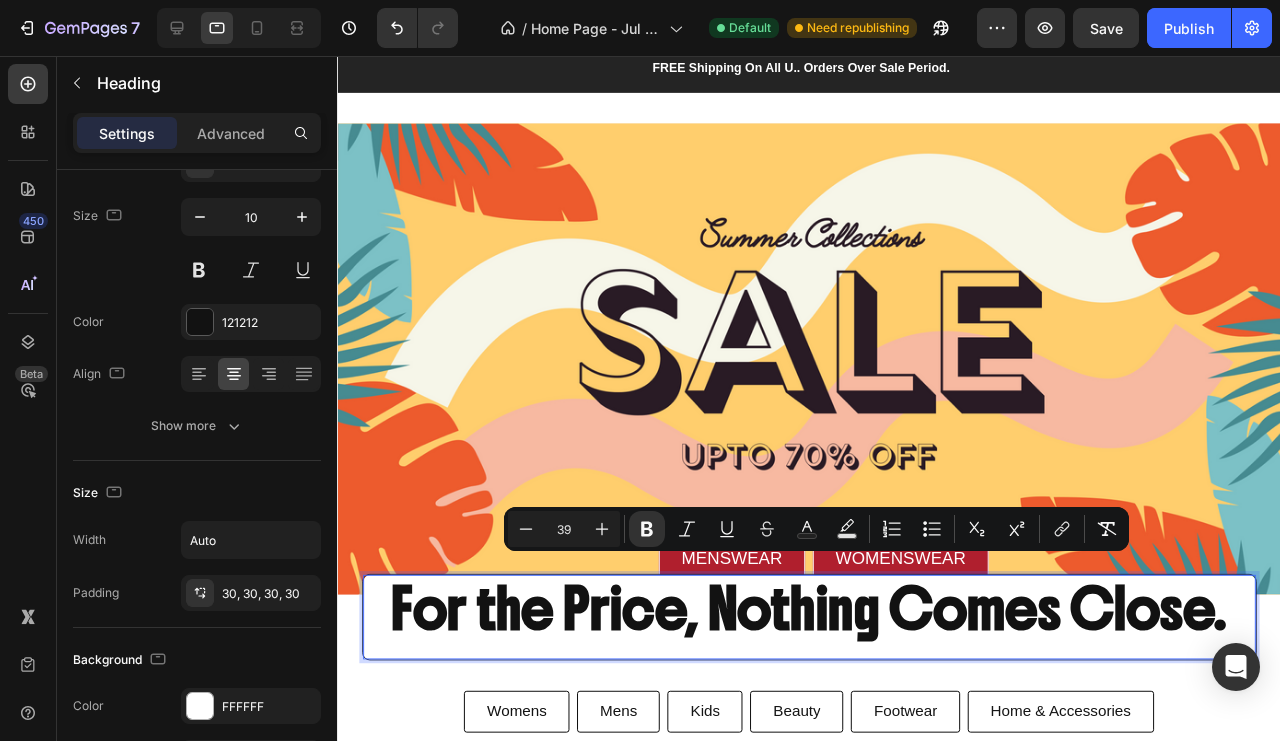 click 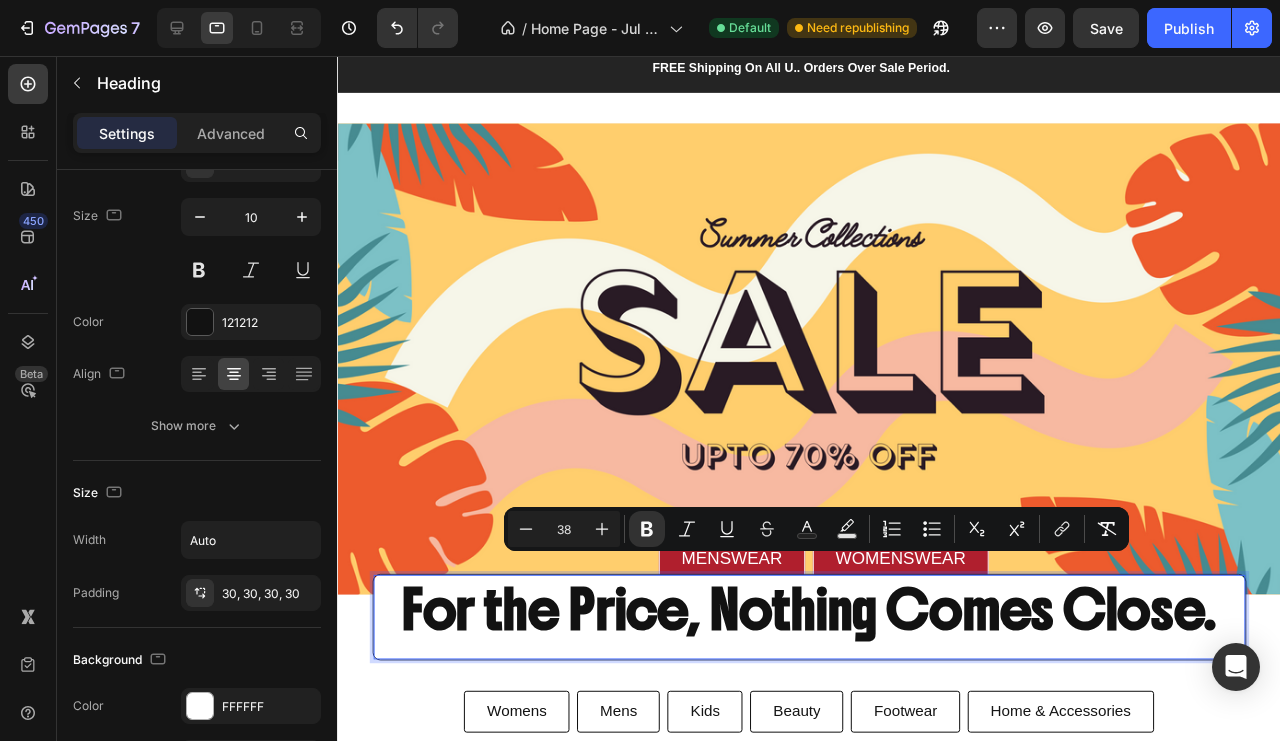 click 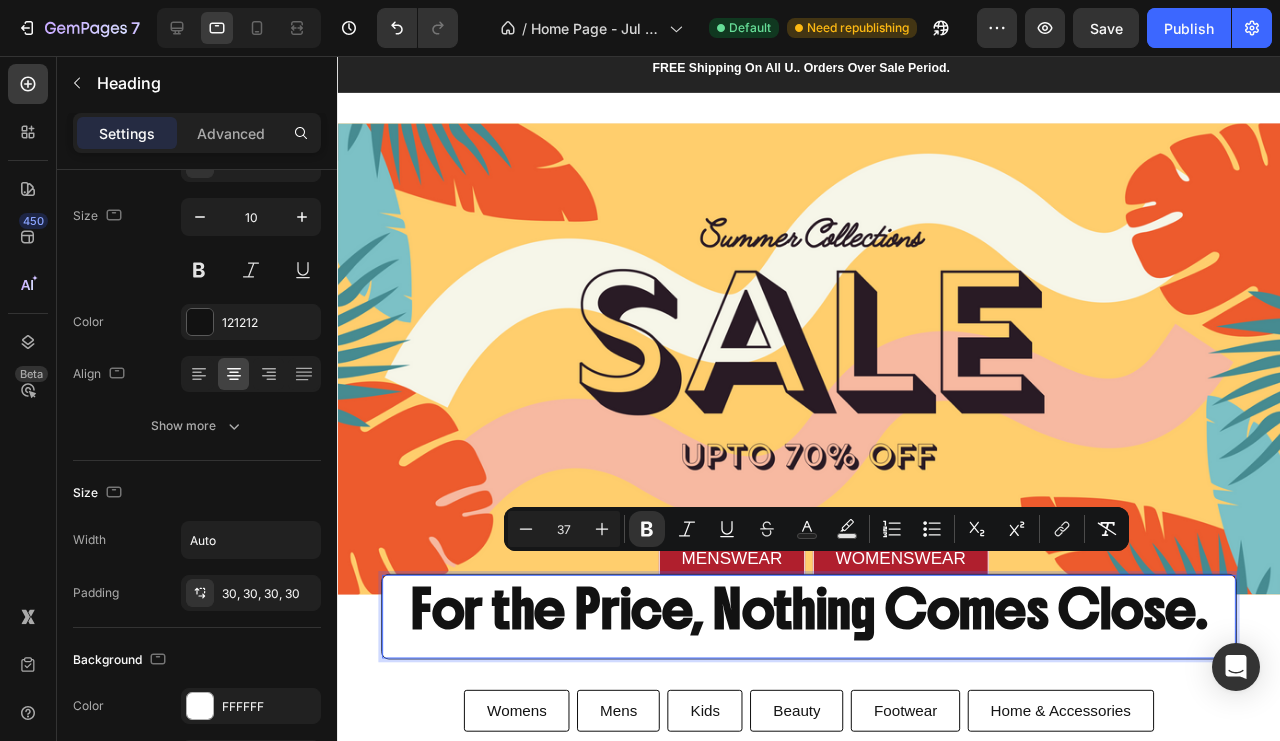 click 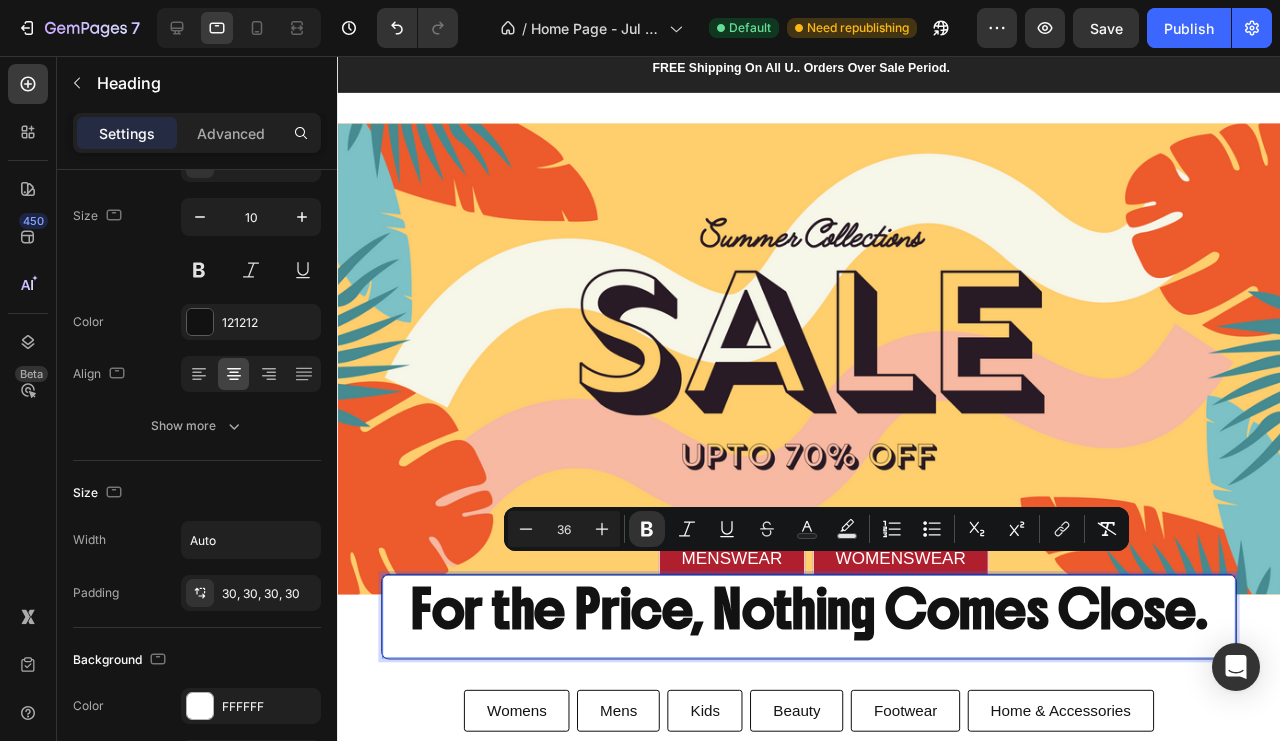 click 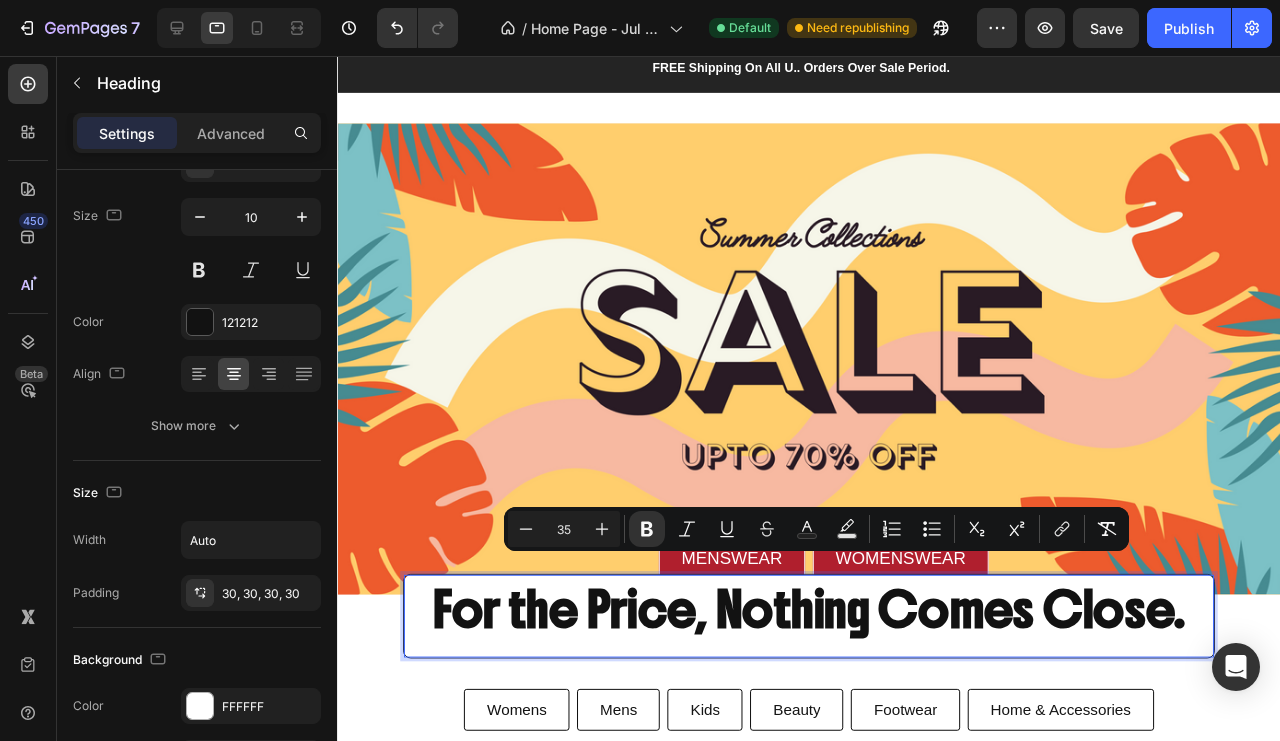 click 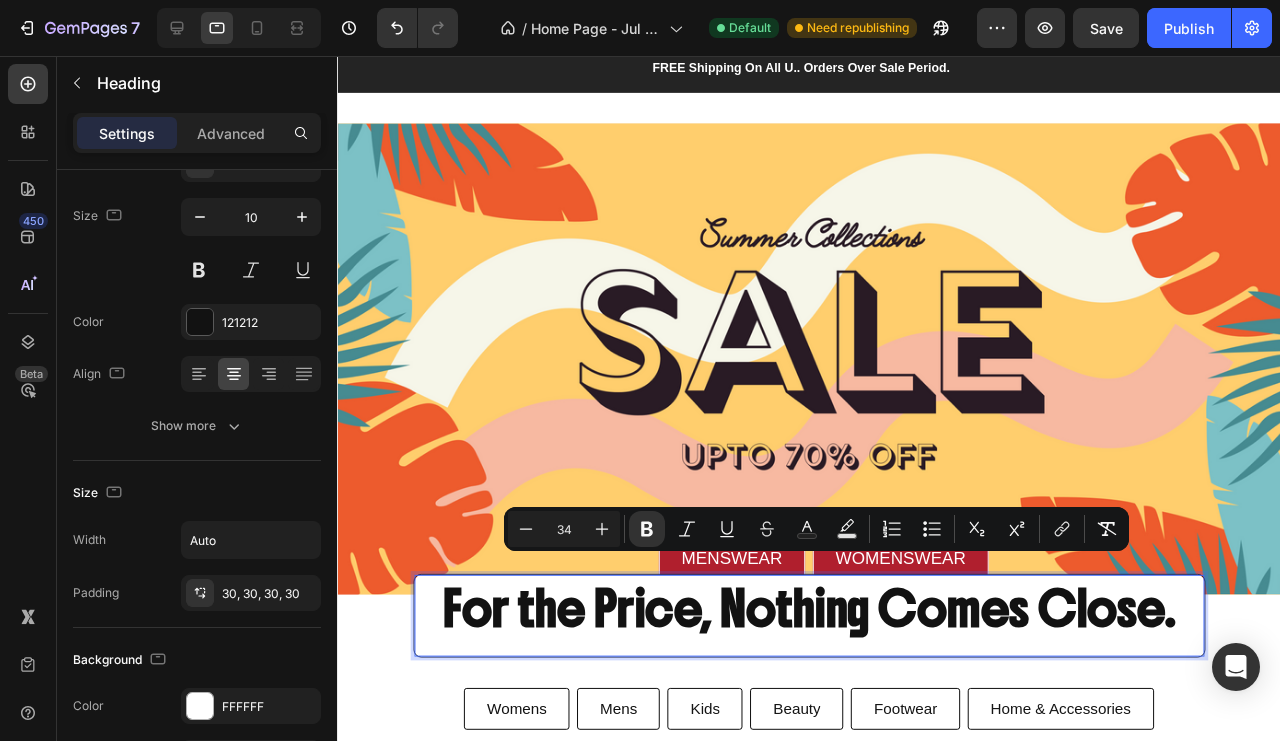 click 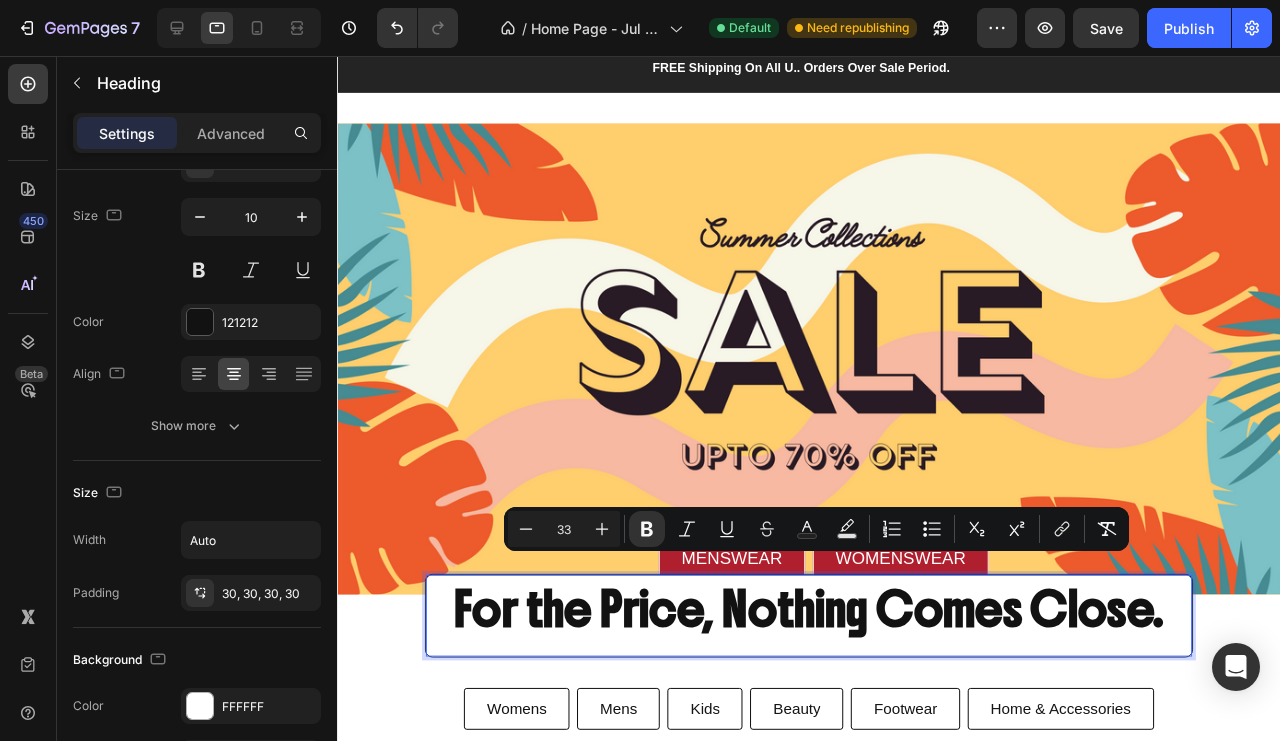 click 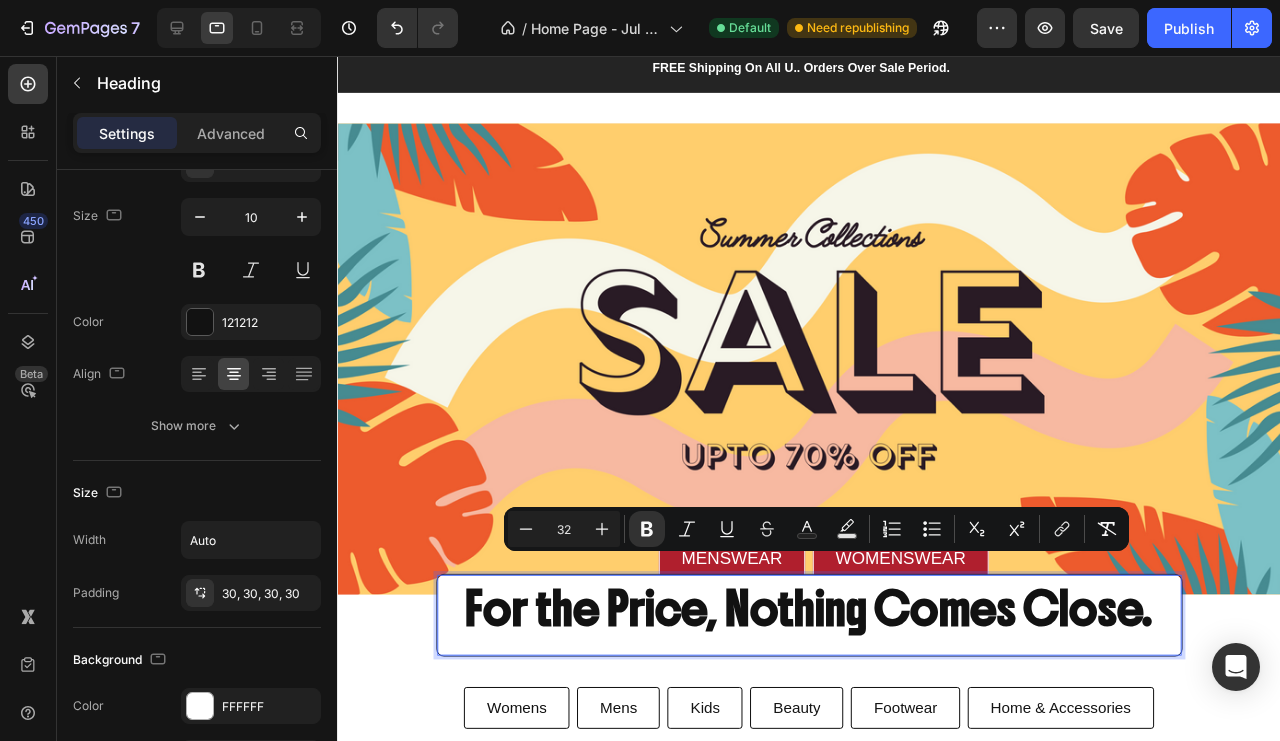 click 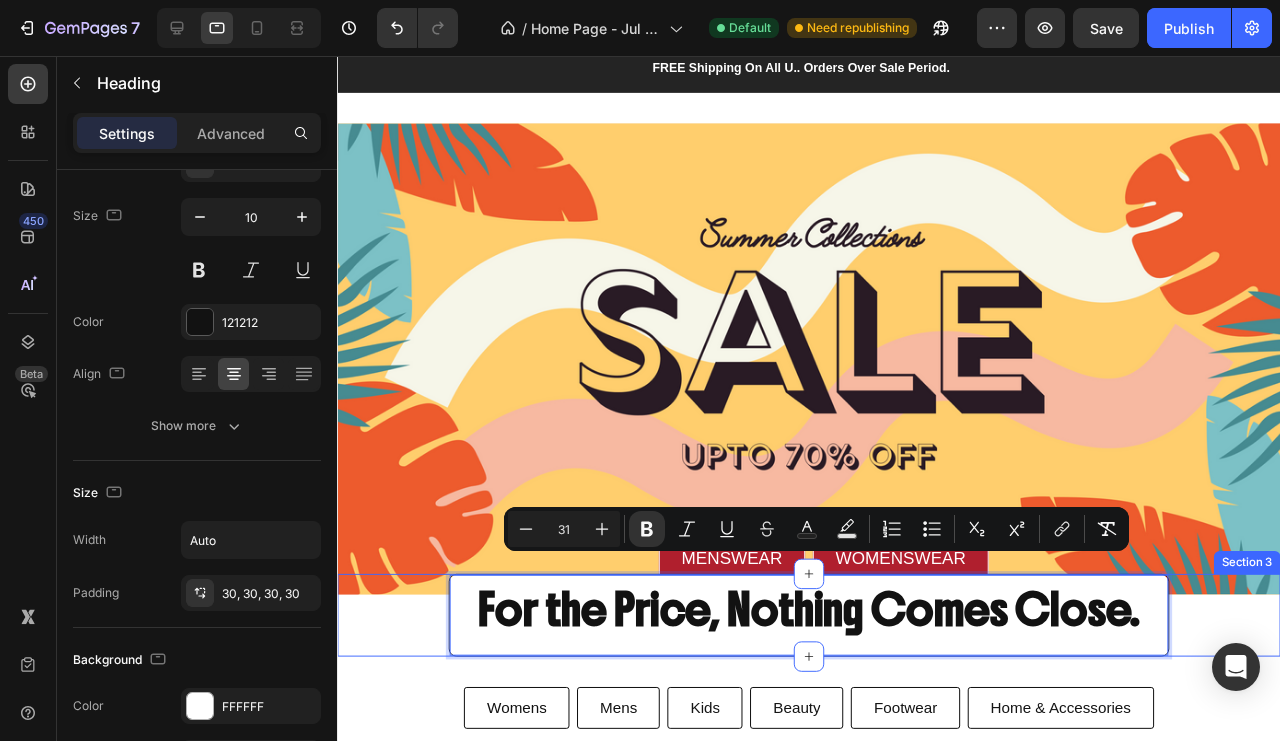 click on "For the Price, Nothing Comes Close. Heading   0 Row Section 3" at bounding box center (833, 644) 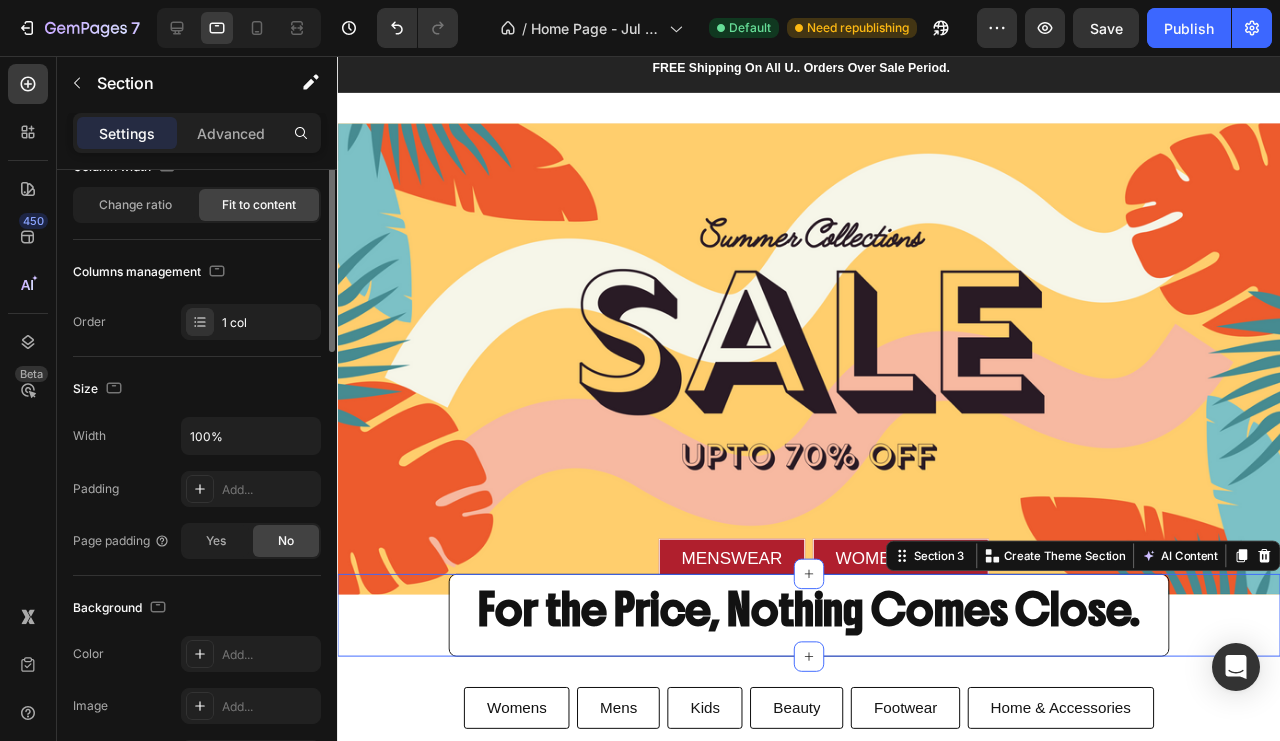 scroll, scrollTop: 0, scrollLeft: 0, axis: both 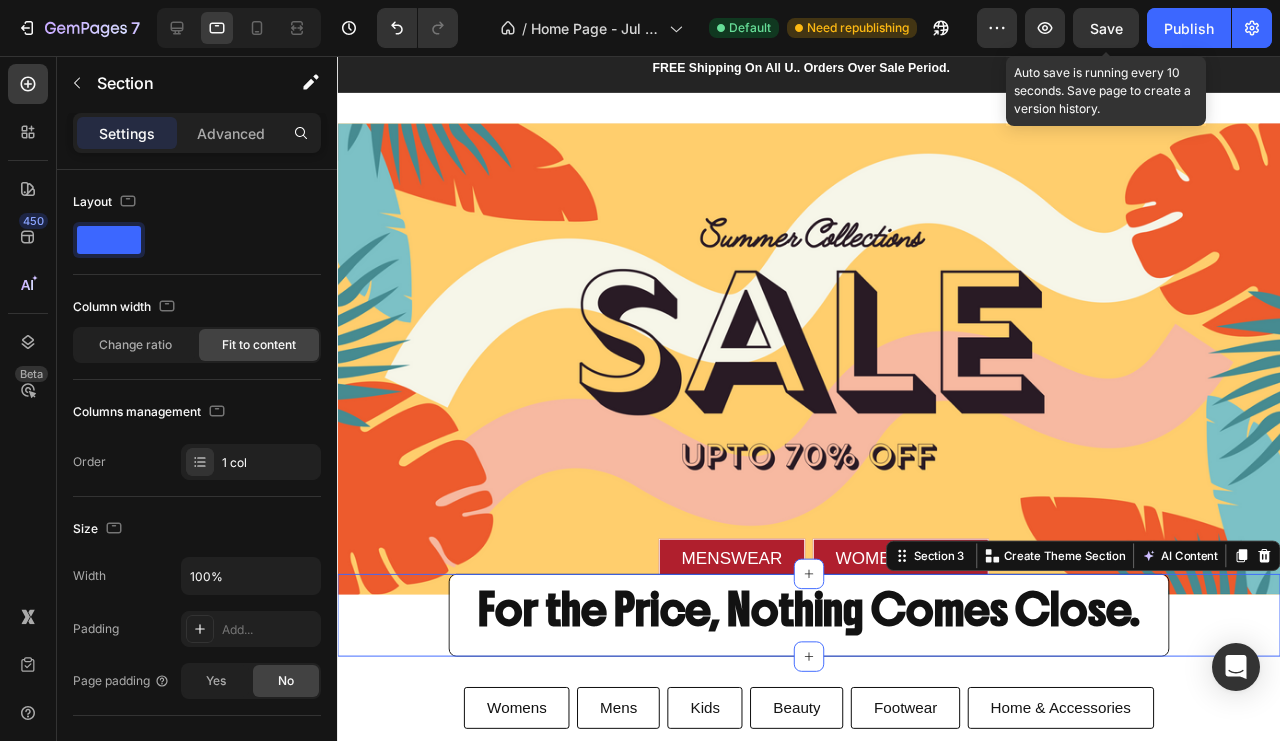 click on "Save" at bounding box center (1106, 28) 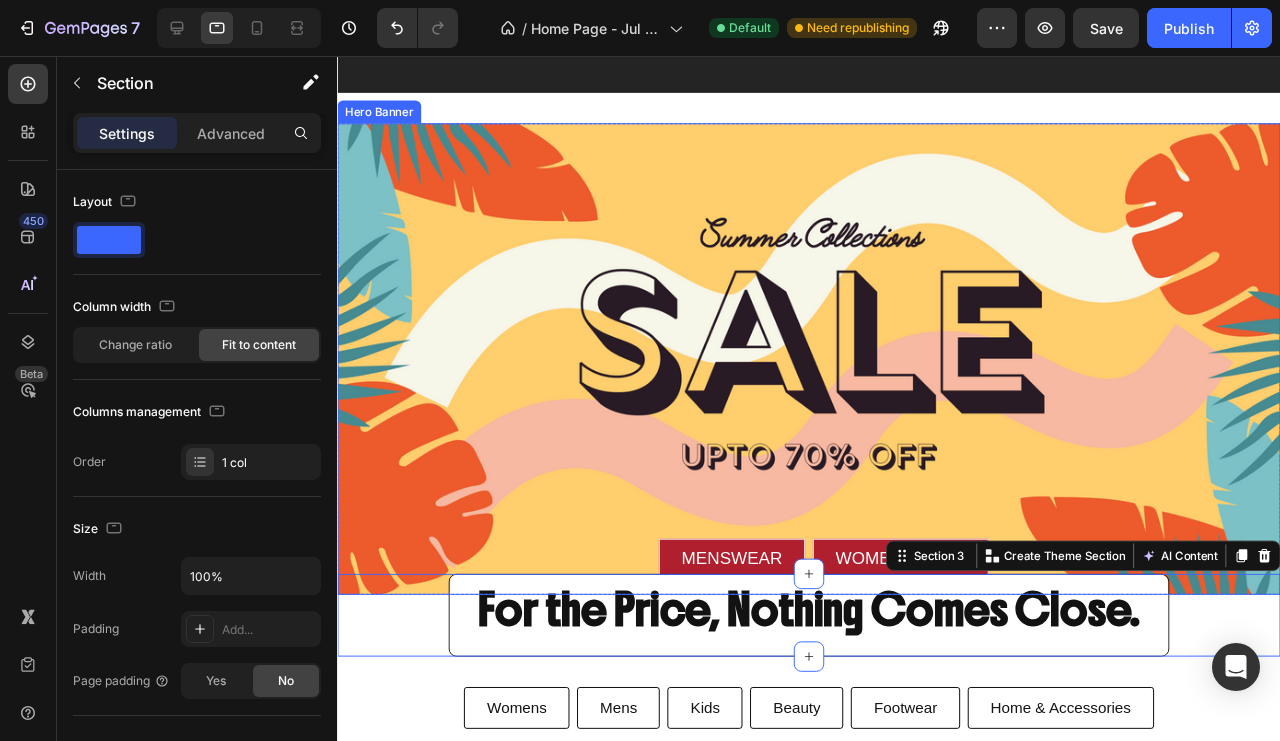 scroll, scrollTop: 150, scrollLeft: 0, axis: vertical 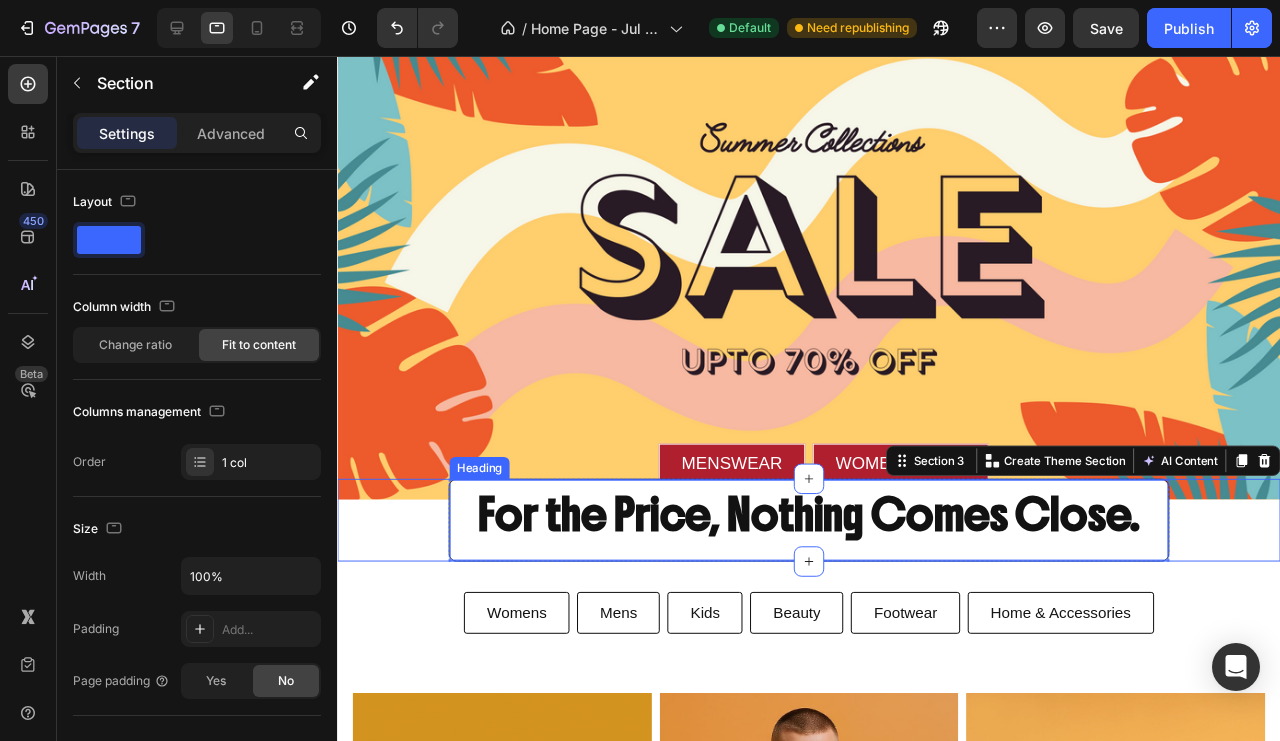 click on "For the Price, Nothing Comes Close." at bounding box center [833, 538] 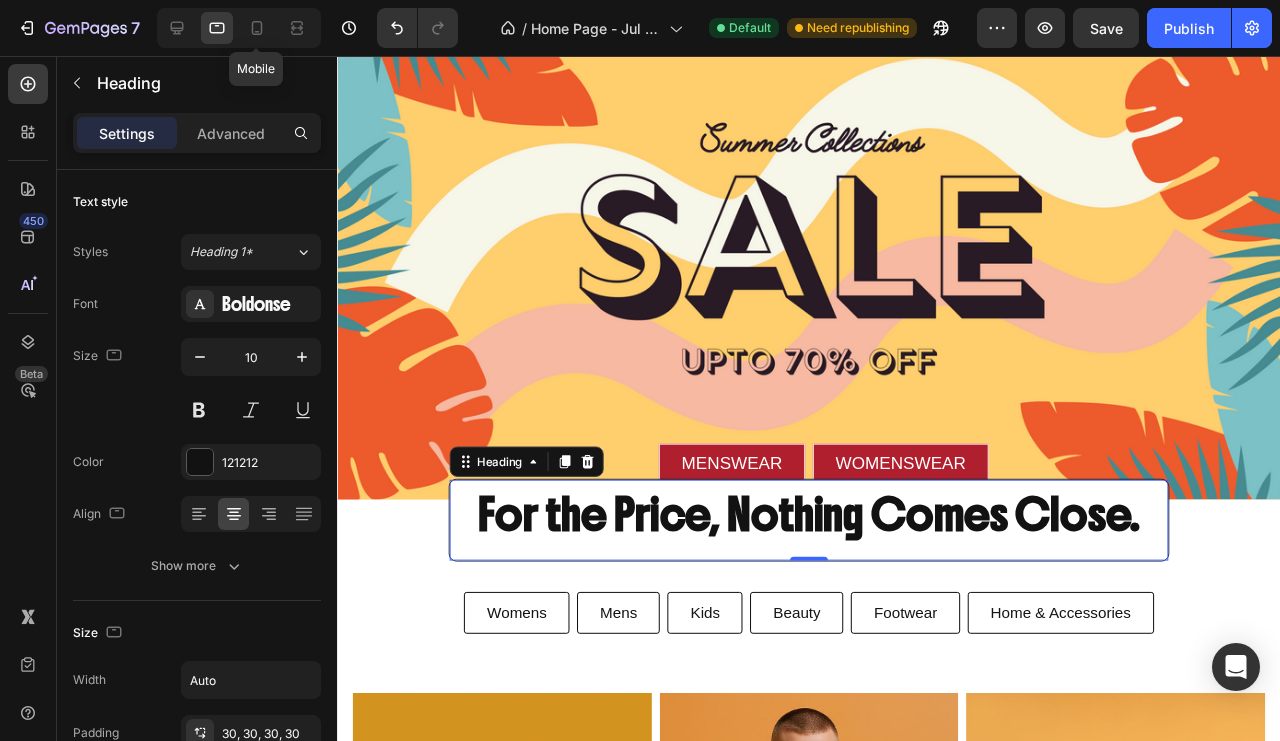 click 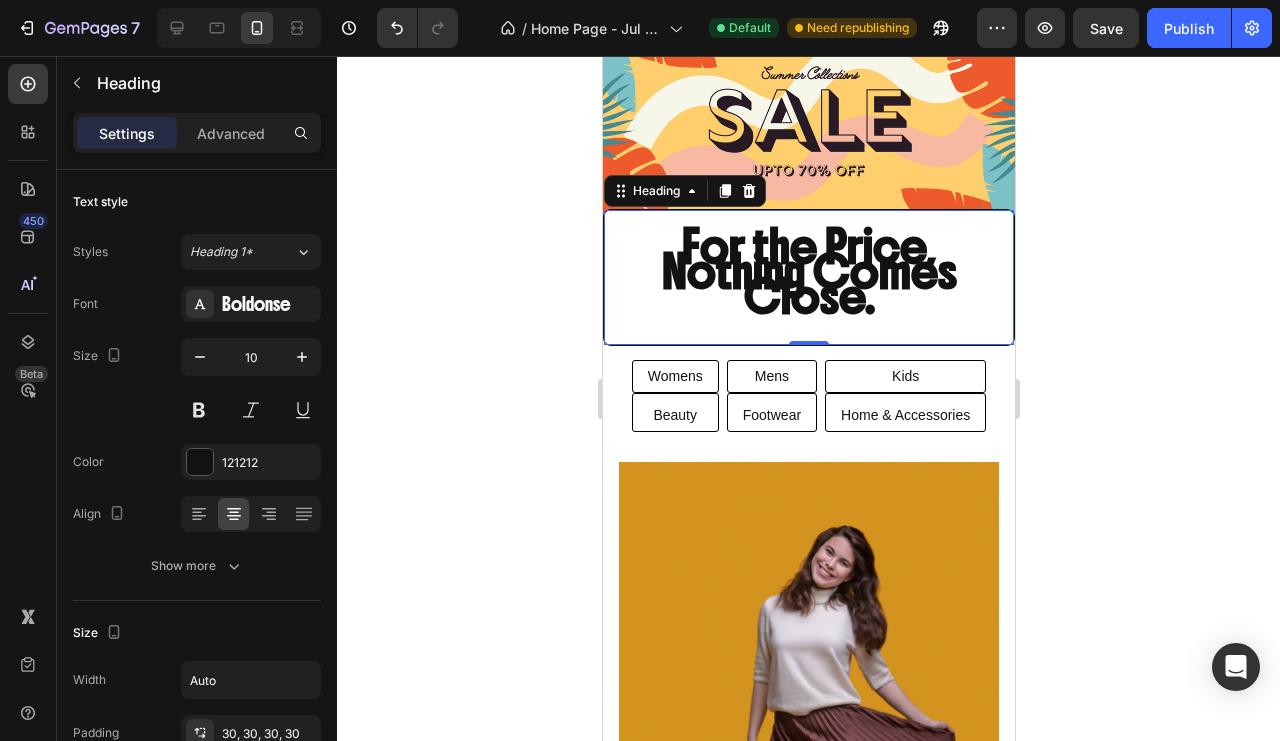 scroll, scrollTop: 26, scrollLeft: 0, axis: vertical 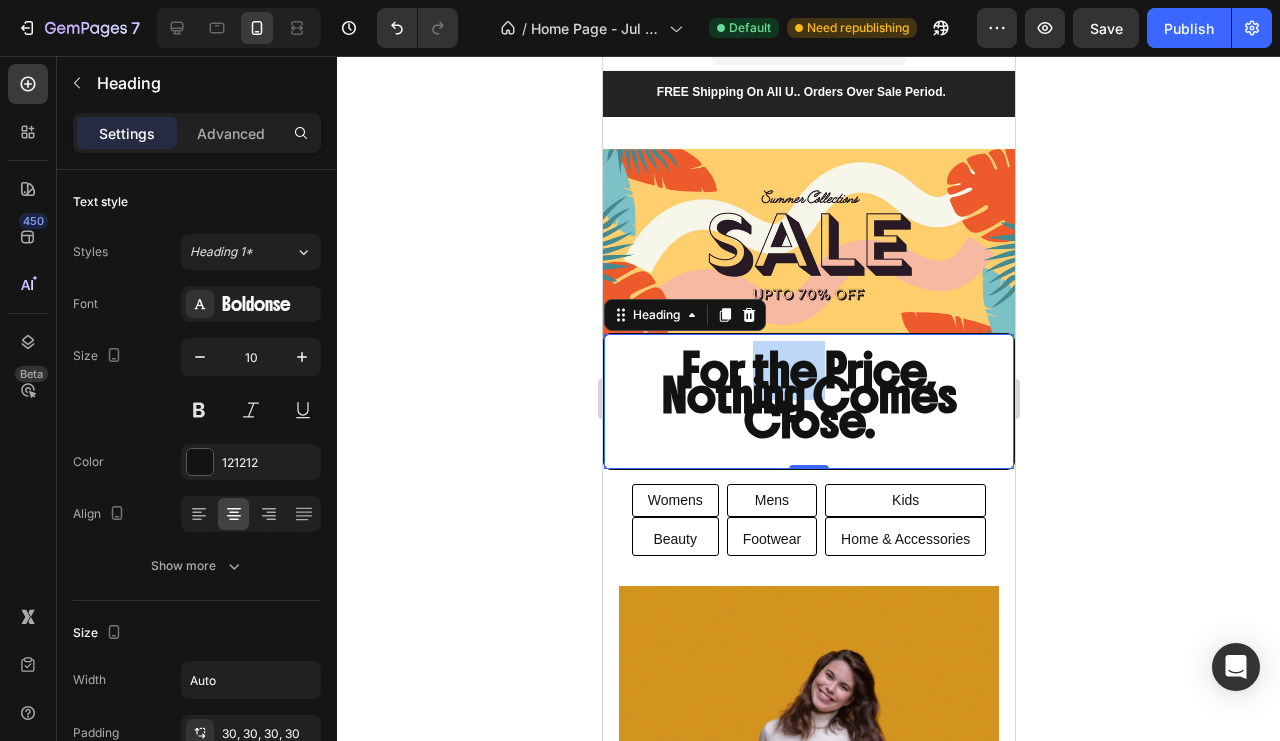 click on "For the Price, Nothing Comes Close." at bounding box center (808, 395) 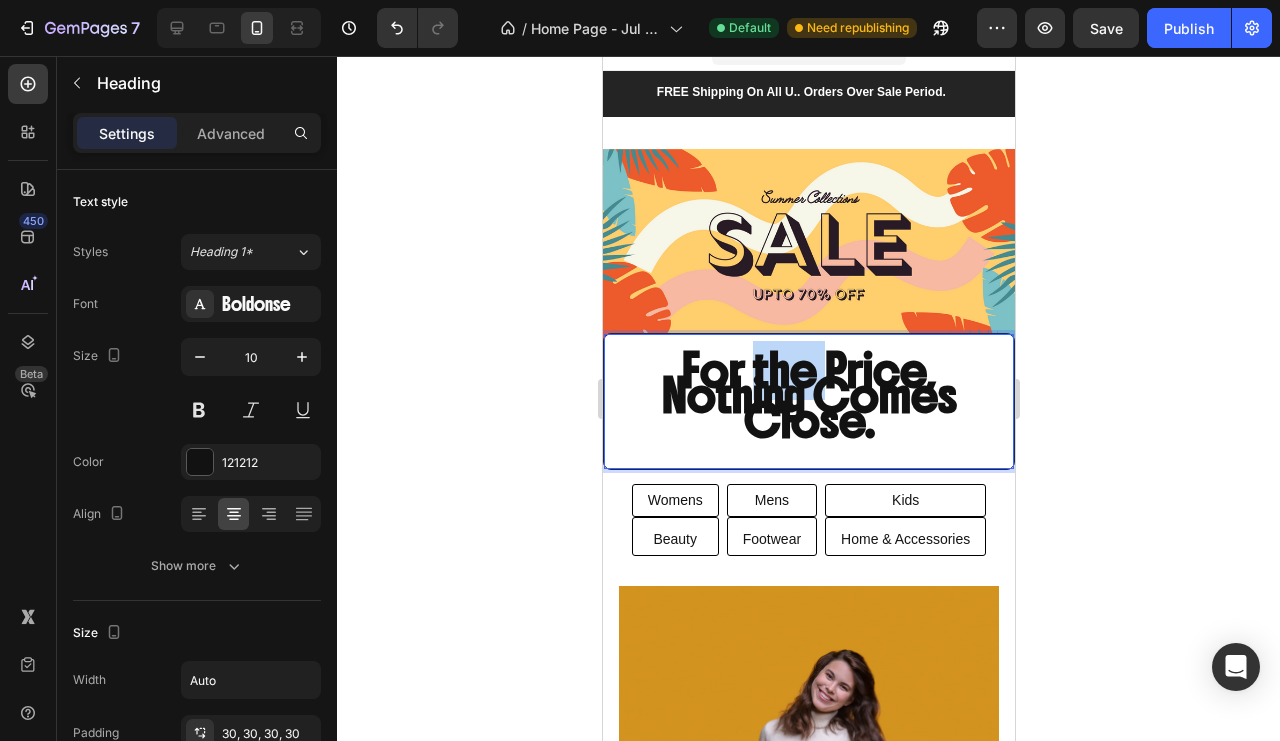 click on "For the Price, Nothing Comes Close." at bounding box center [808, 395] 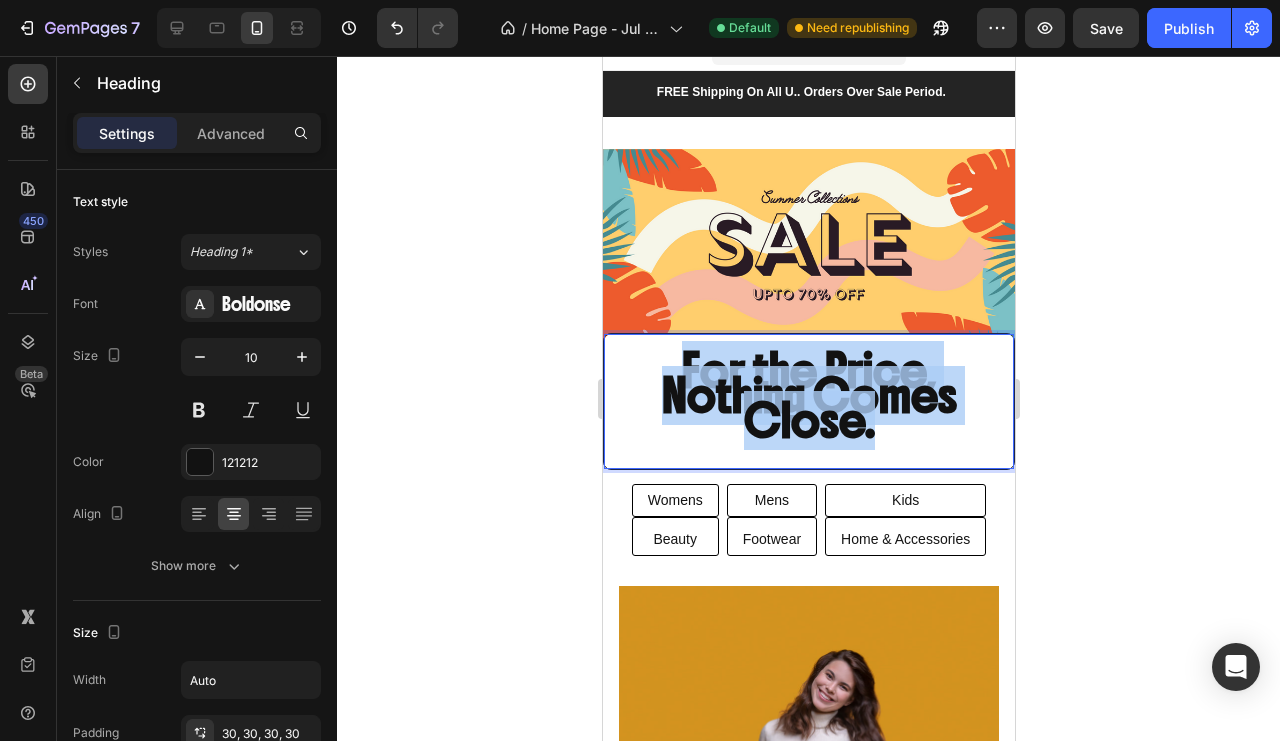 click on "For the Price, Nothing Comes Close." at bounding box center [808, 395] 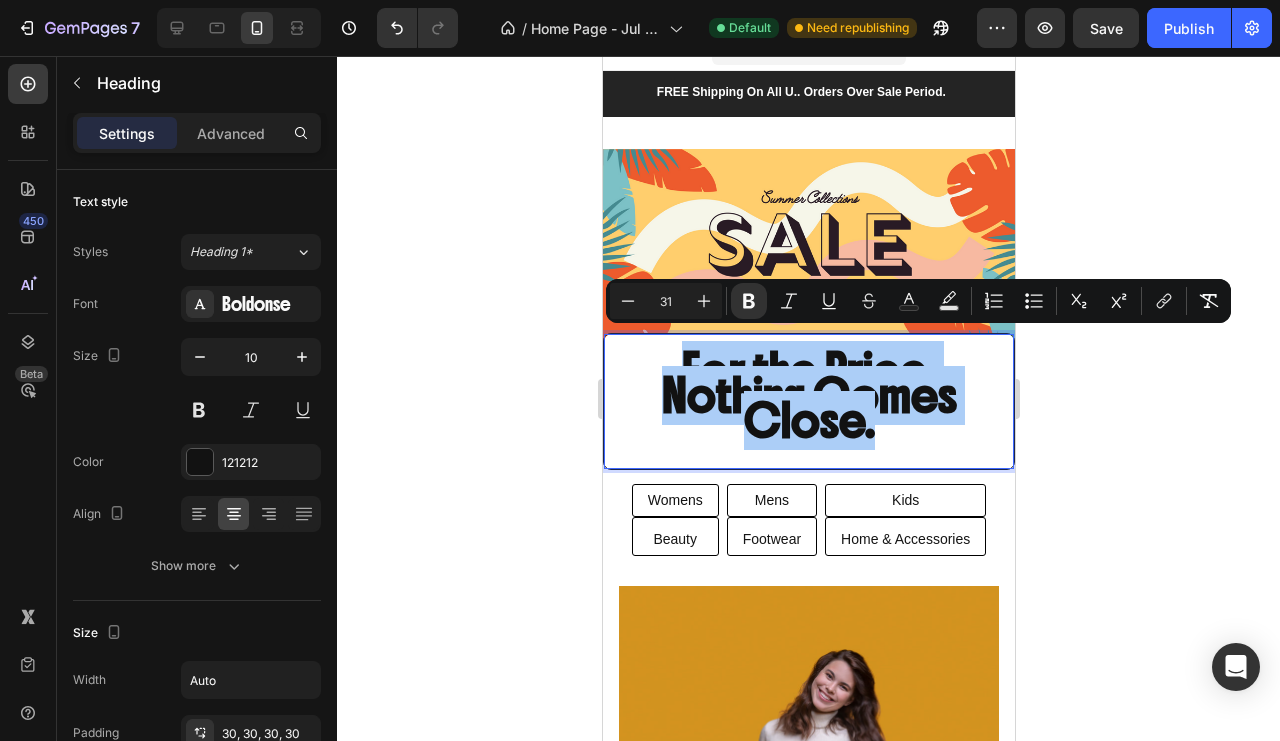 click 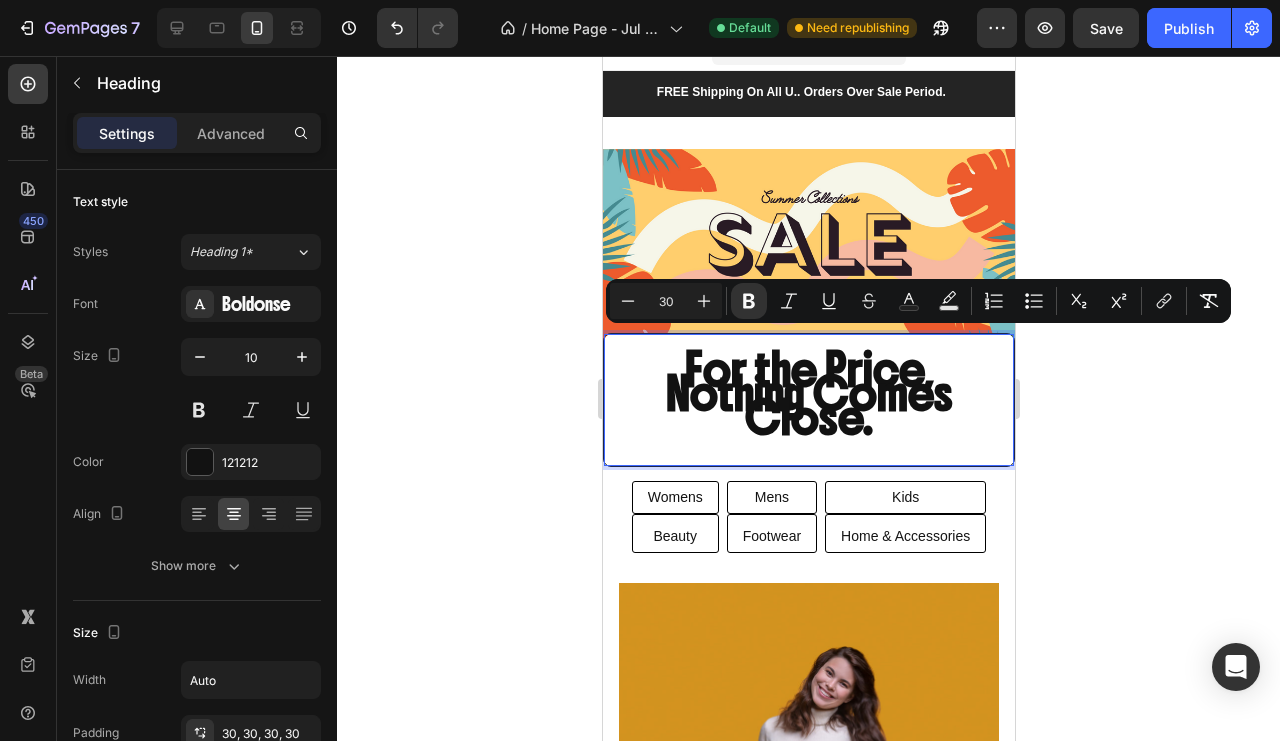 click 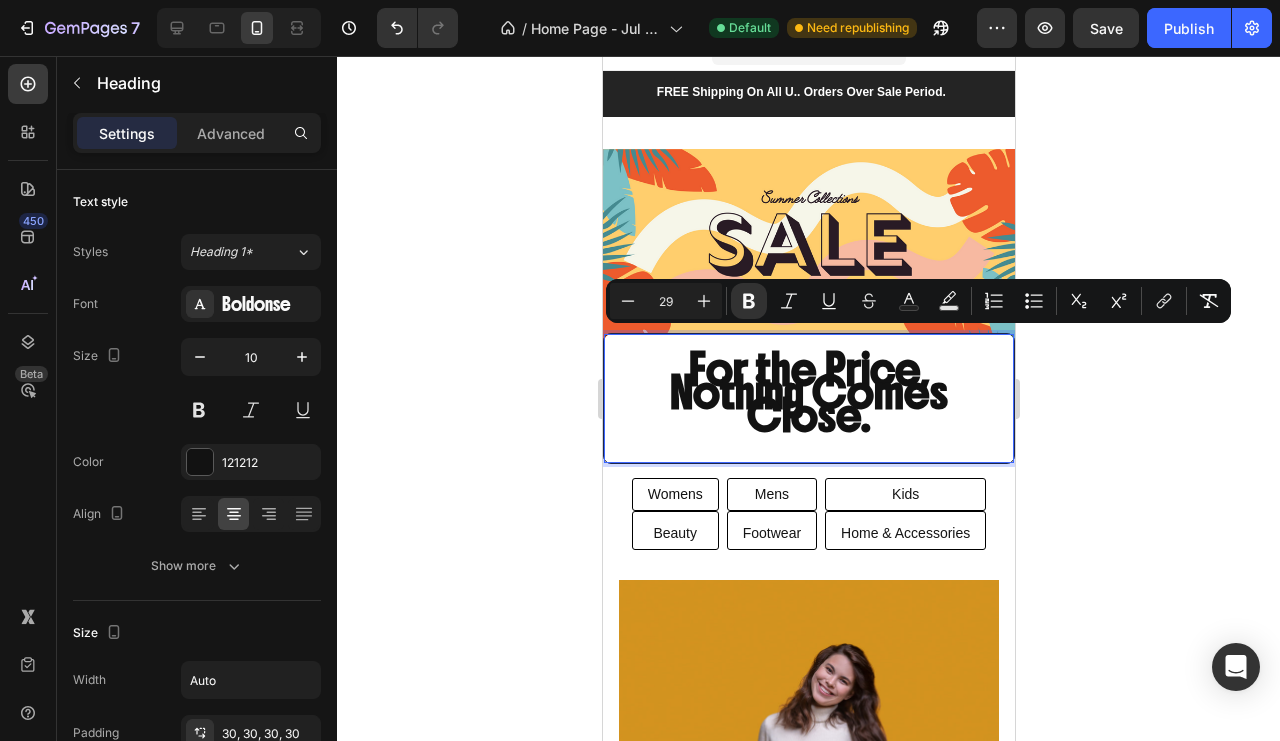 click 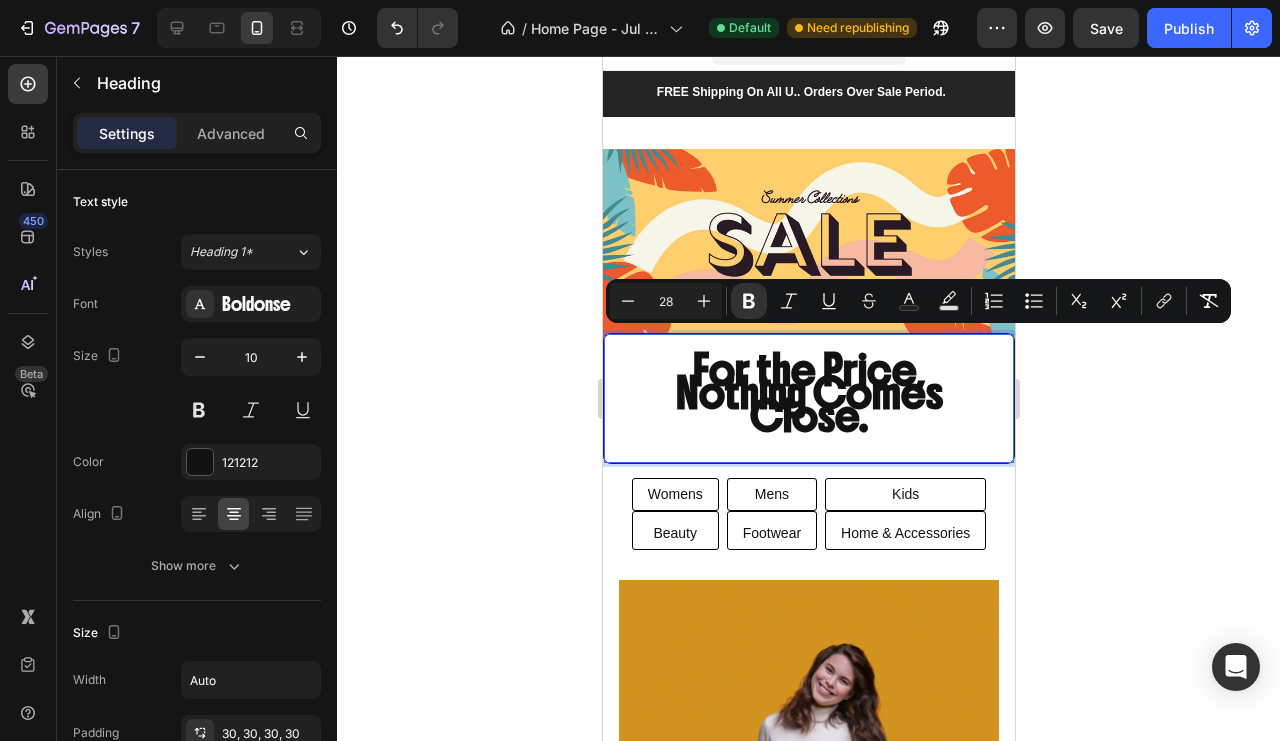 click 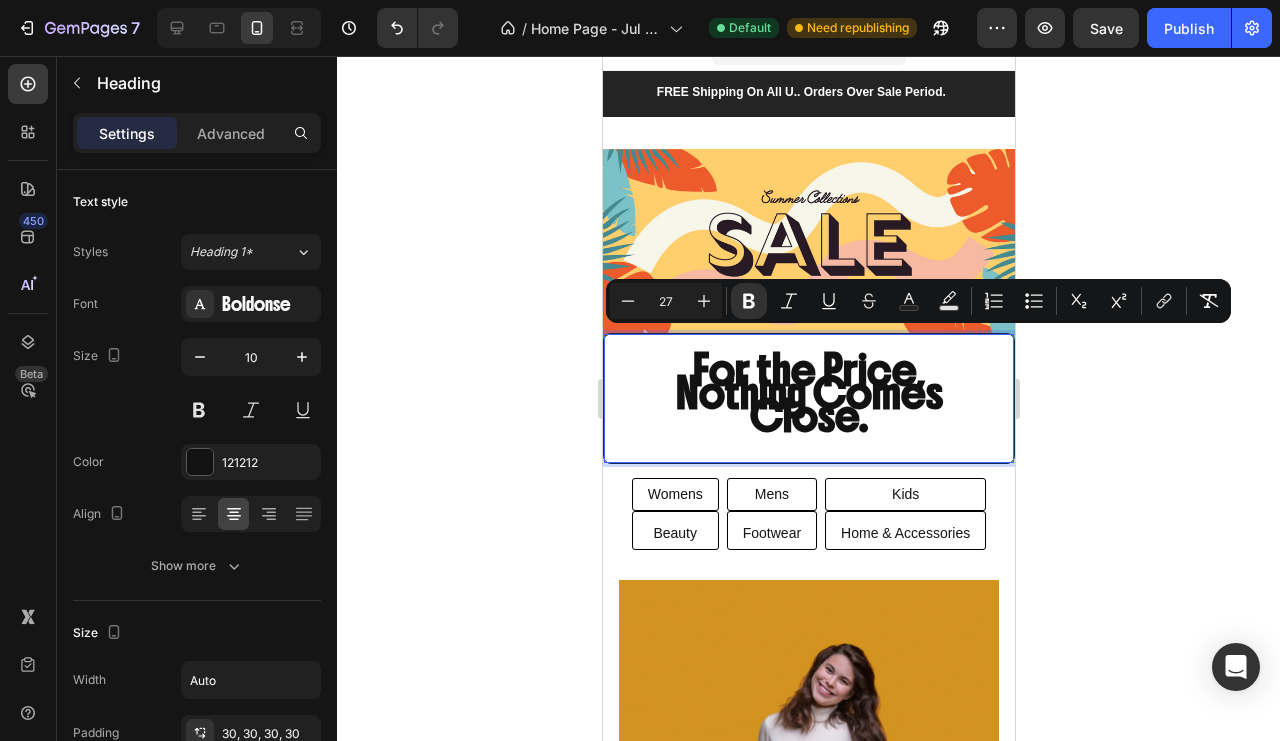 click 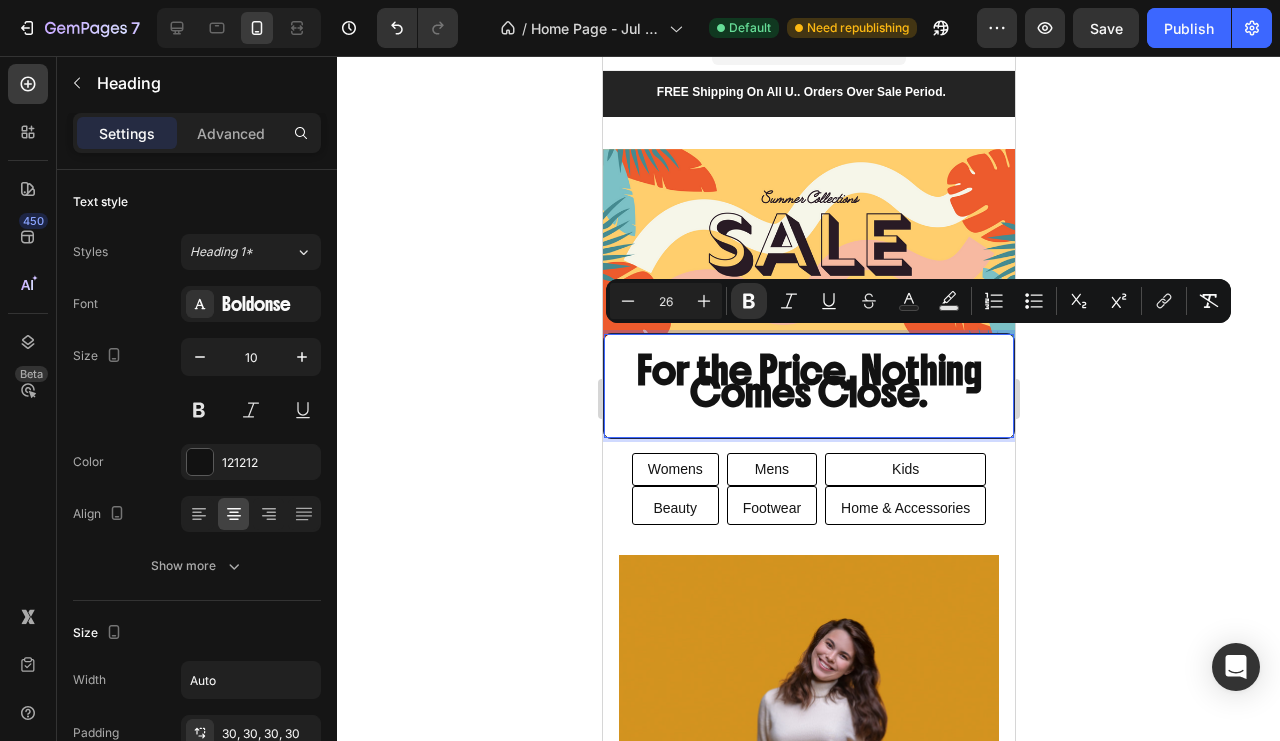 click 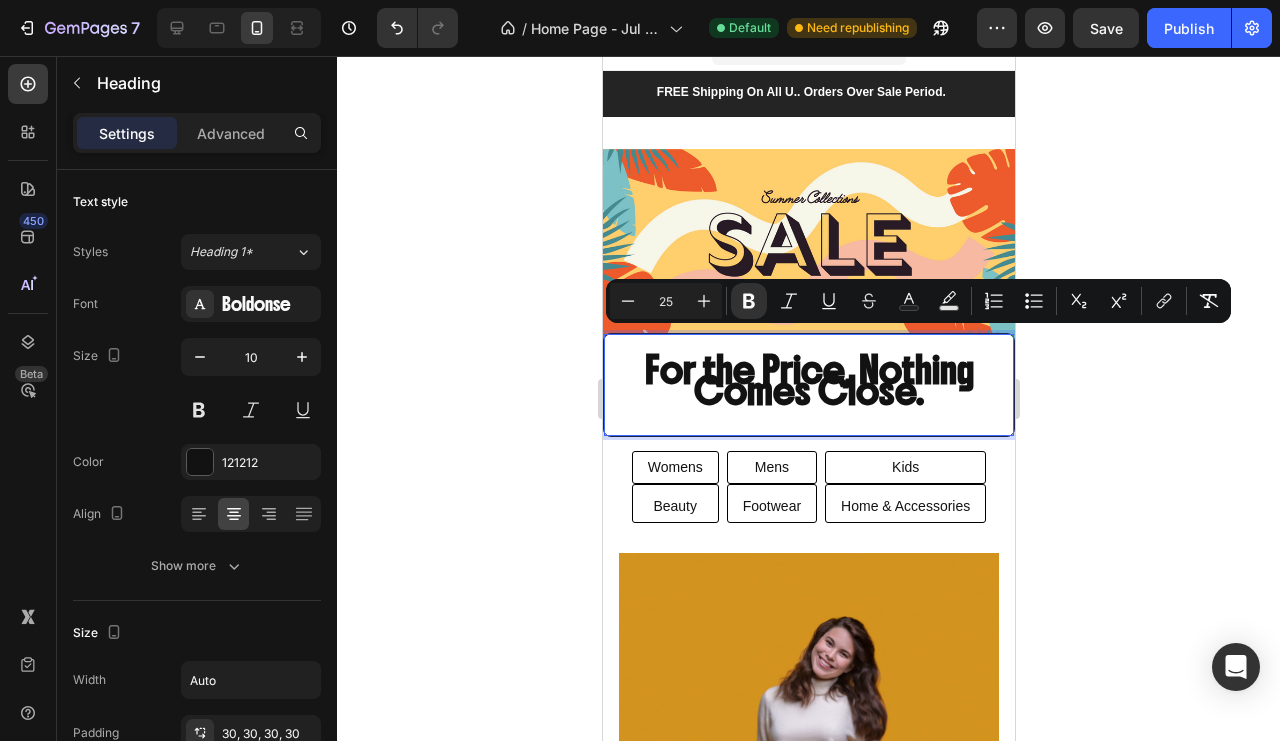 click 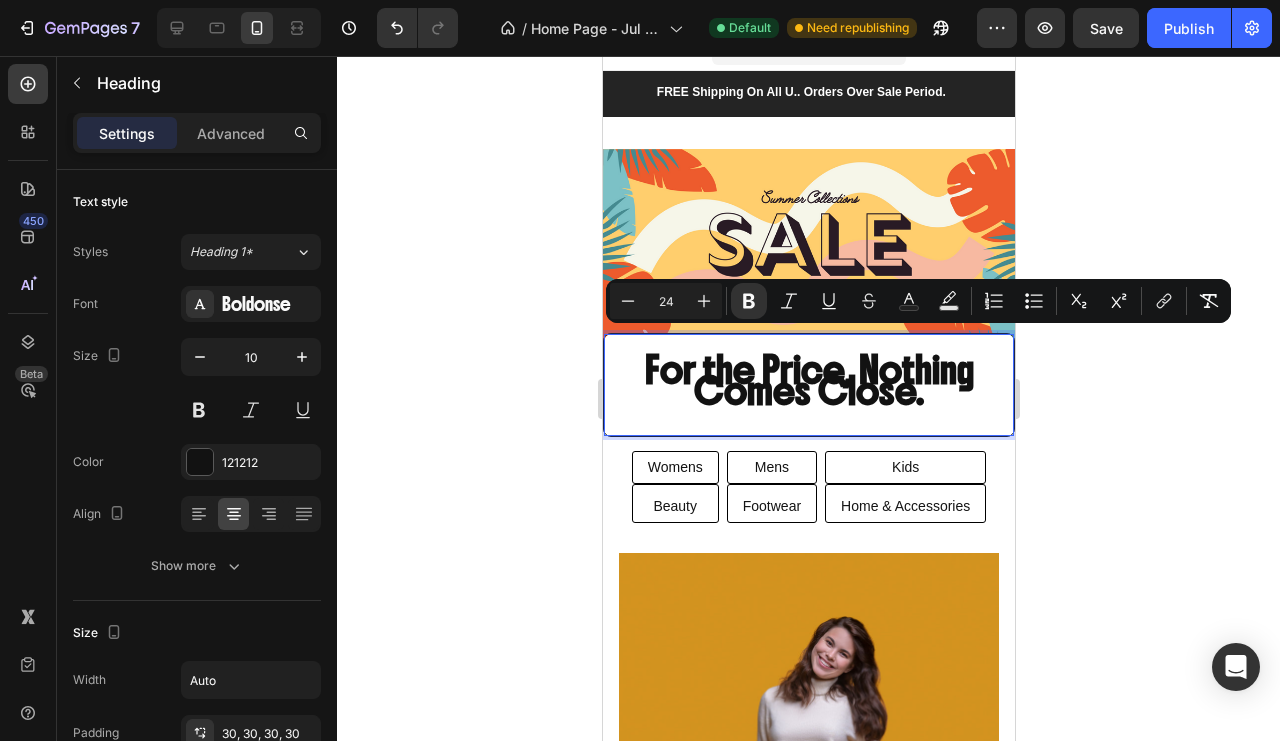 click 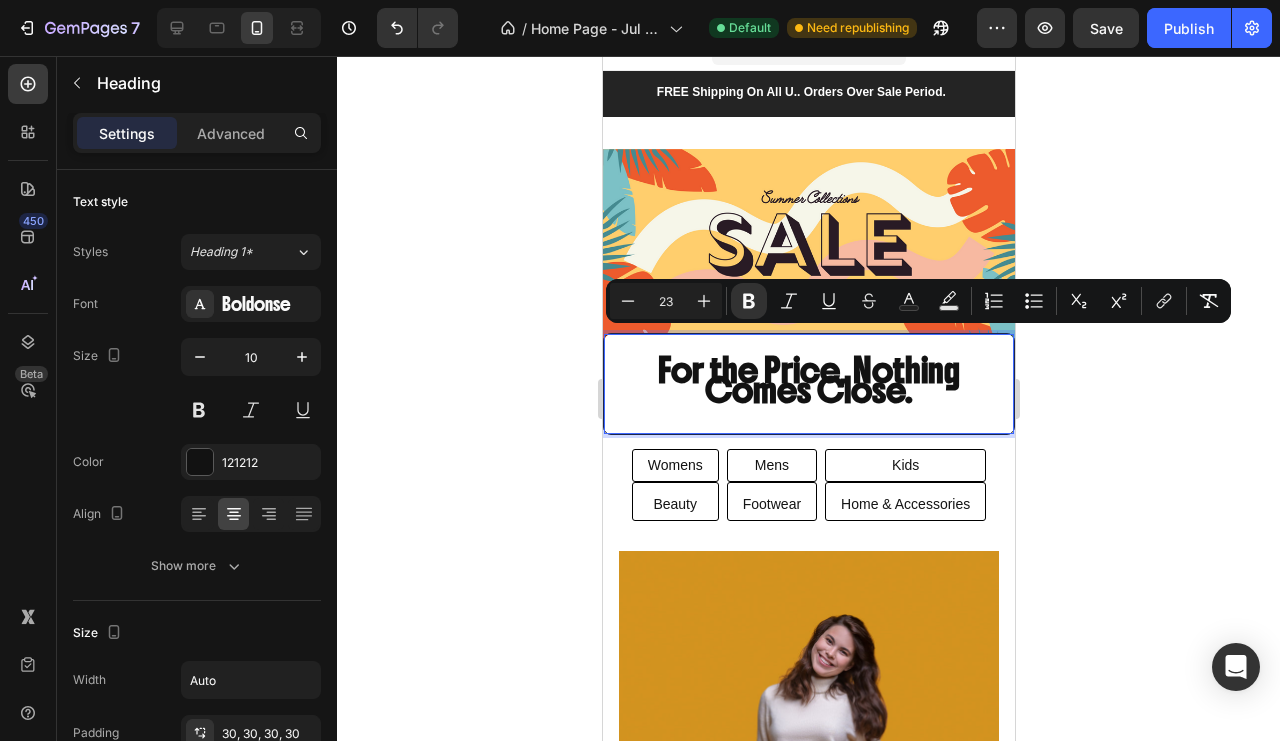 click 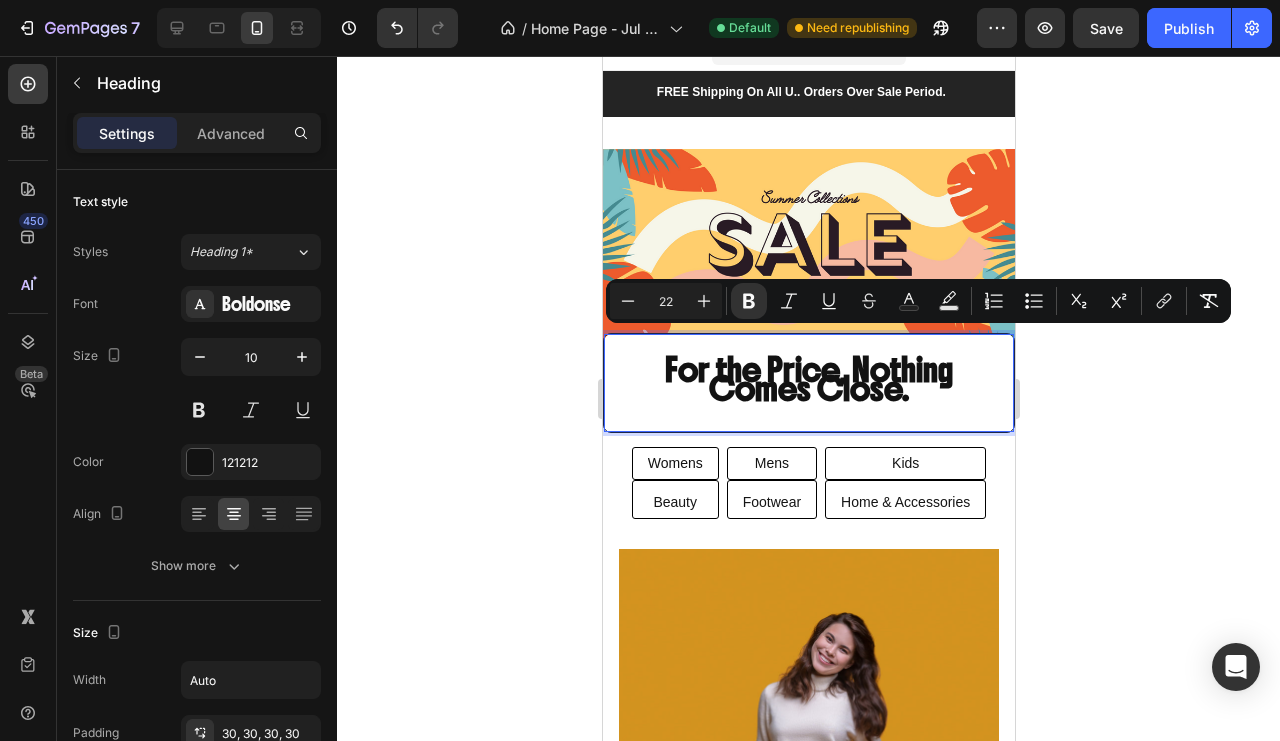 click 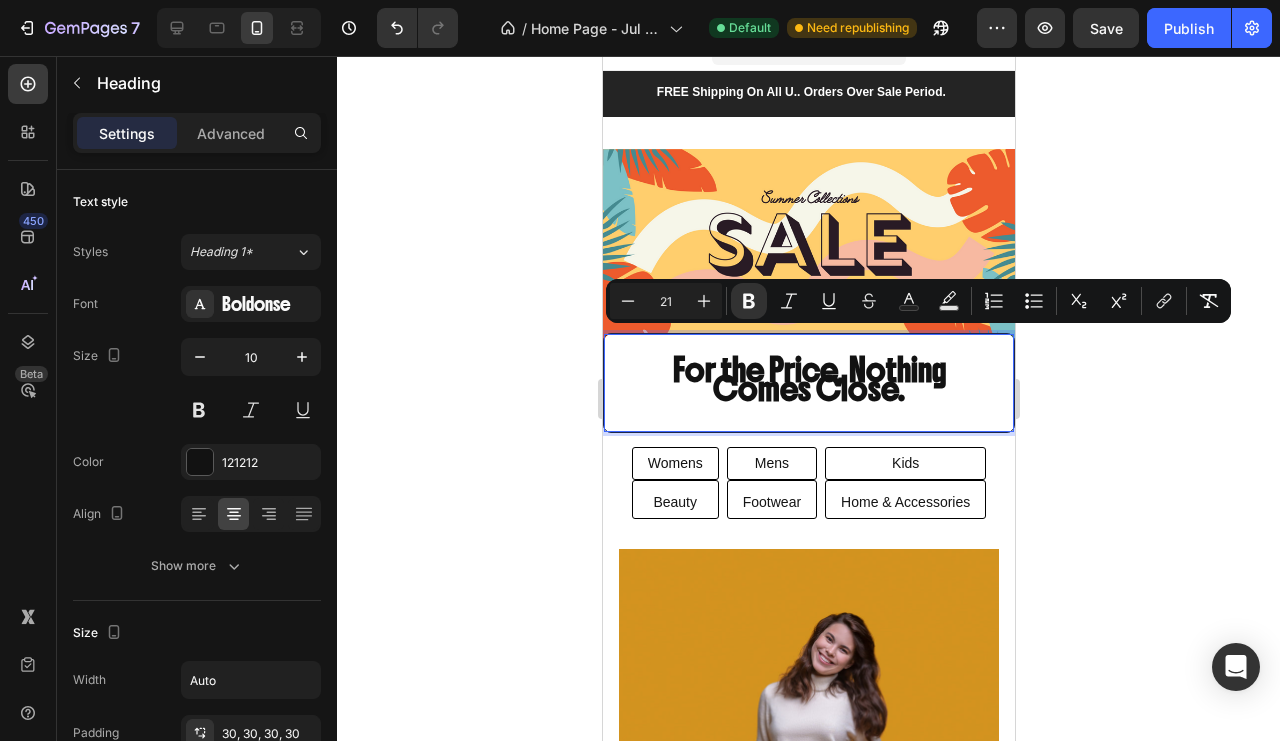 click 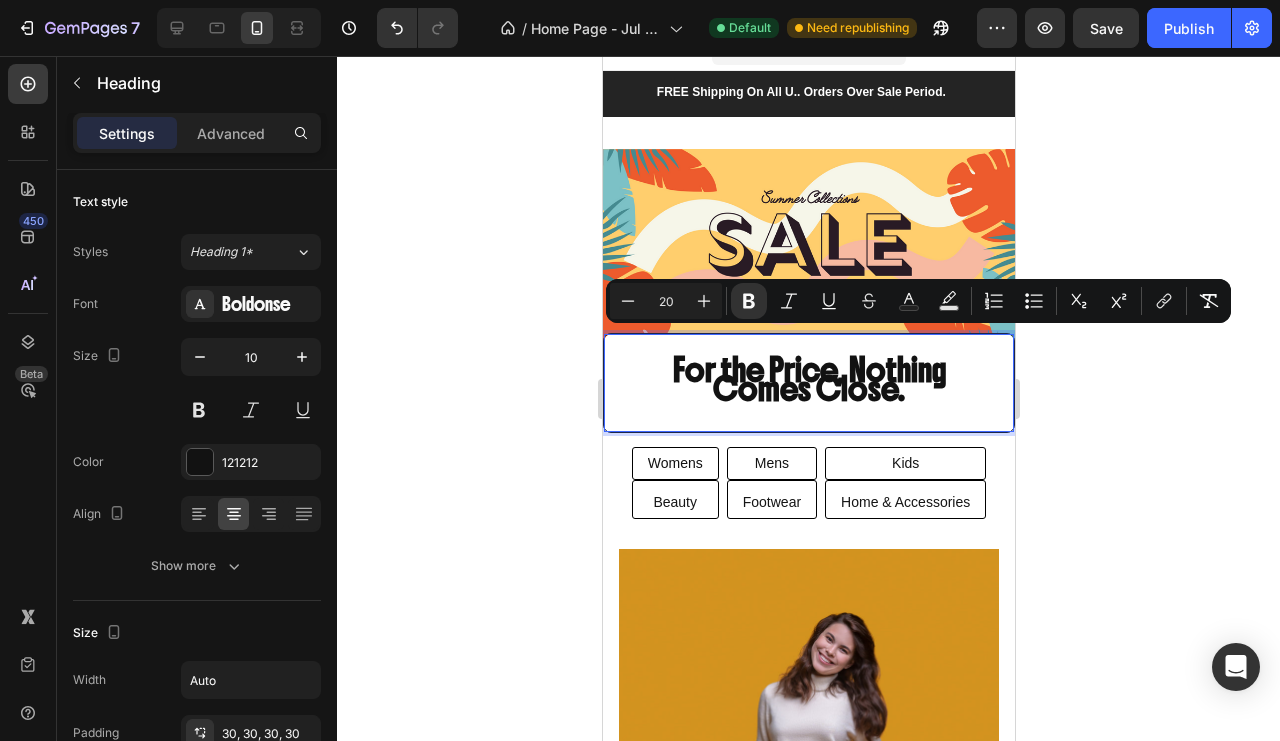 click 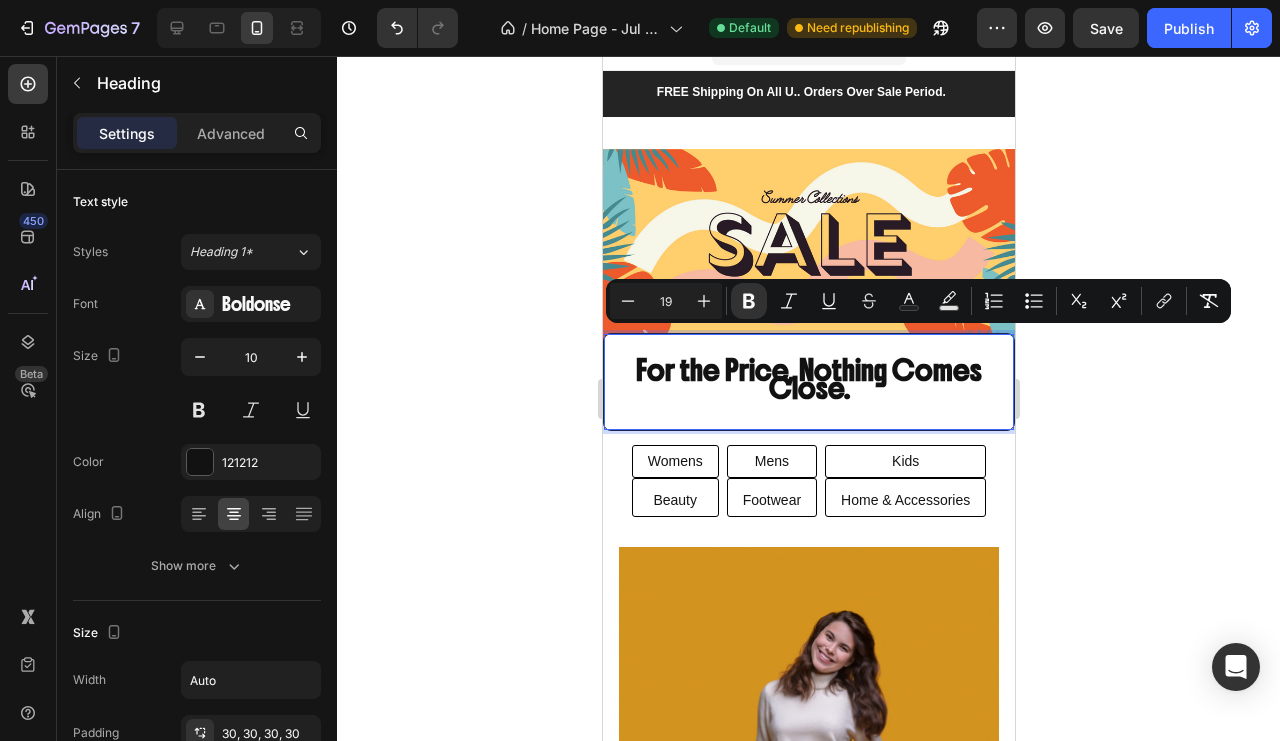 click 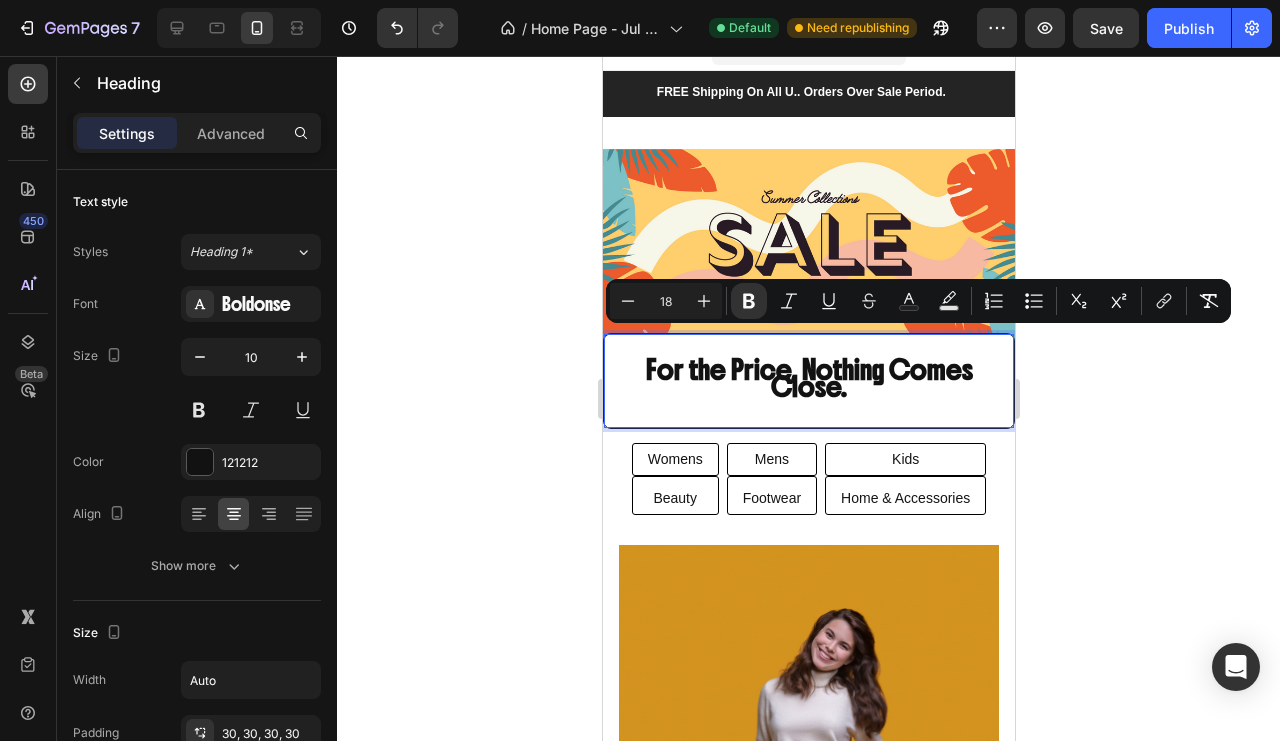 click 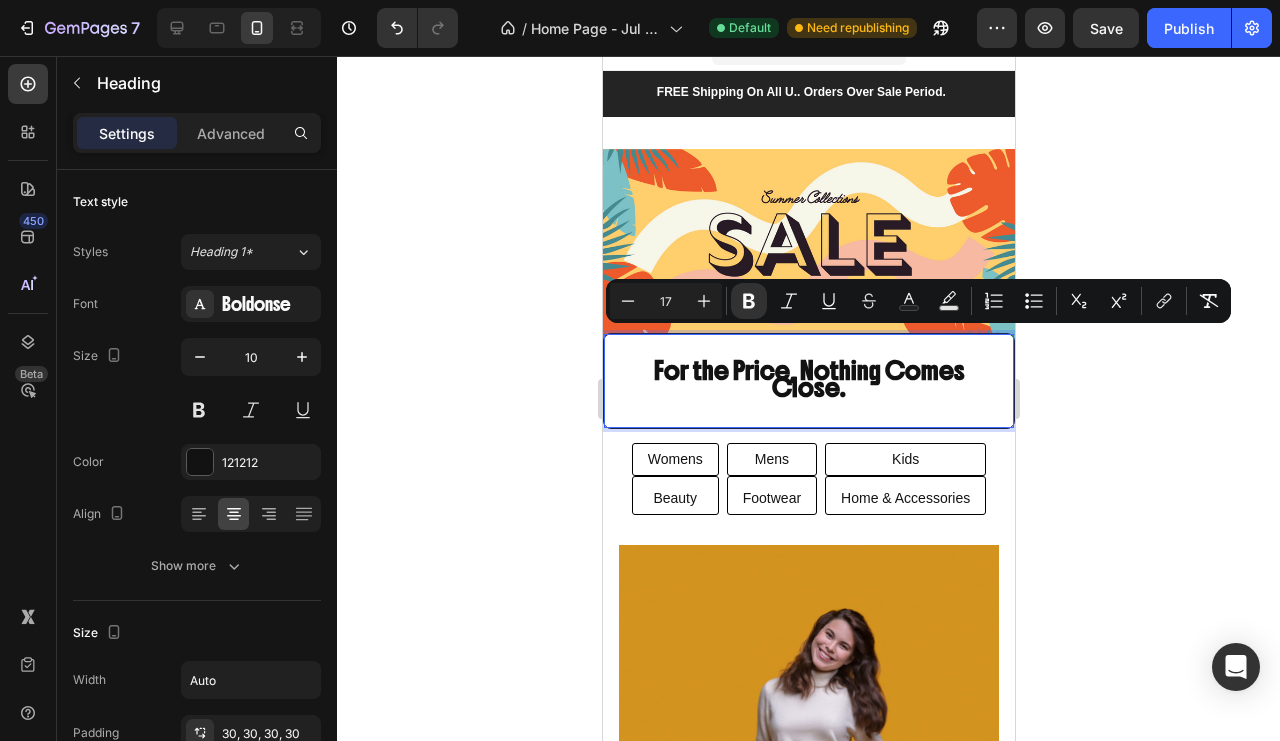 click 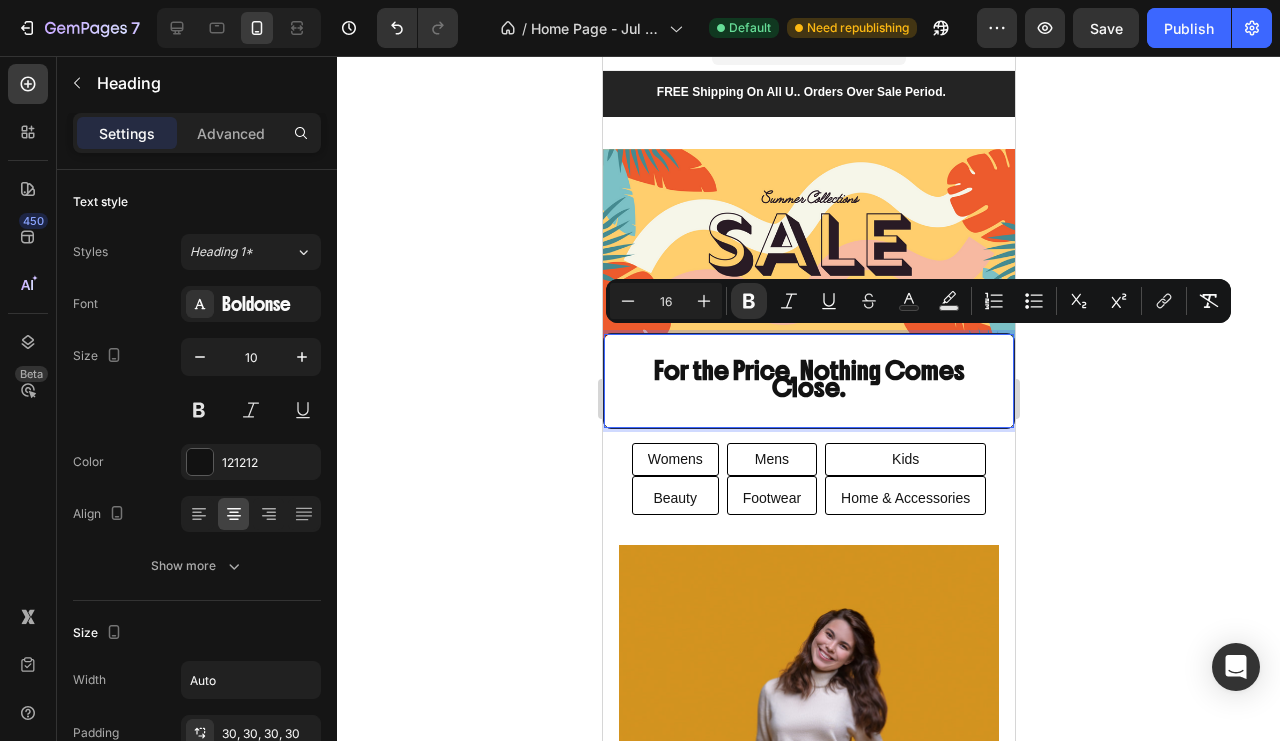 click 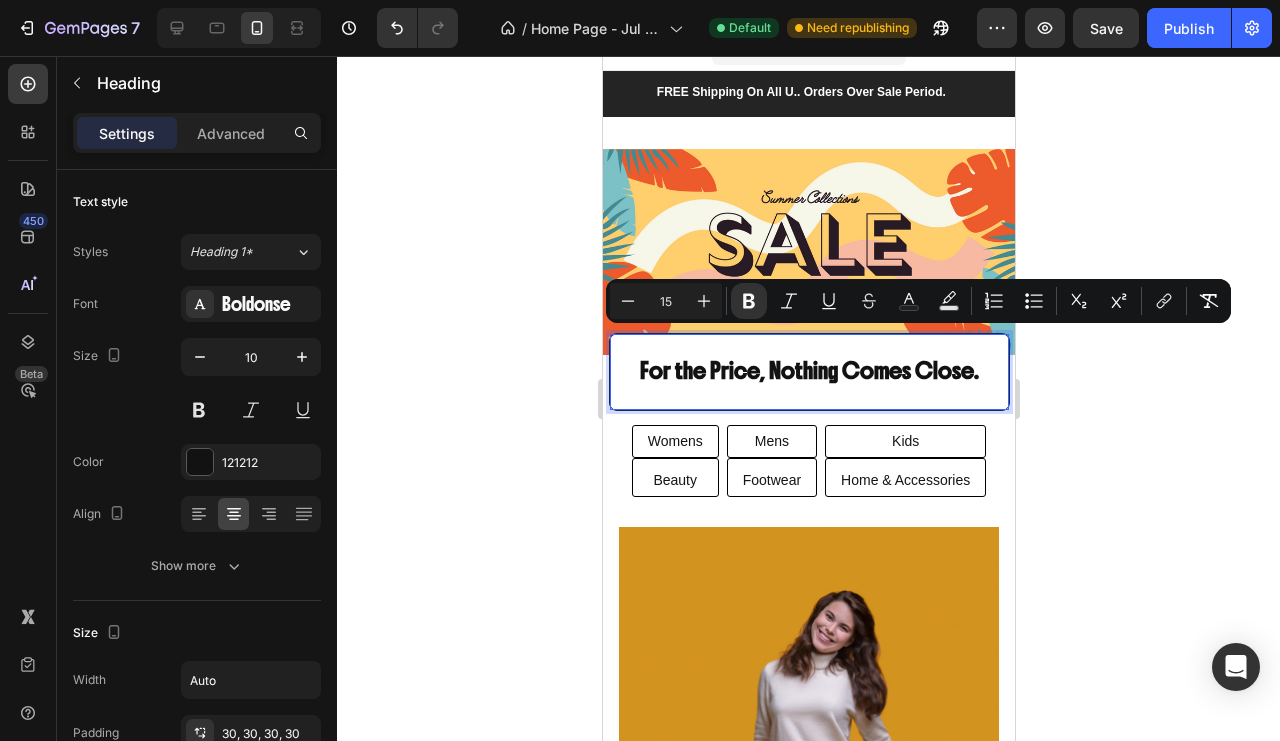 click 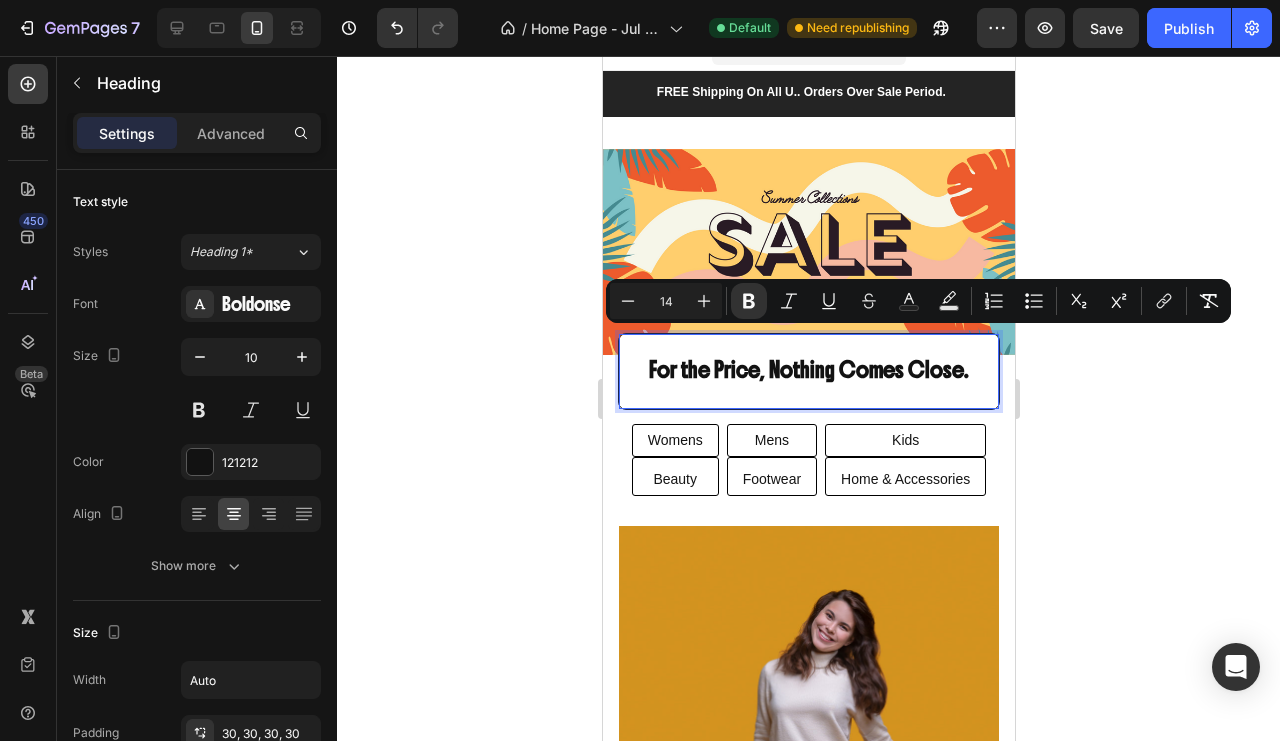 click 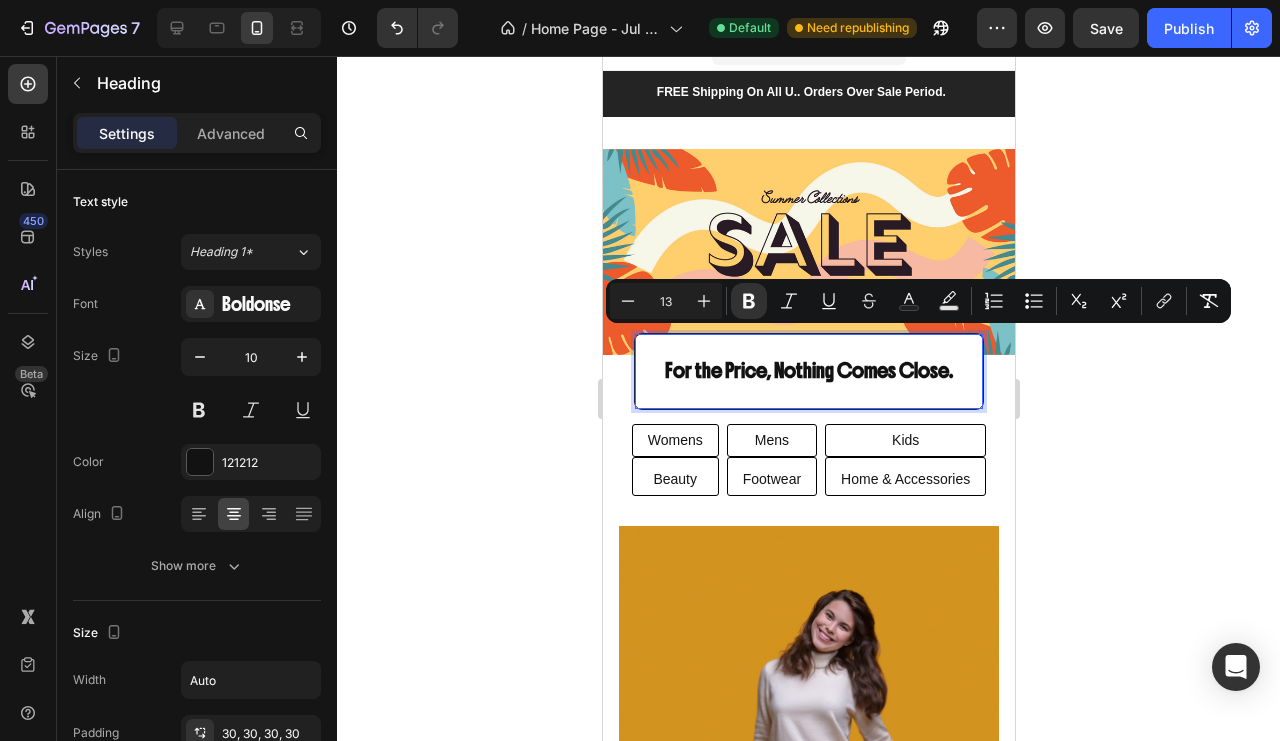 click 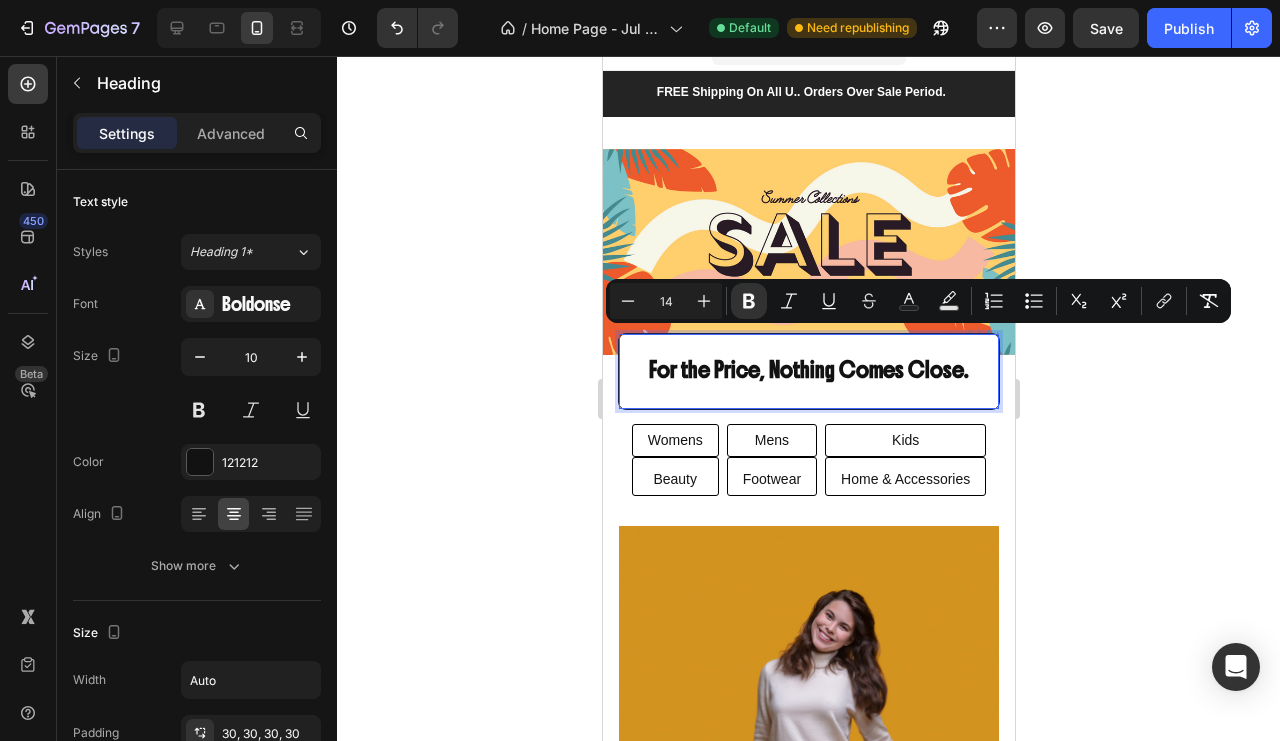 click 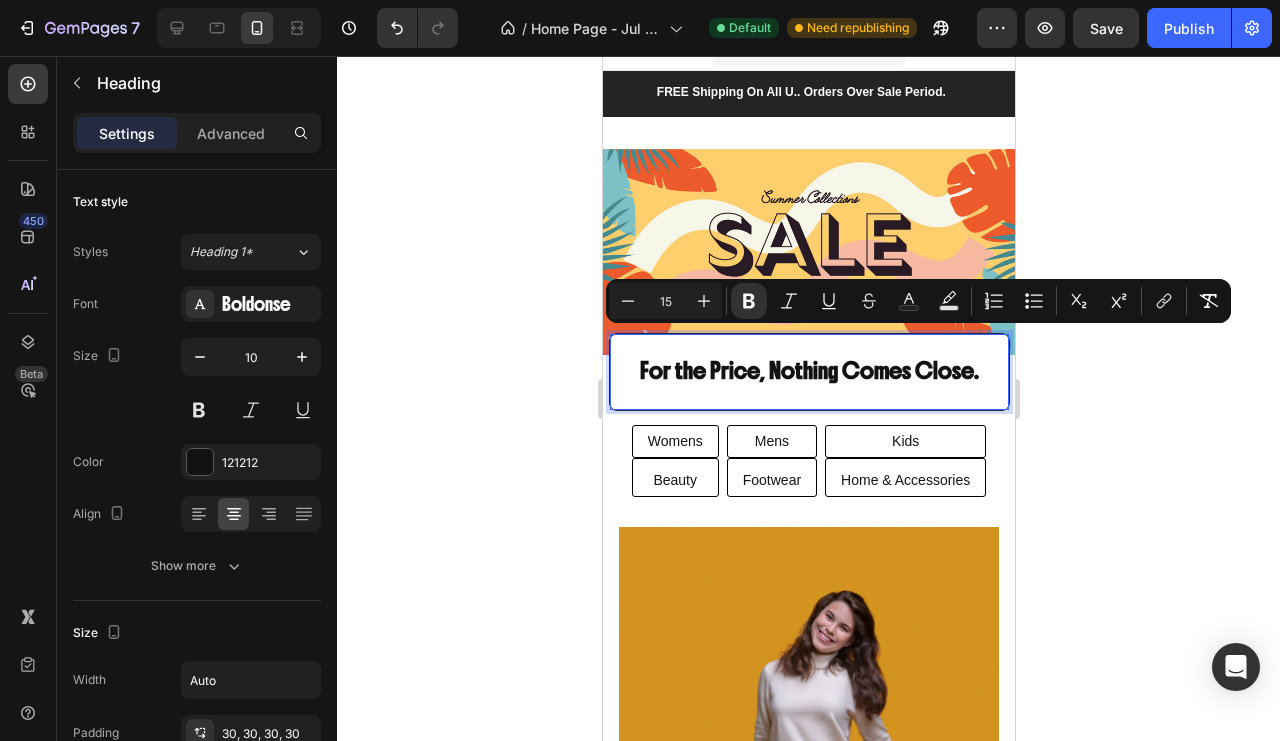 click 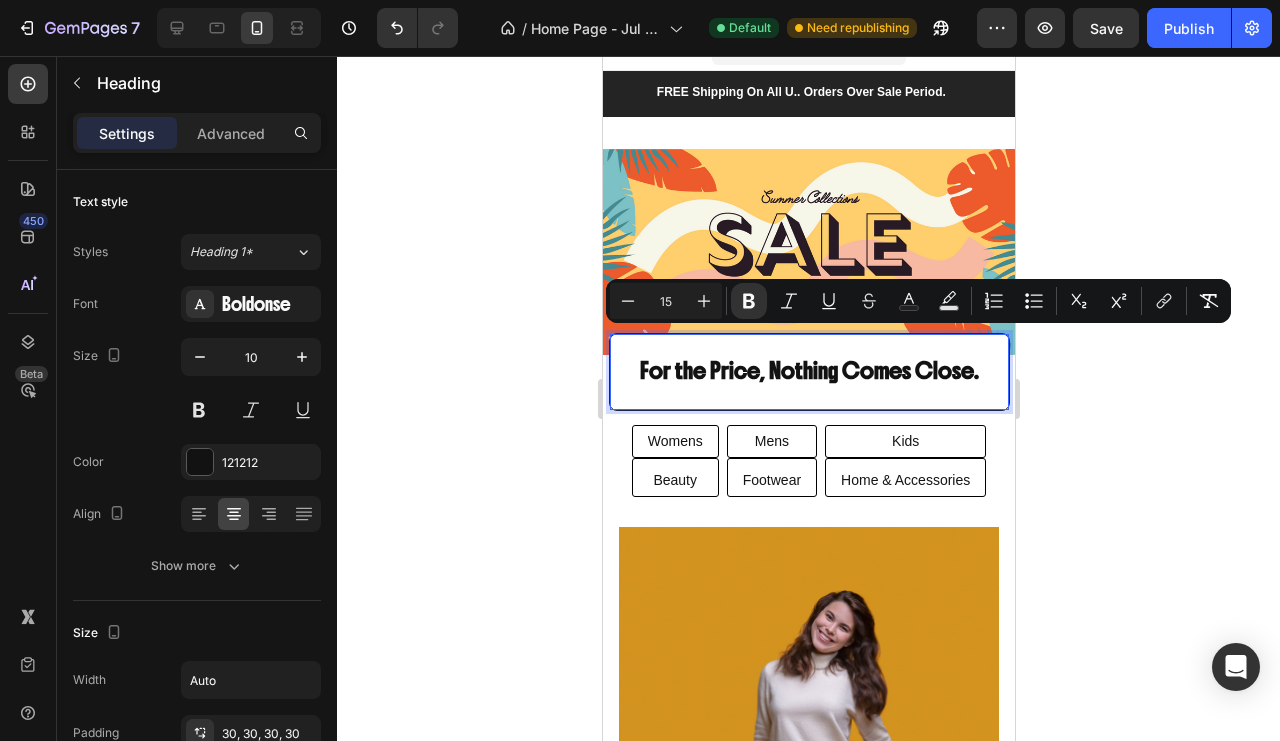 type on "14" 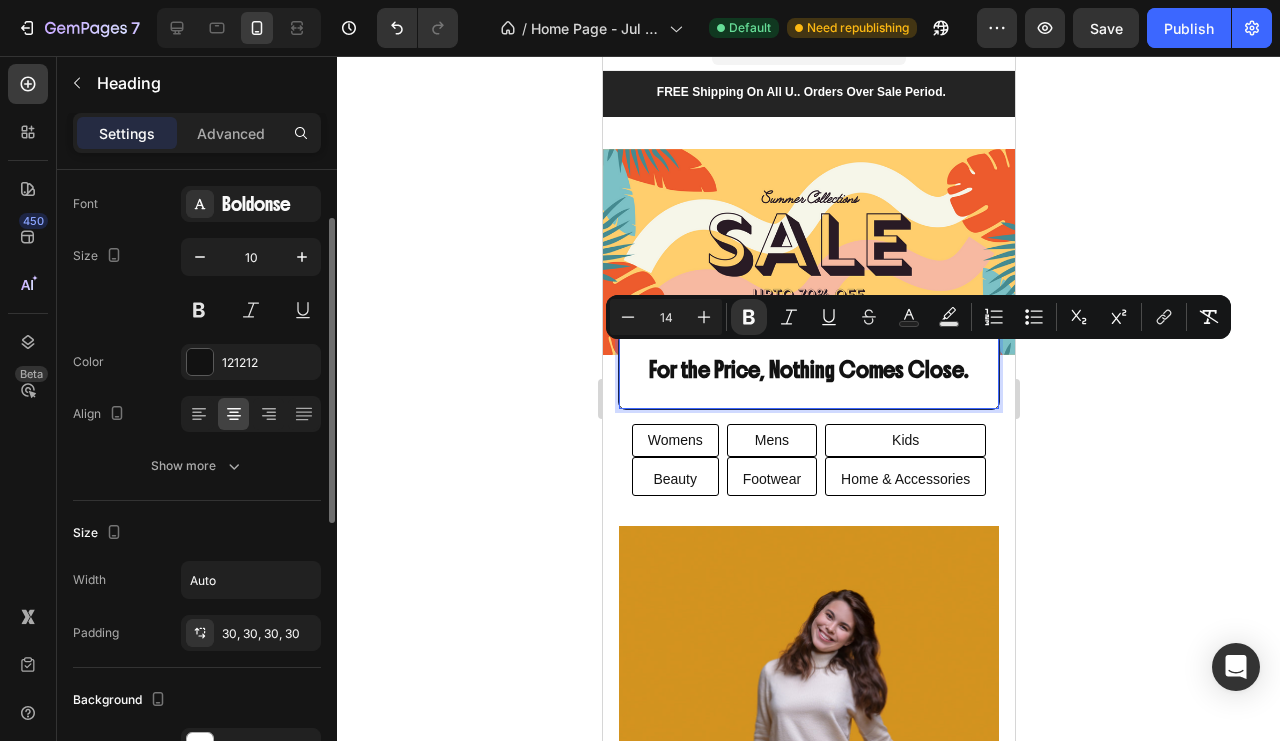 scroll, scrollTop: 200, scrollLeft: 0, axis: vertical 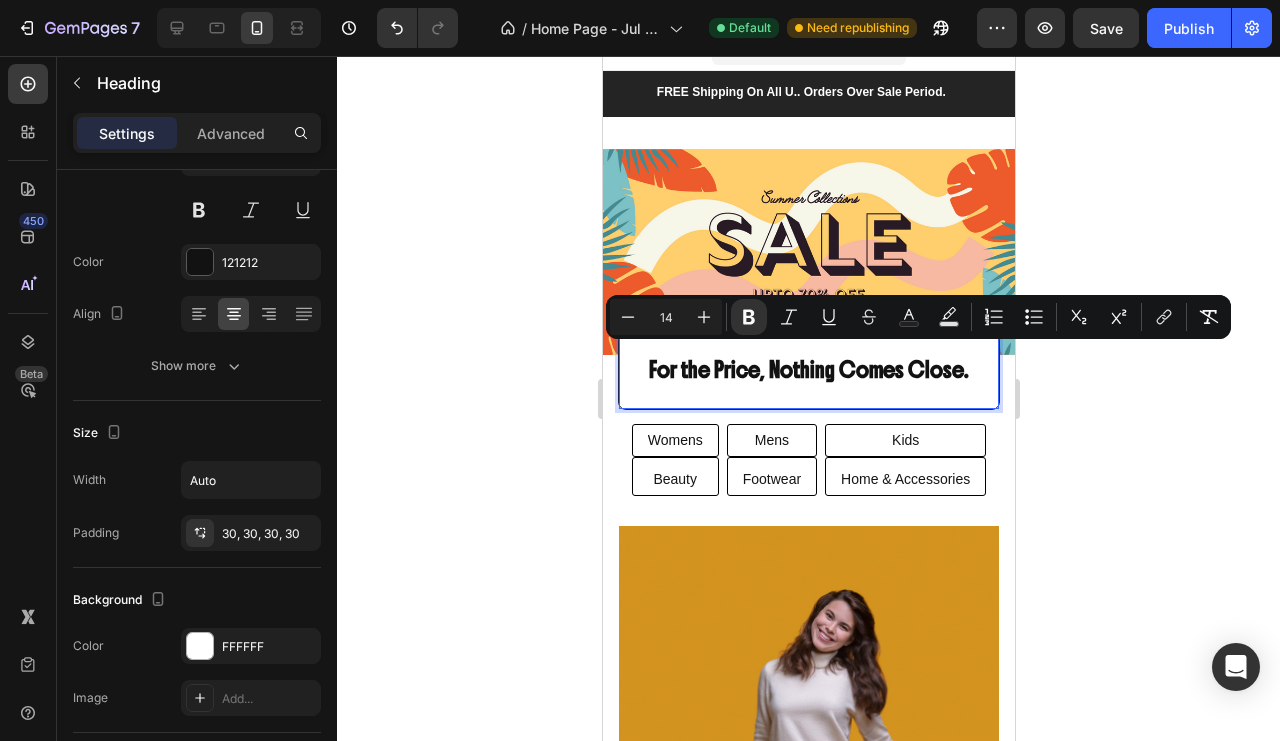 click on "30, 30, 30, 30" at bounding box center (269, 534) 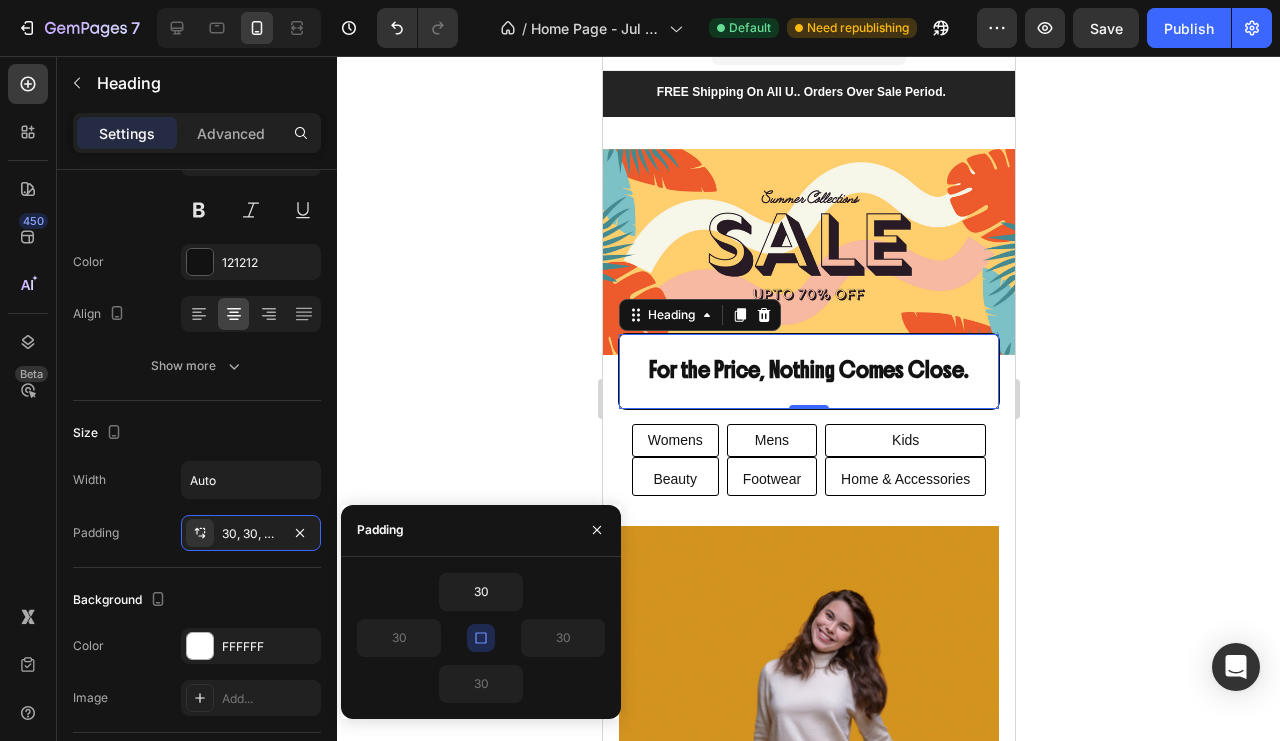 click 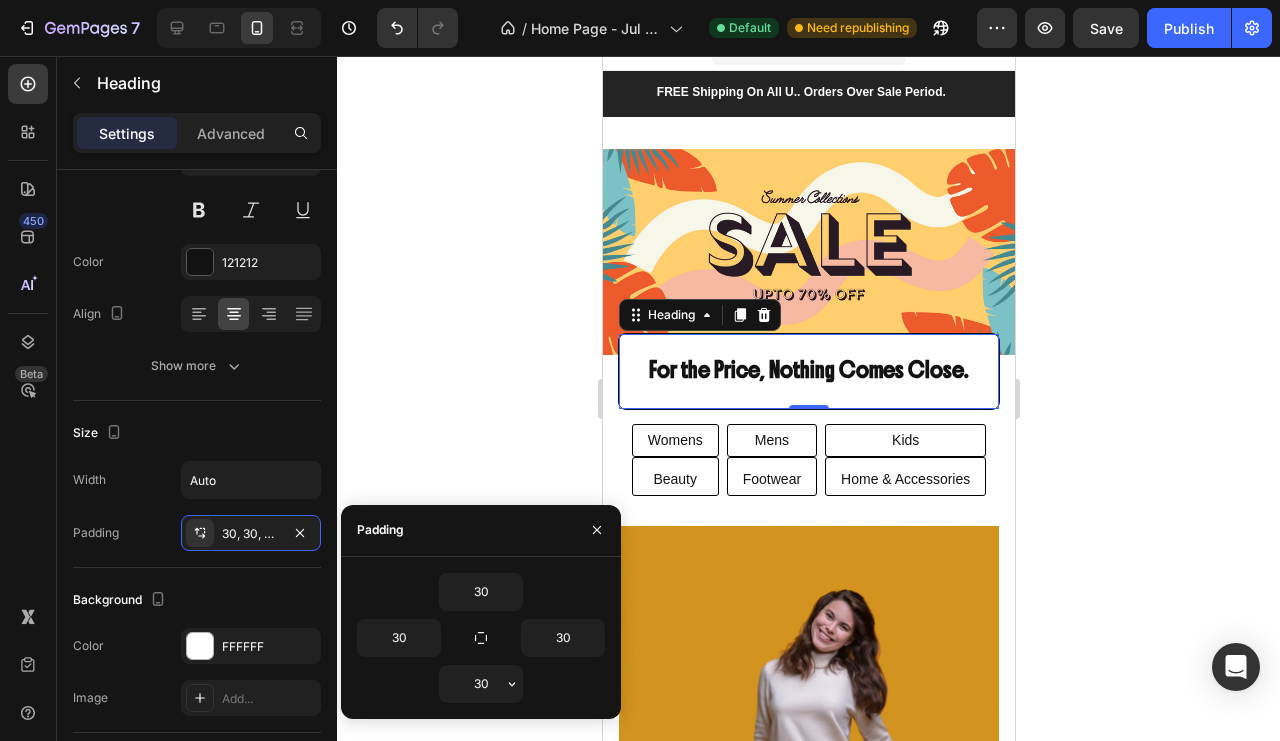 click 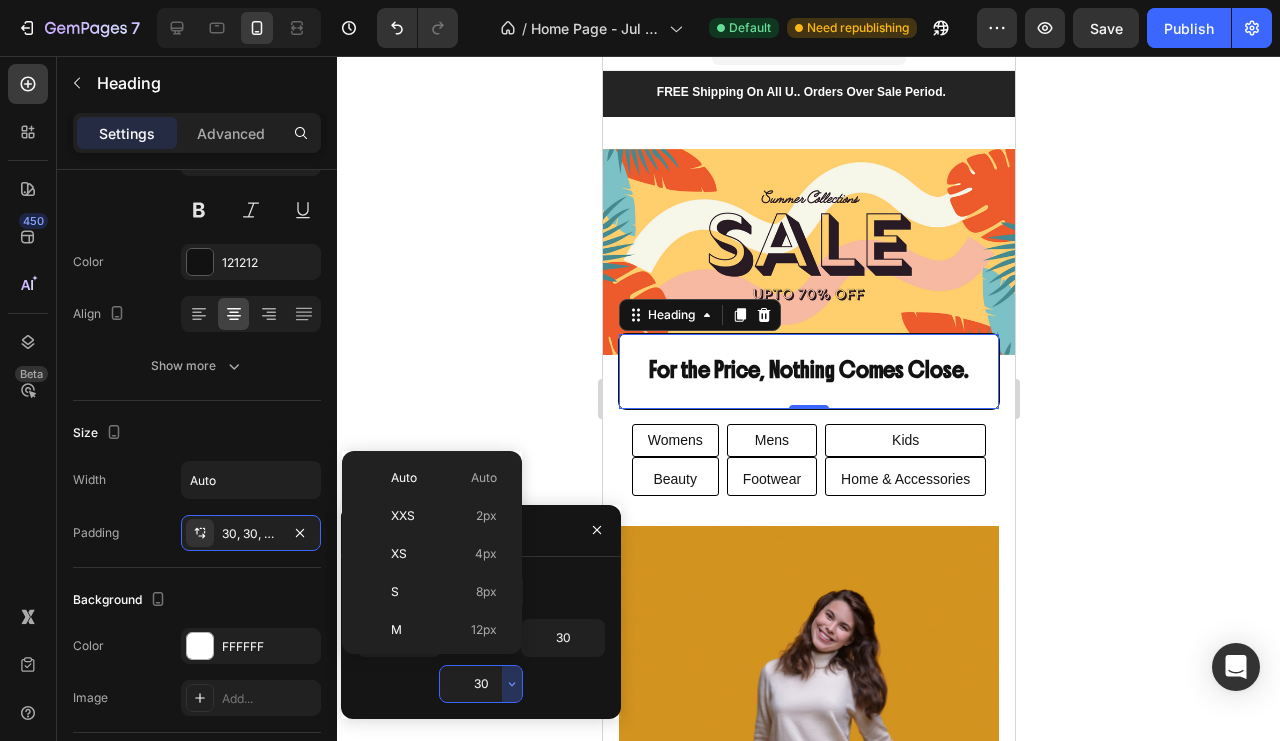 click on "M 12px" 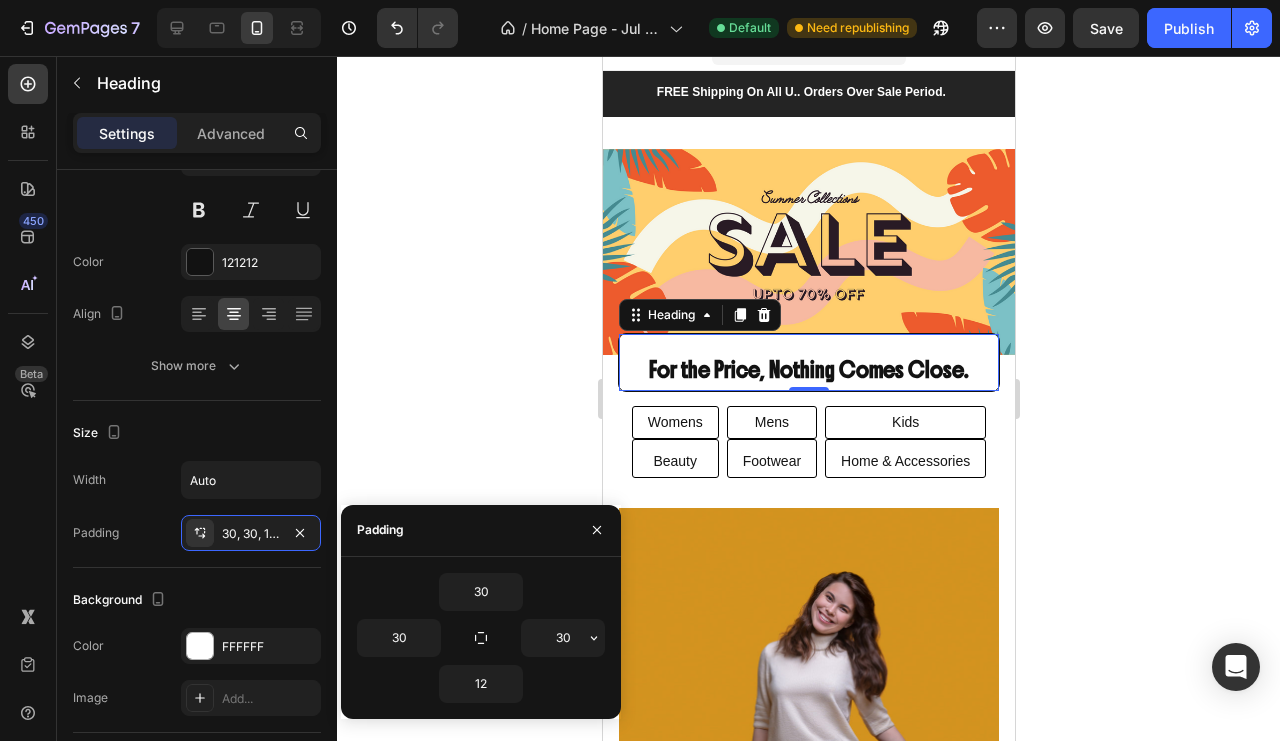 click on "30" at bounding box center [563, 638] 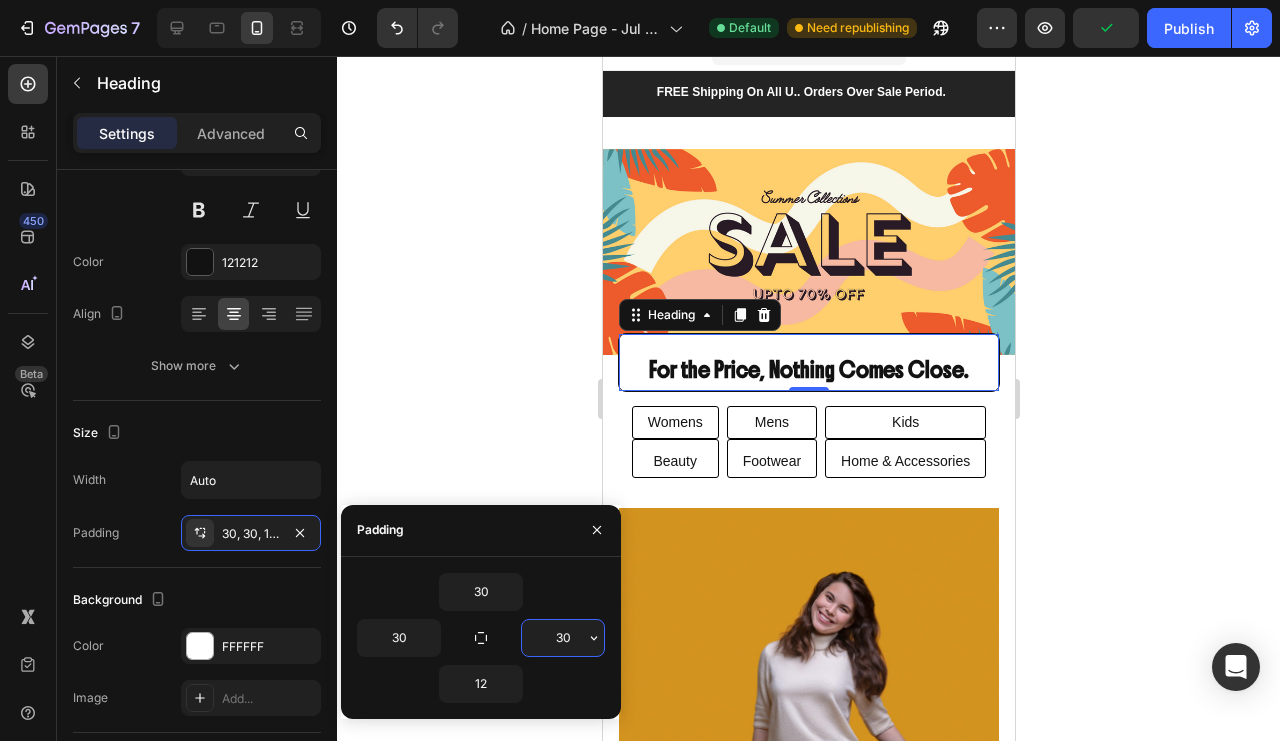 click 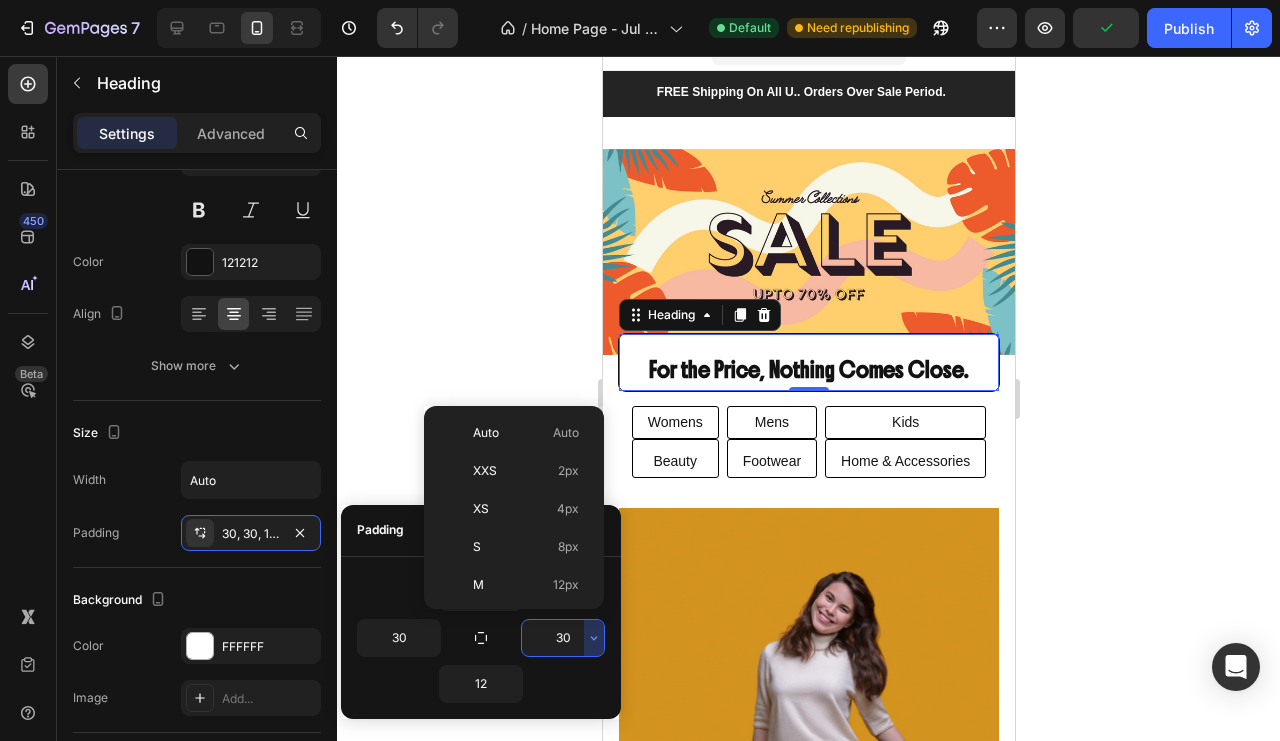 click on "12px" at bounding box center [566, 585] 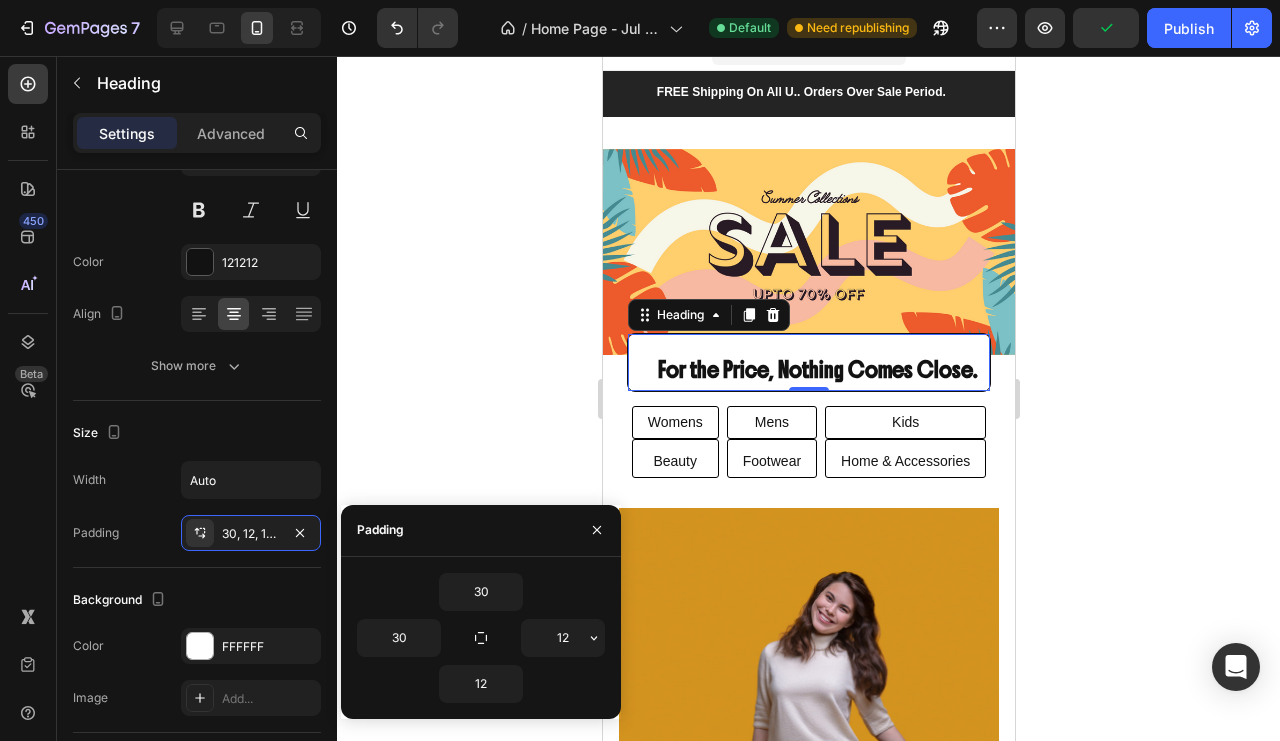click on "12" at bounding box center (563, 638) 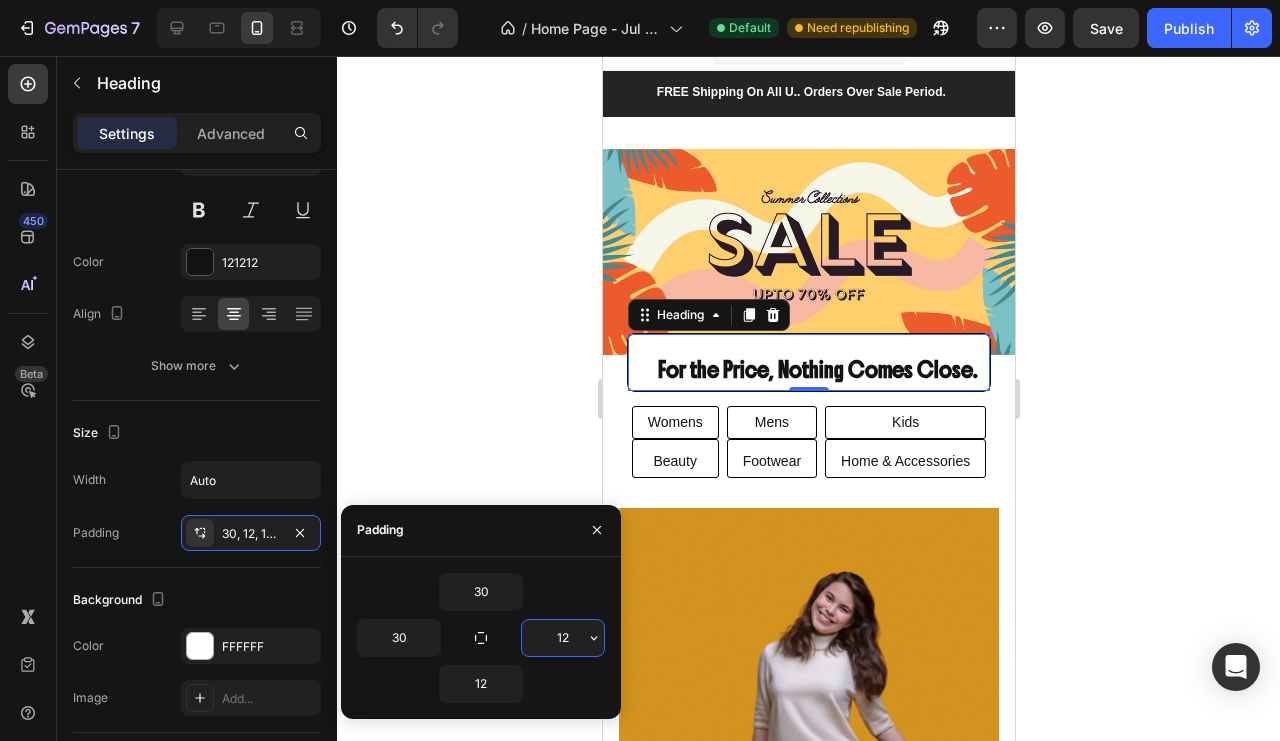 click on "12" at bounding box center [563, 638] 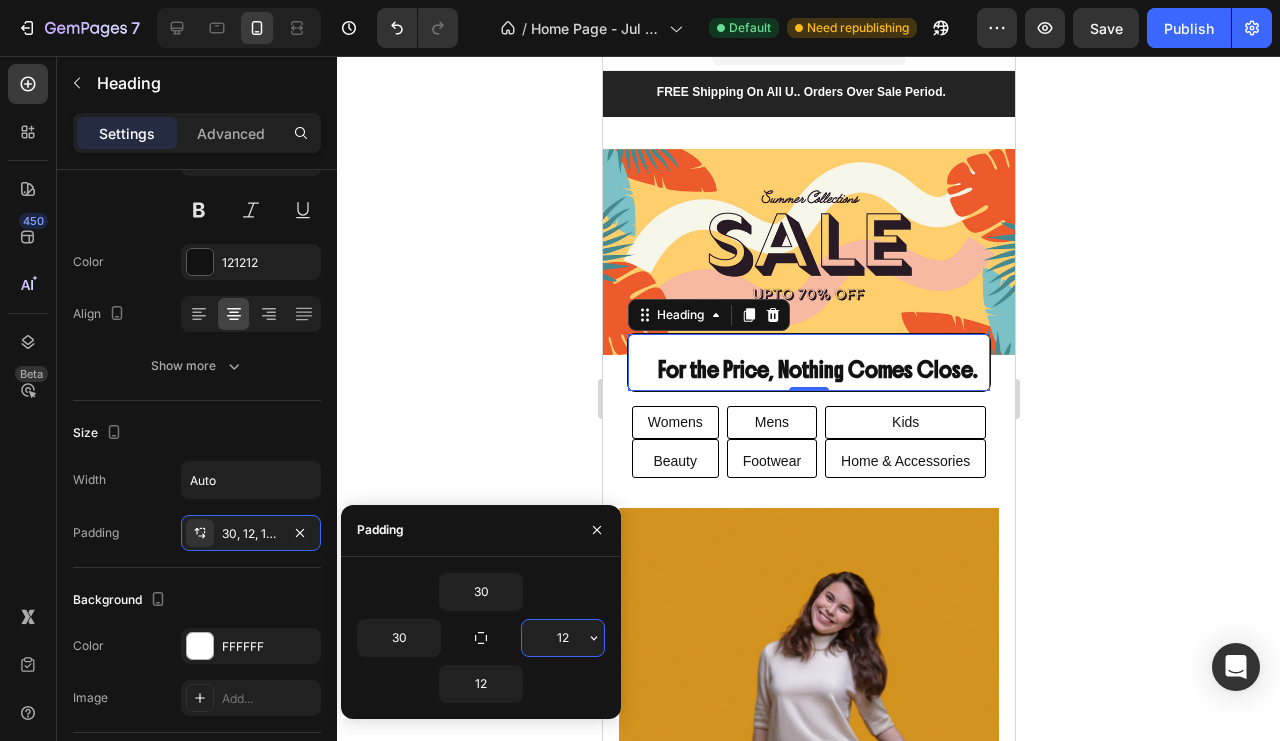 click 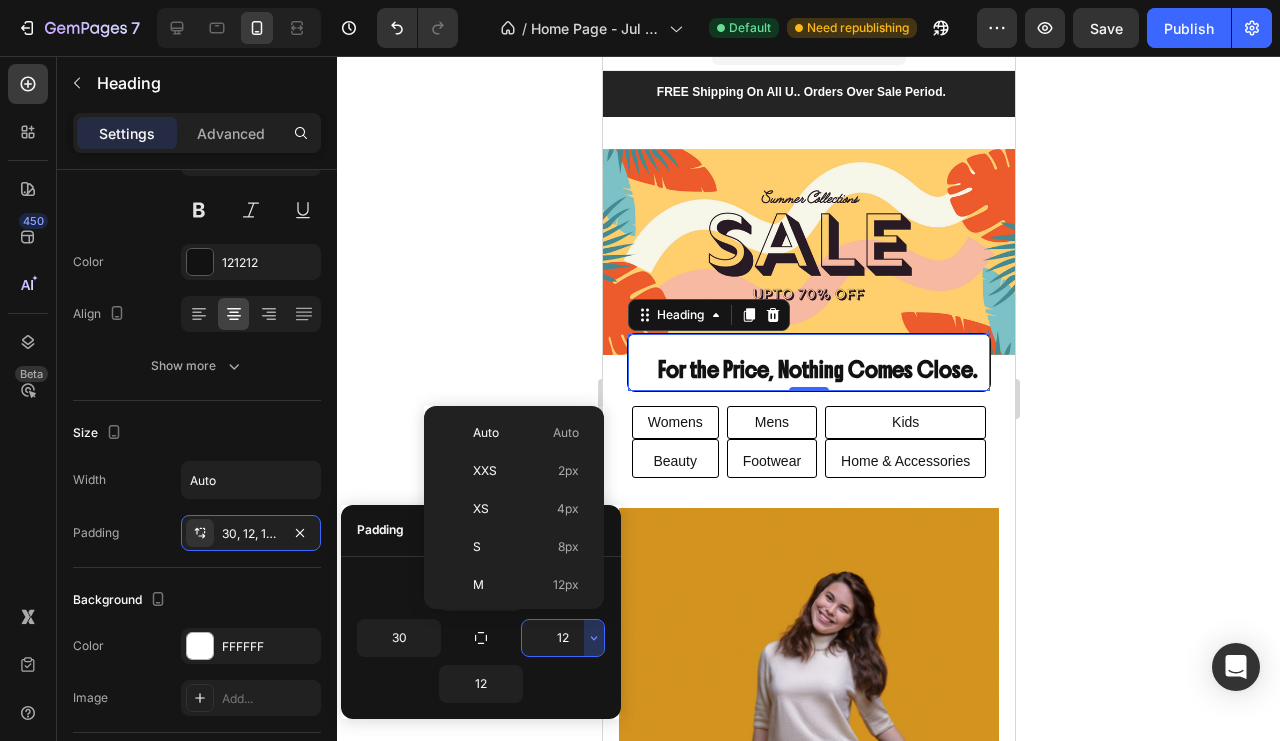 click on "Auto Auto" at bounding box center (526, 433) 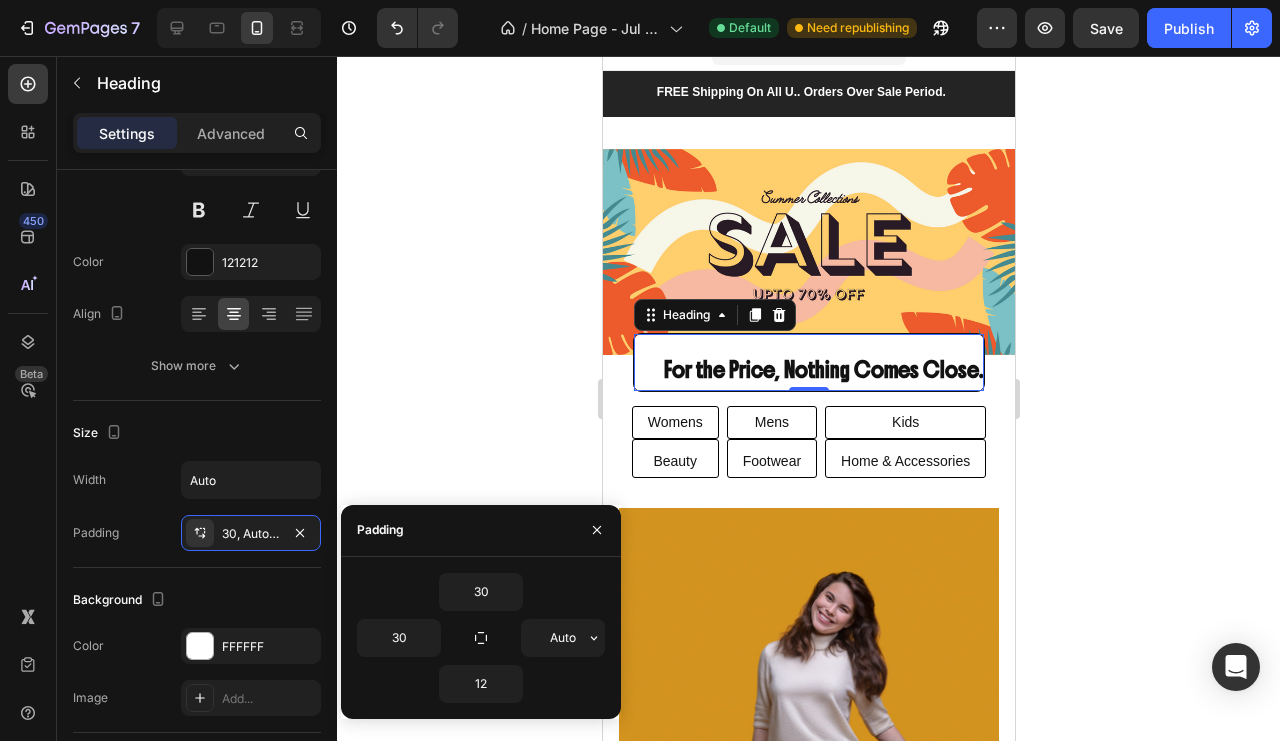 click 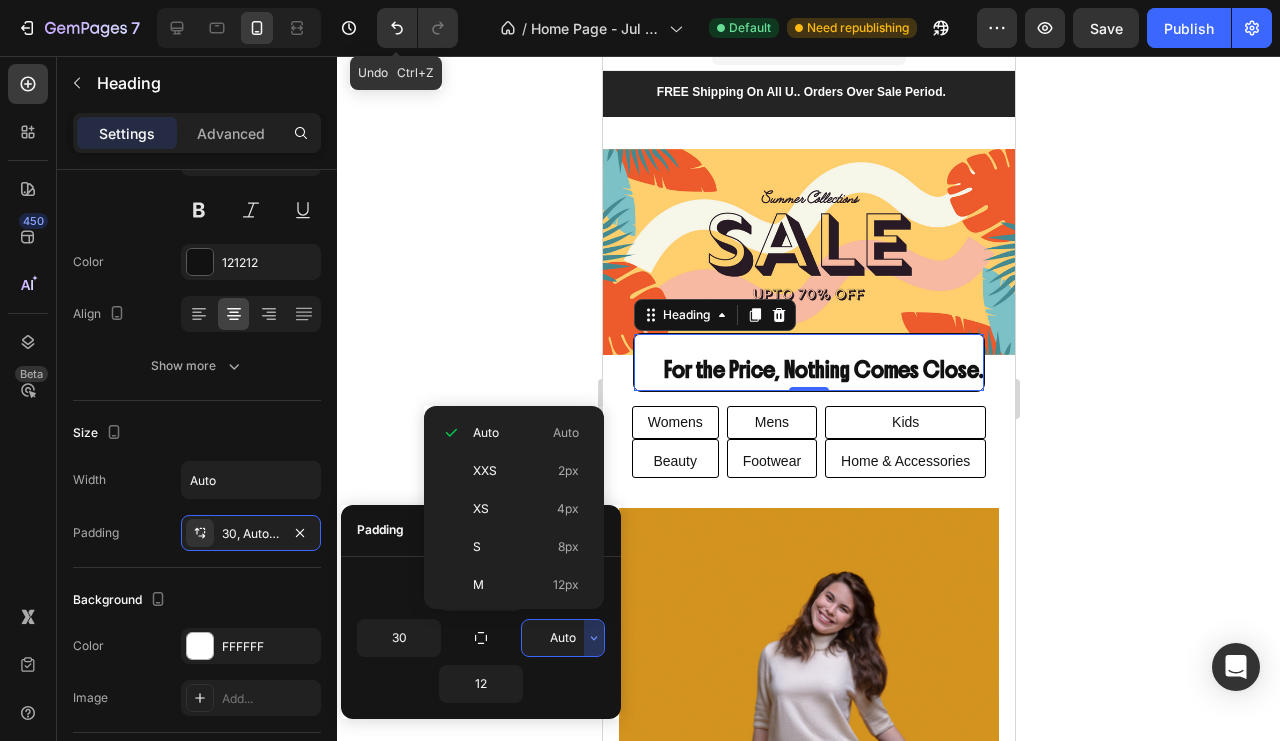 click 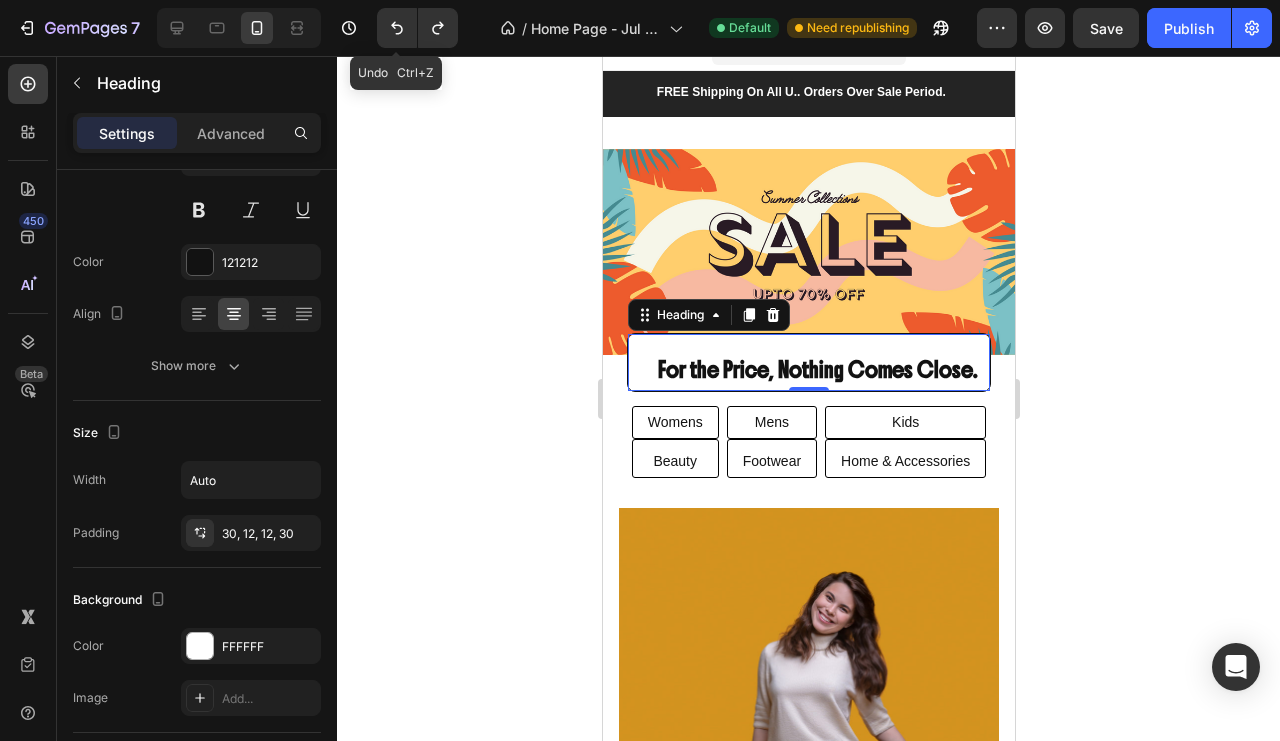 click 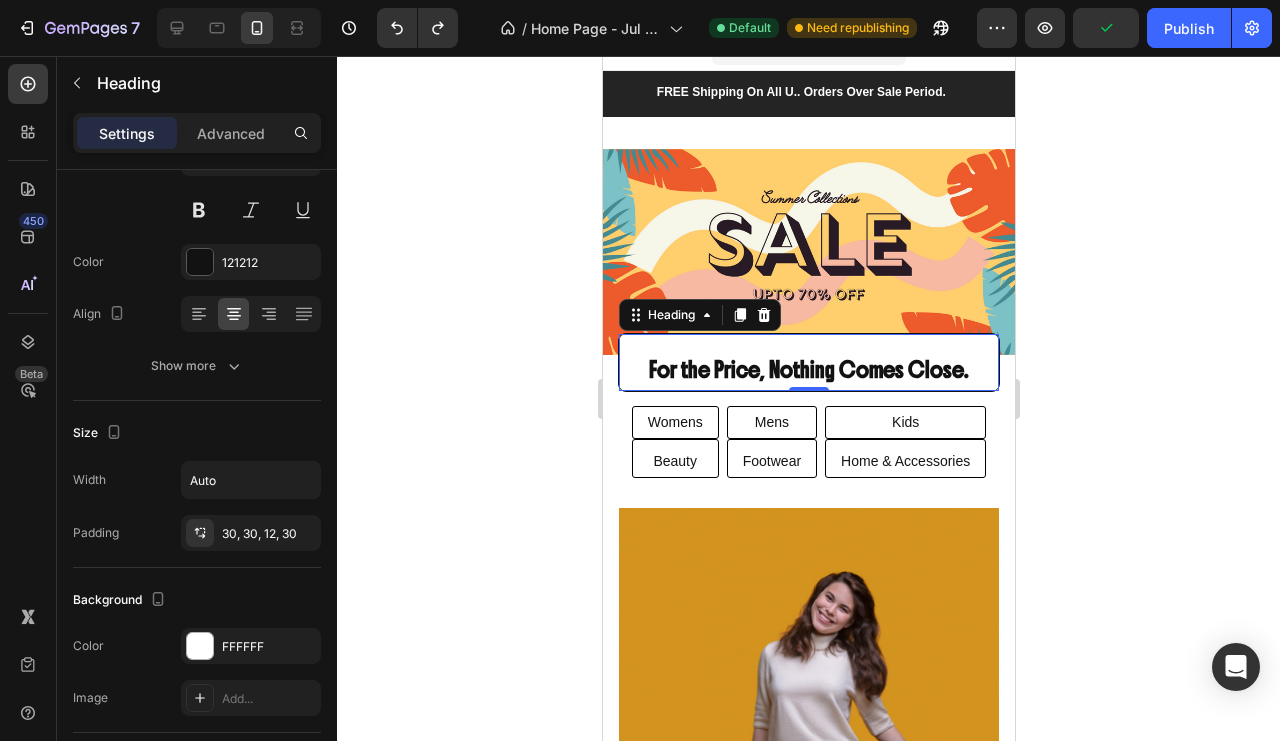 click on "30, 30, 12, 30" at bounding box center (269, 534) 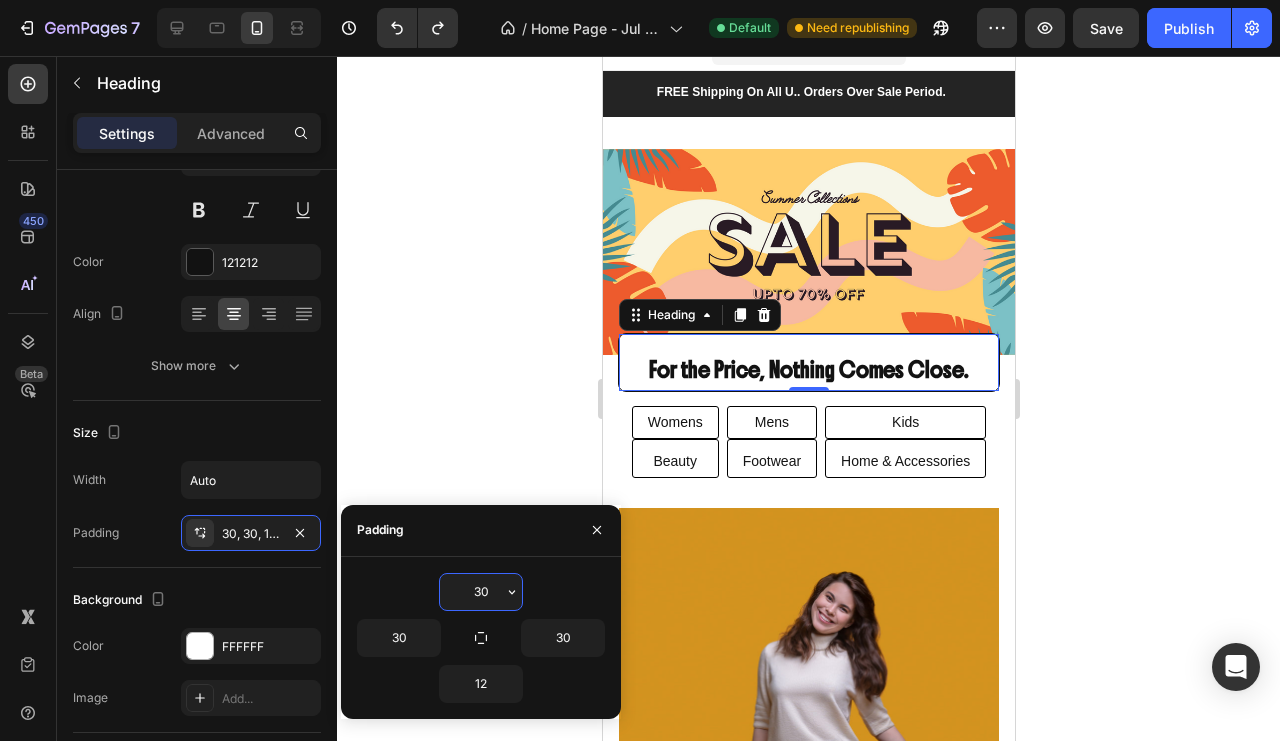 click 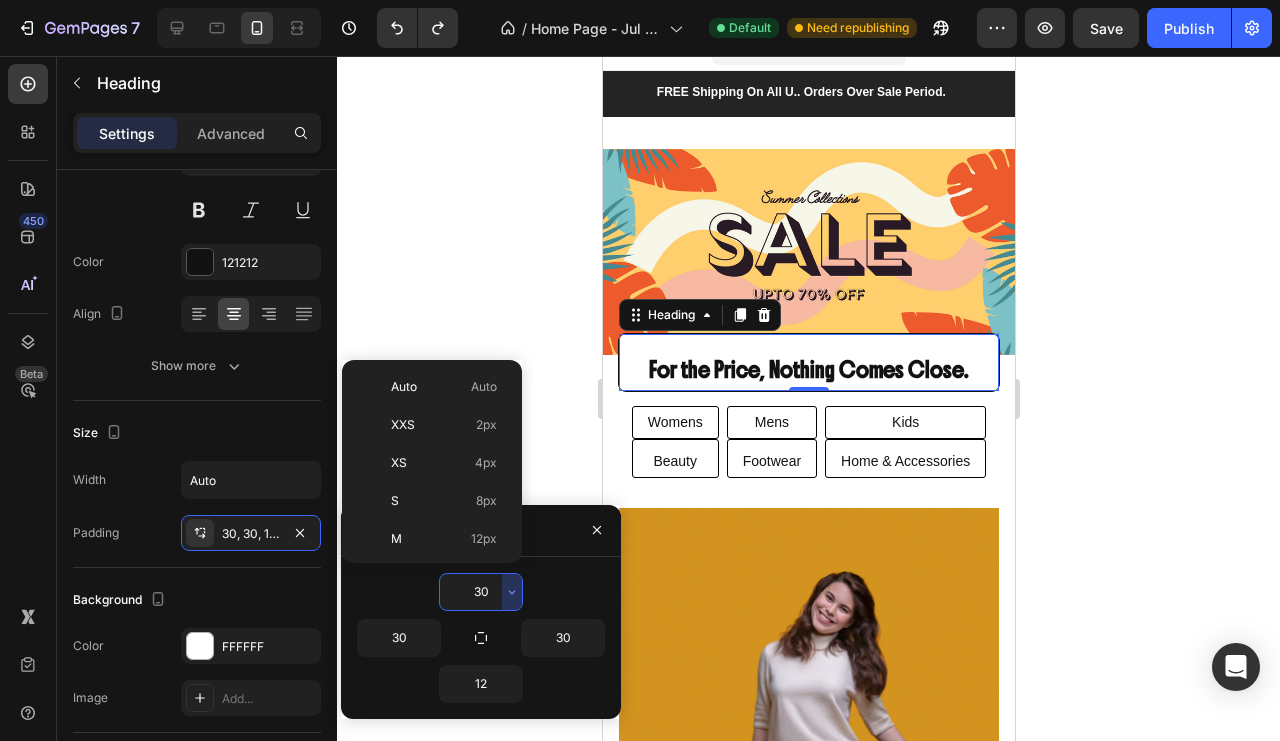 click on "12px" at bounding box center [484, 539] 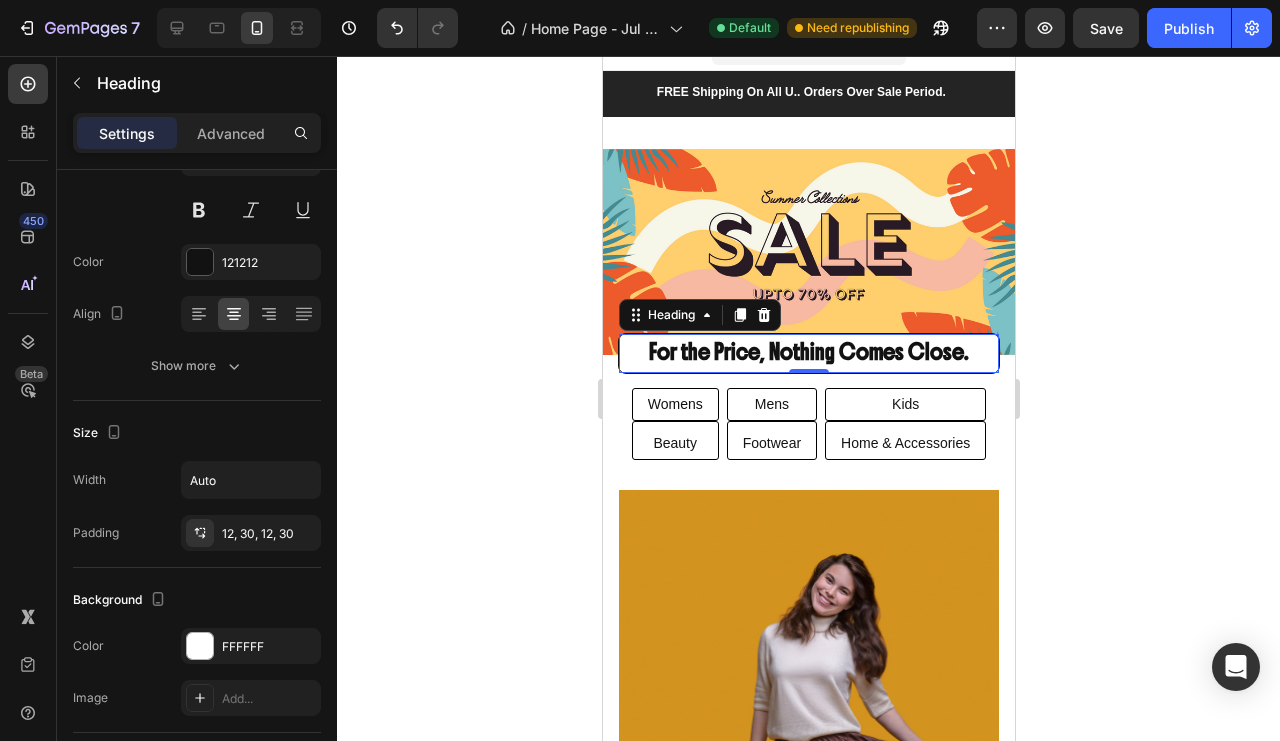 click 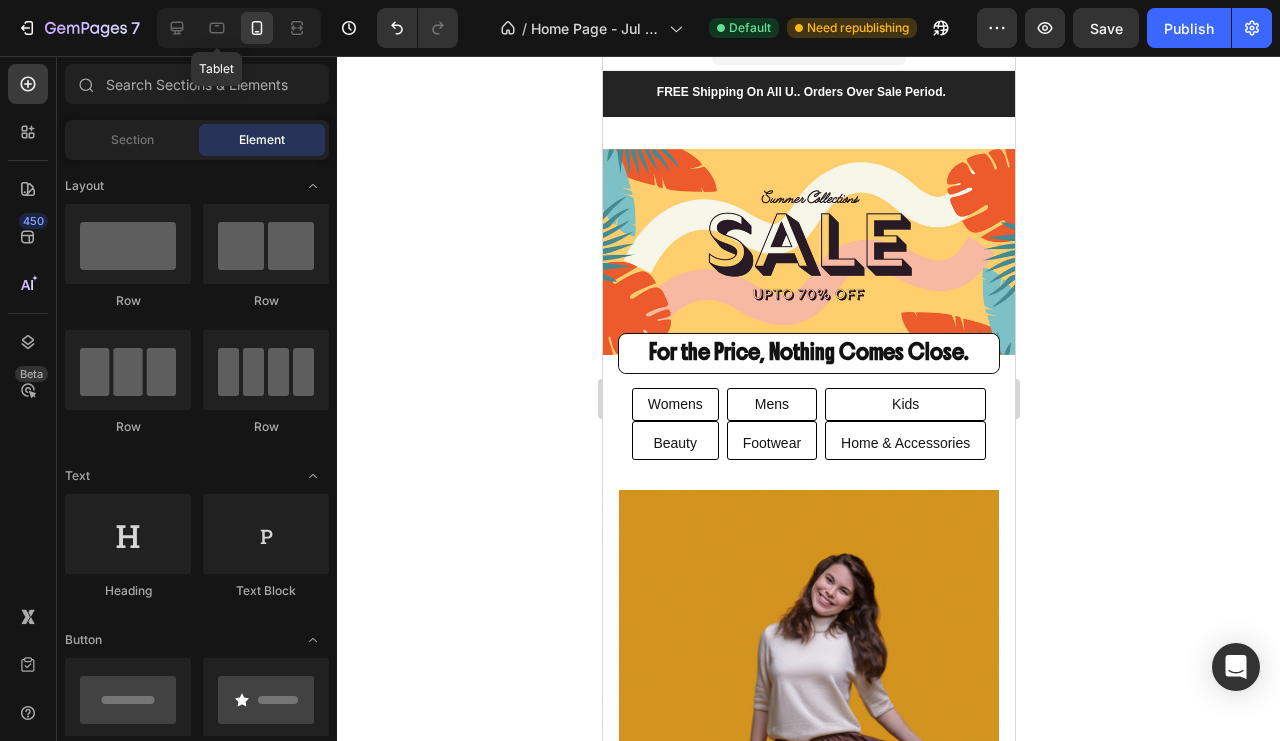 click 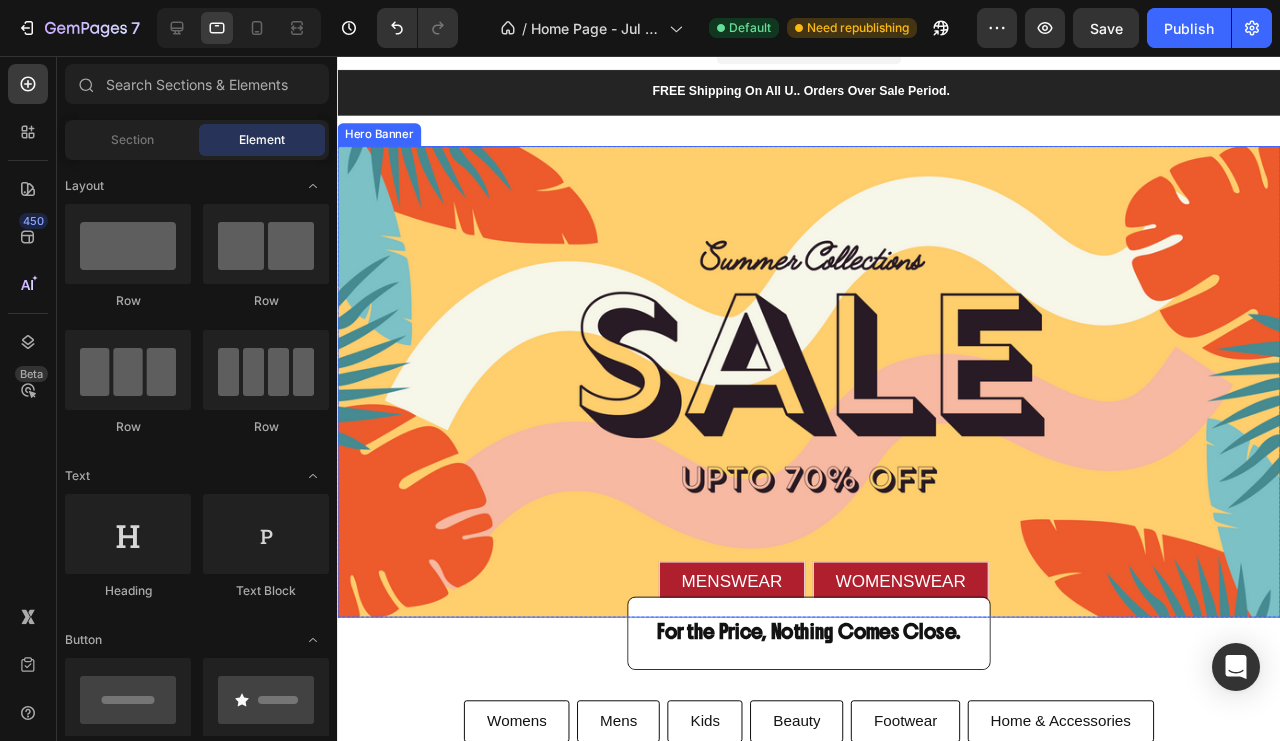 scroll, scrollTop: 226, scrollLeft: 0, axis: vertical 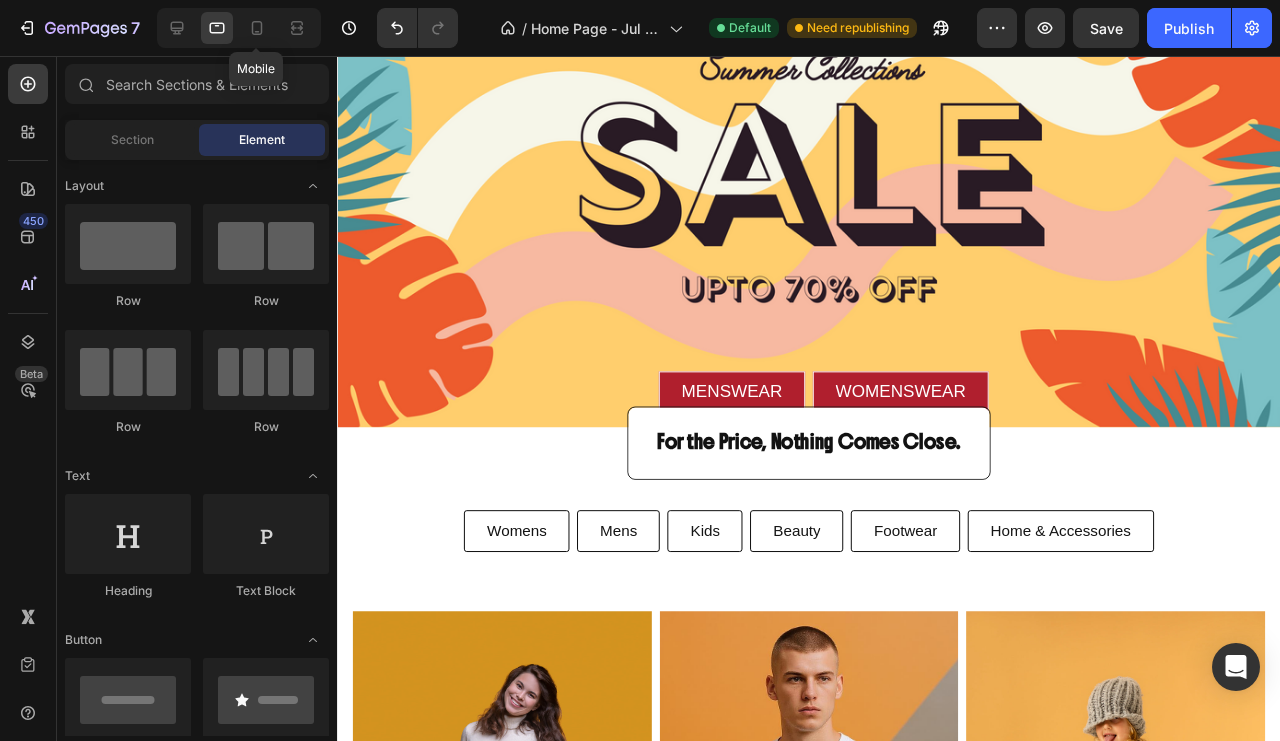 click 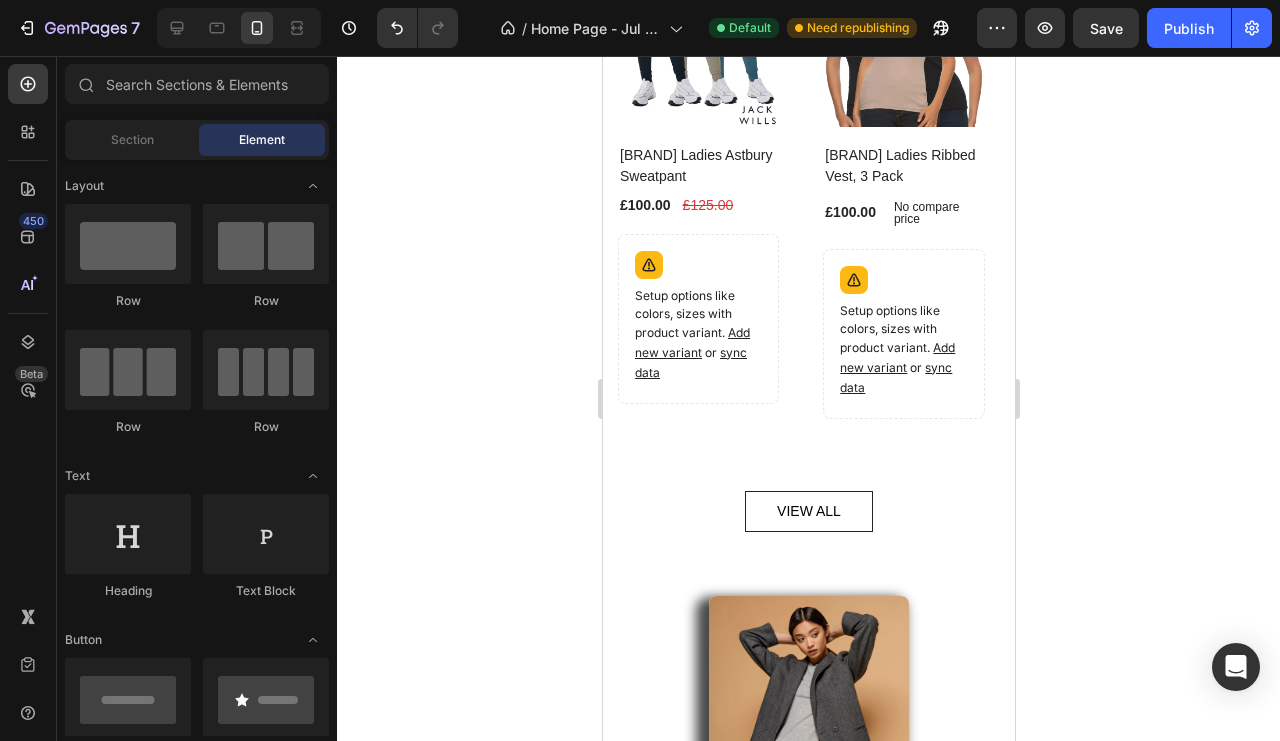 scroll, scrollTop: 2726, scrollLeft: 0, axis: vertical 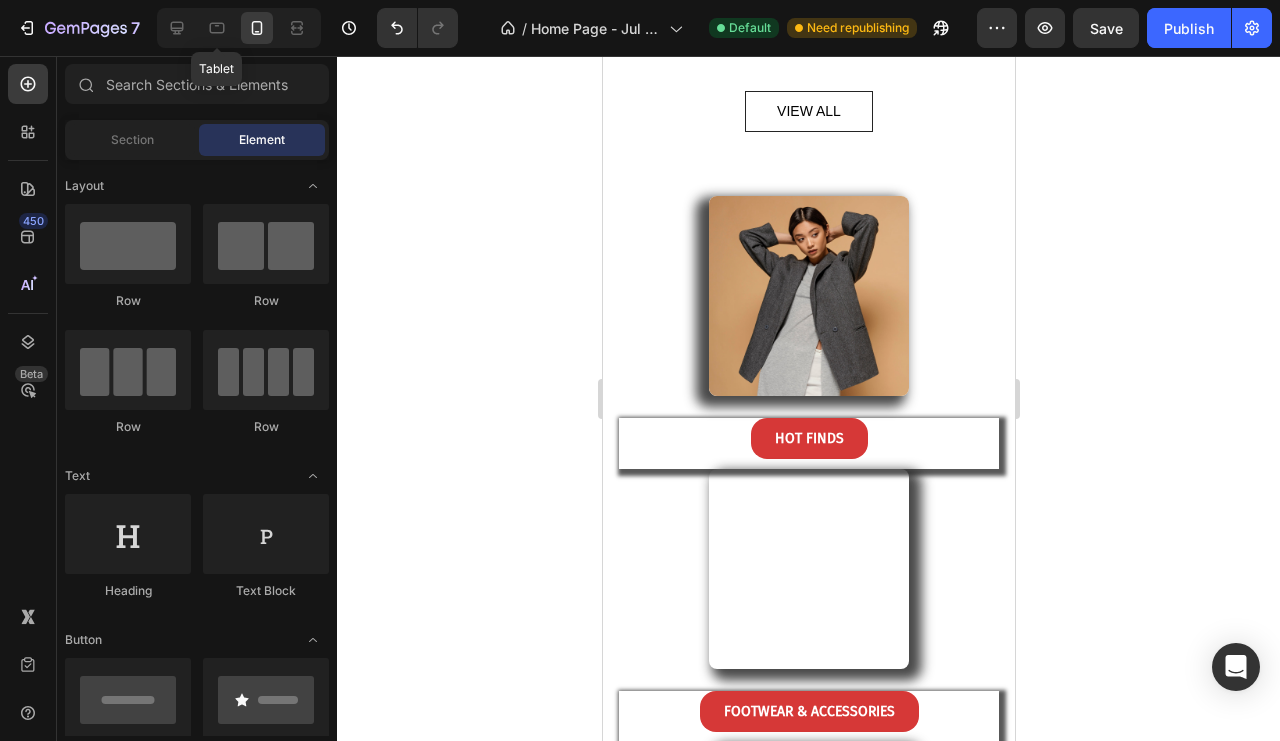 click 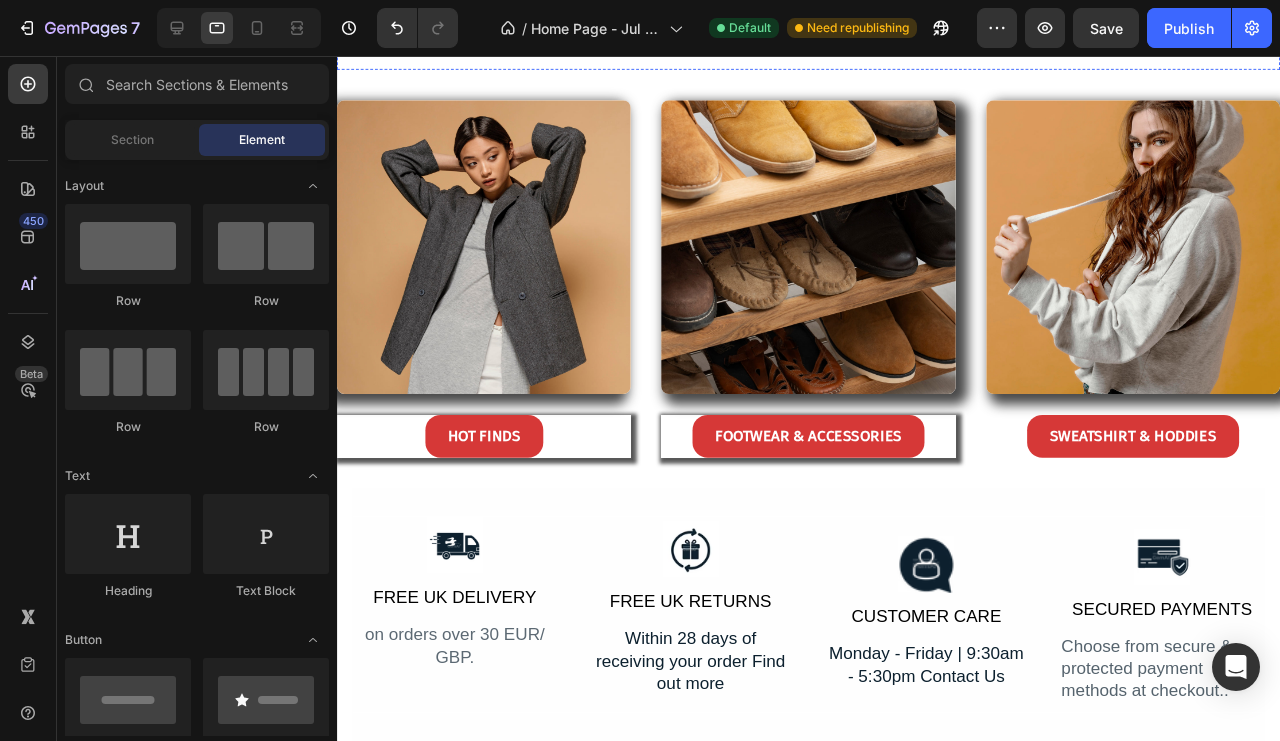 scroll, scrollTop: 3215, scrollLeft: 0, axis: vertical 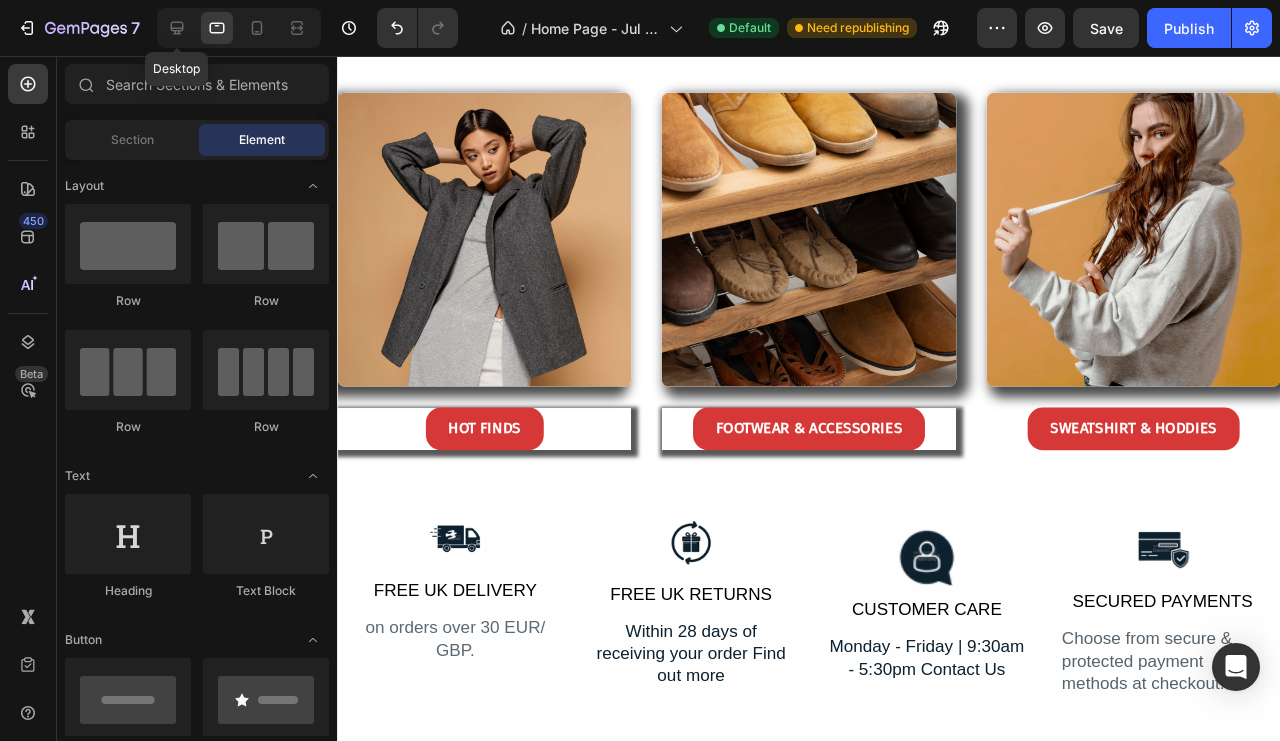 click 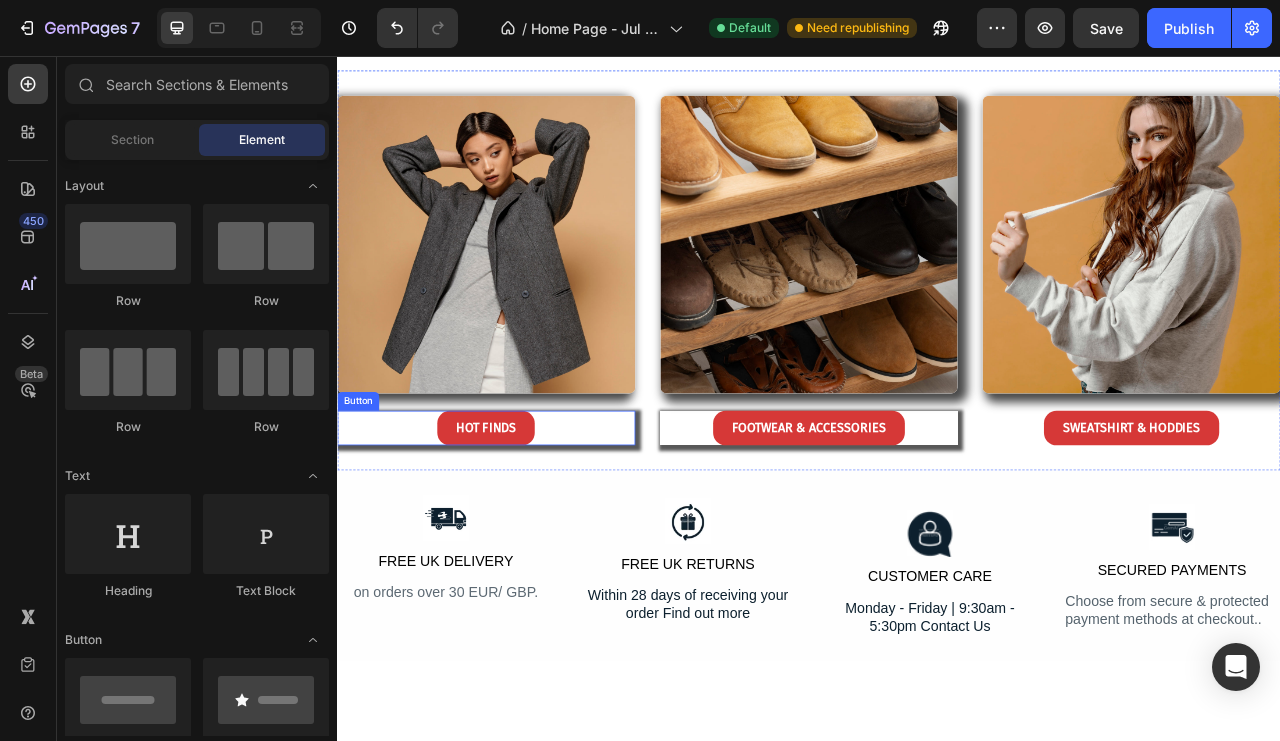 scroll, scrollTop: 2915, scrollLeft: 0, axis: vertical 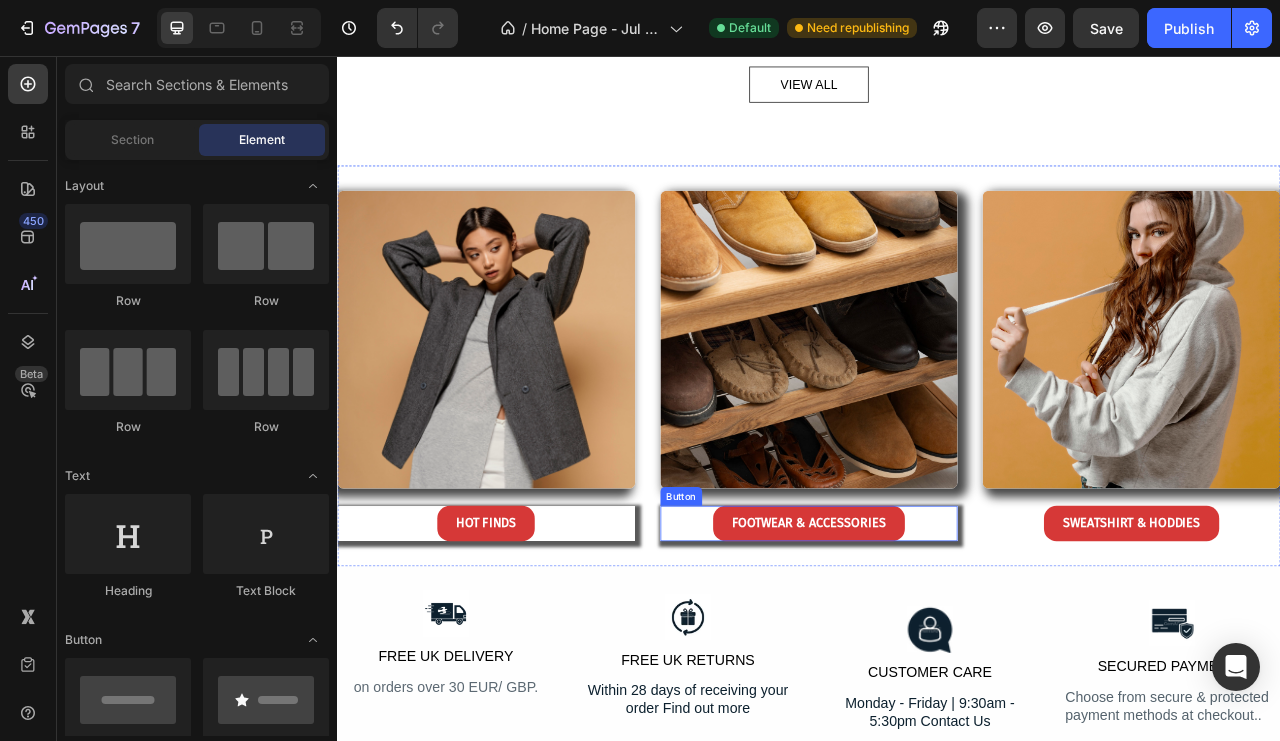 click on "FOOTWEAR & ACCESSORIES Button" at bounding box center (937, 650) 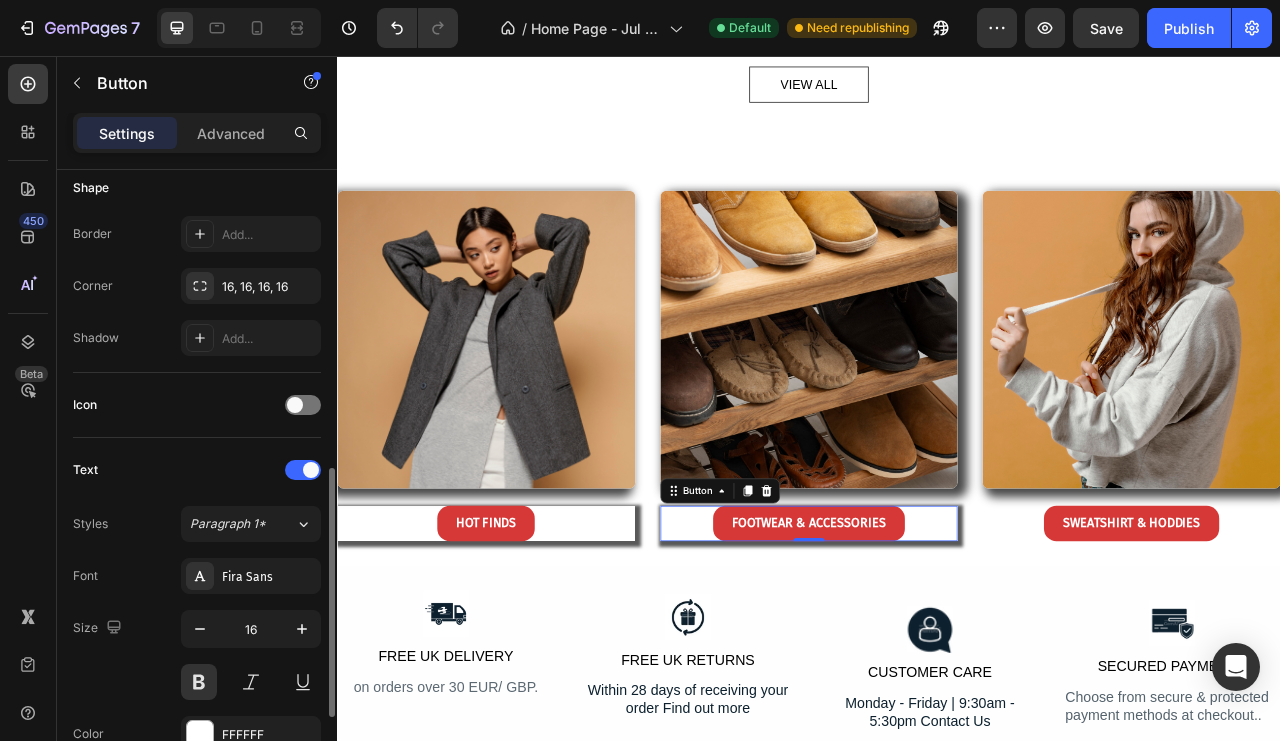 scroll, scrollTop: 600, scrollLeft: 0, axis: vertical 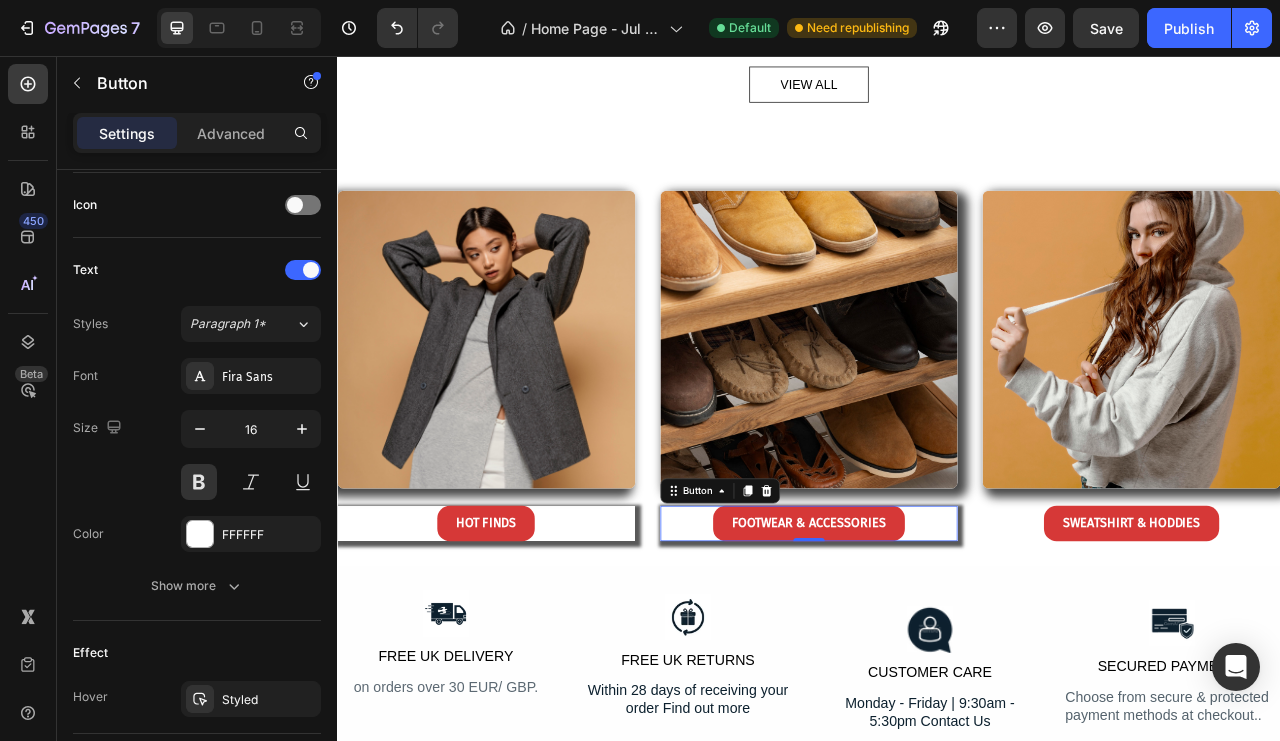 click on "FOOTWEAR & ACCESSORIES" at bounding box center [937, 650] 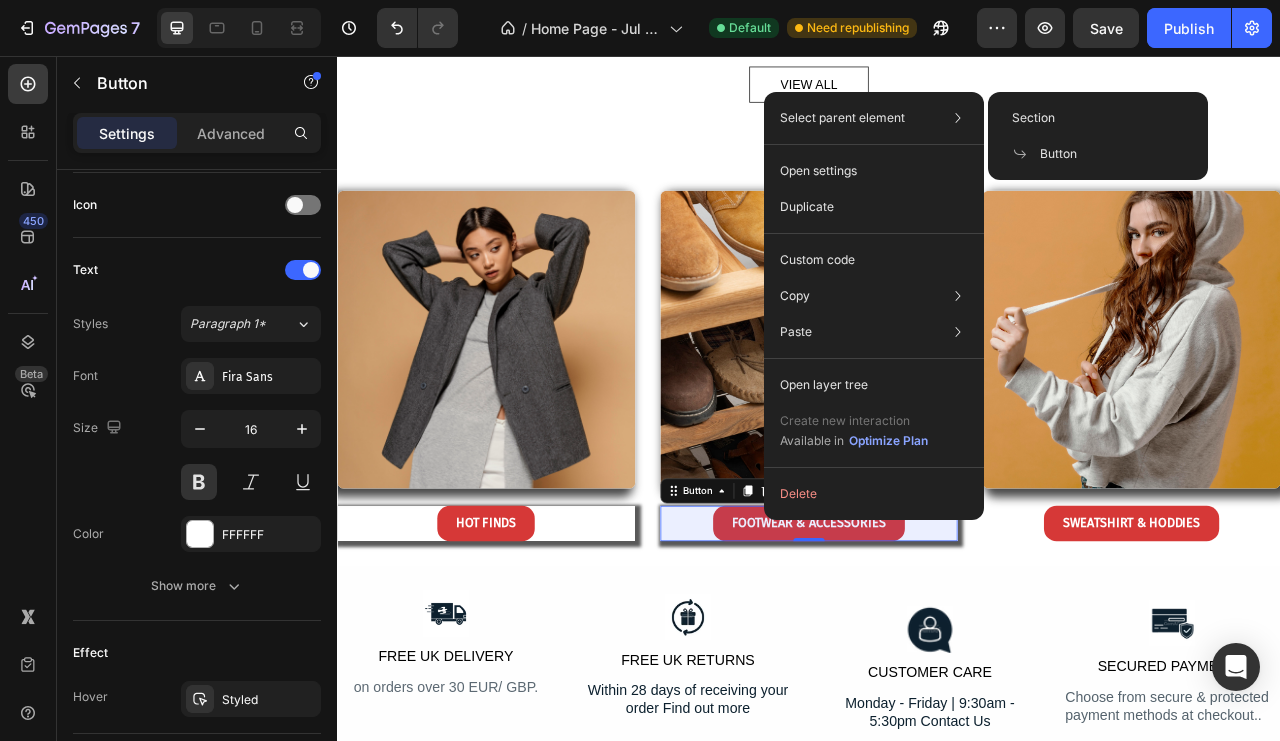drag, startPoint x: 1019, startPoint y: 149, endPoint x: 843, endPoint y: 168, distance: 177.0226 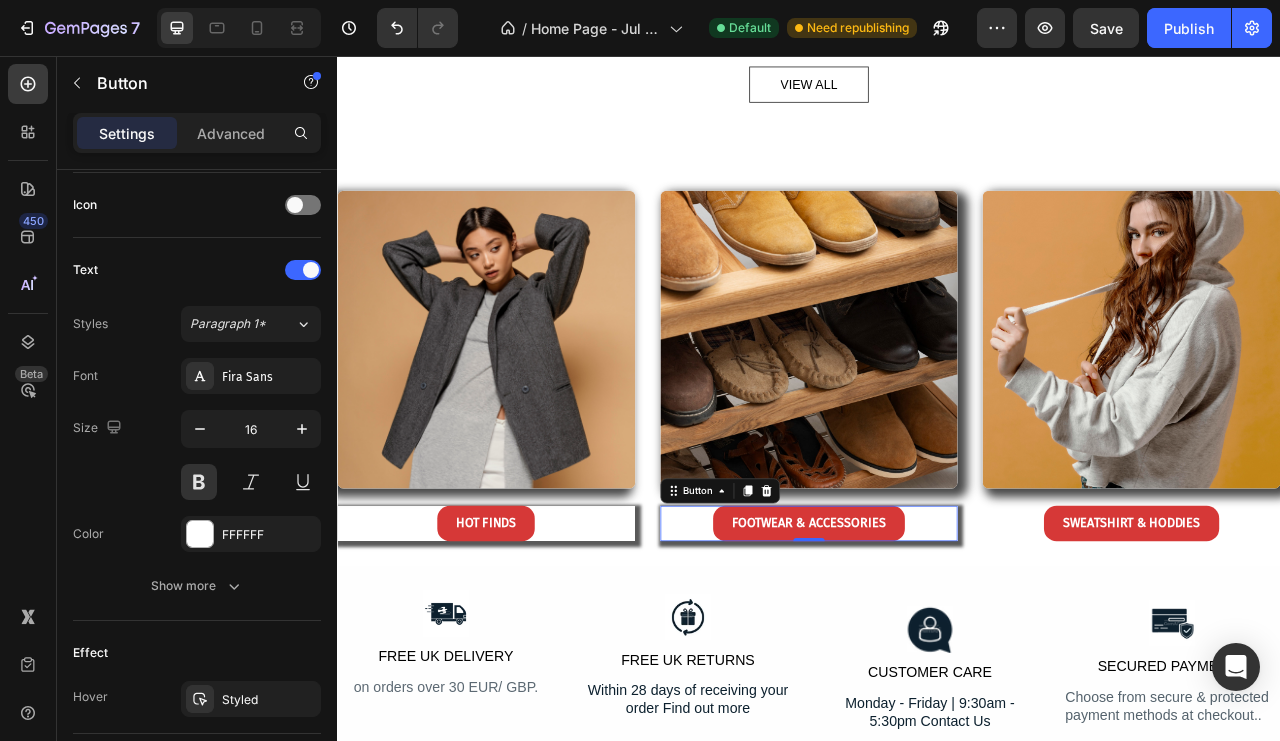 click on "FOOTWEAR & ACCESSORIES Button   0" at bounding box center (937, 650) 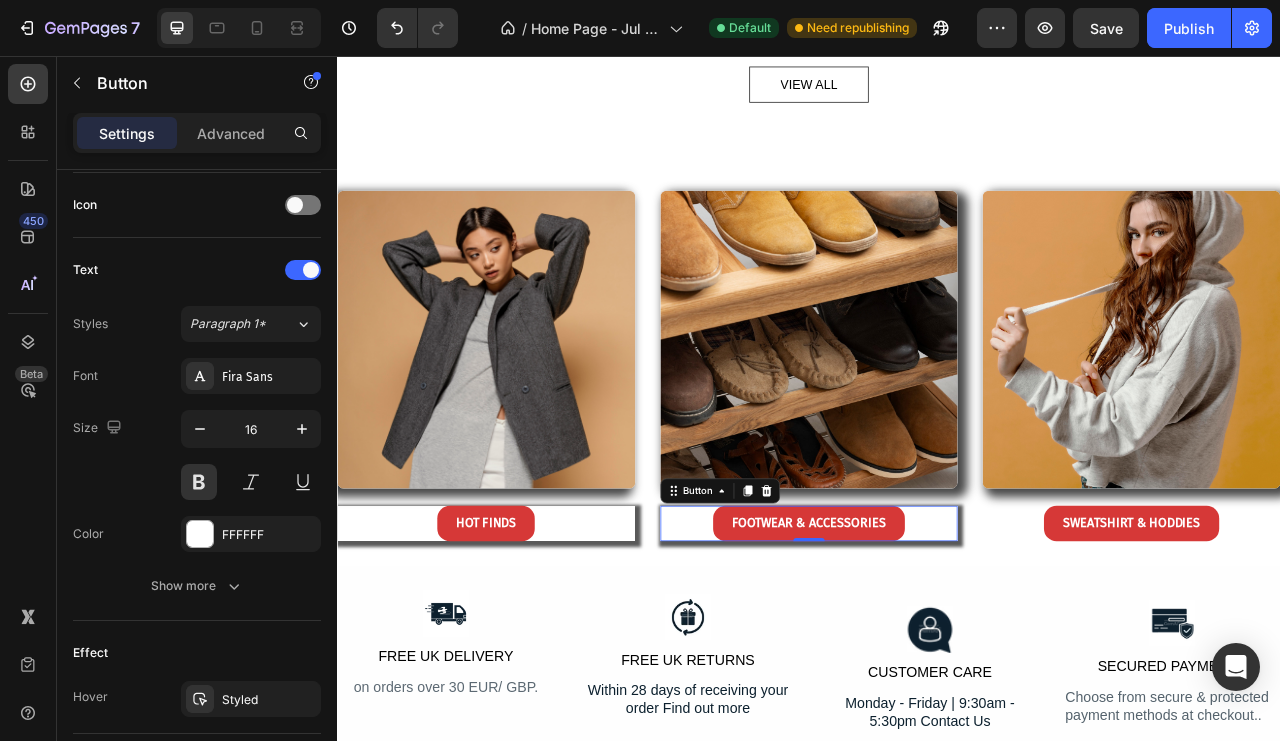 click on "FOOTWEAR & ACCESSORIES Button   0" at bounding box center (937, 650) 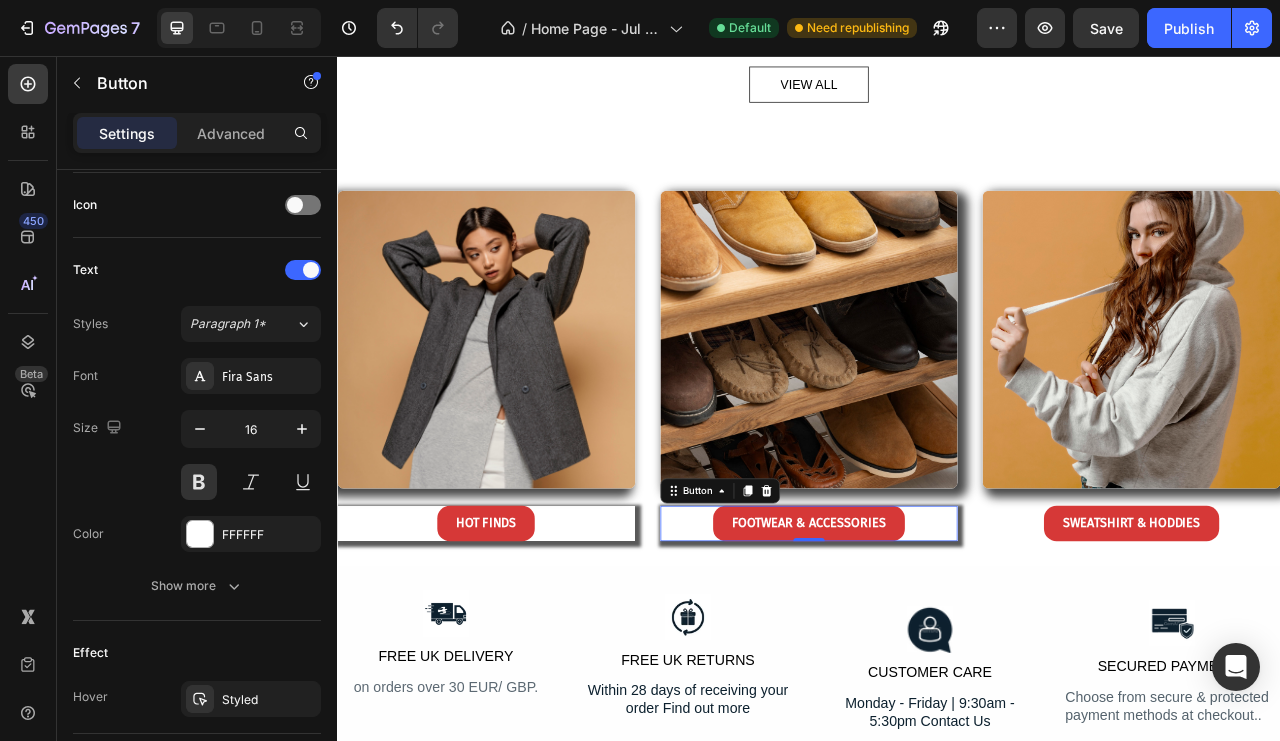 click 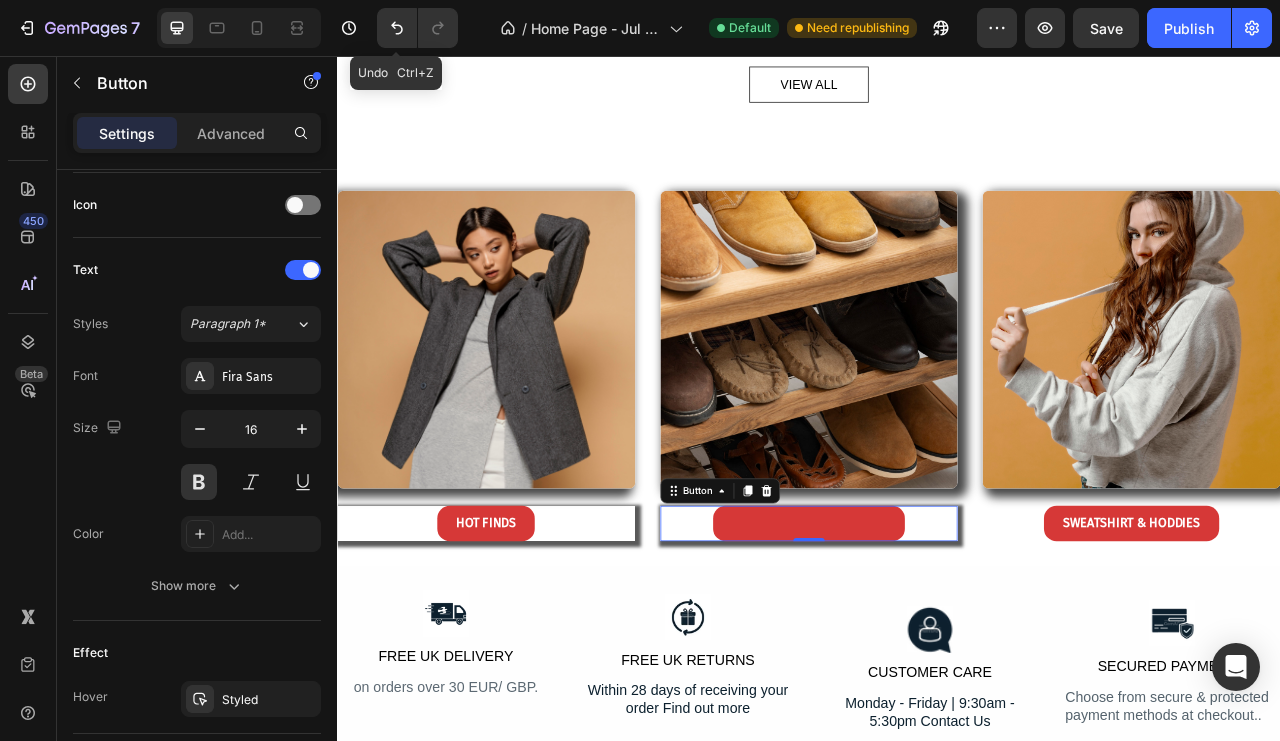 click 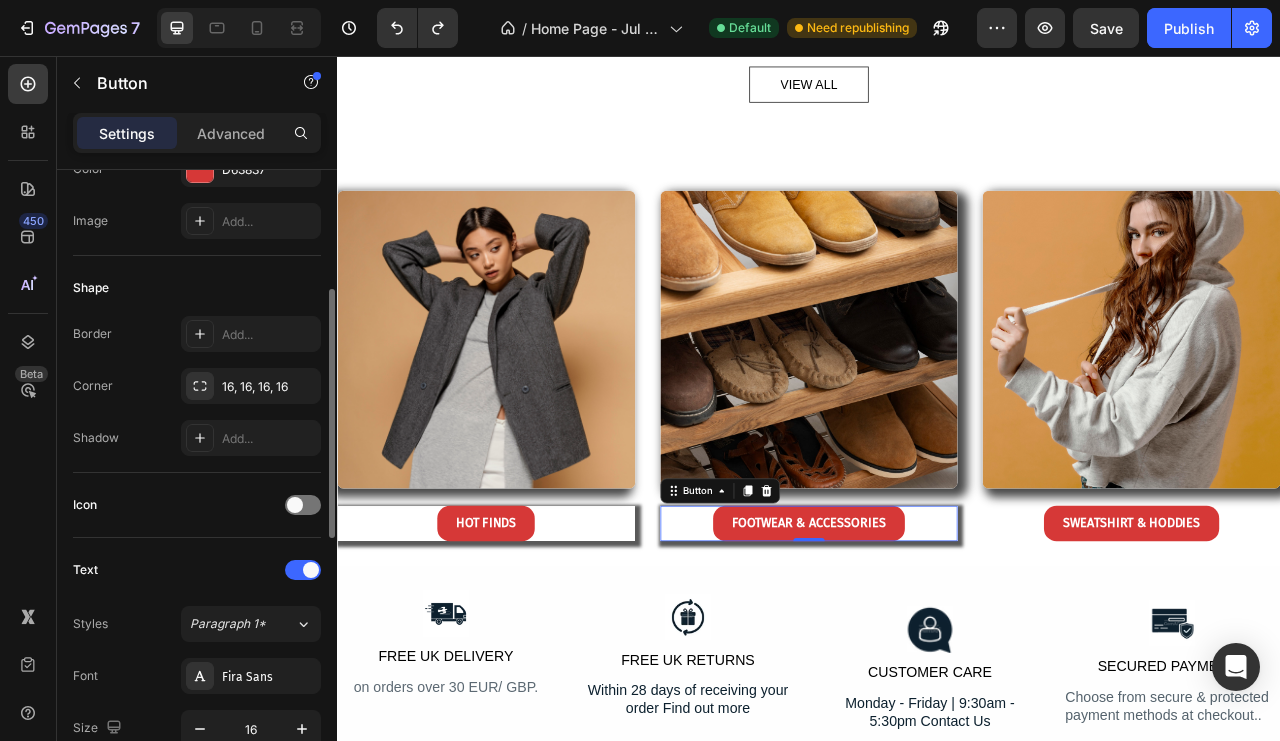scroll, scrollTop: 0, scrollLeft: 0, axis: both 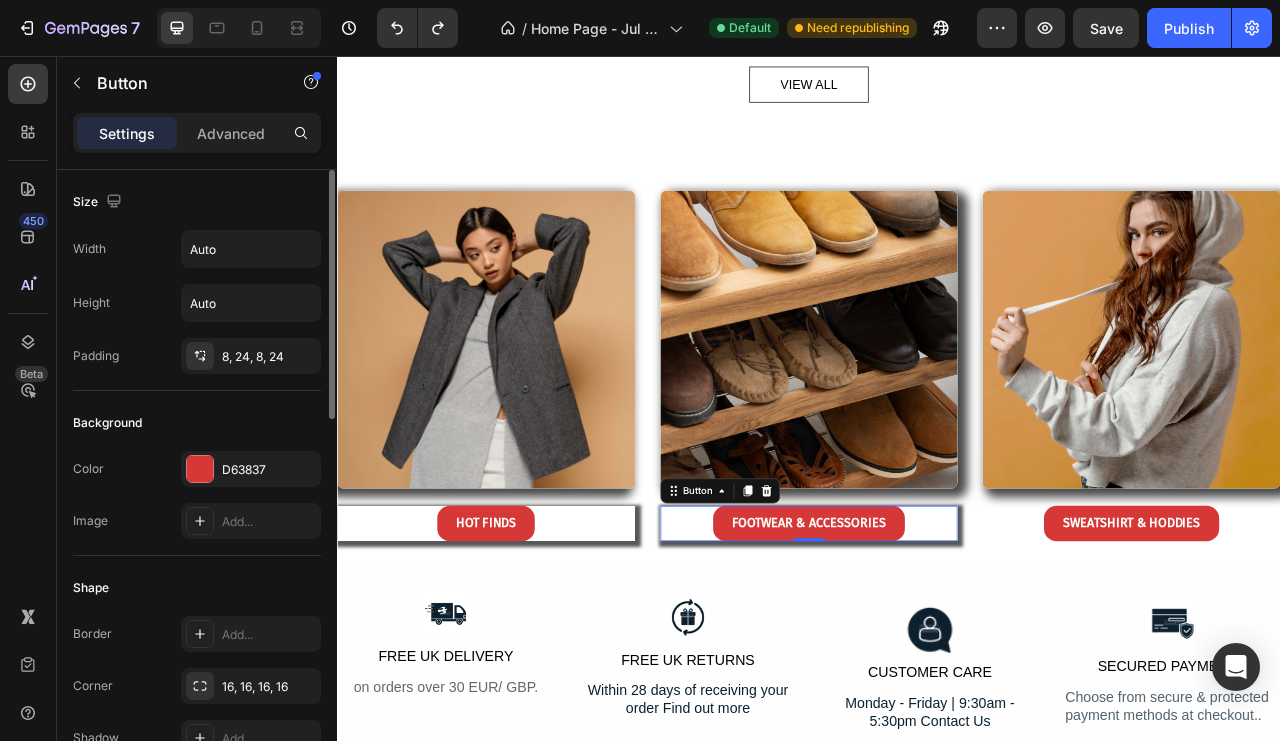 click on "Advanced" at bounding box center [231, 133] 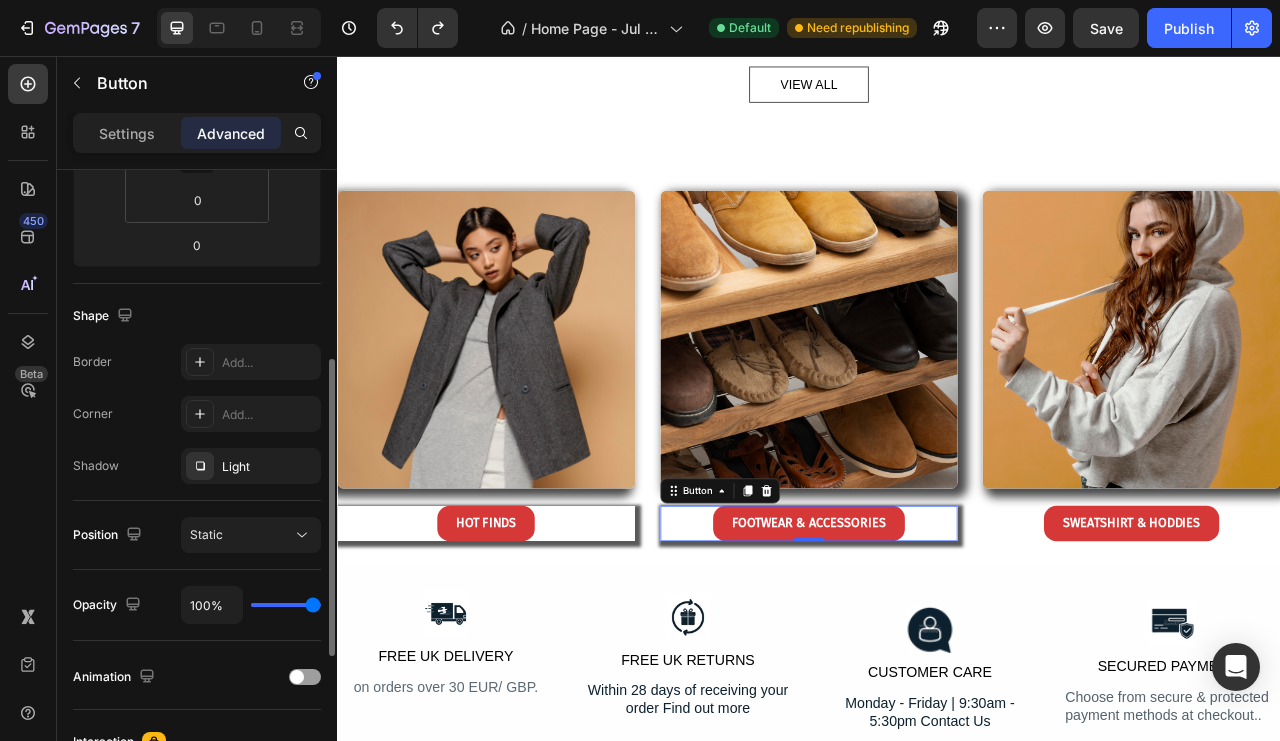 scroll, scrollTop: 500, scrollLeft: 0, axis: vertical 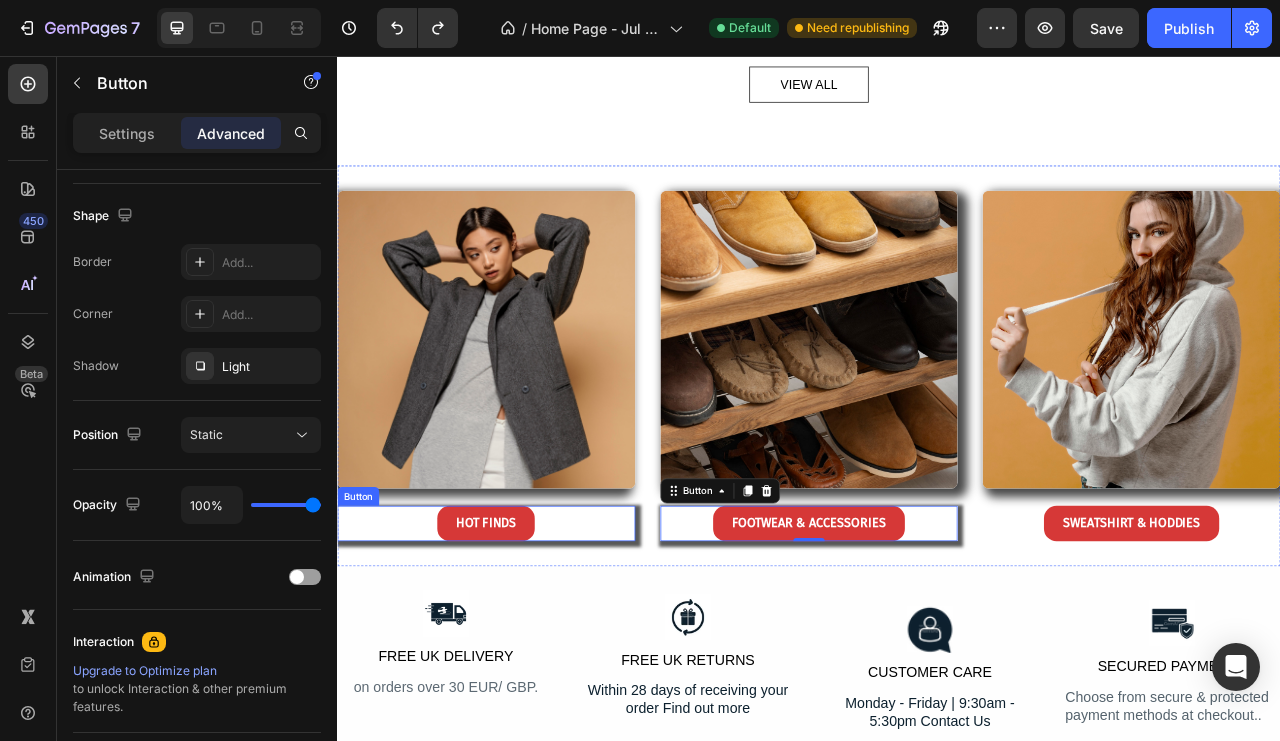 click on "HOT FINDS Button" at bounding box center [526, 650] 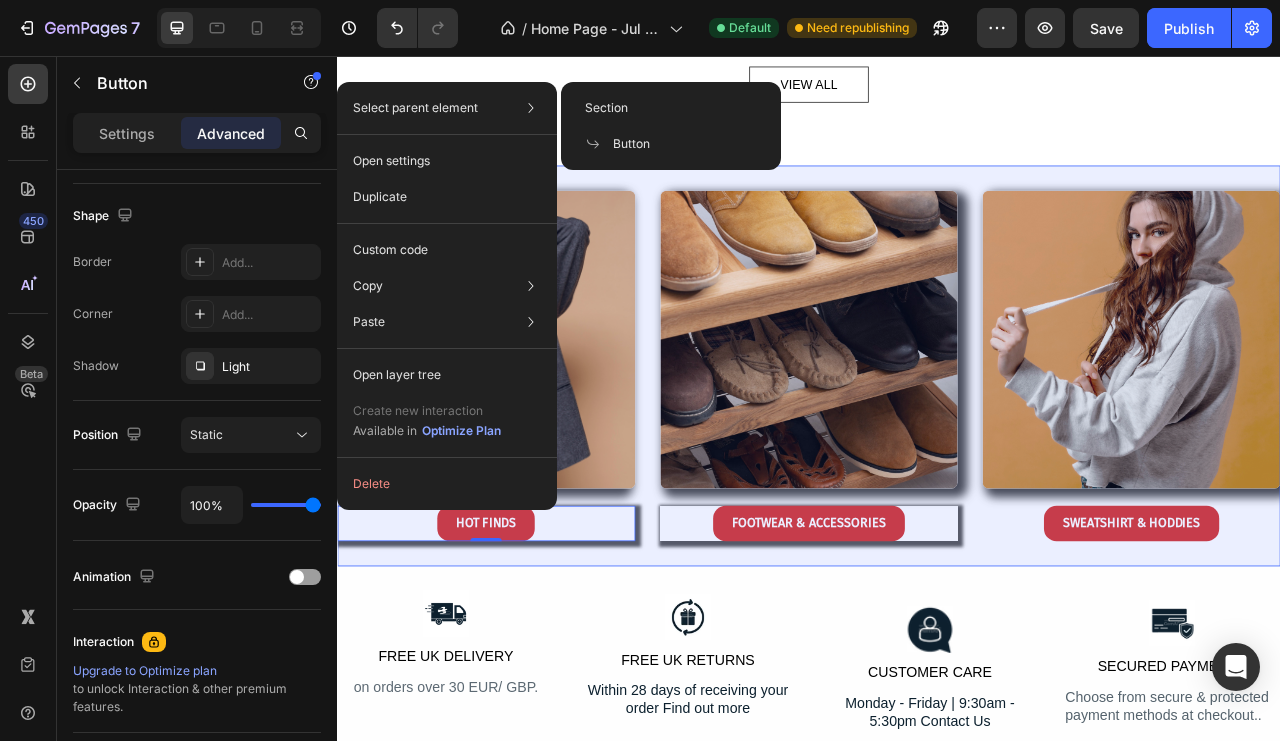 click on "Section" 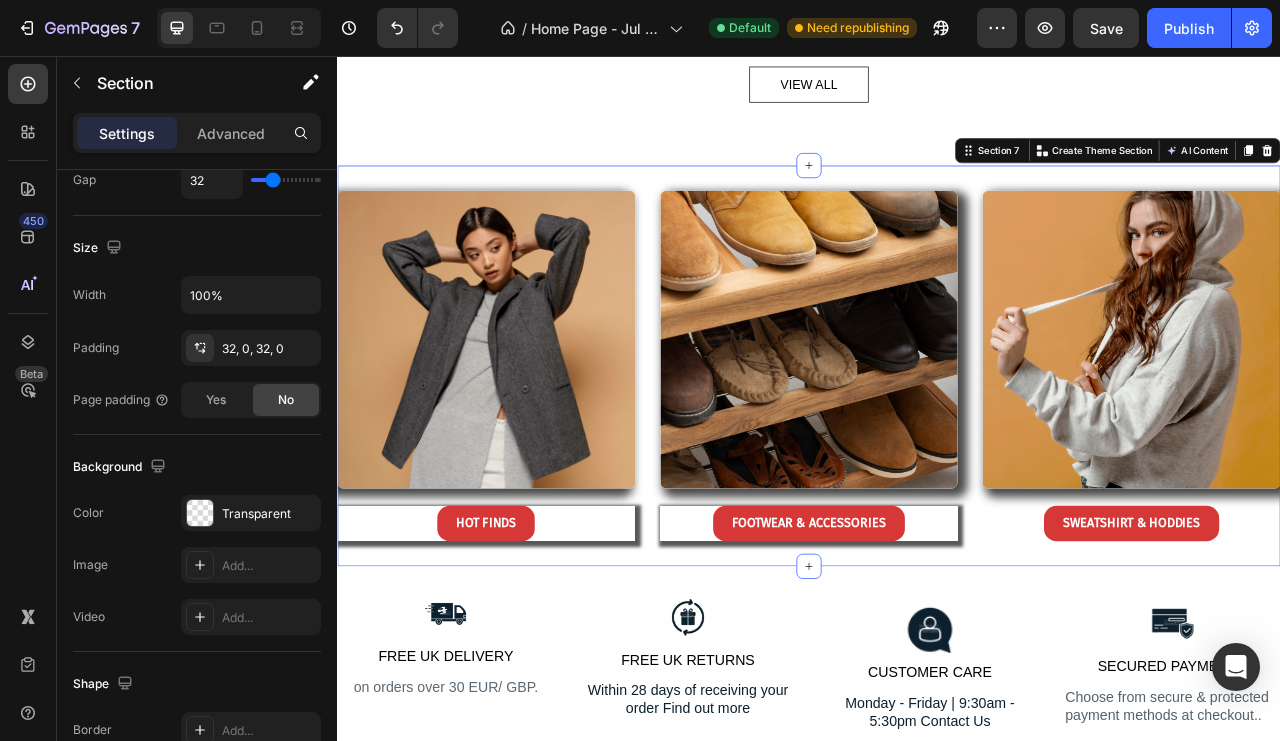 scroll, scrollTop: 0, scrollLeft: 0, axis: both 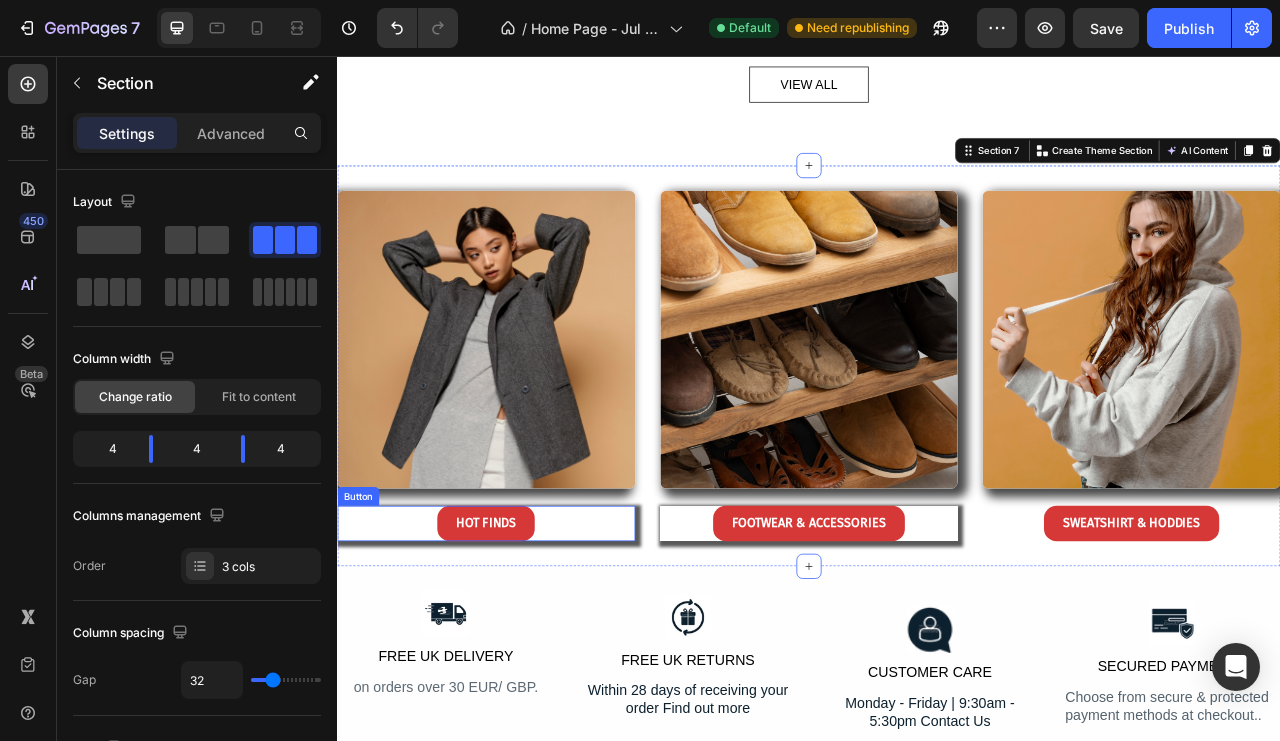 click on "HOT FINDS Button" at bounding box center [526, 650] 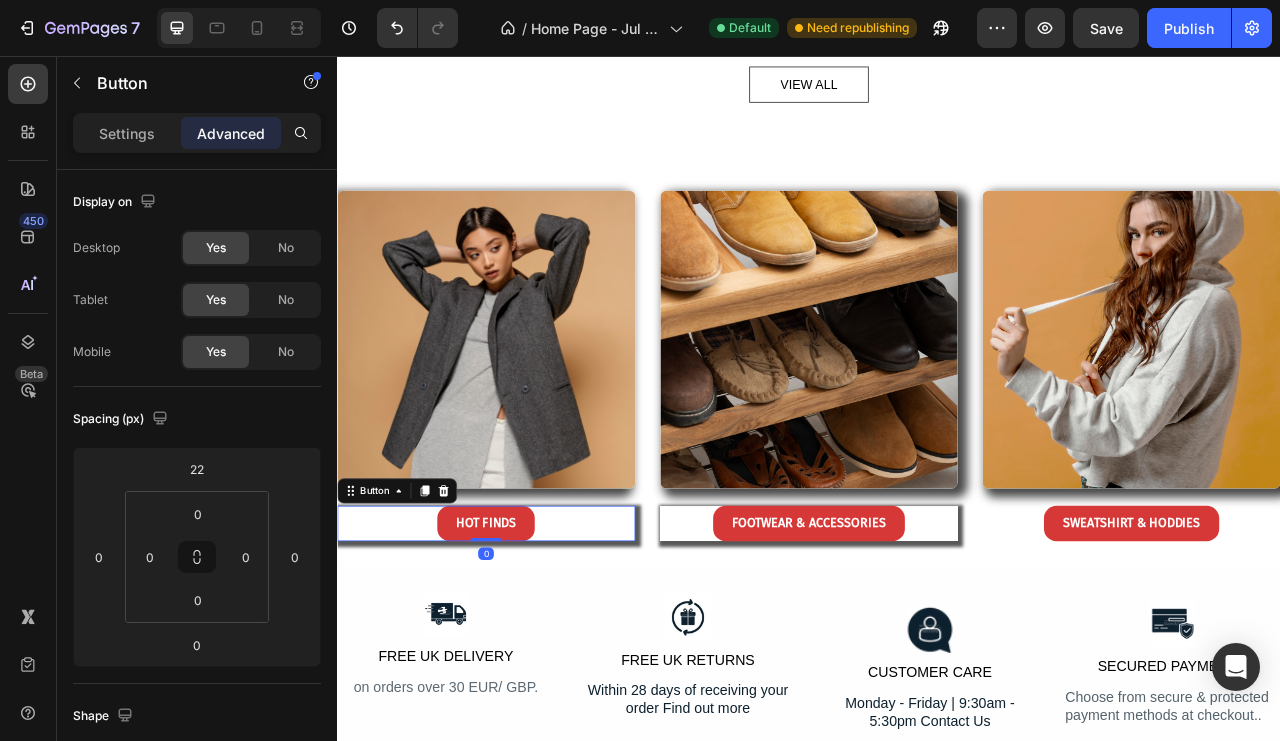 click on "Settings" 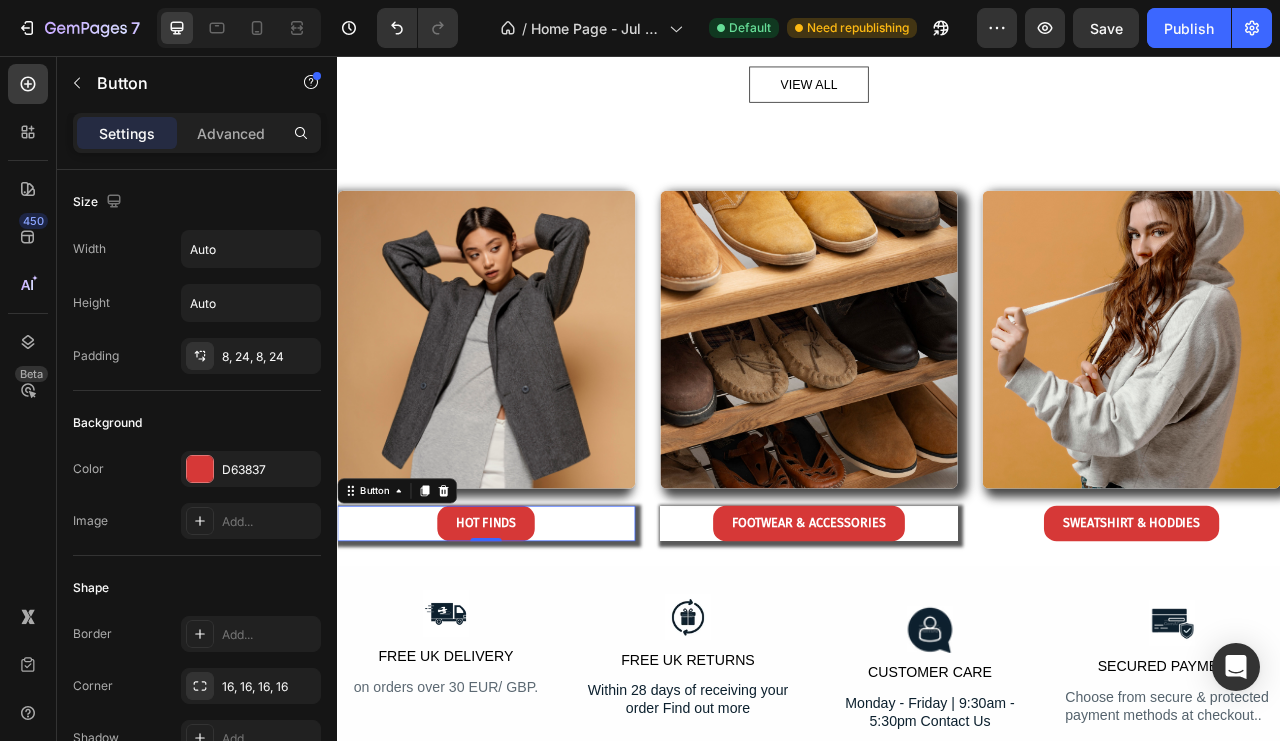 click 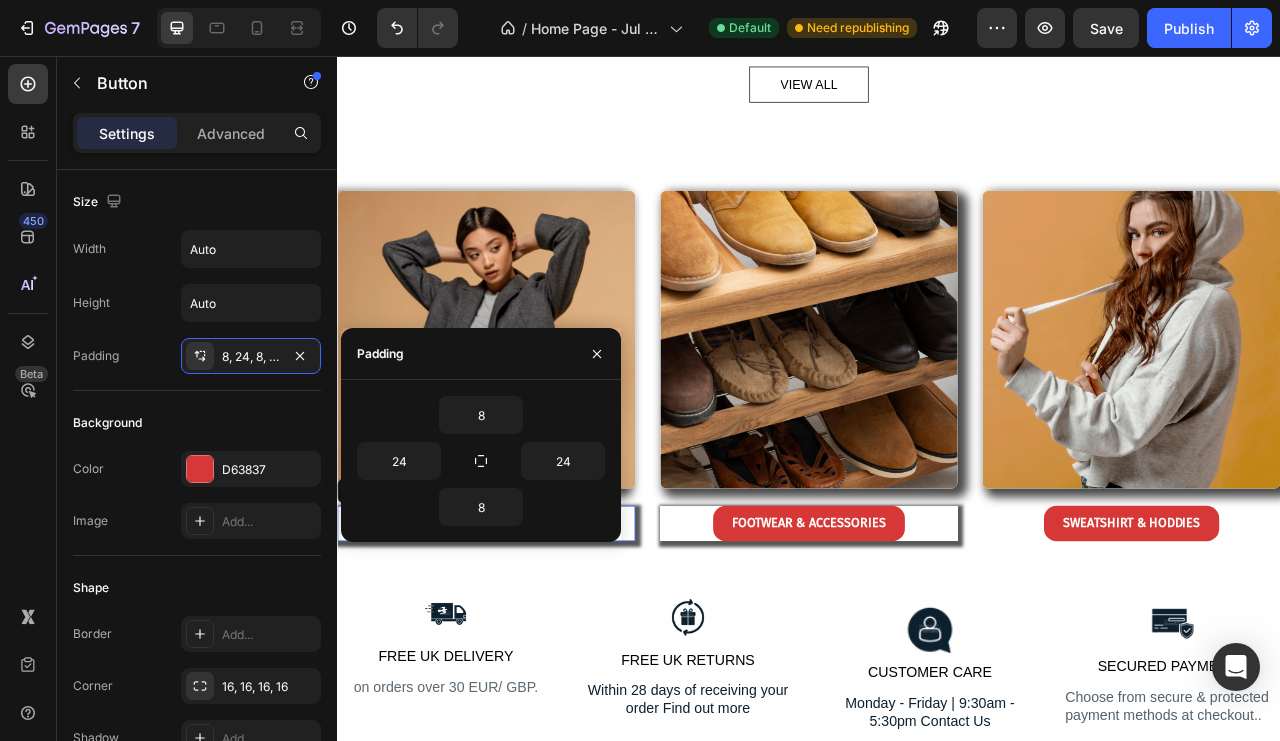click 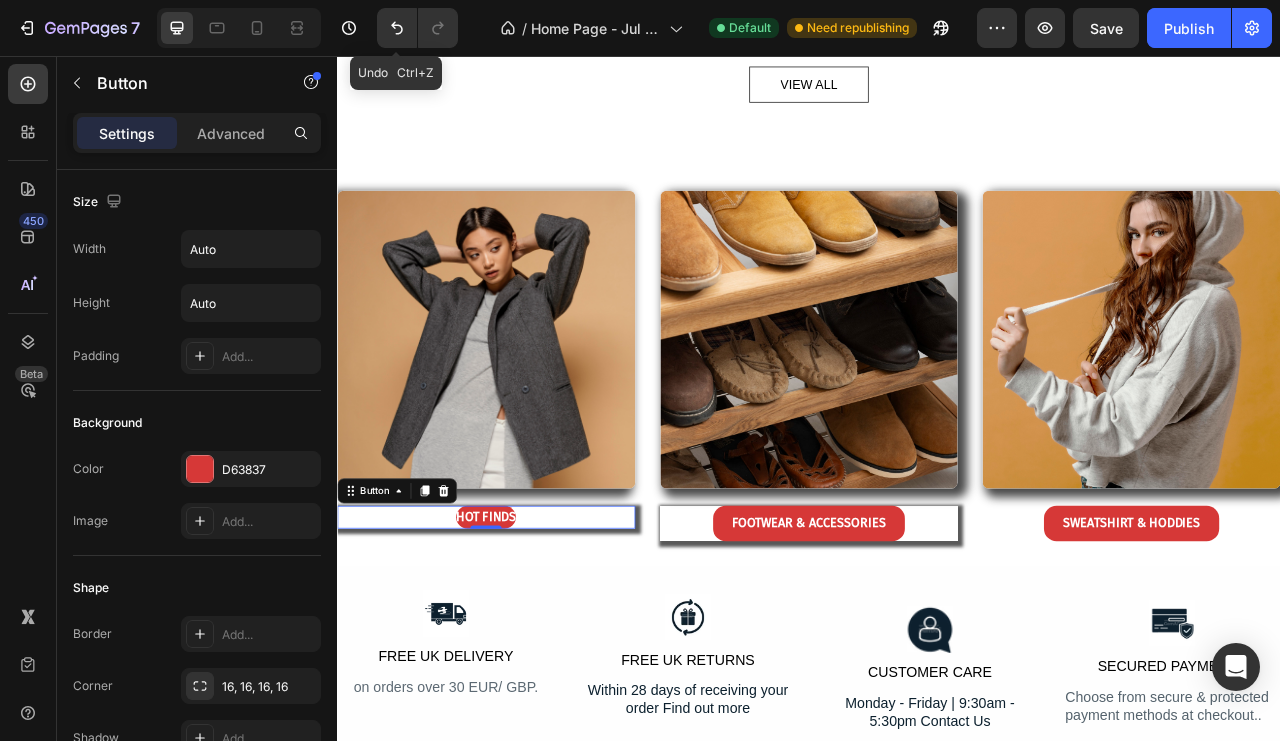 click 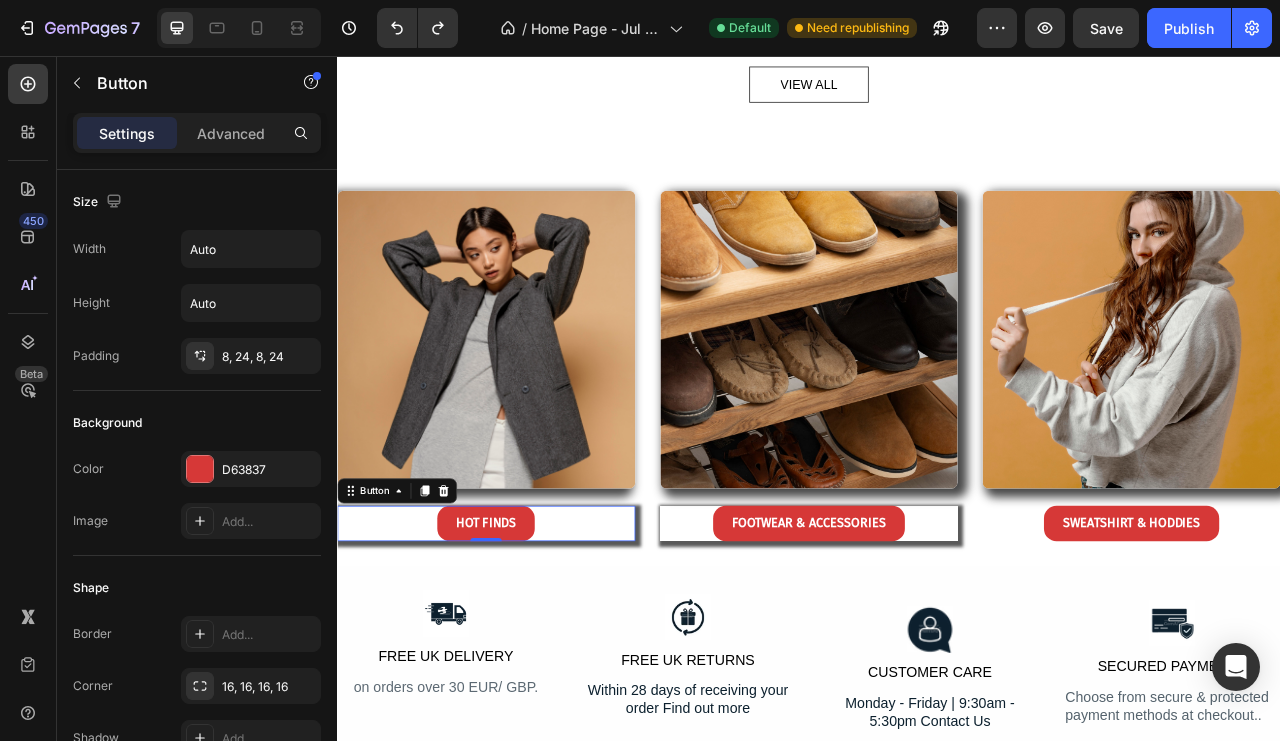 click on "HOT FINDS Button   0" at bounding box center [526, 650] 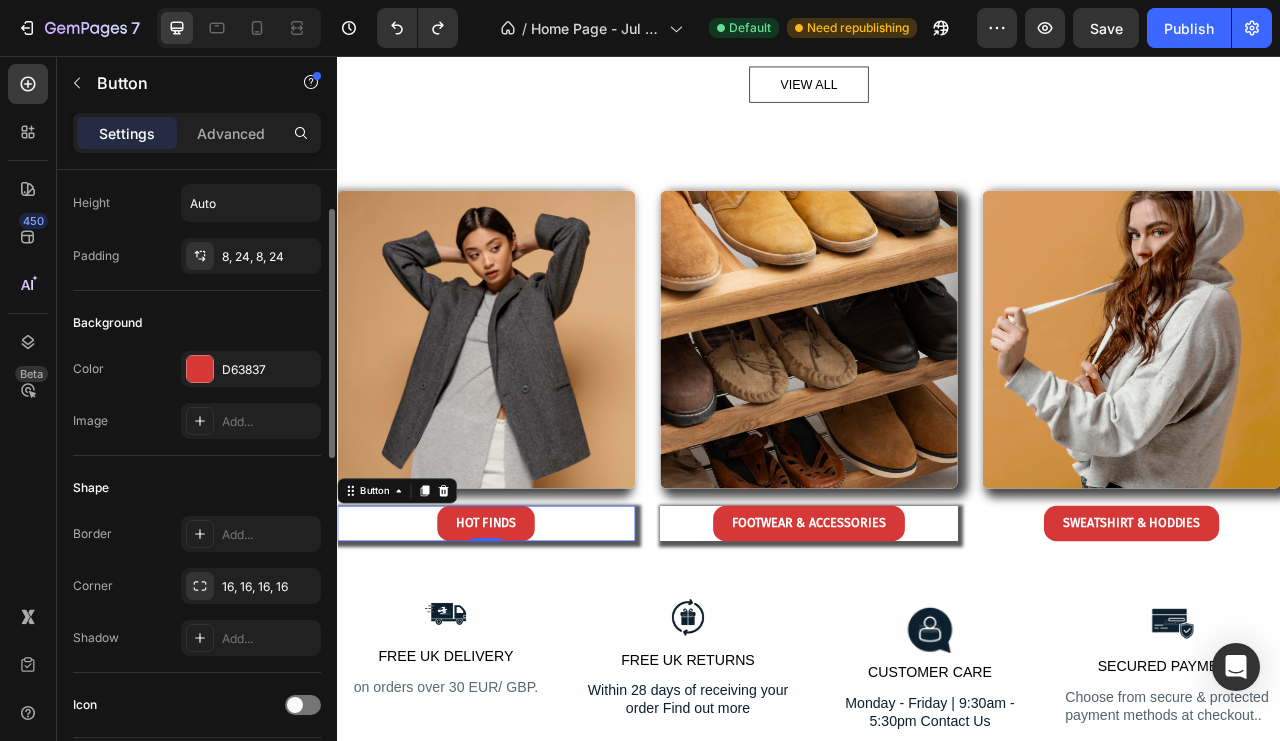 scroll, scrollTop: 200, scrollLeft: 0, axis: vertical 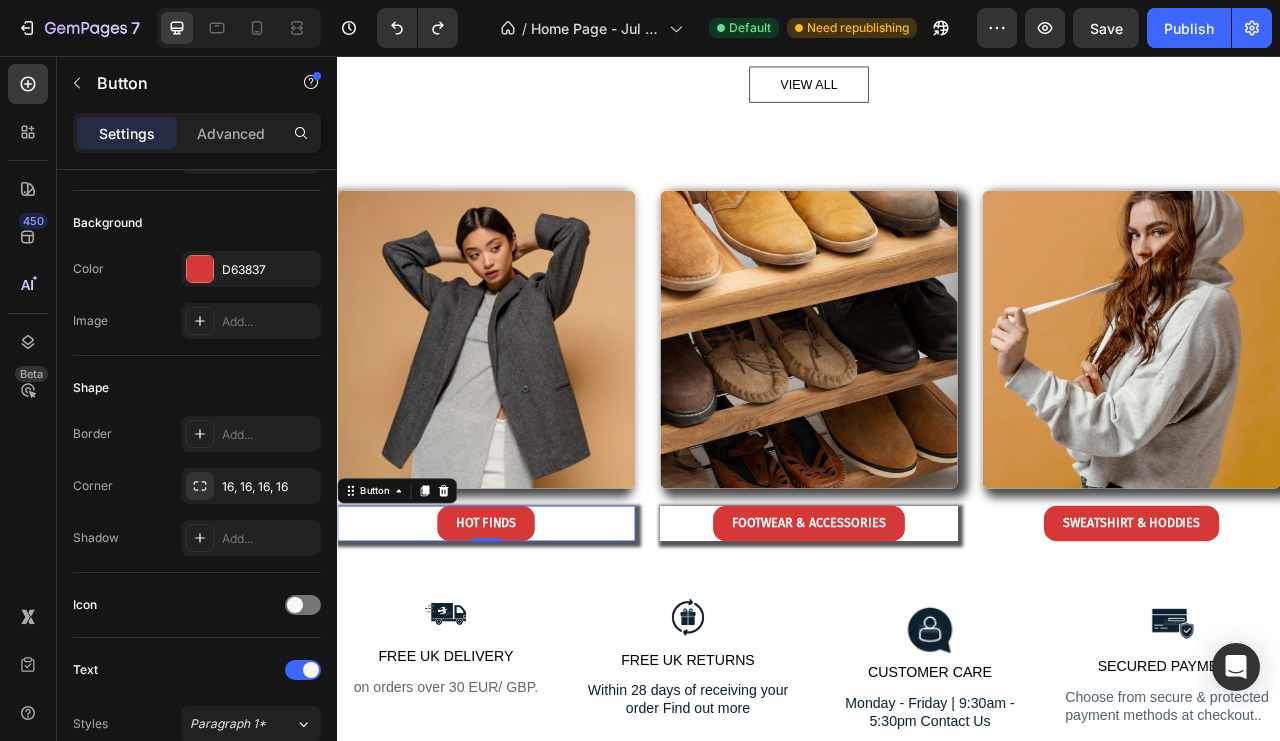 click on "16, 16, 16, 16" at bounding box center (269, 487) 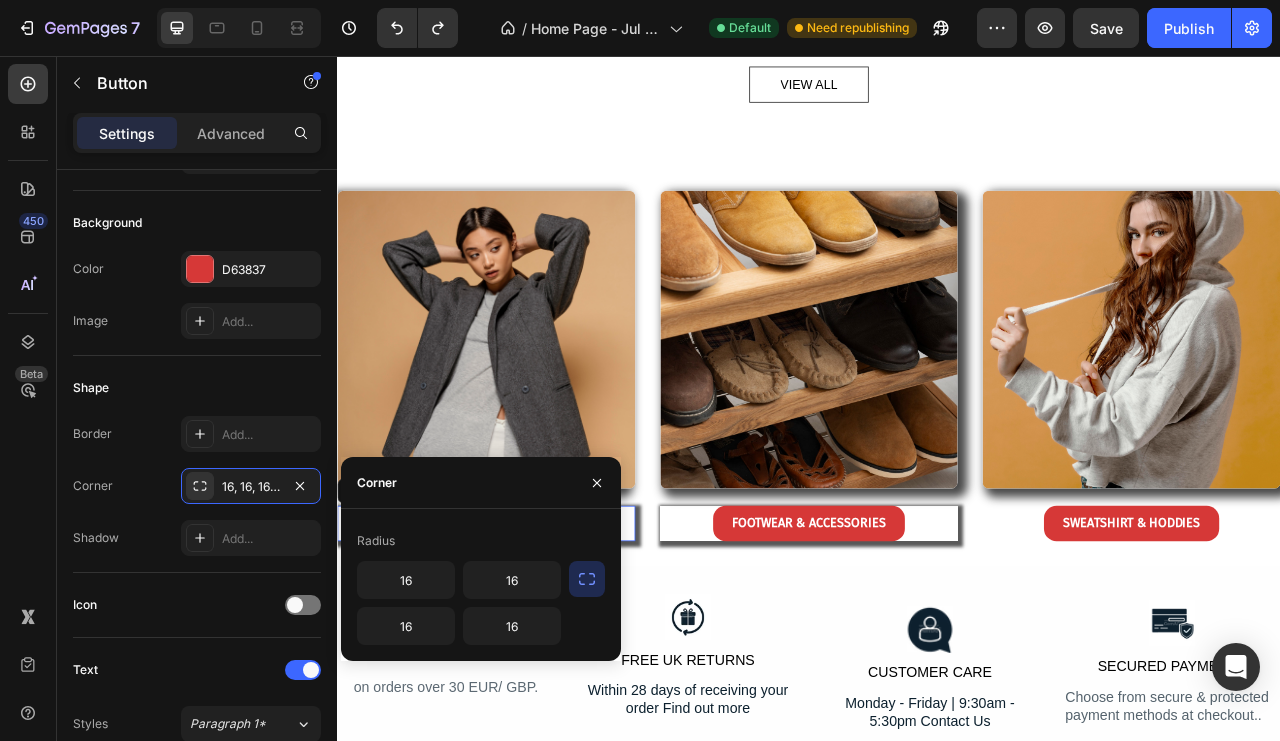 click 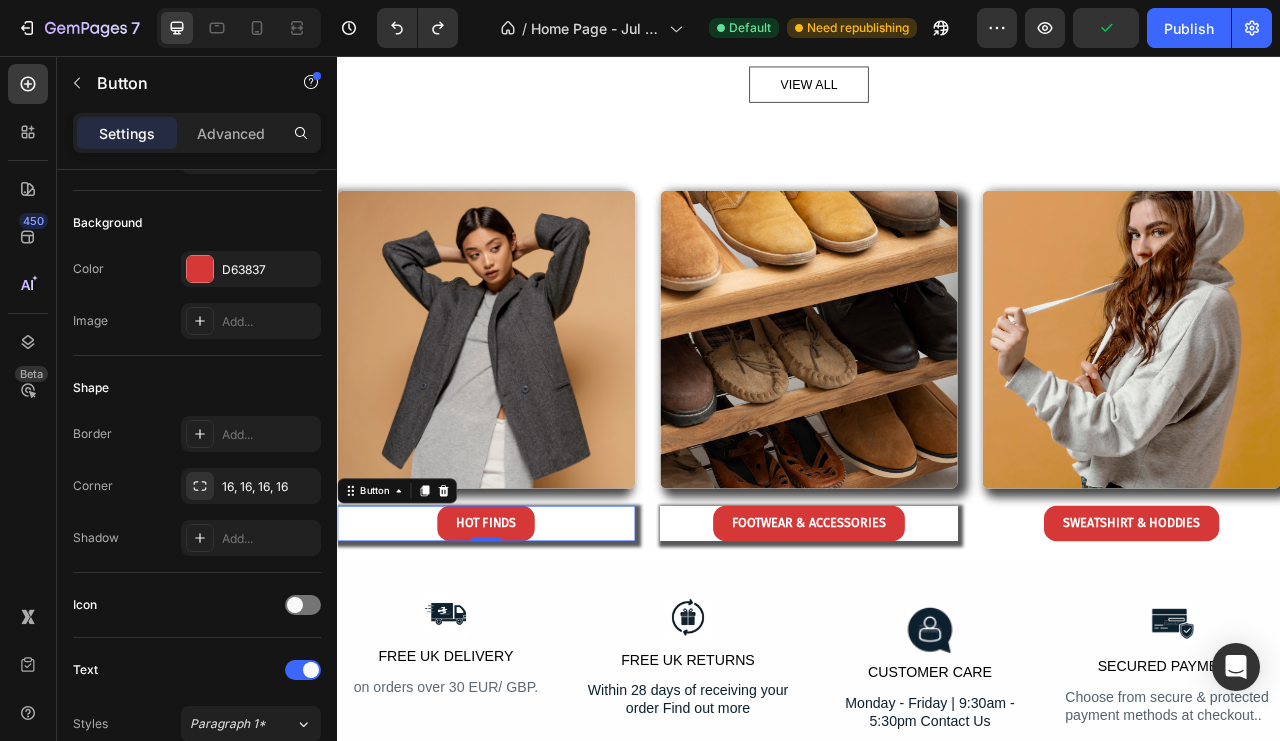 click 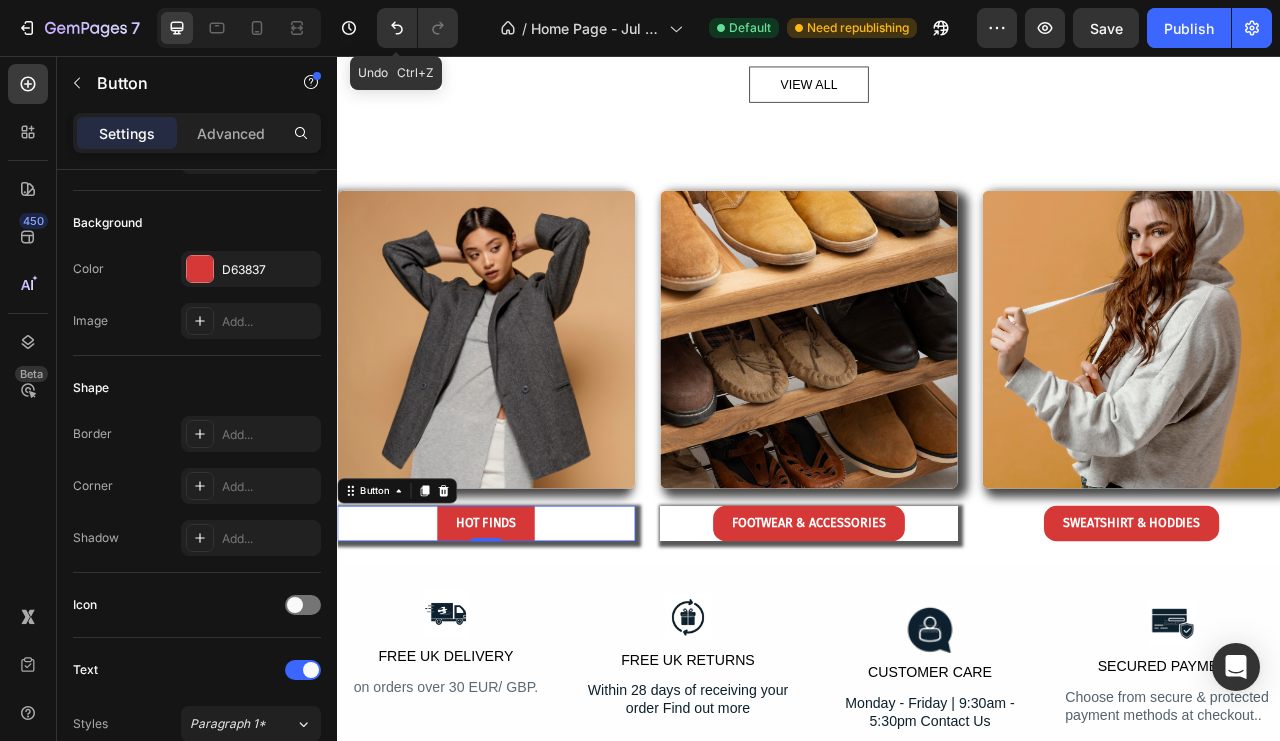 click 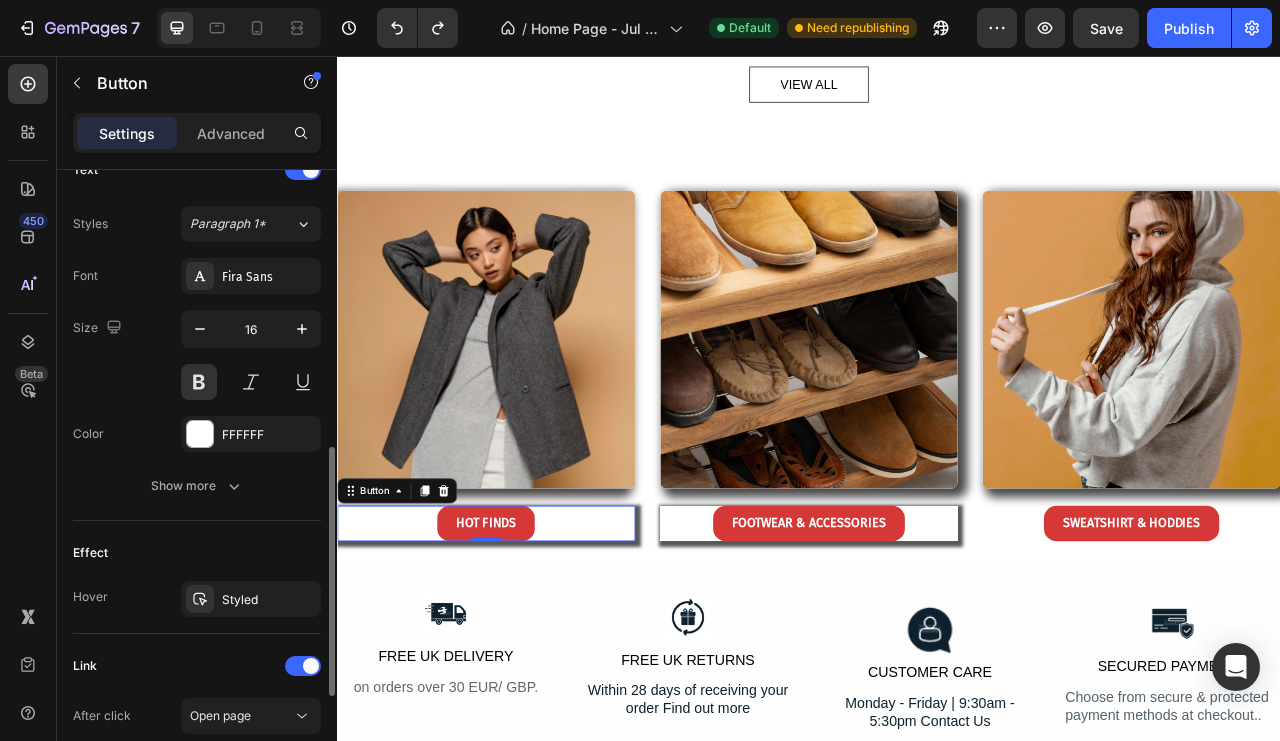 scroll, scrollTop: 800, scrollLeft: 0, axis: vertical 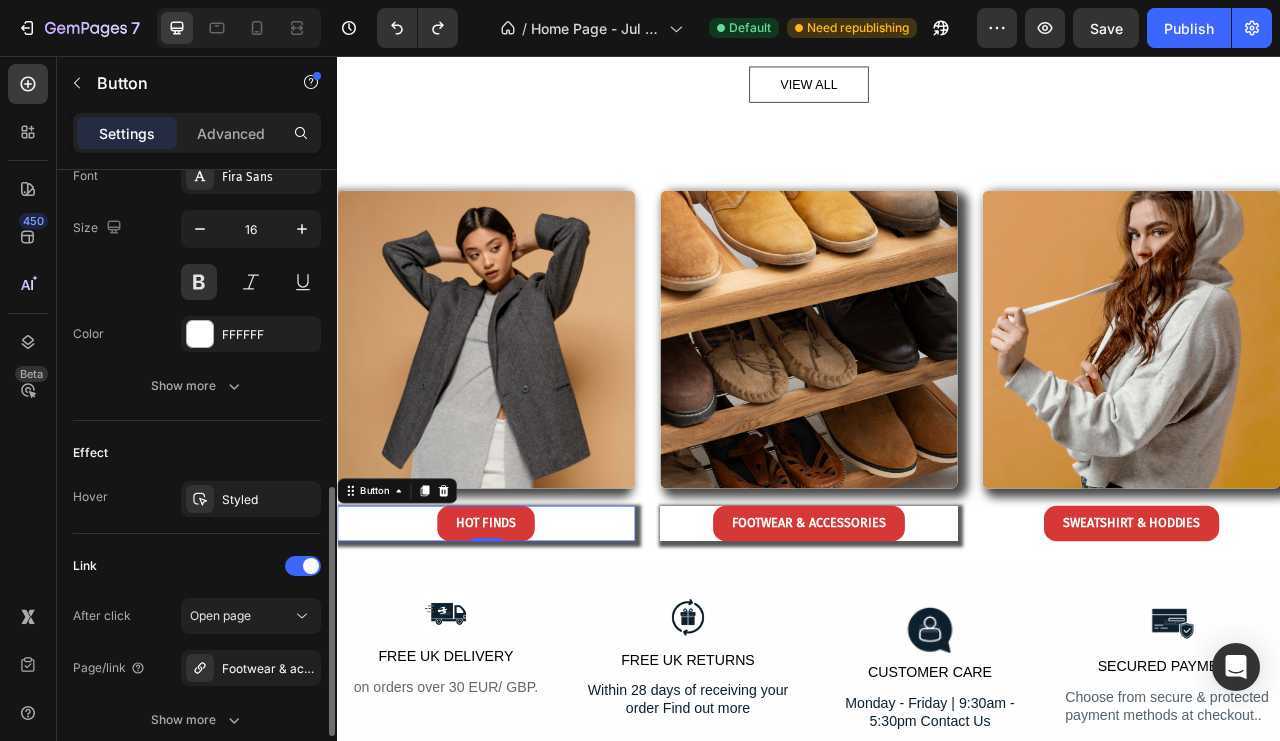 click 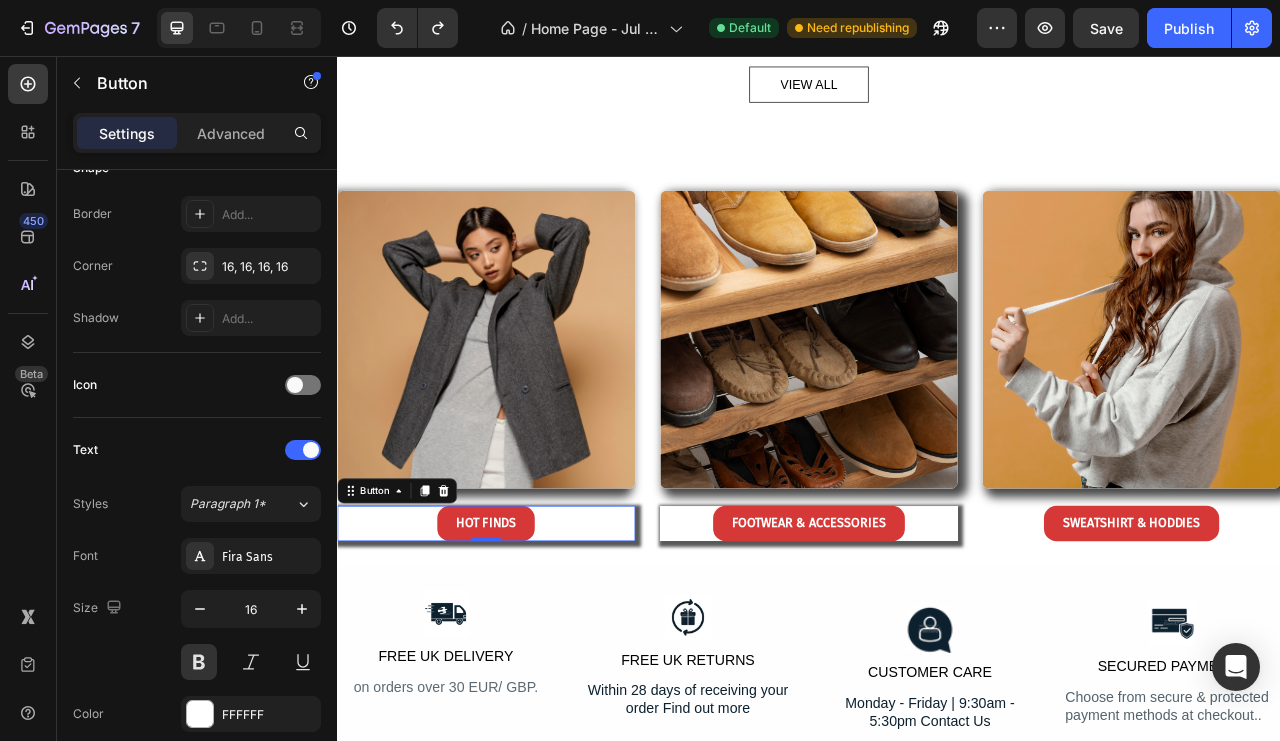 scroll, scrollTop: 0, scrollLeft: 0, axis: both 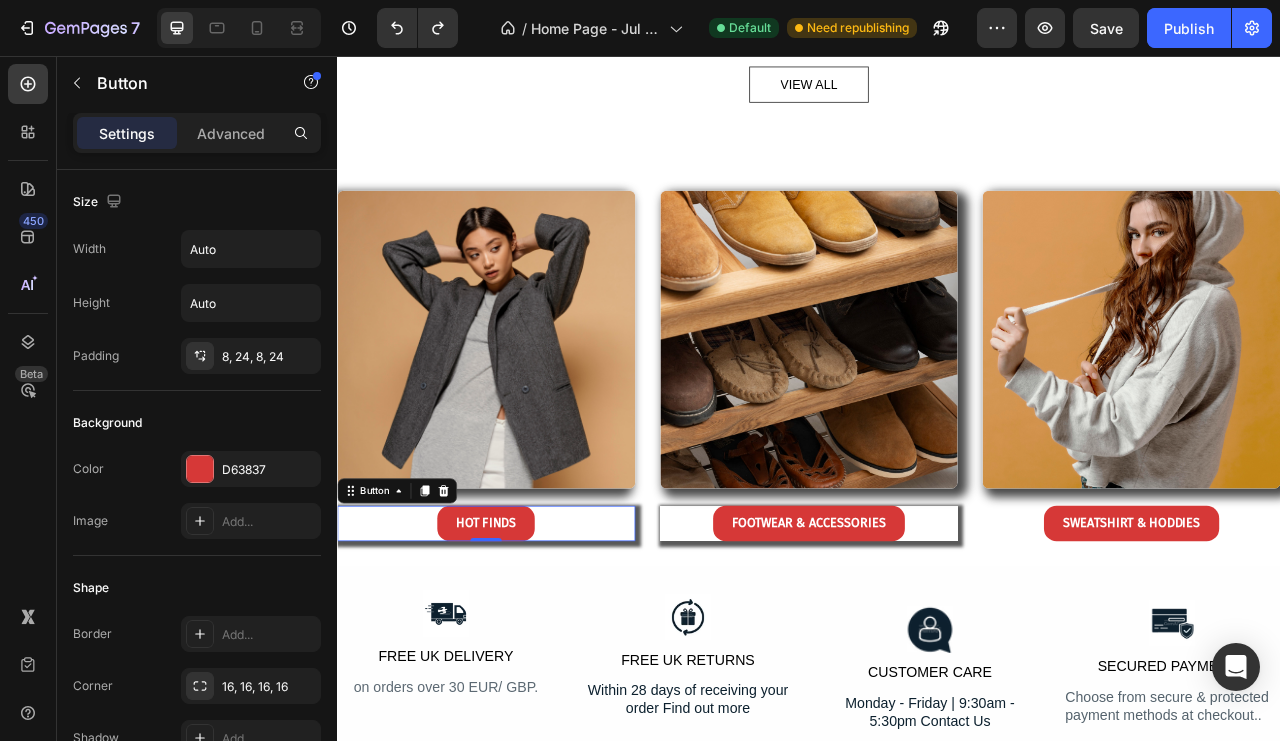 click on "Advanced" at bounding box center [231, 133] 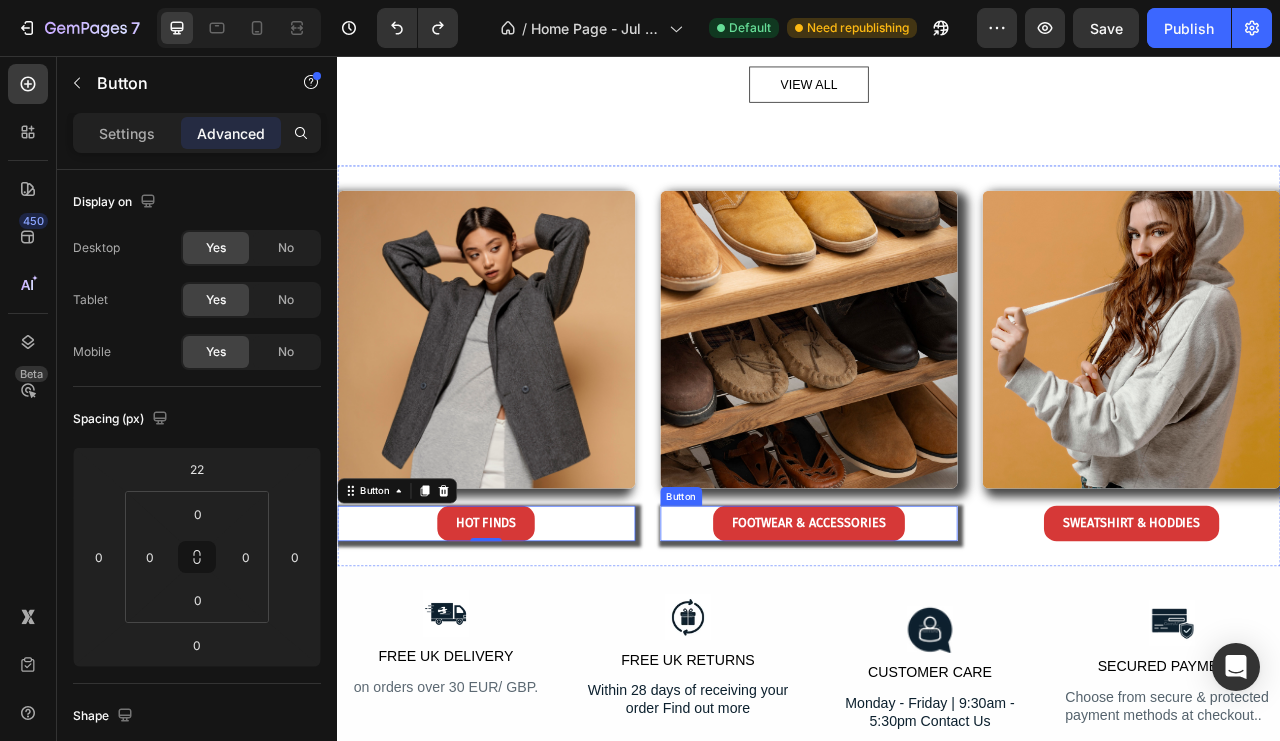 click on "FOOTWEAR & ACCESSORIES Button" at bounding box center (937, 650) 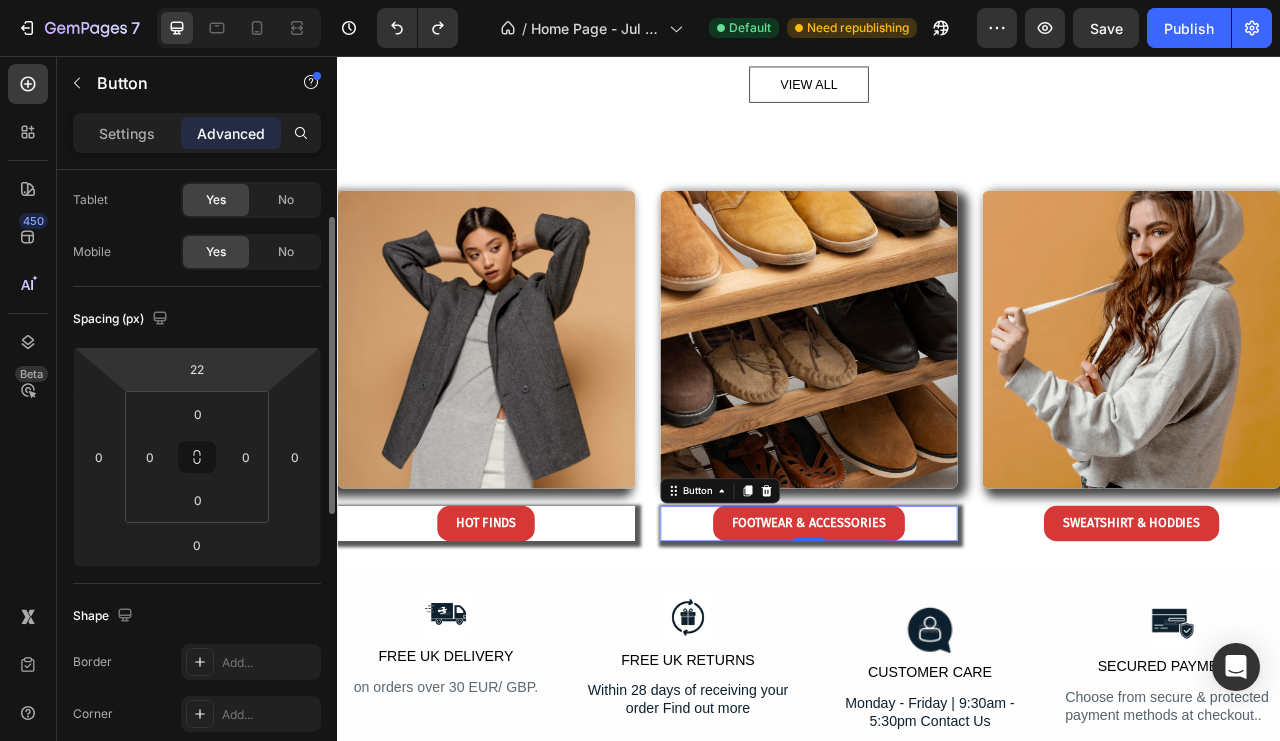 scroll, scrollTop: 0, scrollLeft: 0, axis: both 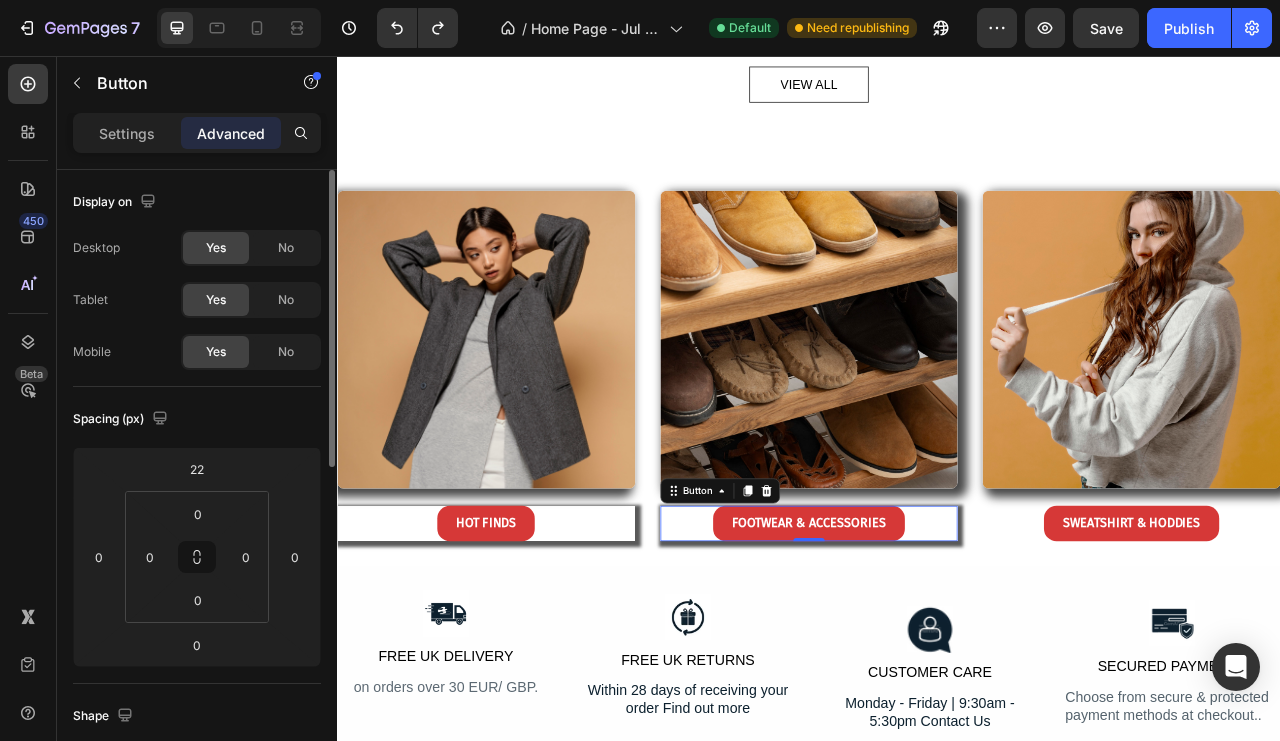 click on "Settings" at bounding box center [127, 133] 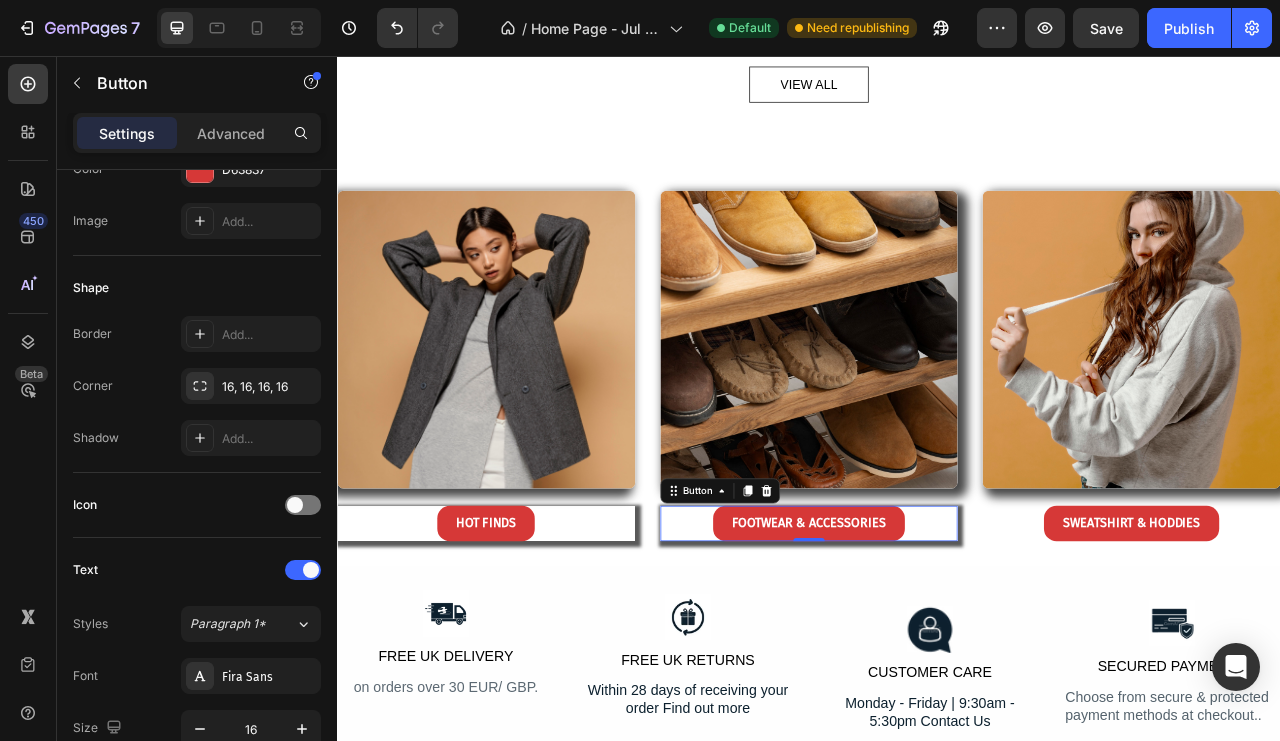 scroll, scrollTop: 0, scrollLeft: 0, axis: both 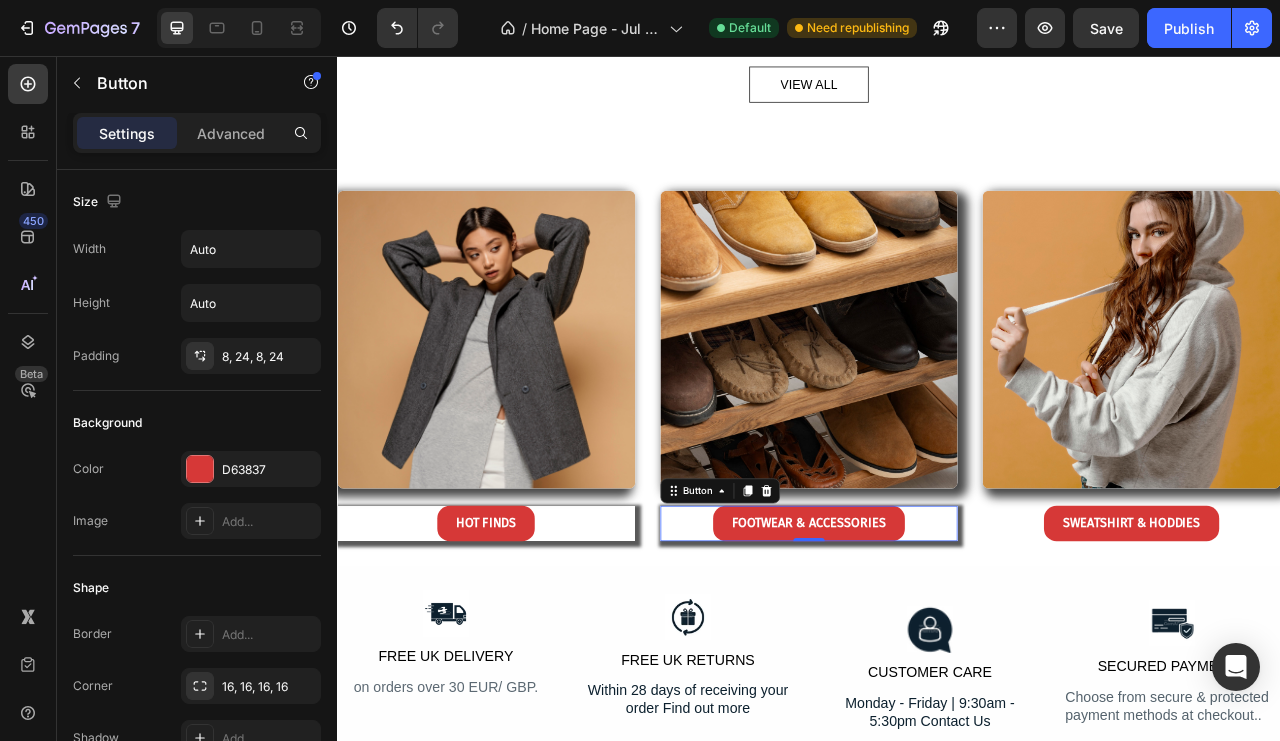 click on "Advanced" at bounding box center (231, 133) 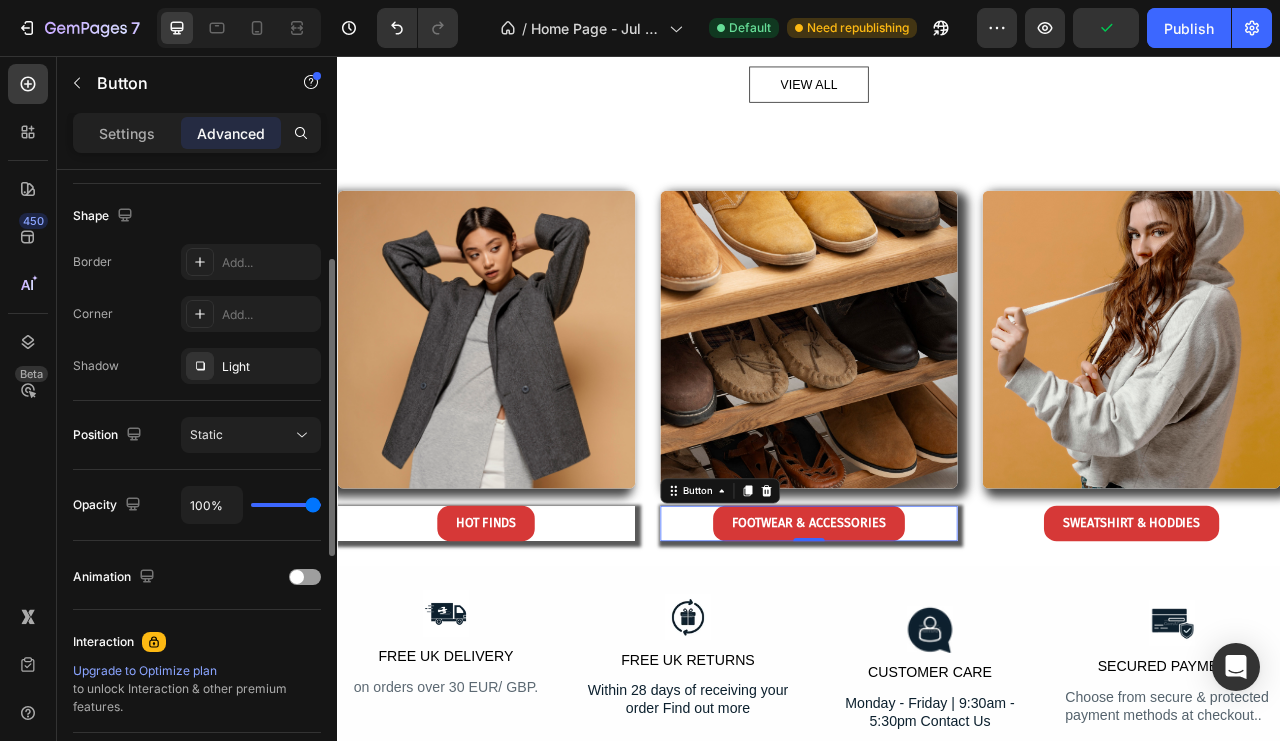 scroll, scrollTop: 400, scrollLeft: 0, axis: vertical 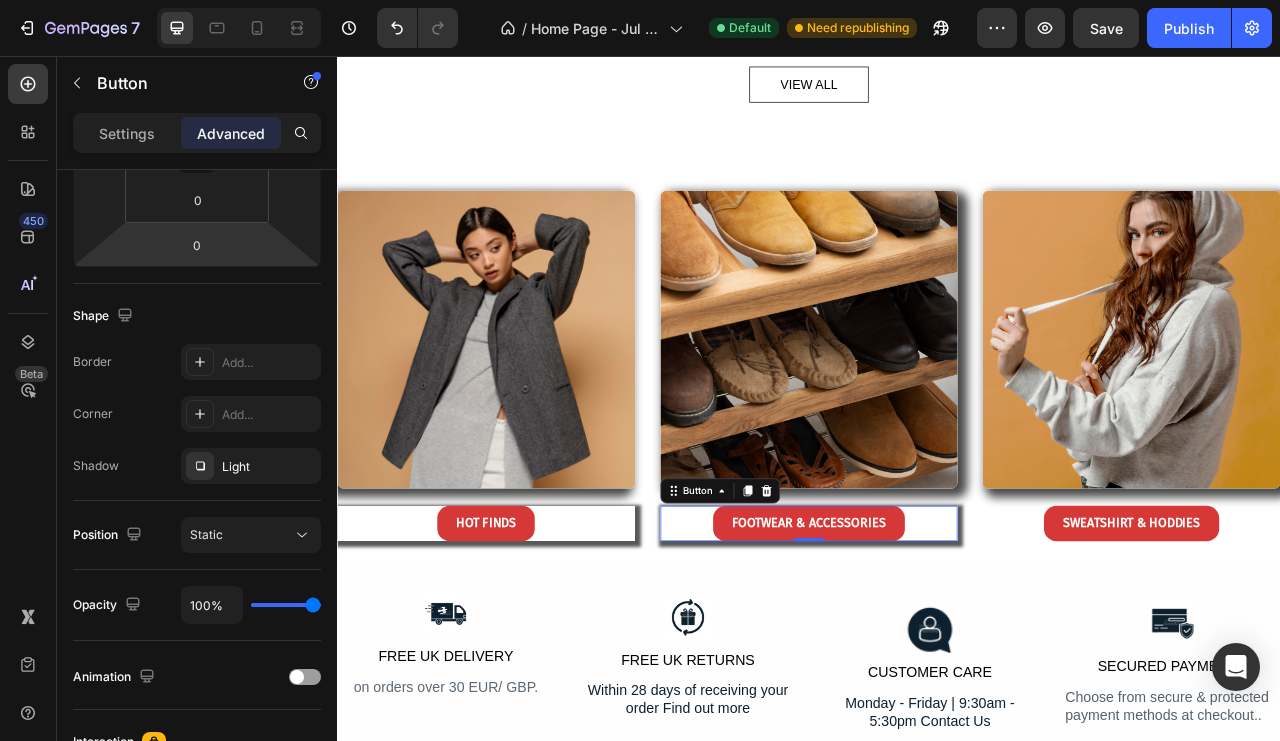 click on "Light" at bounding box center [269, 467] 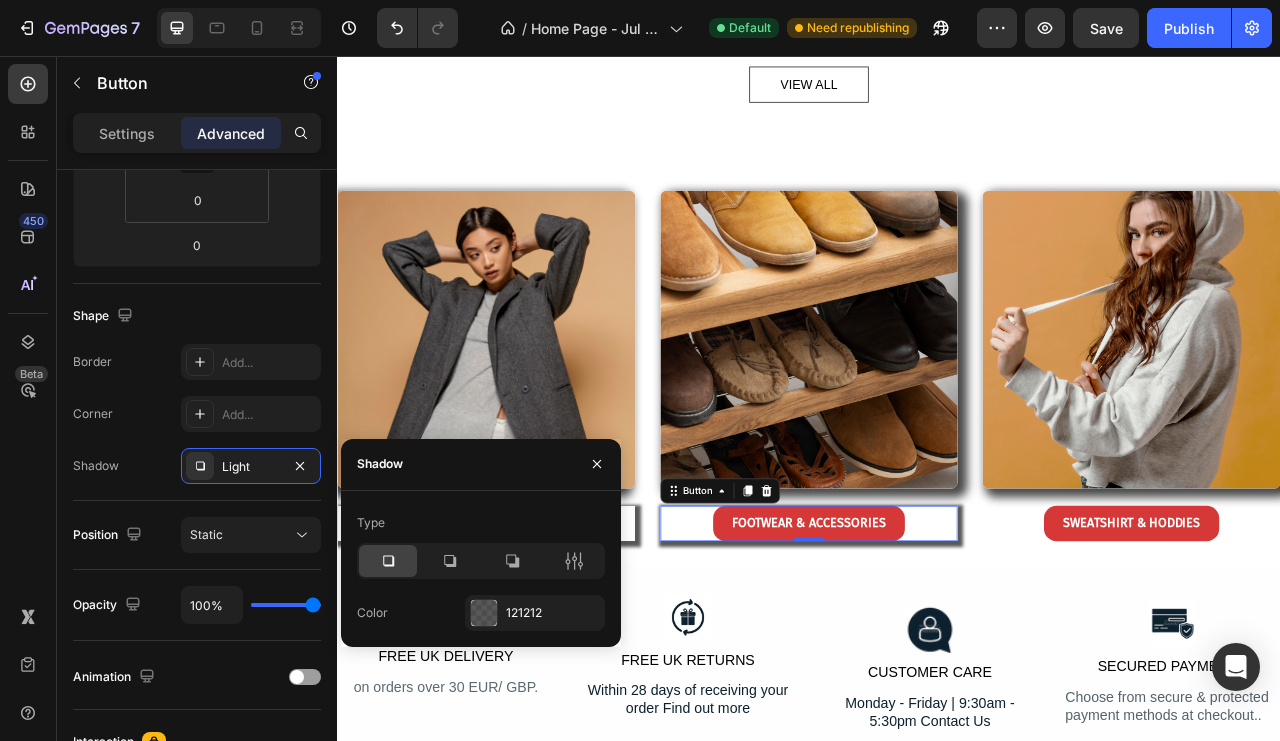 click 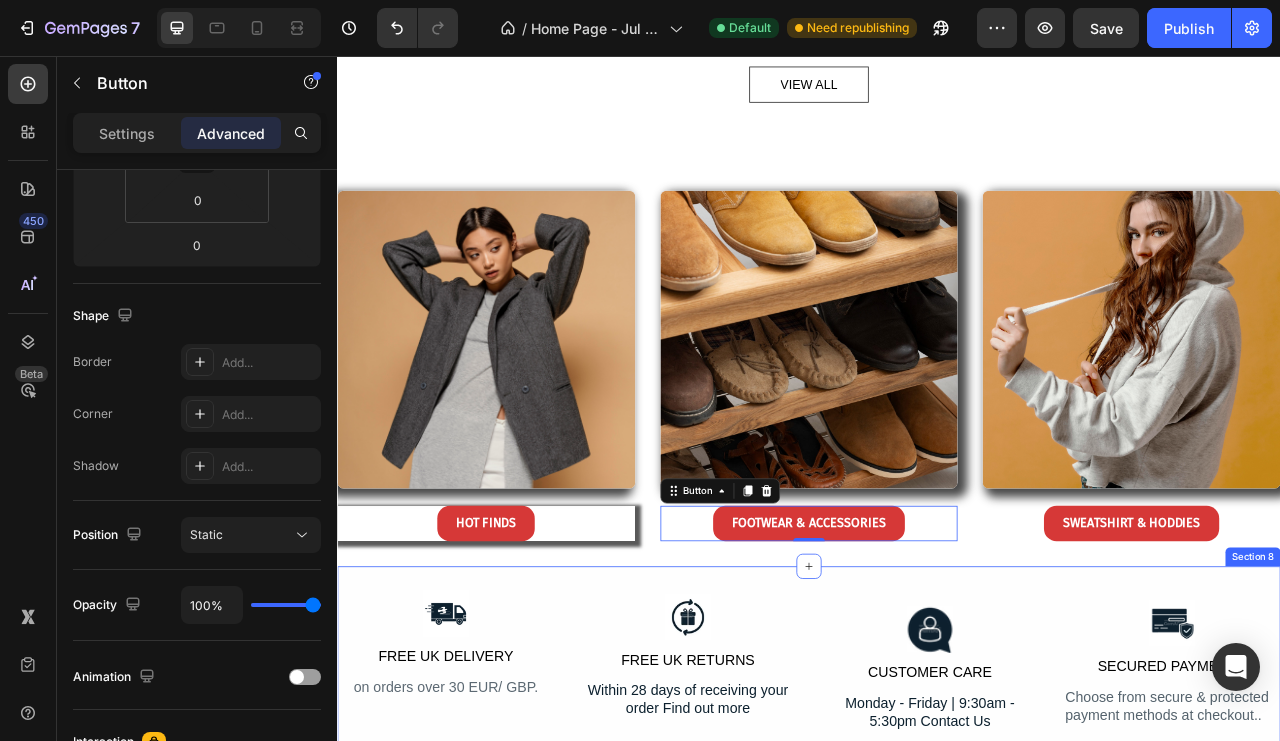 click on "Image FREE UK DELIVERY Text Block on orders over 30 EUR/ GBP. Text Block Row Image FREE UK RETURNS Text Block Within 28 days of receiving your order Find out more Text Block Row Image CUSTOMER CARE Text Block Monday - Friday | 9:30am - 5:30pm Contact Us Text Block Row Image SECURED PAYMENTS Text Block Choose from secure & protected payment methods at checkout.. Text Block Row Row Section 8" at bounding box center (937, 826) 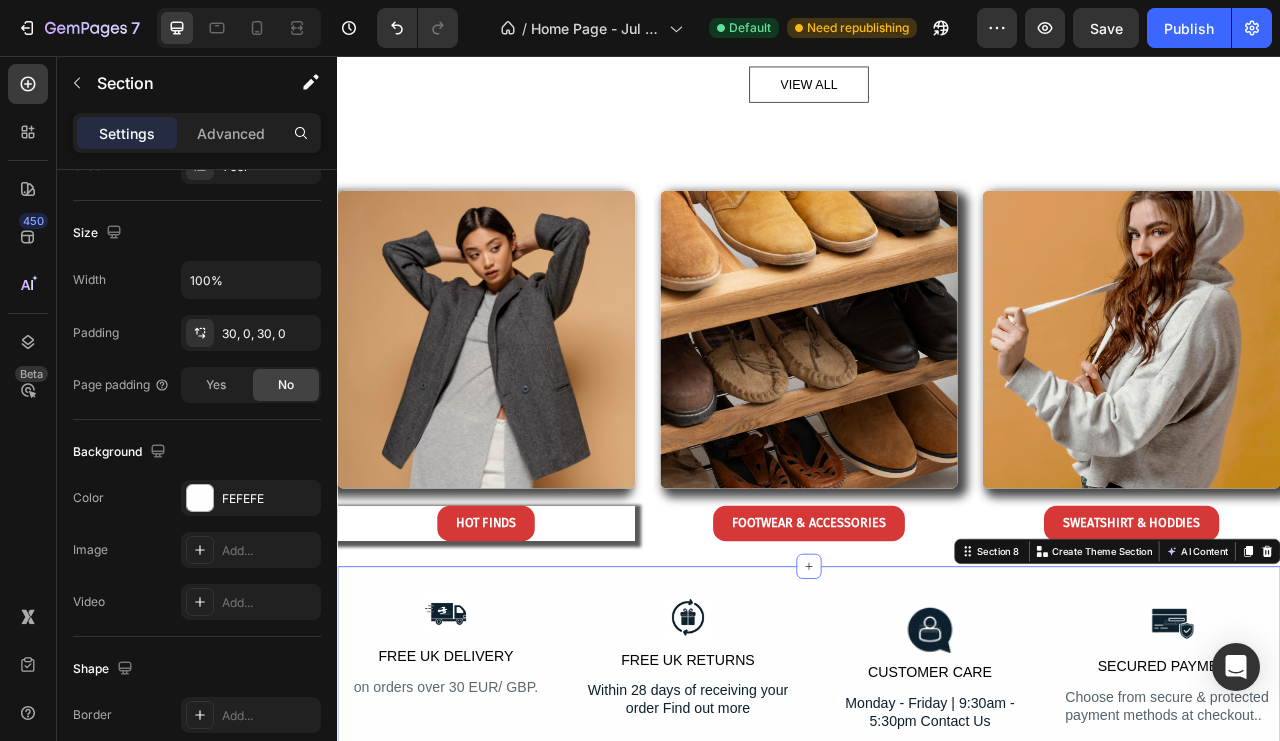 scroll, scrollTop: 0, scrollLeft: 0, axis: both 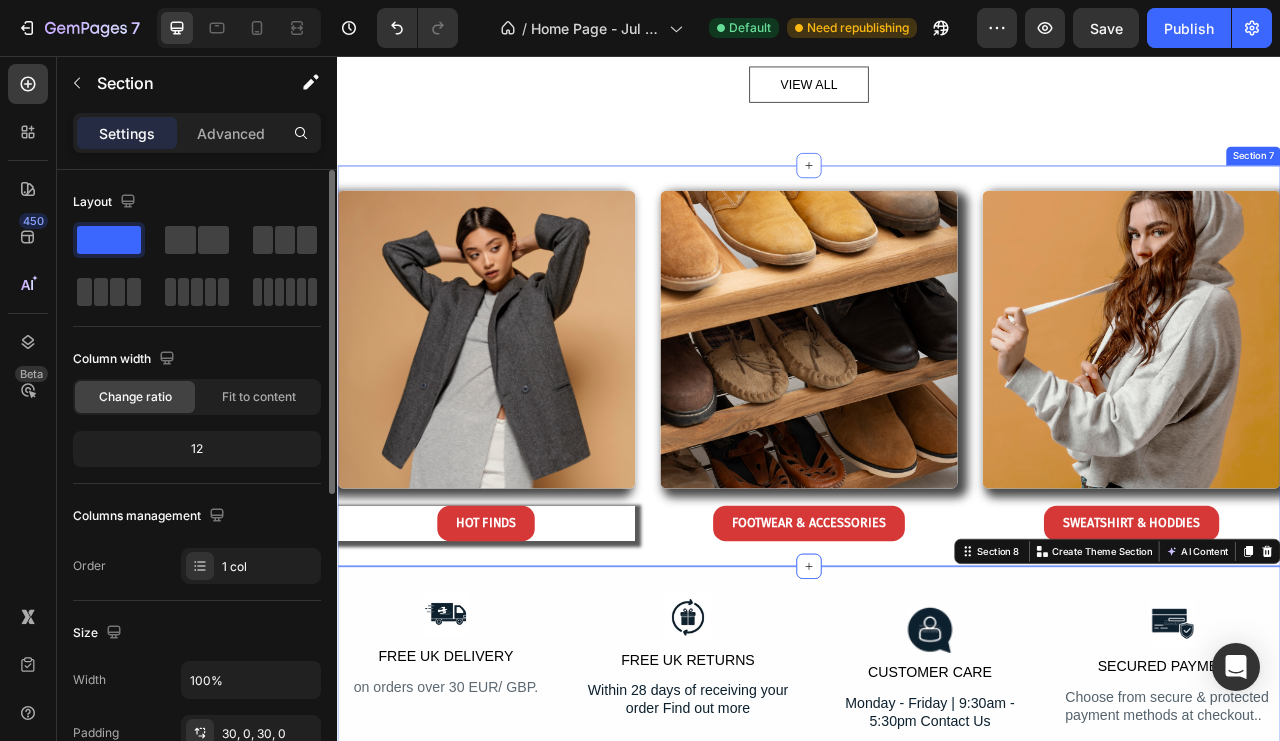 click on "HOT FINDS Button" at bounding box center [526, 650] 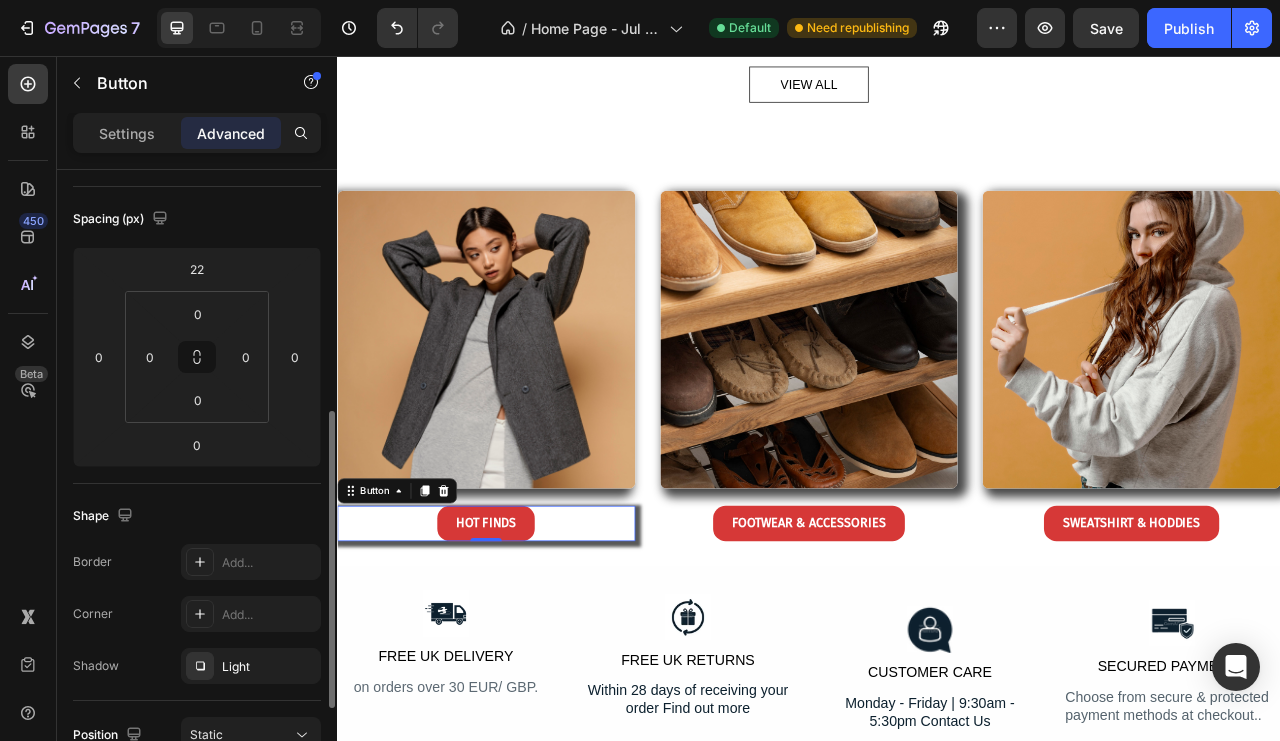 scroll, scrollTop: 500, scrollLeft: 0, axis: vertical 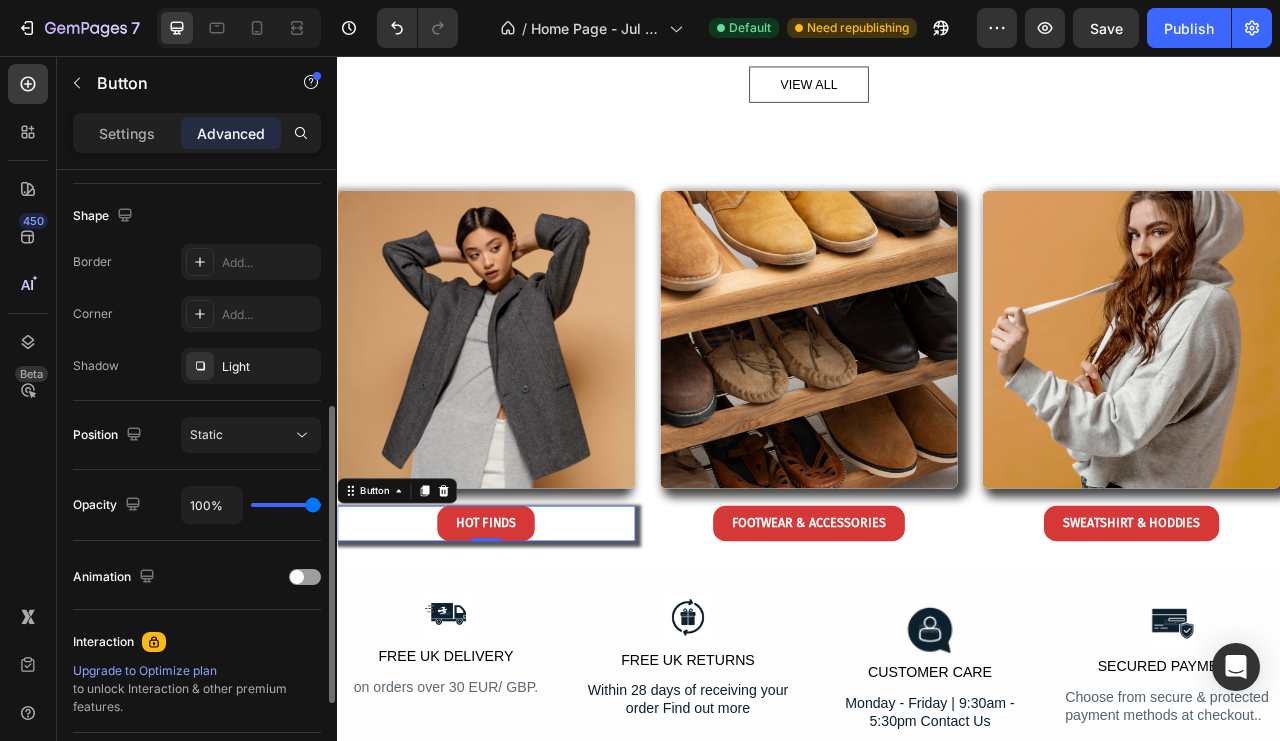 click on "Static" at bounding box center [241, 435] 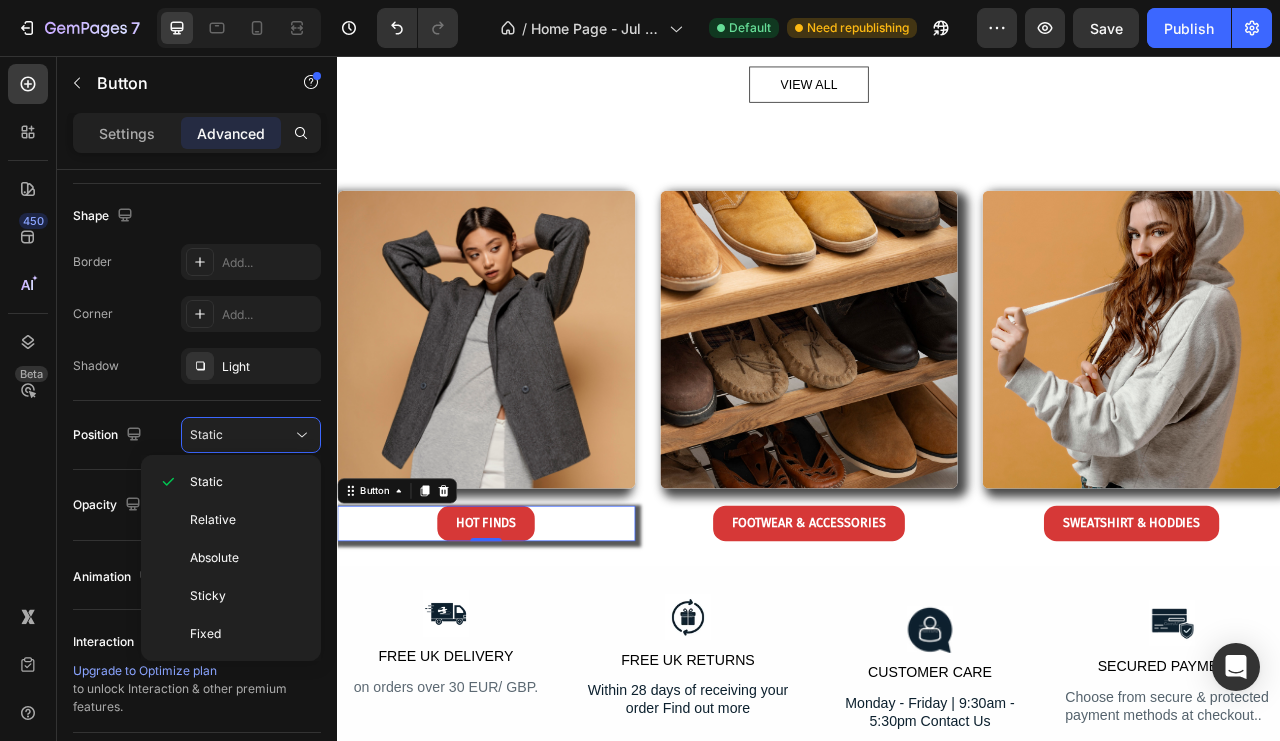 click on "Static" at bounding box center [241, 435] 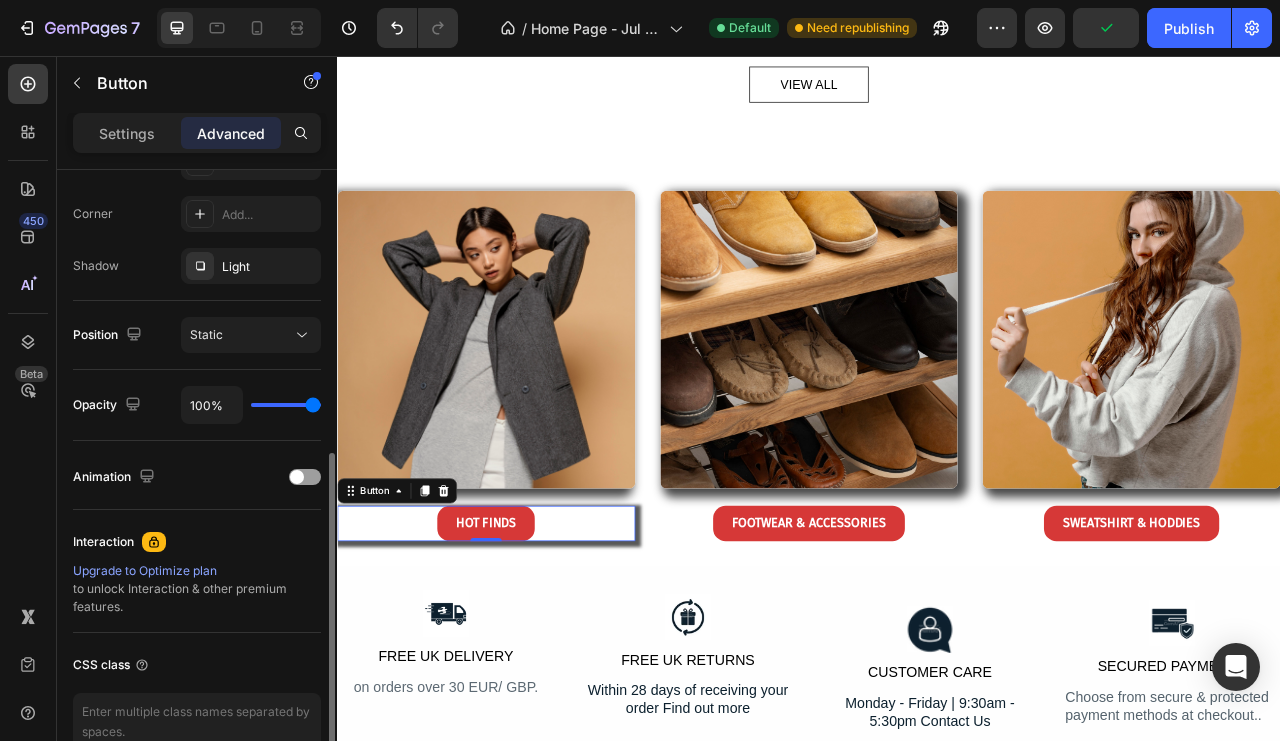 scroll, scrollTop: 500, scrollLeft: 0, axis: vertical 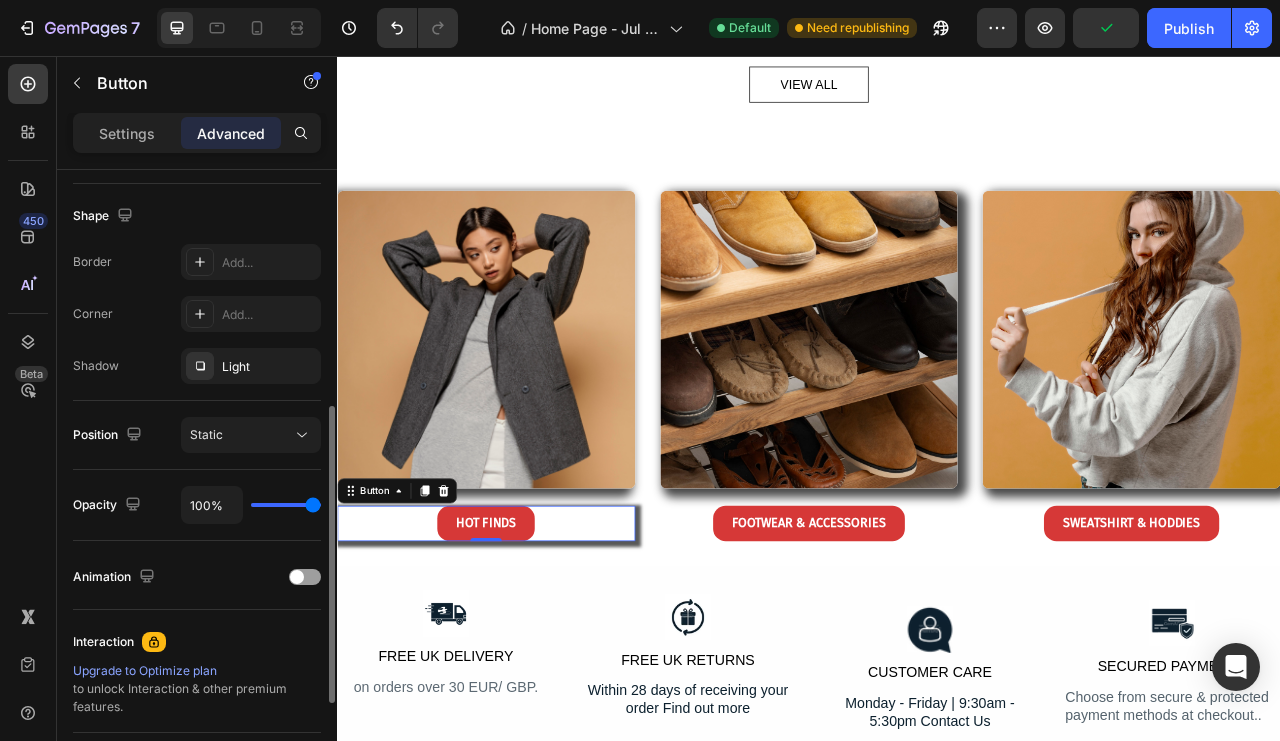 click 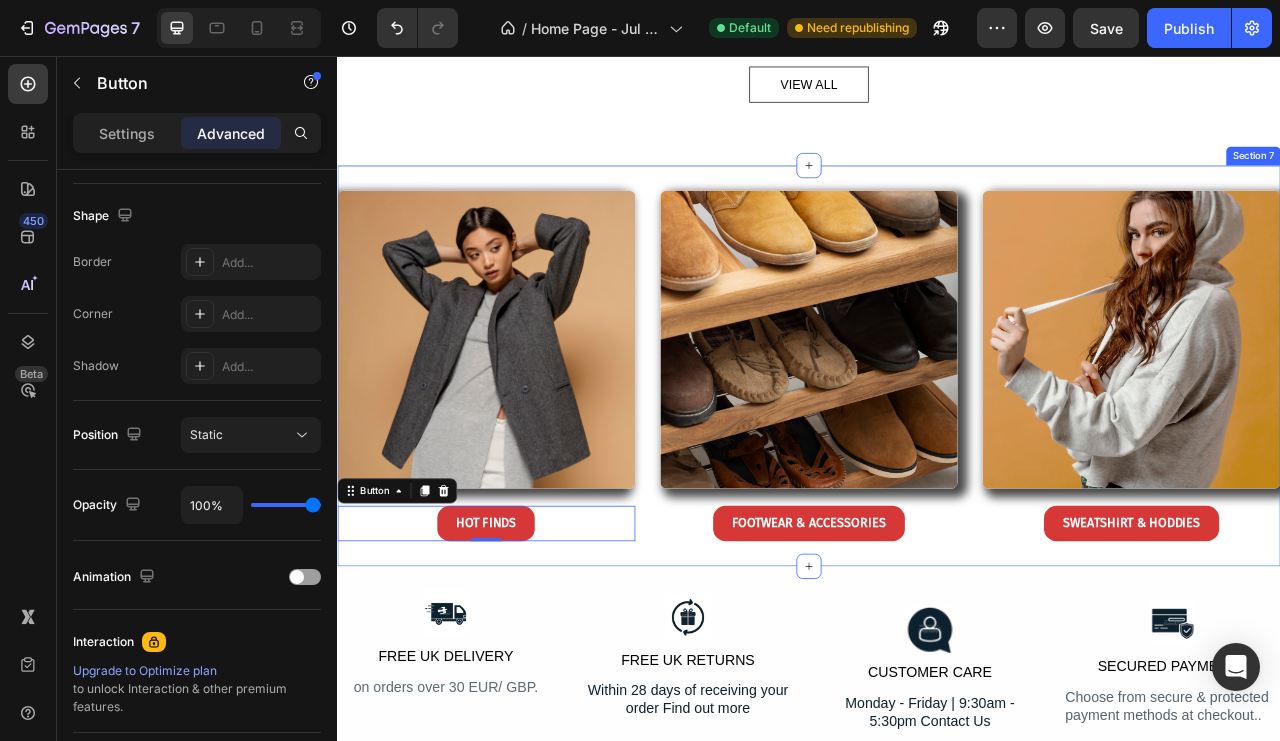 click on "Image HOT FINDS Button   0 Image FOOTWEAR & ACCESSORIES Button Image SWEATSHIRT & HODDIES Button Section 7" at bounding box center [937, 449] 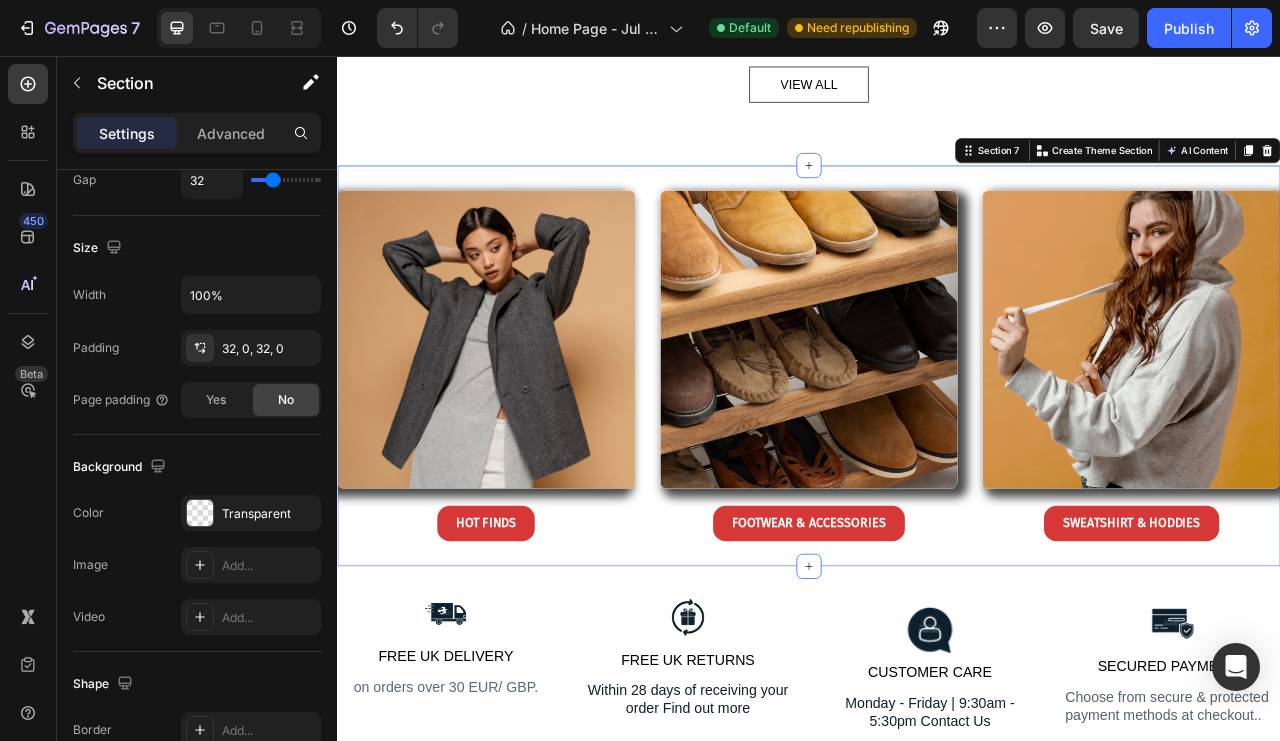scroll, scrollTop: 0, scrollLeft: 0, axis: both 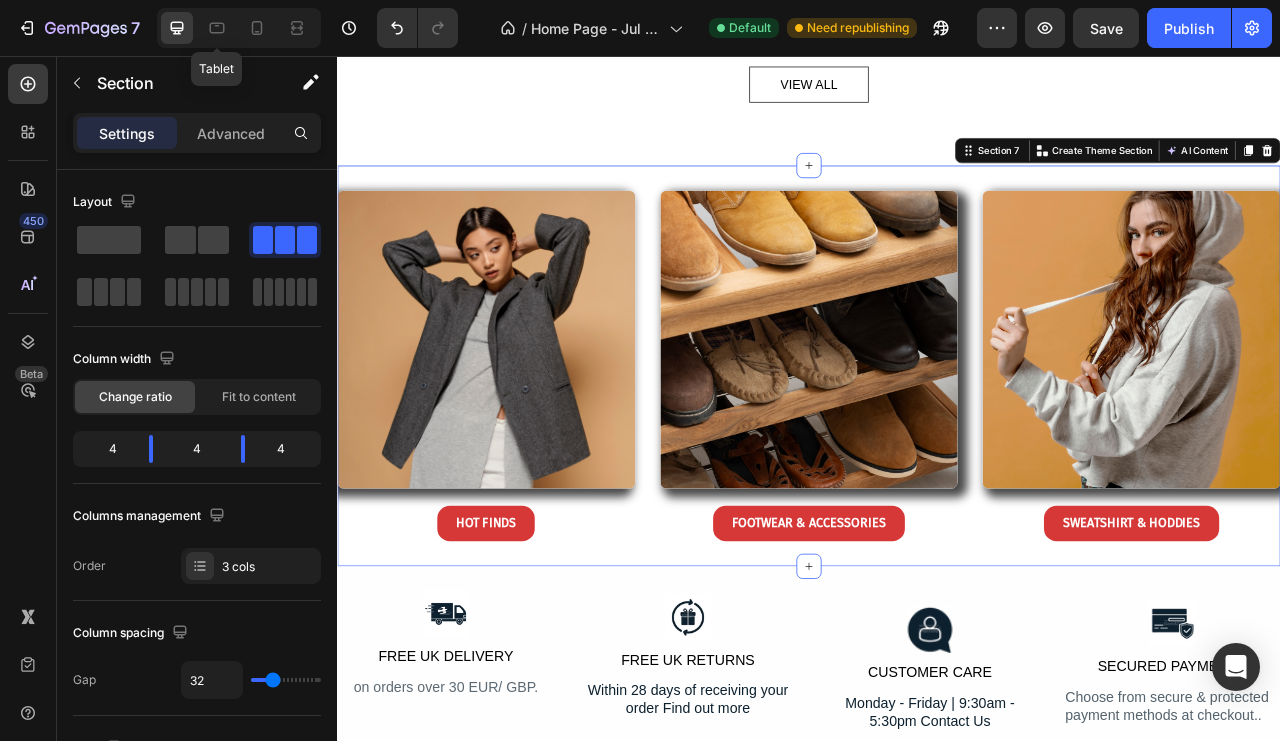 click 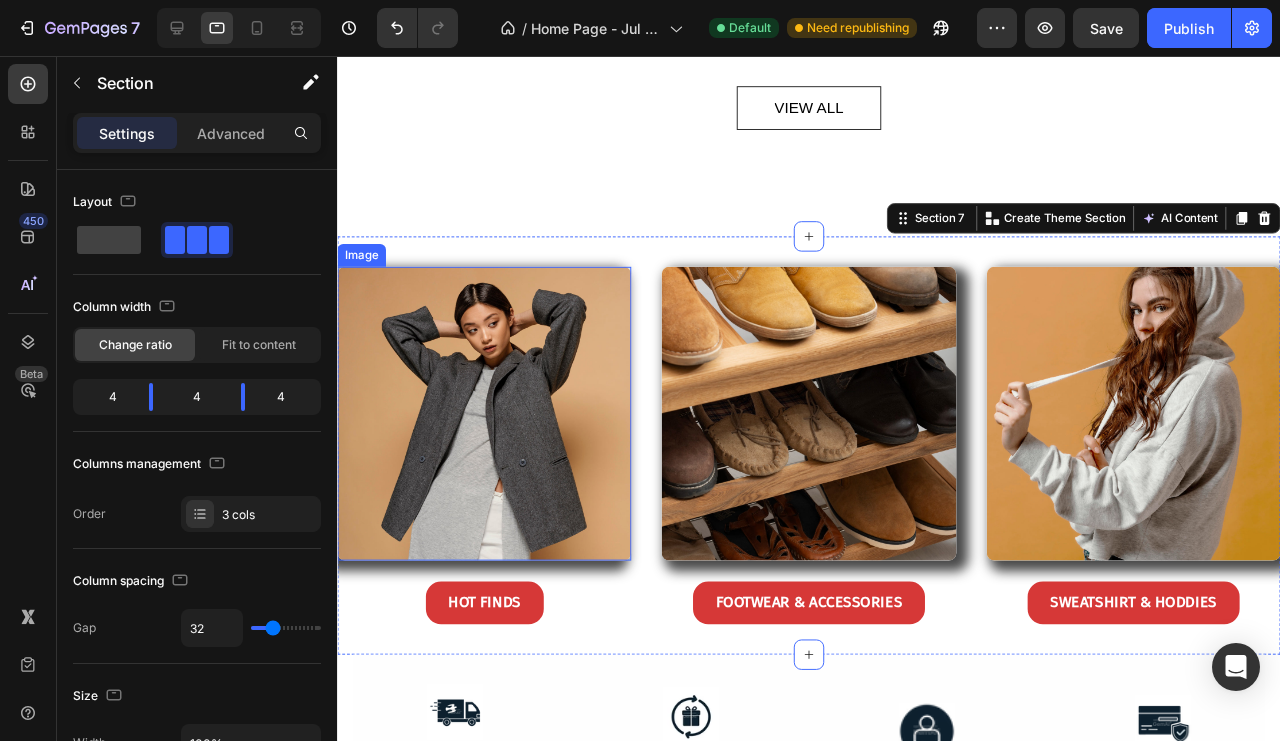 scroll, scrollTop: 3150, scrollLeft: 0, axis: vertical 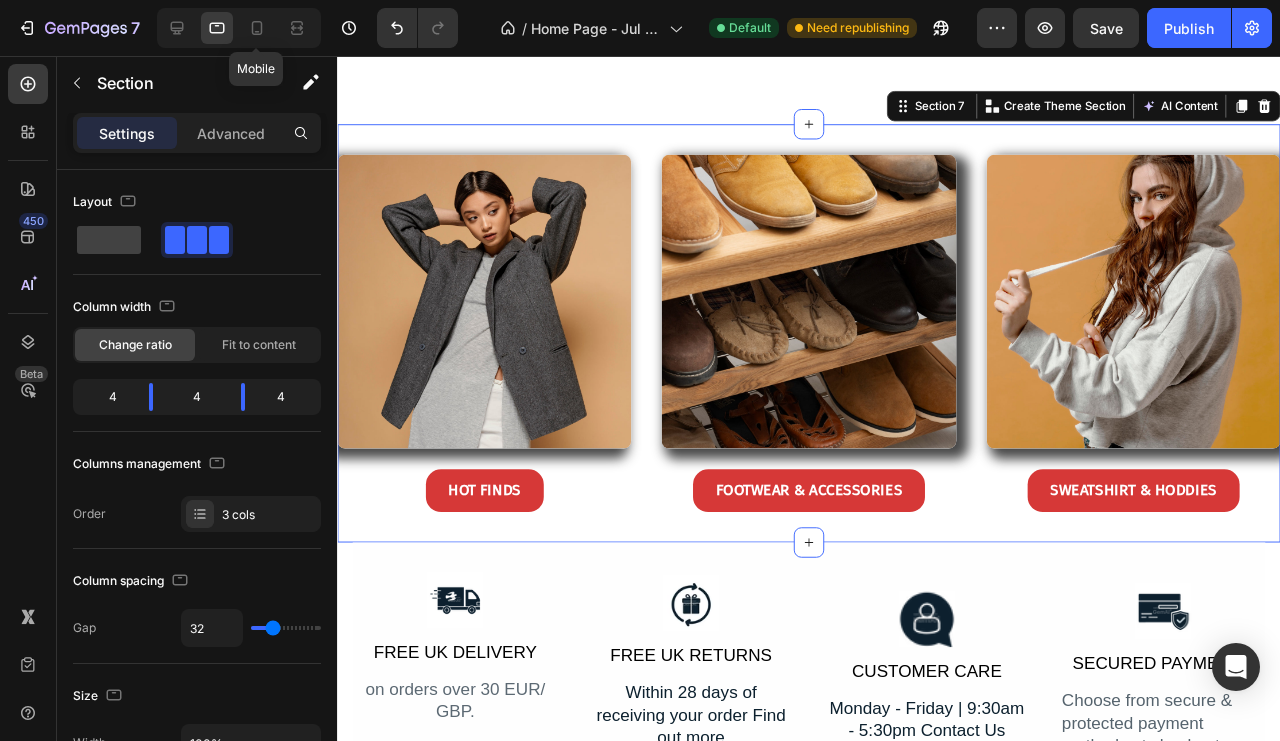 click 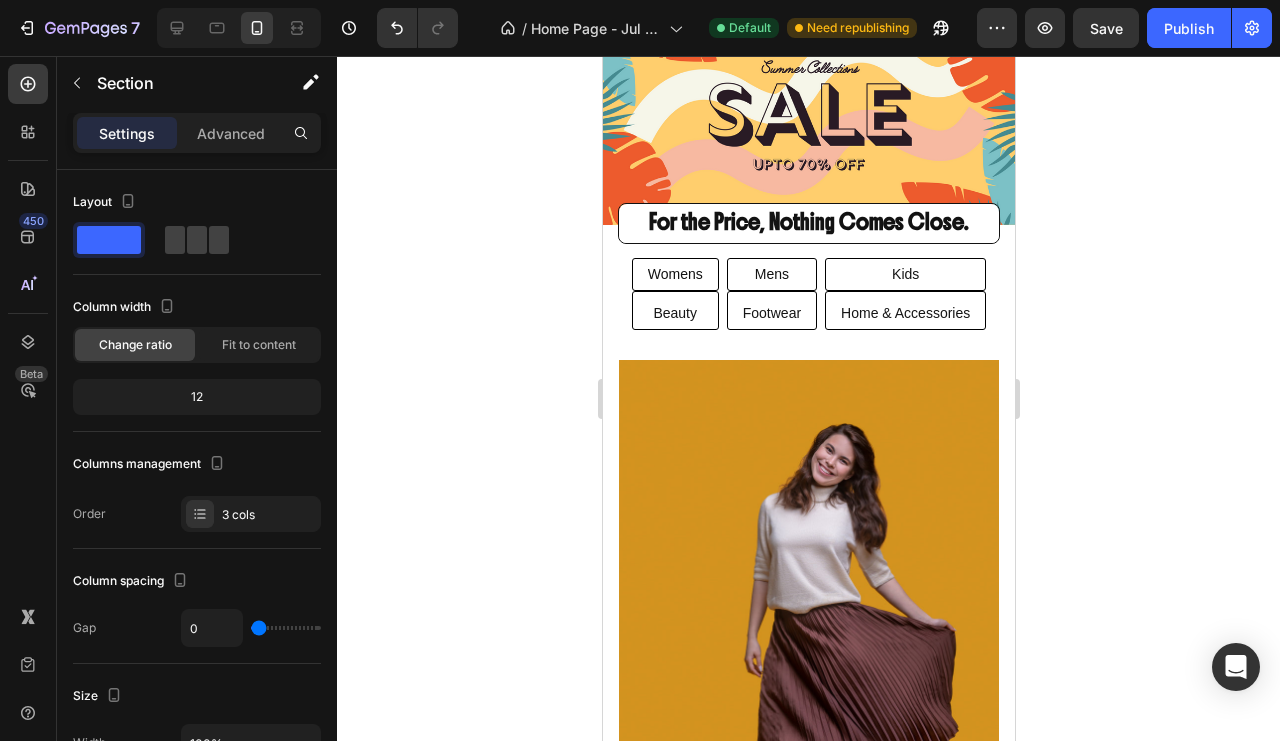 scroll, scrollTop: 0, scrollLeft: 0, axis: both 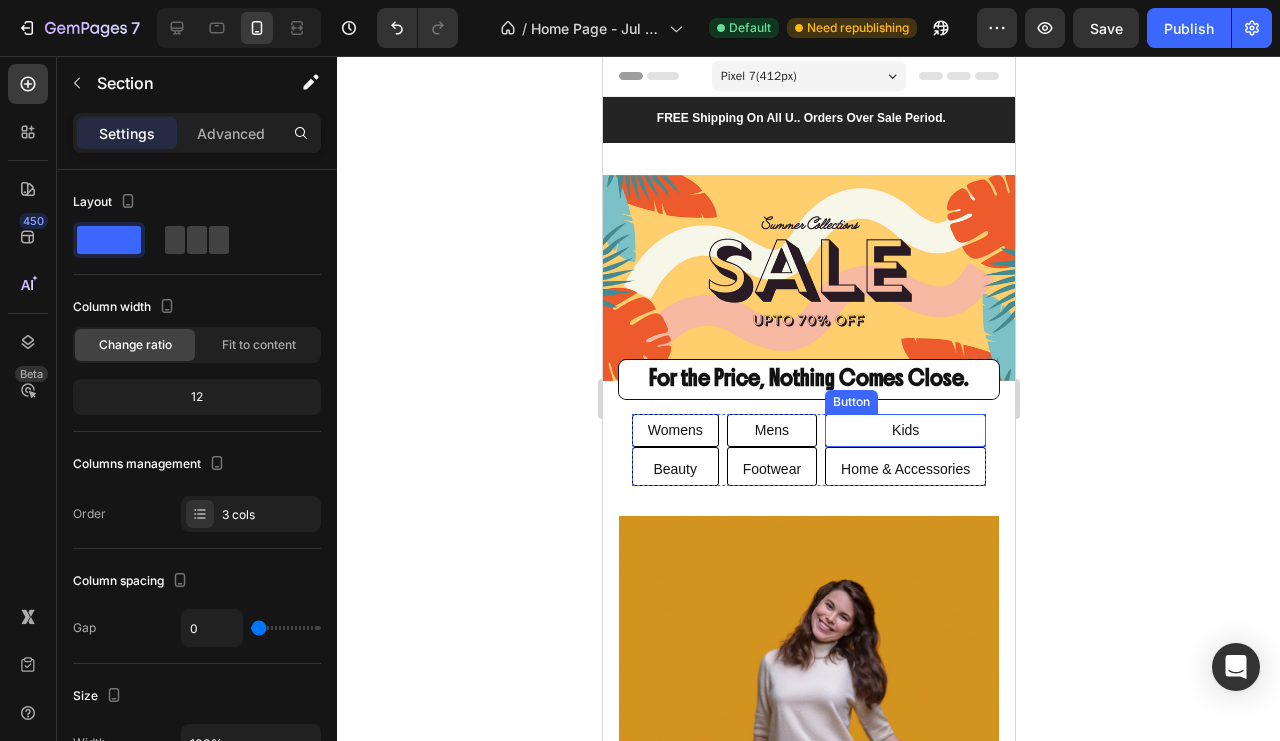 click on "Kids" at bounding box center (904, 430) 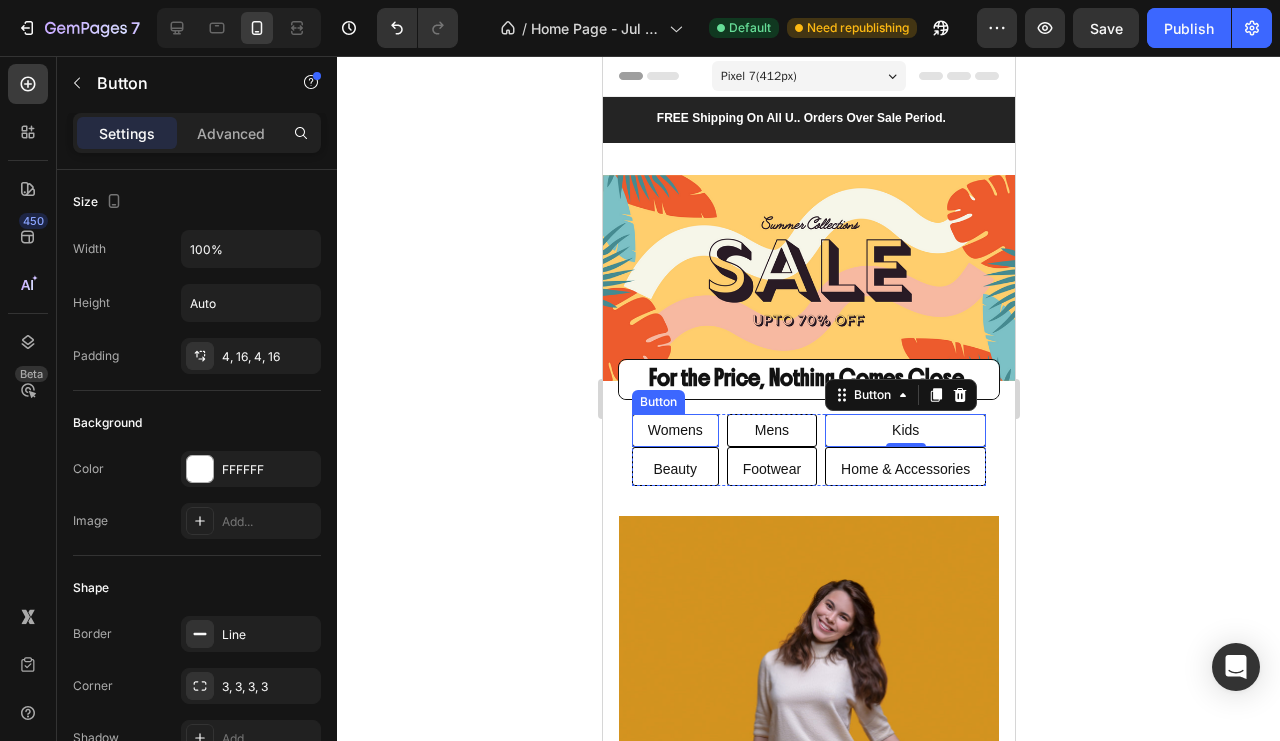 click on "Womens" at bounding box center [674, 430] 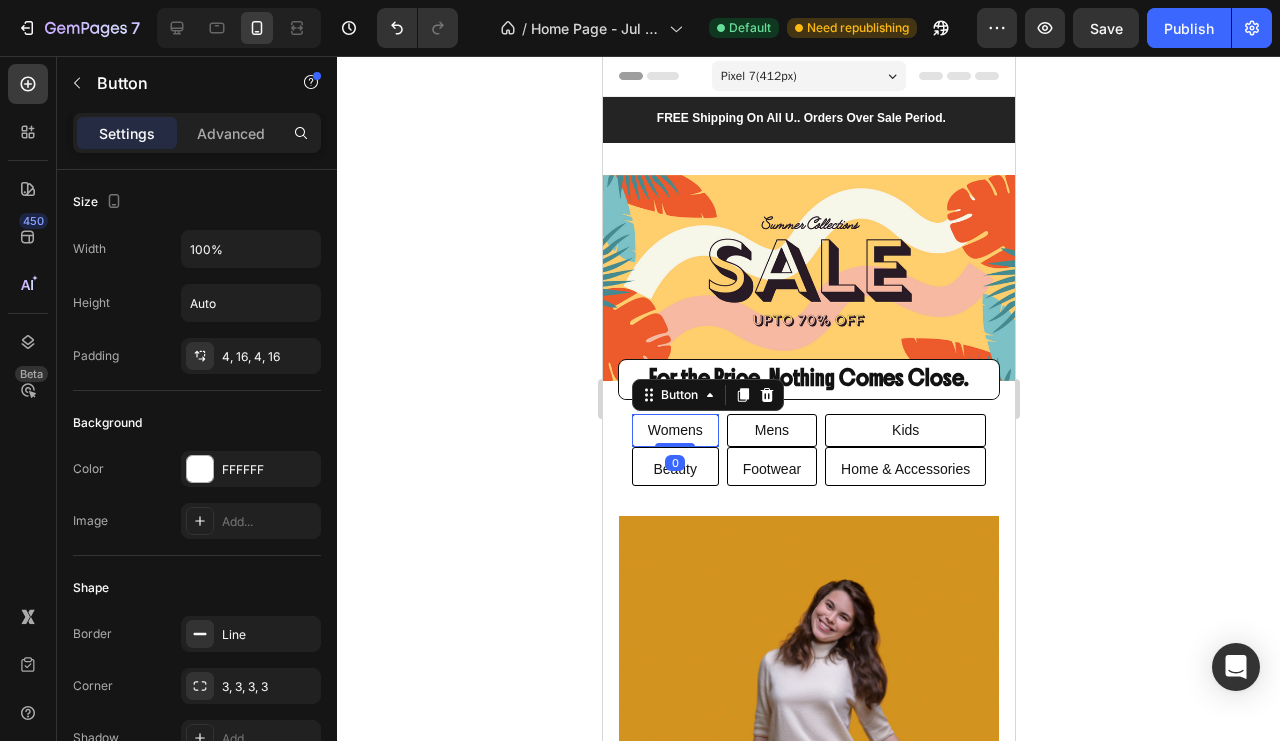 click on "Advanced" 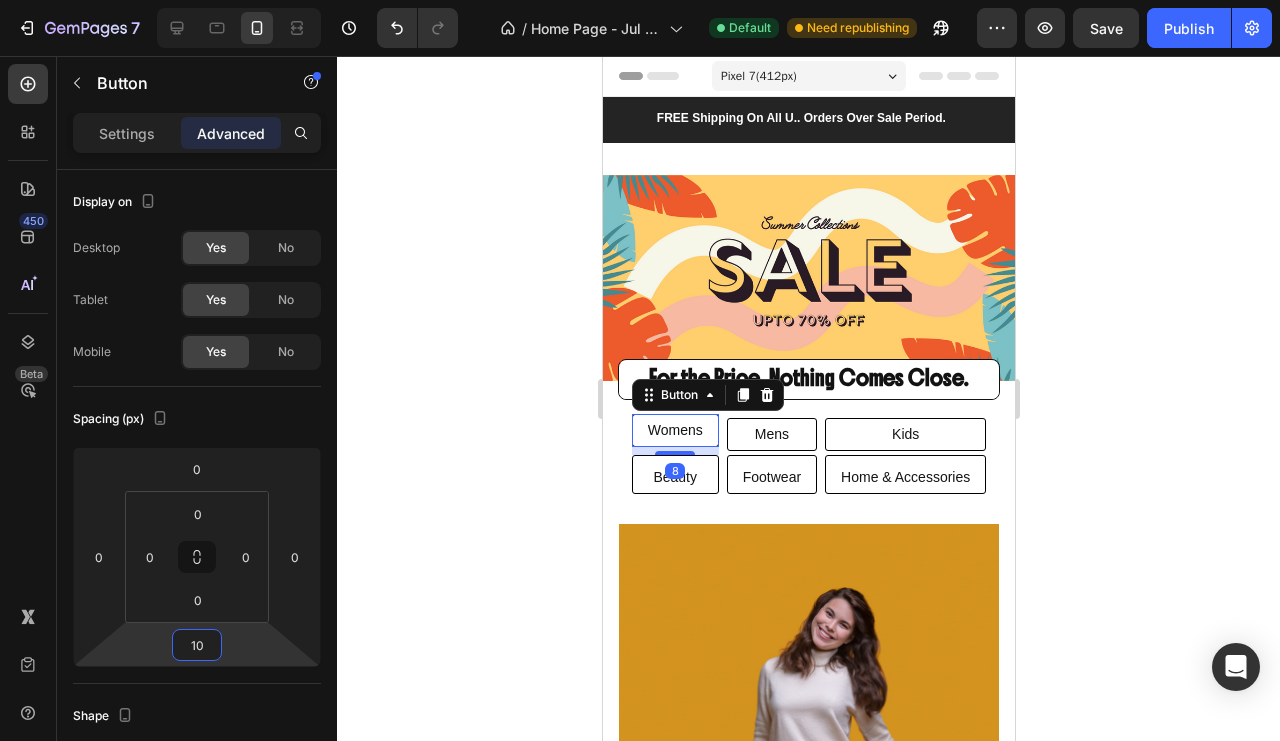 type on "12" 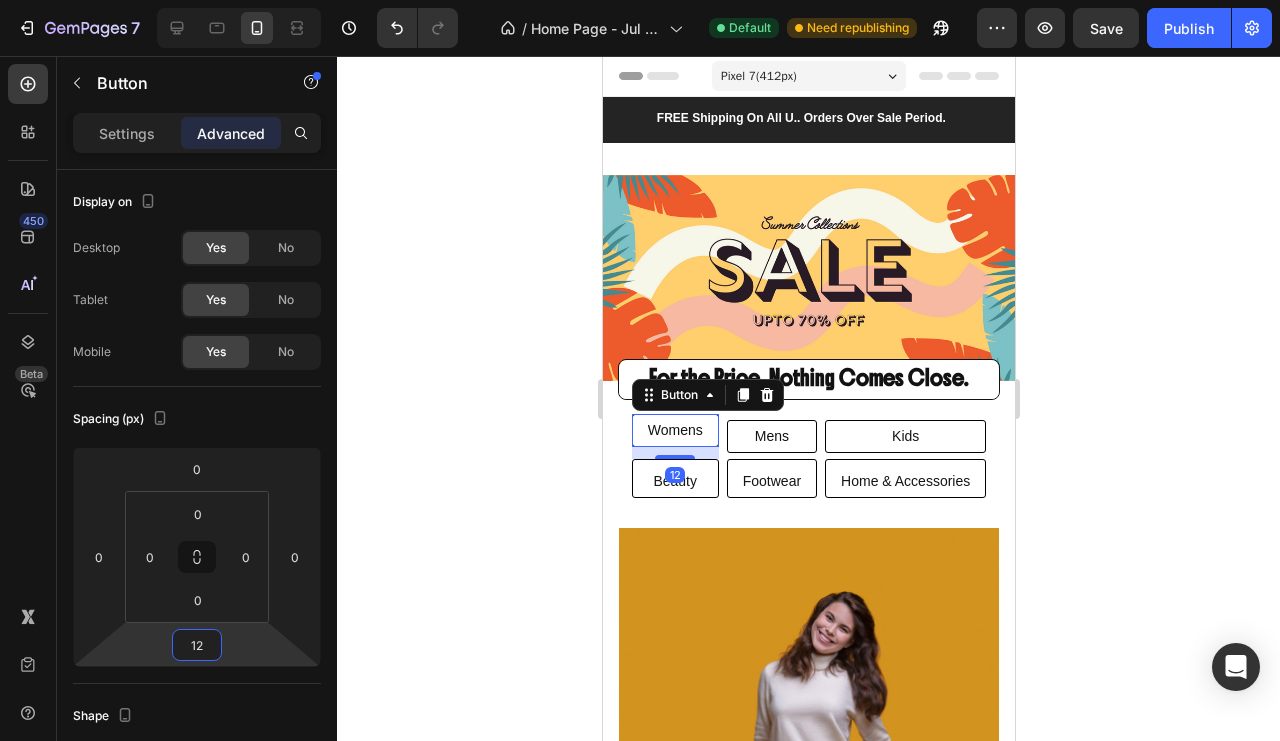 click on "7  Version history  /  Home Page - Jul 12, 21:55:36 Default Need republishing Preview  Save   Publish  450 Beta Sections(18) Elements(83) Section Element Hero Section Product Detail Brands Trusted Badges Guarantee Product Breakdown How to use Testimonials Compare Bundle FAQs Social Proof Brand Story Product List Collection Blog List Contact Sticky Add to Cart Custom Footer Browse Library 450 Layout
Row
Row
Row
Row Text
Heading
Text Block Button
Button
Button Media
Image
Image" at bounding box center [640, 0] 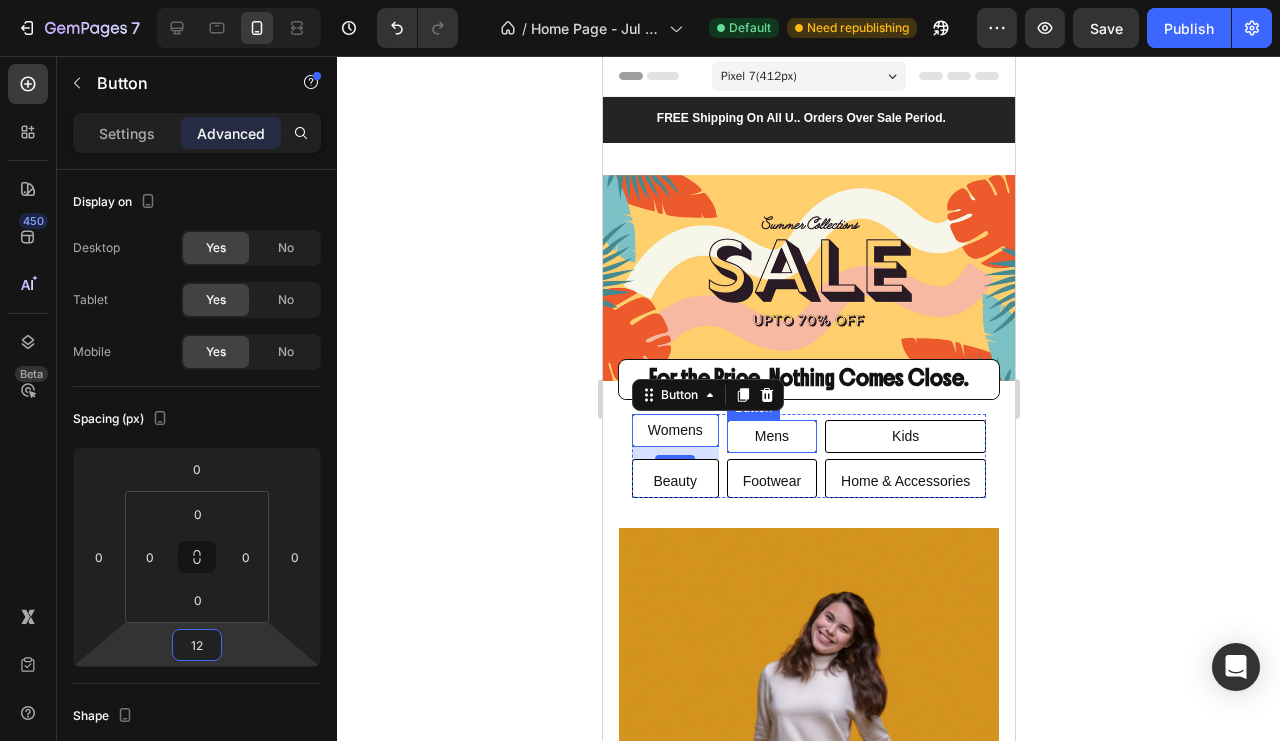 click on "Mens" at bounding box center (771, 436) 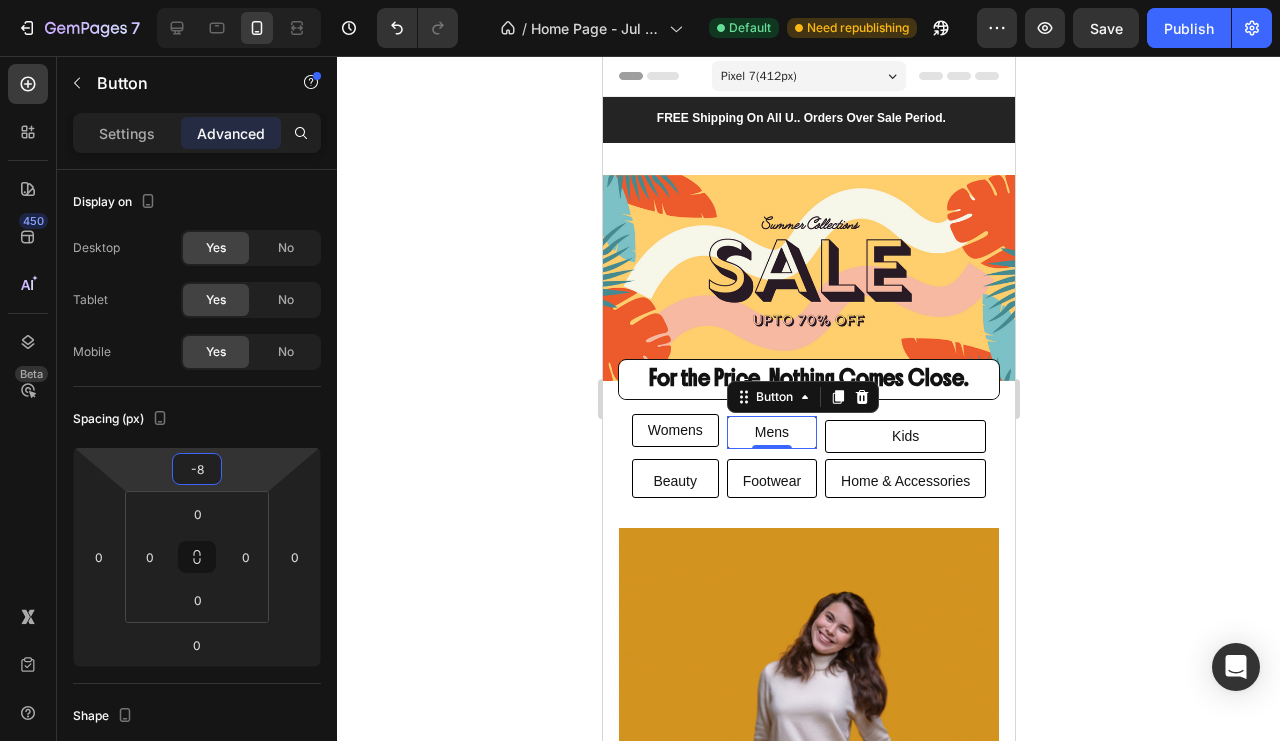 type on "-10" 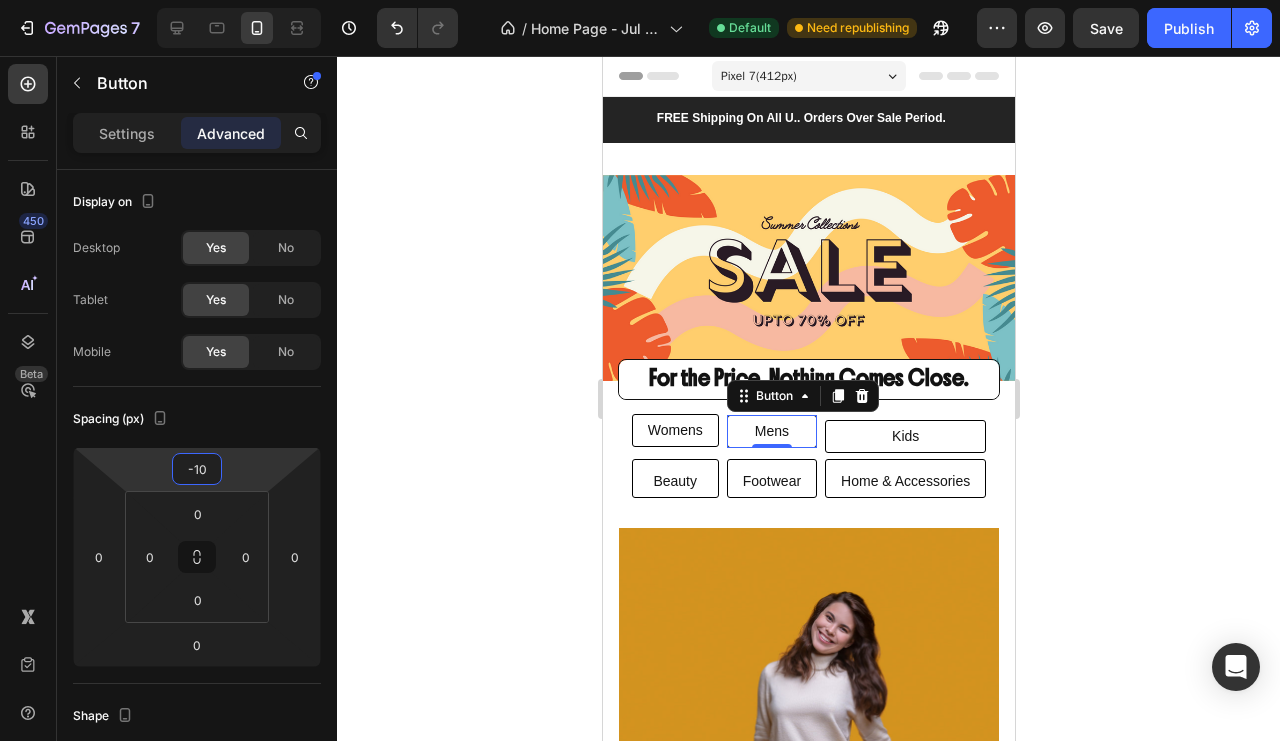 click on "7  Version history  /  Home Page - Jul 12, 21:55:36 Default Need republishing Preview  Save   Publish  450 Beta Sections(18) Elements(83) Section Element Hero Section Product Detail Brands Trusted Badges Guarantee Product Breakdown How to use Testimonials Compare Bundle FAQs Social Proof Brand Story Product List Collection Blog List Contact Sticky Add to Cart Custom Footer Browse Library 450 Layout
Row
Row
Row
Row Text
Heading
Text Block Button
Button
Button Media
Image
Image" at bounding box center [640, 0] 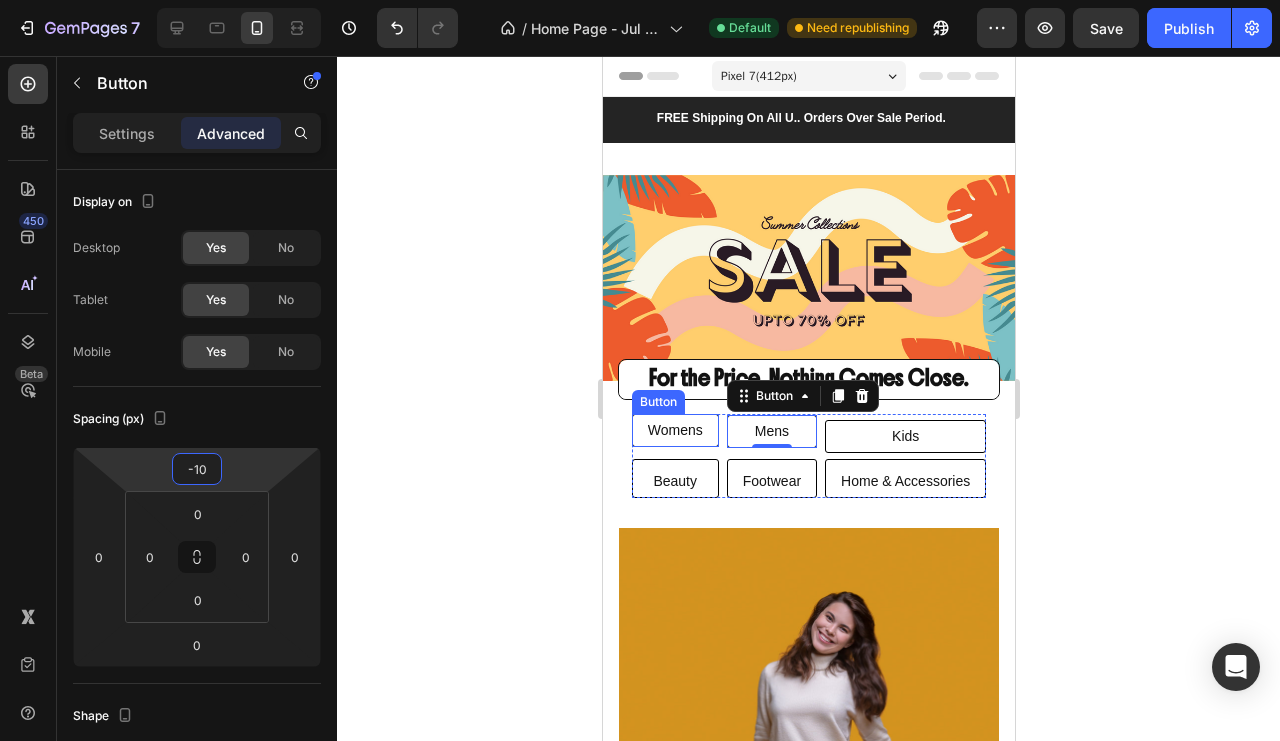 click on "Womens" at bounding box center (674, 430) 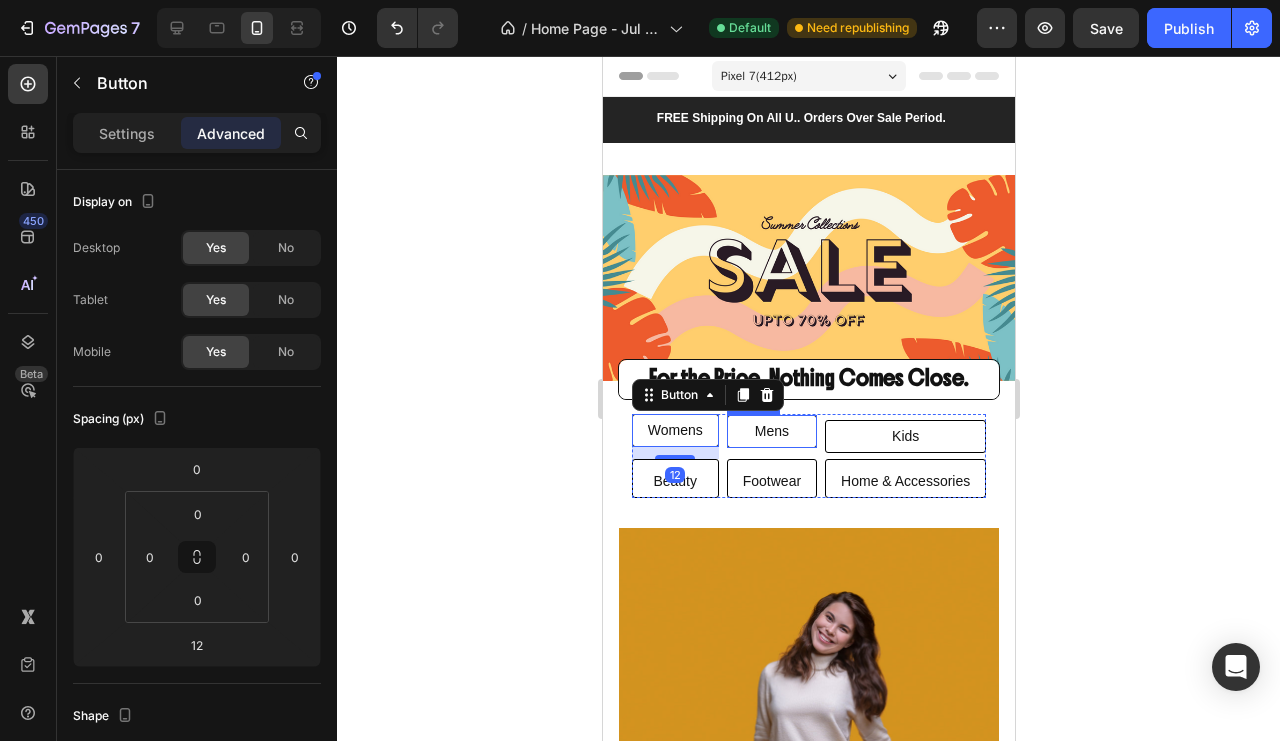 click on "Mens" at bounding box center [771, 431] 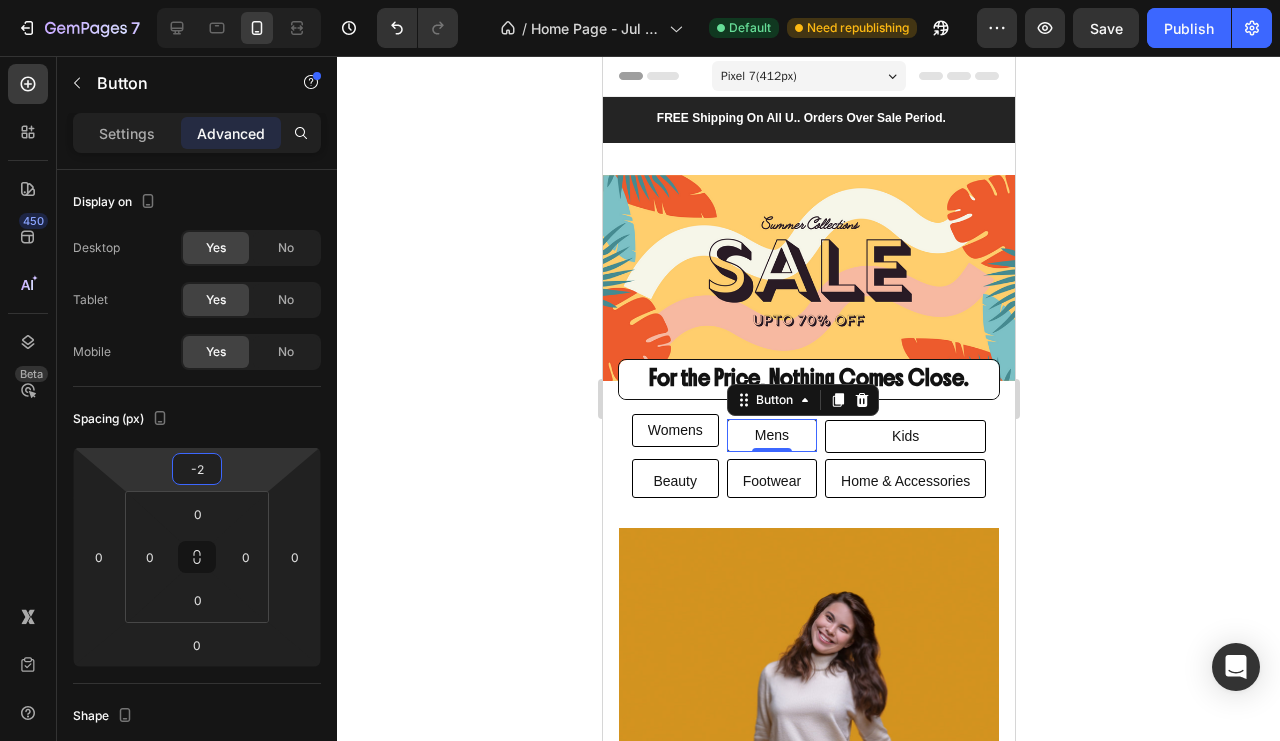 type on "0" 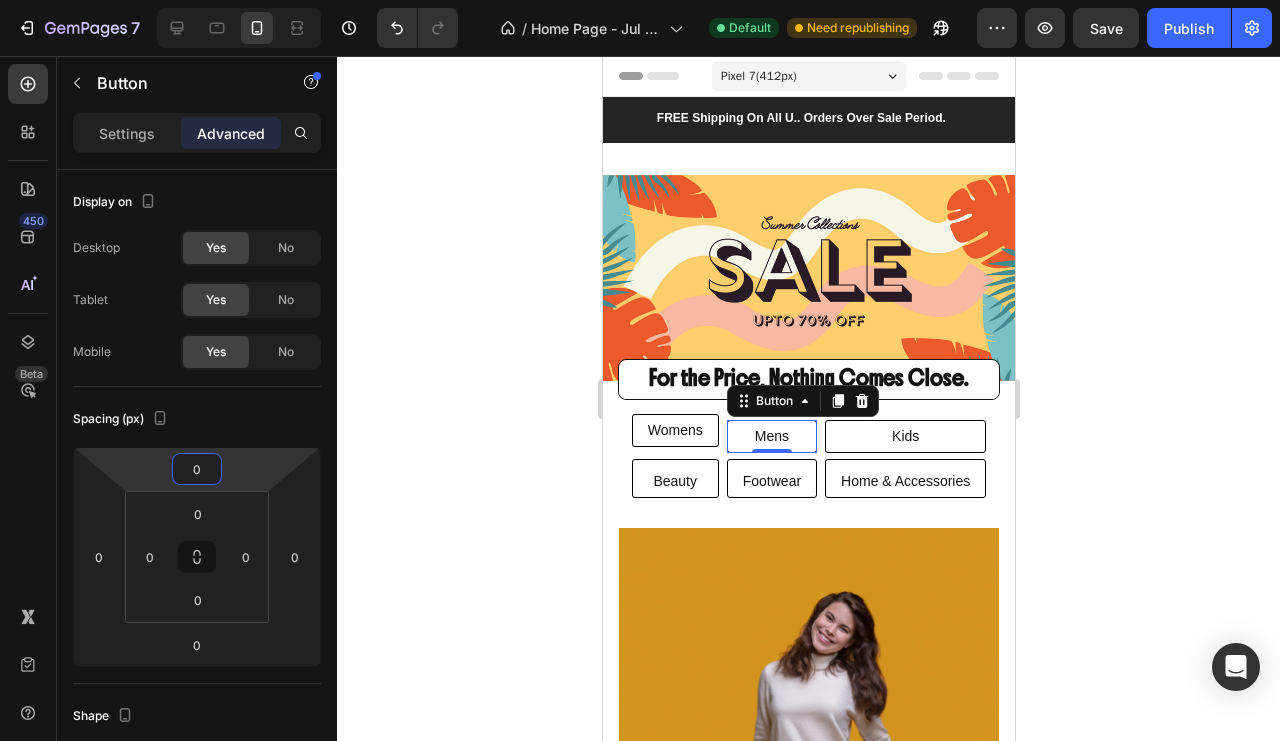 click on "7  Version history  /  Home Page - Jul 12, 21:55:36 Default Need republishing Preview  Save   Publish  450 Beta Sections(18) Elements(83) Section Element Hero Section Product Detail Brands Trusted Badges Guarantee Product Breakdown How to use Testimonials Compare Bundle FAQs Social Proof Brand Story Product List Collection Blog List Contact Sticky Add to Cart Custom Footer Browse Library 450 Layout
Row
Row
Row
Row Text
Heading
Text Block Button
Button
Button Media
Image
Image" at bounding box center (640, 0) 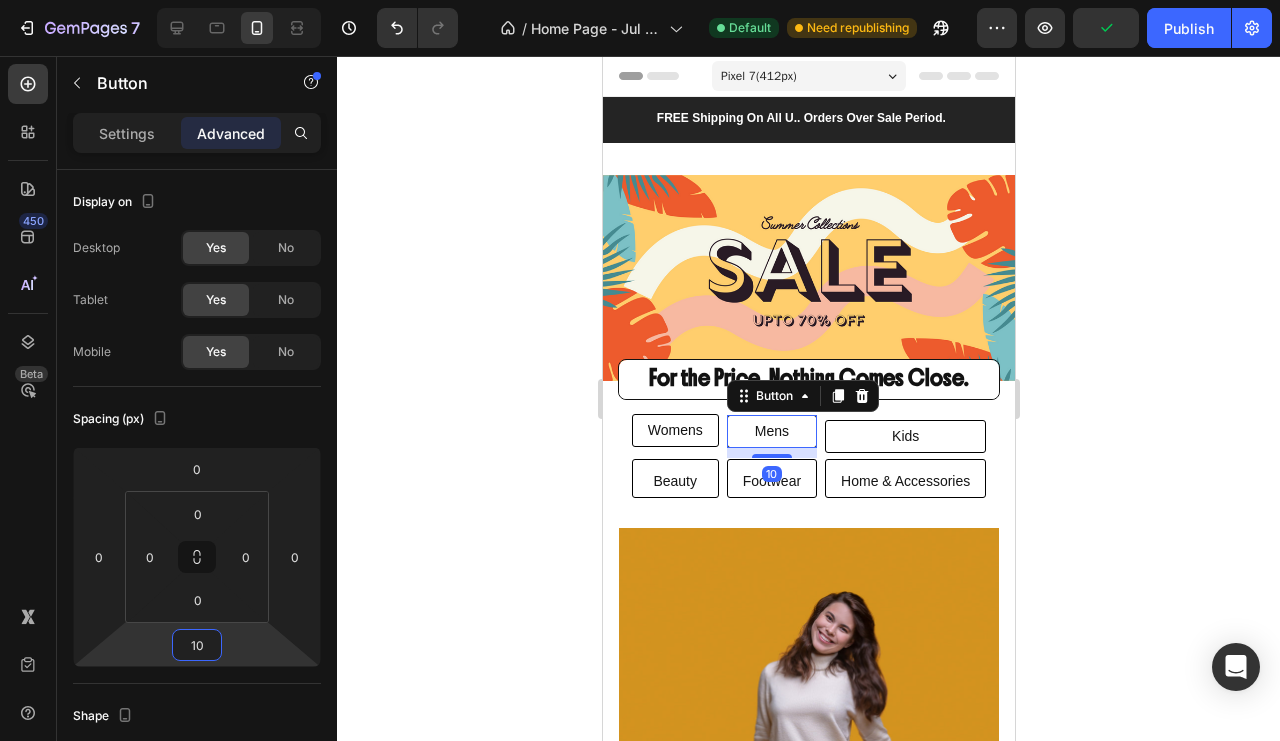 type on "12" 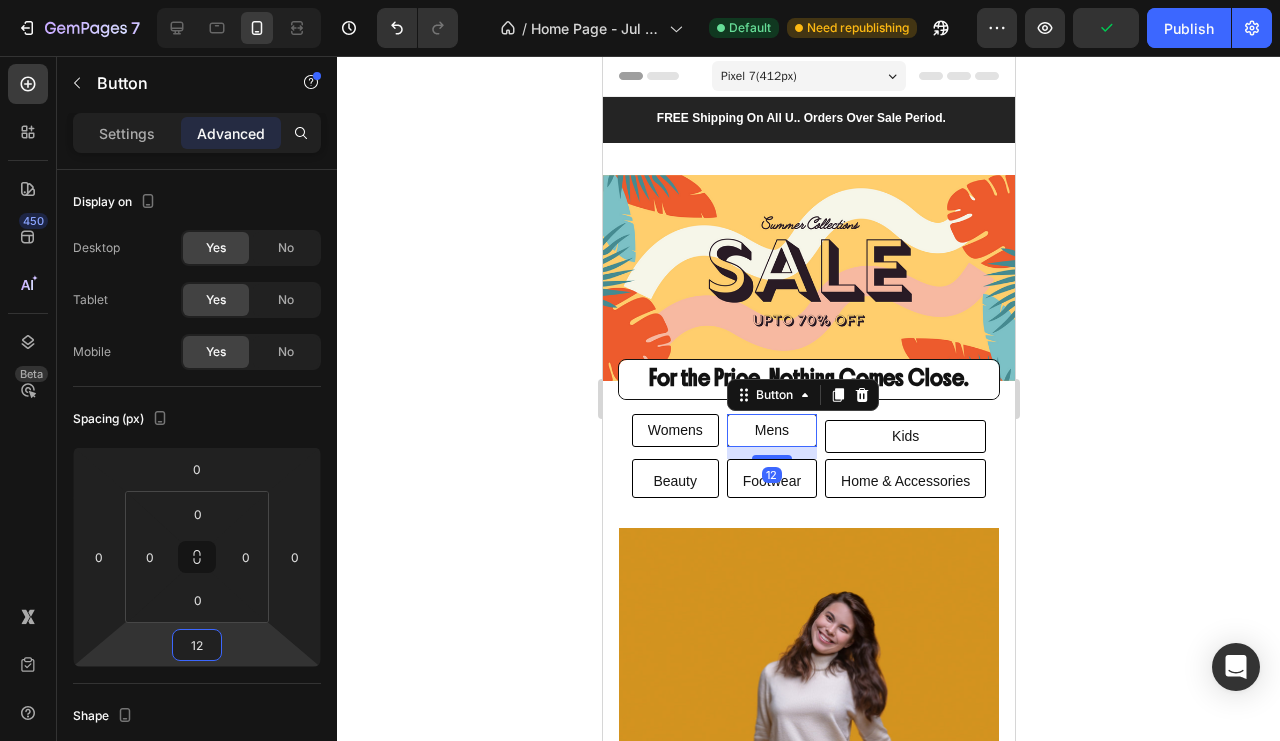 click on "7  Version history  /  Home Page - Jul 12, 21:55:36 Default Need republishing Preview  Publish  450 Beta Sections(18) Elements(83) Section Element Hero Section Product Detail Brands Trusted Badges Guarantee Product Breakdown How to use Testimonials Compare Bundle FAQs Social Proof Brand Story Product List Collection Blog List Contact Sticky Add to Cart Custom Footer Browse Library 450 Layout
Row
Row
Row
Row Text
Heading
Text Block Button
Button
Button Media
Image
Image" at bounding box center [640, 0] 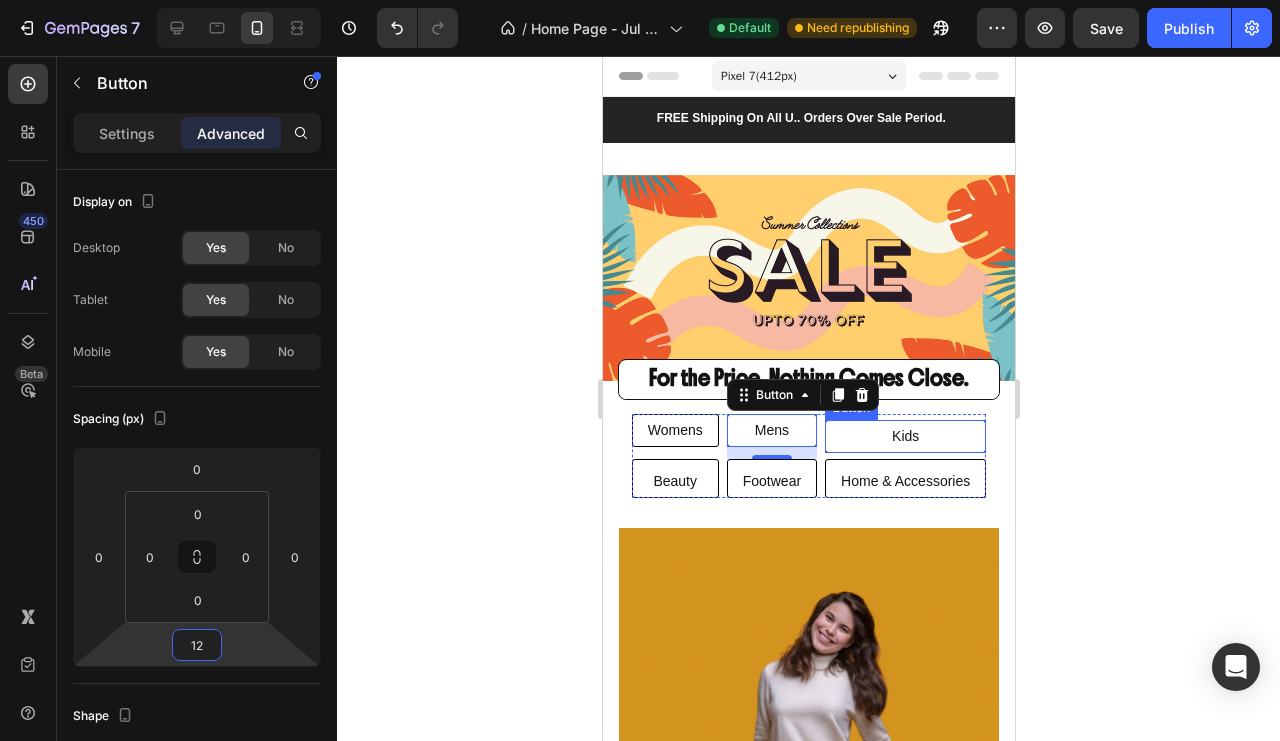 click on "Kids" at bounding box center [904, 436] 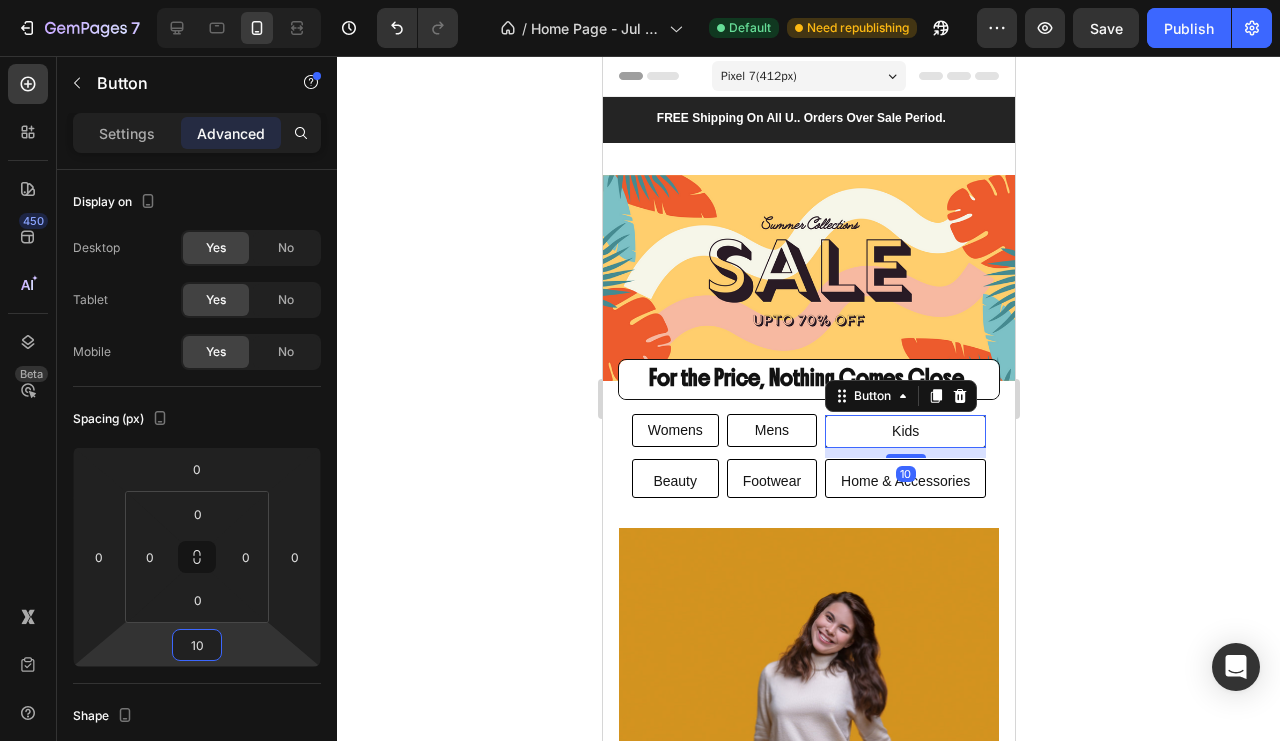 type on "12" 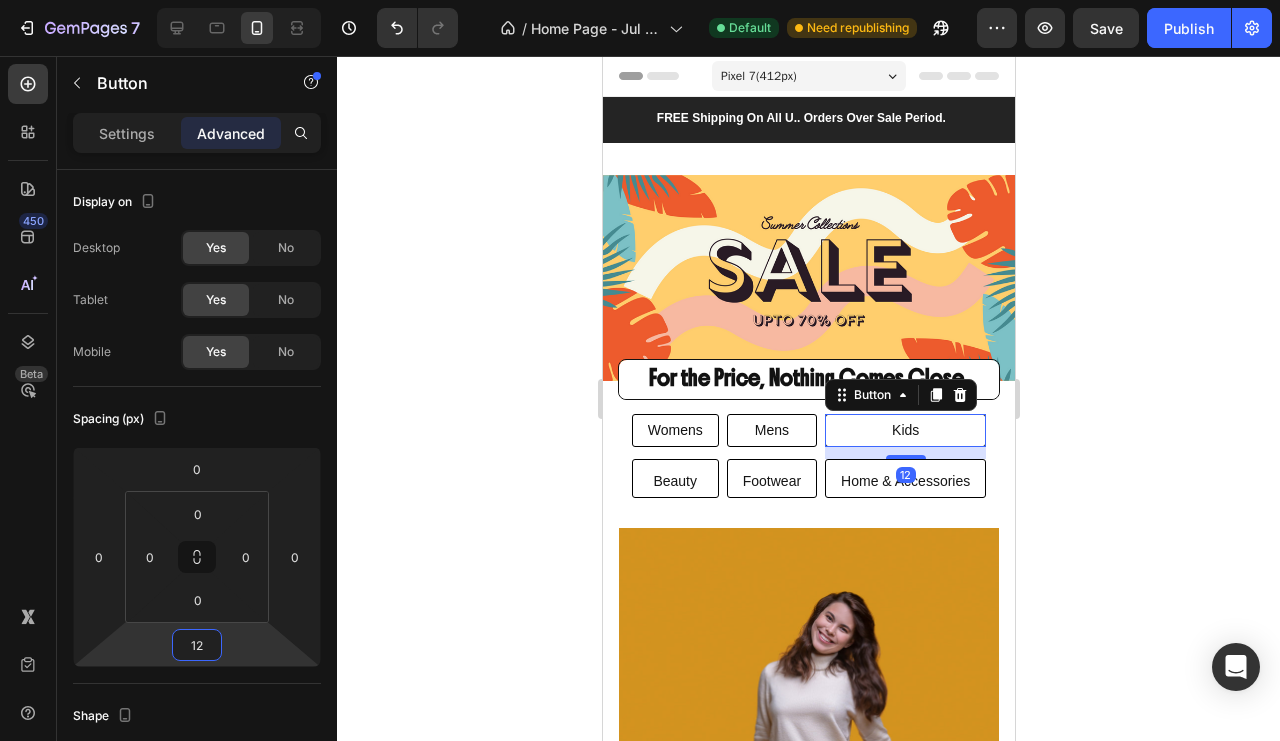 click on "7  Version history  /  Home Page - Jul 12, 21:55:36 Default Need republishing Preview  Save   Publish  450 Beta Sections(18) Elements(83) Section Element Hero Section Product Detail Brands Trusted Badges Guarantee Product Breakdown How to use Testimonials Compare Bundle FAQs Social Proof Brand Story Product List Collection Blog List Contact Sticky Add to Cart Custom Footer Browse Library 450 Layout
Row
Row
Row
Row Text
Heading
Text Block Button
Button
Button Media
Image
Image" at bounding box center [640, 0] 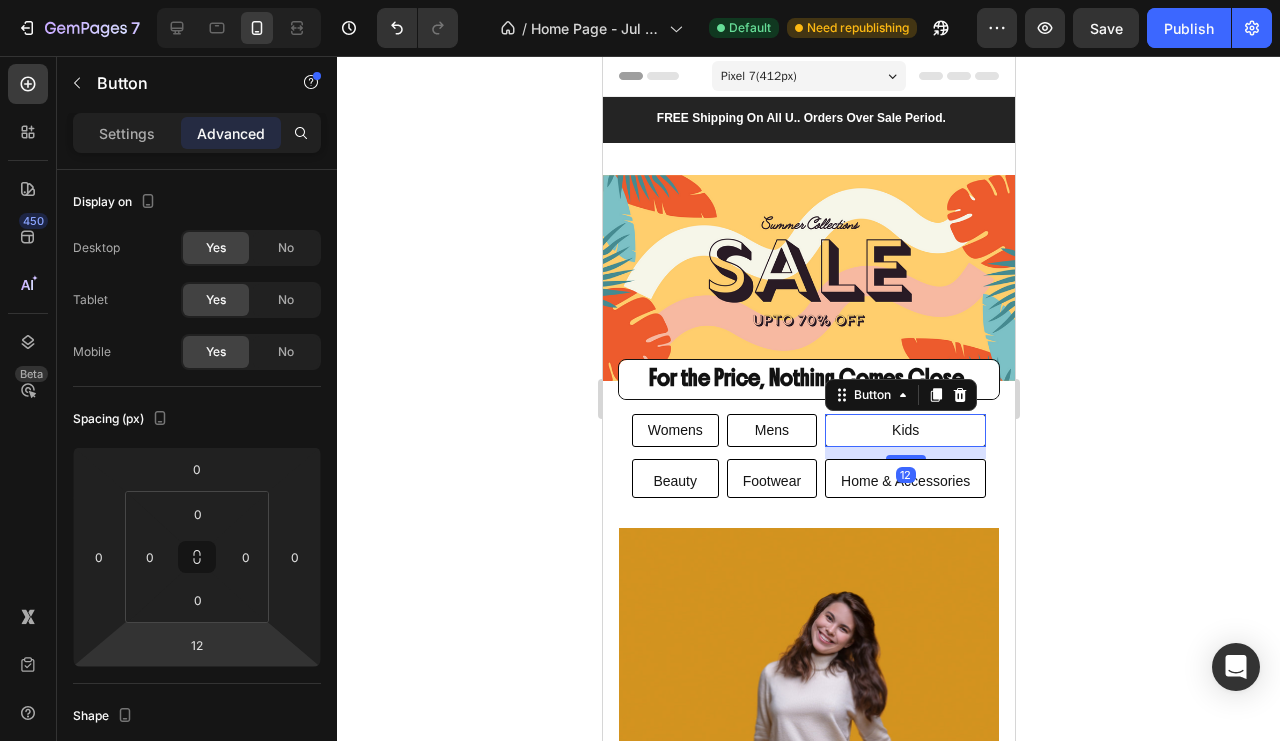 click 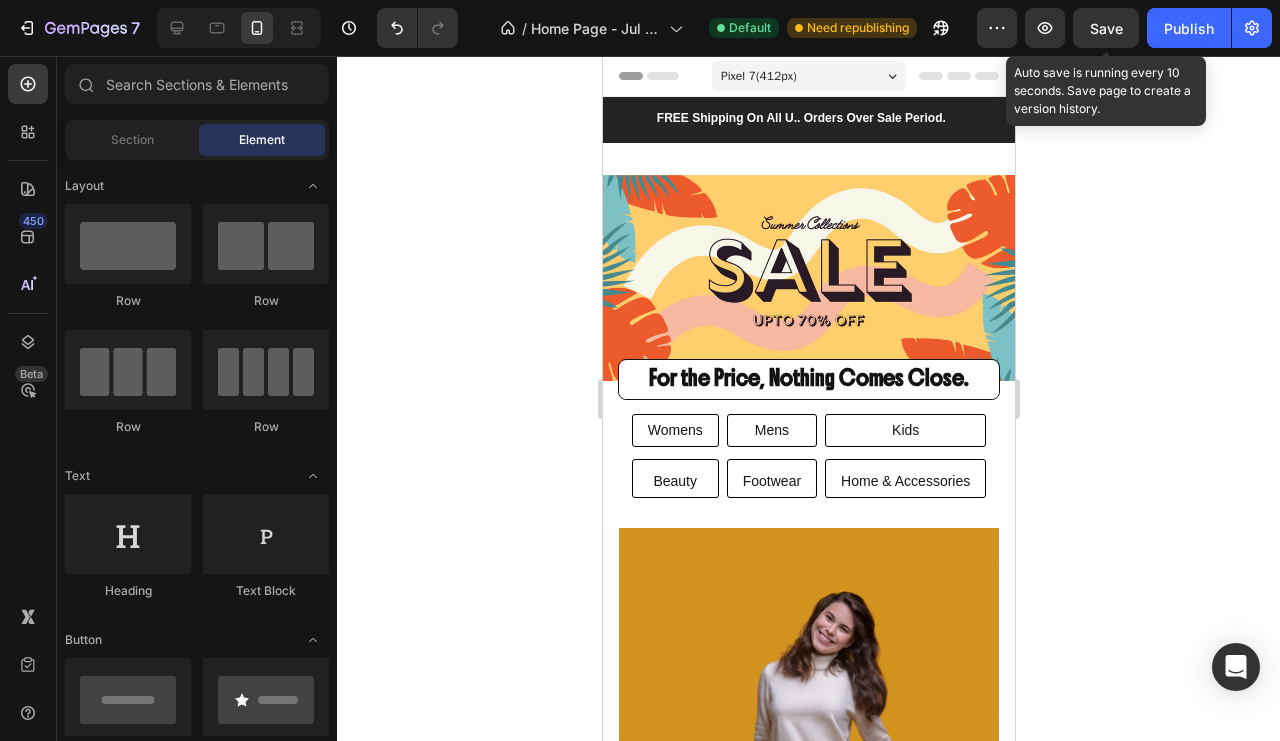 click on "Save" 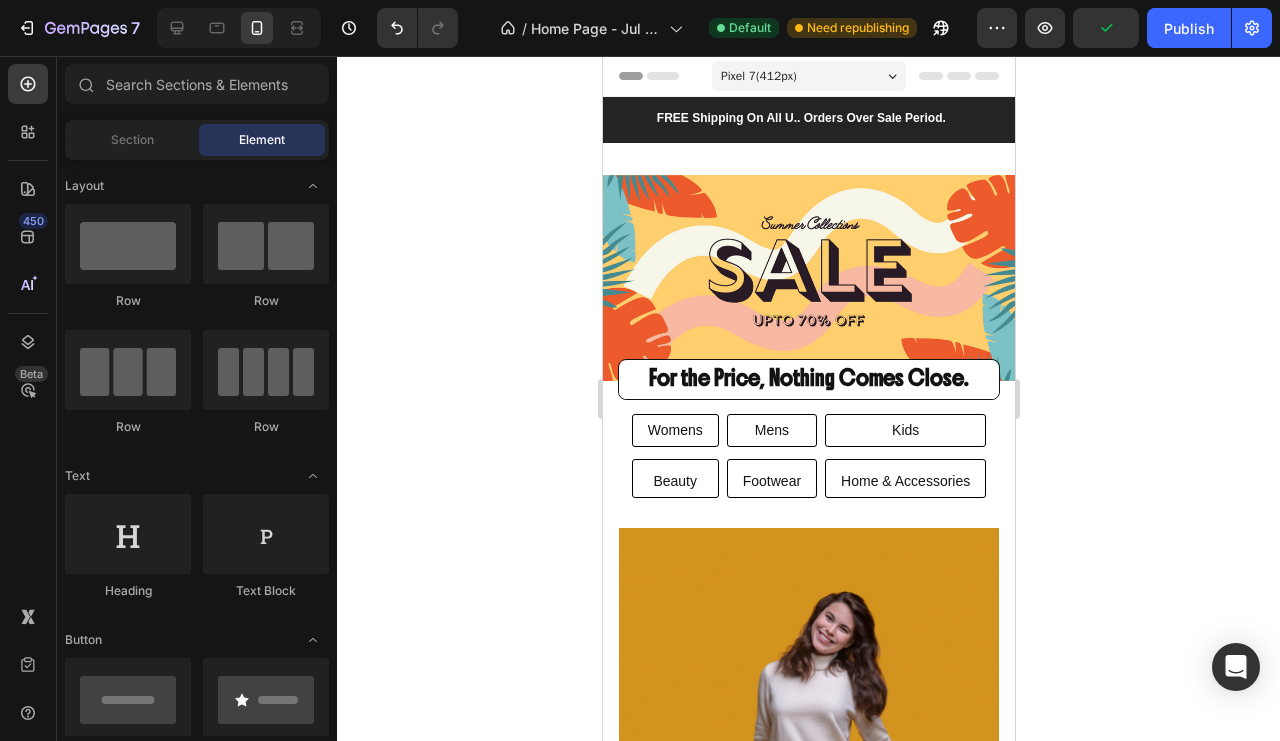 click on "Publish" at bounding box center [1189, 28] 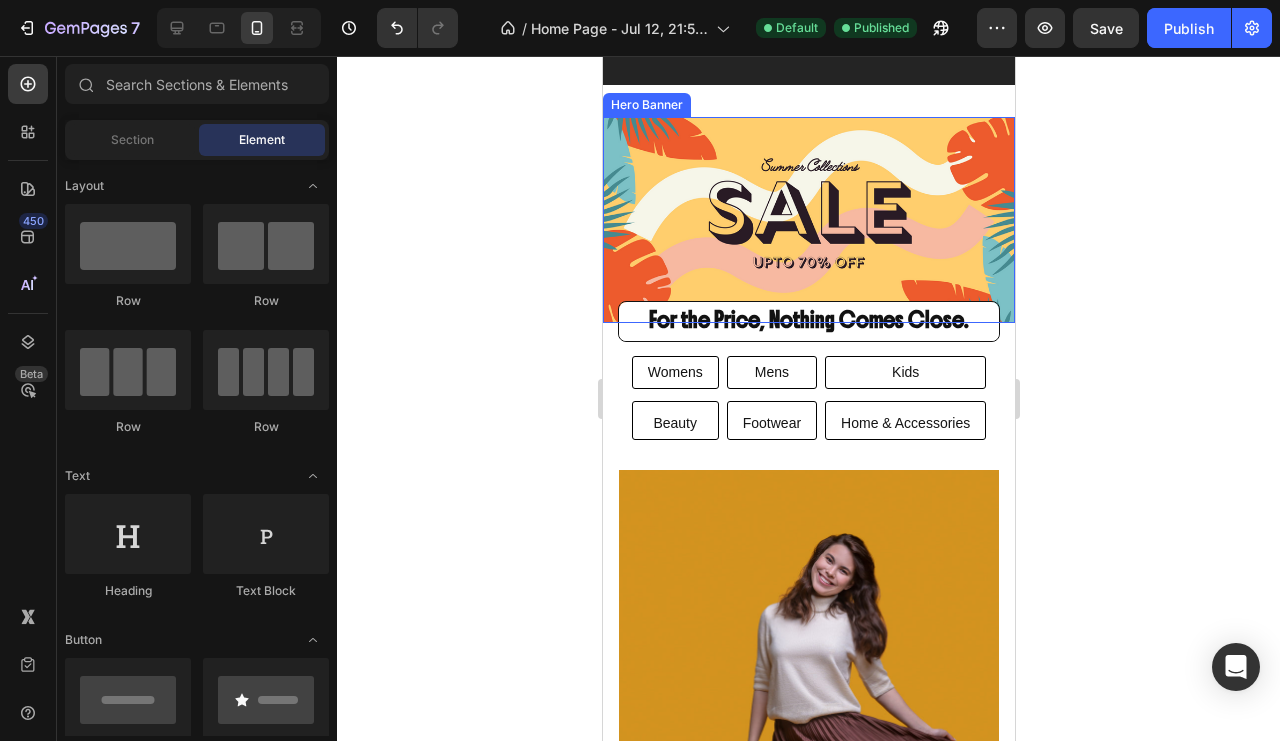 scroll, scrollTop: 100, scrollLeft: 0, axis: vertical 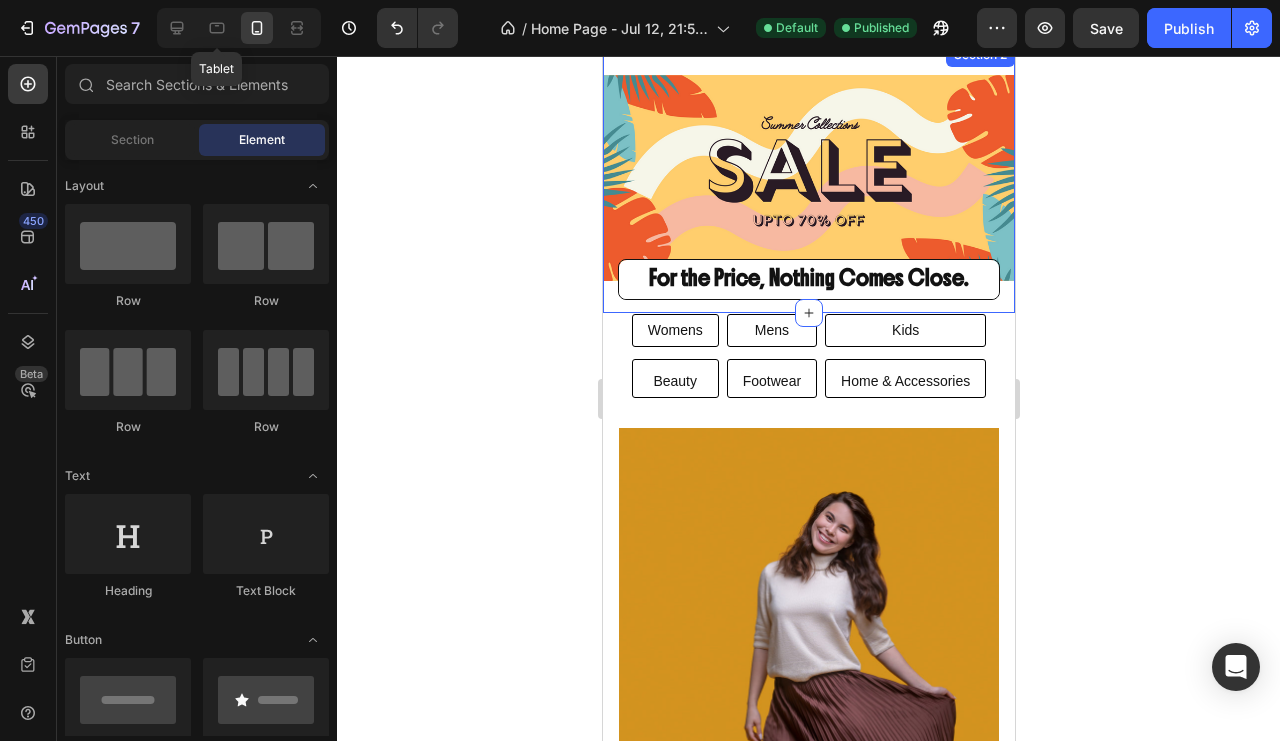click 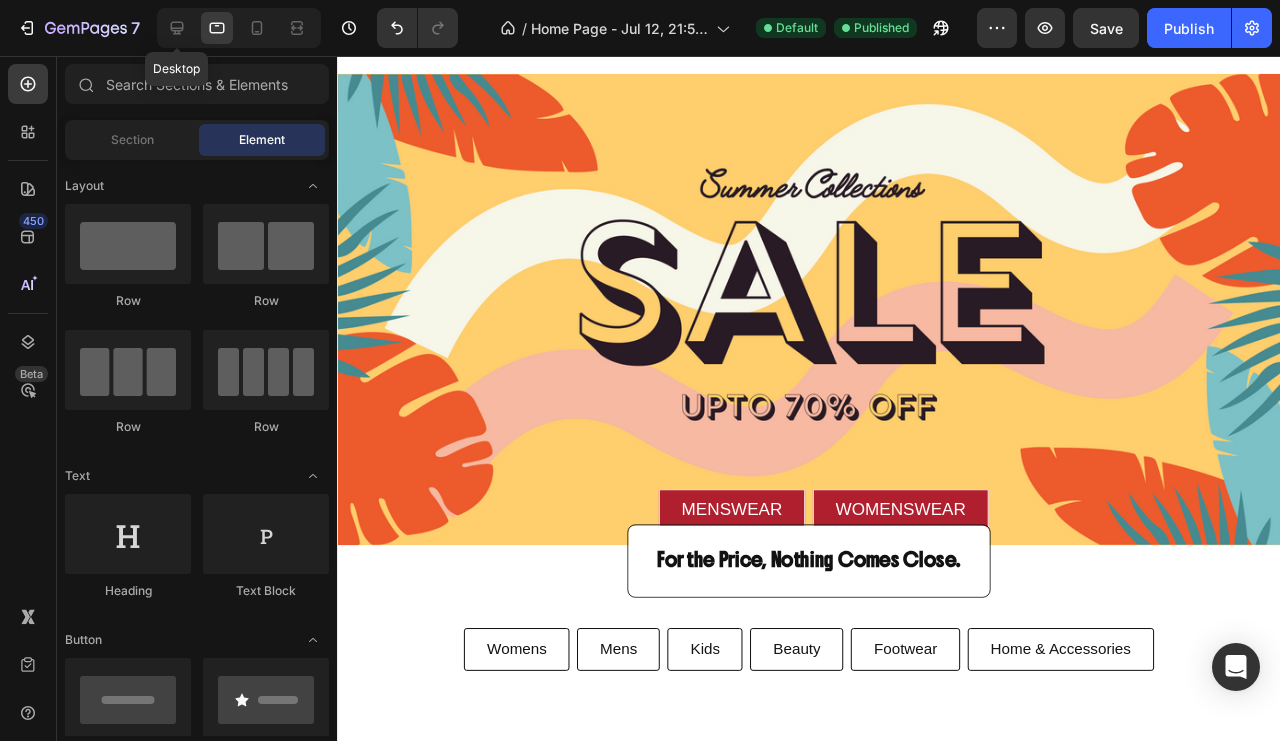 click 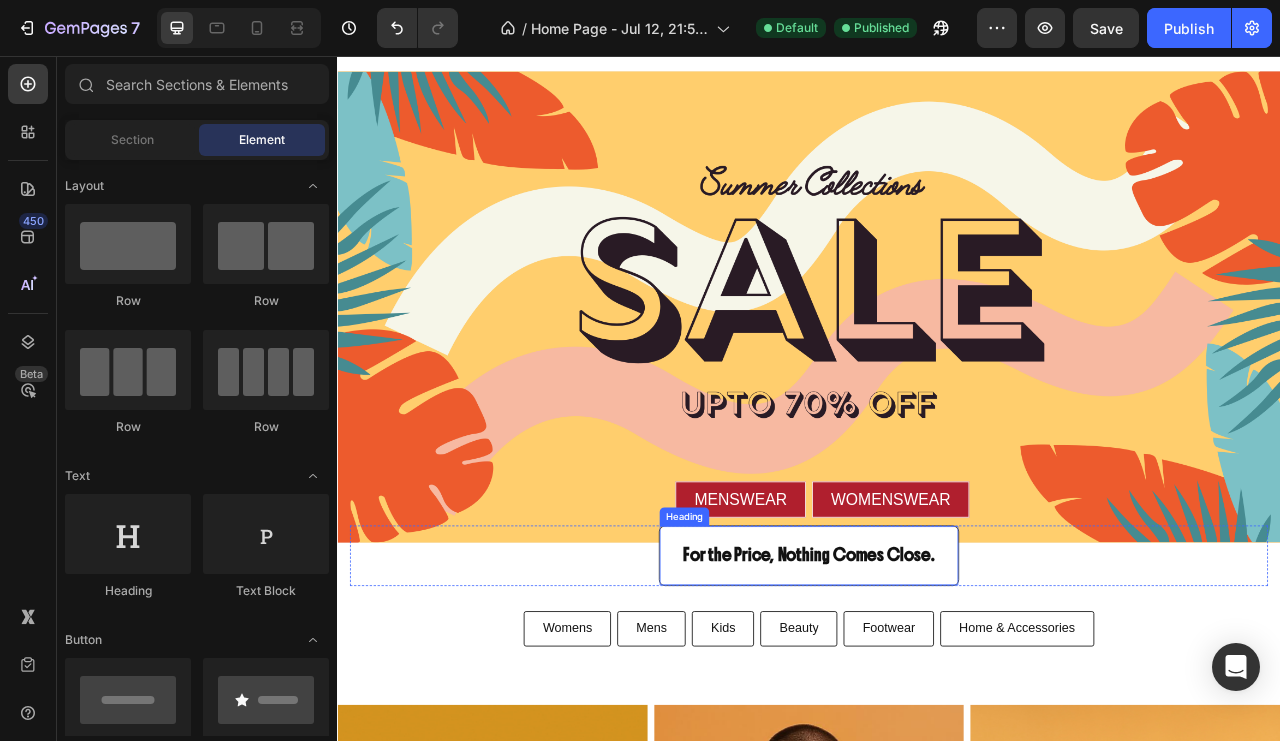 click on "For the Price, Nothing Comes Close." at bounding box center (937, 690) 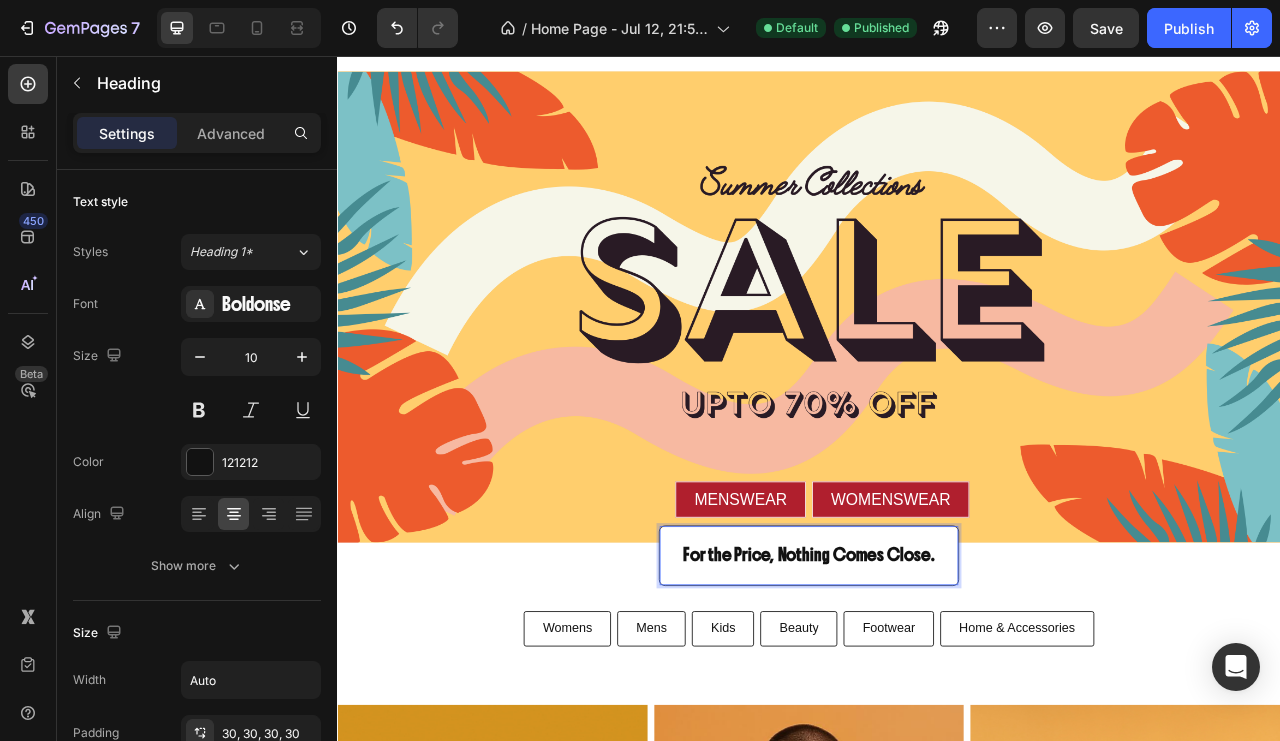 click on "For the Price, Nothing Comes Close." at bounding box center (937, 690) 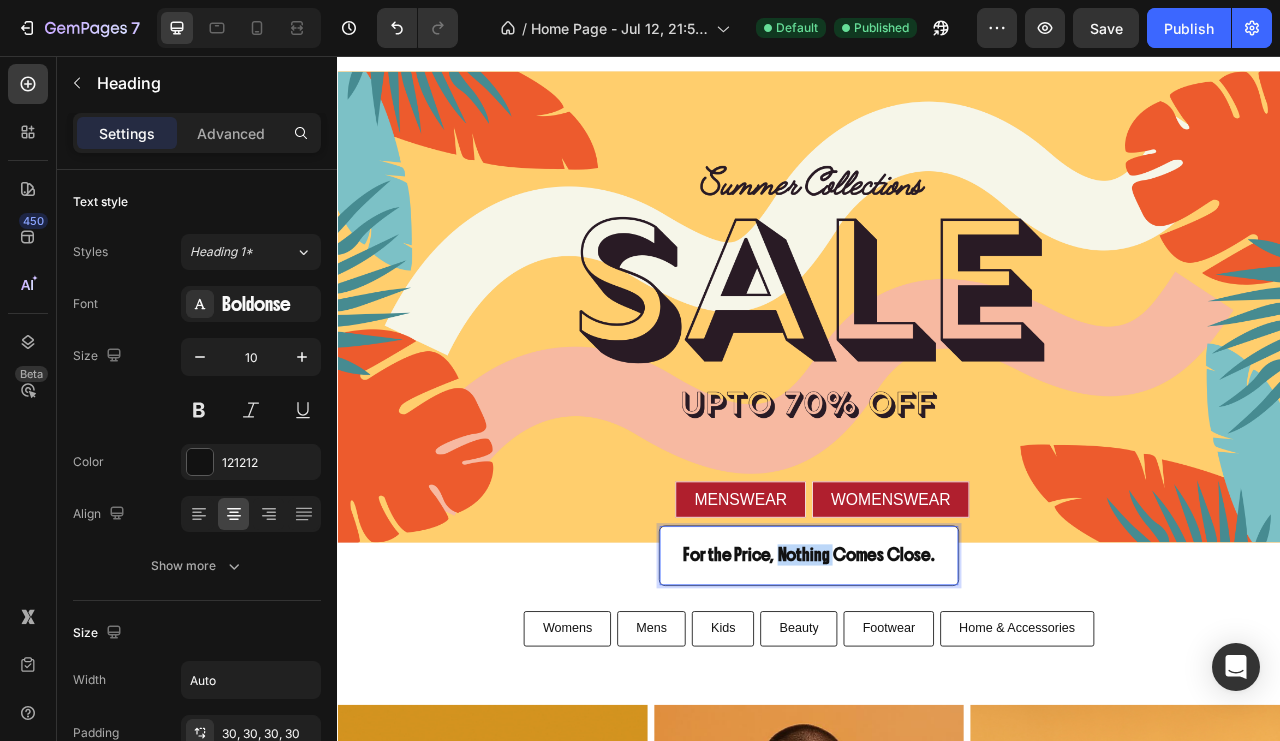 click on "For the Price, Nothing Comes Close." at bounding box center [937, 690] 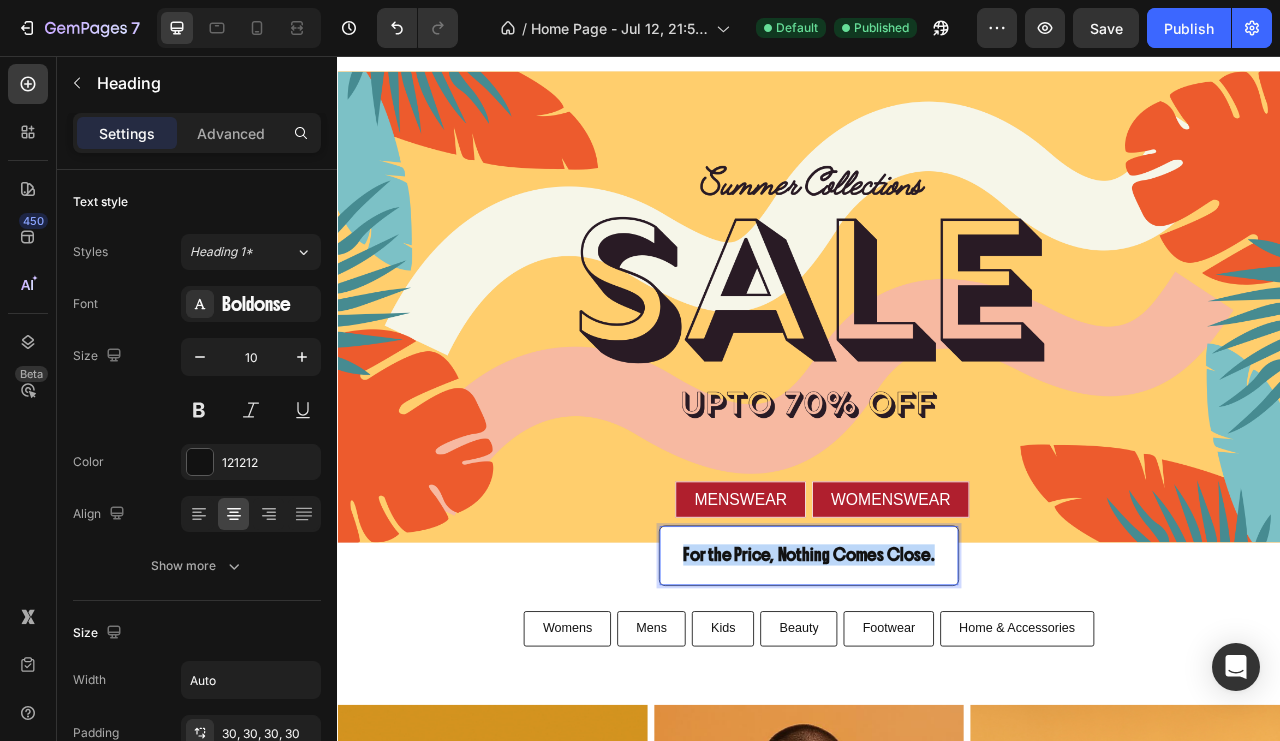 click on "For the Price, Nothing Comes Close." at bounding box center [937, 690] 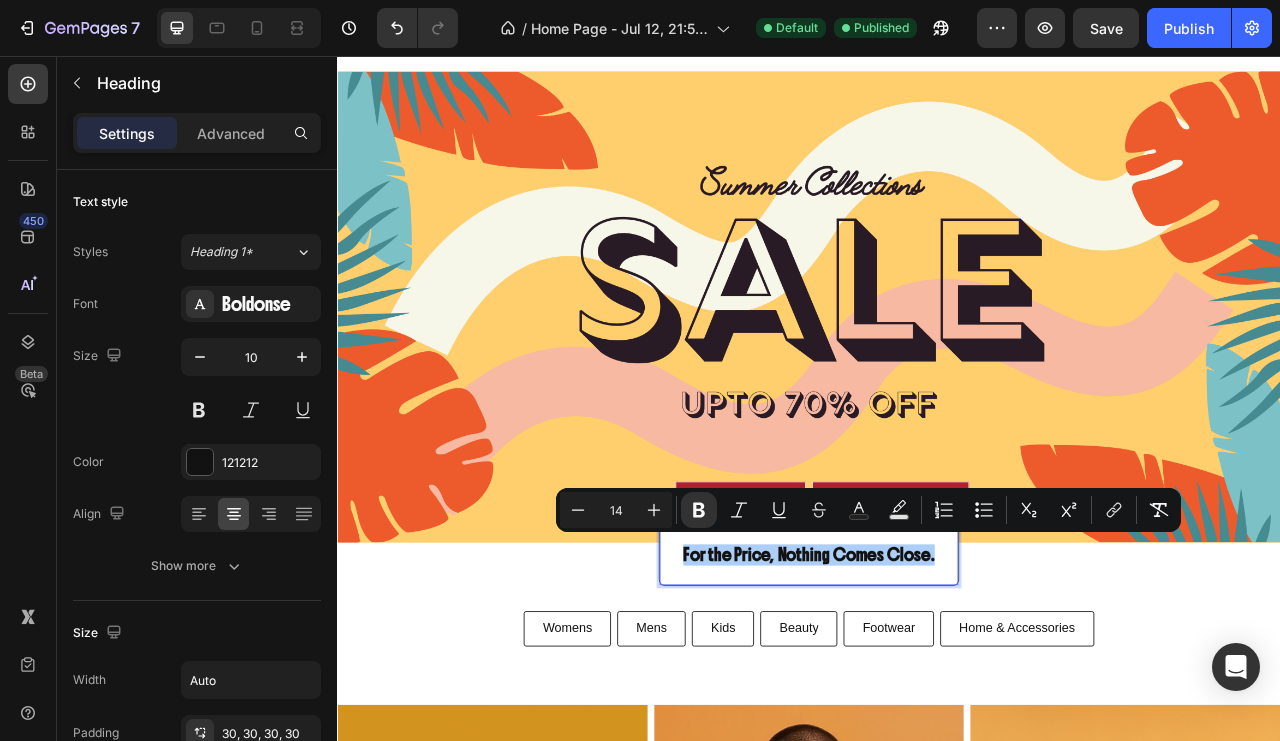 click 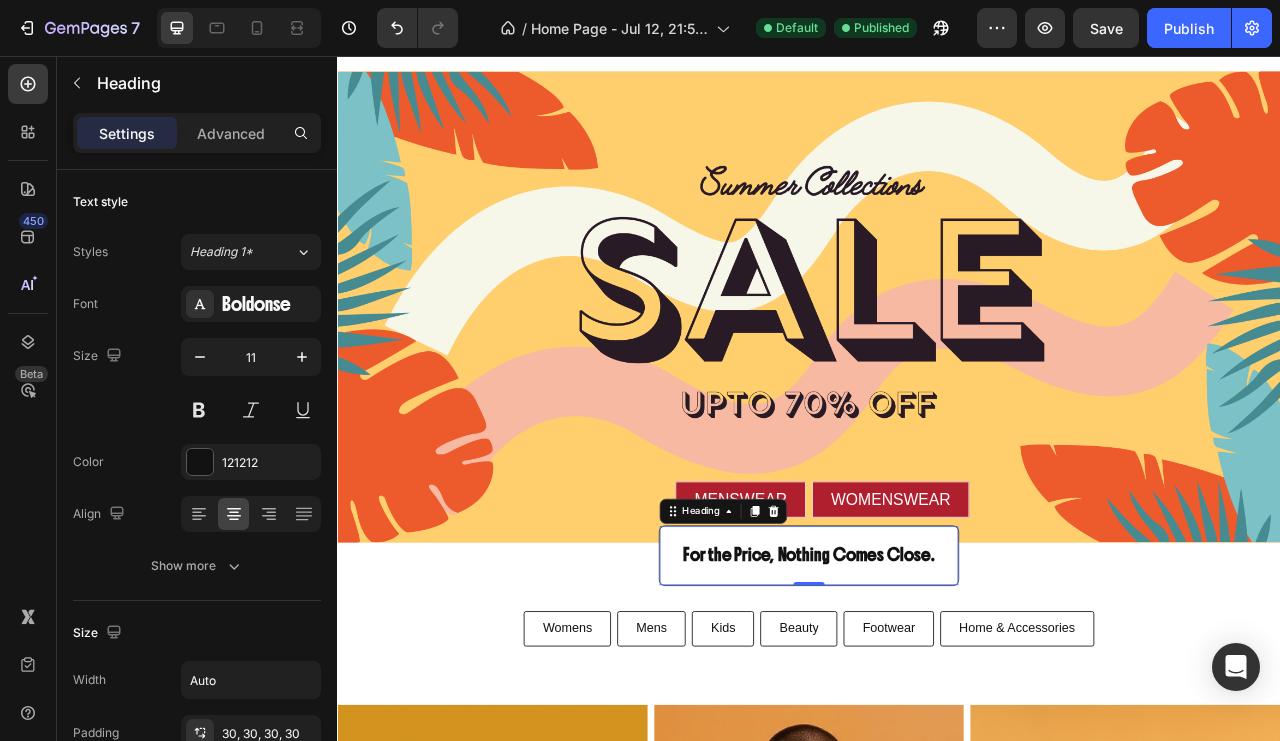 click 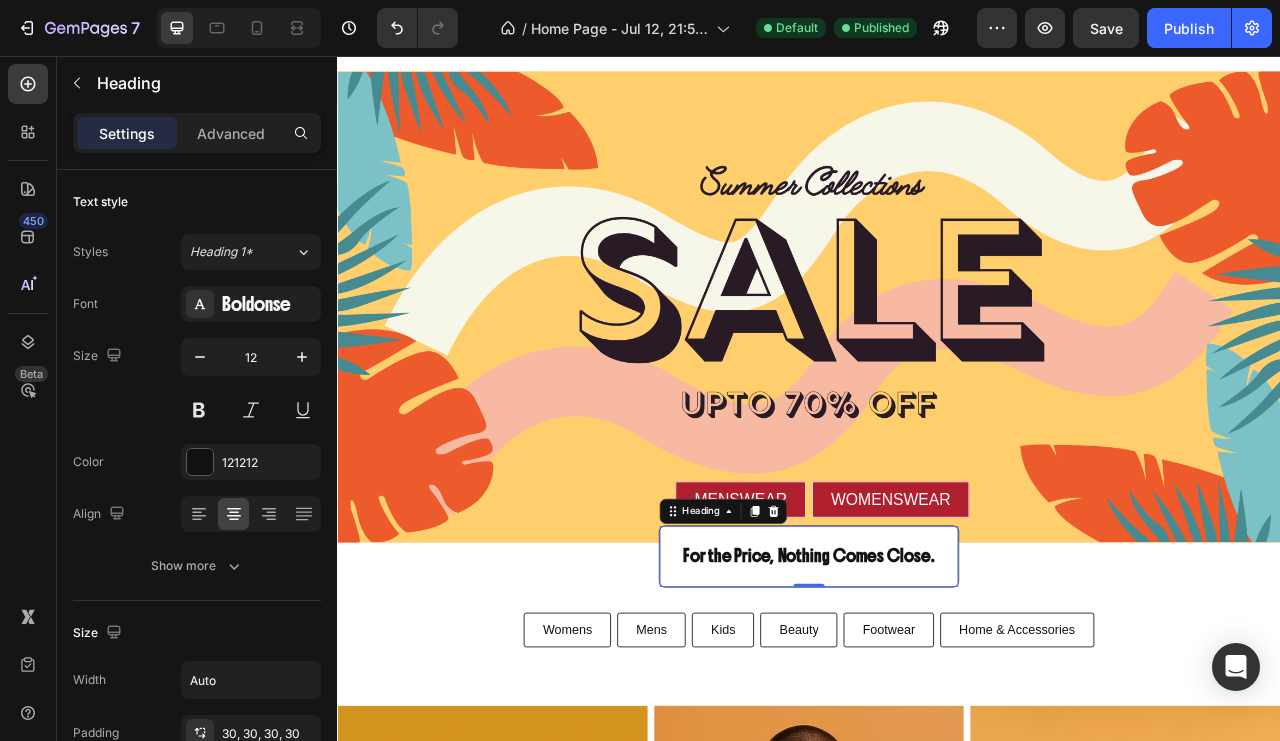 click 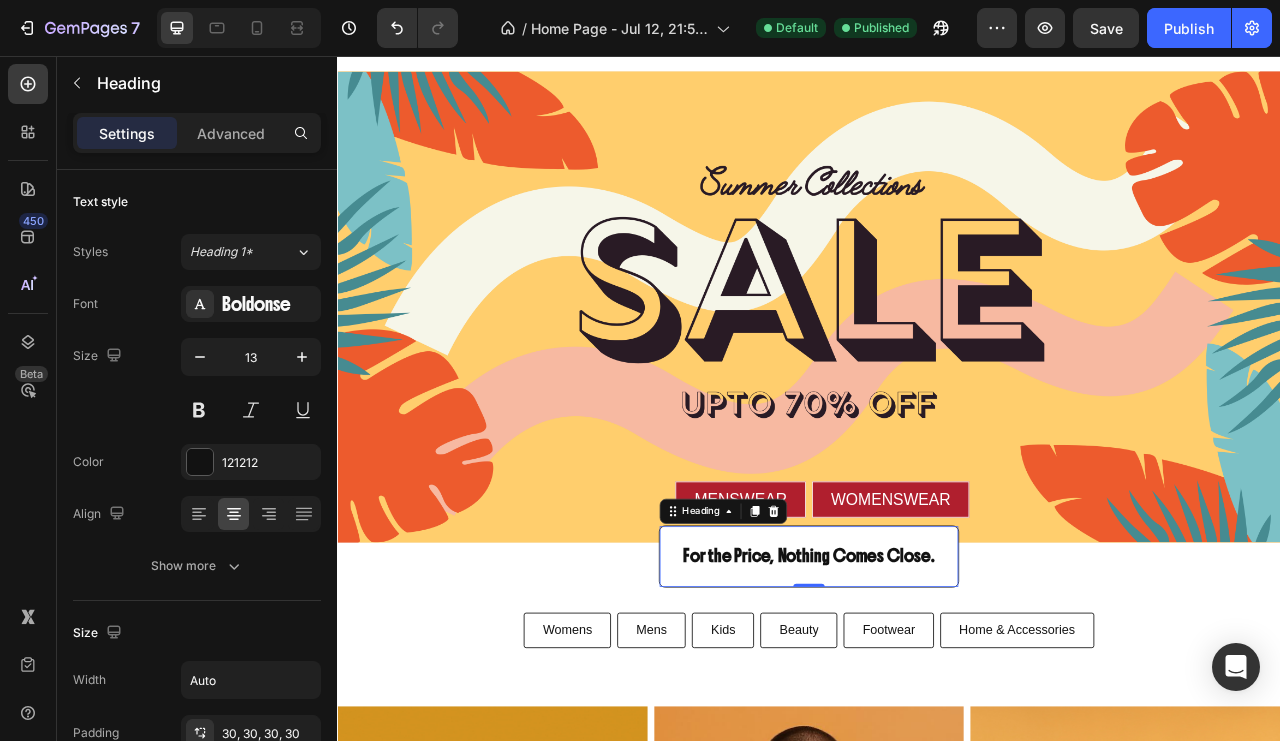 click 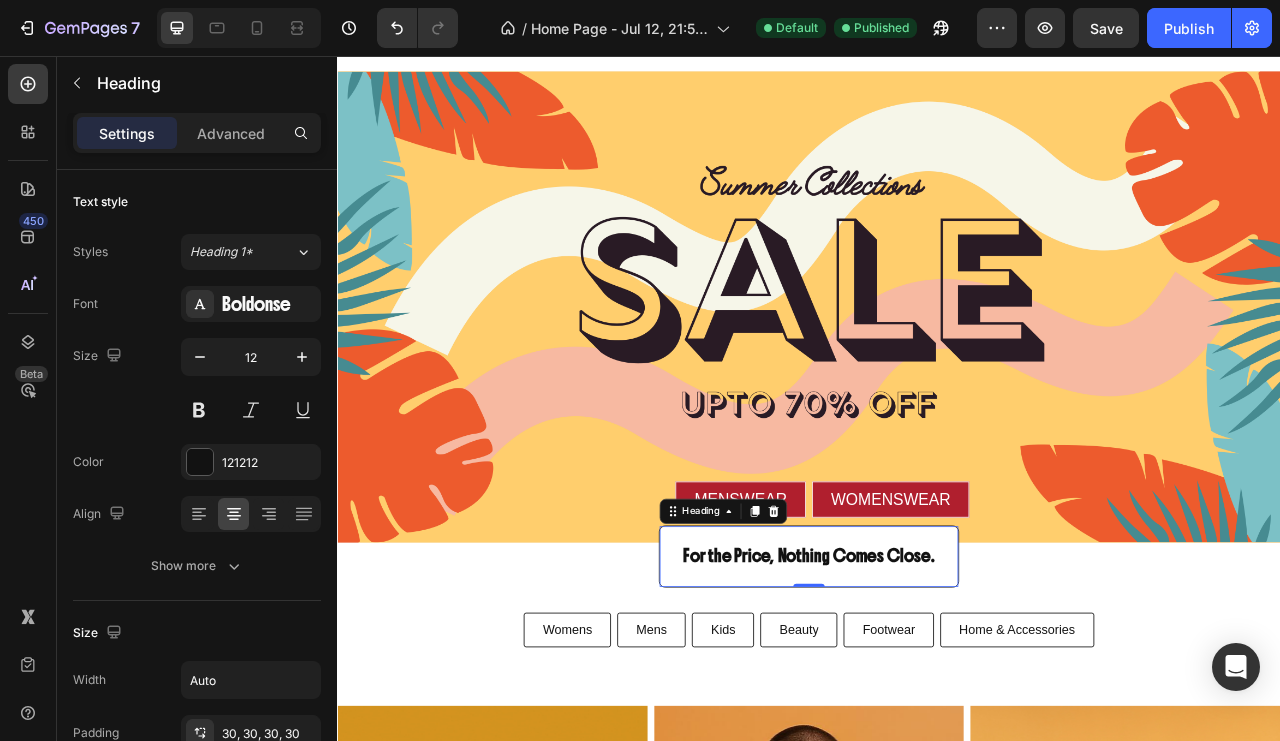 click 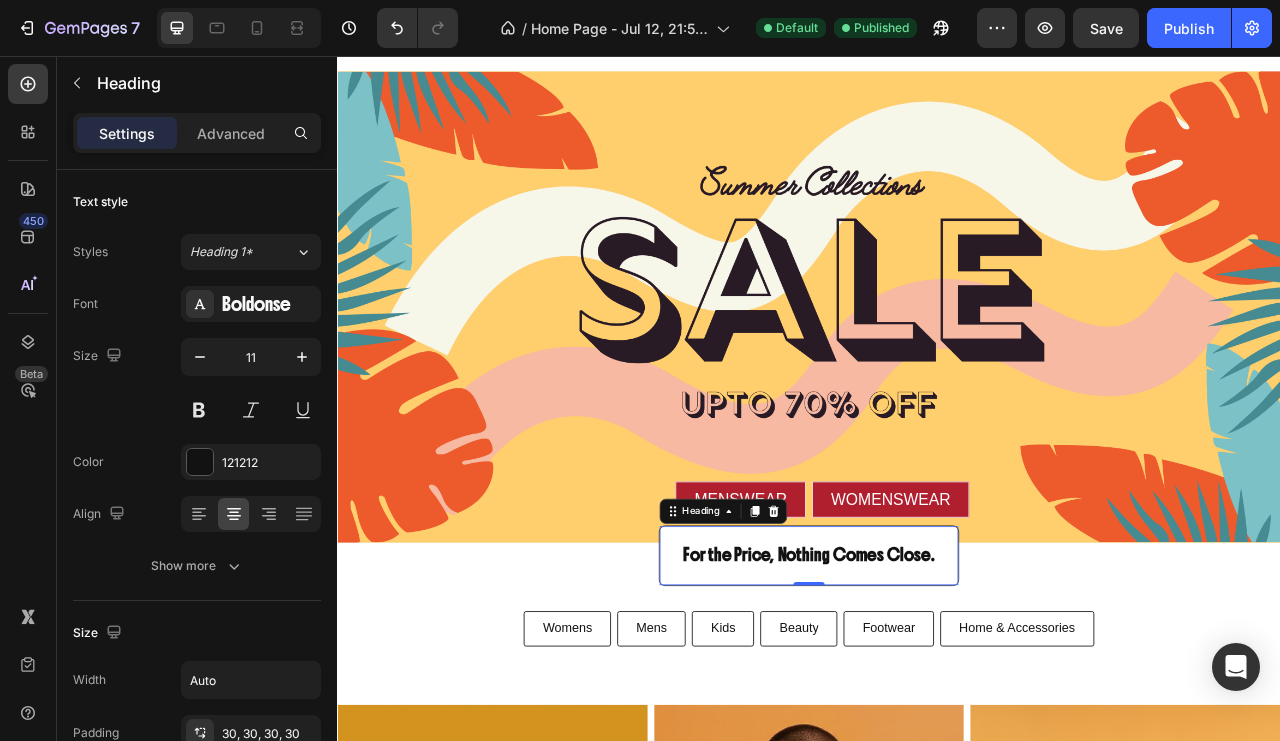click 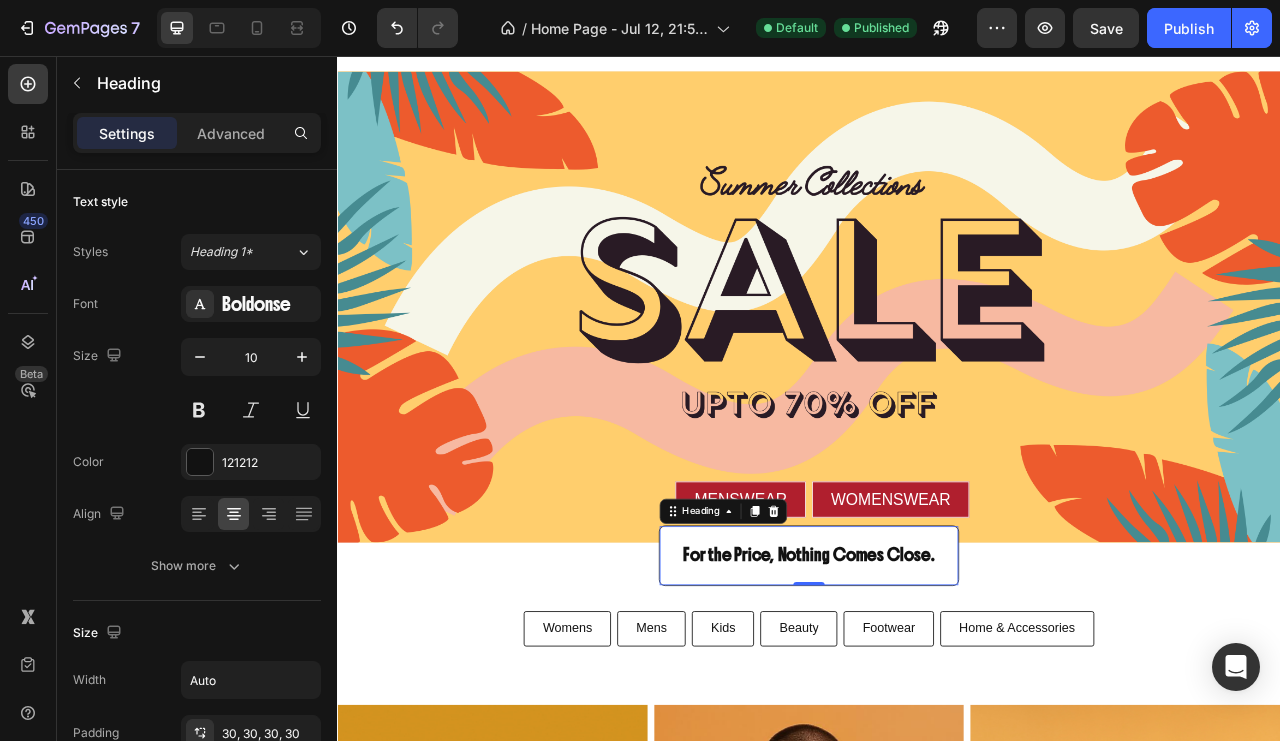 click 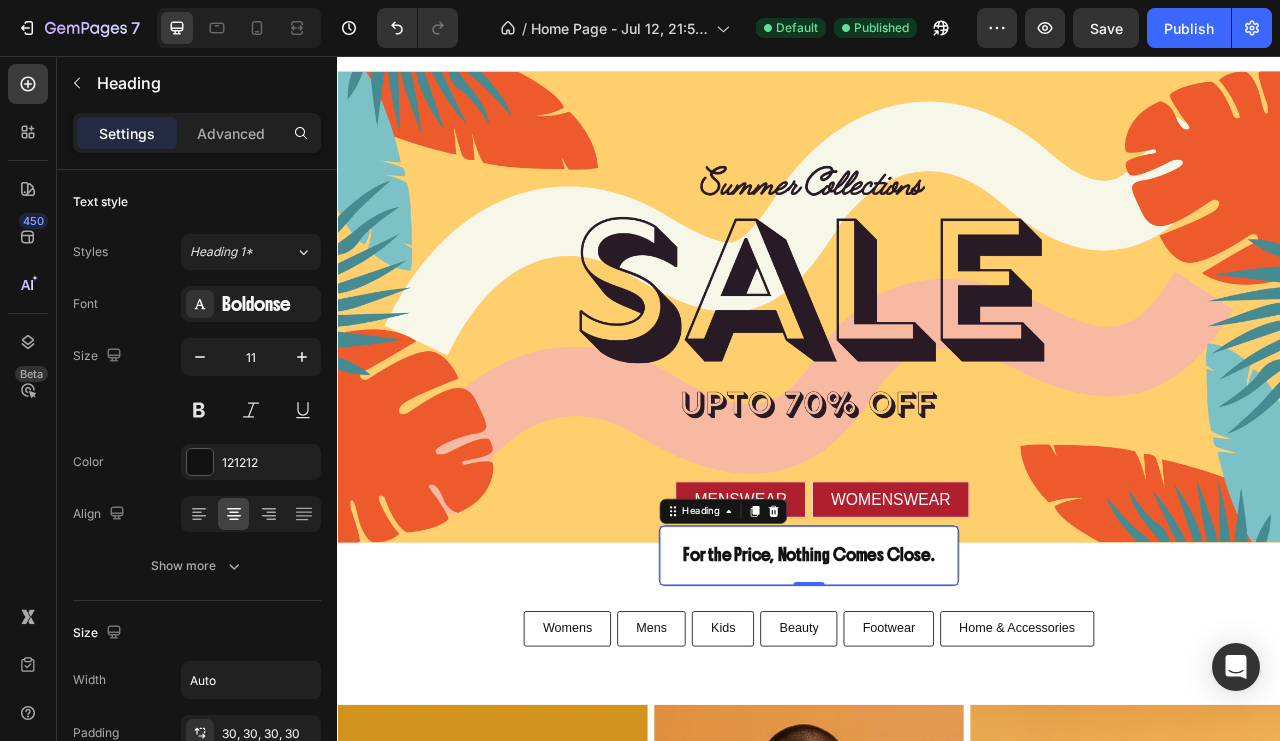 click 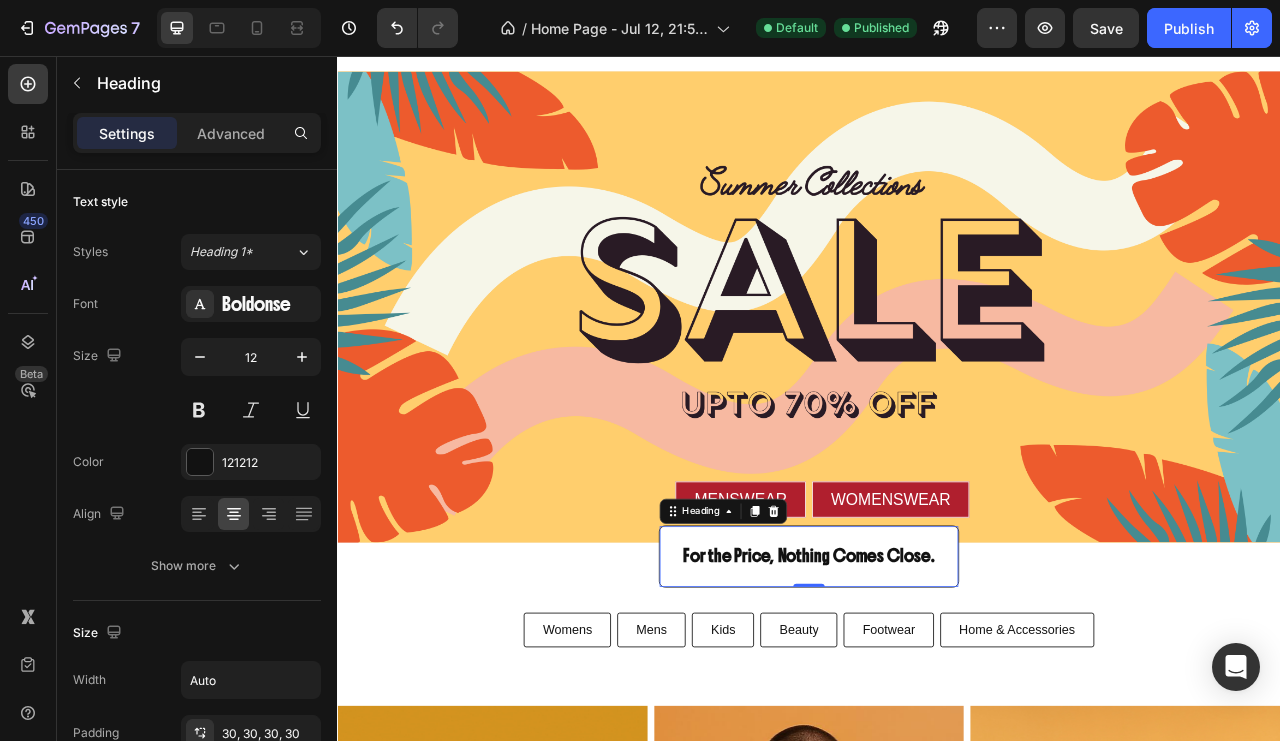 click 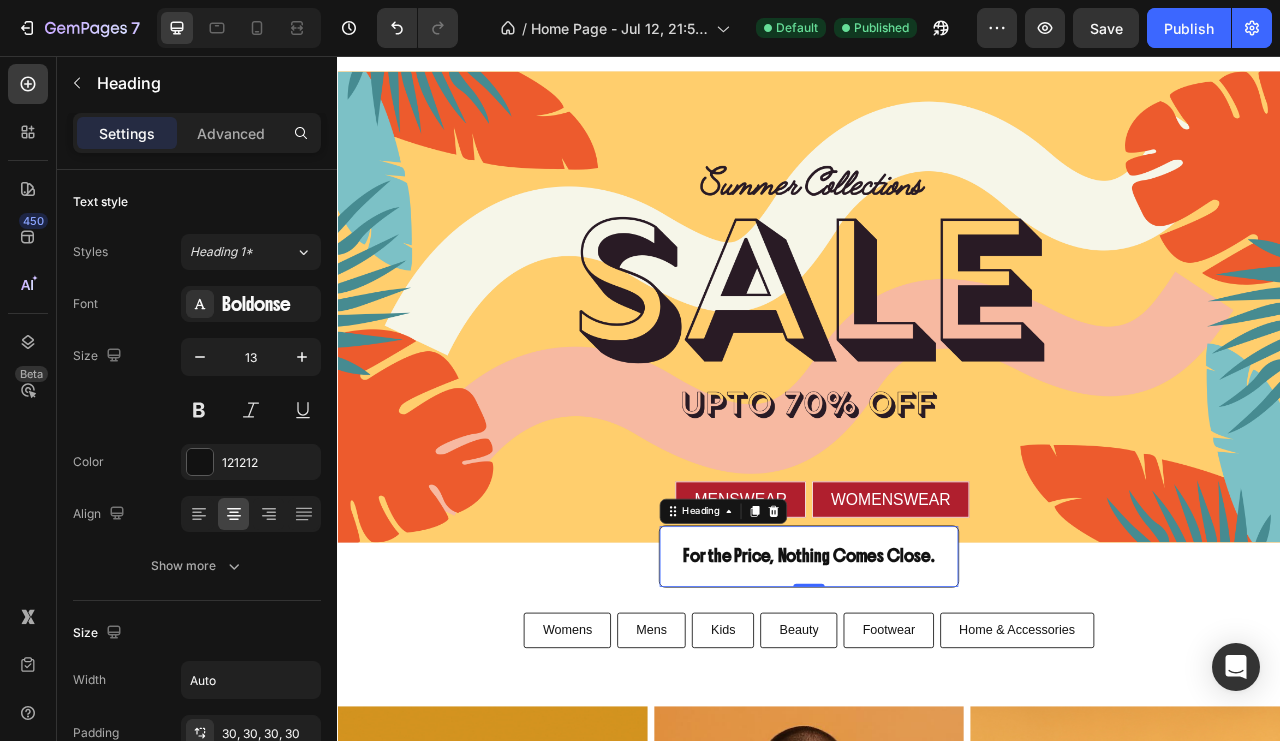 click 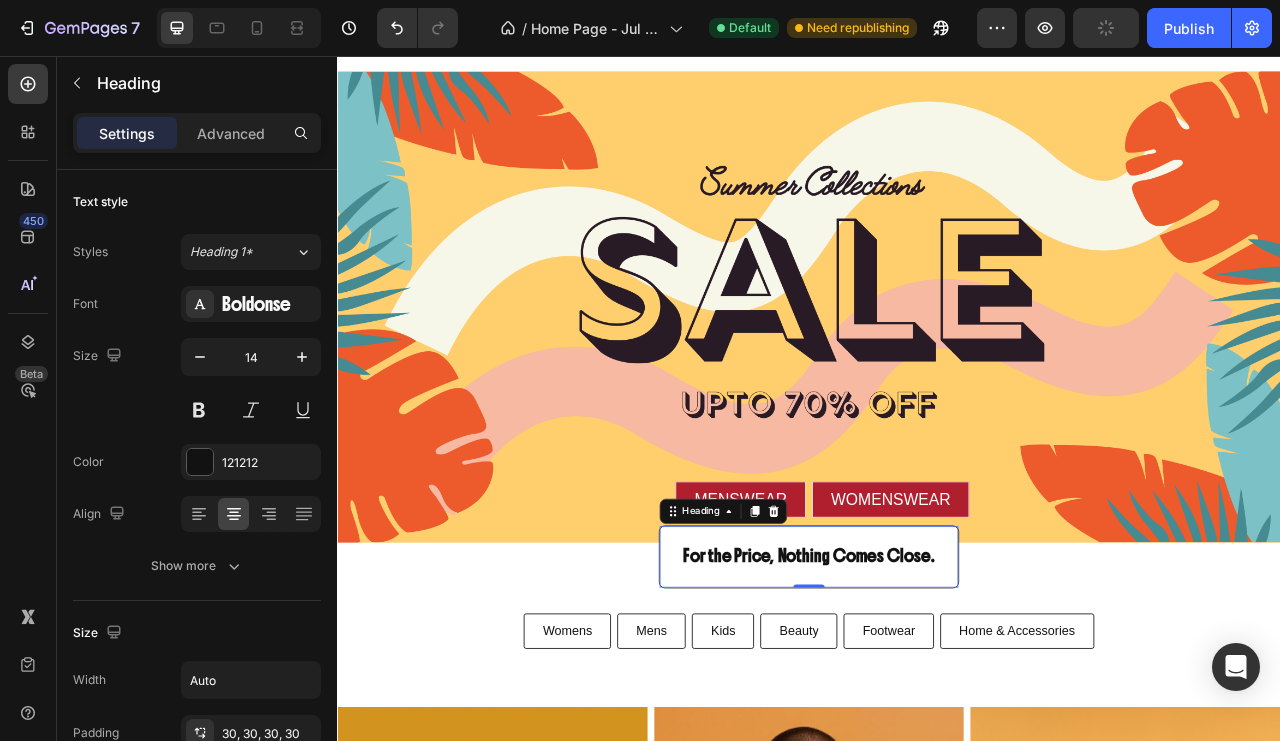 click 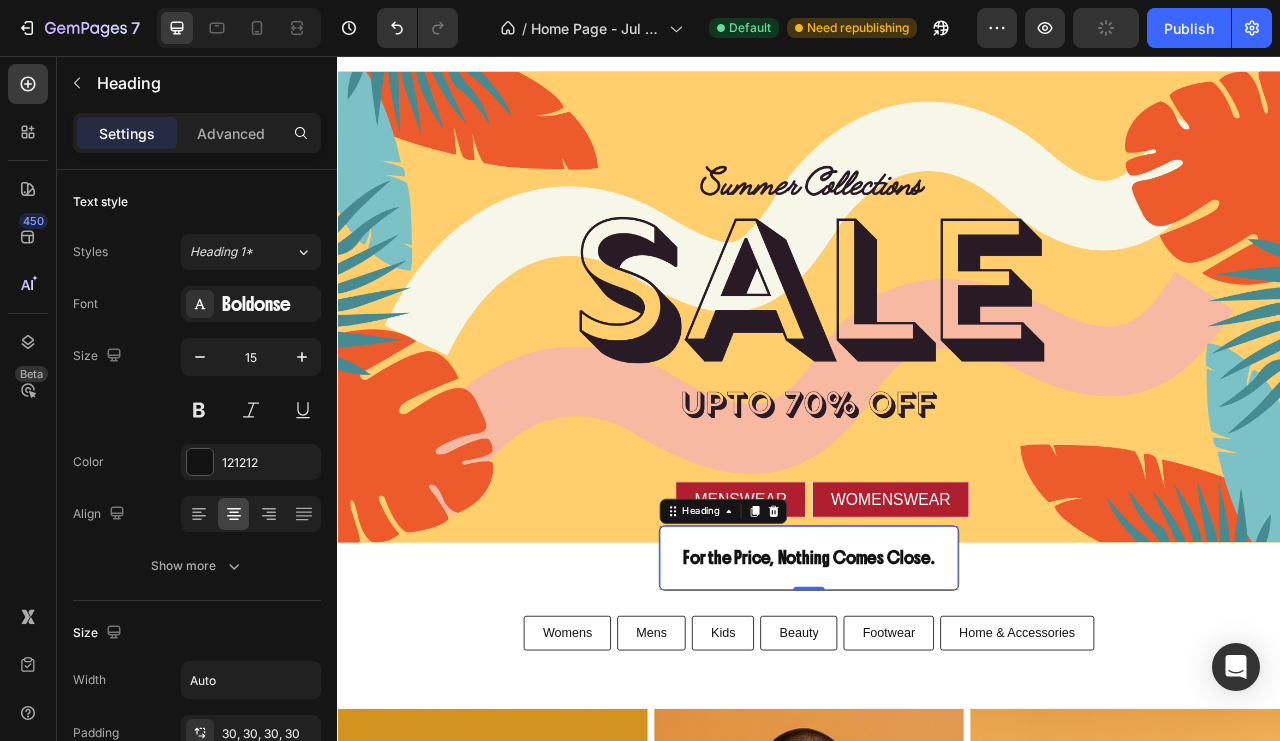 click 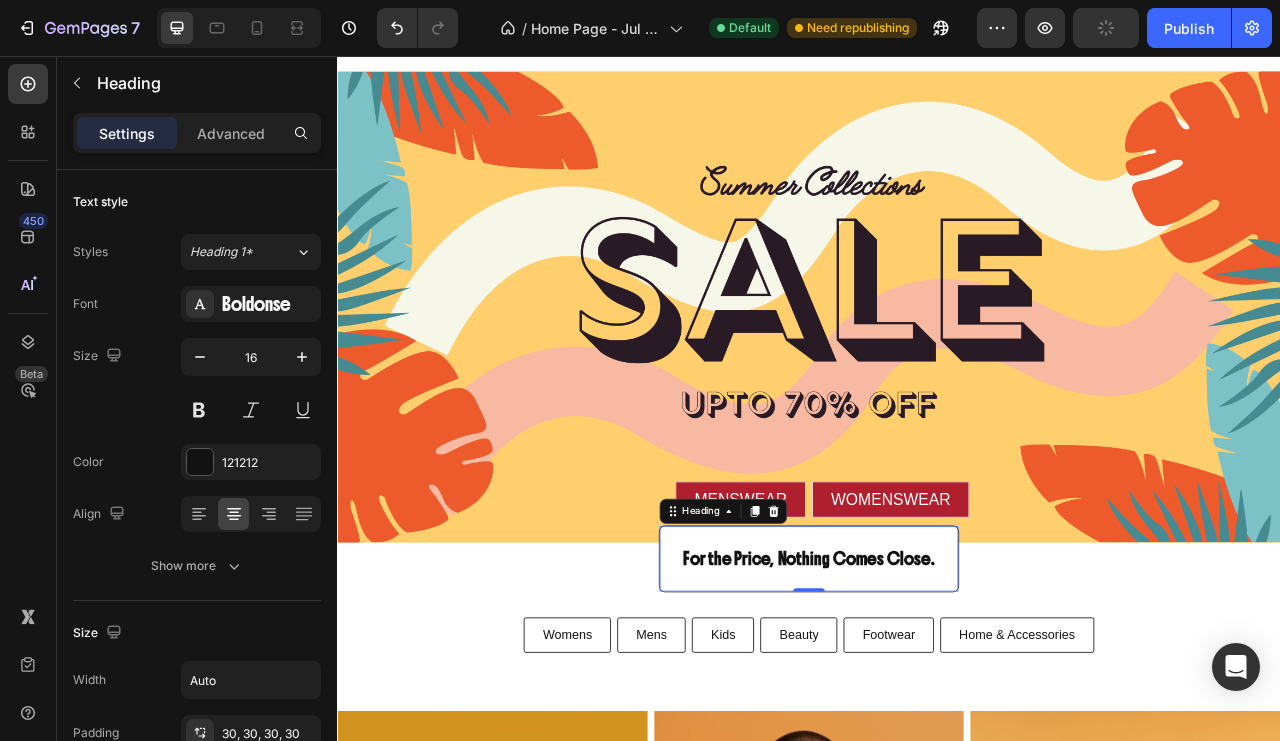 click 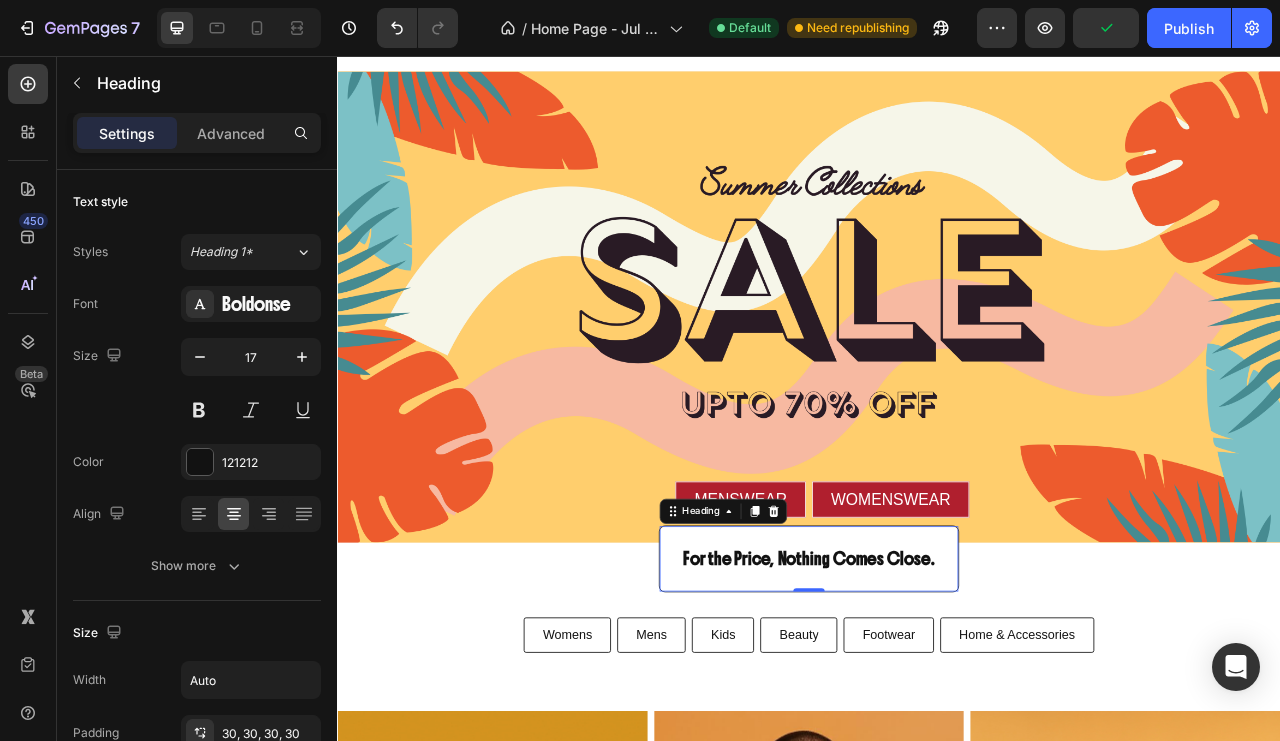 click 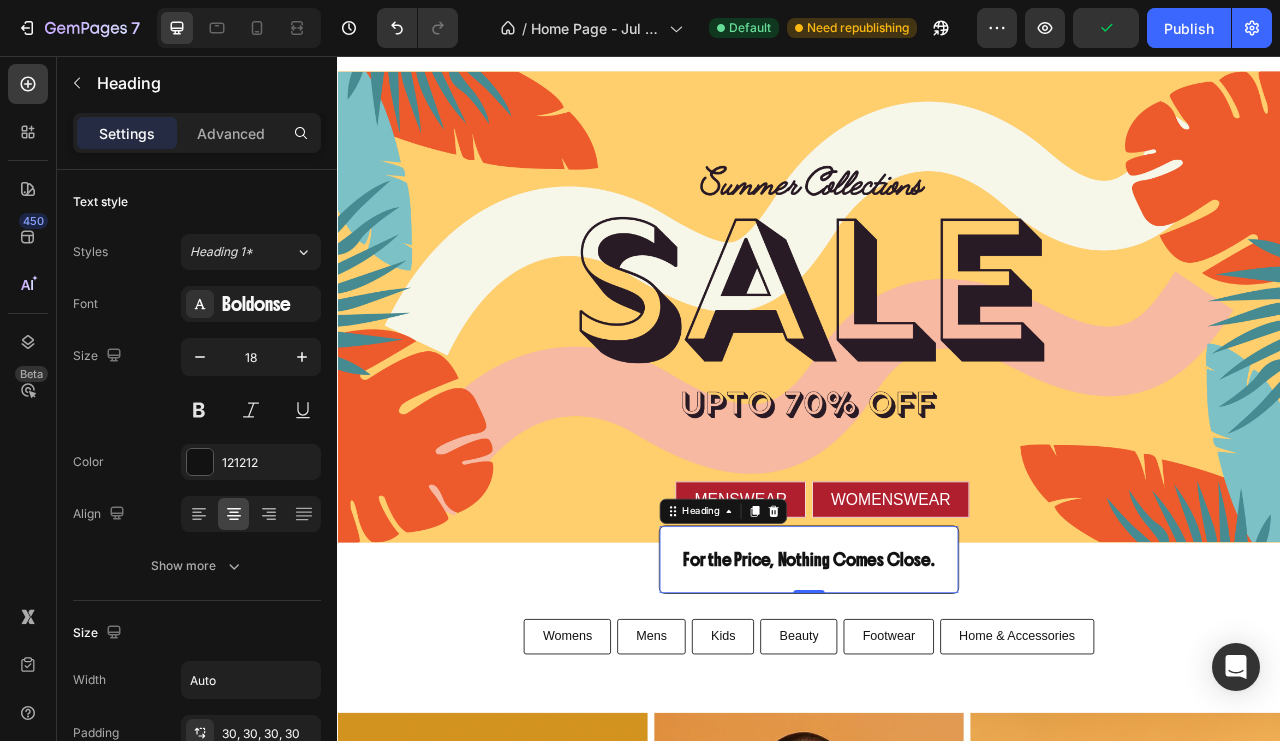 click 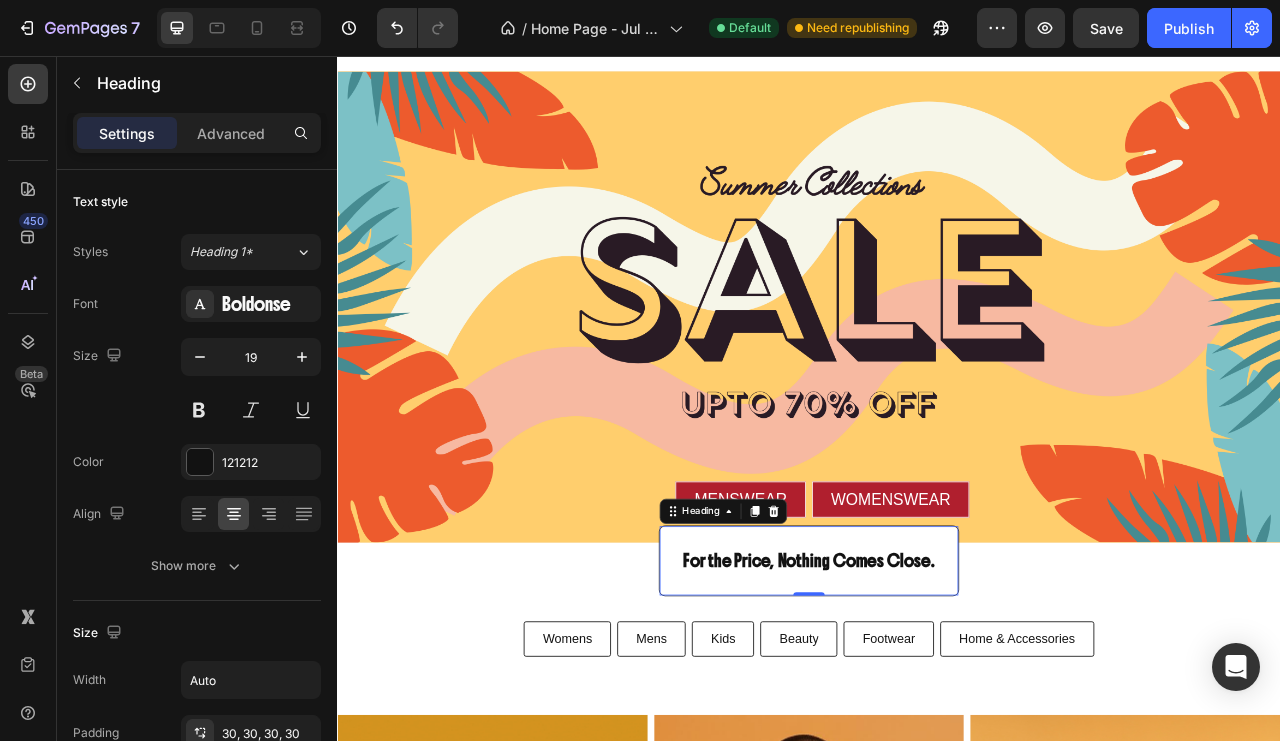 click 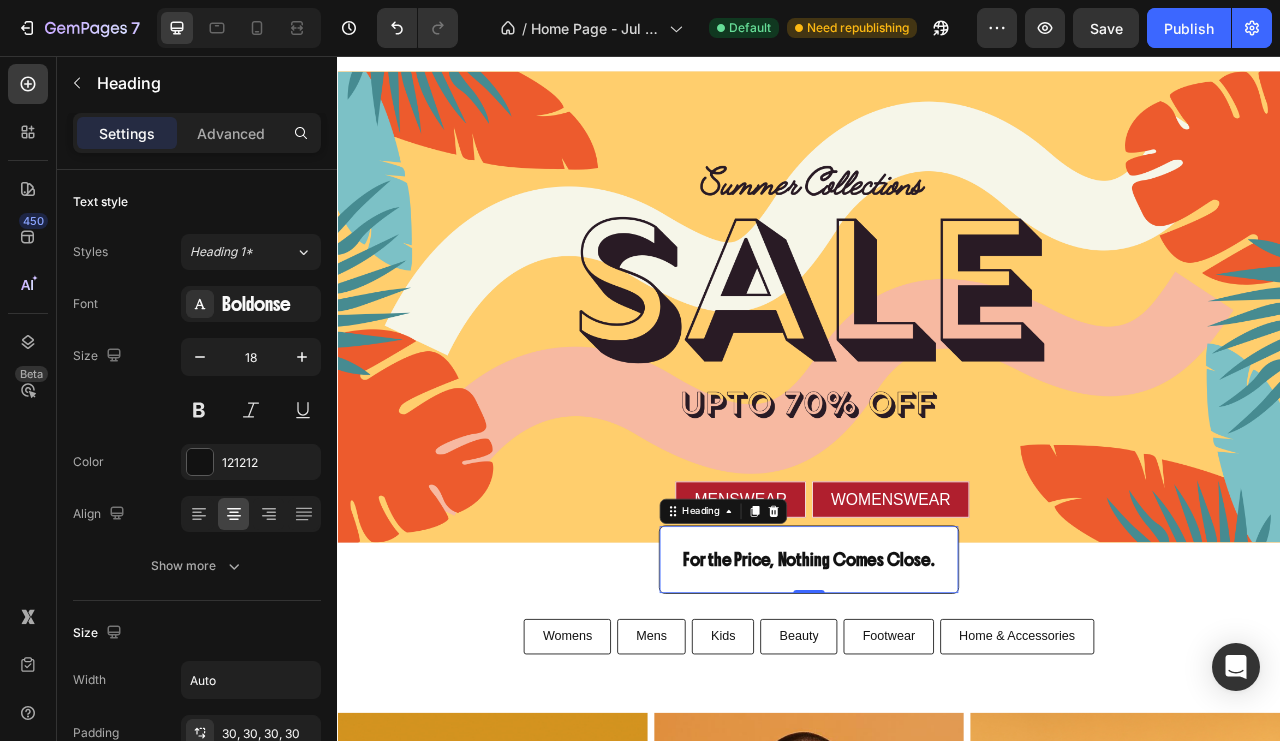click 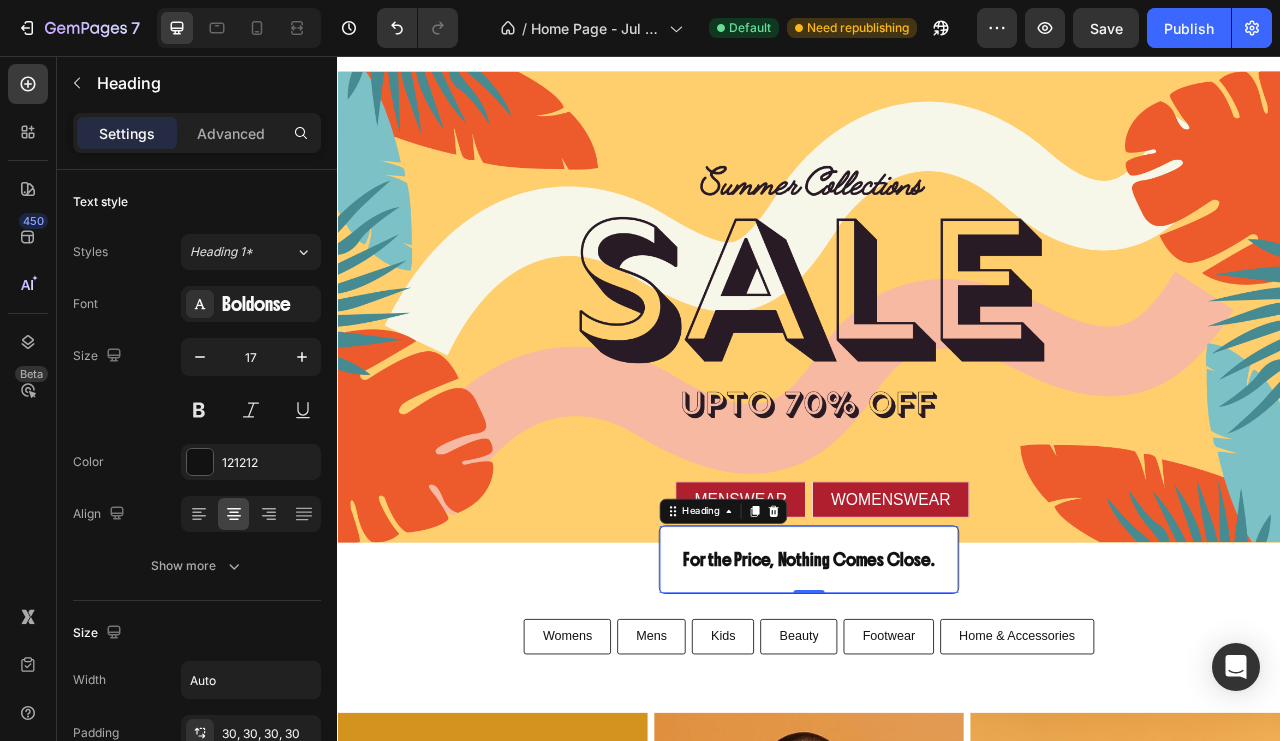 click 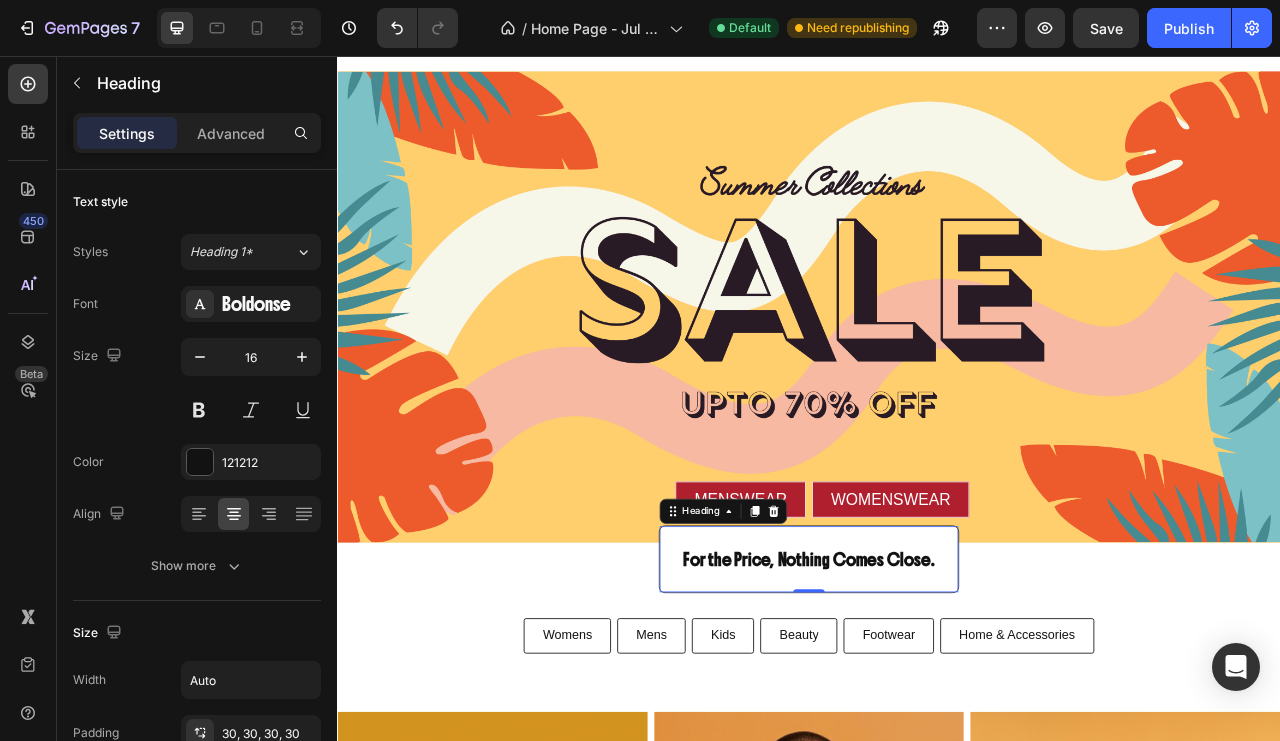 click 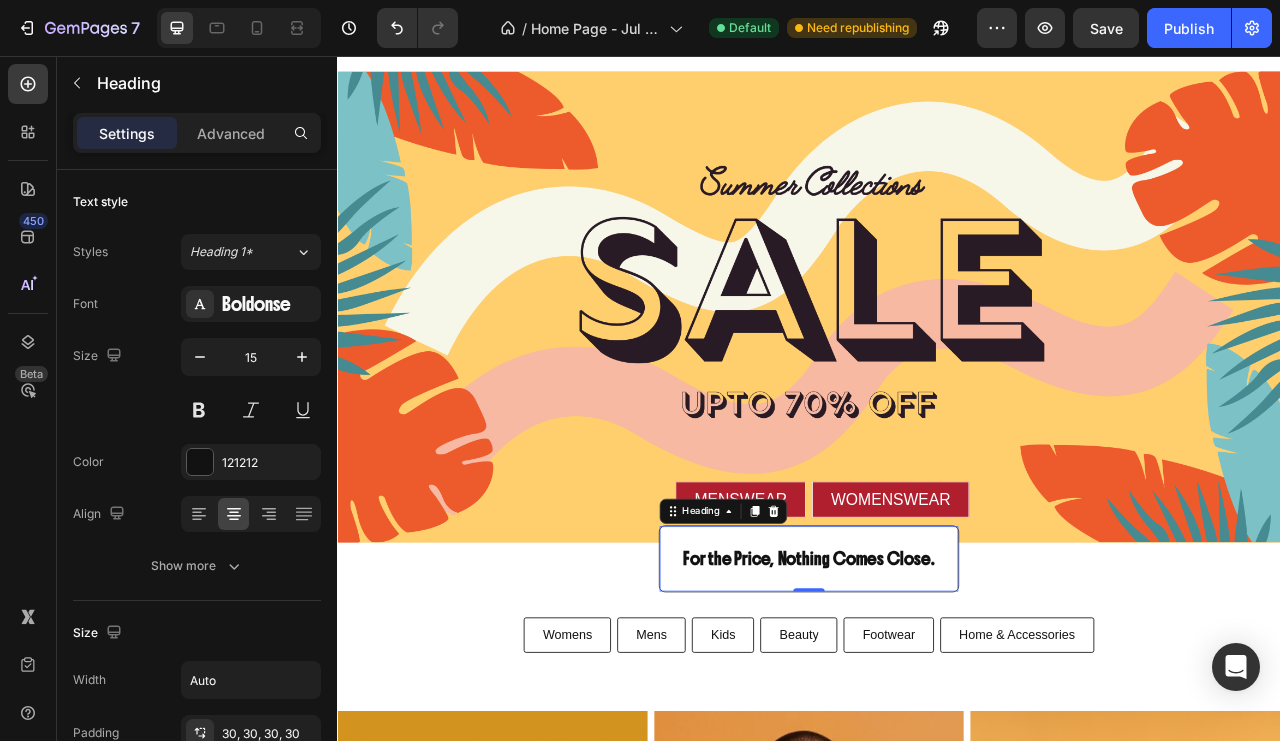 click 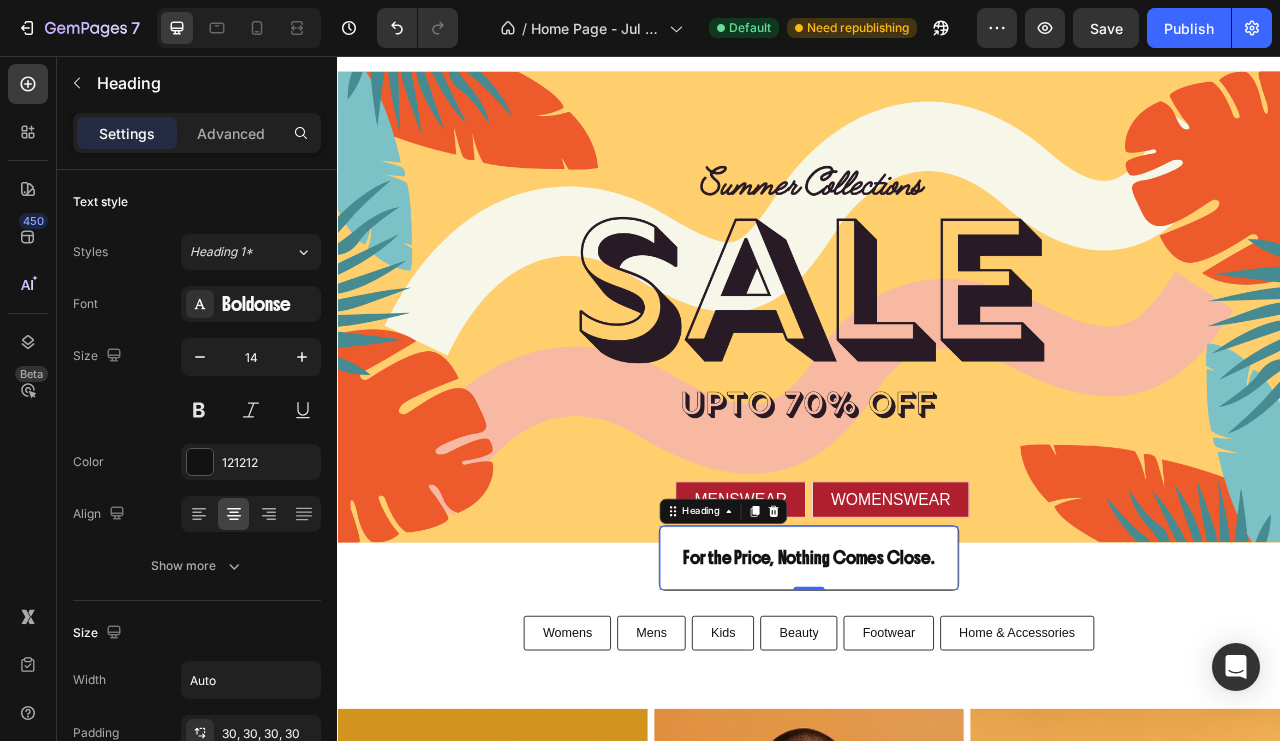 click 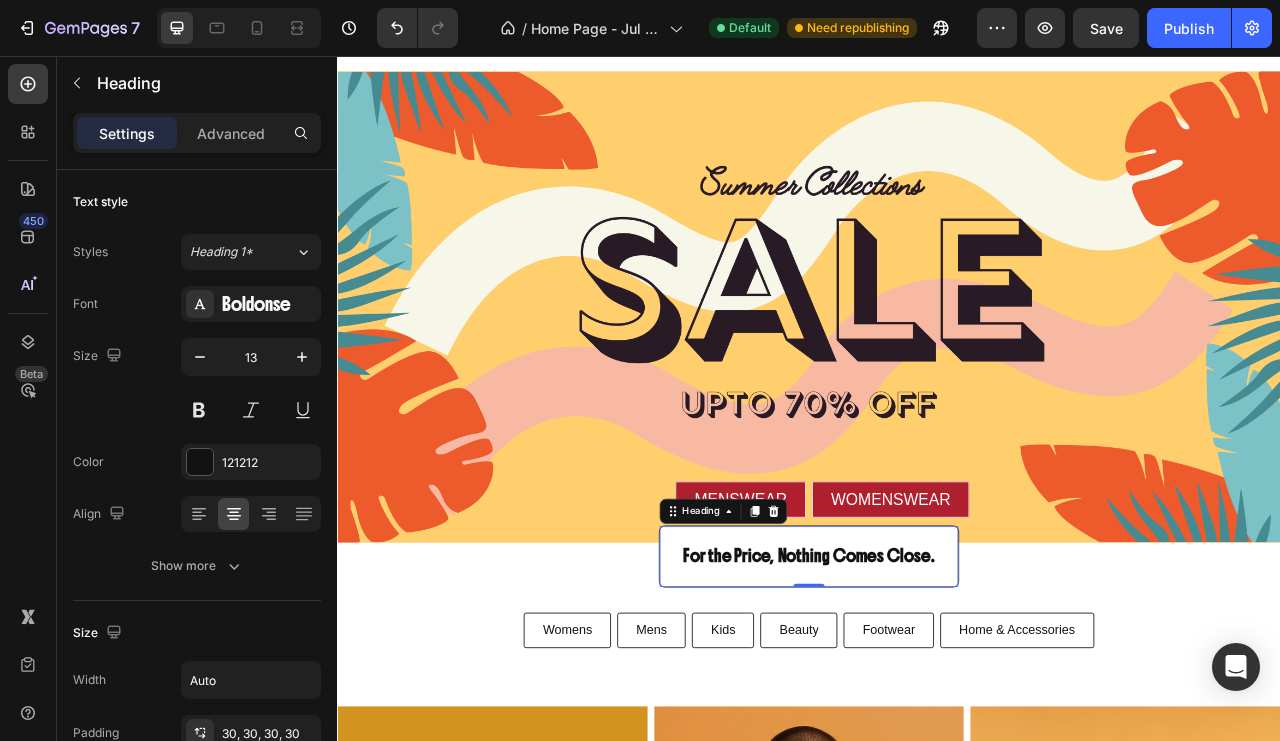 click 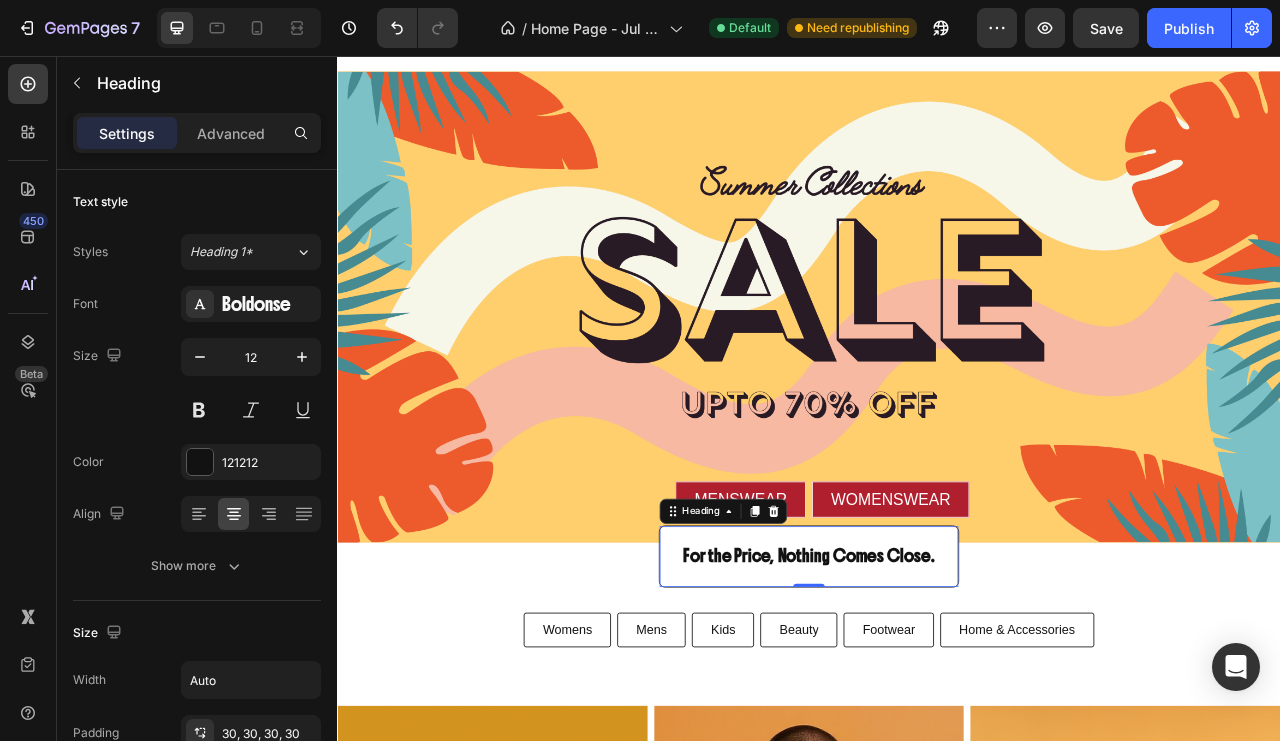 click 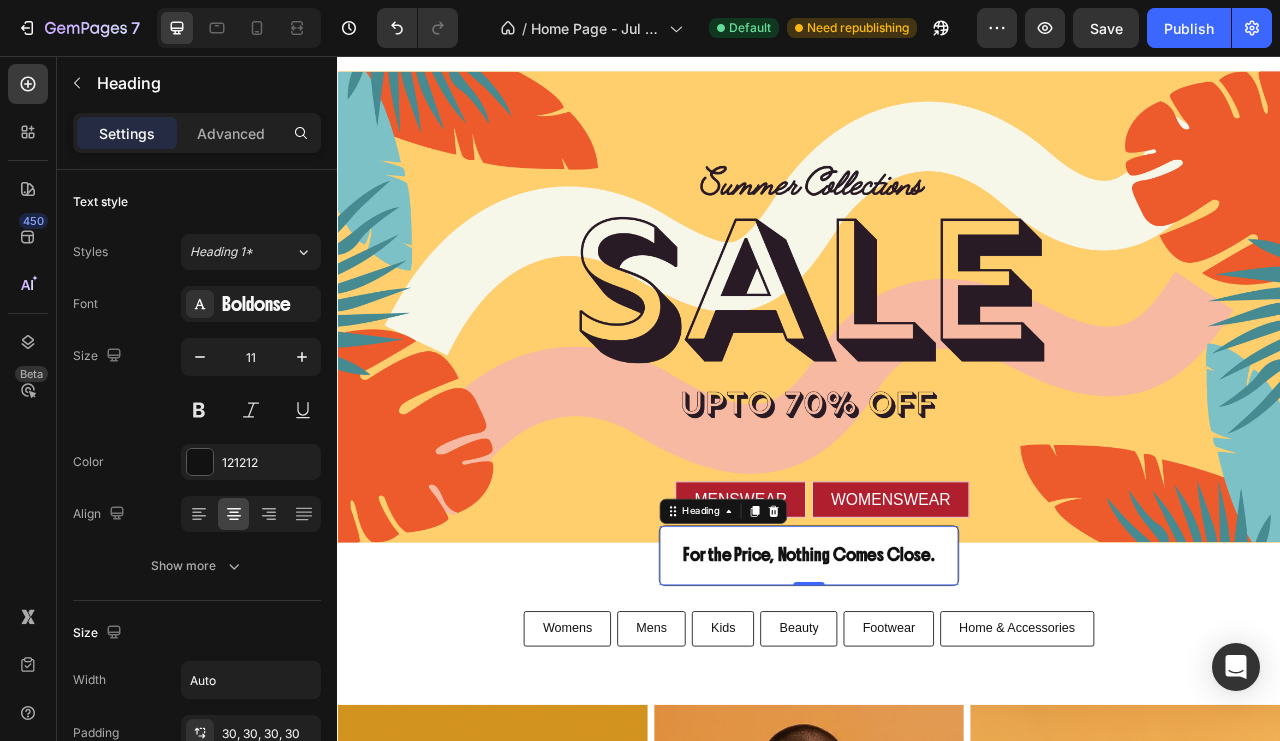 click 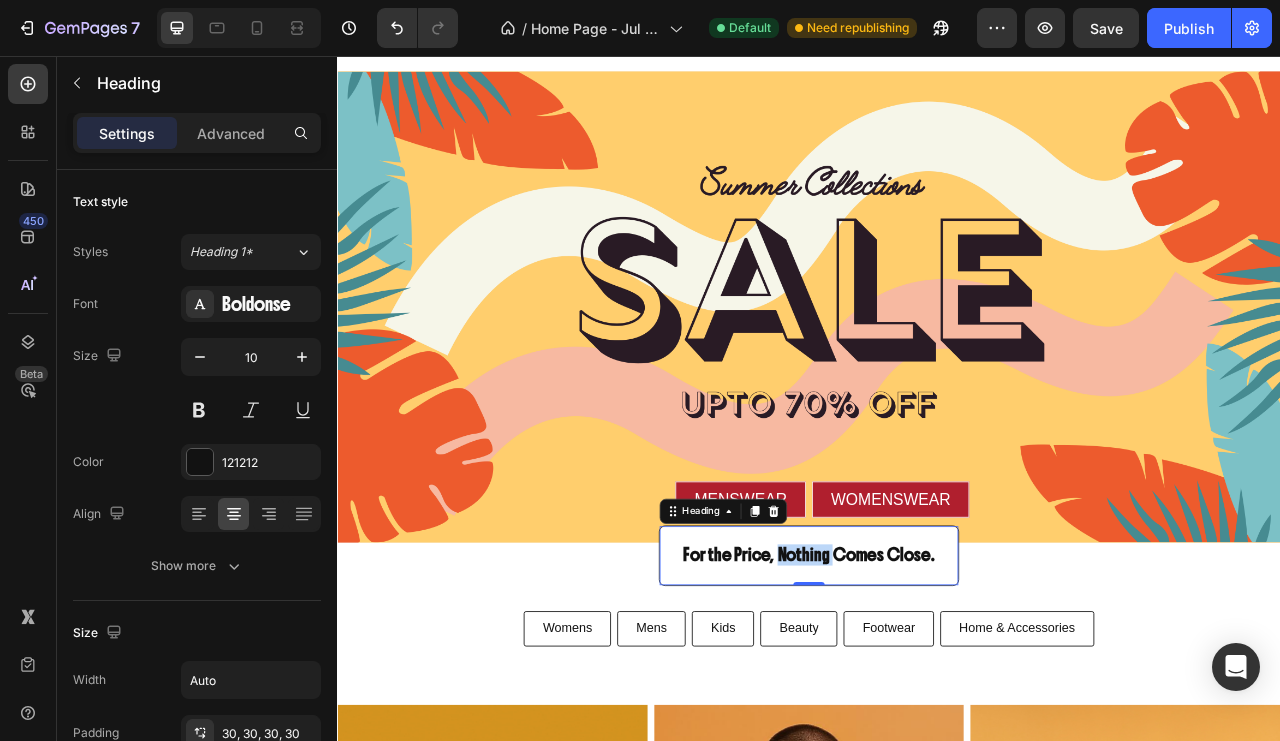 click on "For the Price, Nothing Comes Close." at bounding box center (937, 690) 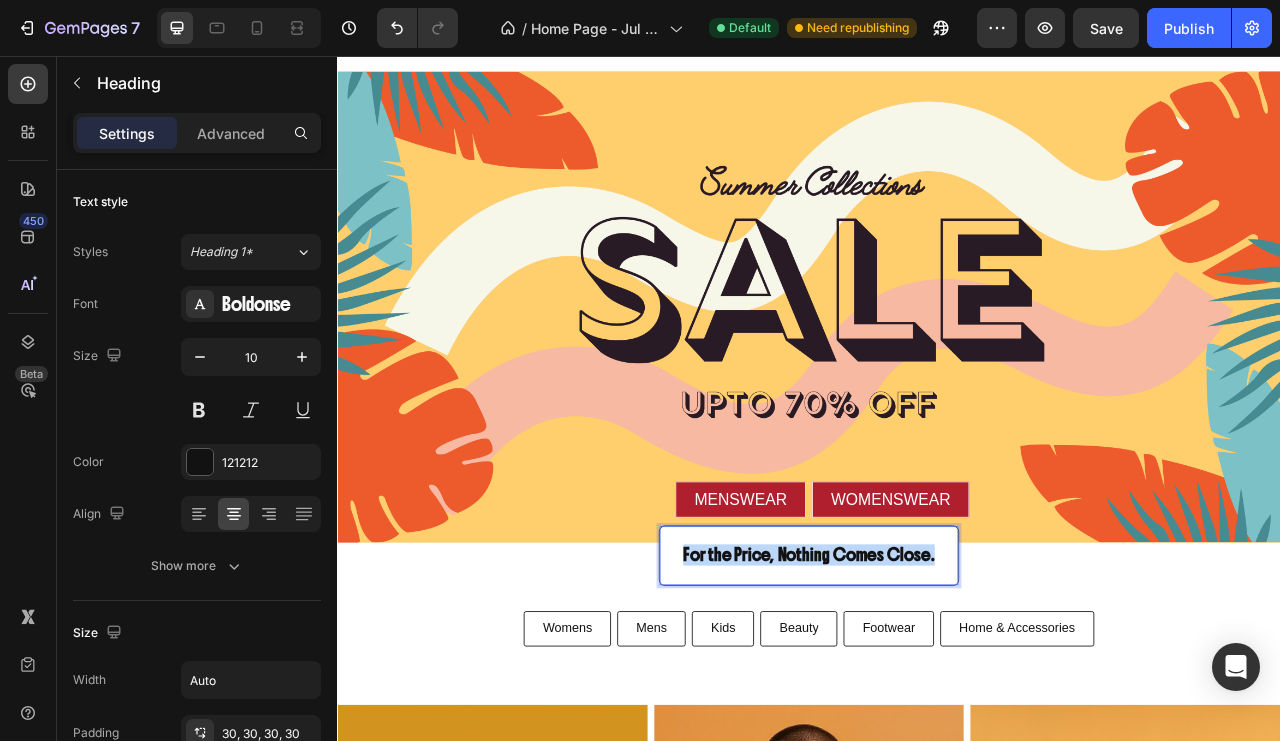 click on "For the Price, Nothing Comes Close." at bounding box center [937, 690] 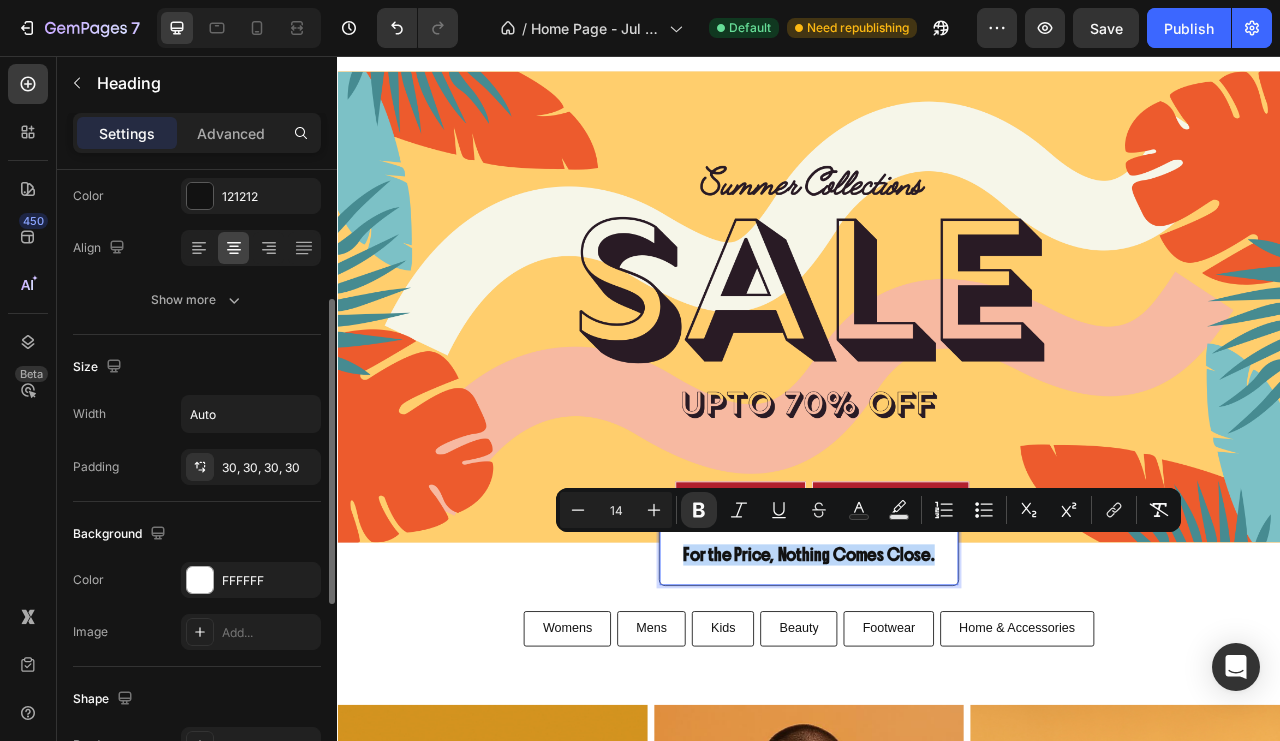 scroll, scrollTop: 0, scrollLeft: 0, axis: both 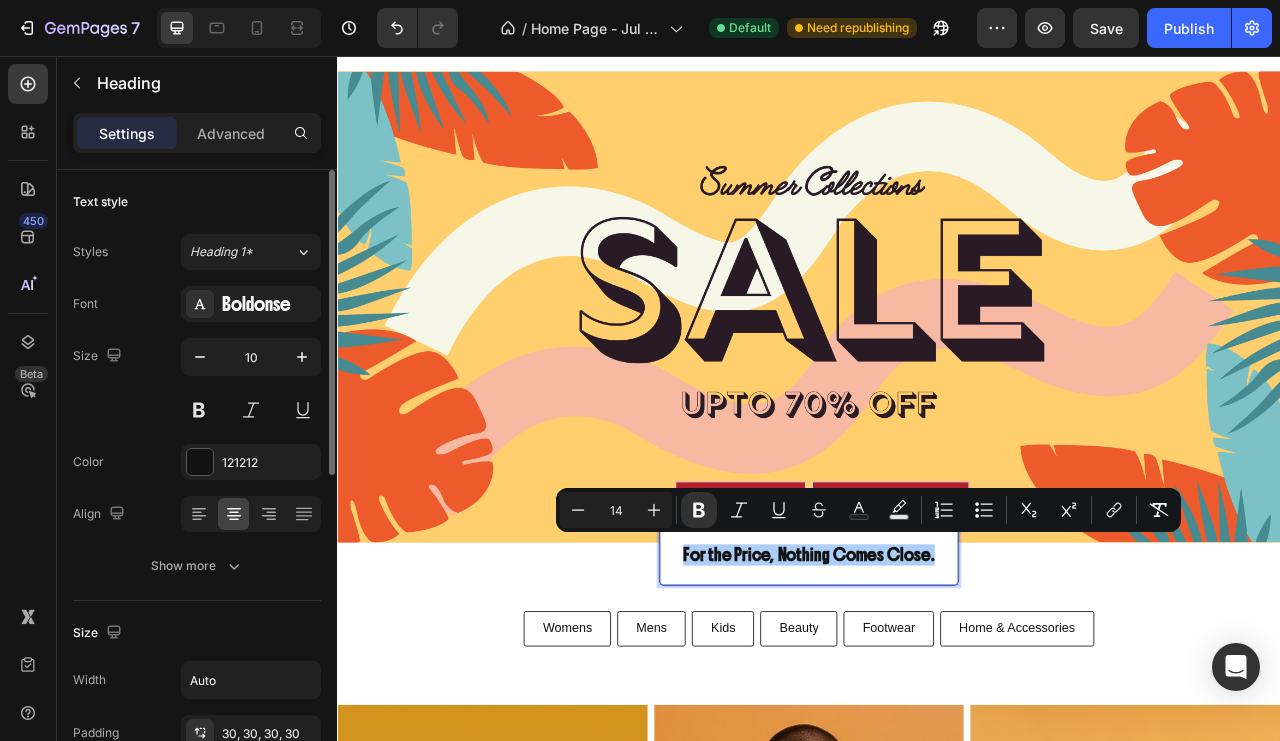 click on "Heading 1*" 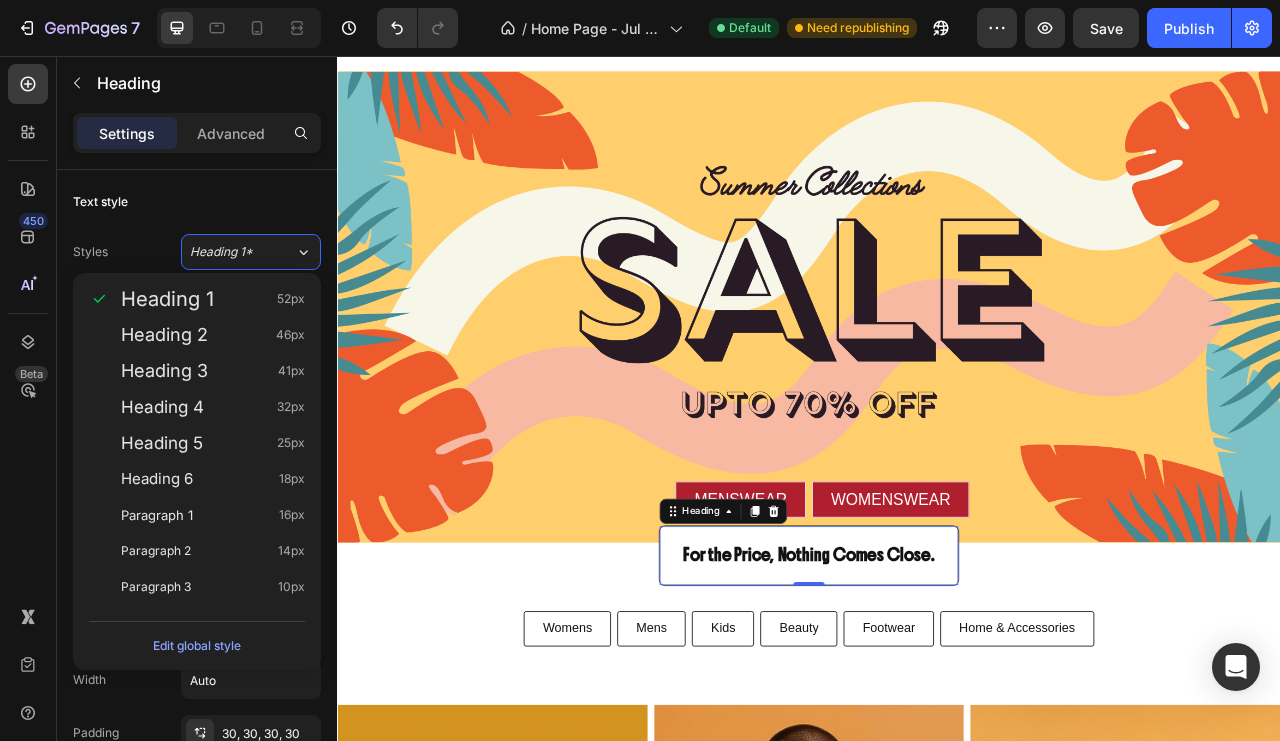 click on "Heading 2 46px" at bounding box center [197, 335] 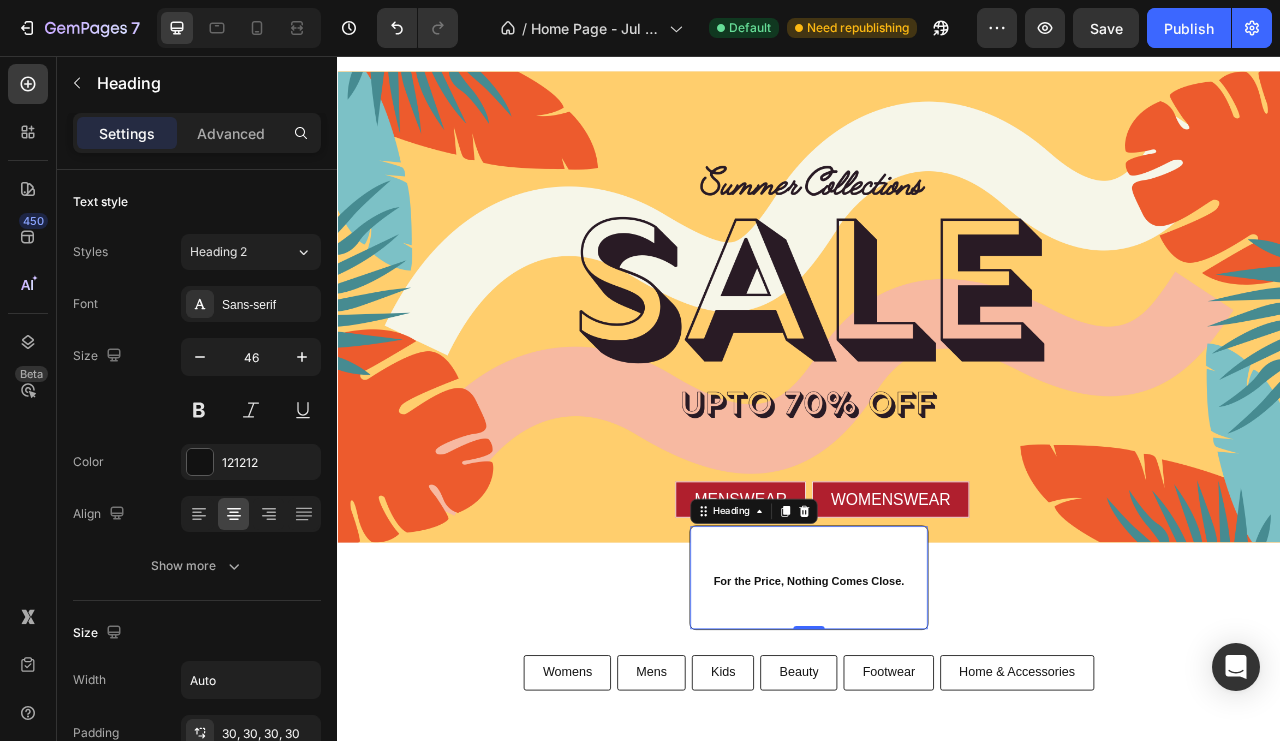 click on "Heading 2" at bounding box center (242, 252) 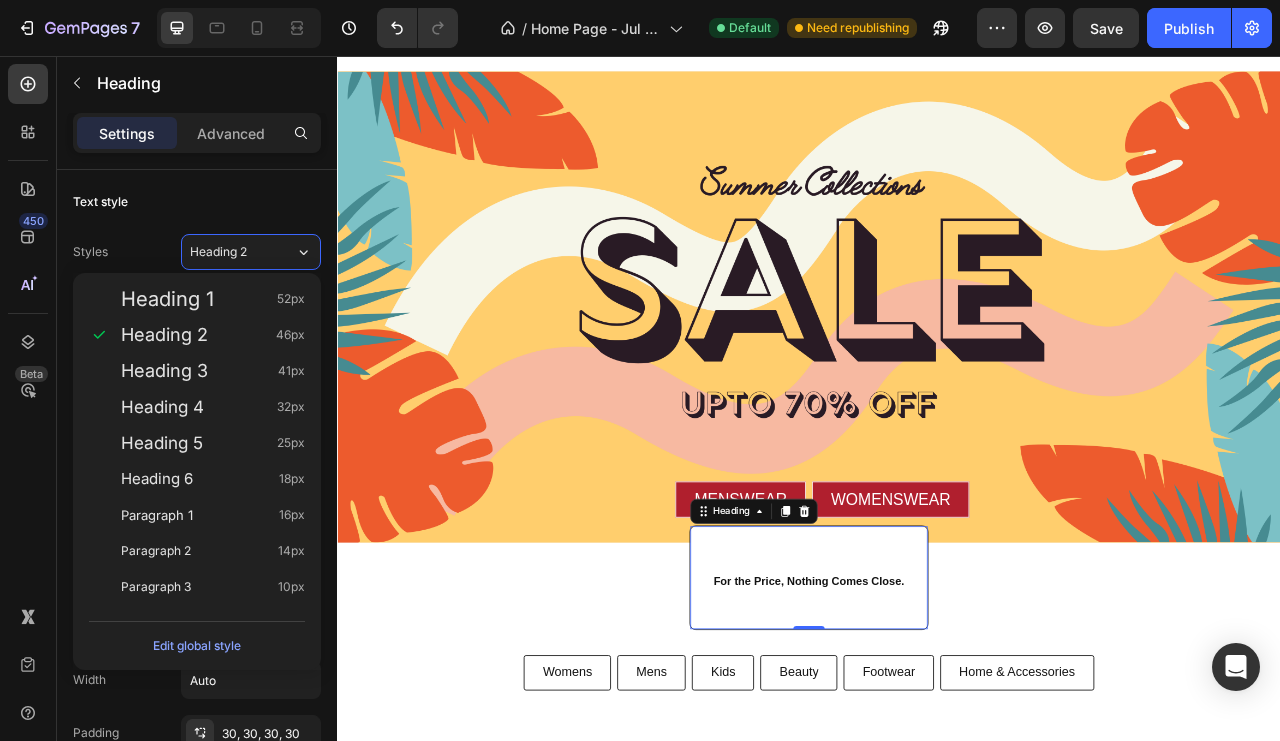 click on "Heading 1 52px" at bounding box center [213, 299] 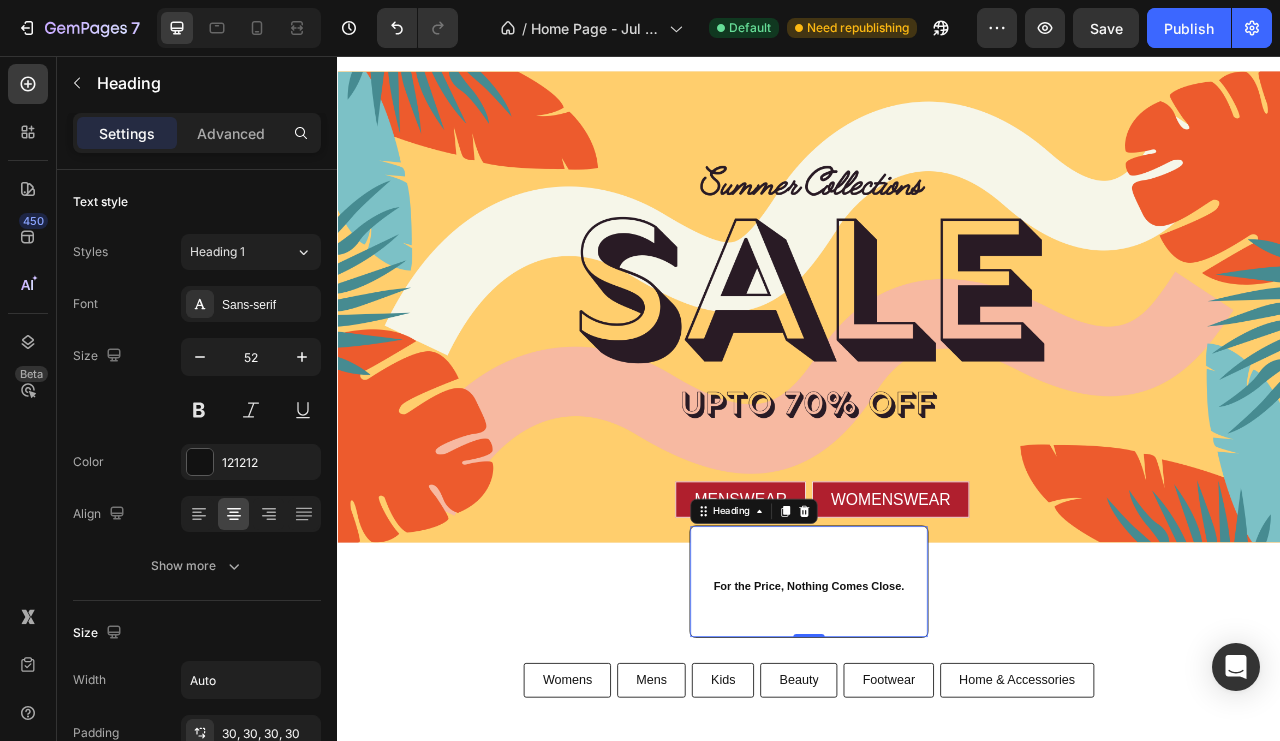 click on "Sans-serif" at bounding box center (269, 305) 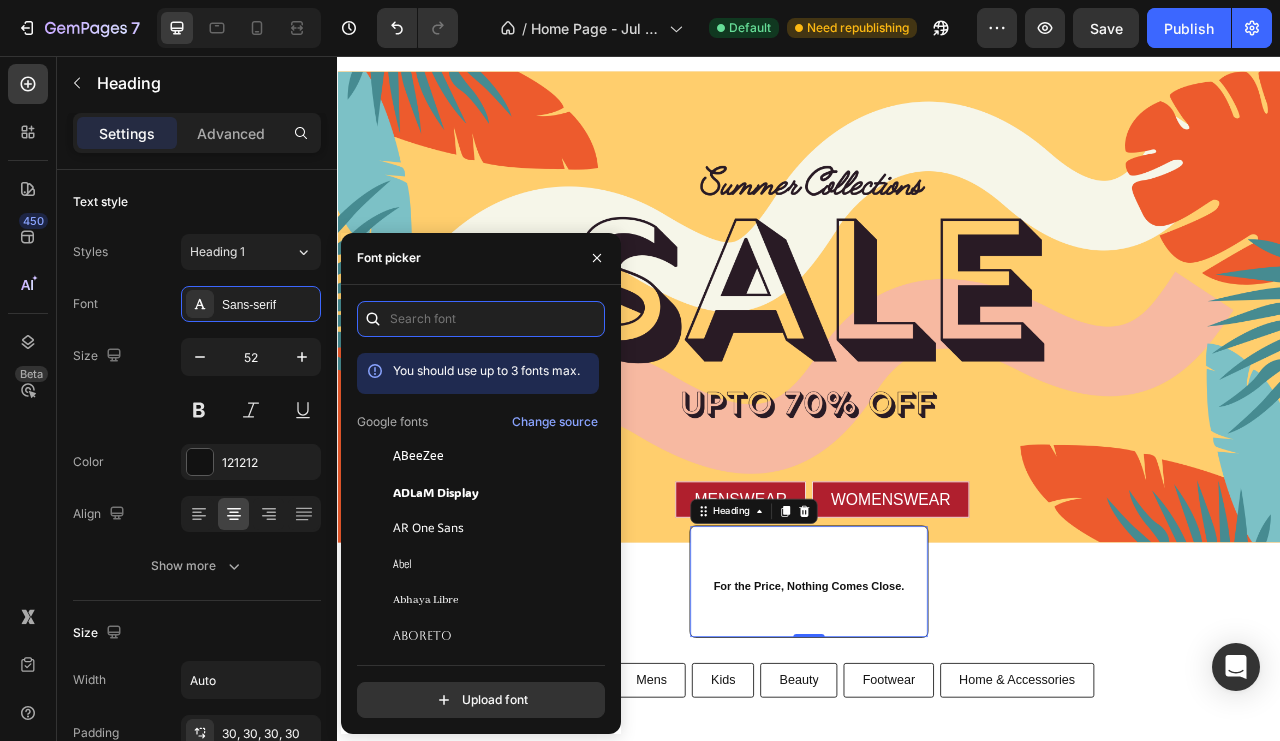 click at bounding box center [481, 319] 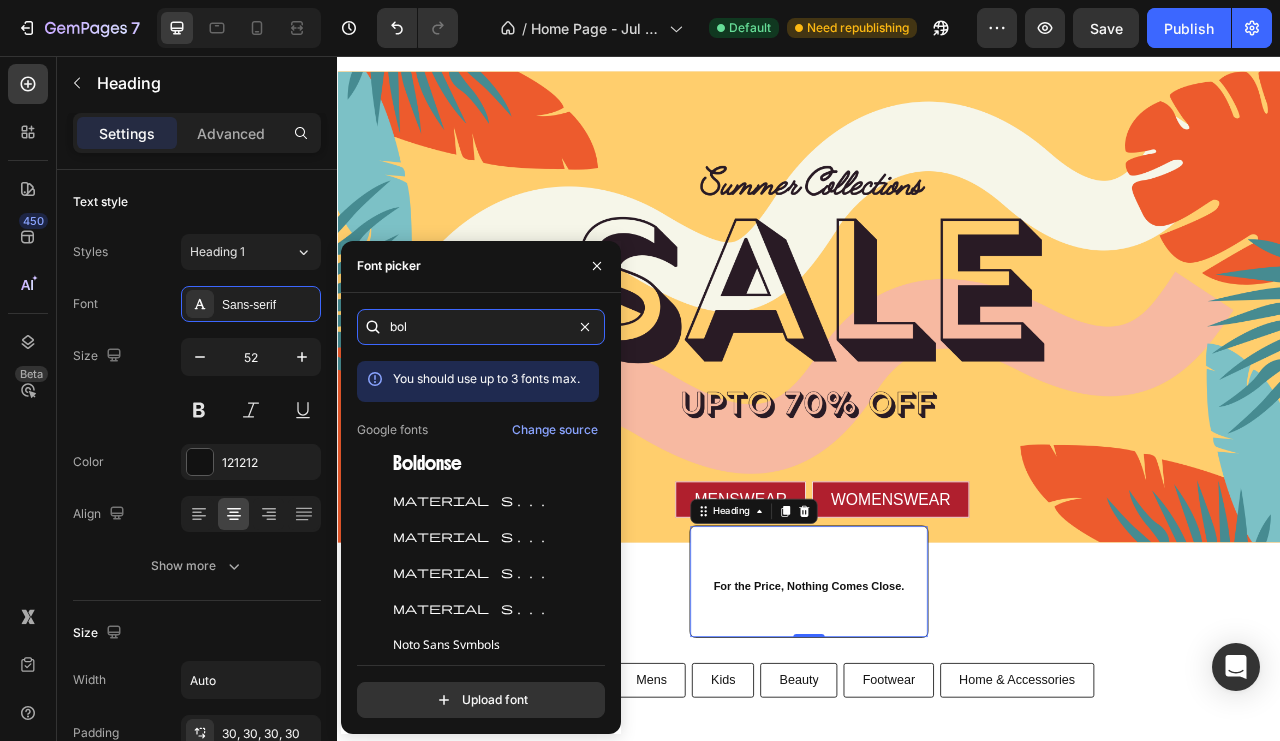 type on "bol" 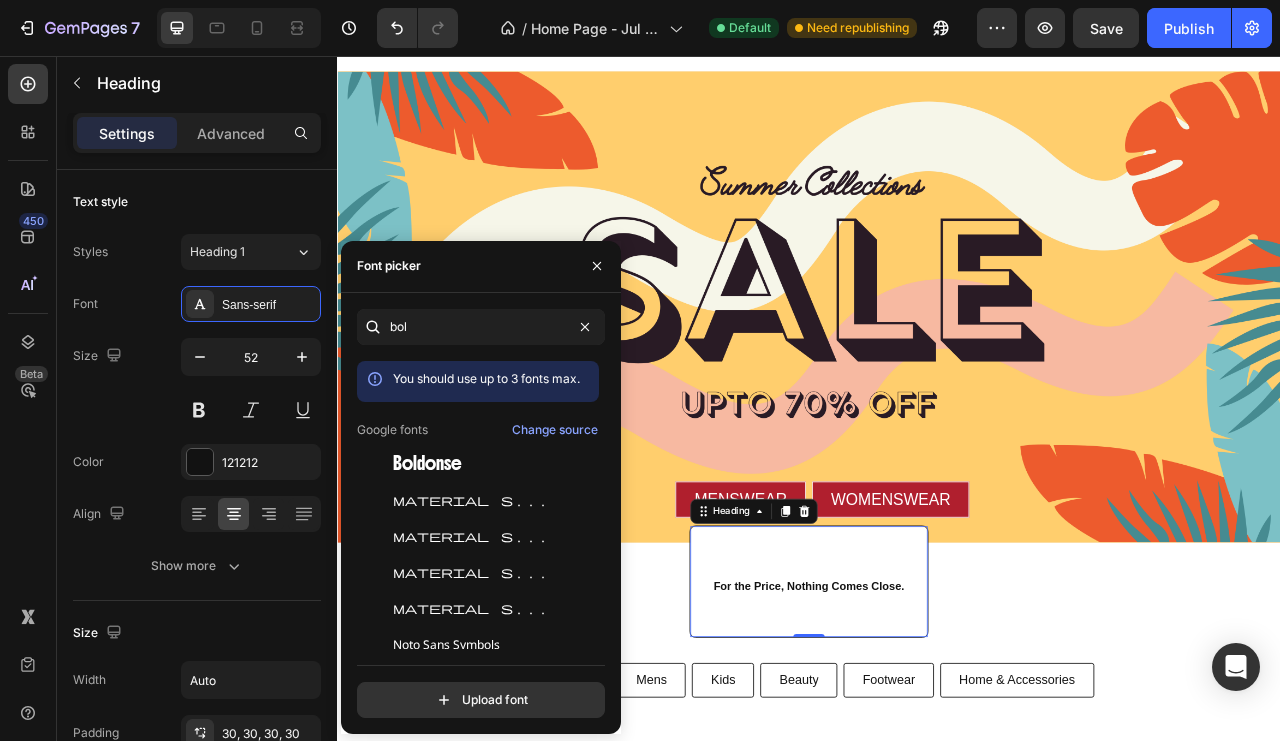 click on "Boldonse" at bounding box center [427, 464] 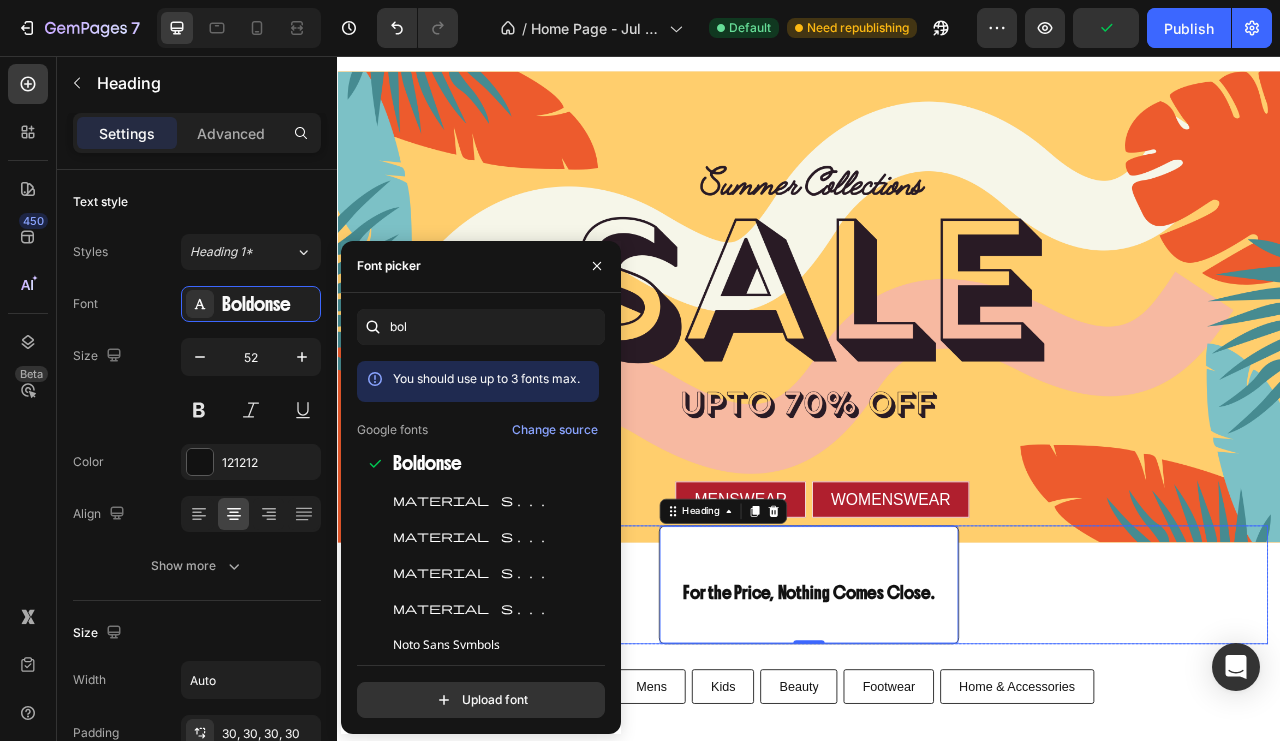 click on "⁠⁠⁠⁠⁠⁠⁠ For the Price, Nothing Comes Close. Heading   0 Row" at bounding box center (937, 728) 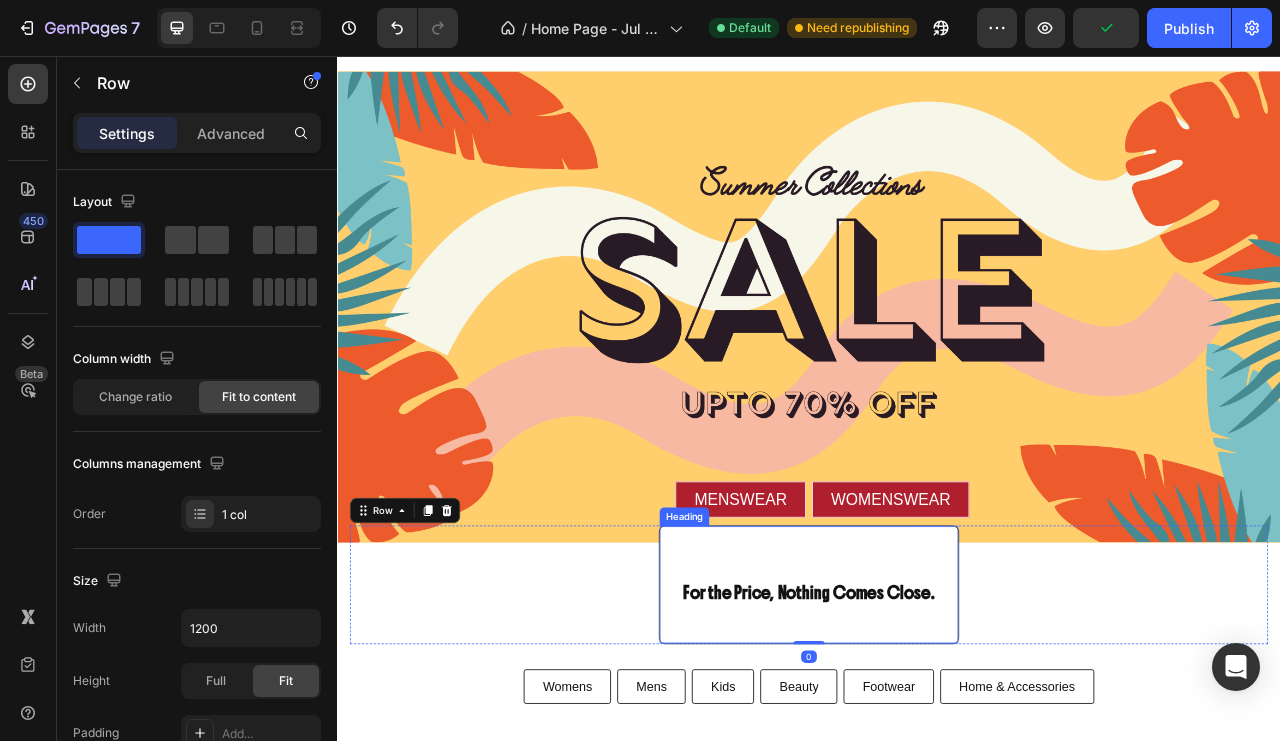 click on "For the Price, Nothing Comes Close." at bounding box center (937, 738) 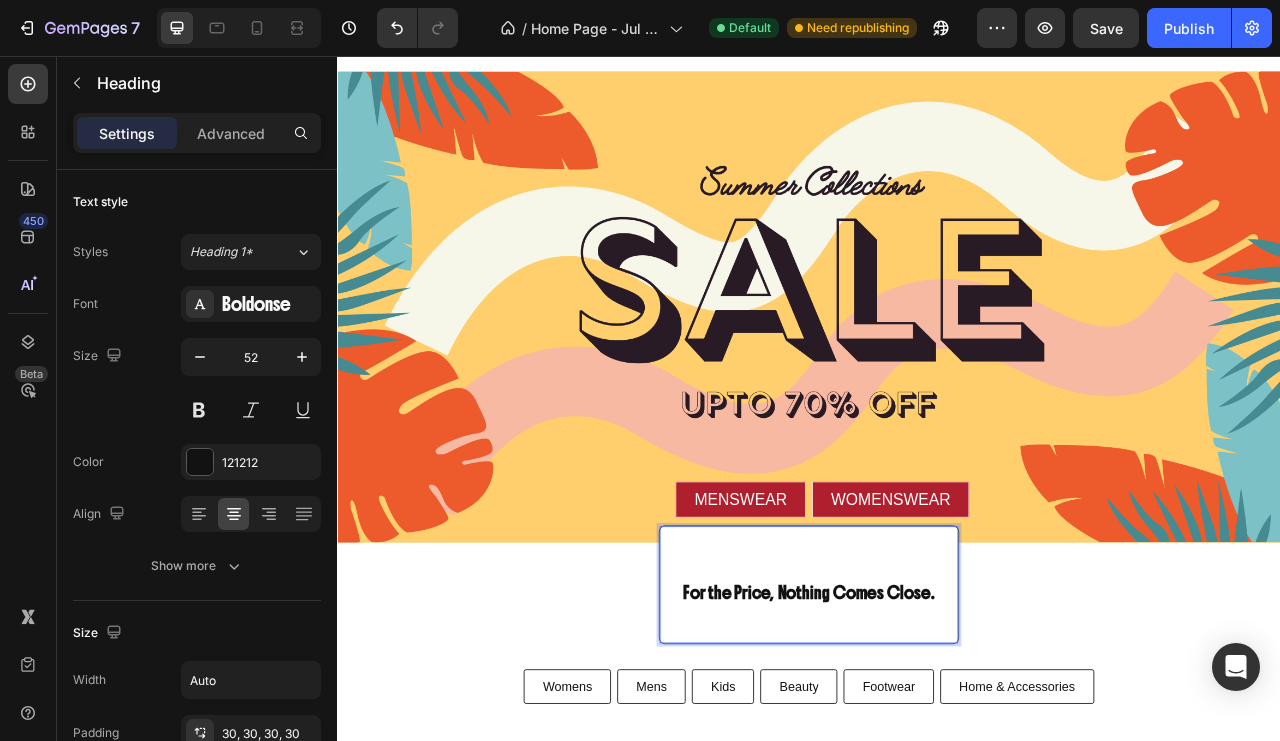 click 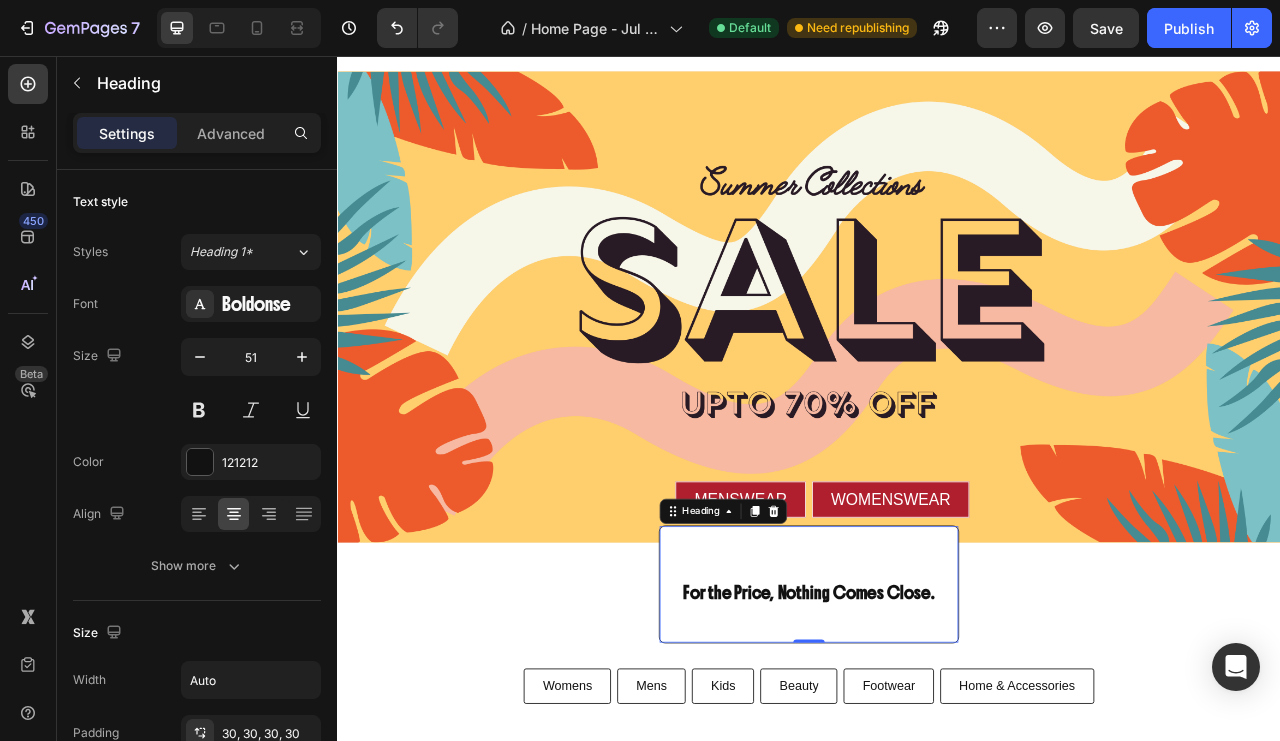 click 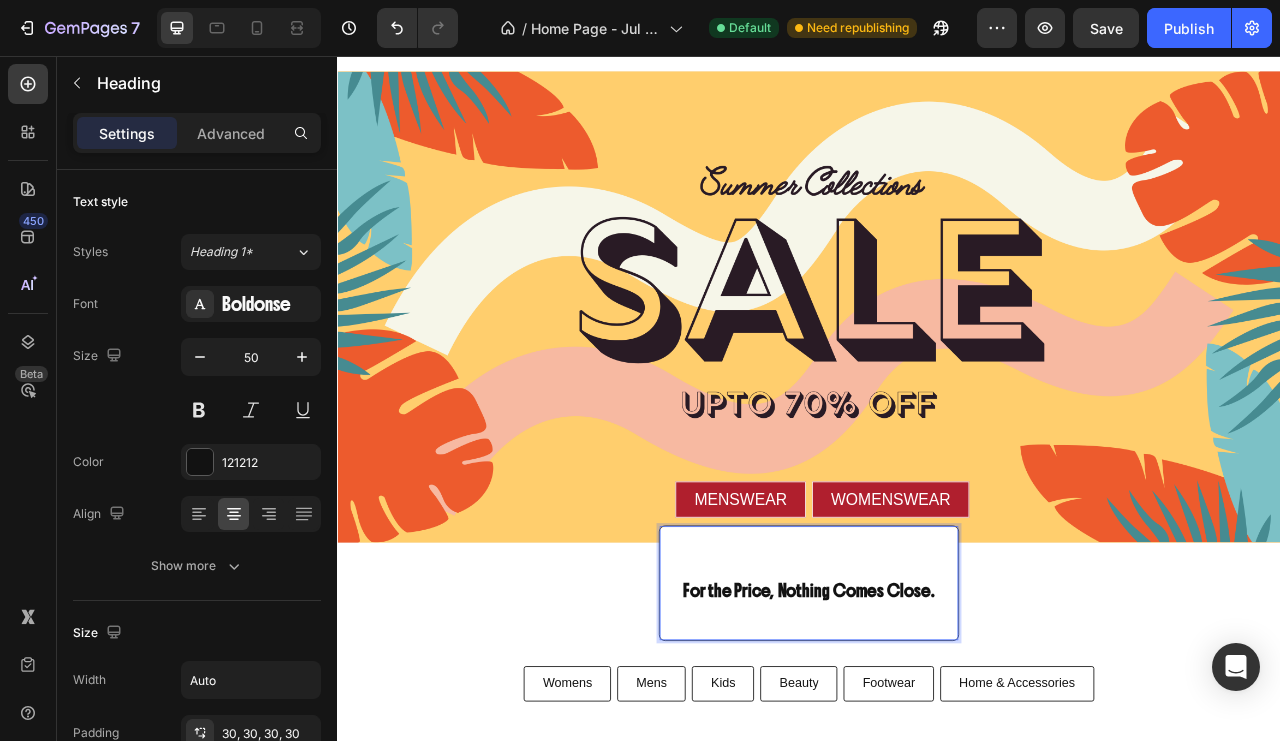 scroll, scrollTop: 200, scrollLeft: 0, axis: vertical 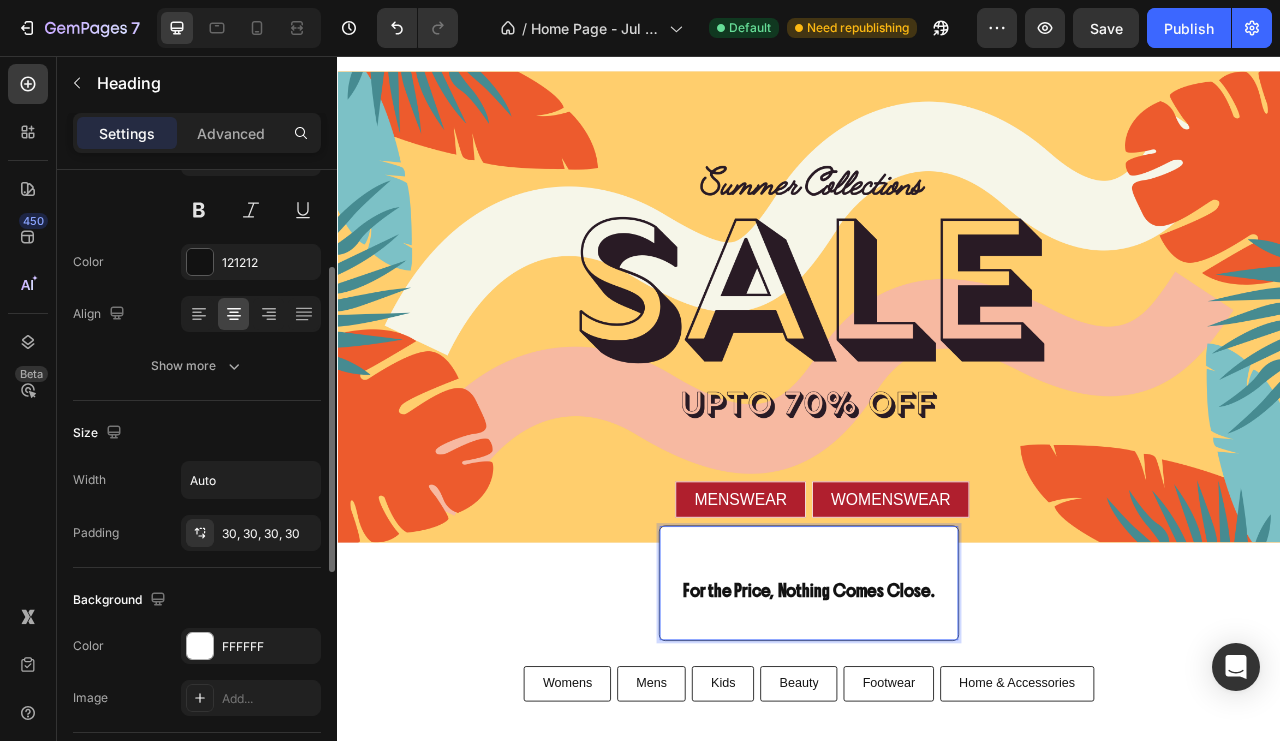 click 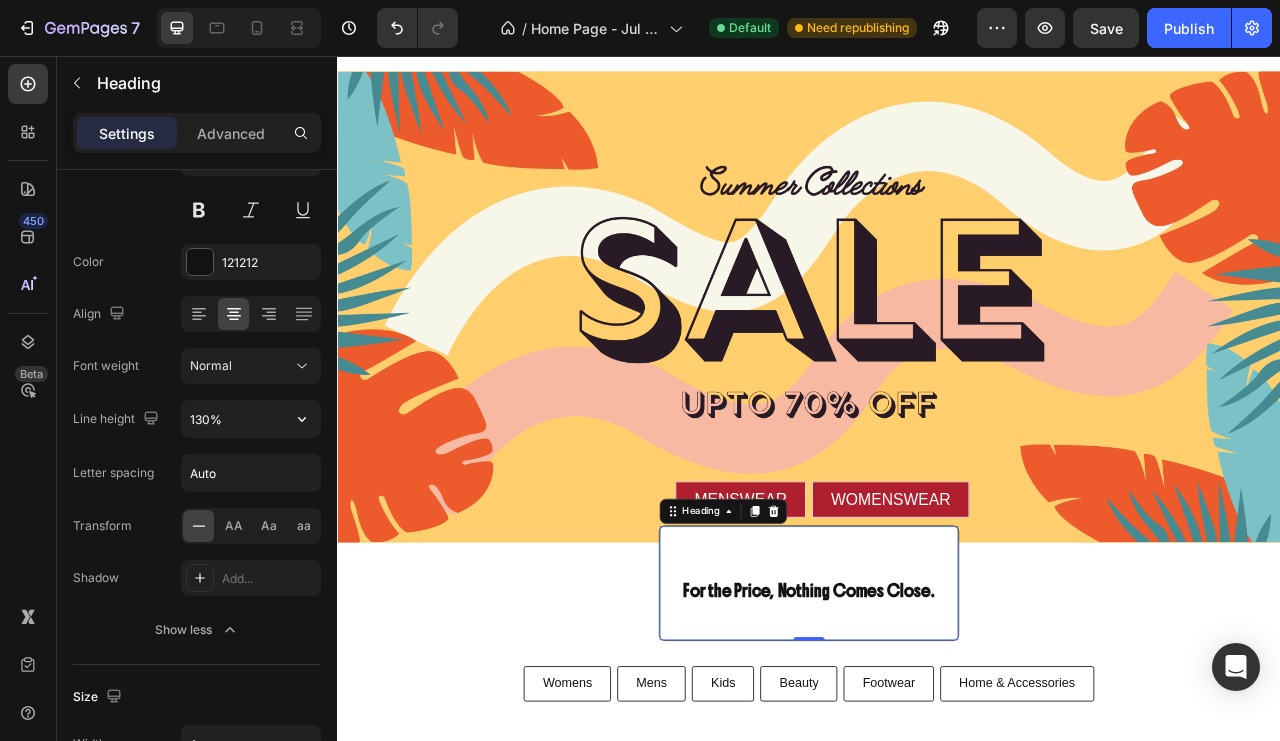 click on "130%" at bounding box center [251, 419] 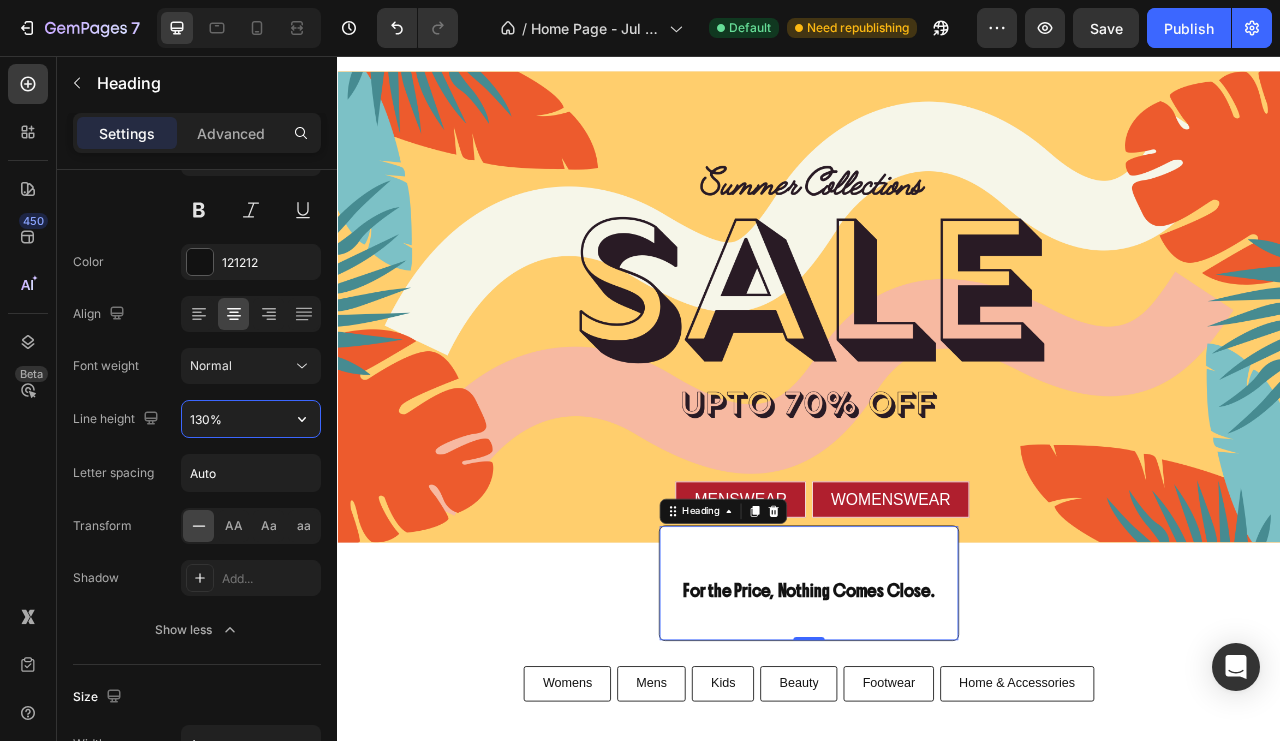 click 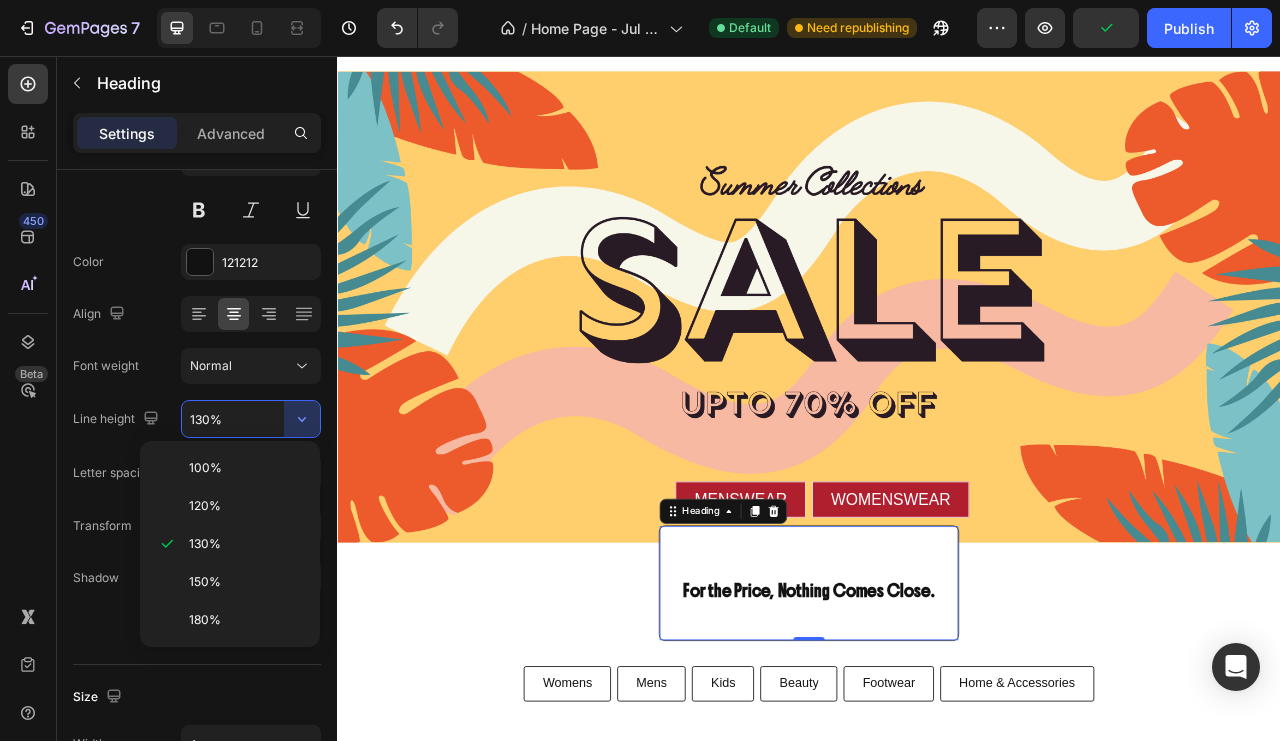 click on "100%" at bounding box center (246, 468) 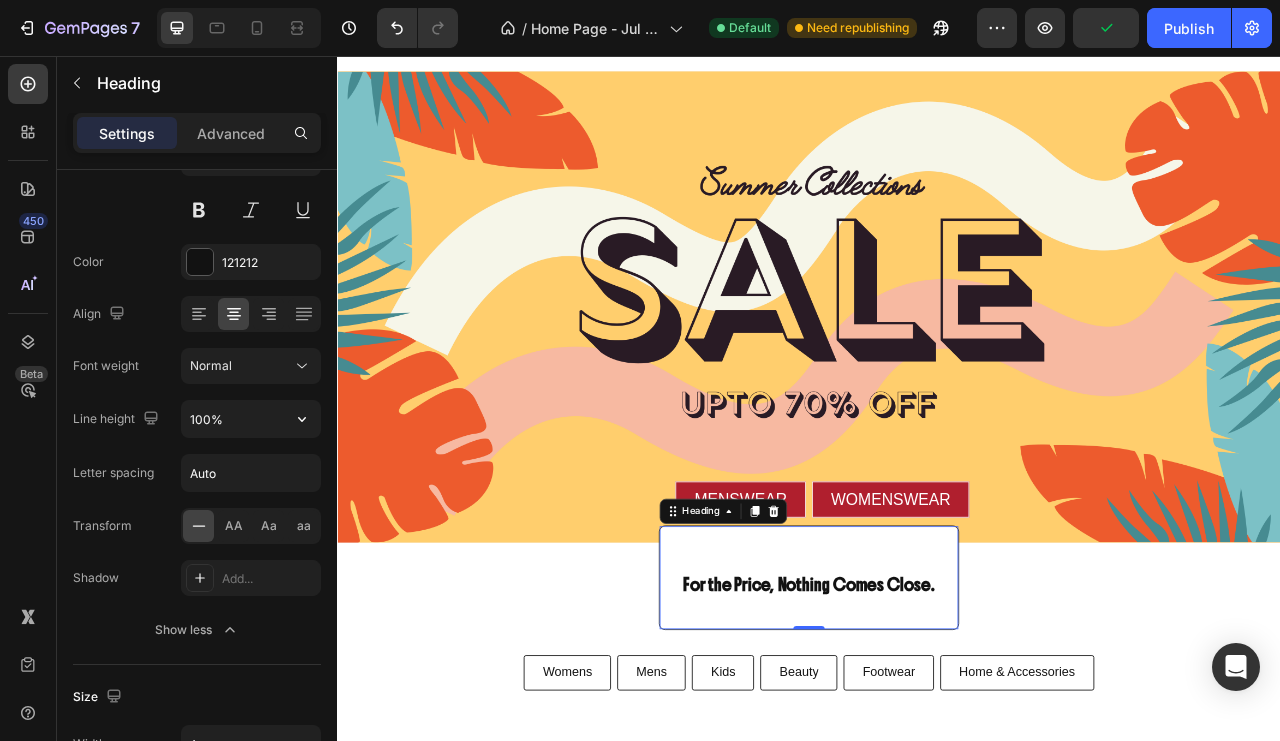 click on "100%" at bounding box center (251, 419) 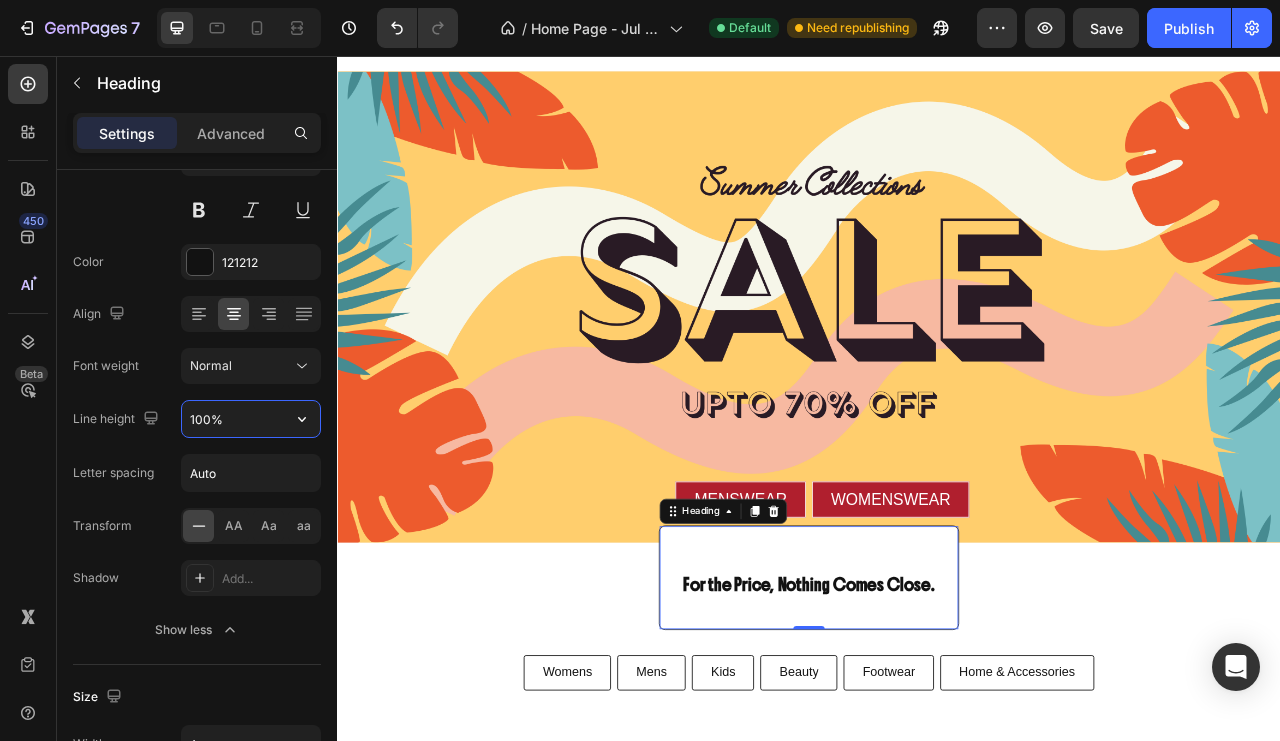click 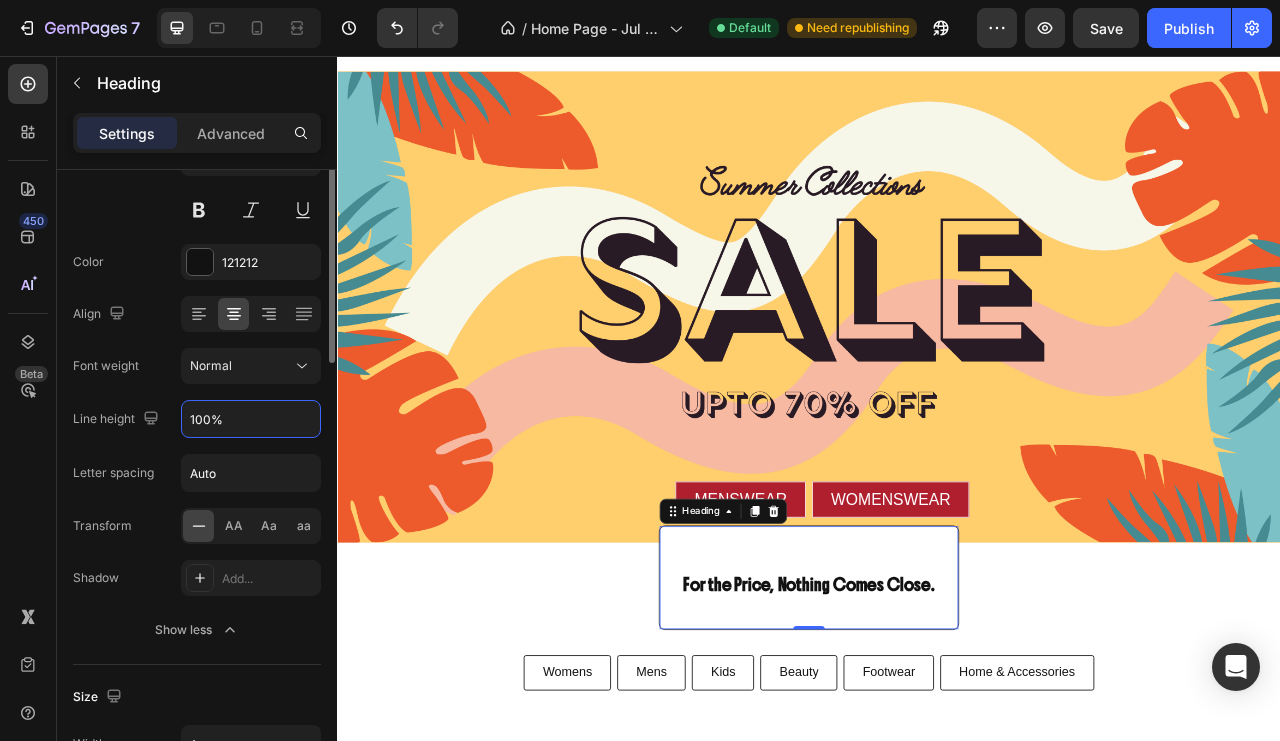 scroll, scrollTop: 0, scrollLeft: 0, axis: both 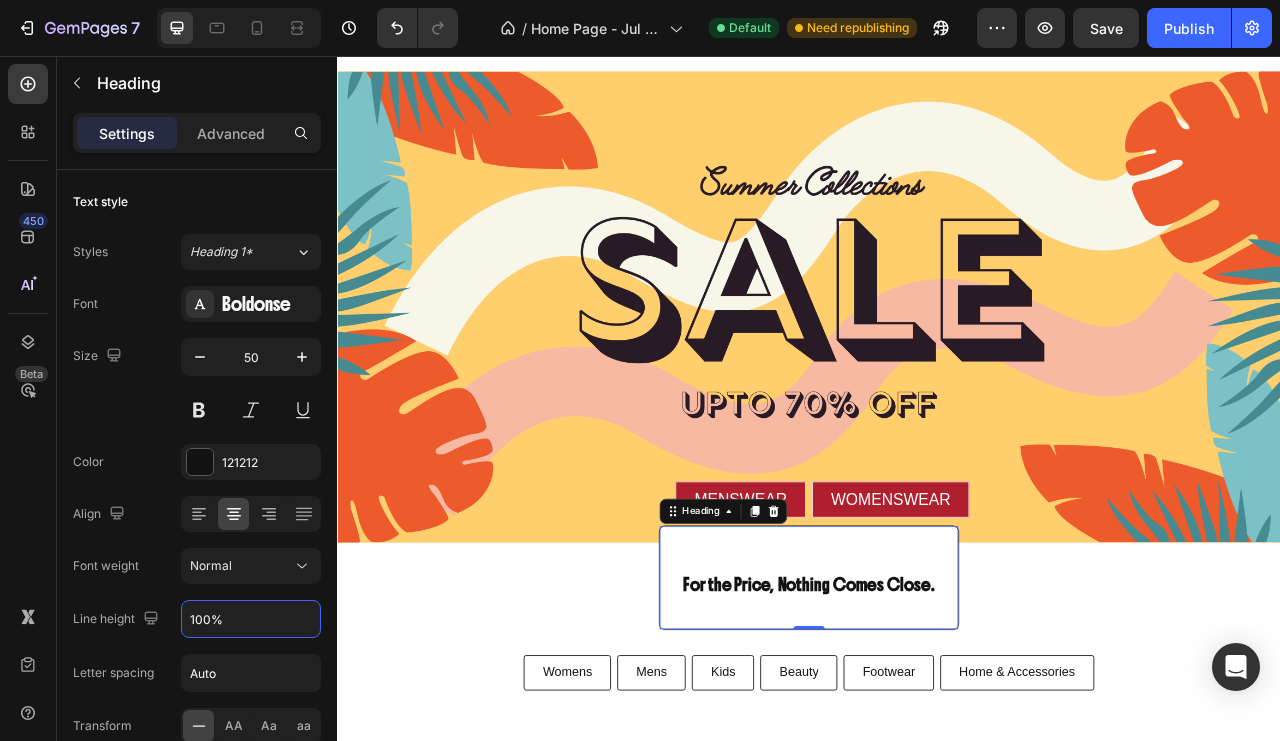 click on "Size" at bounding box center [99, 356] 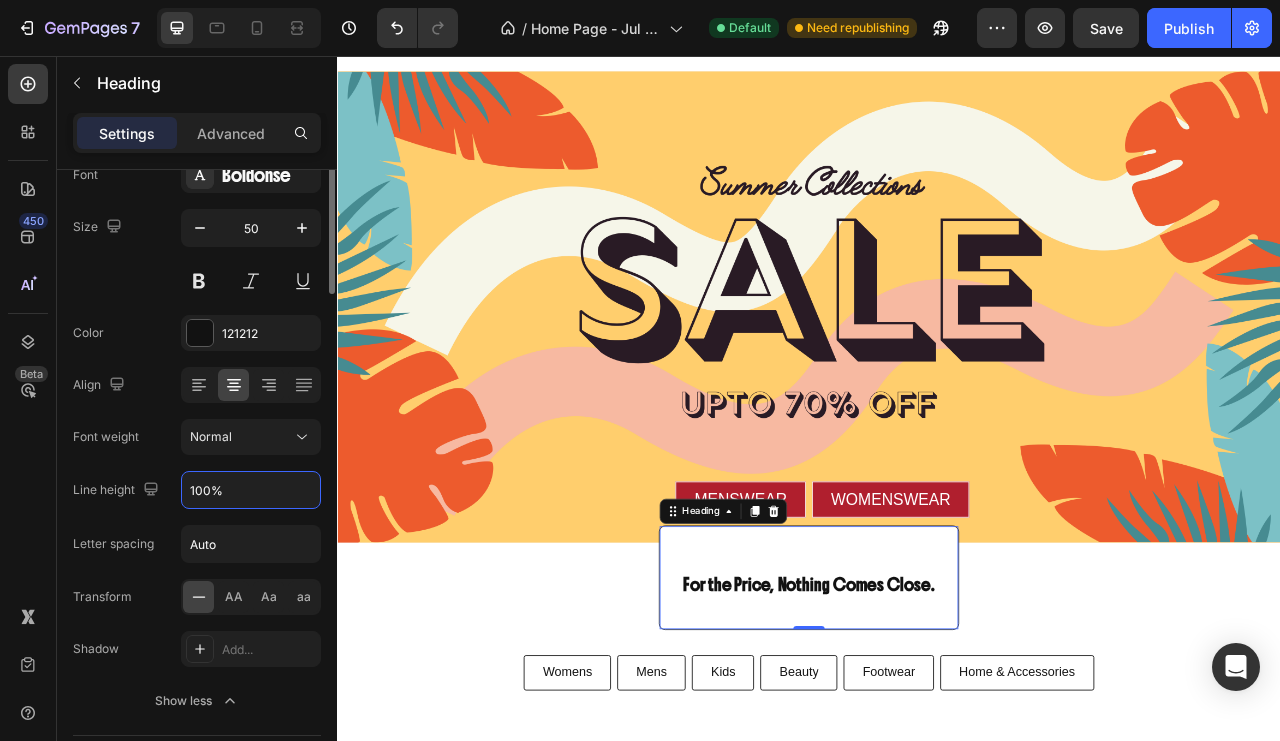 scroll, scrollTop: 0, scrollLeft: 0, axis: both 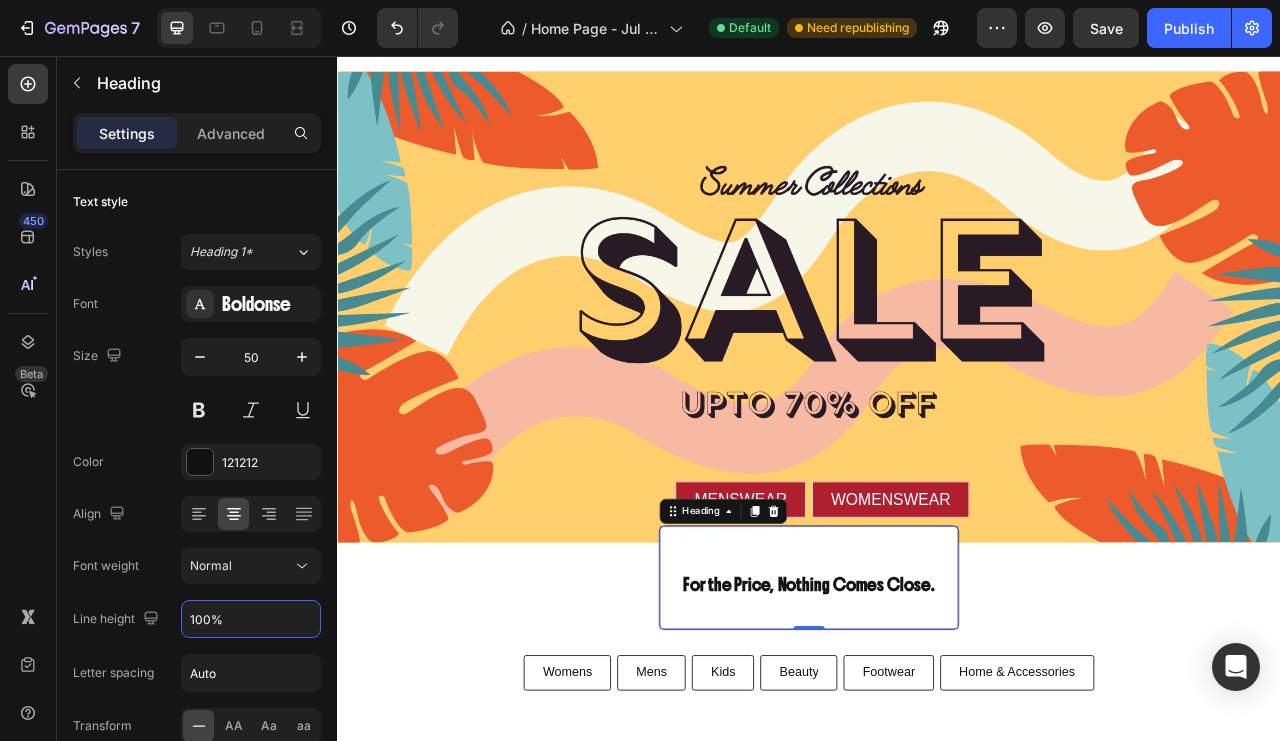 click at bounding box center (200, 357) 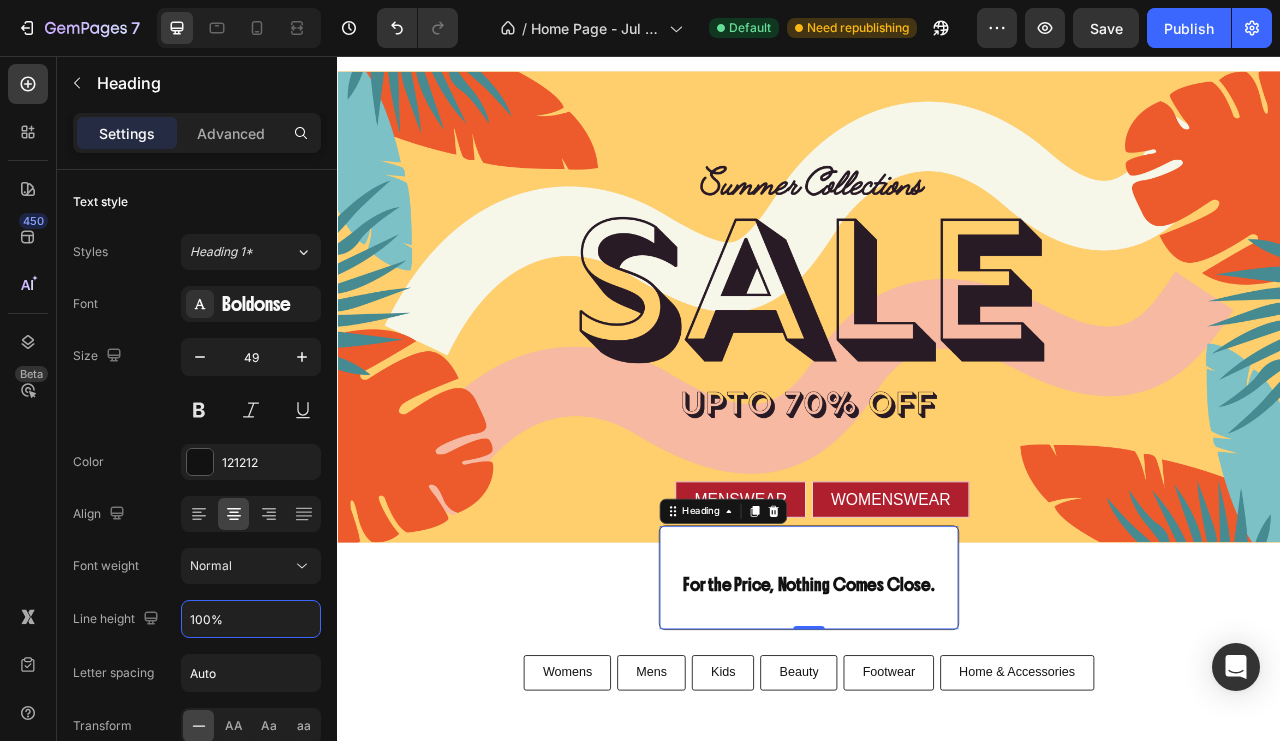 click at bounding box center (200, 357) 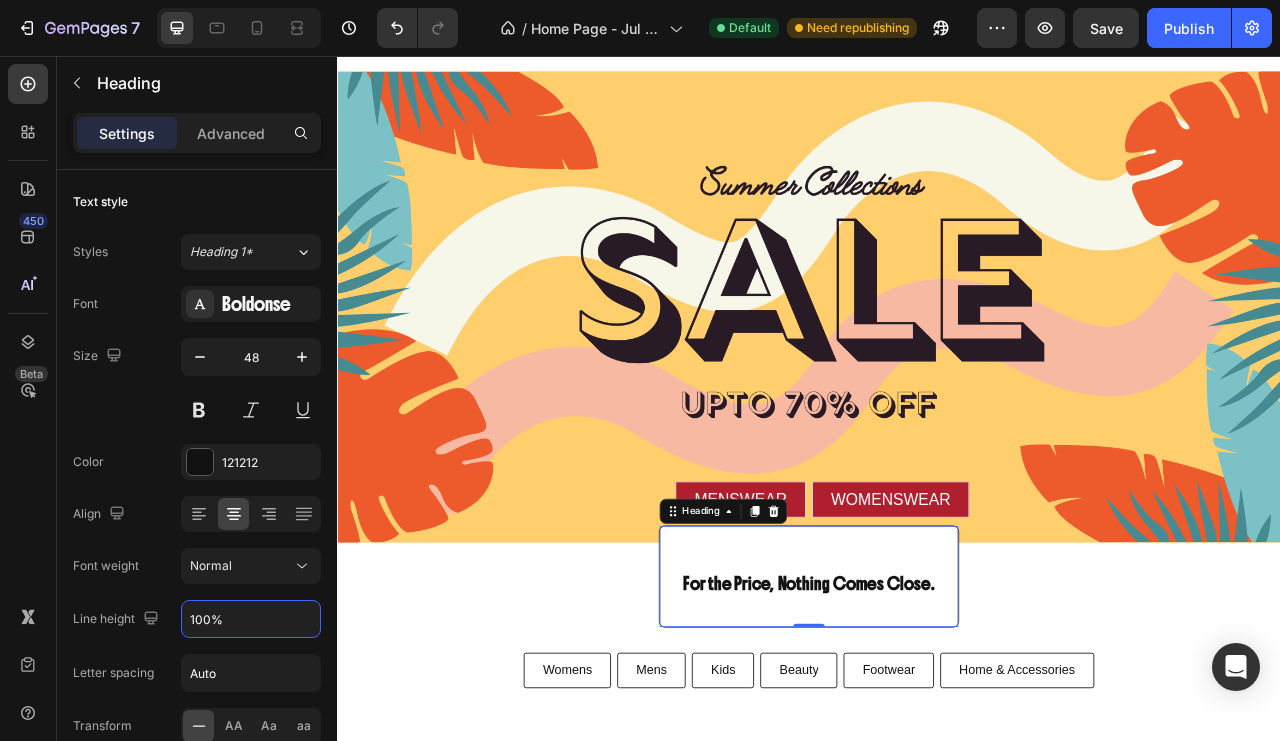 click at bounding box center (200, 357) 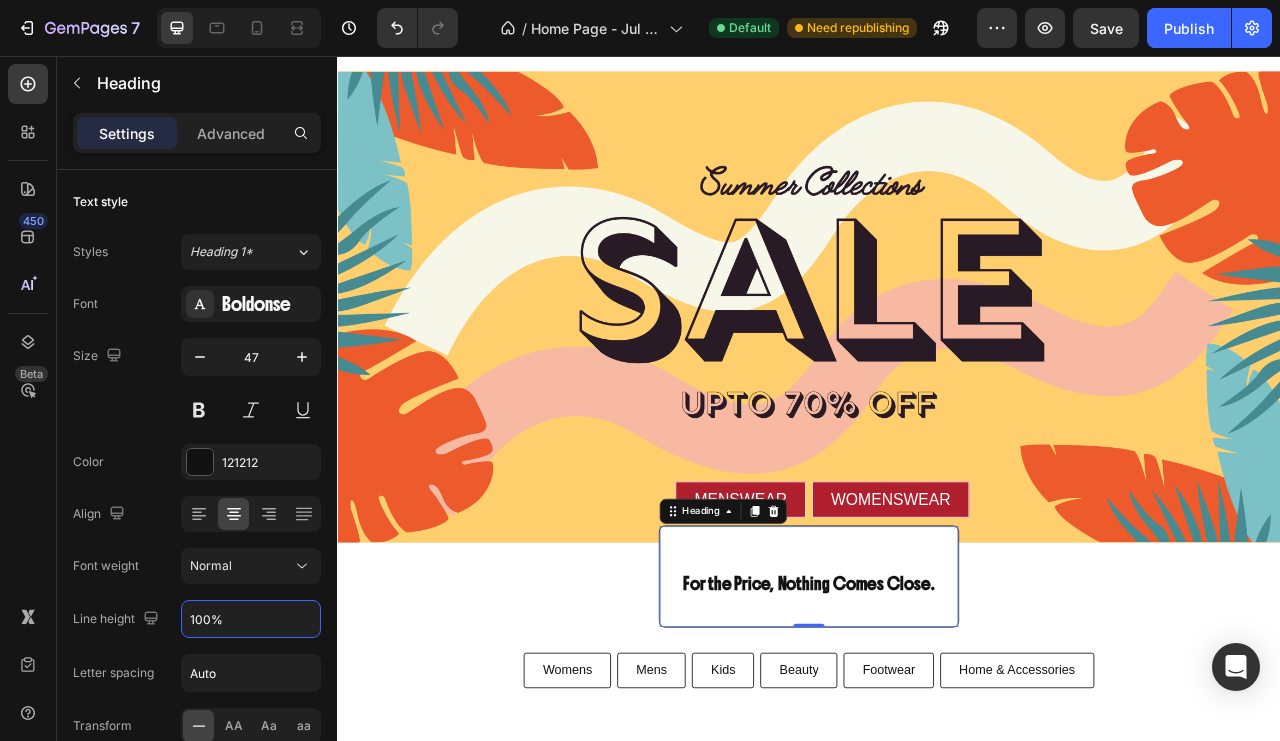 click at bounding box center [200, 357] 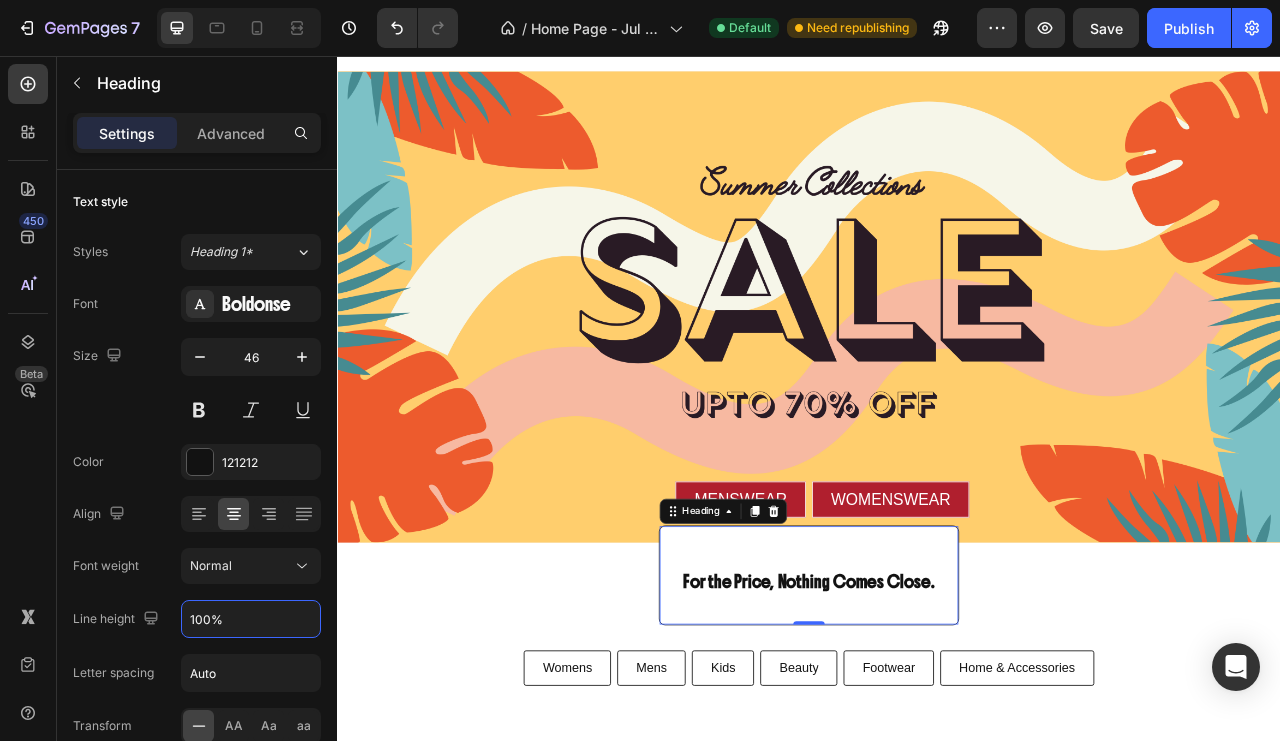 click at bounding box center (200, 357) 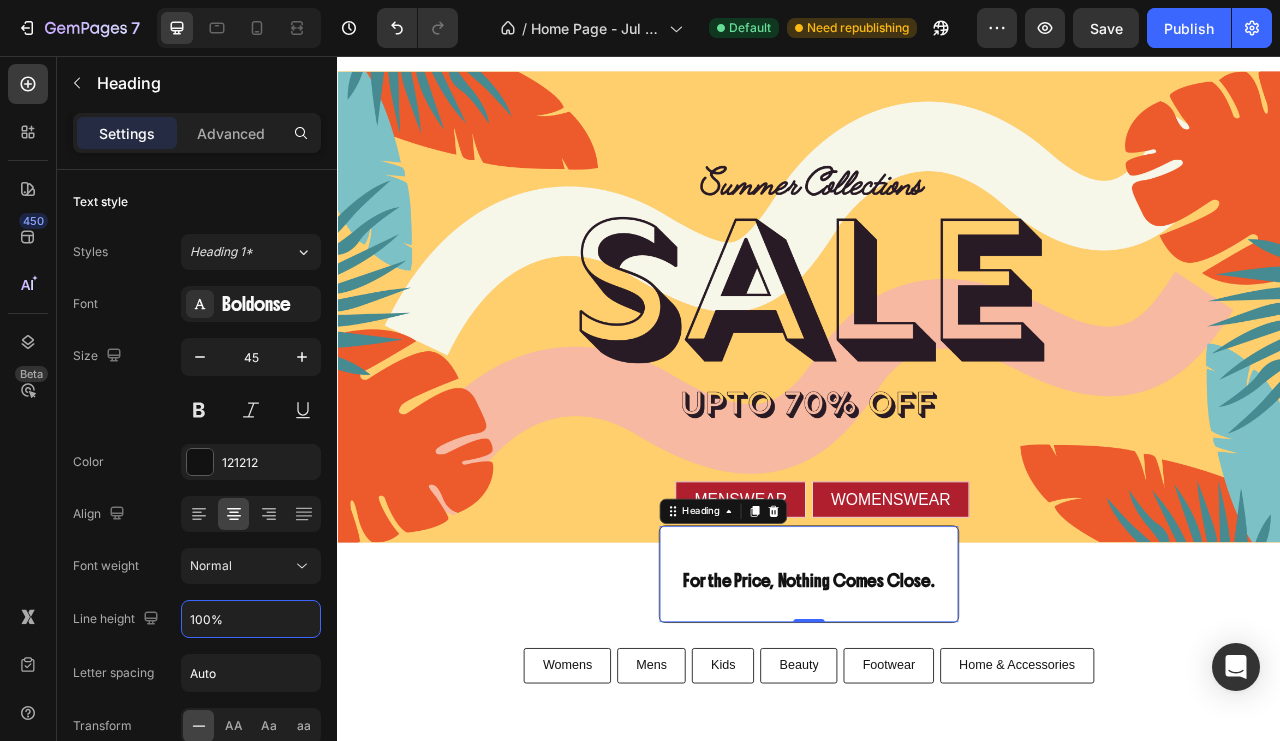 click 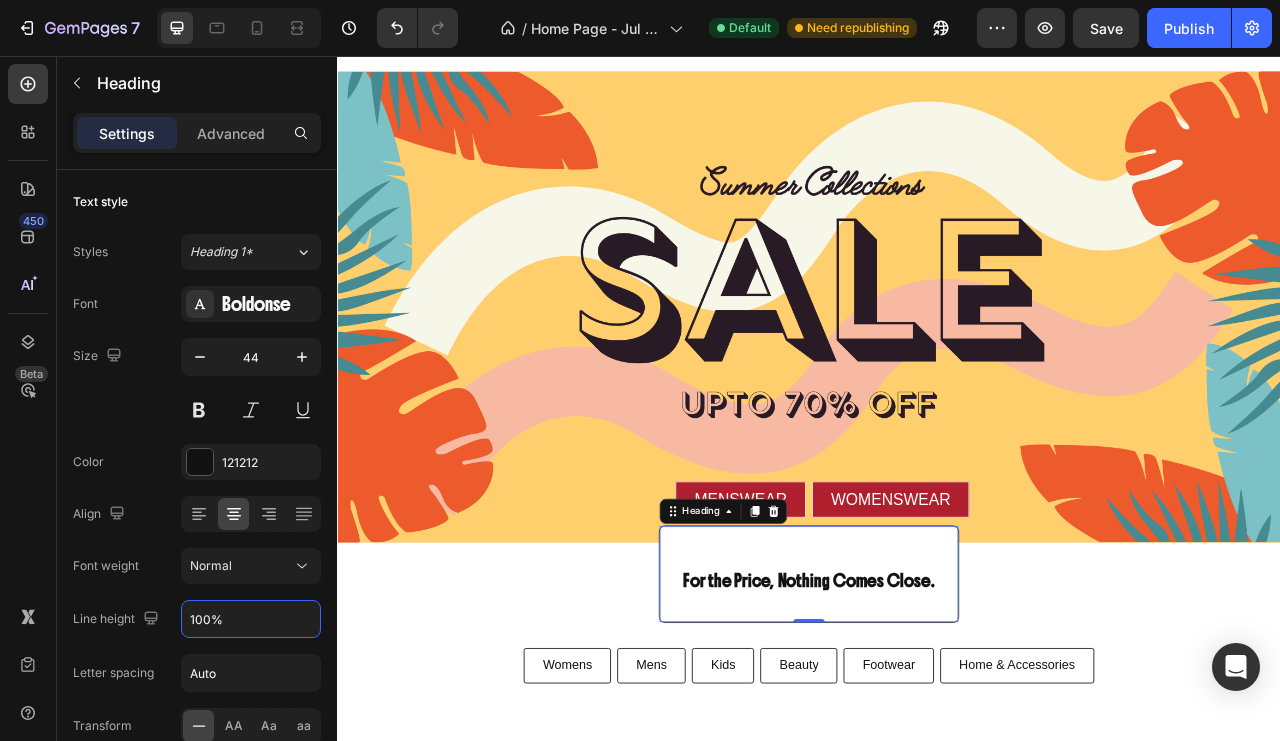 click 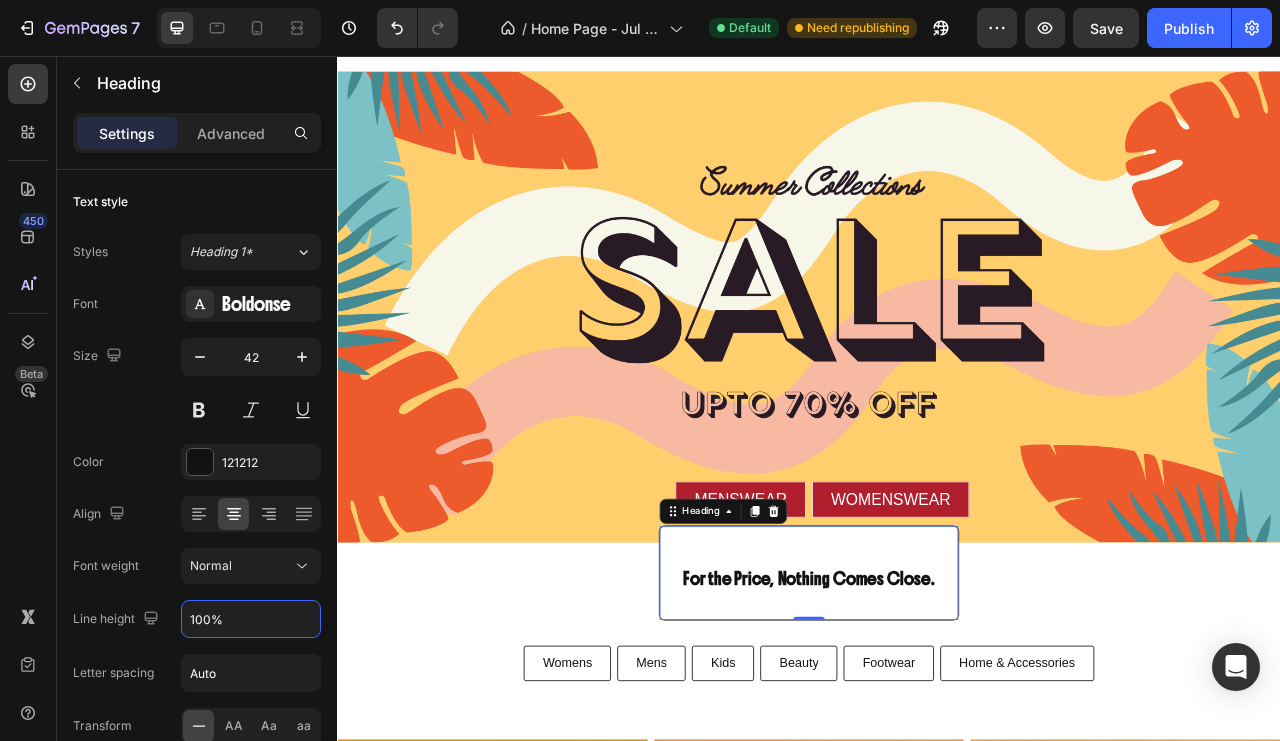 click 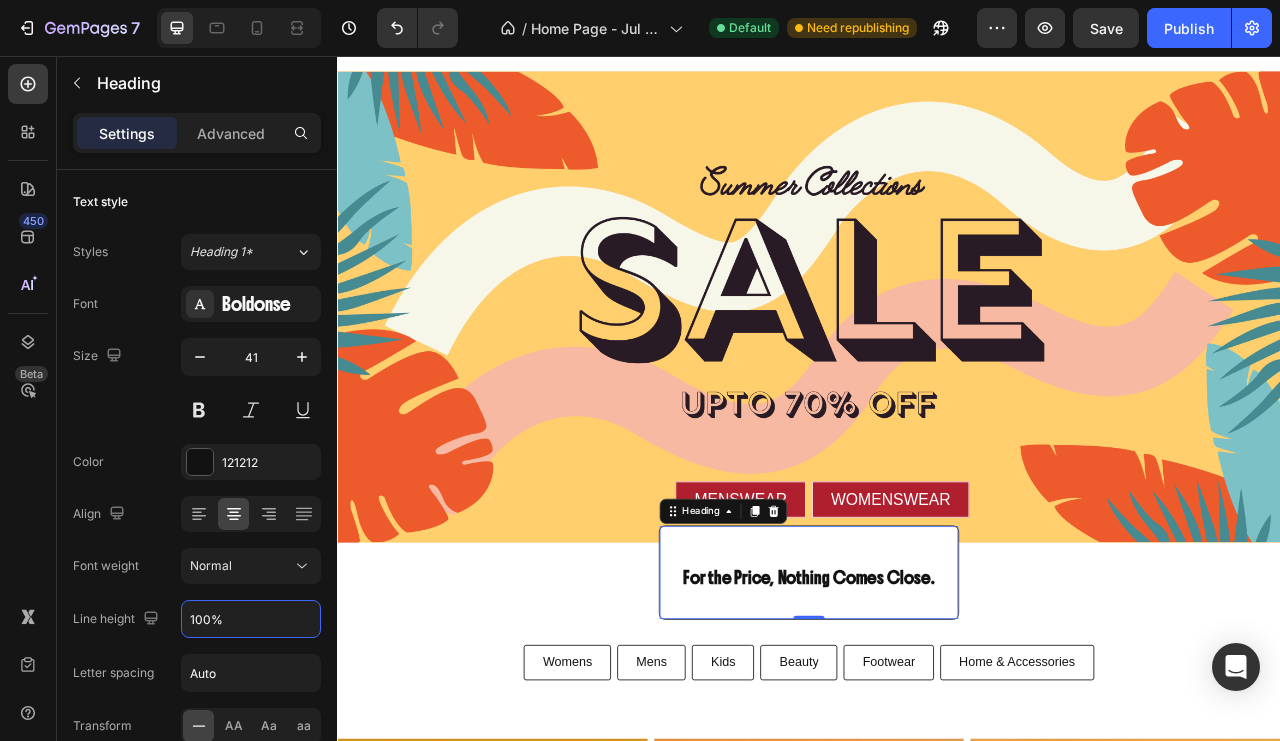 click 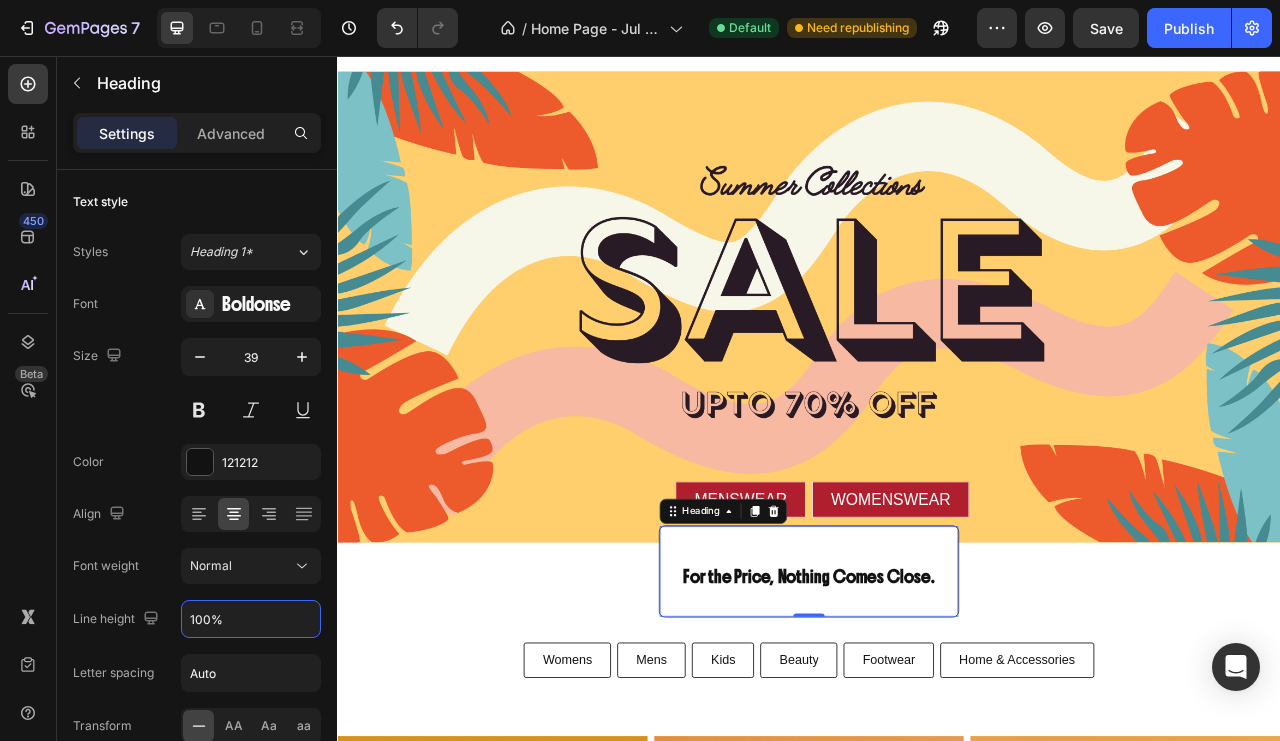 click 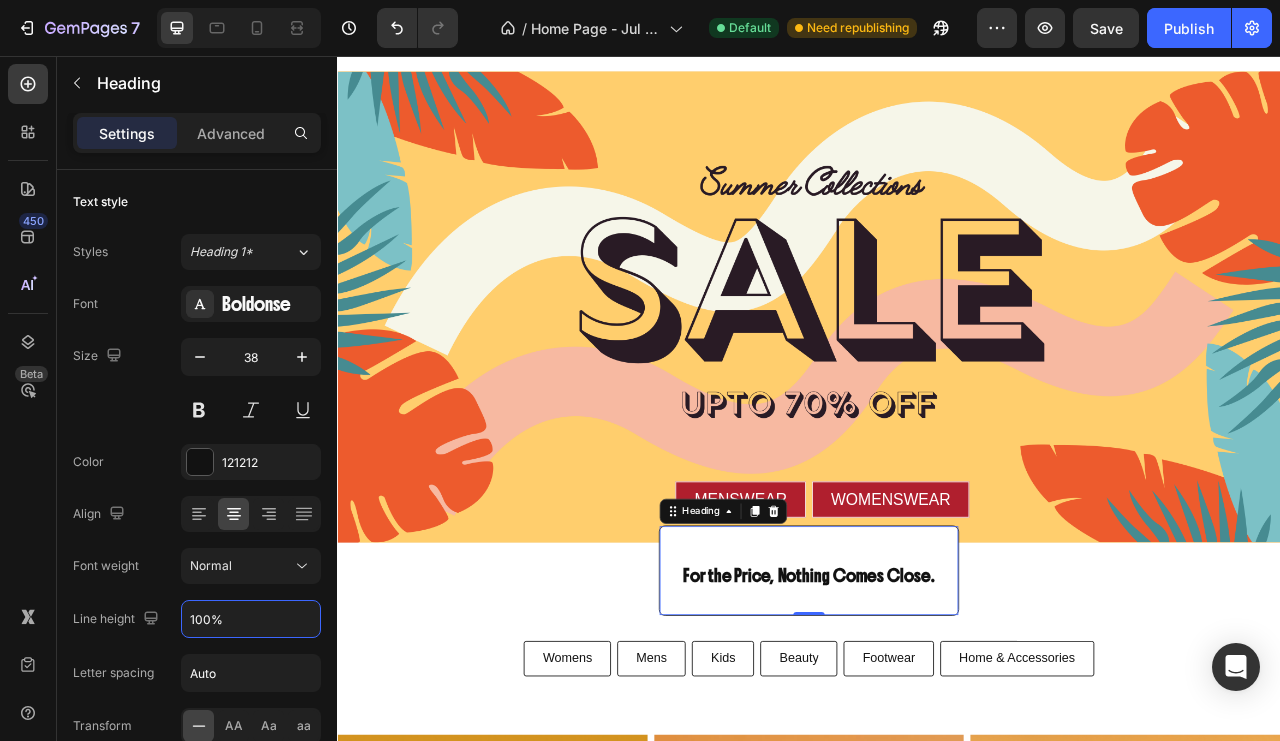 click 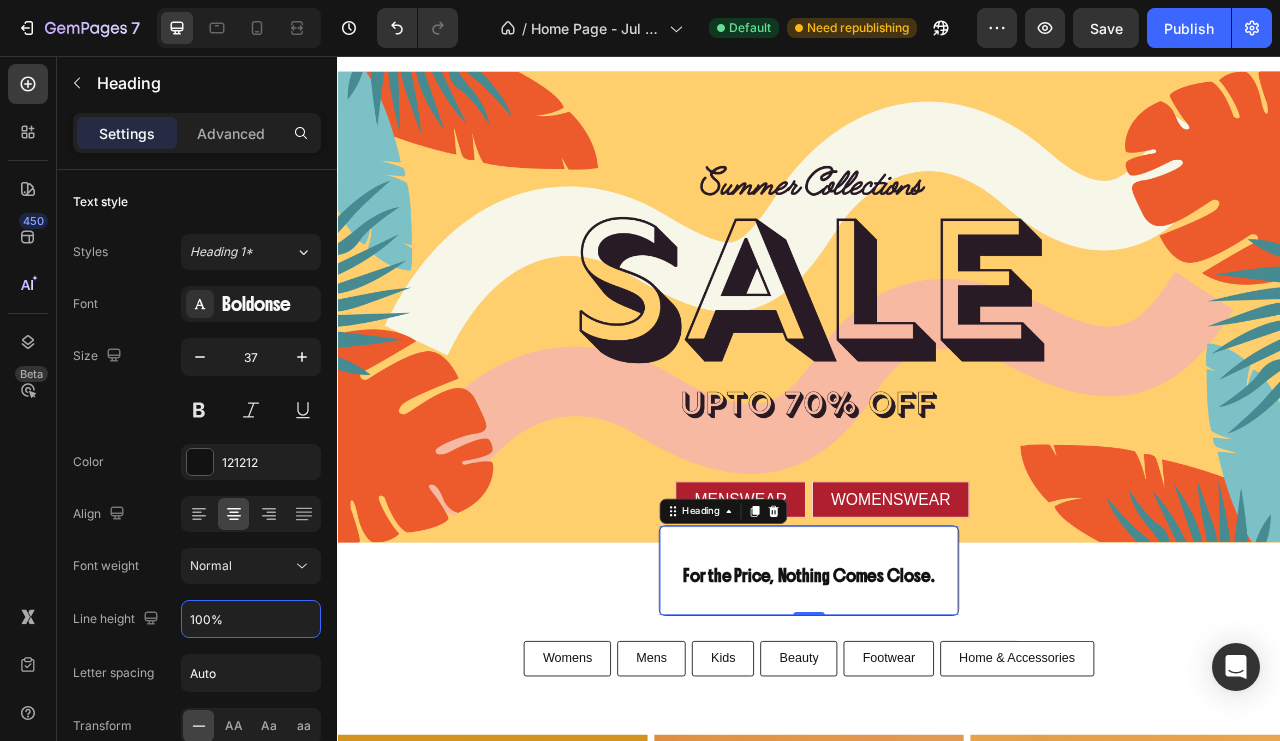 click 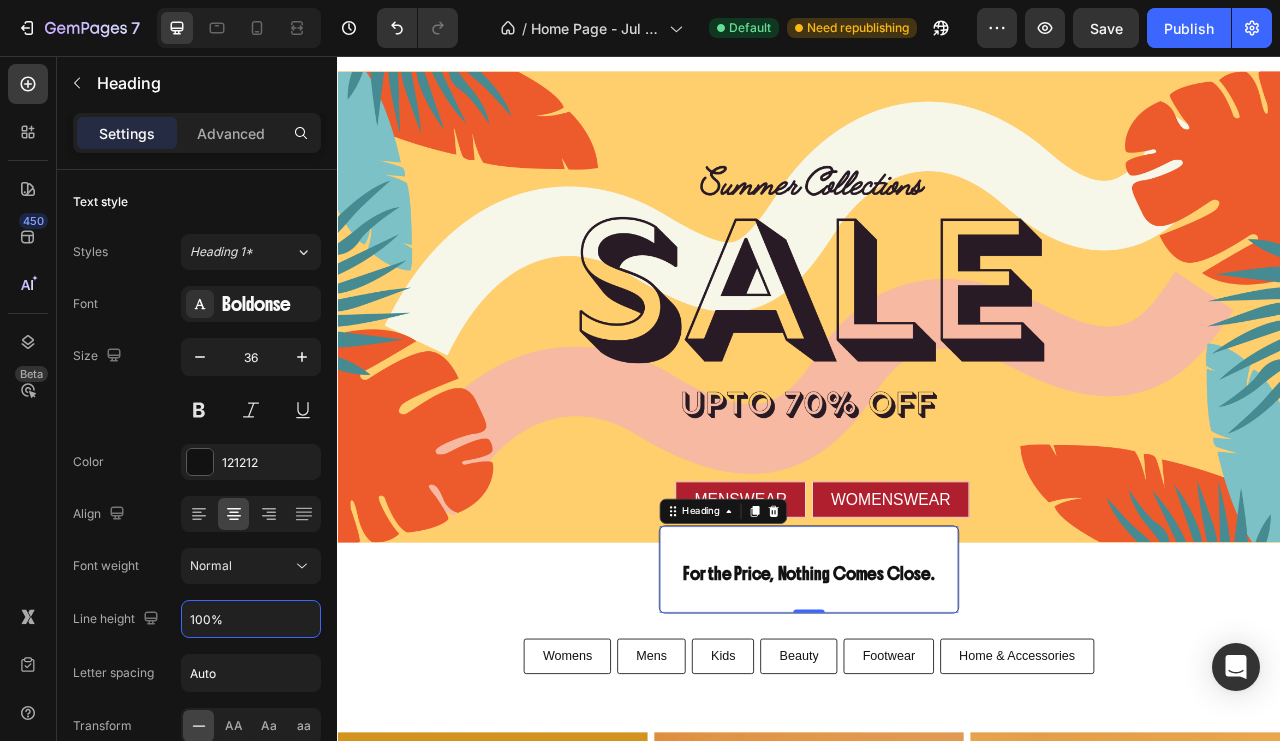 click 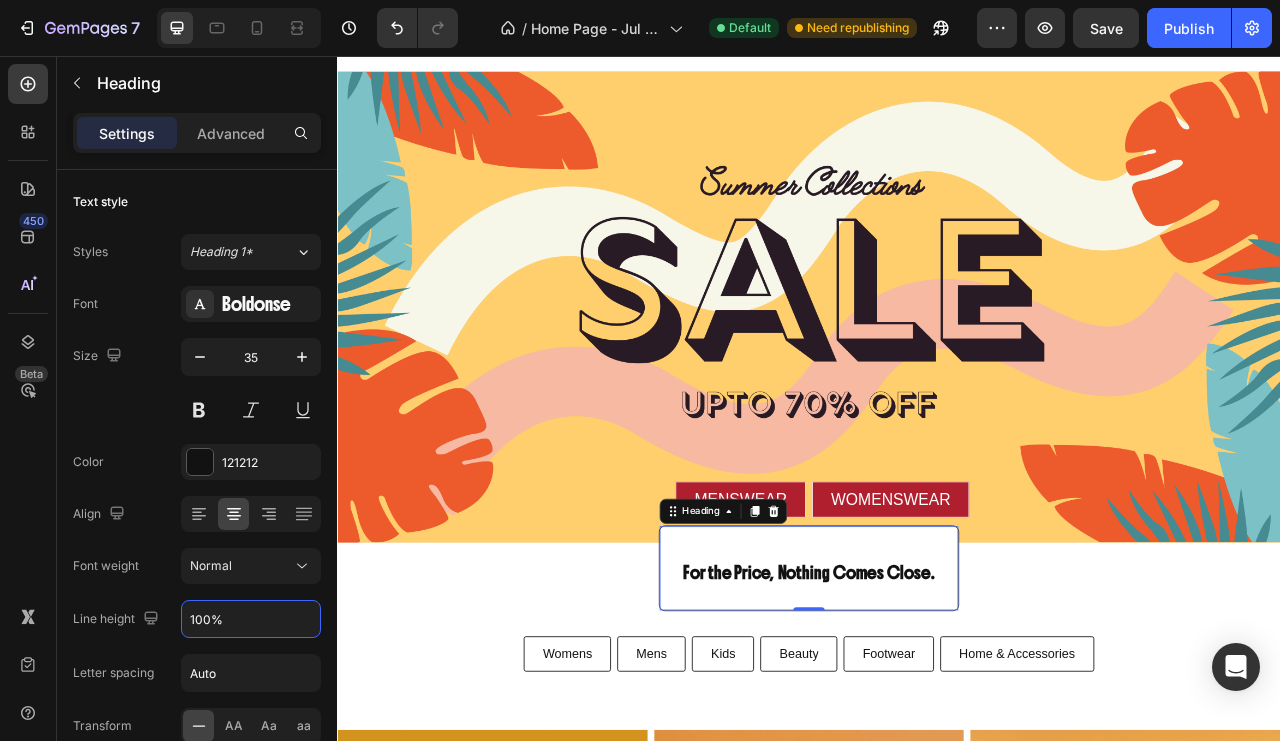 click 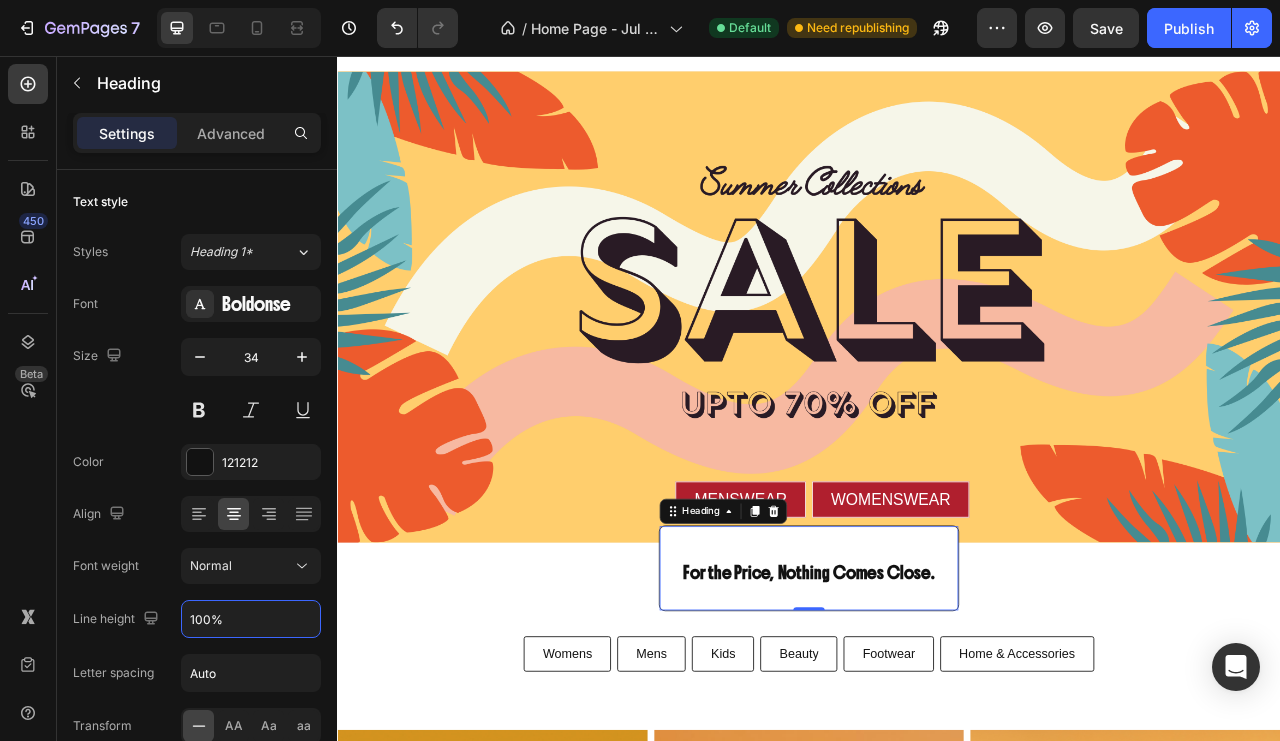click 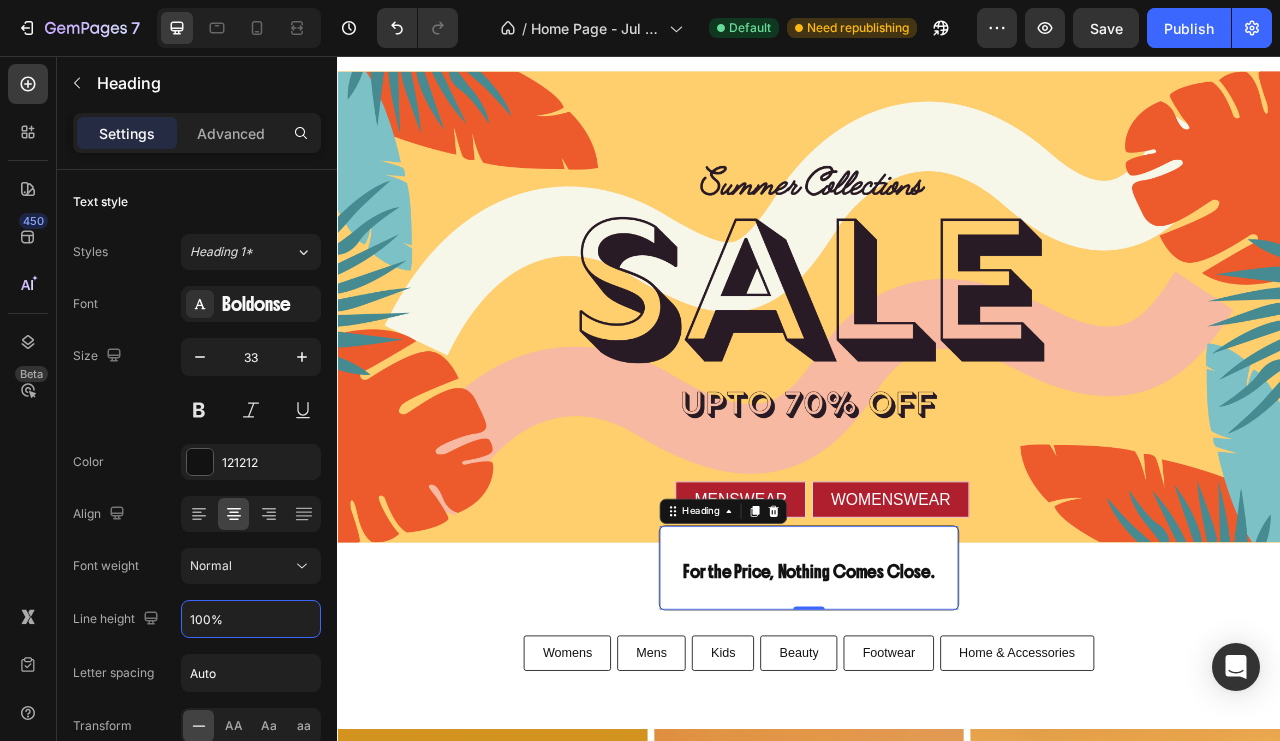 click 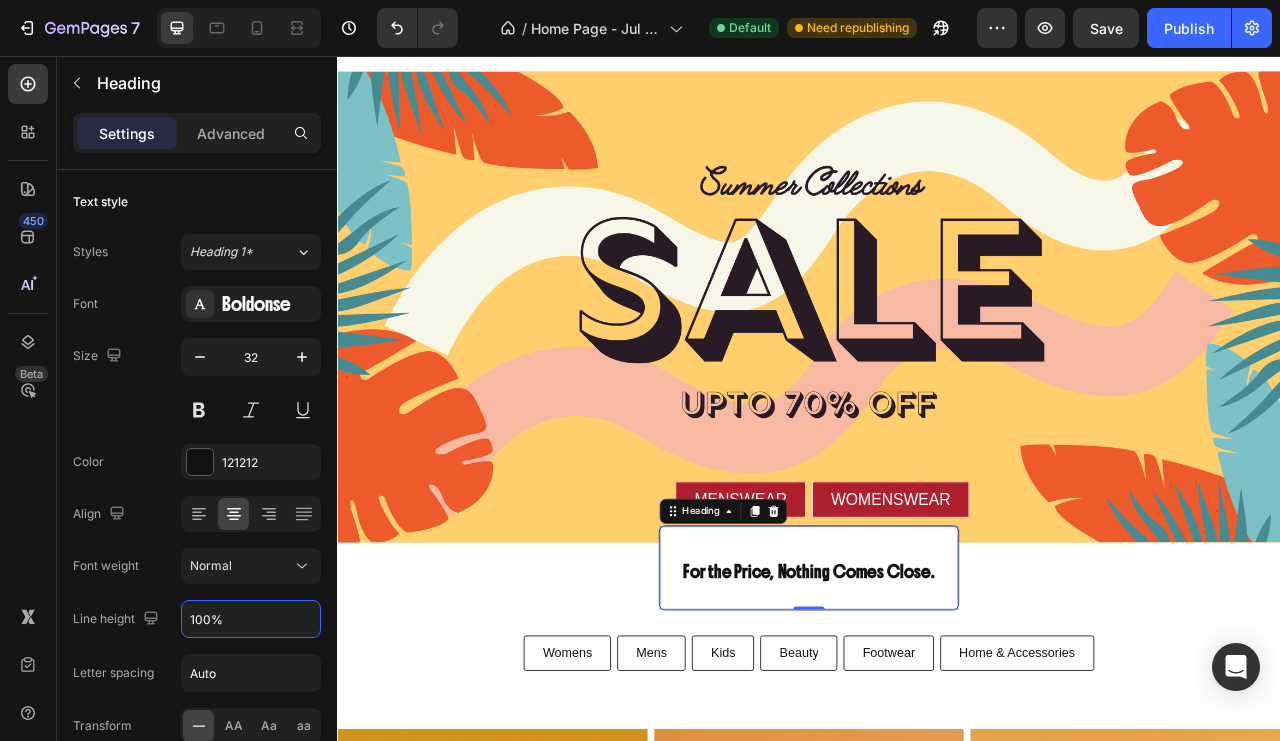 click 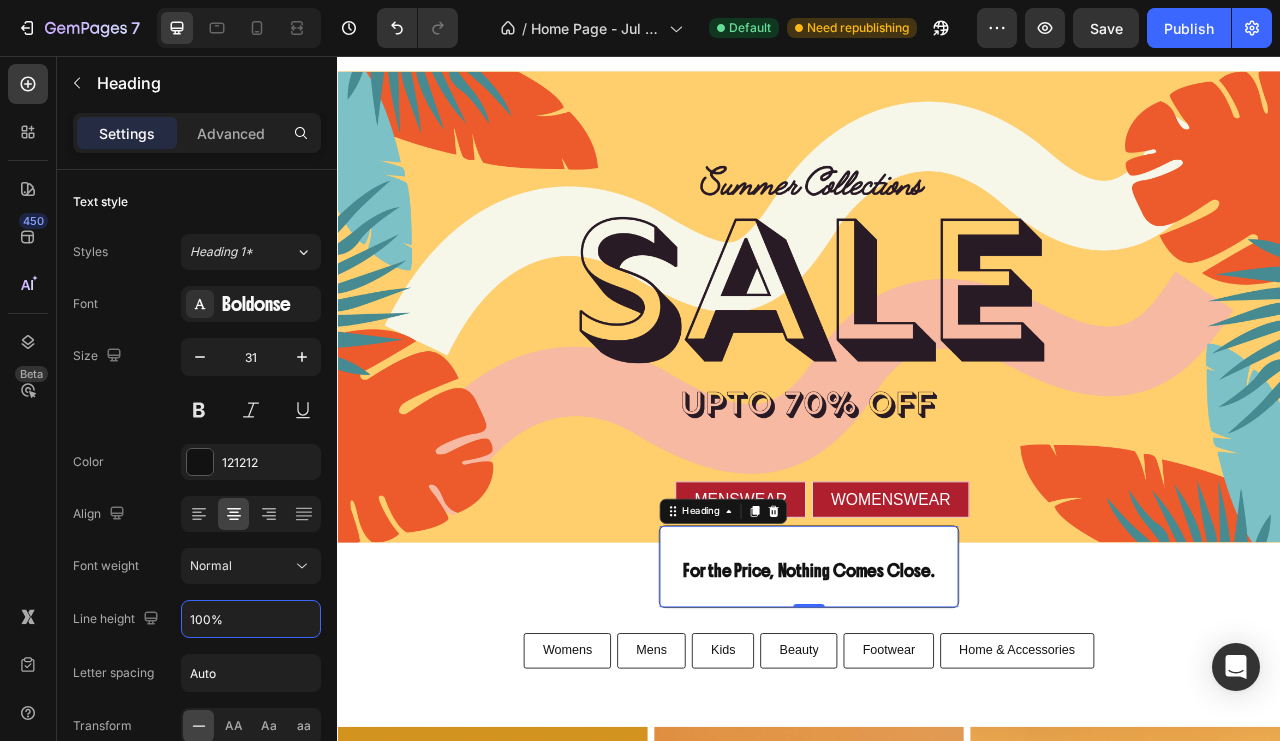 click 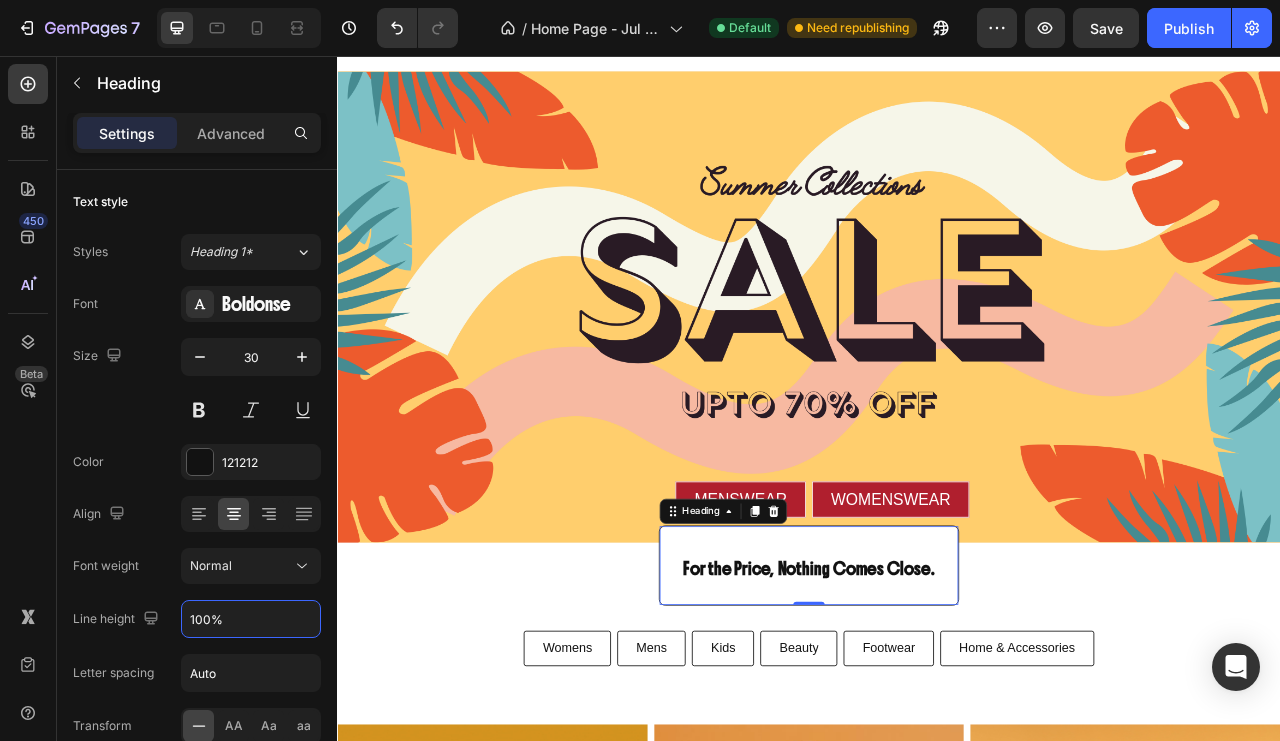 click 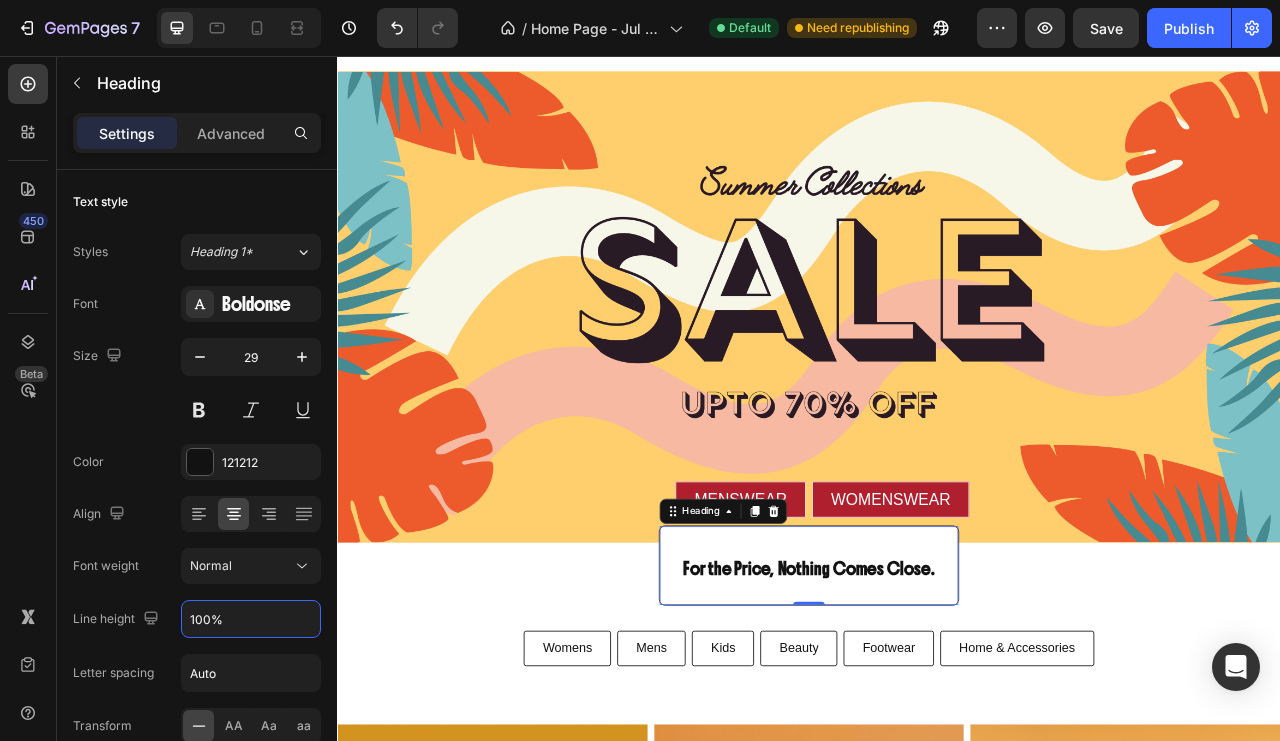 click 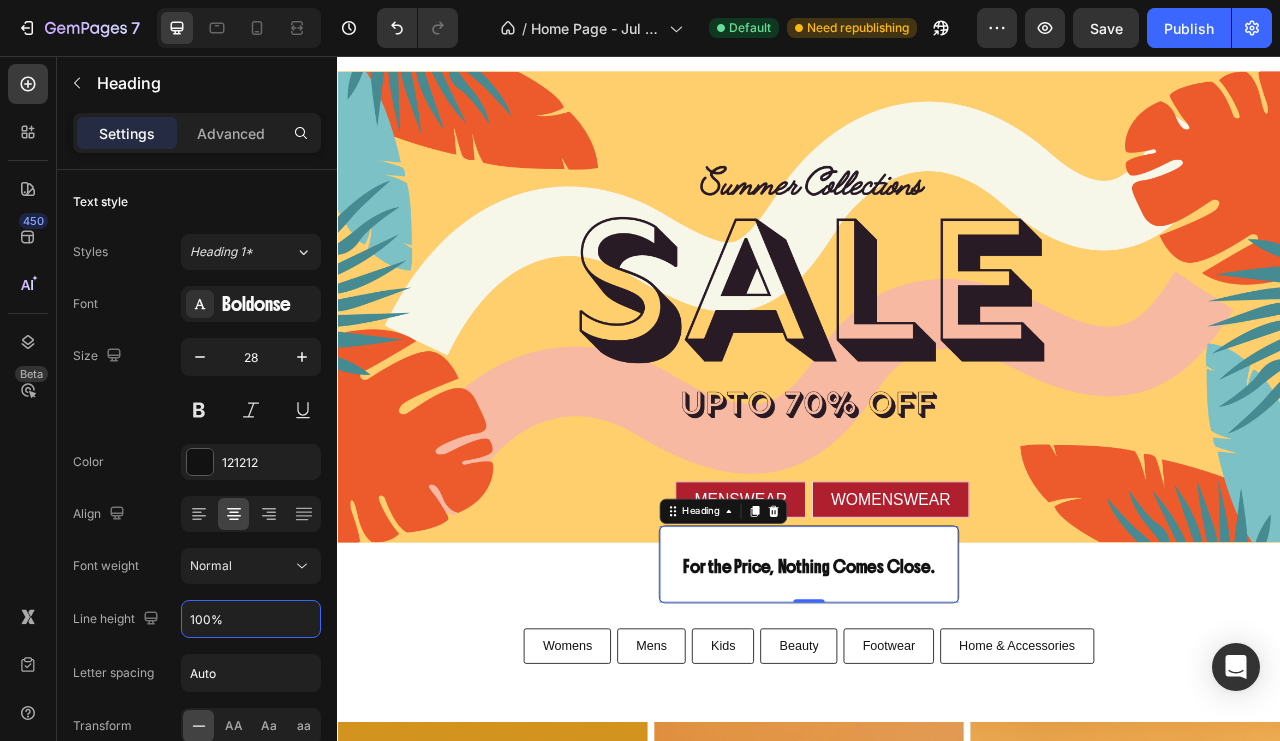 click 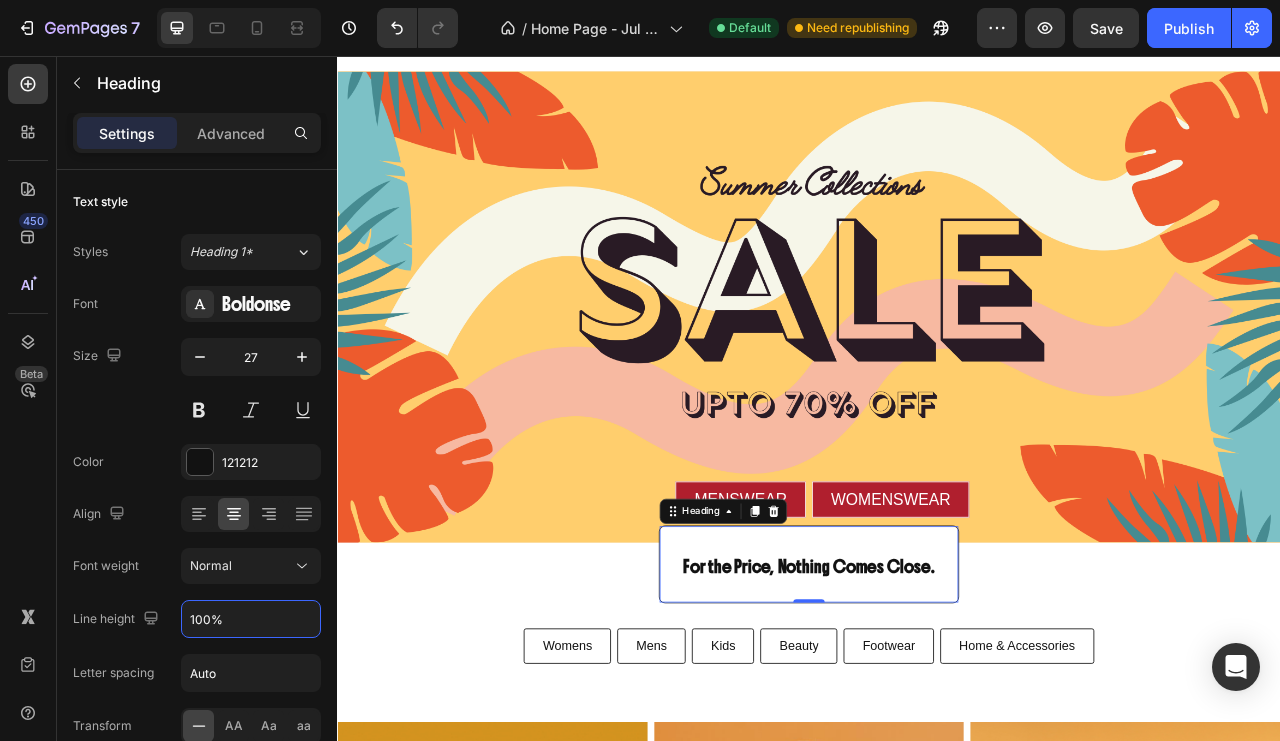 click 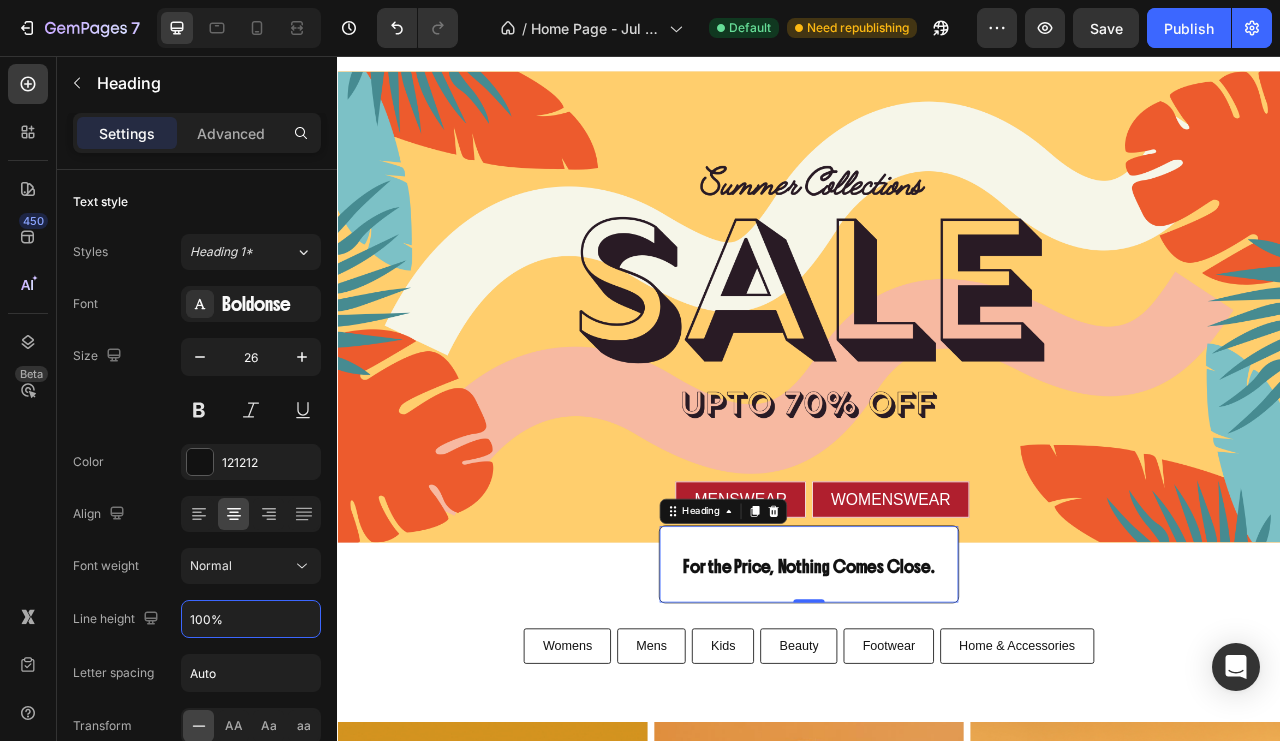 click 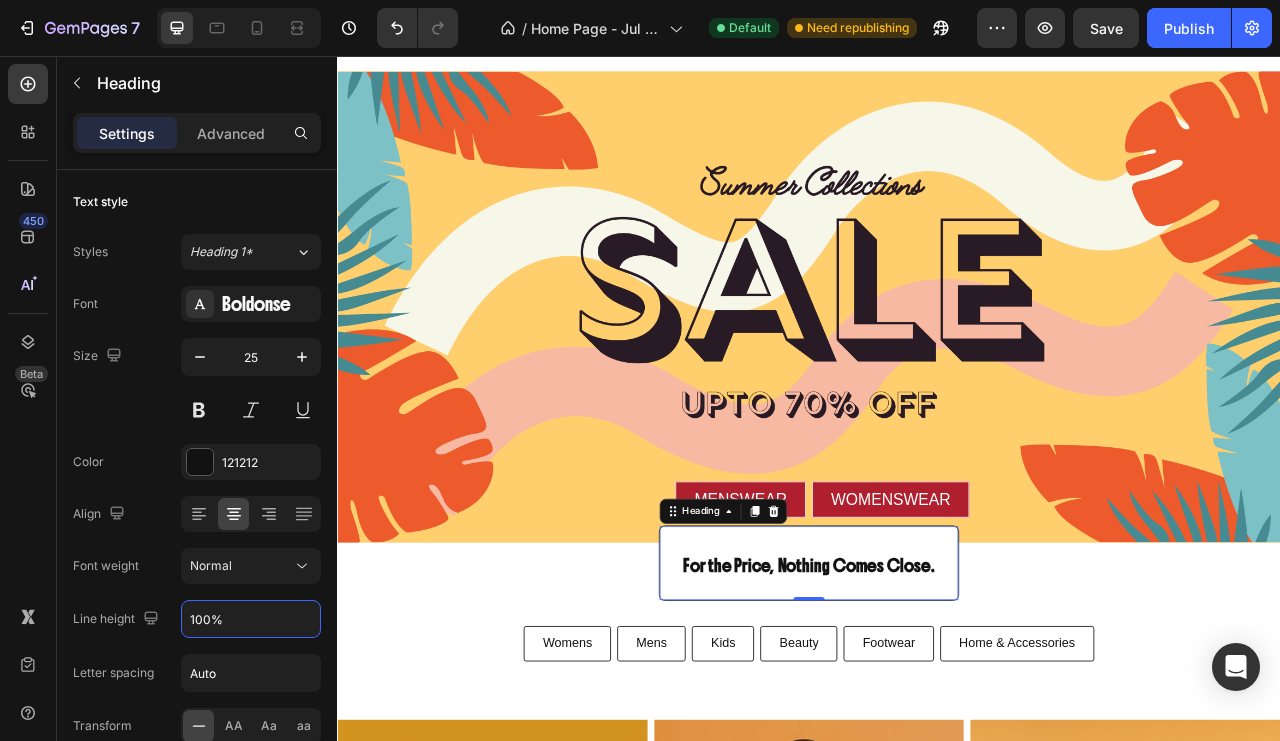 click 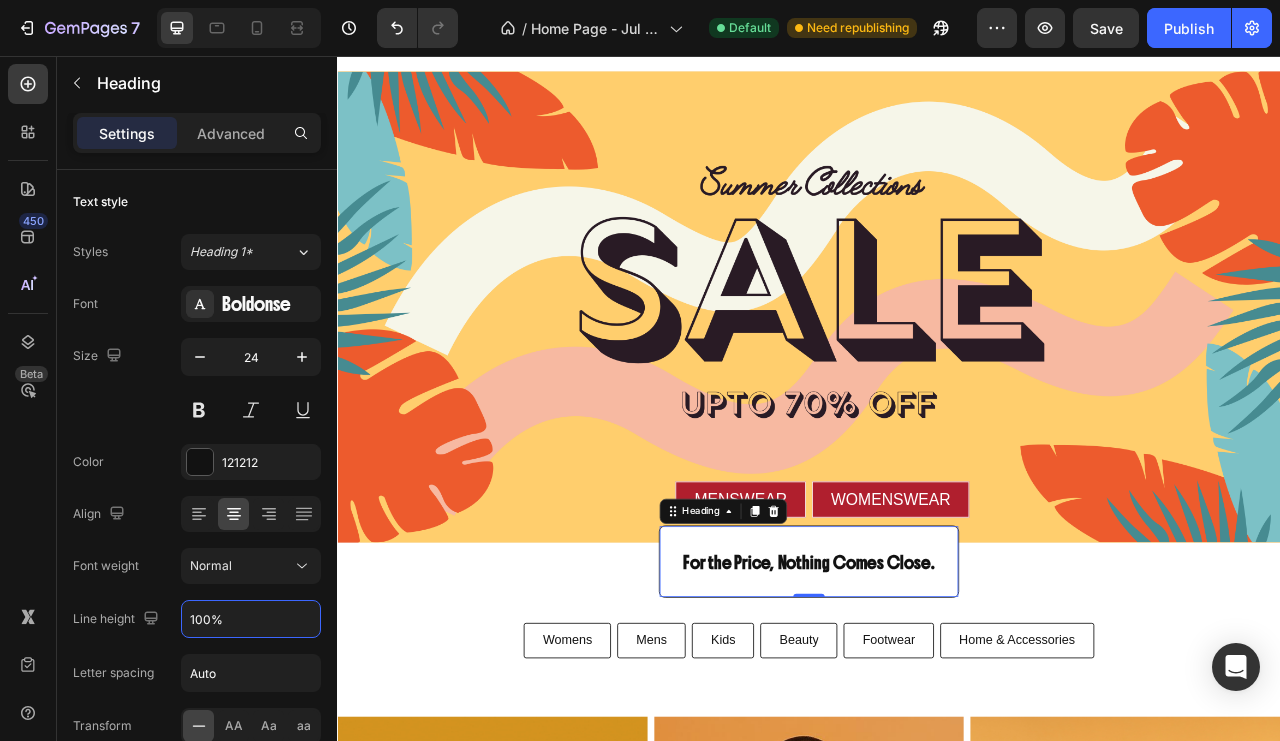 click 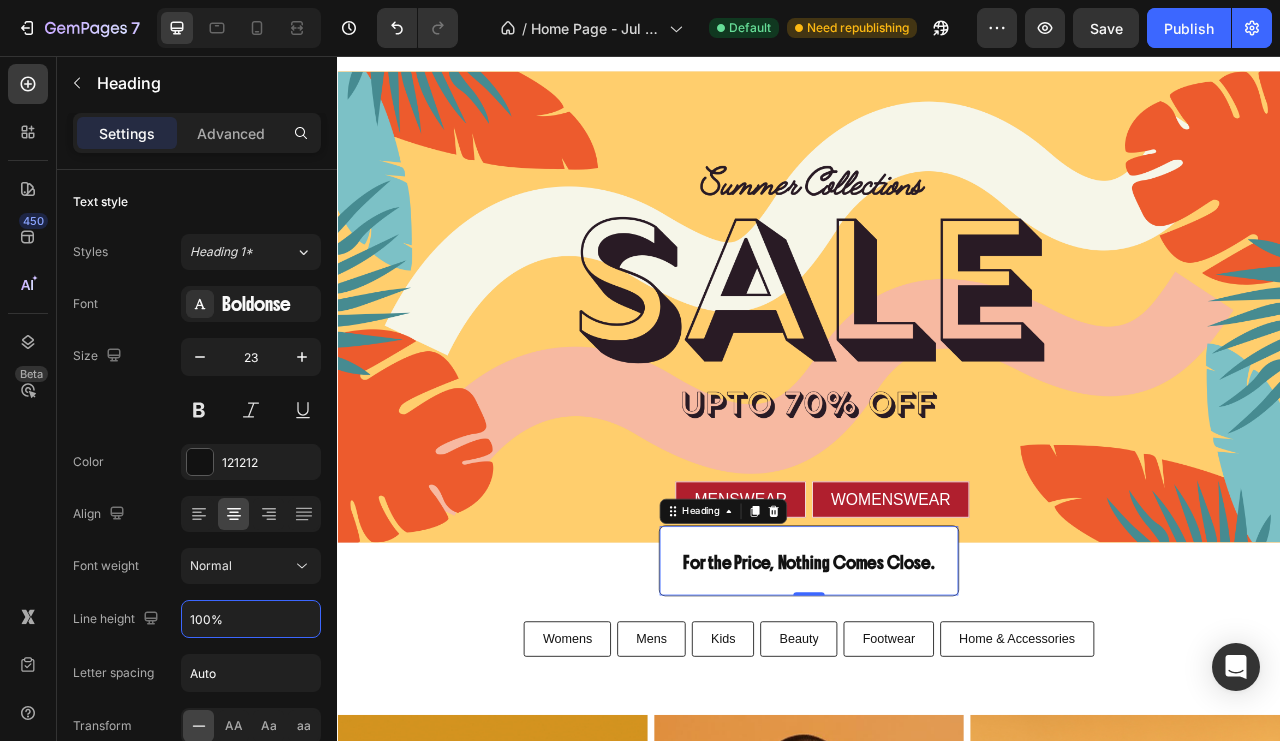 click 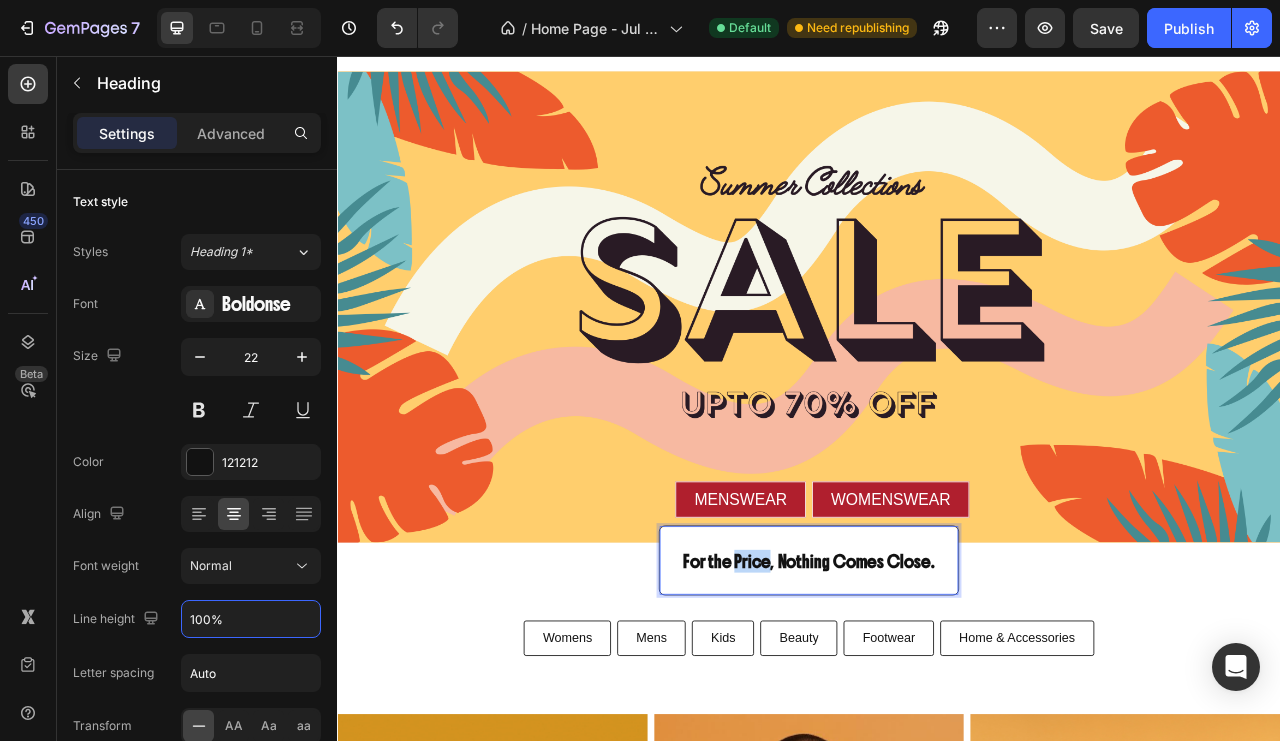 click on "For the Price, Nothing Comes Close." at bounding box center [937, 699] 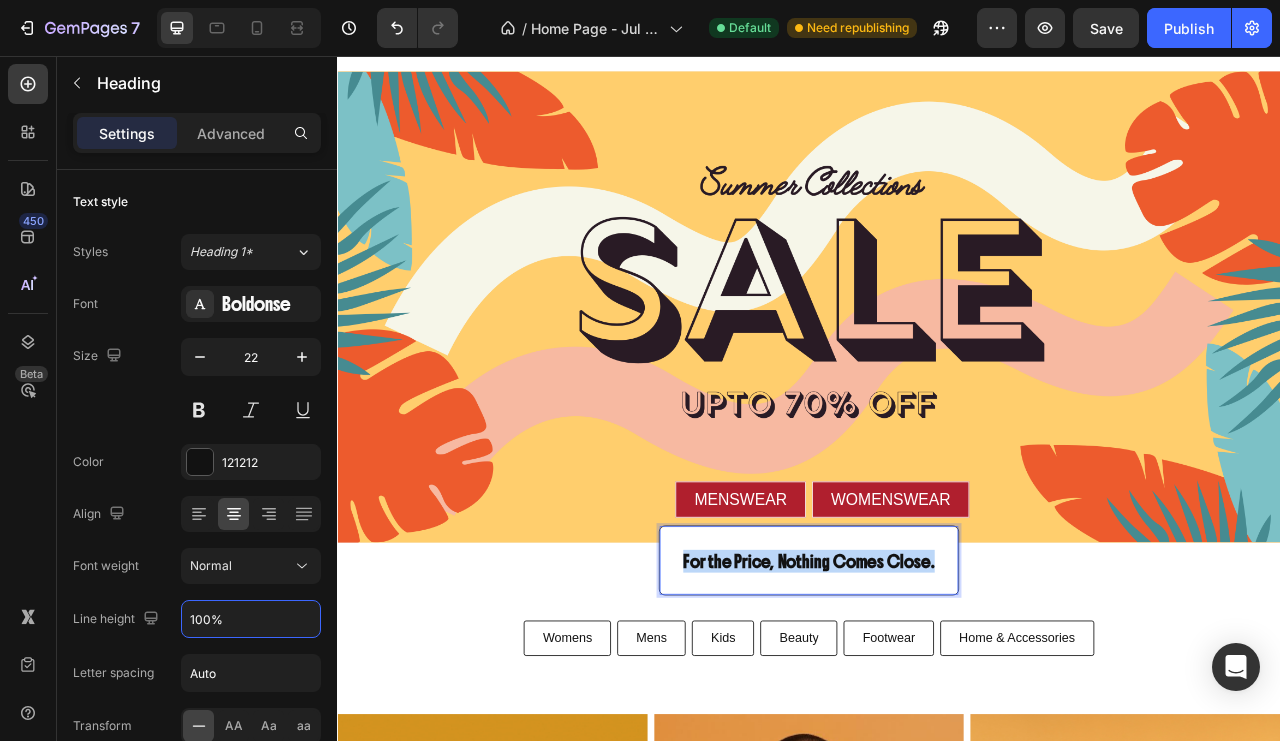 click on "For the Price, Nothing Comes Close." at bounding box center (937, 699) 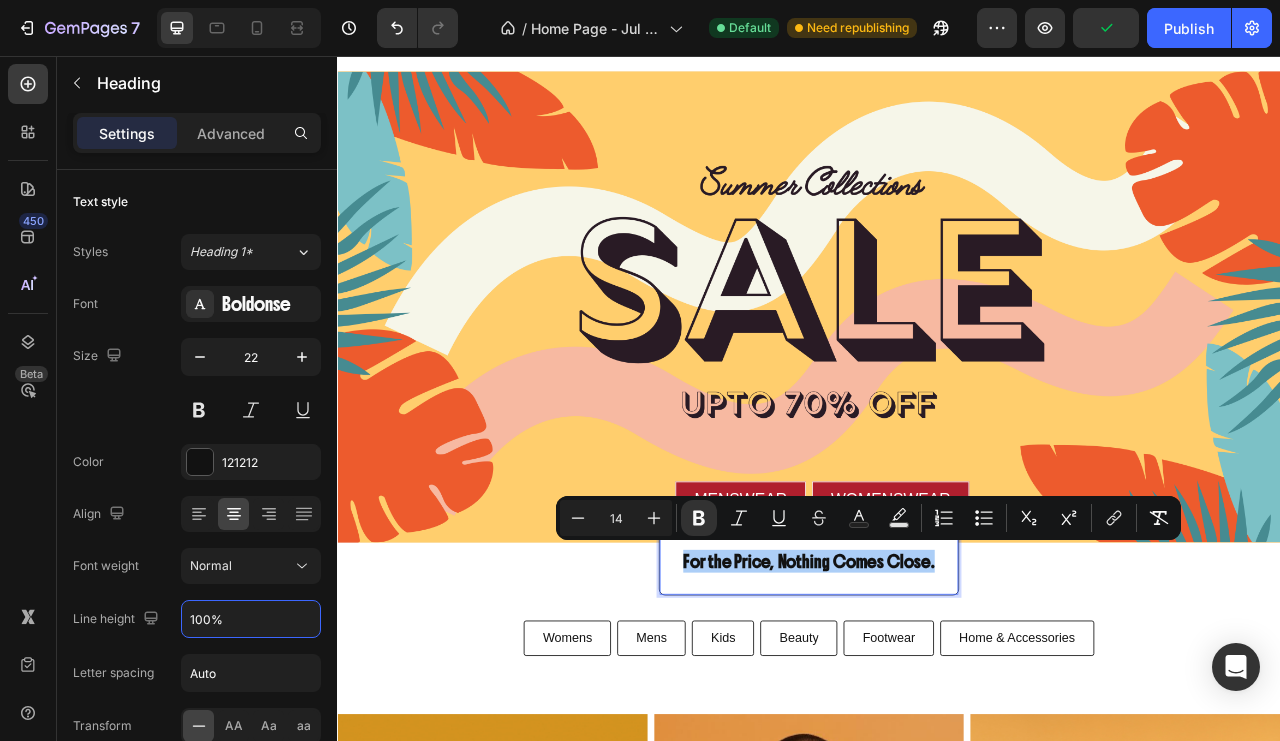click 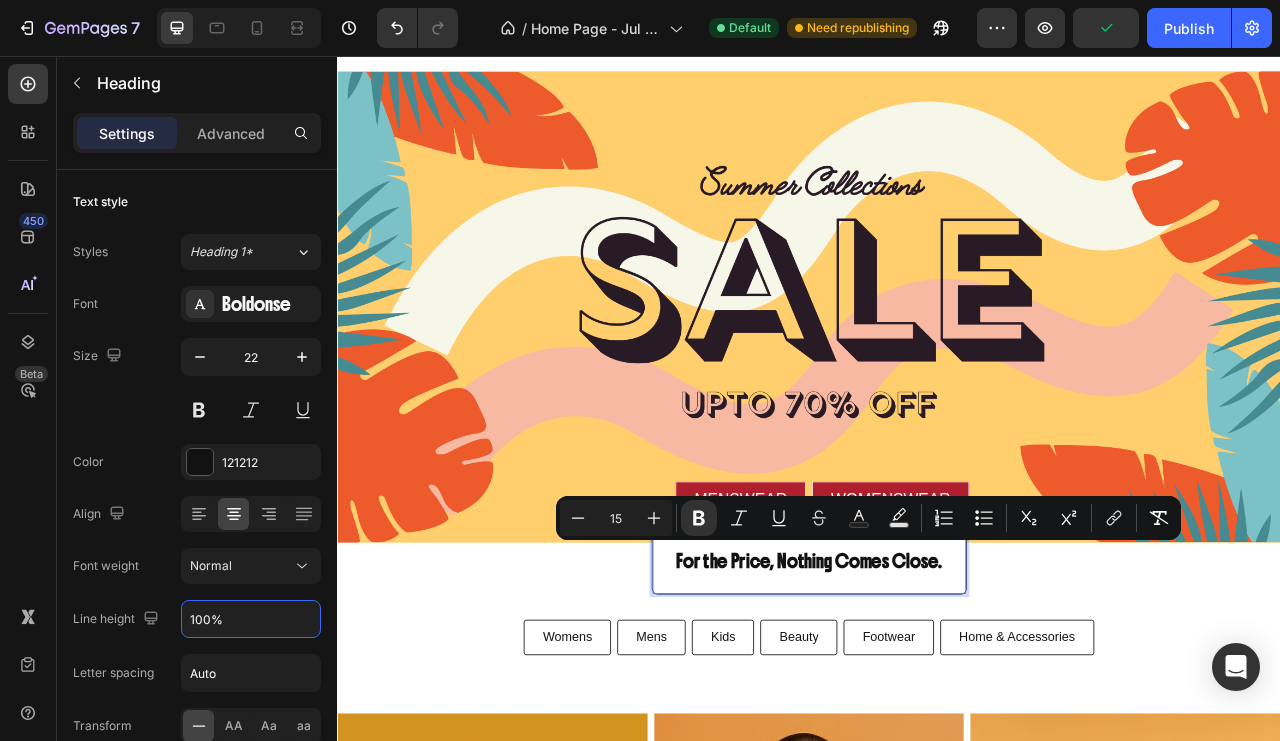 click 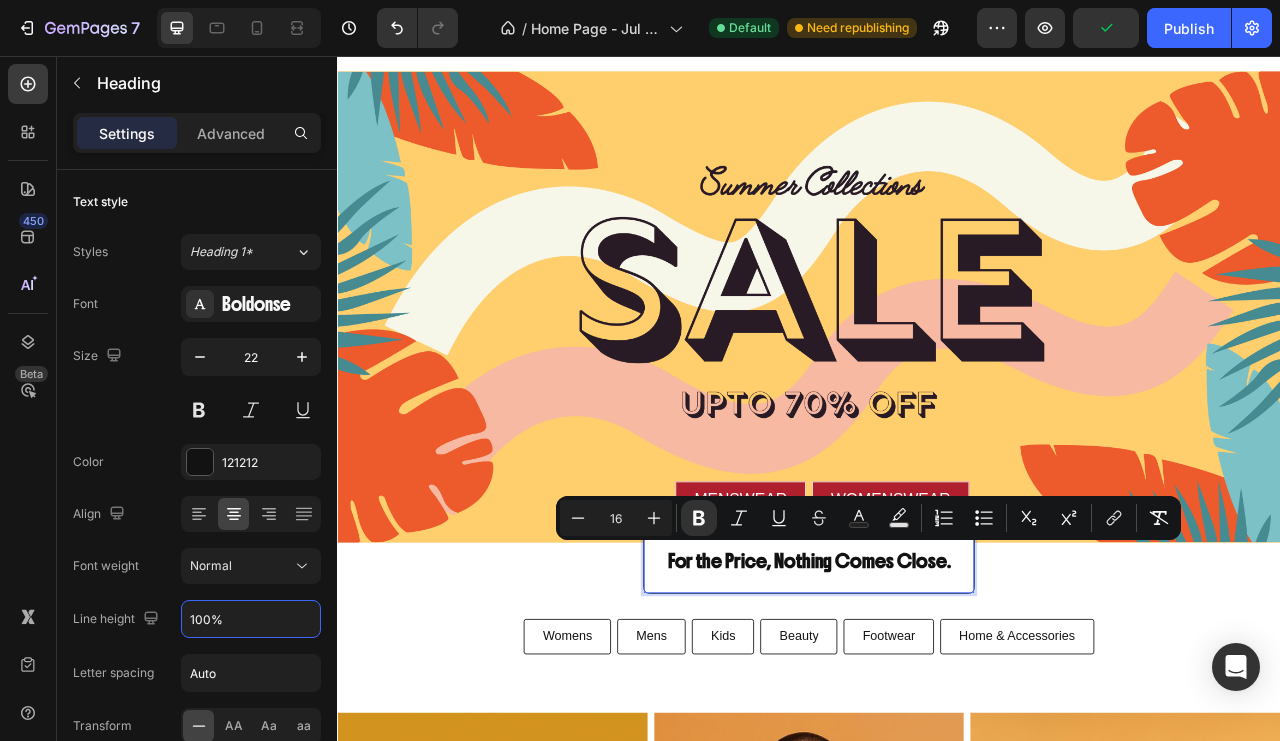 click 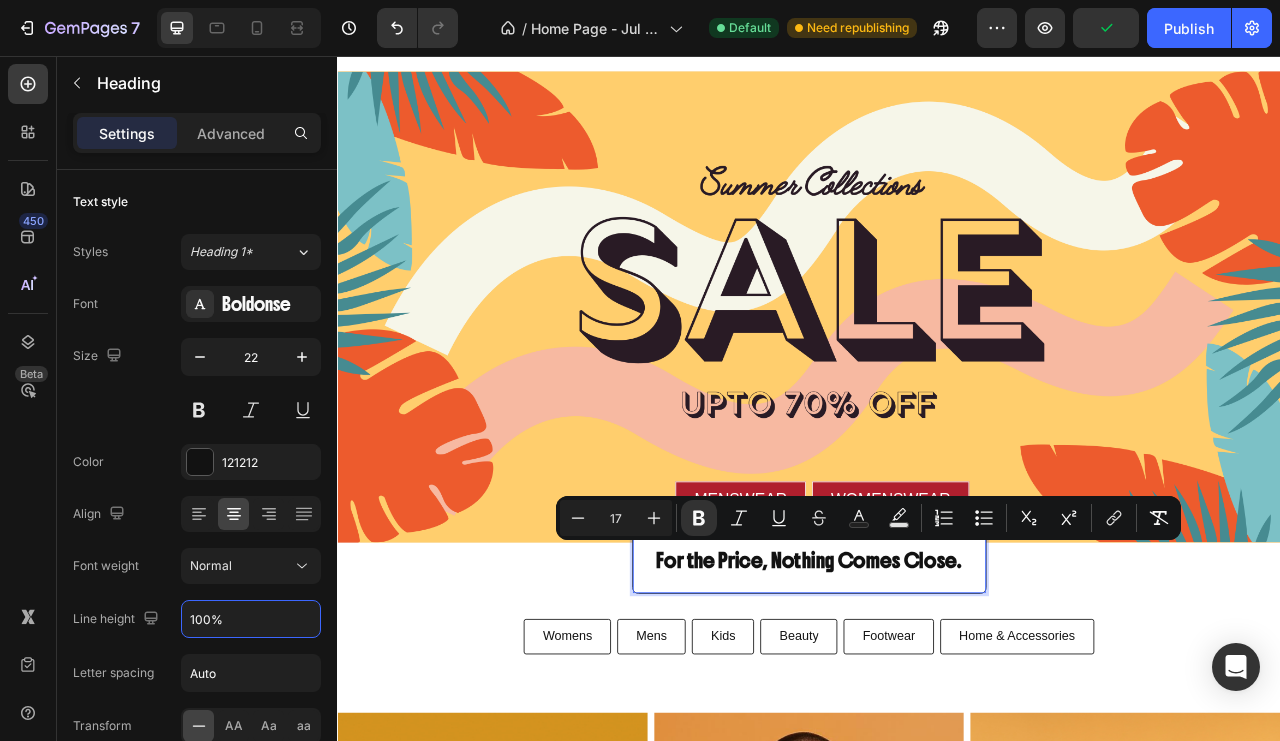 click 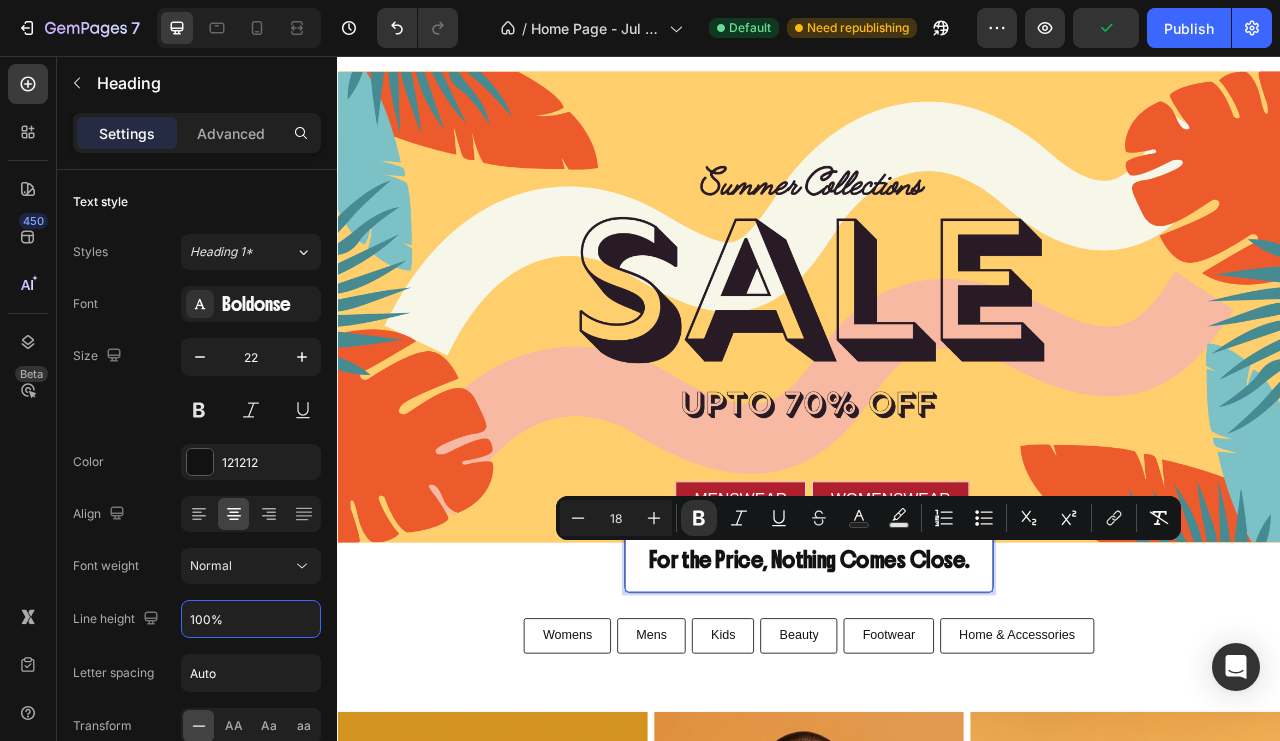 click 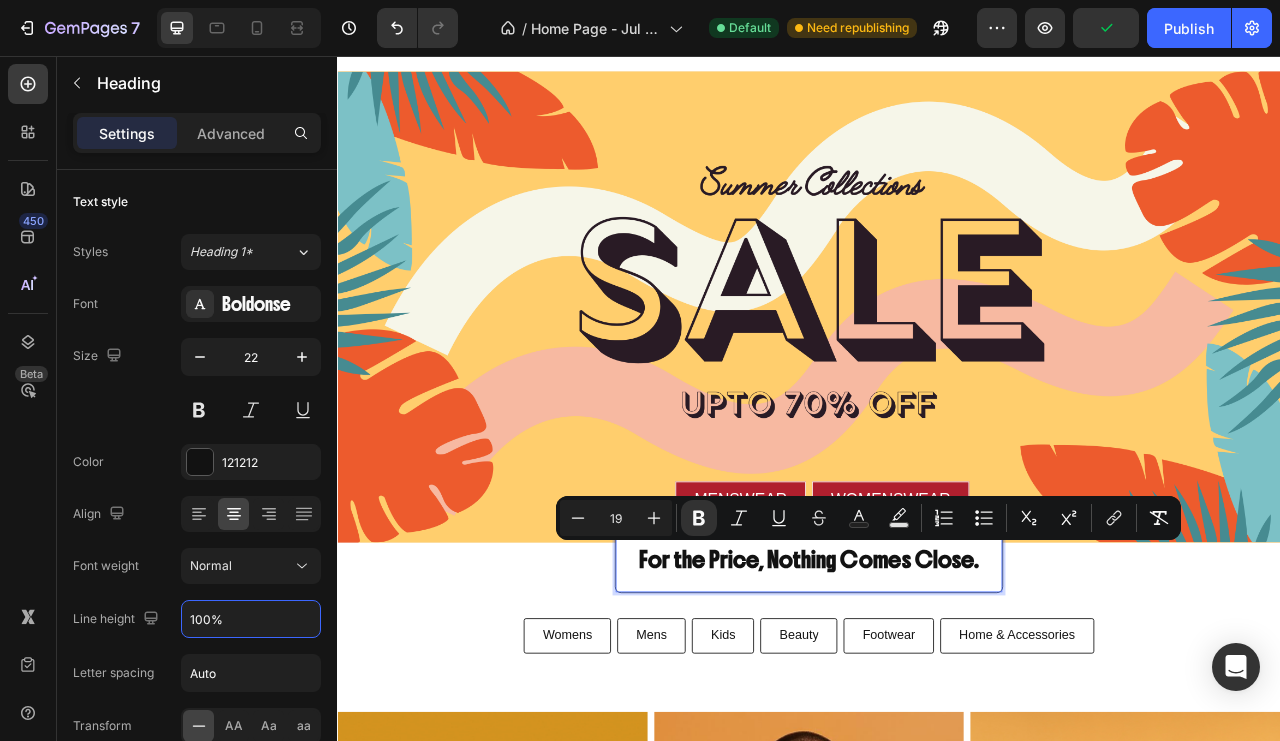 click 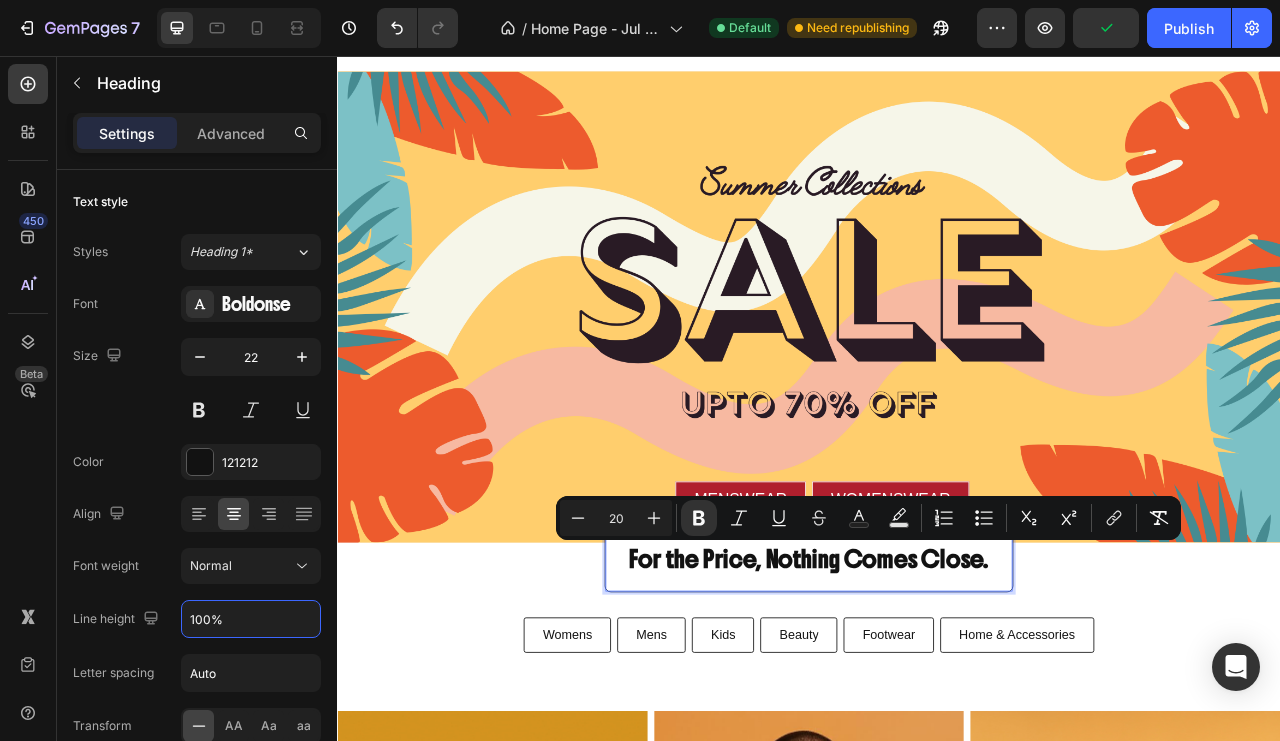 click 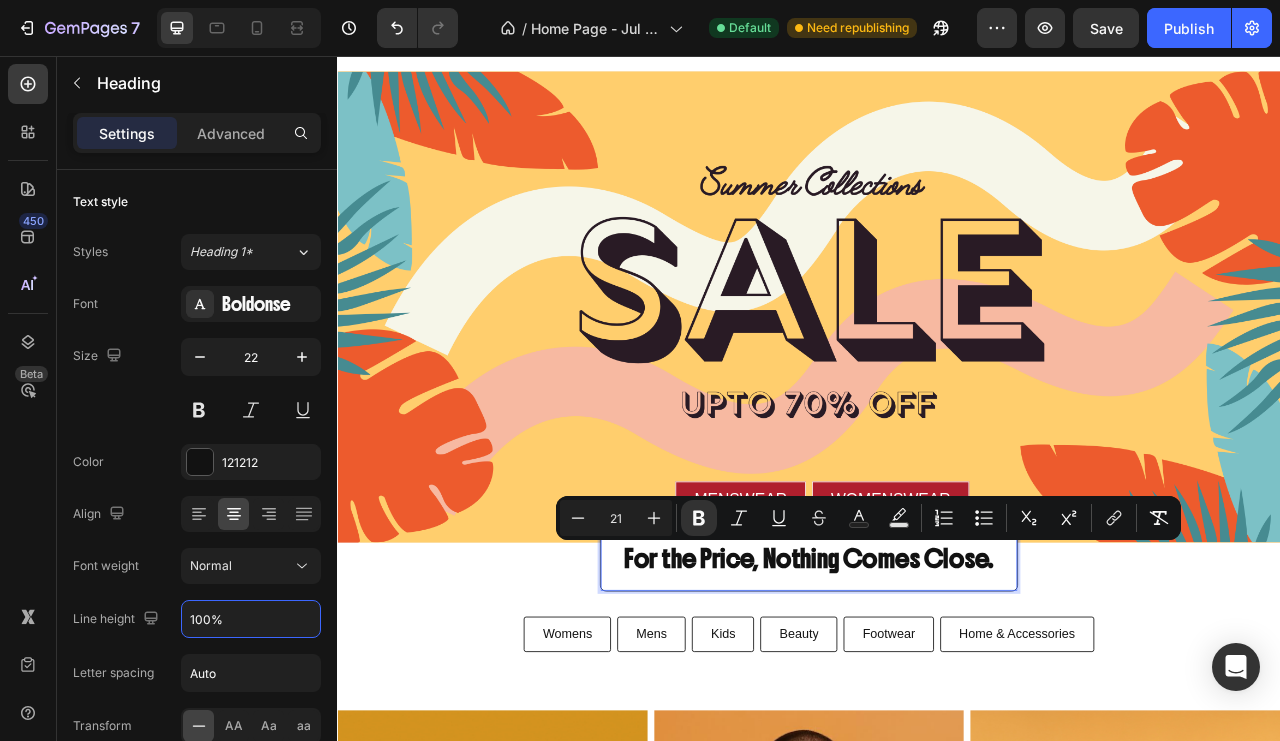 click 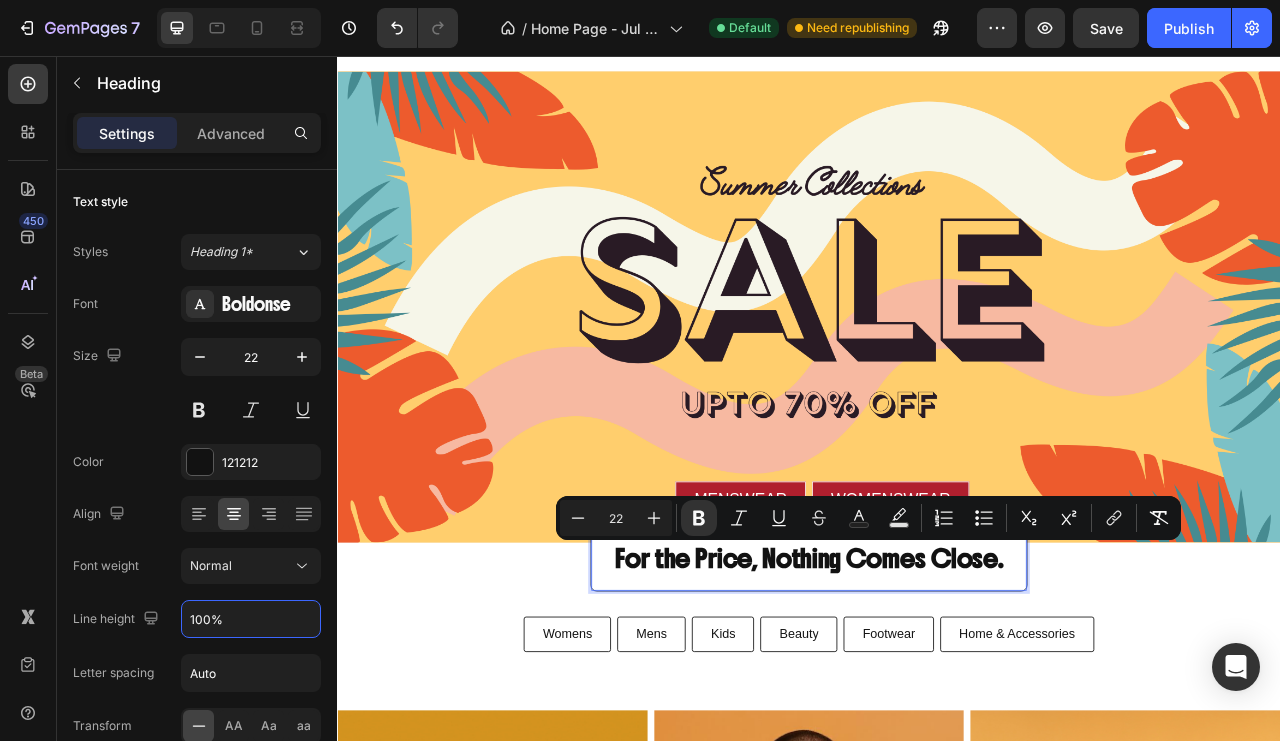 click 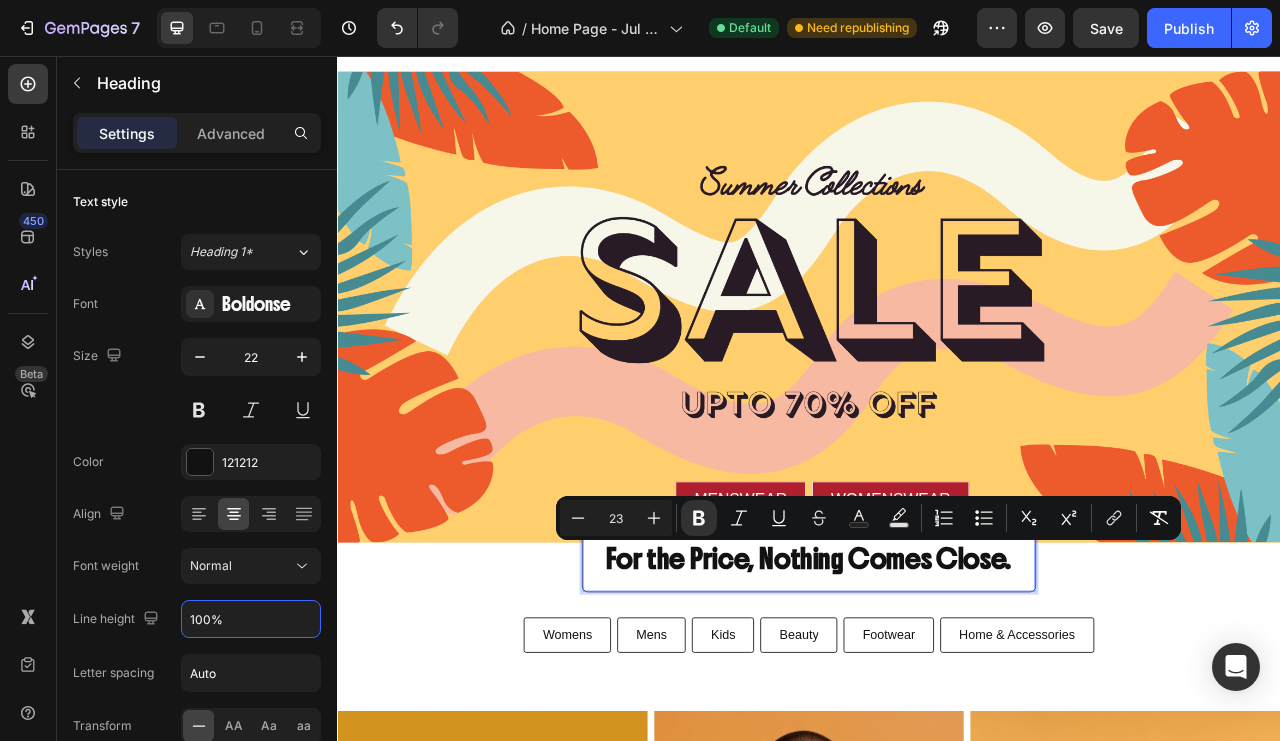 click 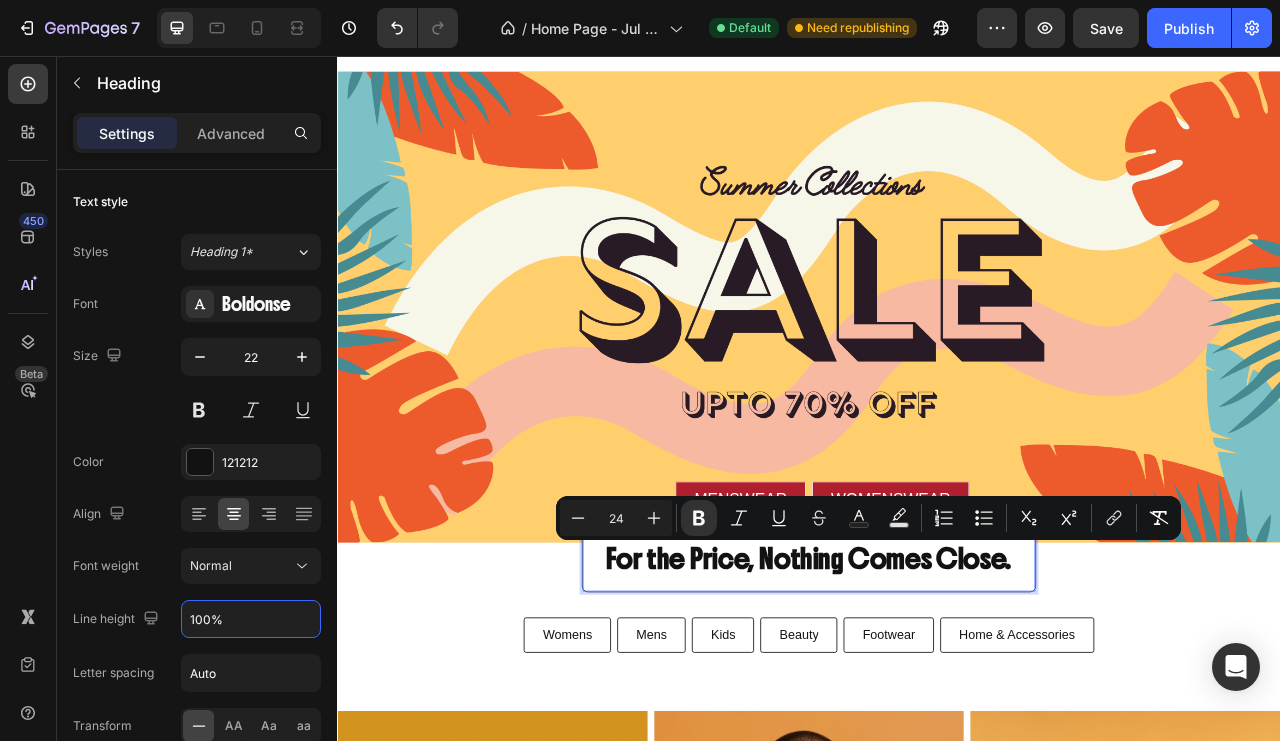 click 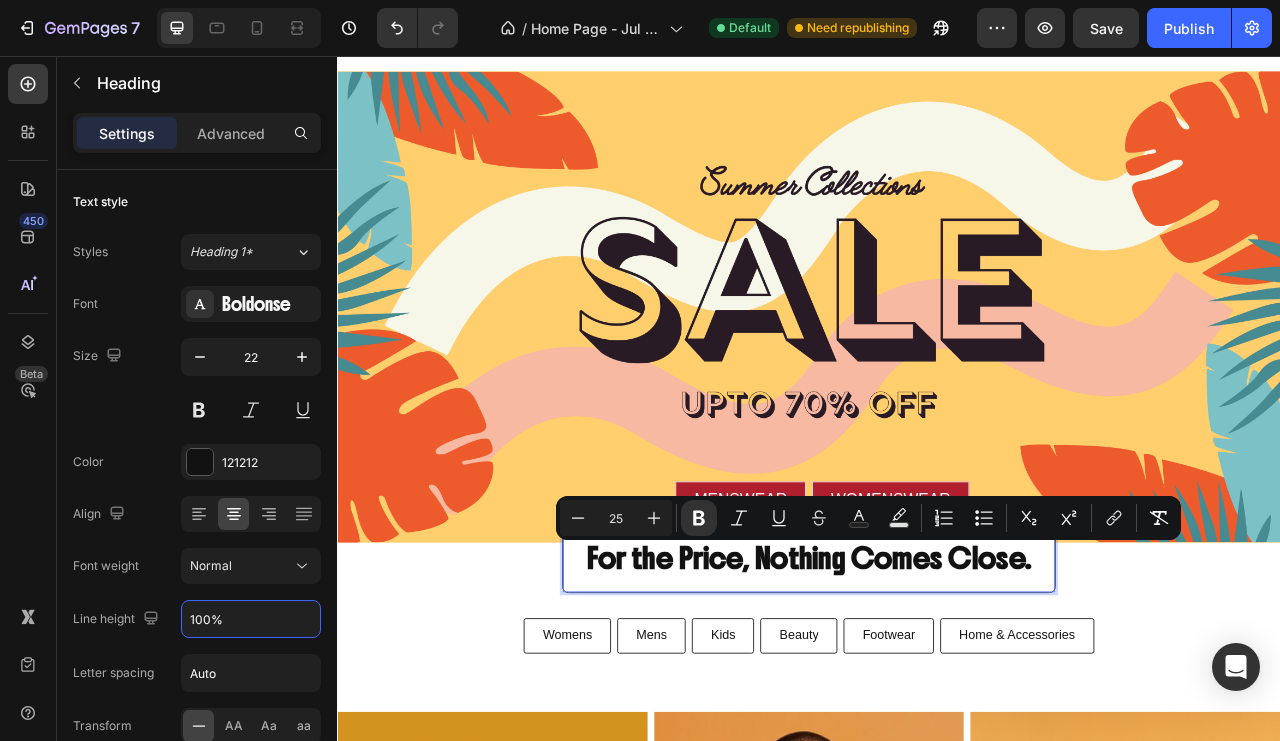 click 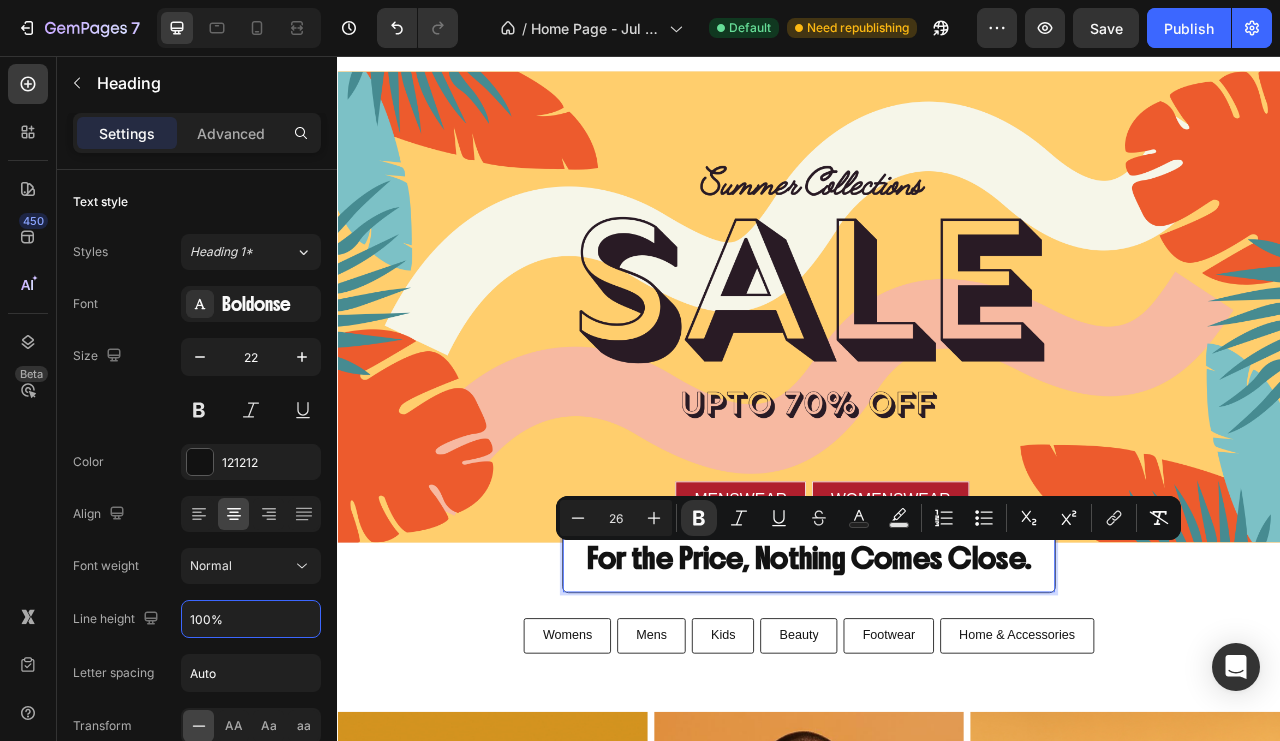 click 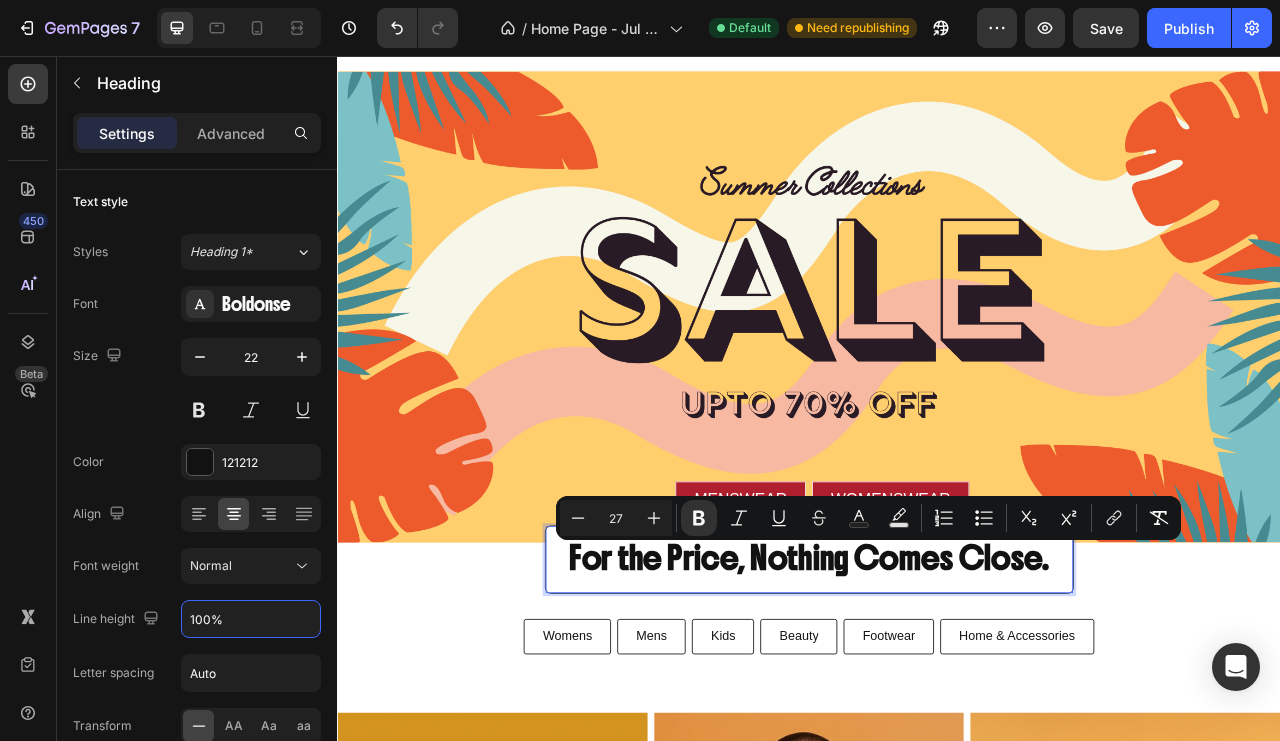 click 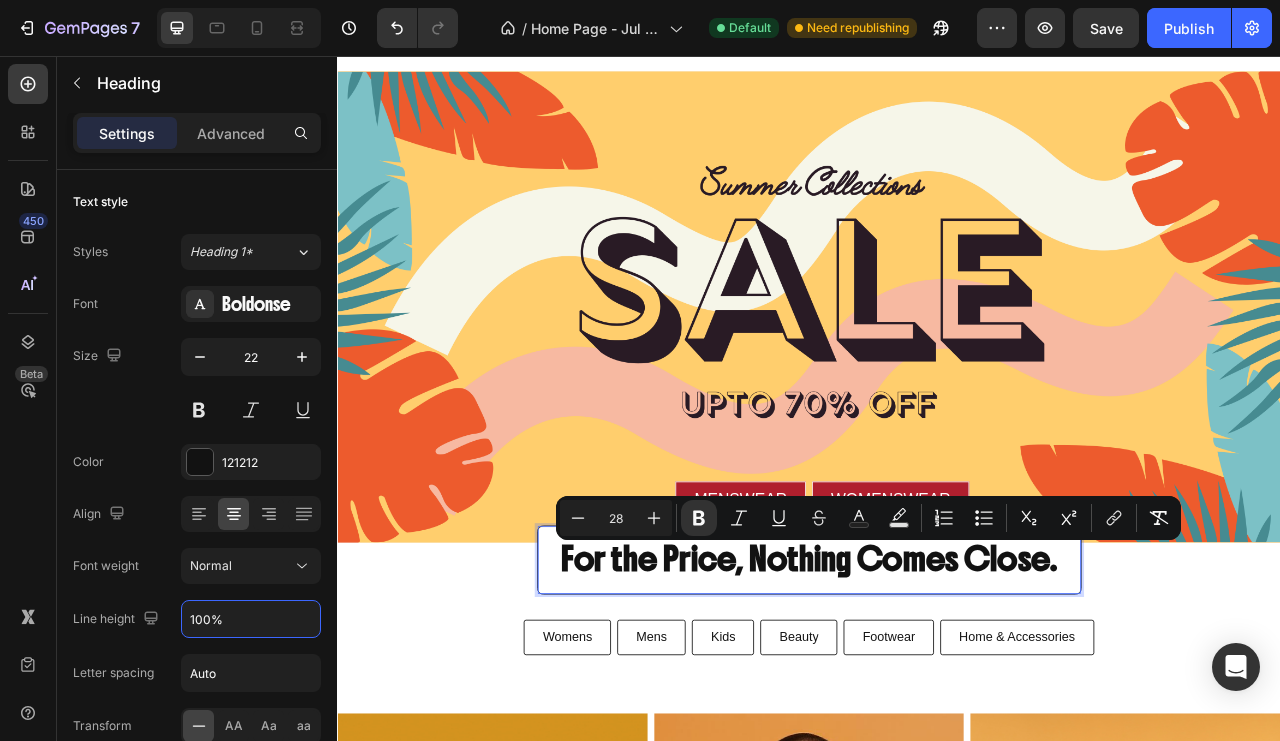 click 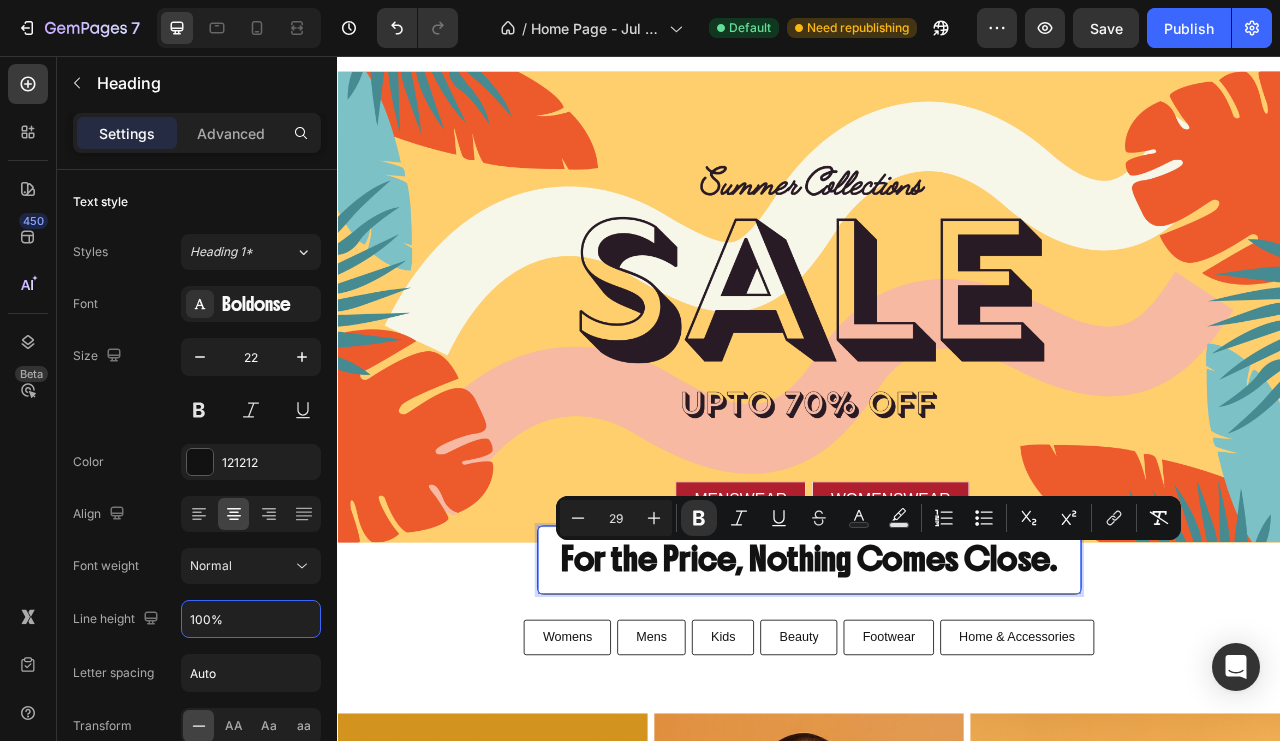 click 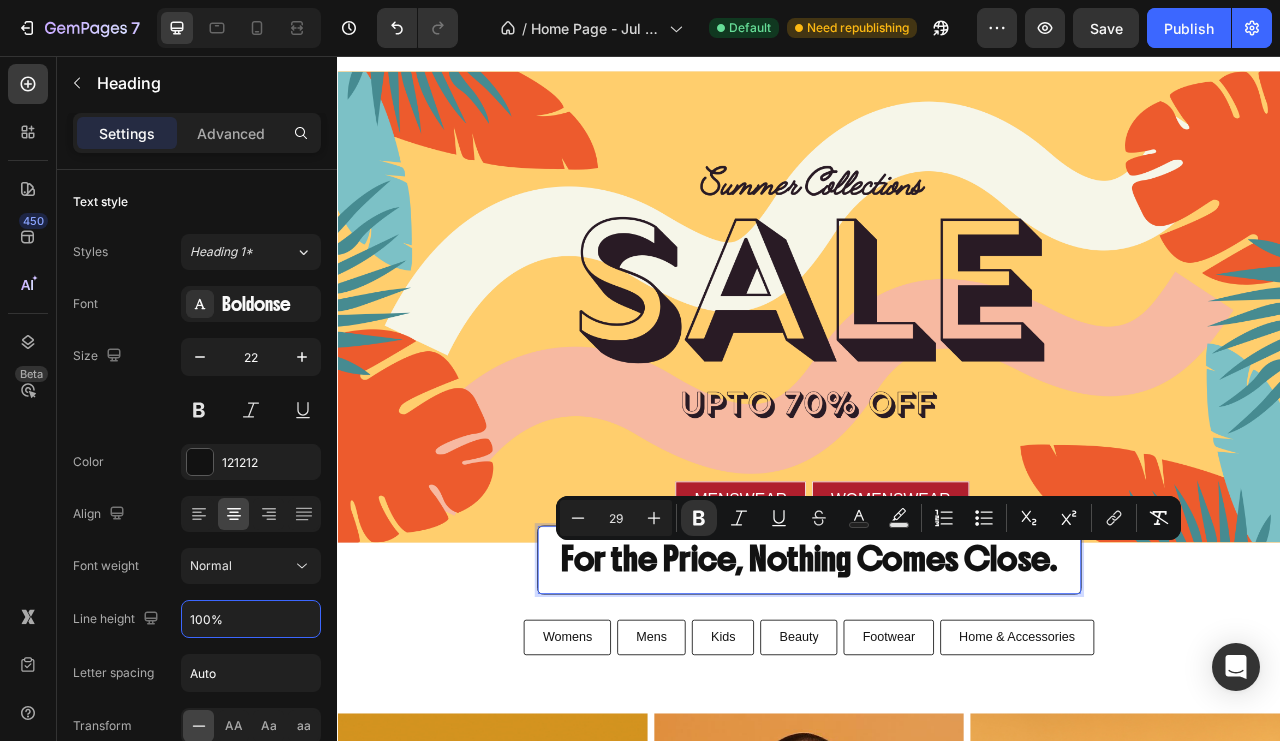 type on "30" 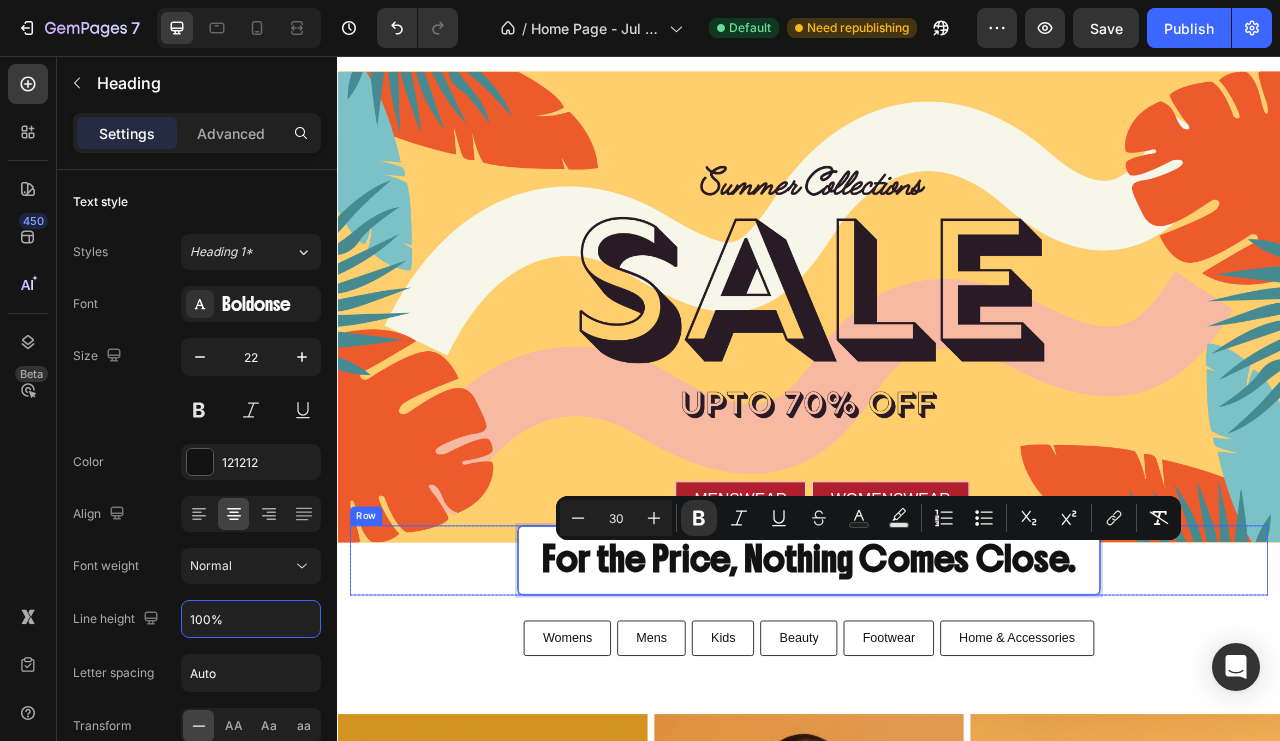click on "For the Price, Nothing Comes Close. Heading   0 Row" at bounding box center [937, 697] 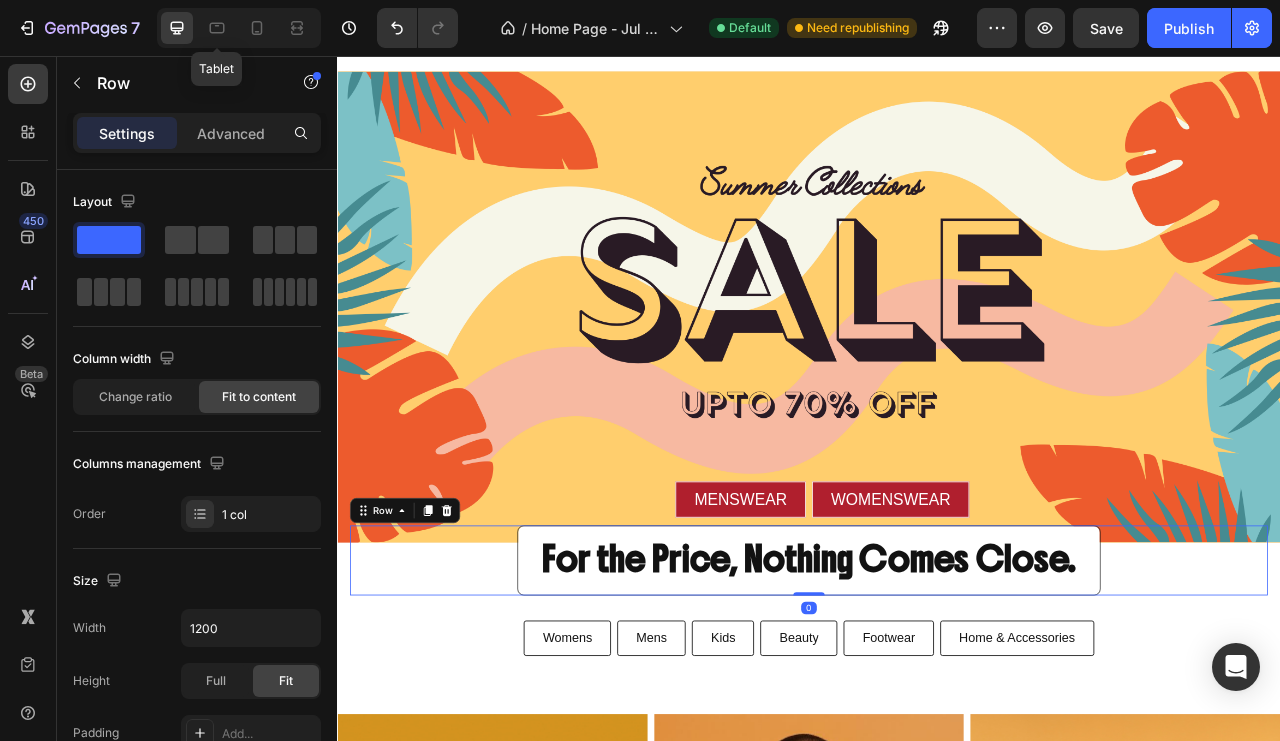 click 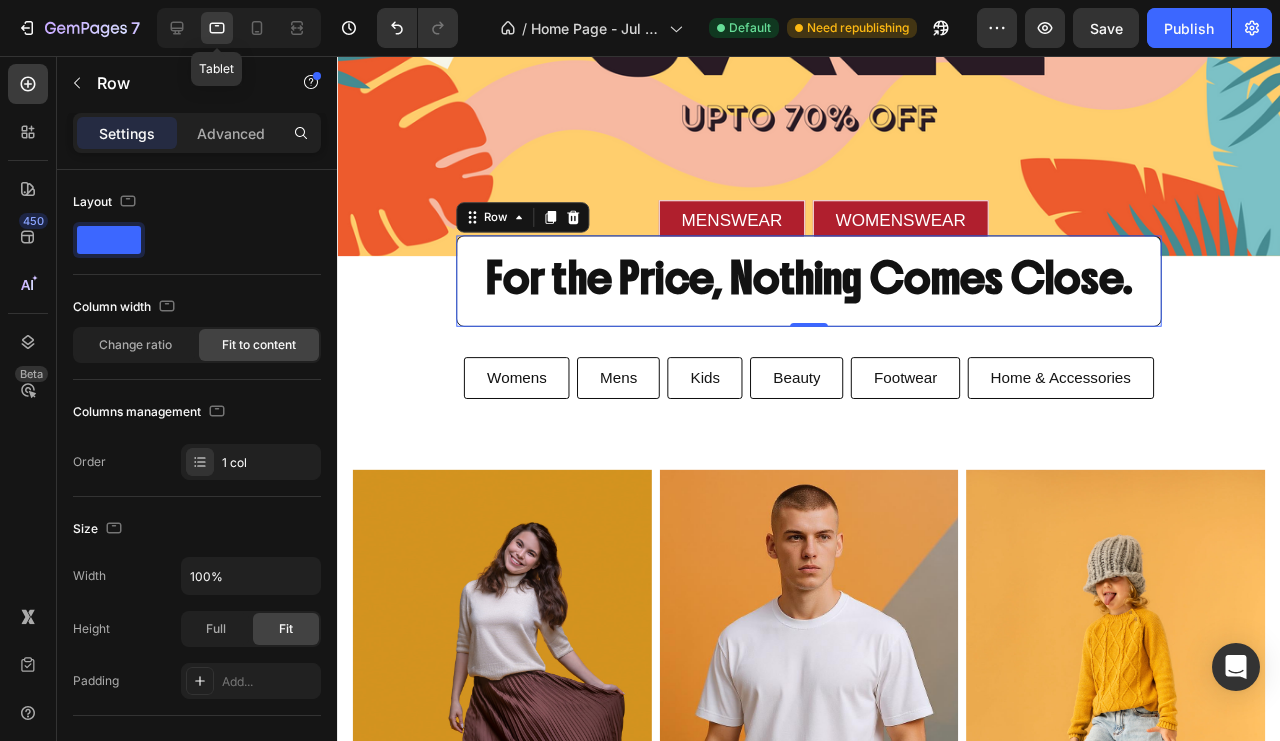 scroll, scrollTop: 515, scrollLeft: 0, axis: vertical 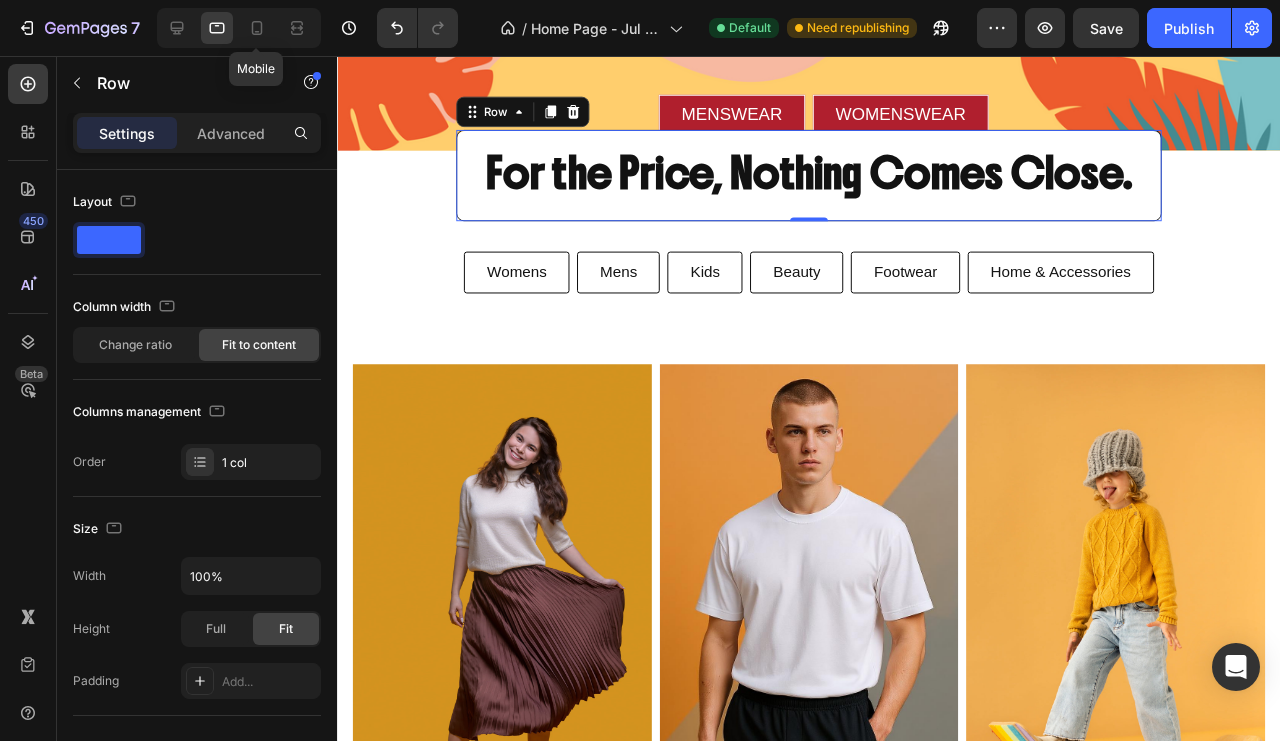 click 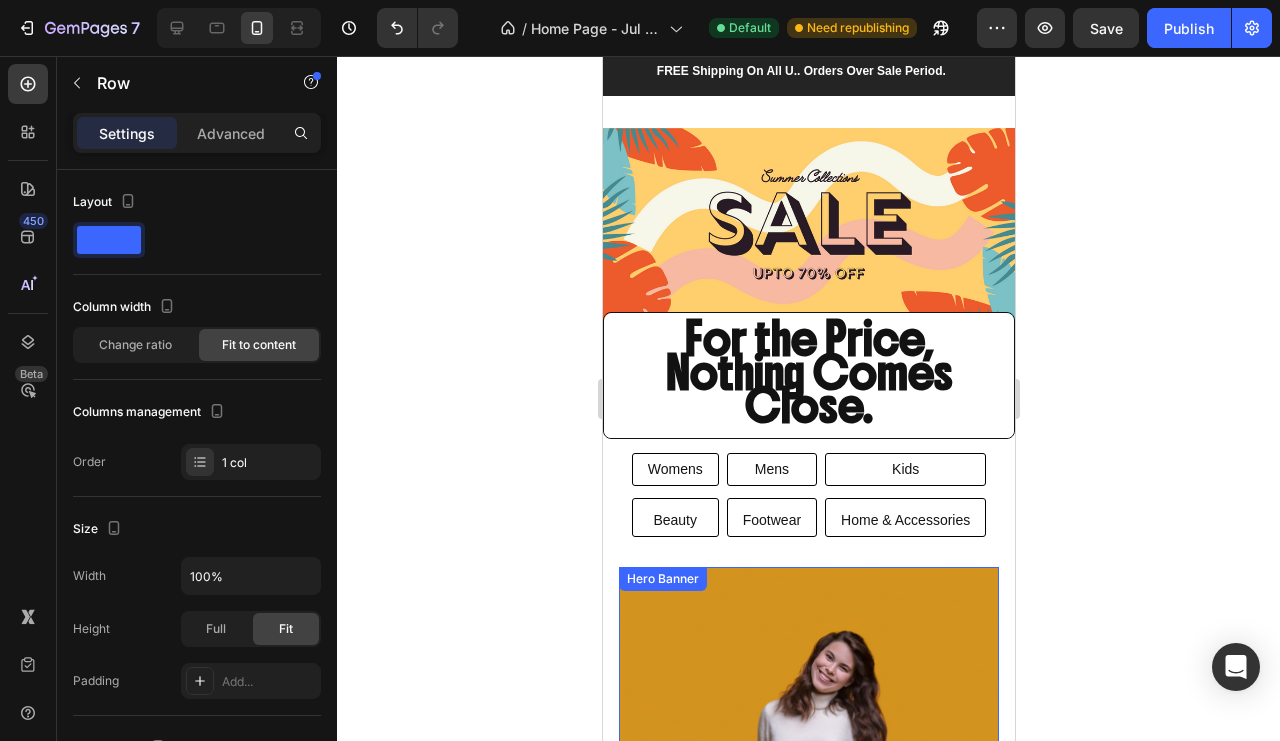 scroll, scrollTop: 0, scrollLeft: 0, axis: both 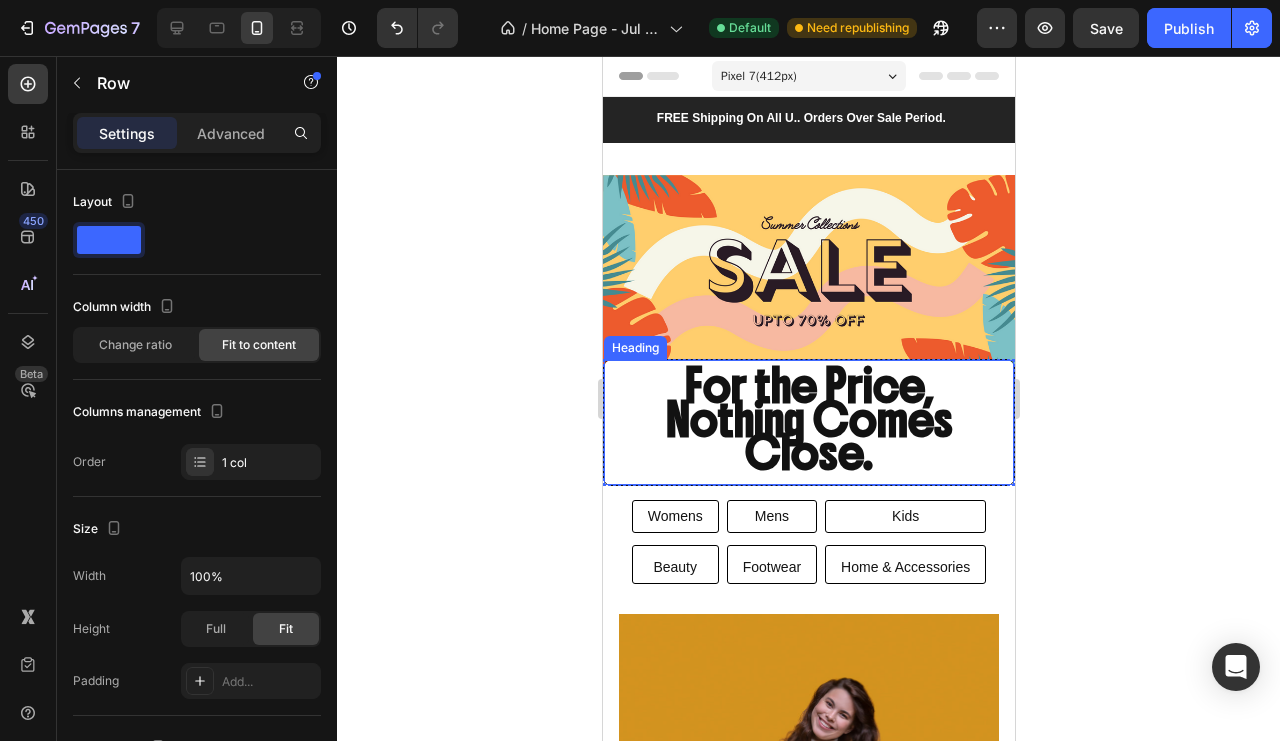 click on "For the Price, Nothing Comes Close." at bounding box center (808, 419) 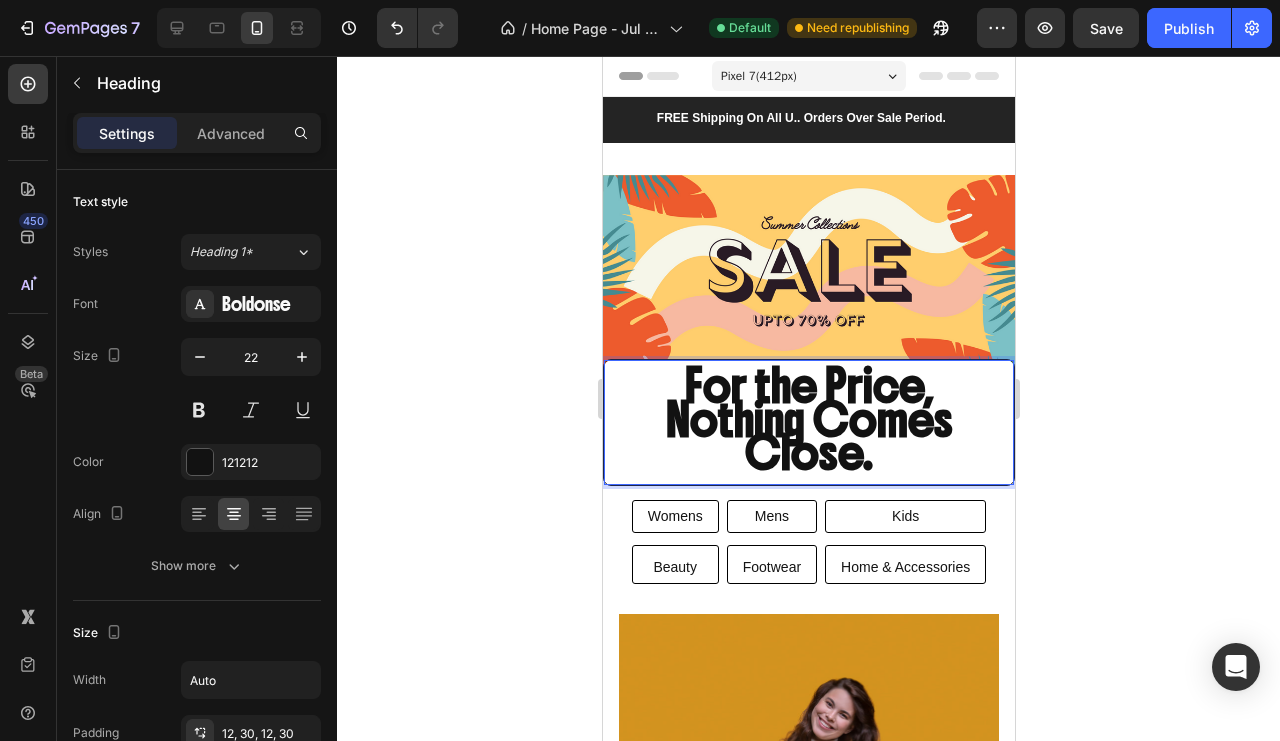 click on "For the Price, Nothing Comes Close." at bounding box center [808, 419] 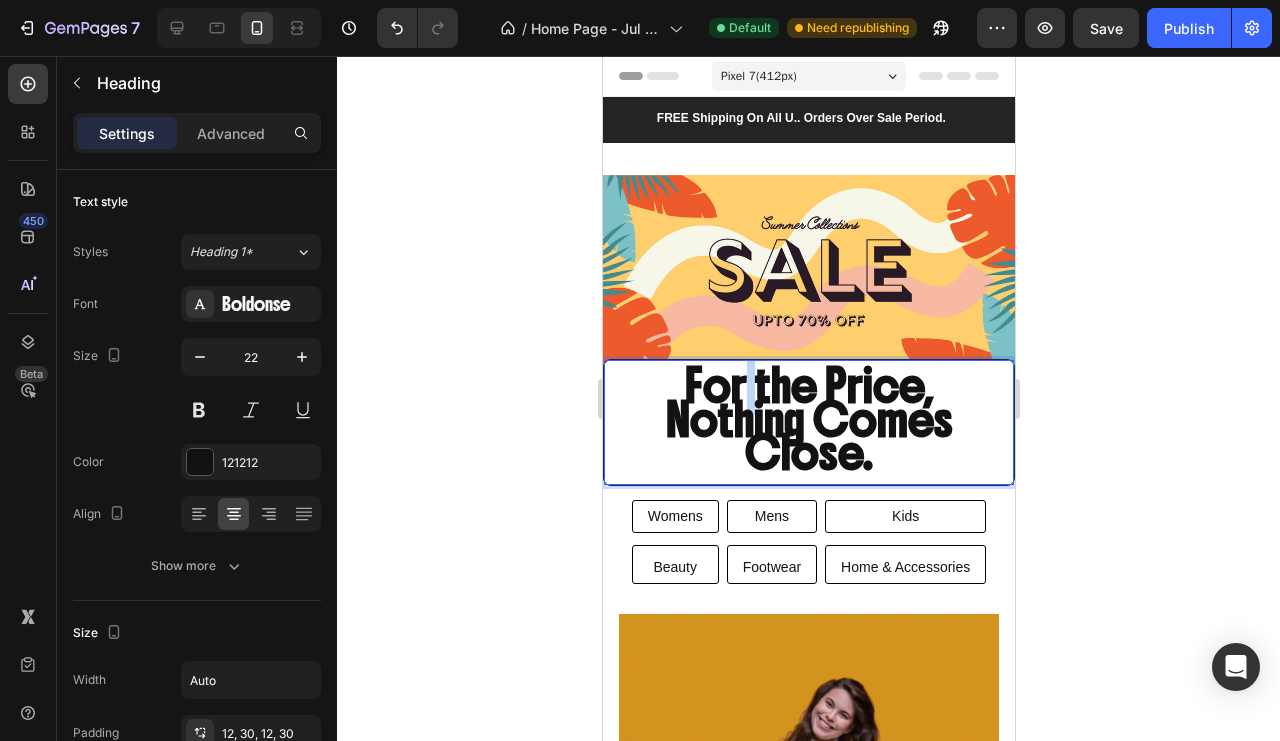click on "For the Price, Nothing Comes Close." at bounding box center [808, 419] 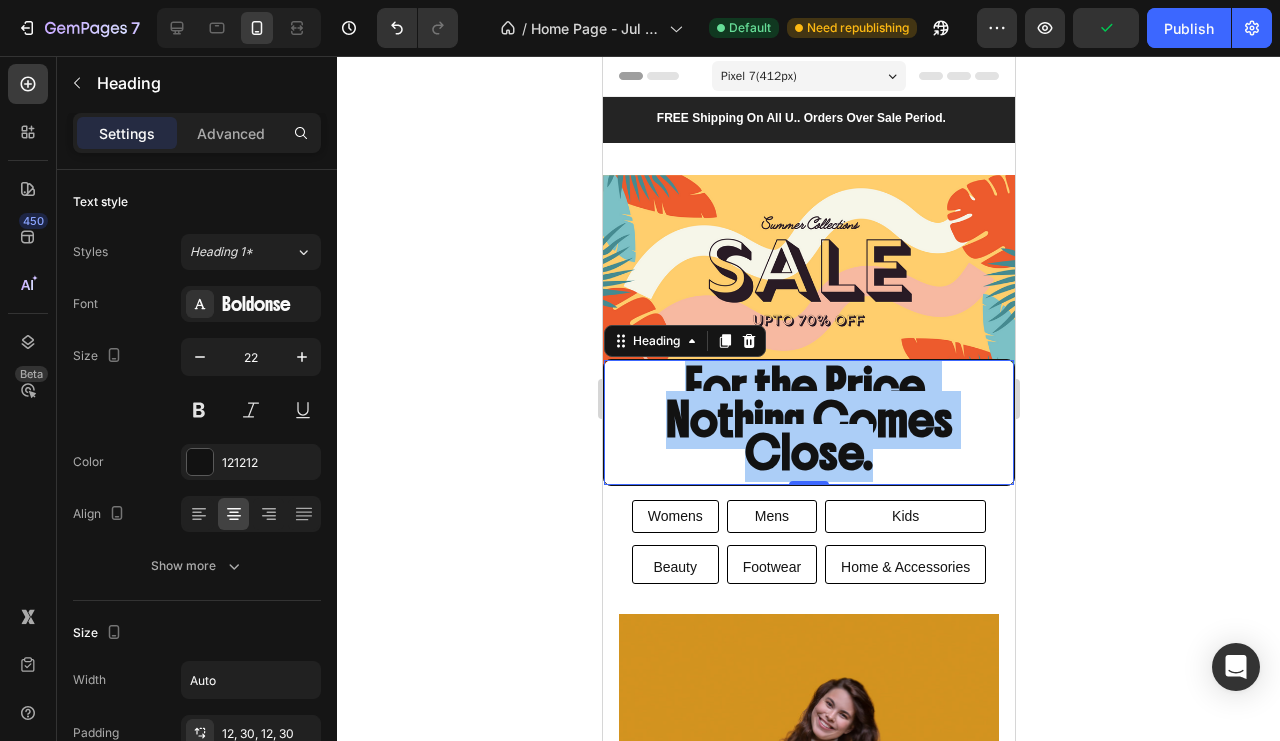 click 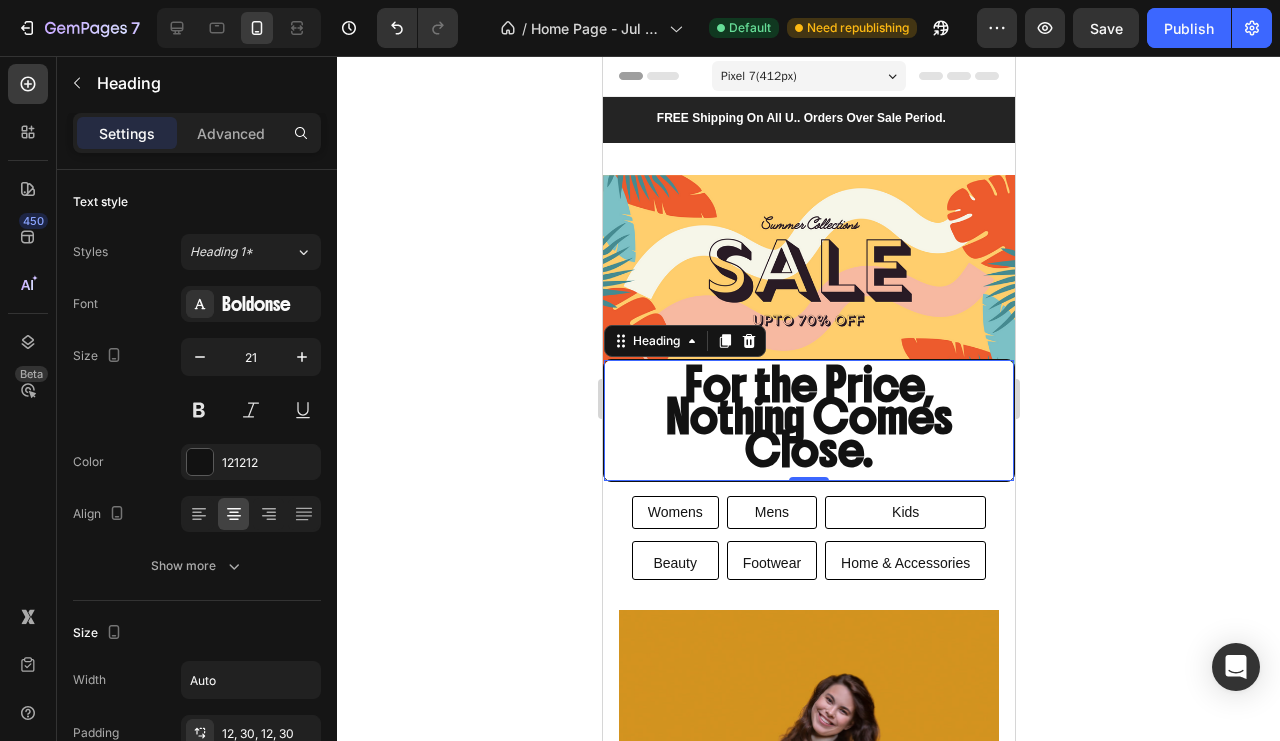 click 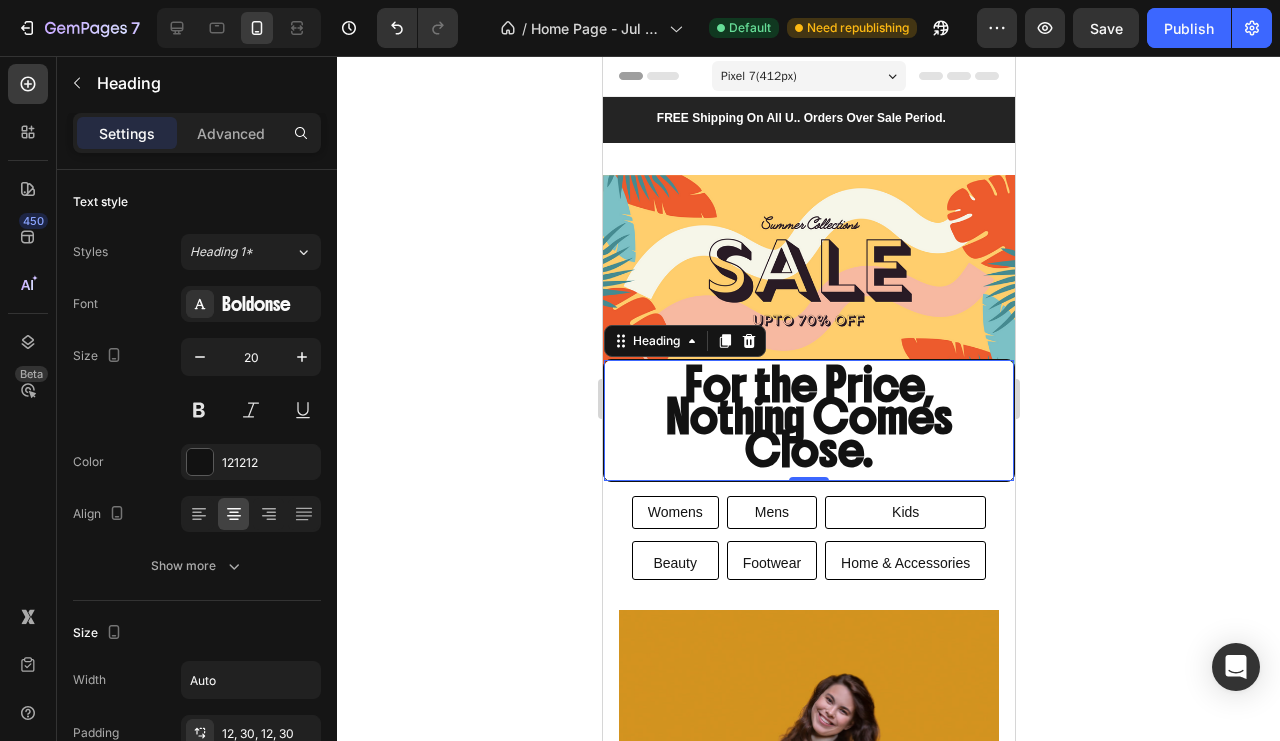 click 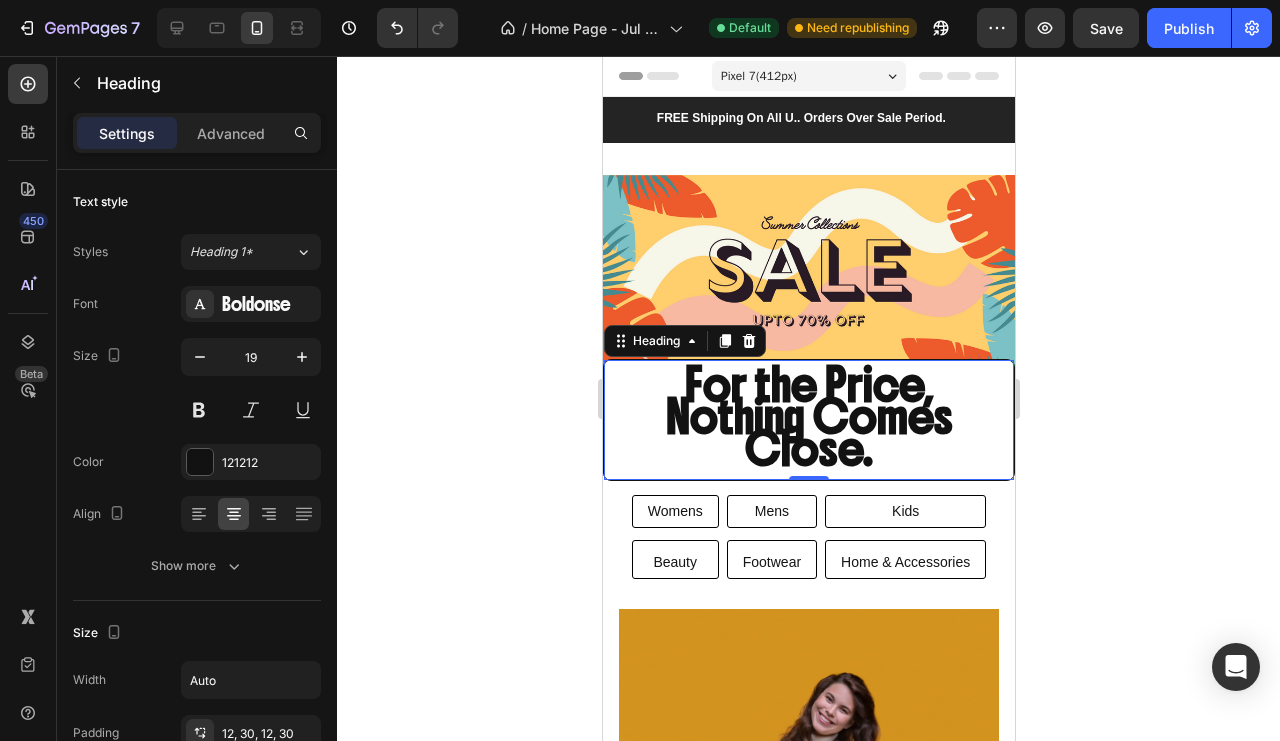 click 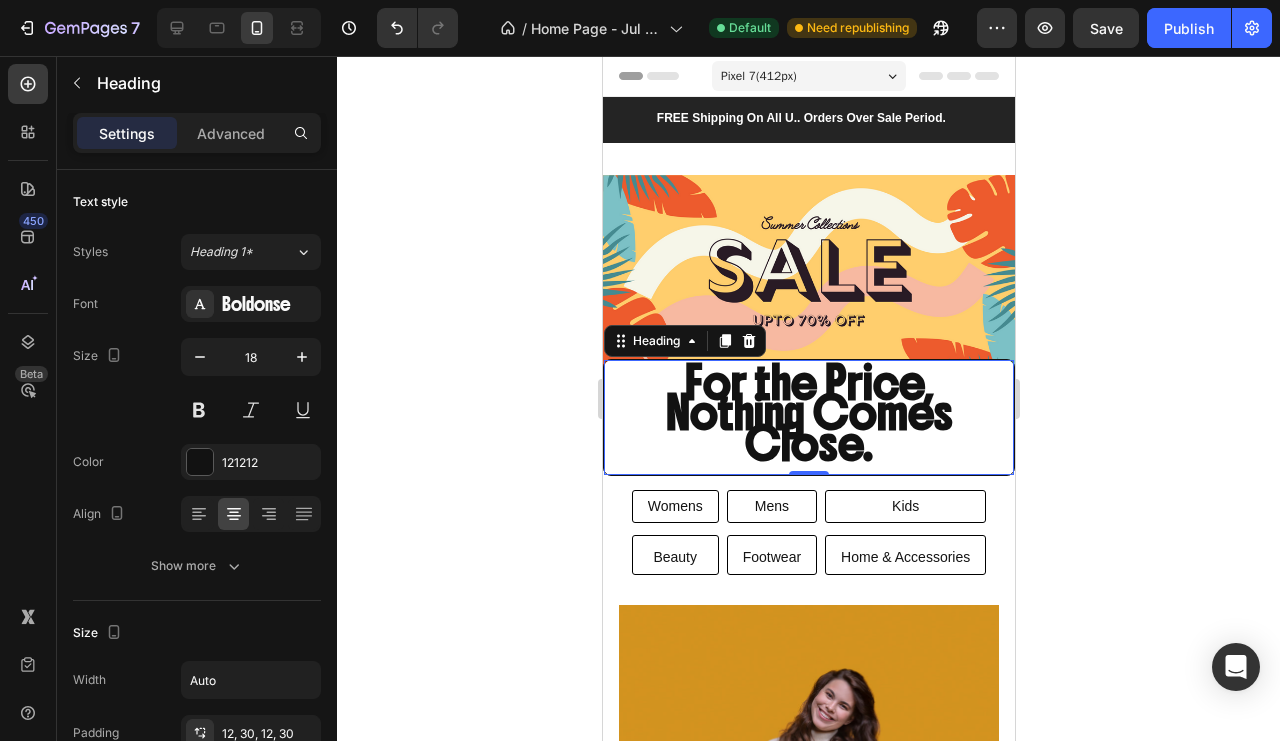 click 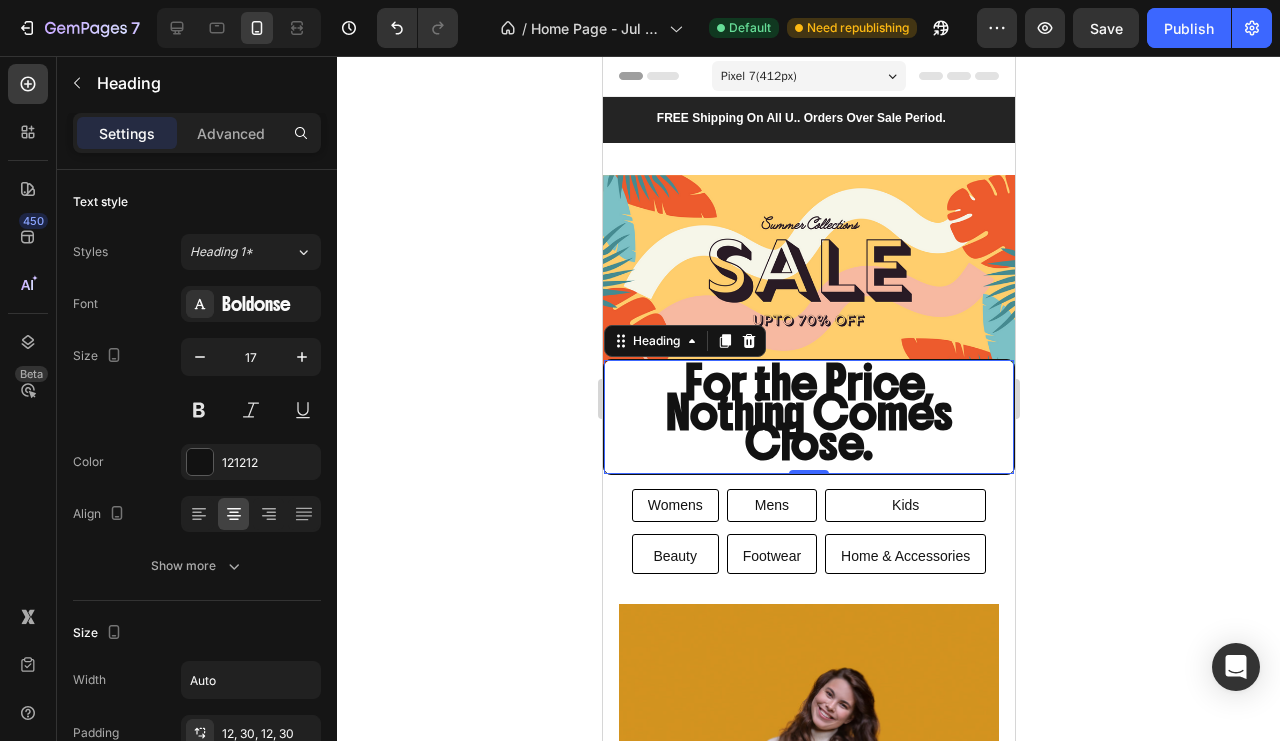 click 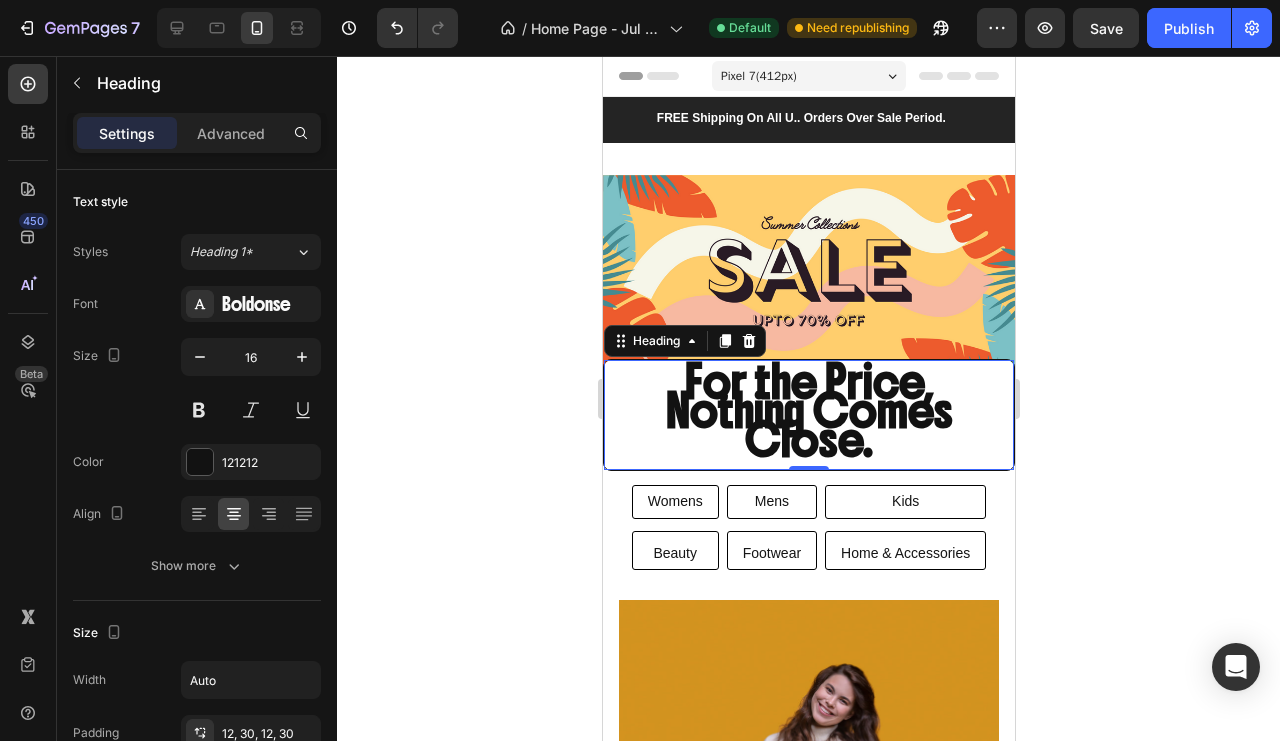click on "Heading 1*" at bounding box center [230, 252] 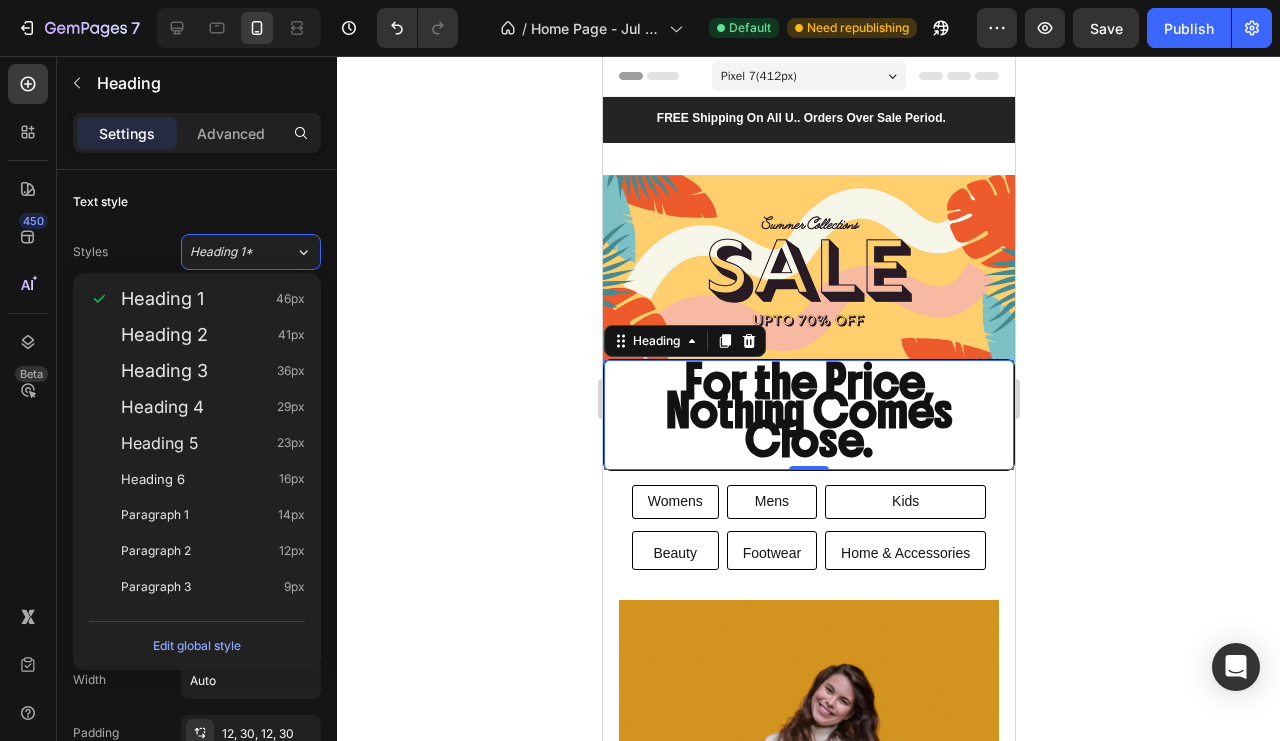 click on "Heading 5 23px" at bounding box center (197, 443) 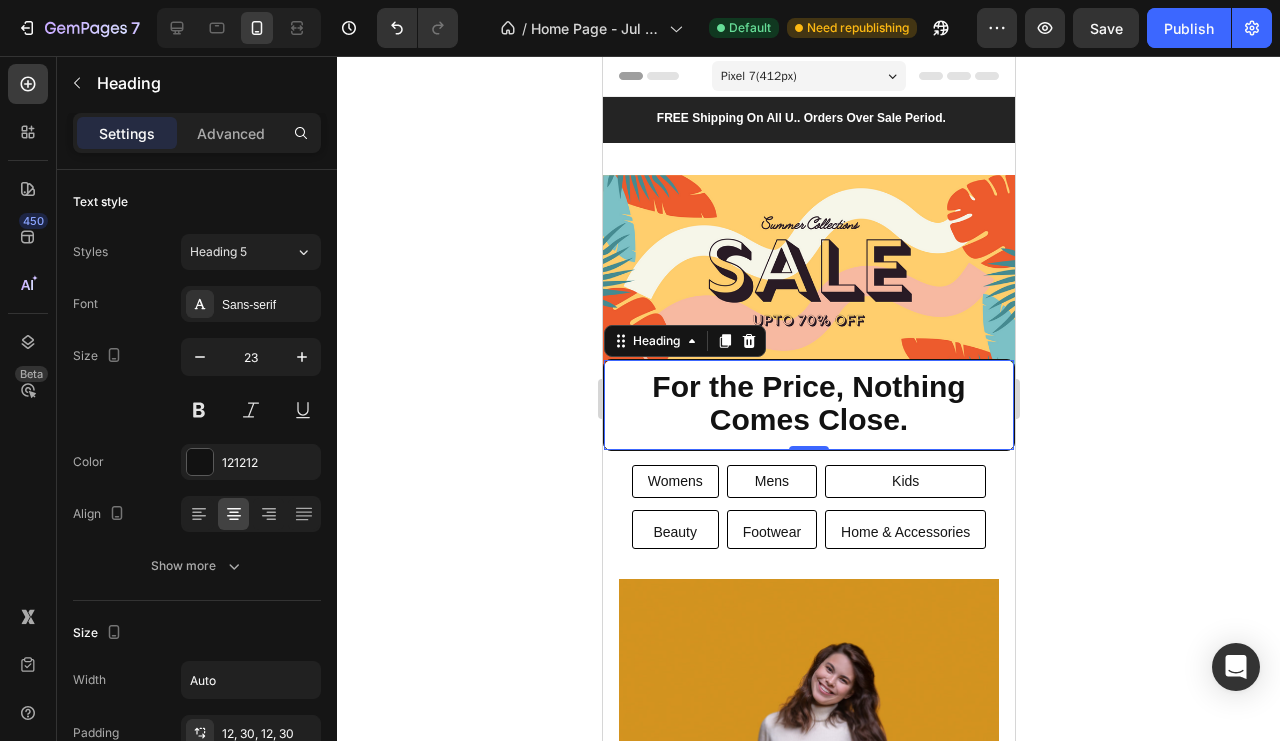 click on "Heading 5" at bounding box center (242, 252) 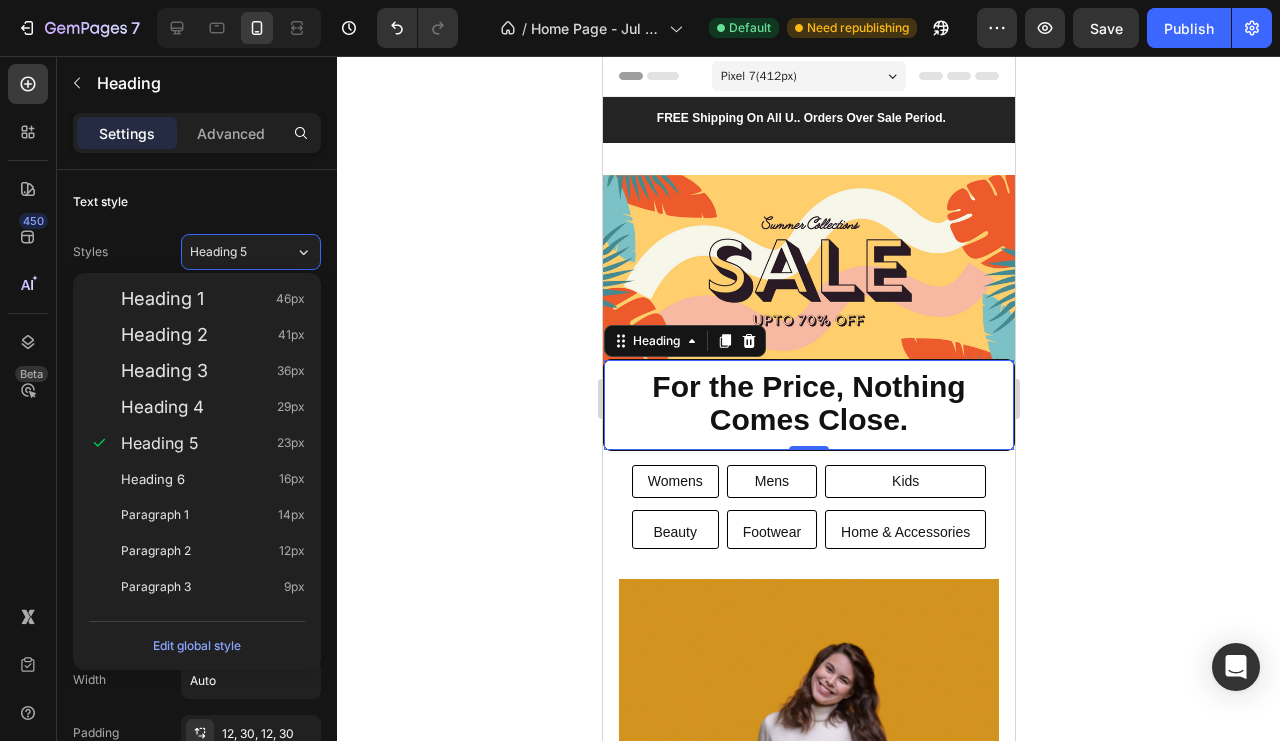 click on "Heading 4 29px" at bounding box center (213, 407) 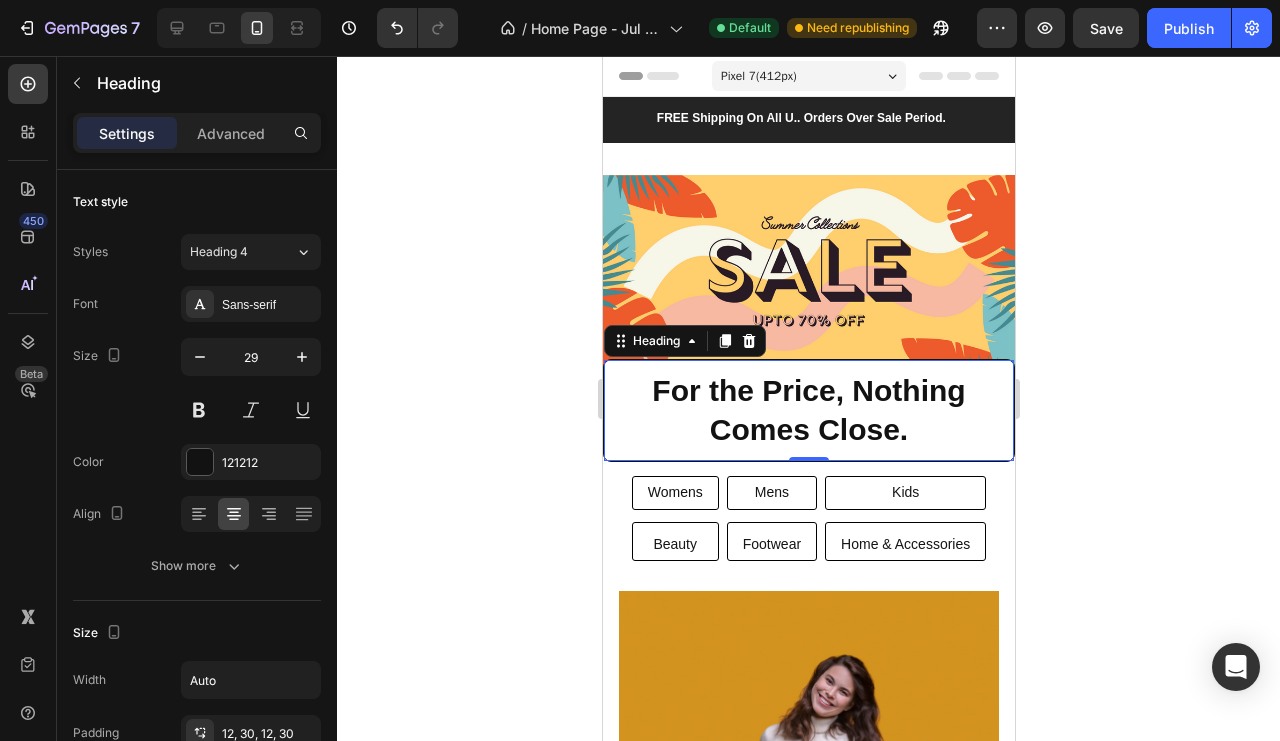 click on "Heading 4" at bounding box center (242, 252) 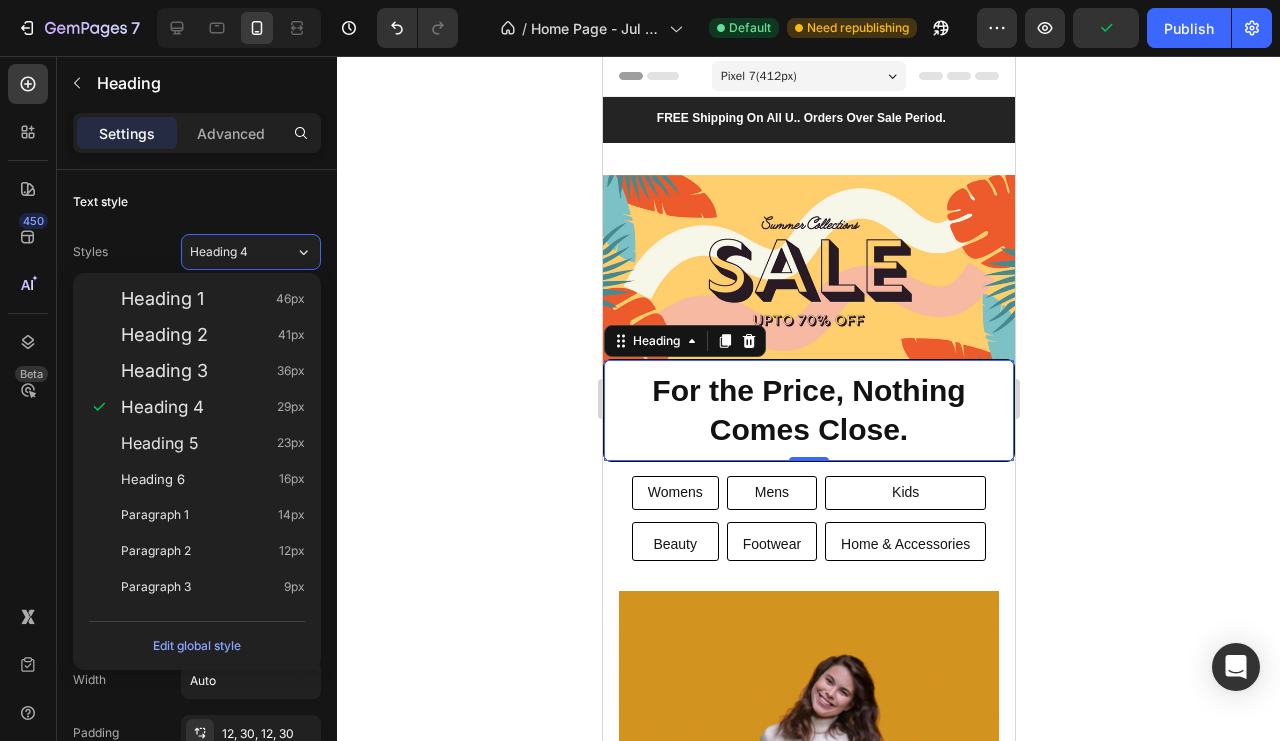 click on "Heading 2 41px" at bounding box center (213, 335) 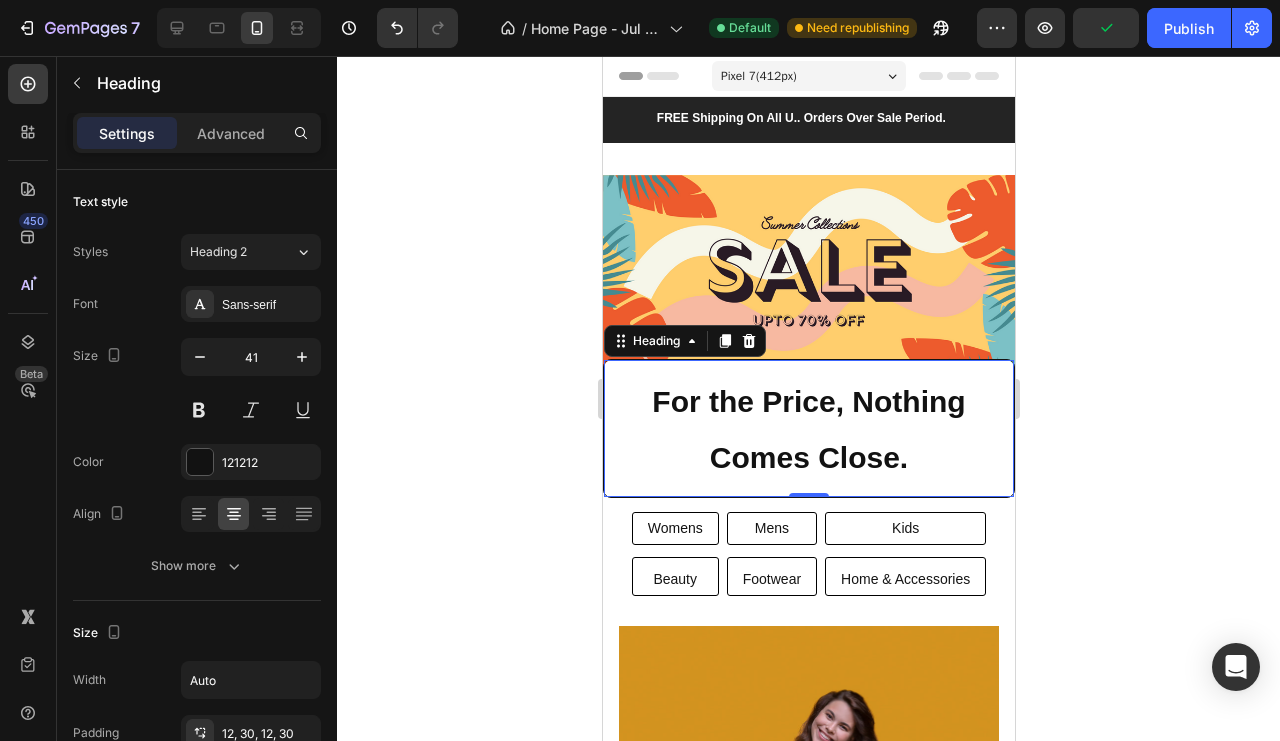 click on "Heading 2" at bounding box center (242, 252) 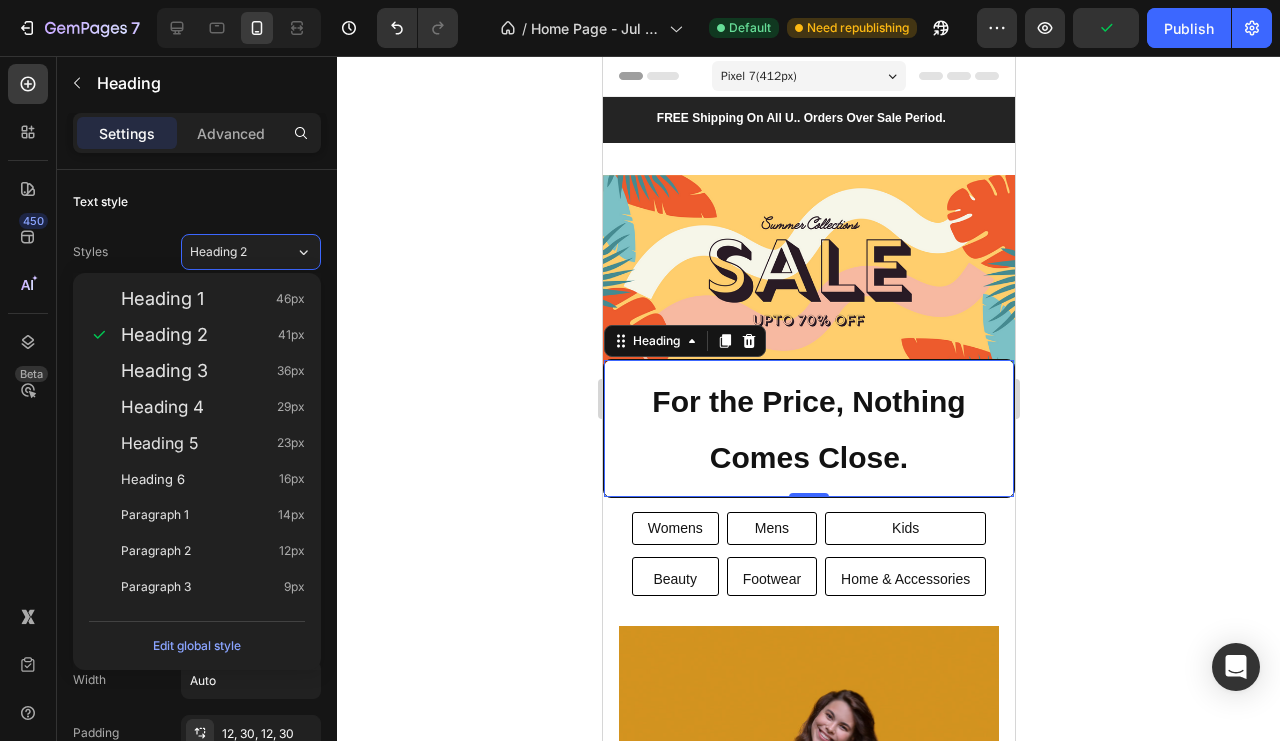 click on "Heading 1 46px" at bounding box center [197, 299] 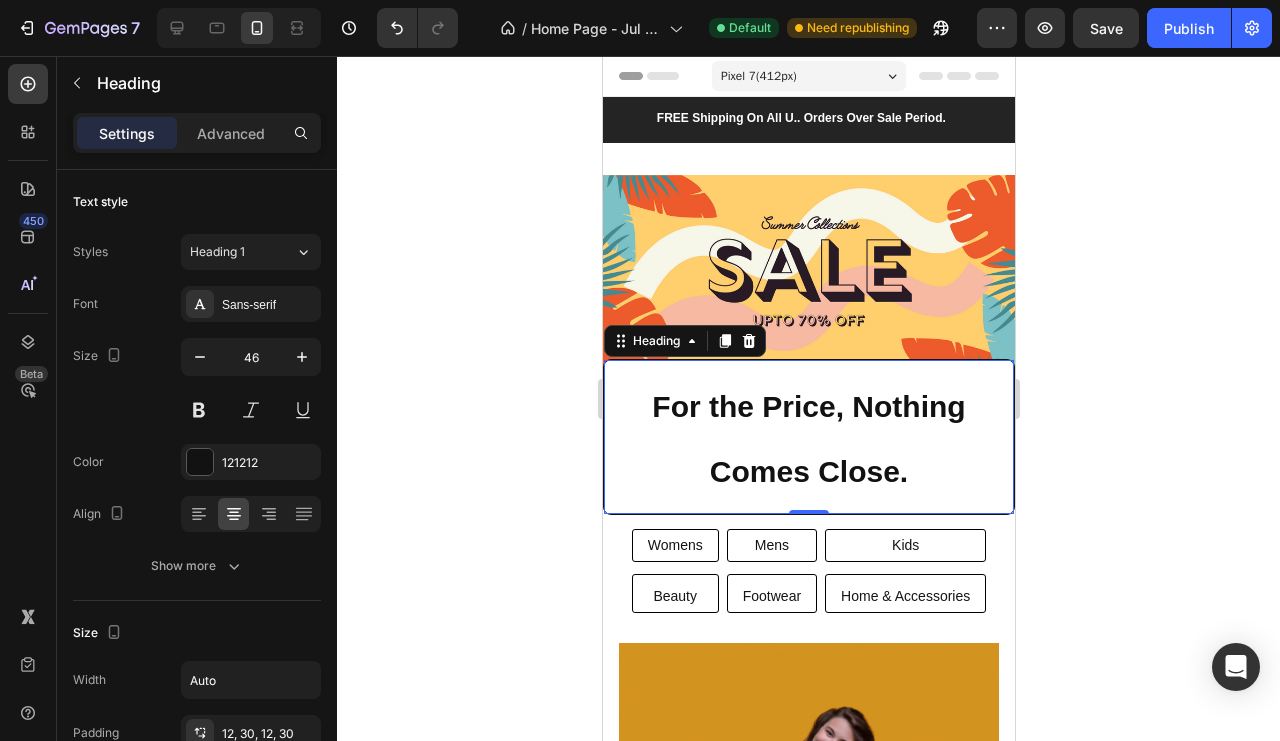 click on "Heading 1" at bounding box center [242, 252] 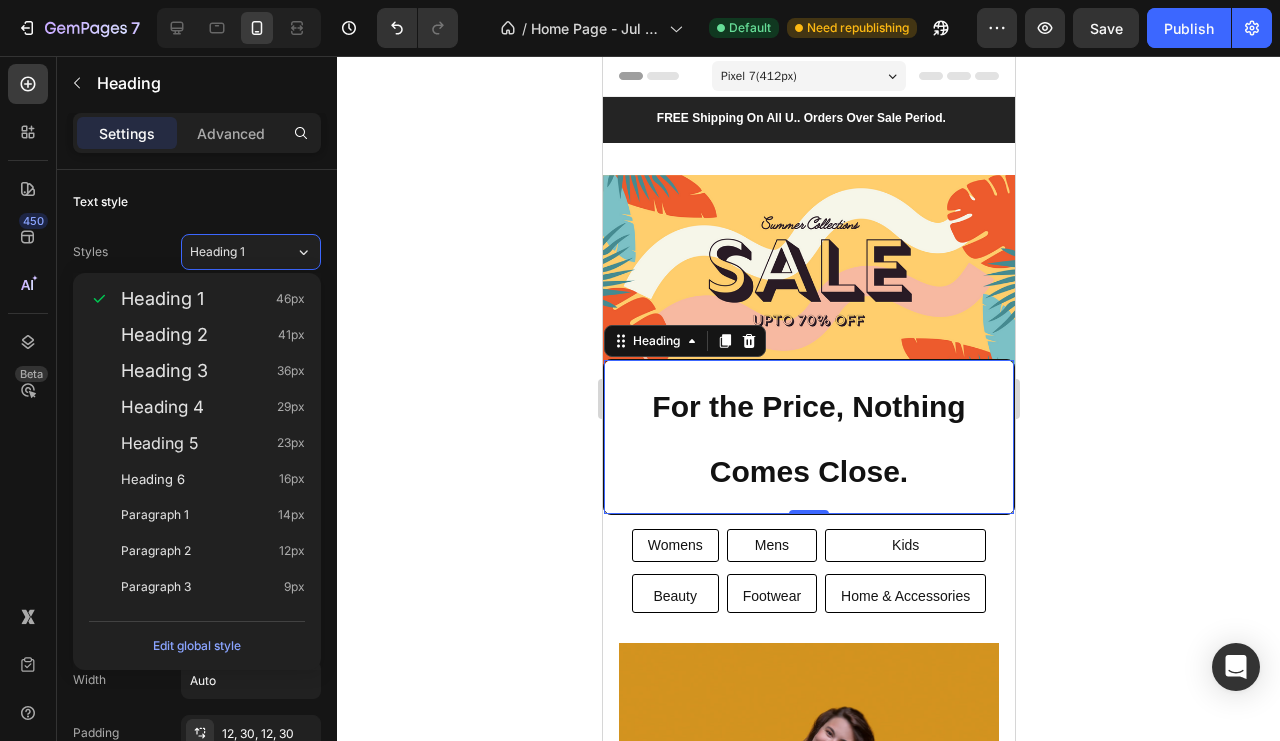 click on "Heading 5 23px" at bounding box center (197, 443) 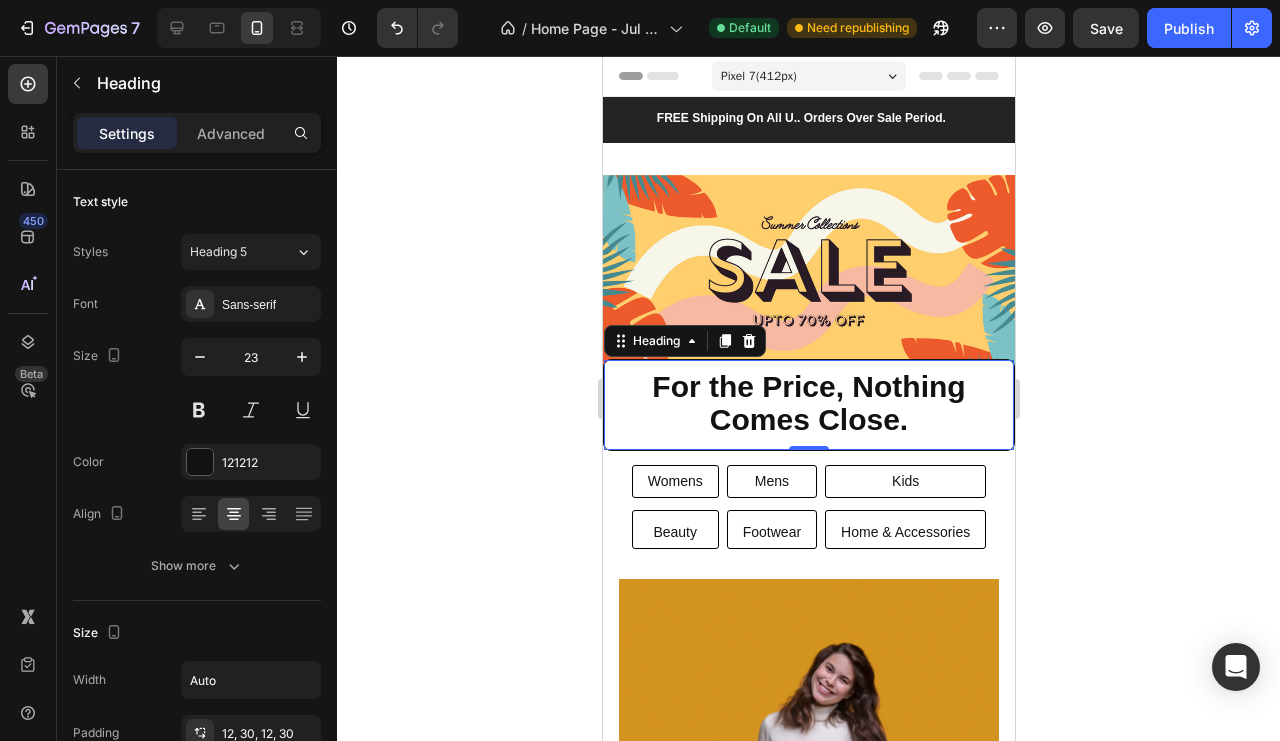 click 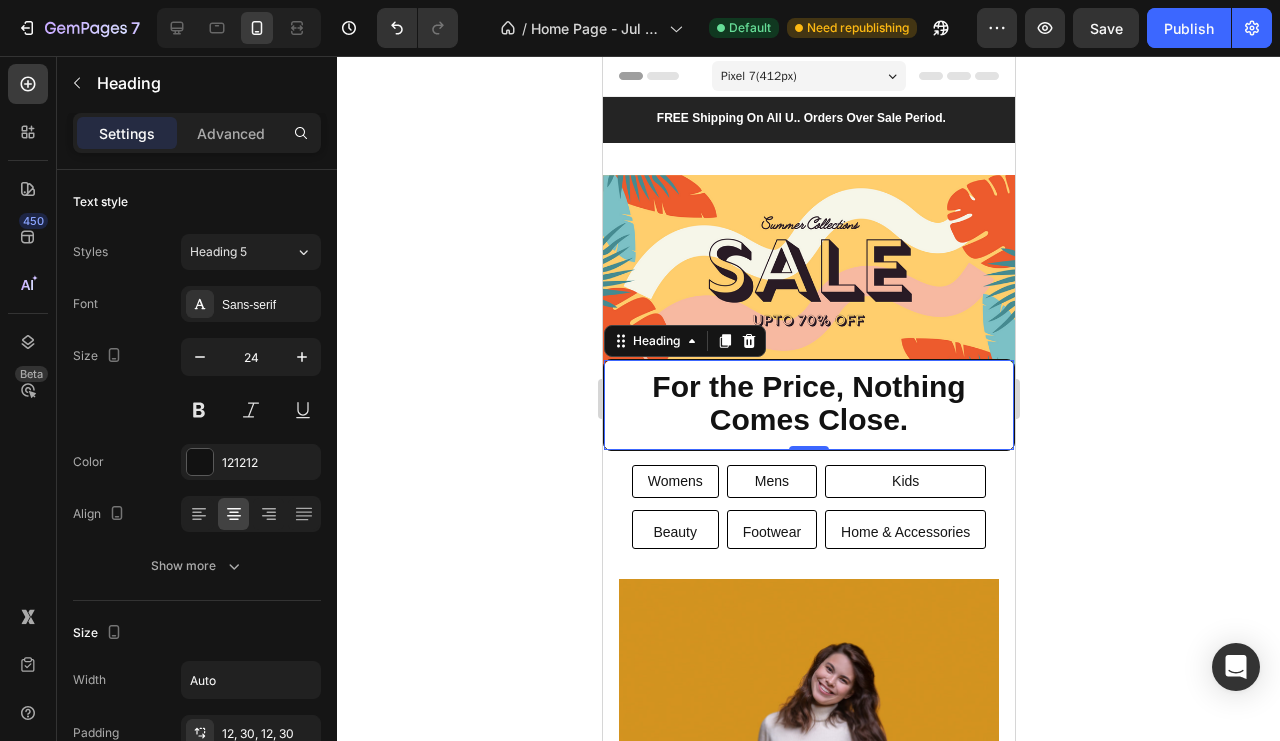 click 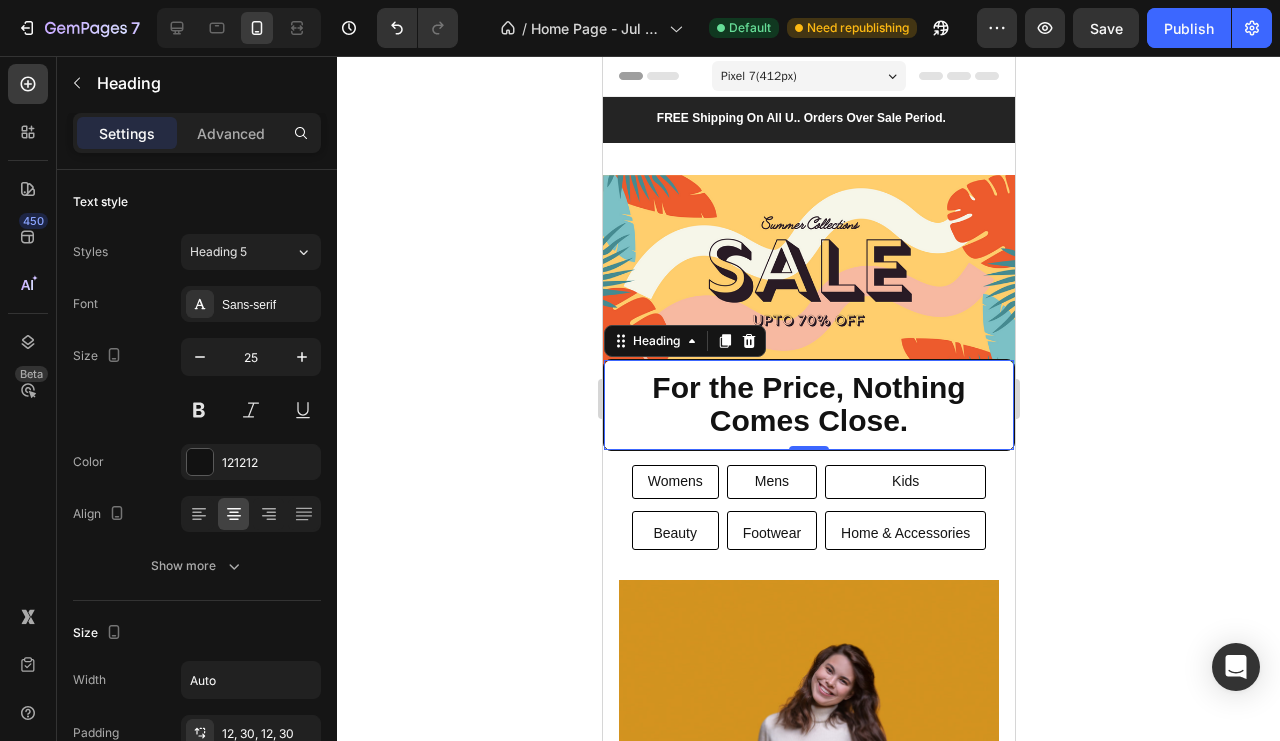 click 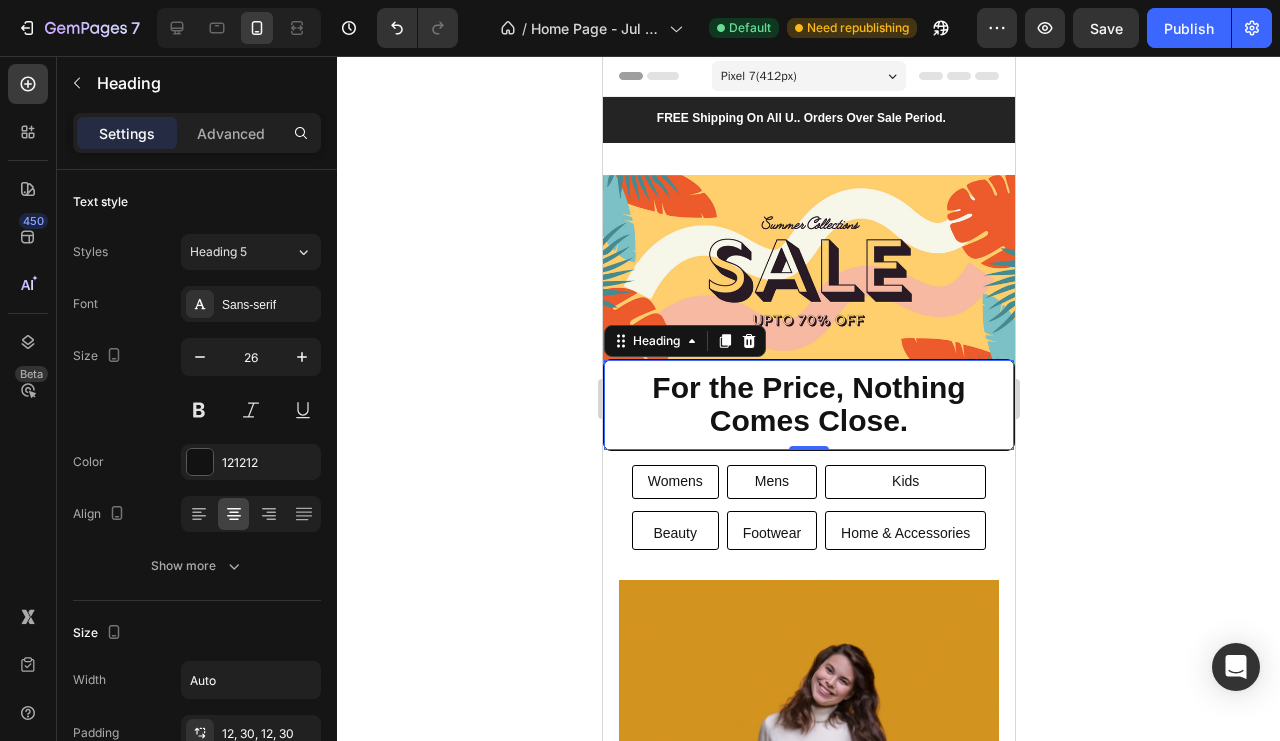 click 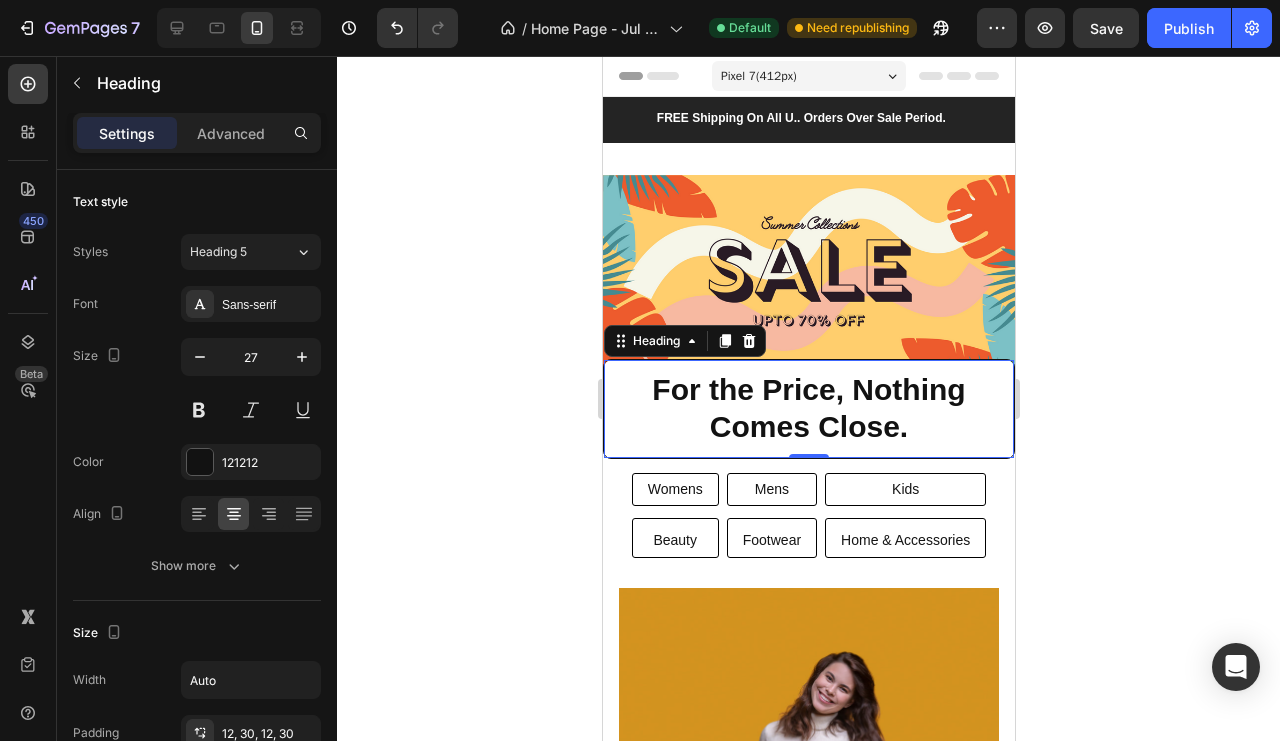 click 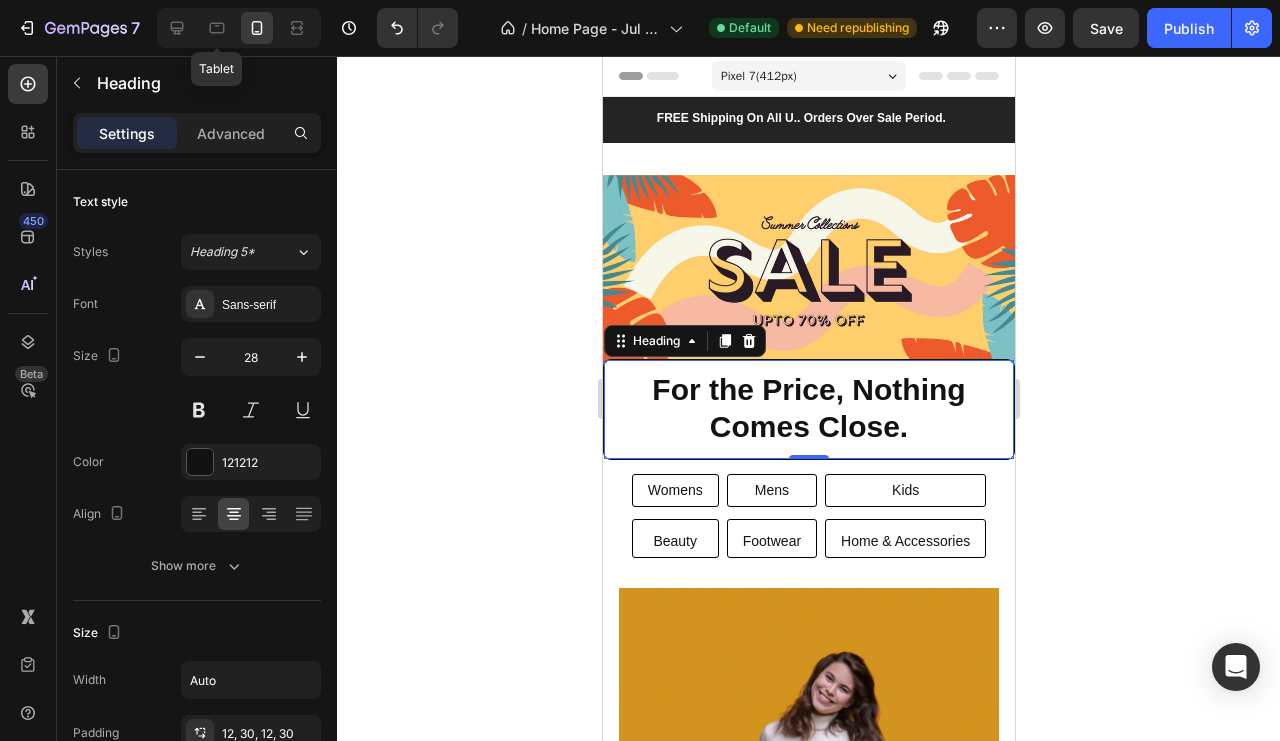 click 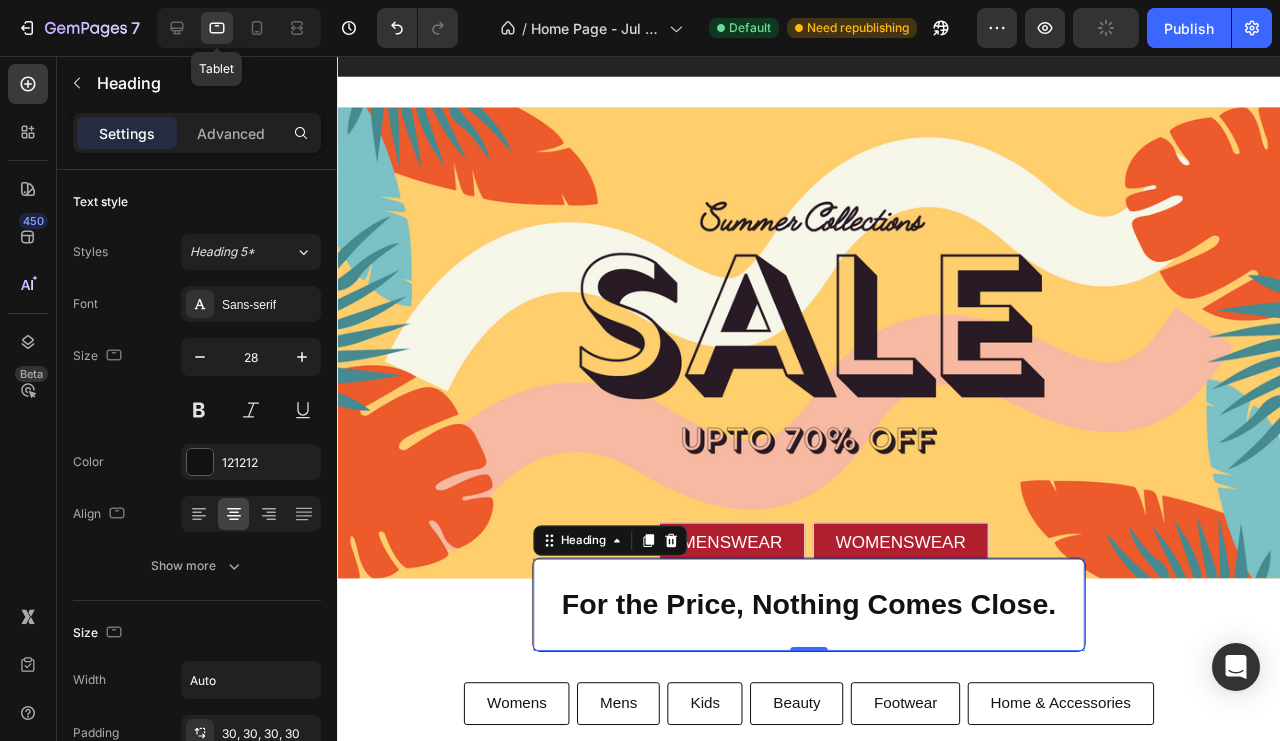 scroll, scrollTop: 516, scrollLeft: 0, axis: vertical 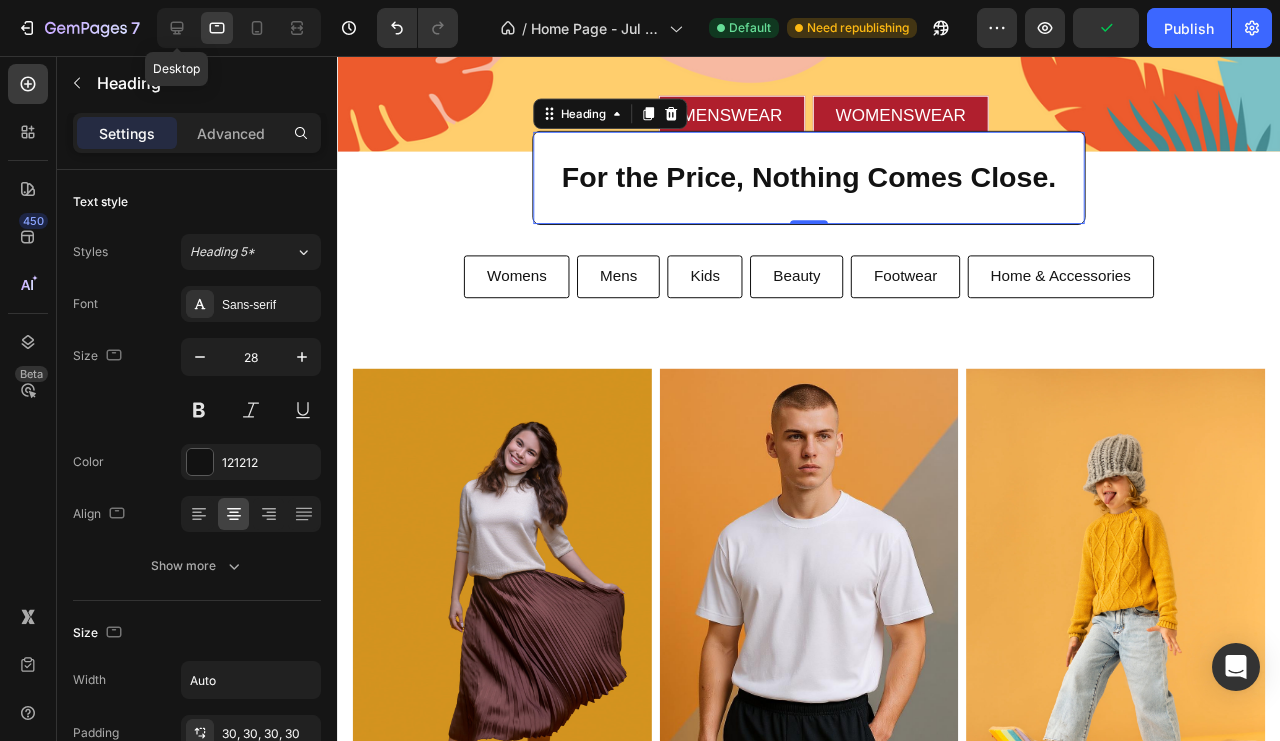 drag, startPoint x: 170, startPoint y: 26, endPoint x: 312, endPoint y: 416, distance: 415.047 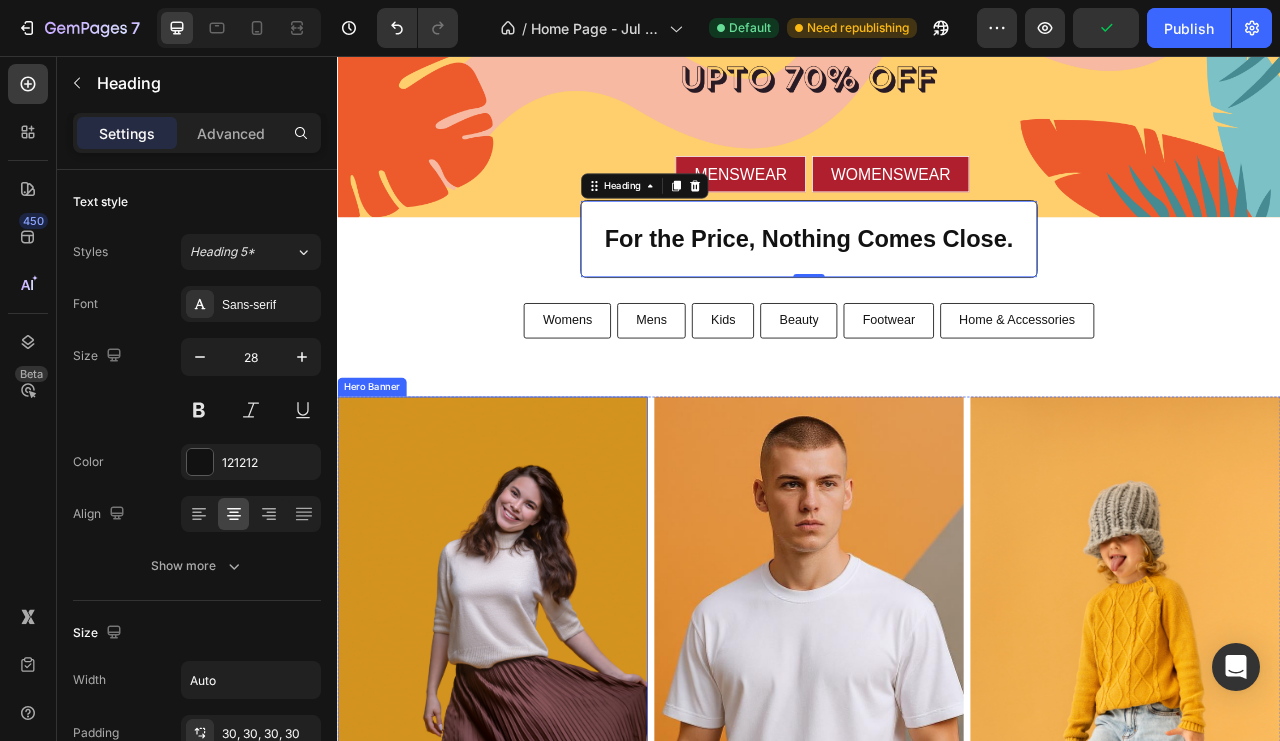 scroll, scrollTop: 216, scrollLeft: 0, axis: vertical 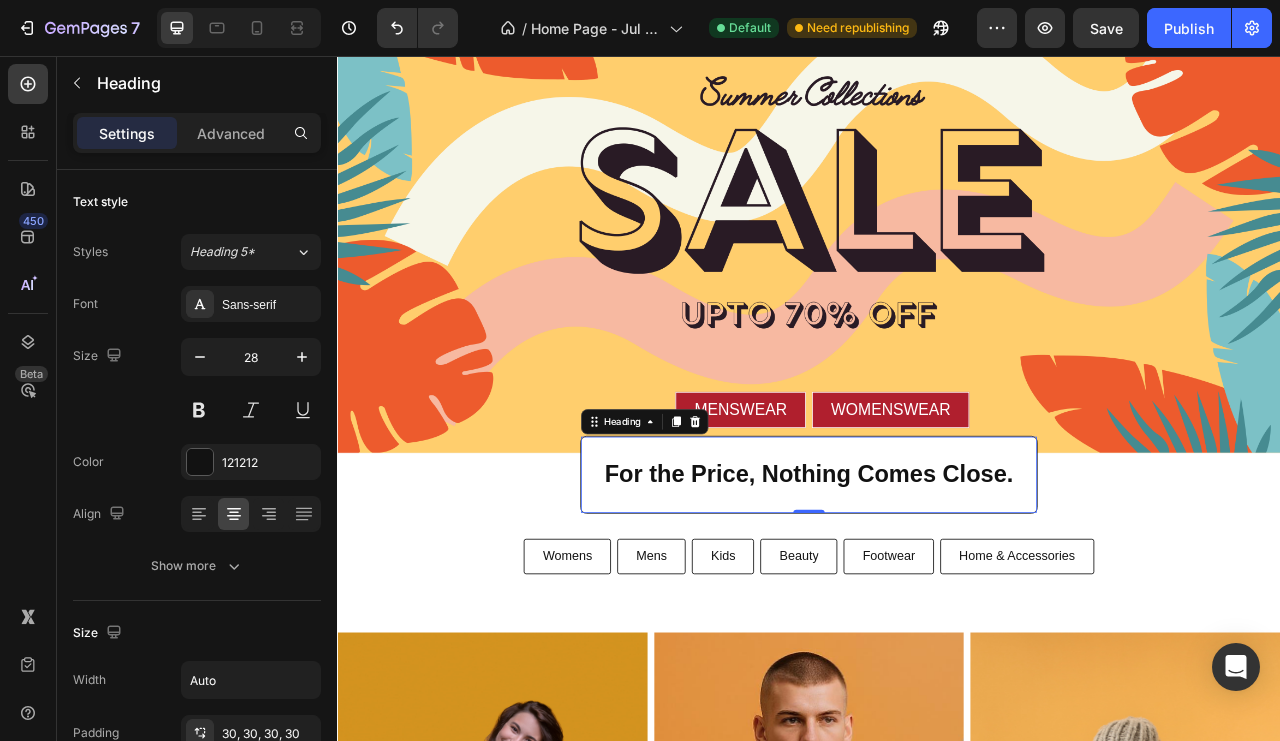 click on "MENSWEAR Button WOMENSWEAR Button Row Hero Banner Row Section 2 ⁠⁠⁠⁠⁠⁠⁠ For the Price, Nothing Comes Close. Heading   0 Row Section 3 Womens Button Mens Button Kids    Button Beauty   Button Footwear Button Home & Accessories Button Row Section 4 Her Find Heading Row Hero Banner His Find Heading Row Hero Banner Youth Find Heading Row Hero Banner Row Row Section 5 Root" at bounding box center [937, 1885] 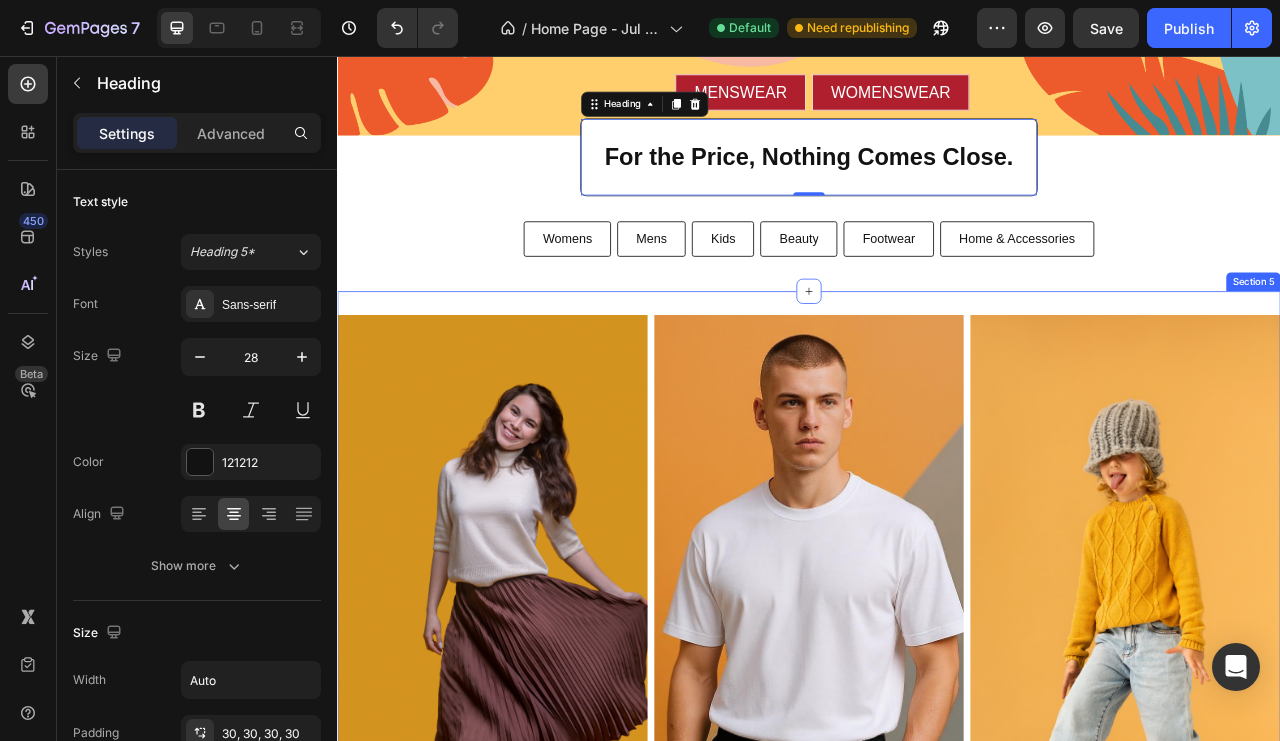 scroll, scrollTop: 520, scrollLeft: 0, axis: vertical 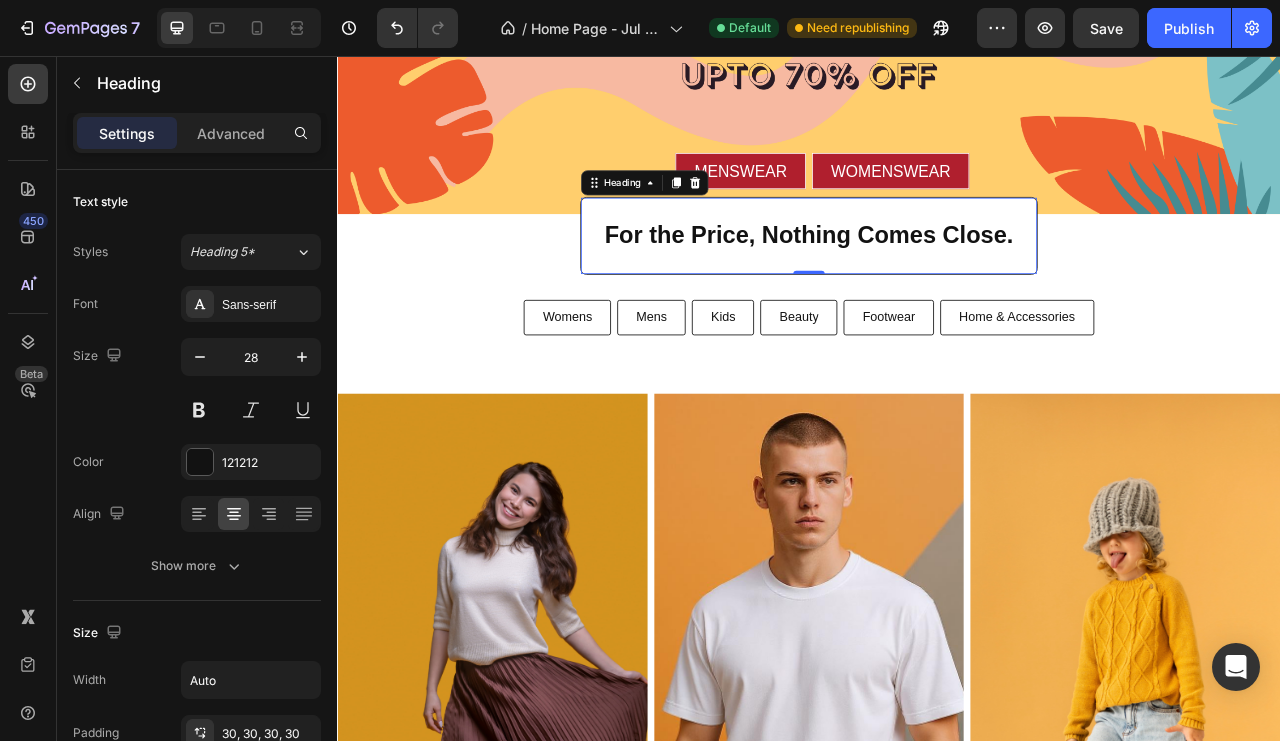 click on "Heading 5*" 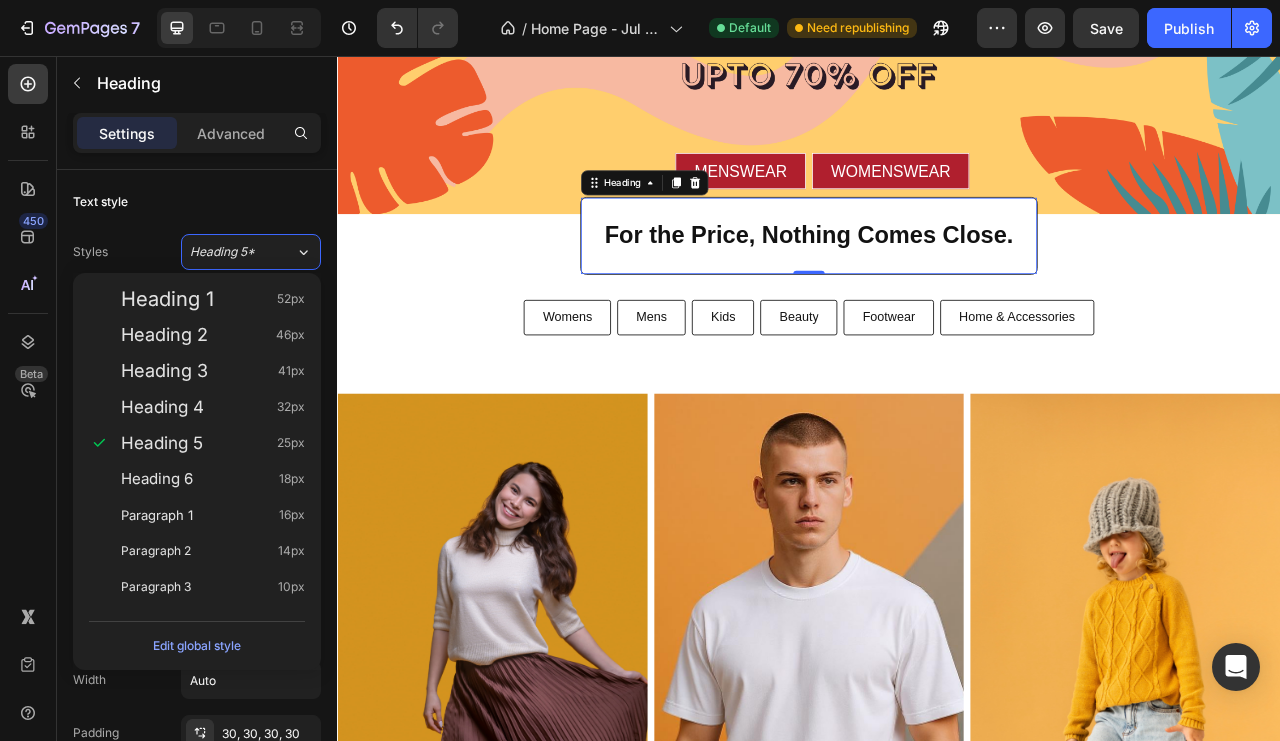 click on "Heading 3 41px" at bounding box center [213, 371] 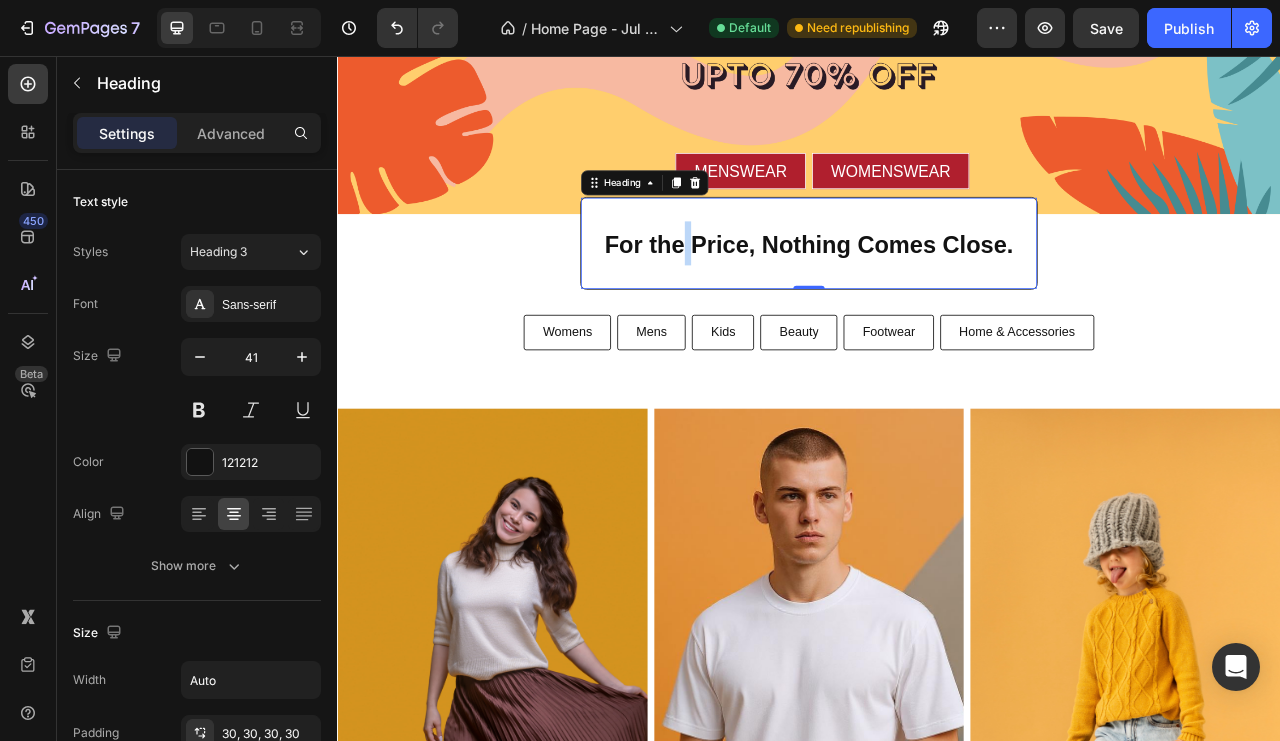 click on "For the Price, Nothing Comes Close." at bounding box center [937, 295] 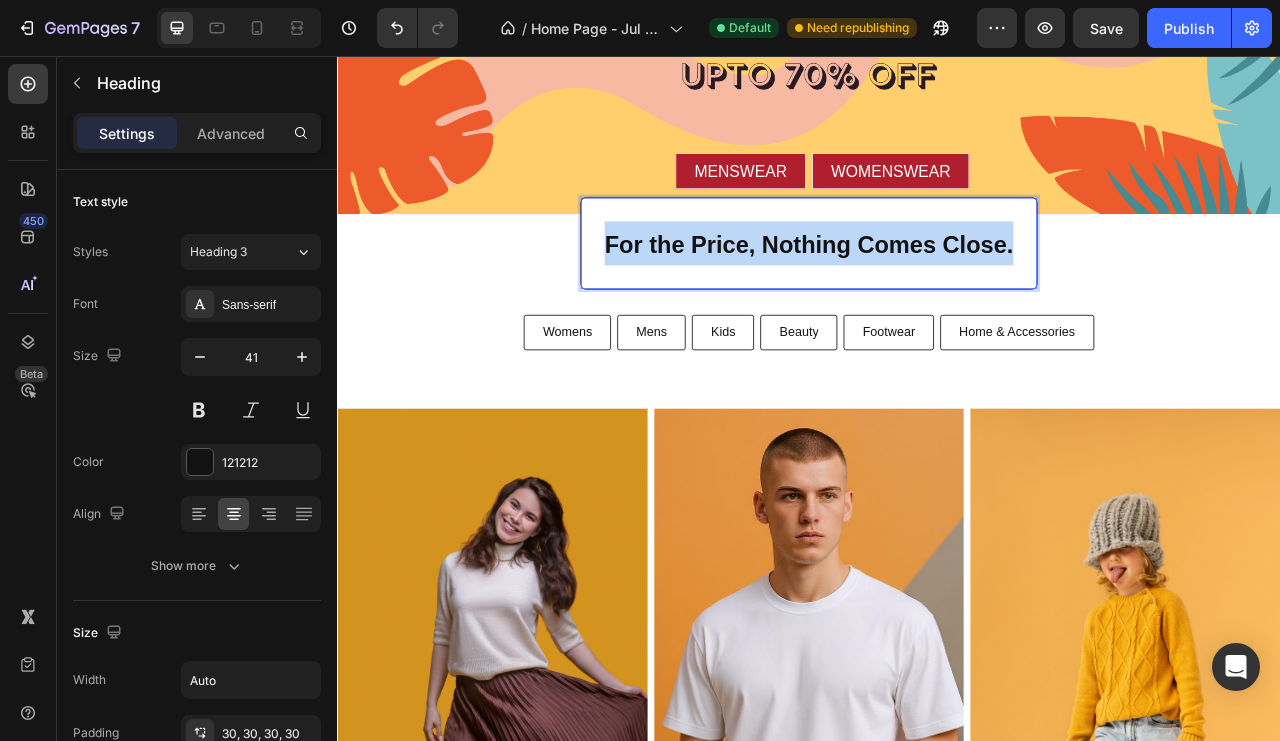 click on "For the Price, Nothing Comes Close." at bounding box center [937, 295] 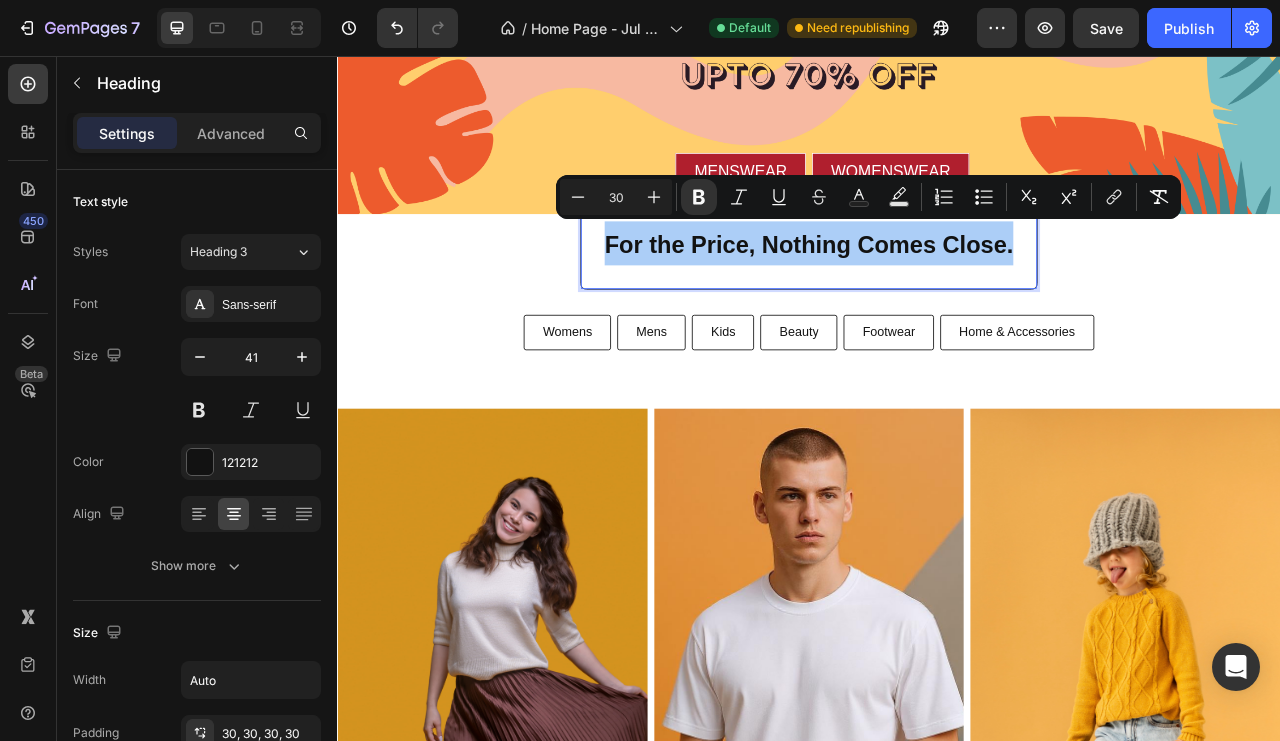 click on "Plus" at bounding box center [654, 197] 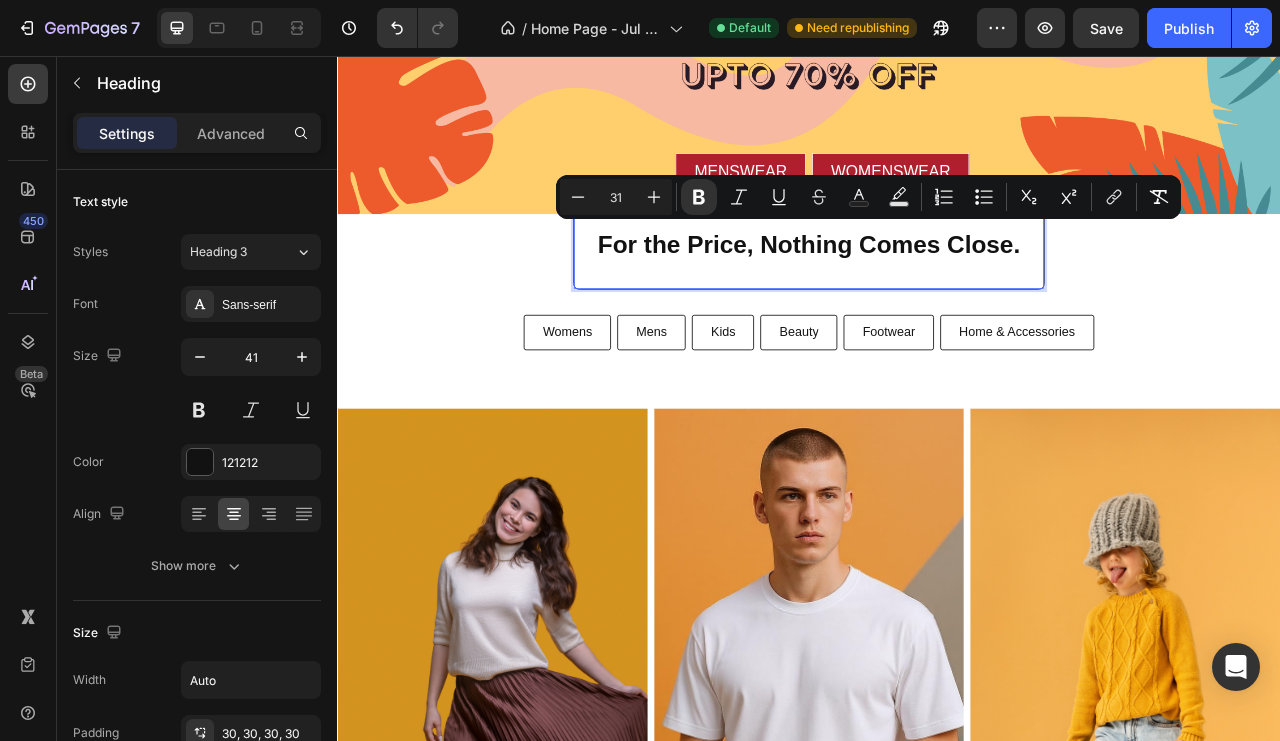click on "Plus" at bounding box center (654, 197) 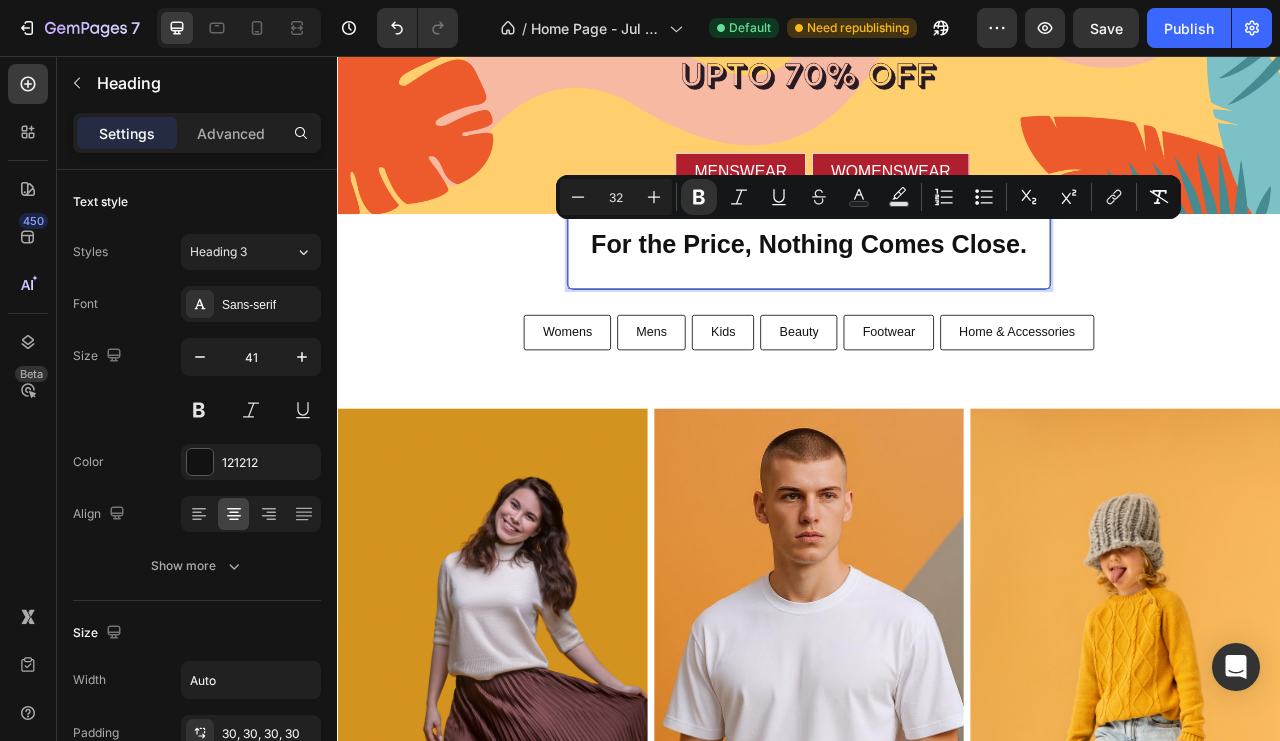 click on "Plus" at bounding box center (654, 197) 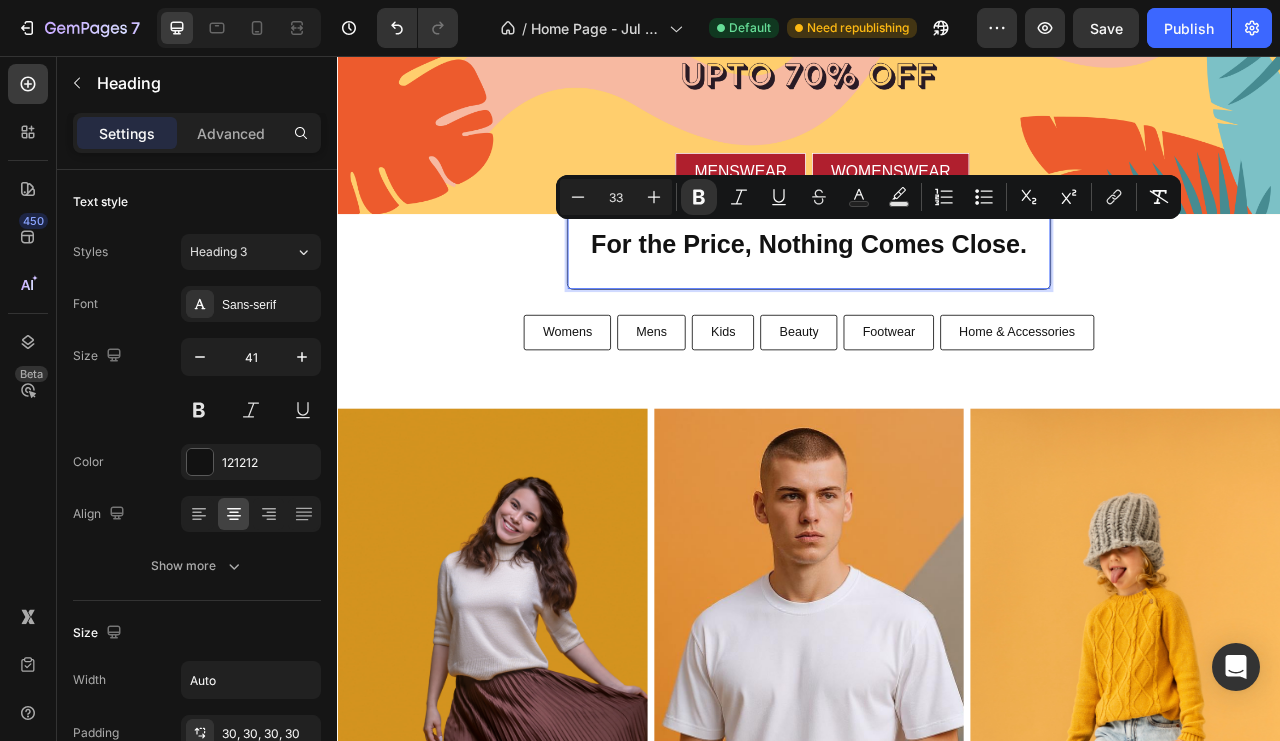 click on "Plus" at bounding box center [654, 197] 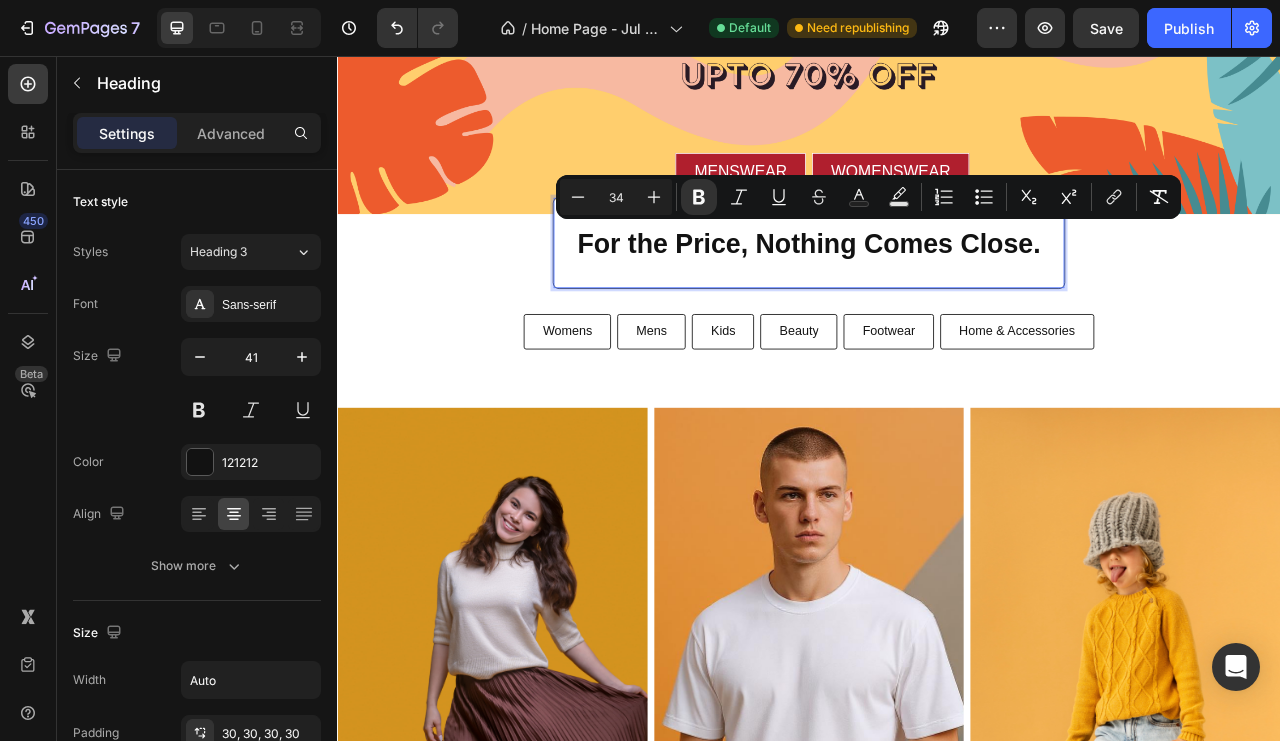 click on "Plus" at bounding box center (654, 197) 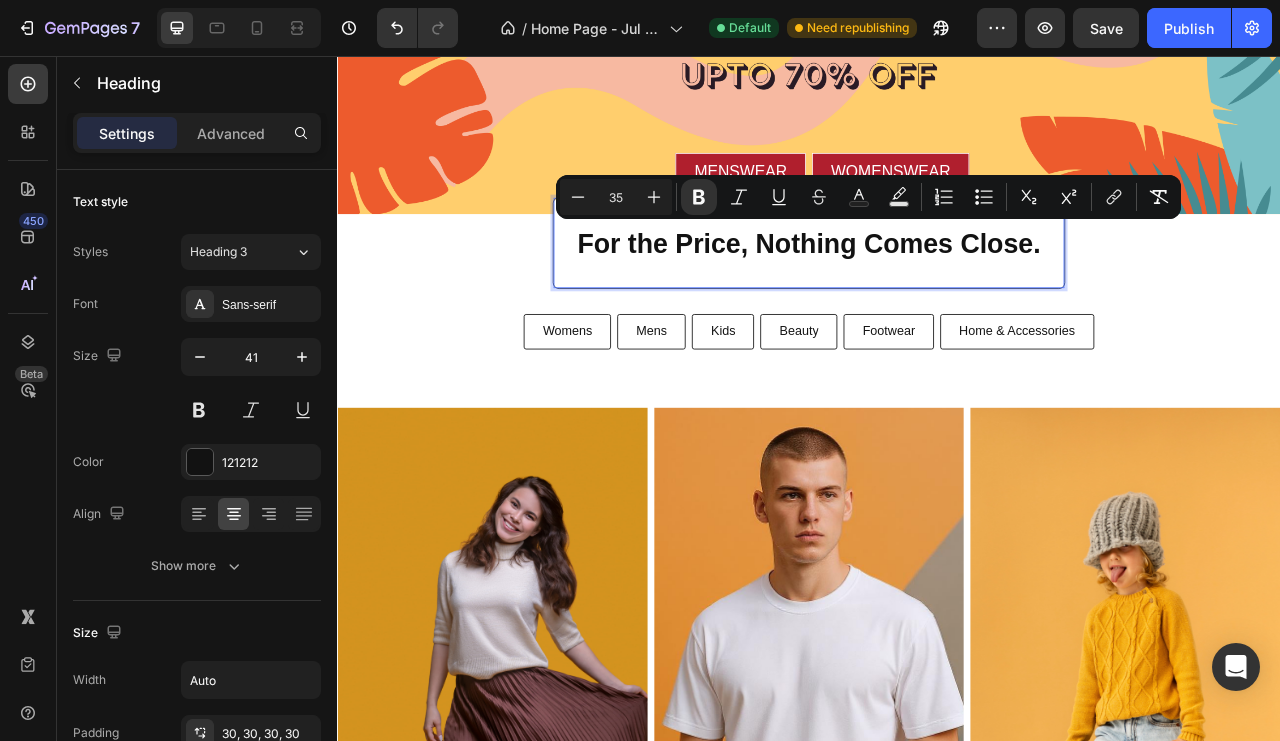 click on "Plus" at bounding box center (654, 197) 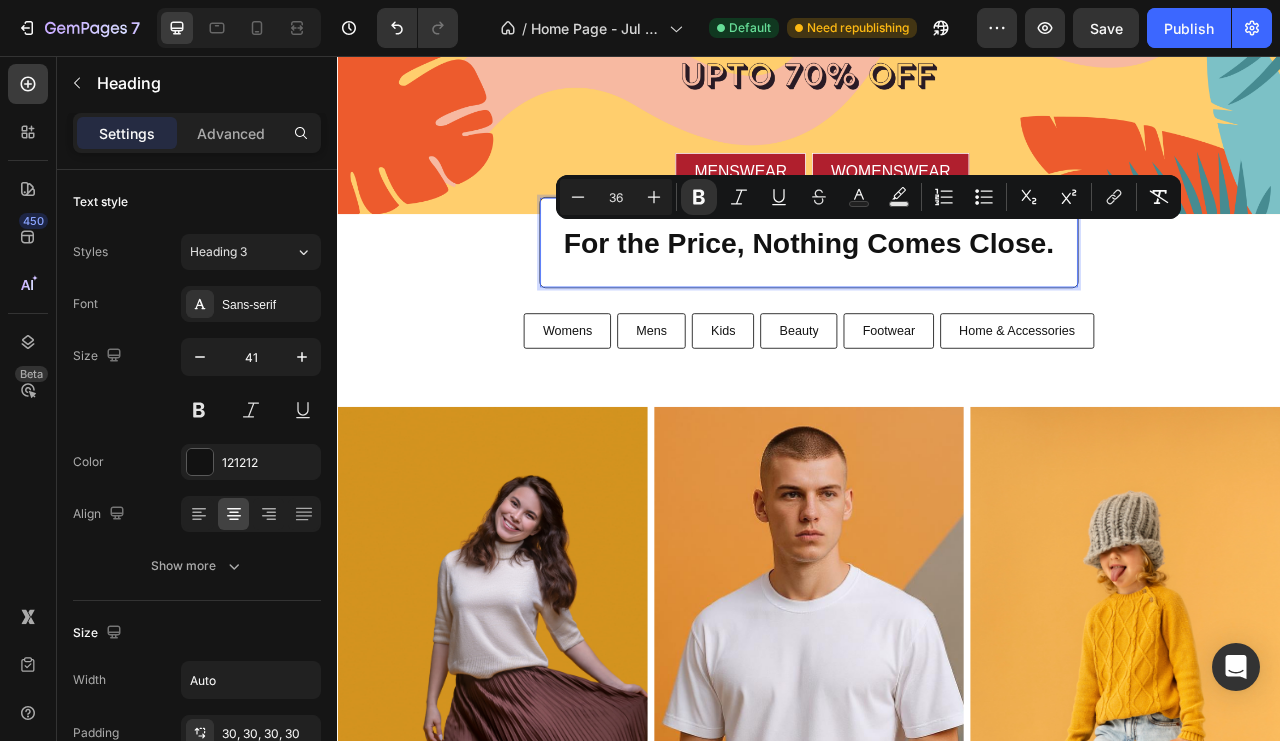 click on "Plus" at bounding box center [654, 197] 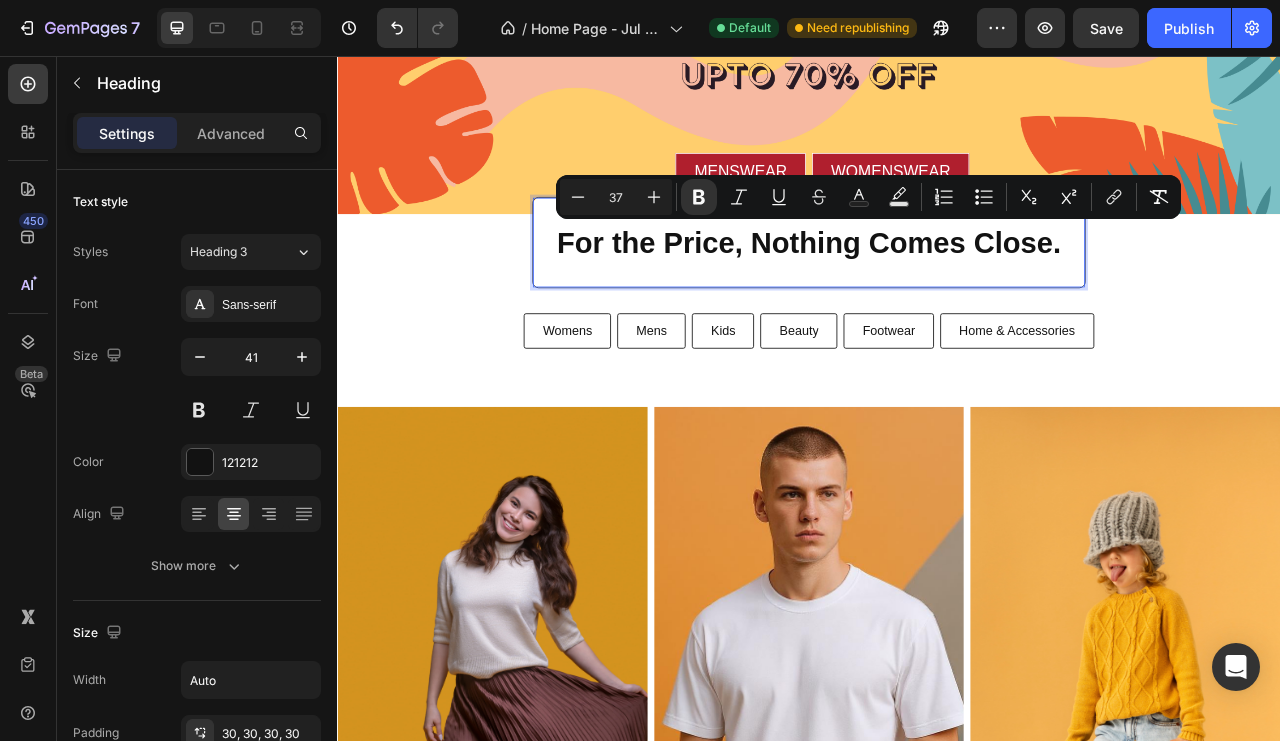 click on "Plus" at bounding box center [654, 197] 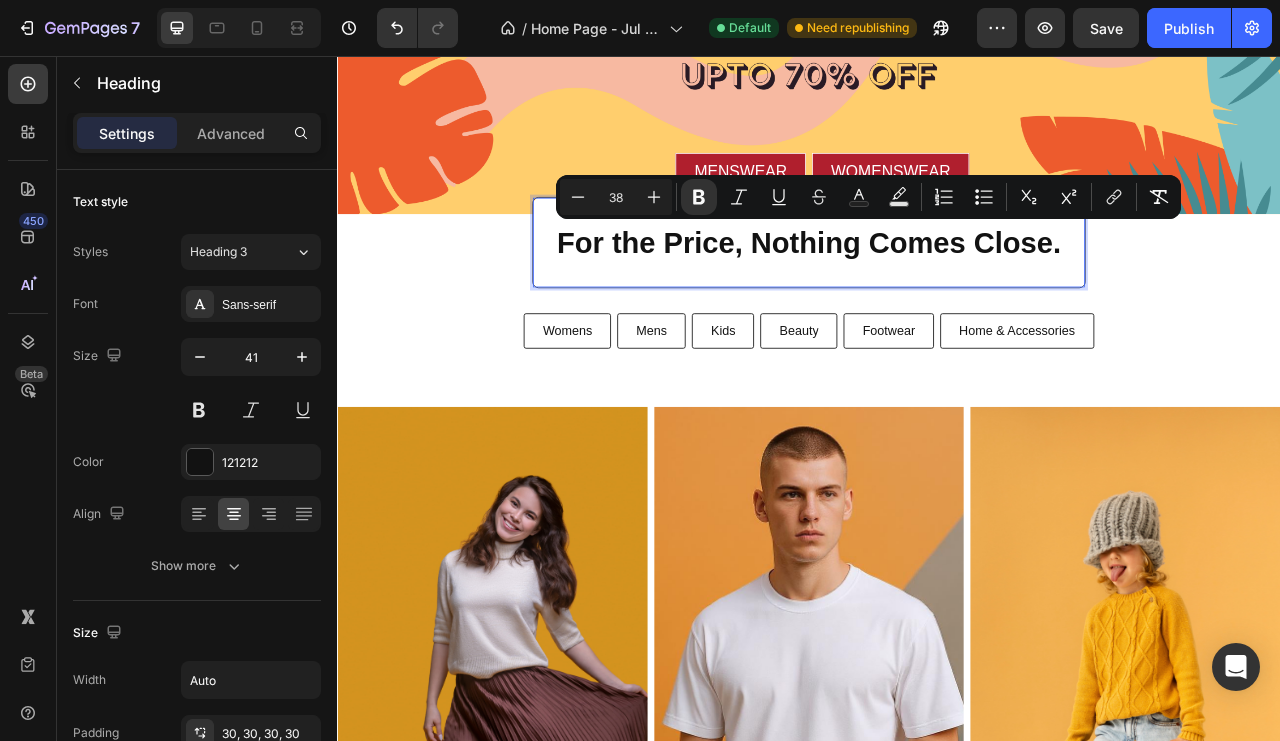 click on "Plus" at bounding box center (654, 197) 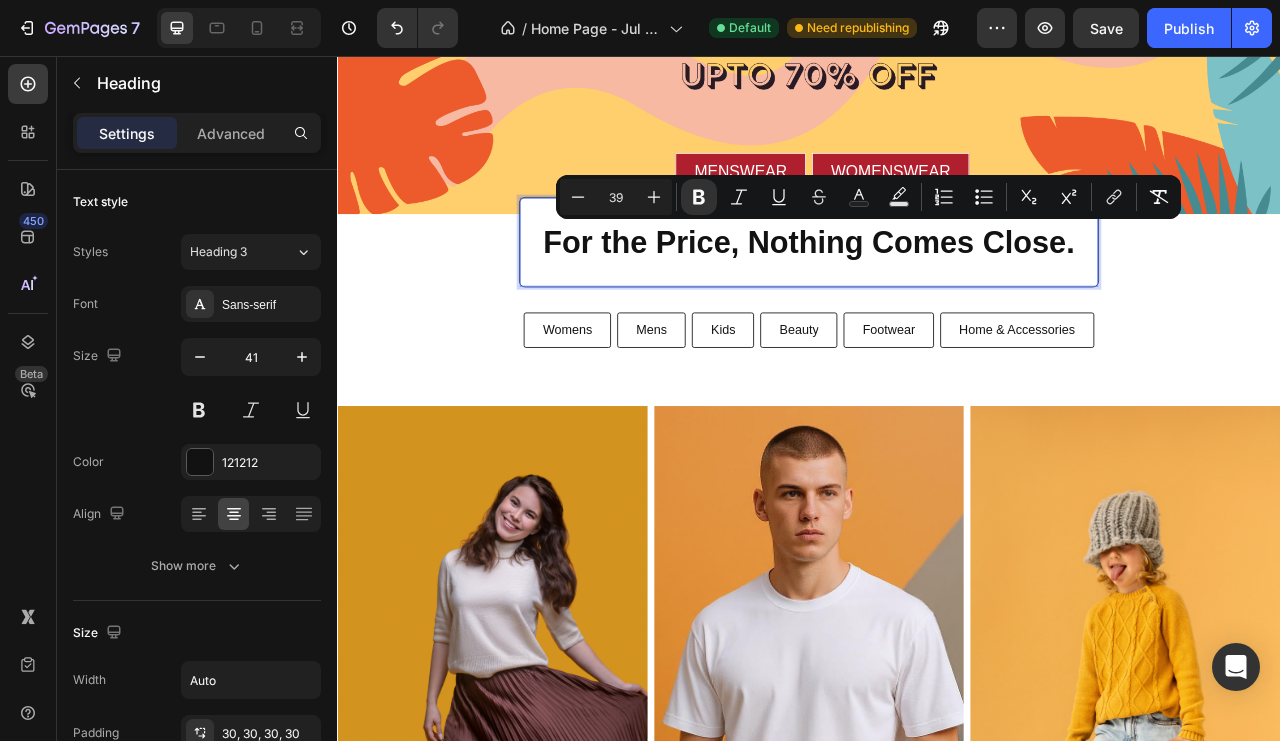 click on "Plus" at bounding box center [654, 197] 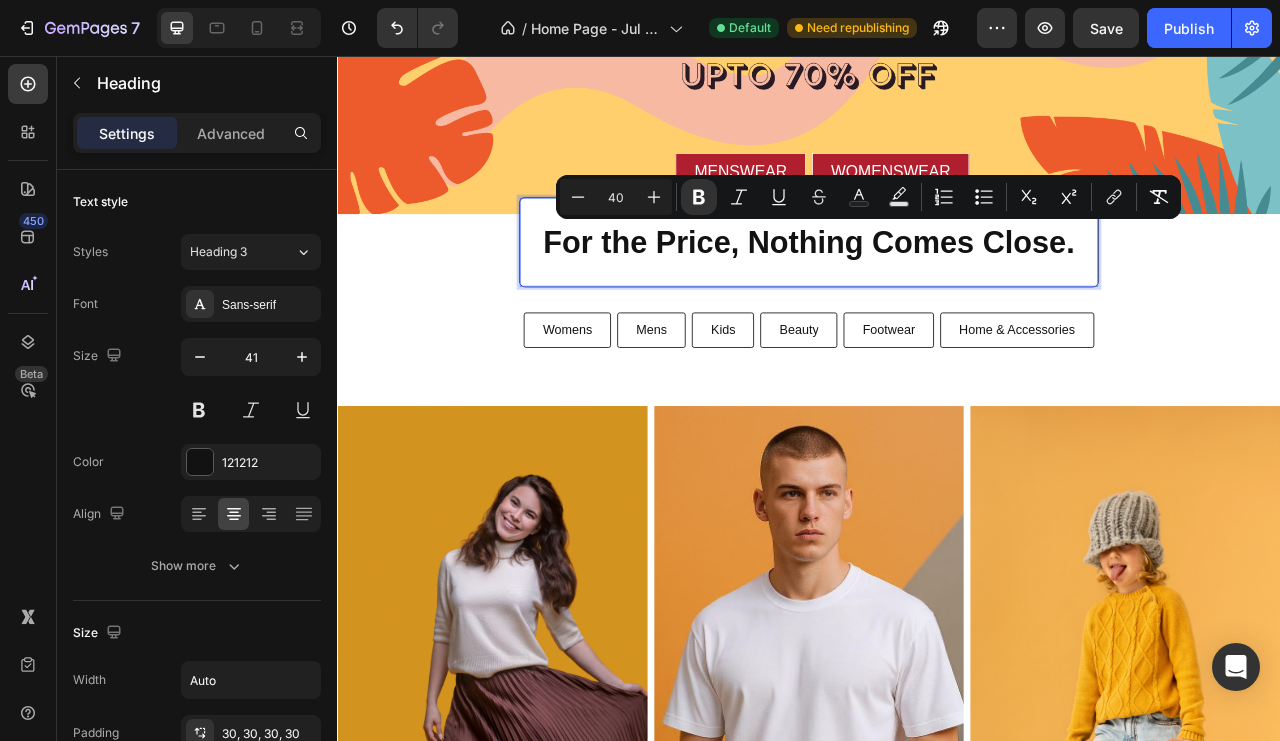 click on "Plus" at bounding box center [654, 197] 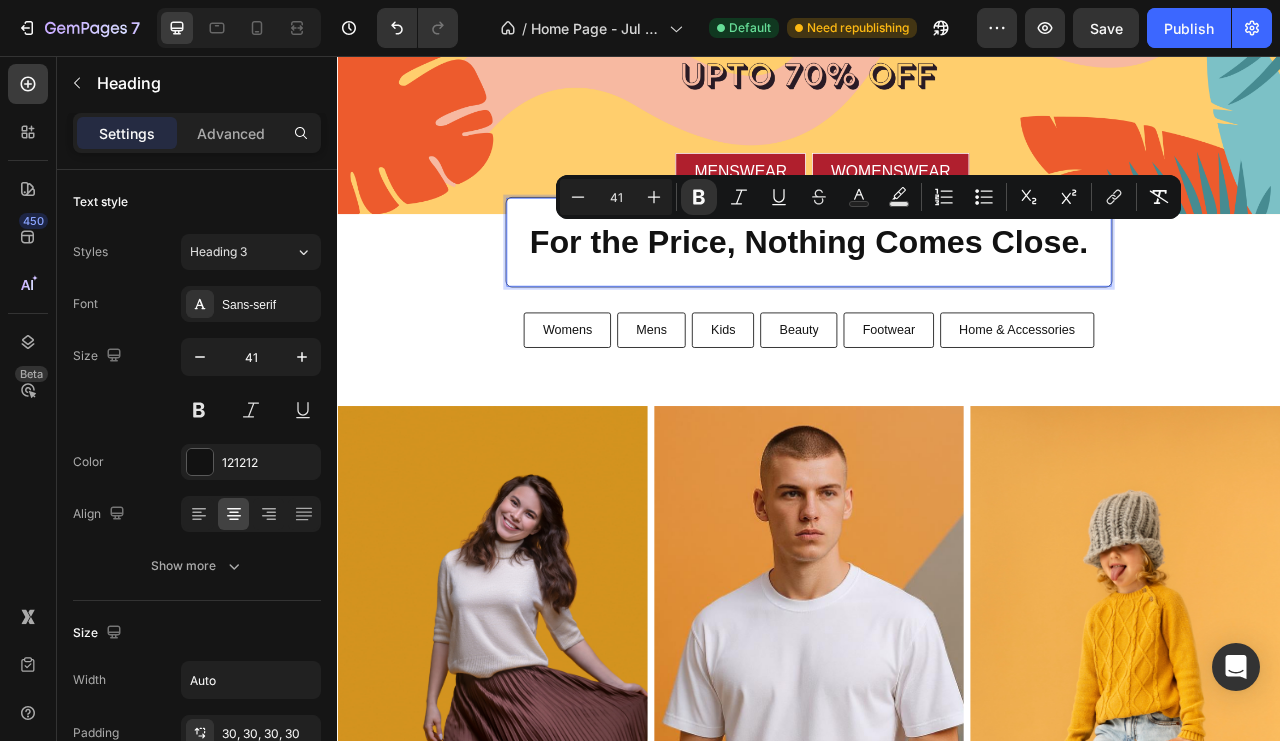 click on "Plus" at bounding box center [654, 197] 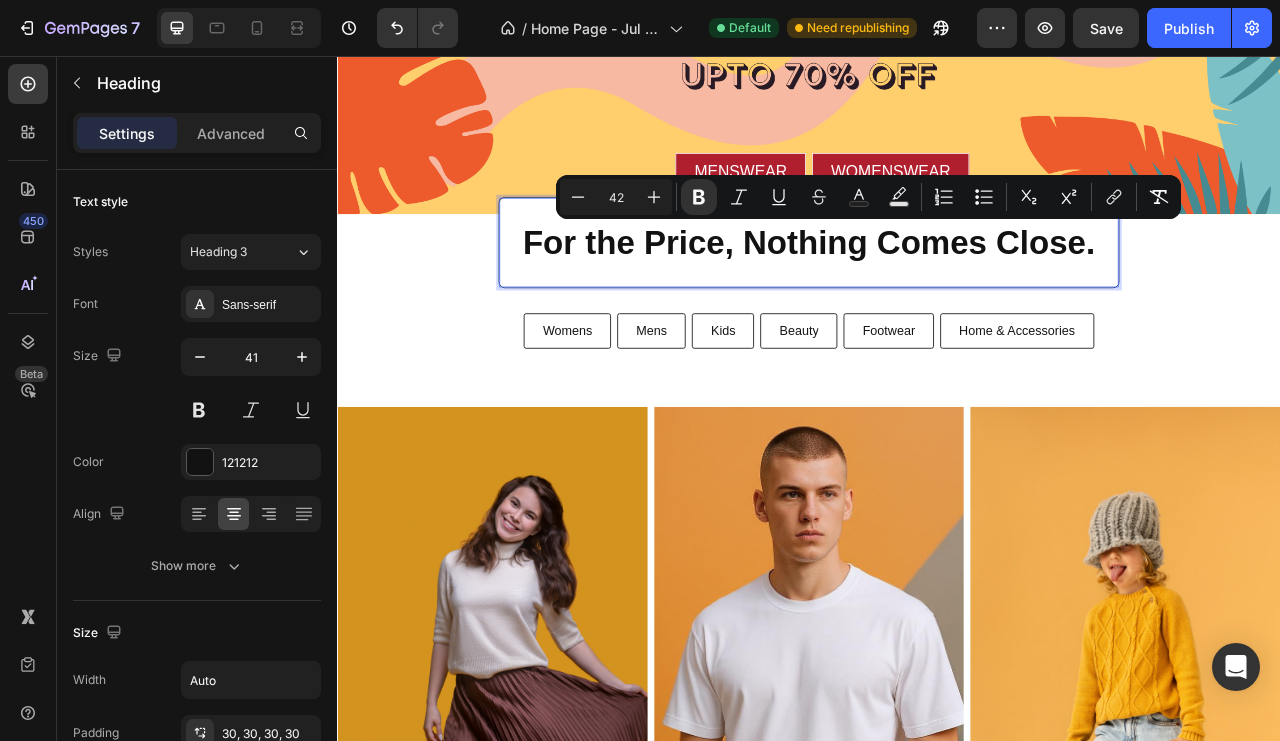click on "Plus" at bounding box center [654, 197] 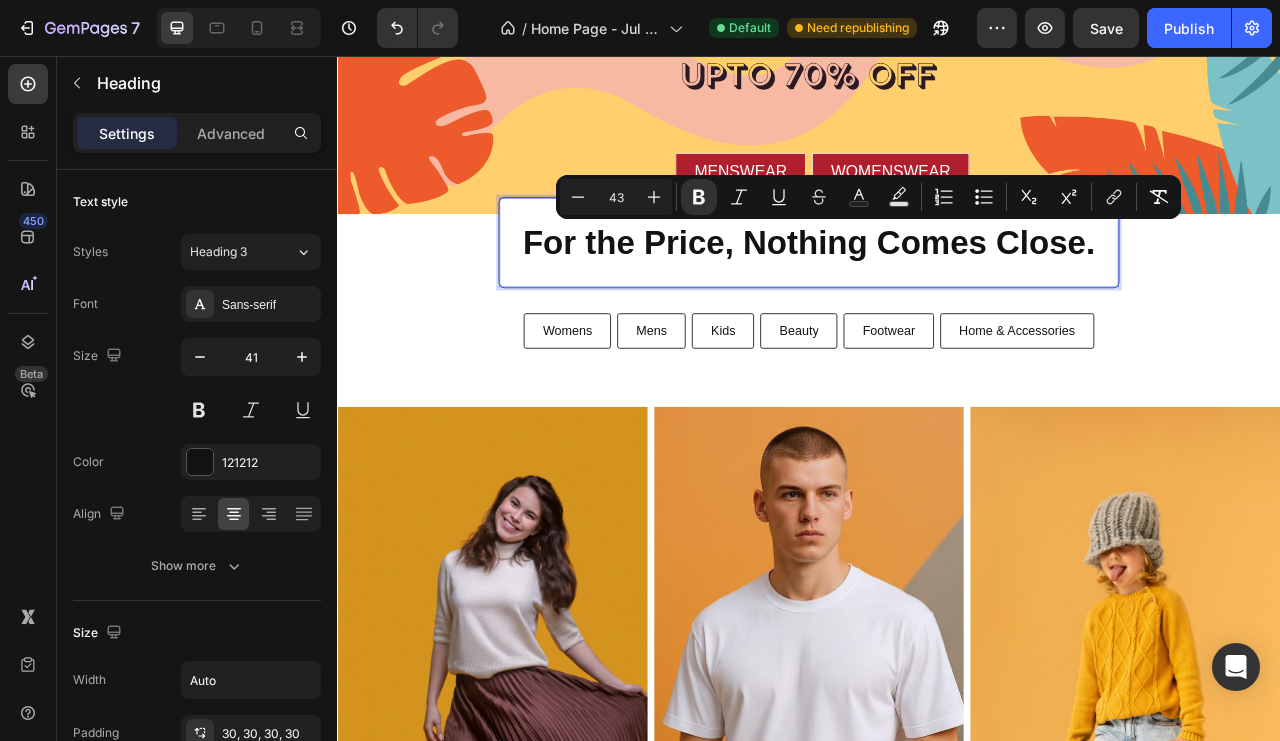 click on "Plus" at bounding box center (654, 197) 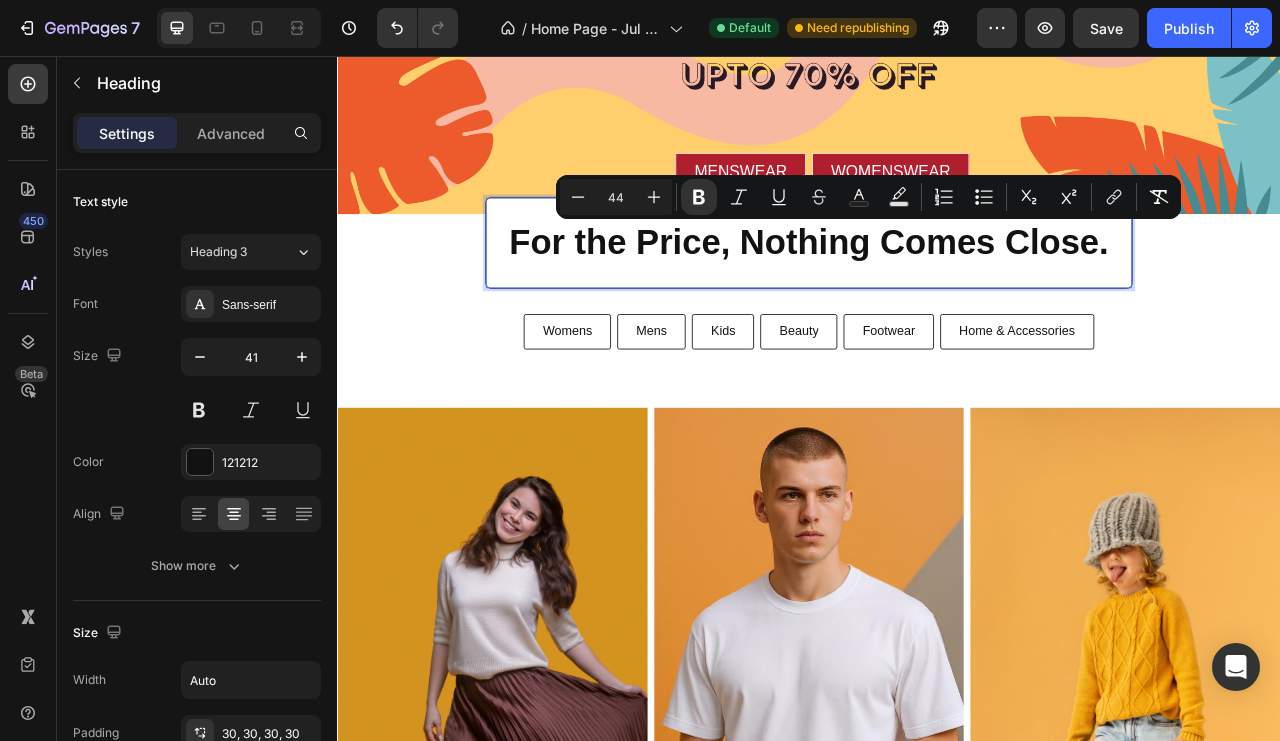 click on "Plus" at bounding box center (654, 197) 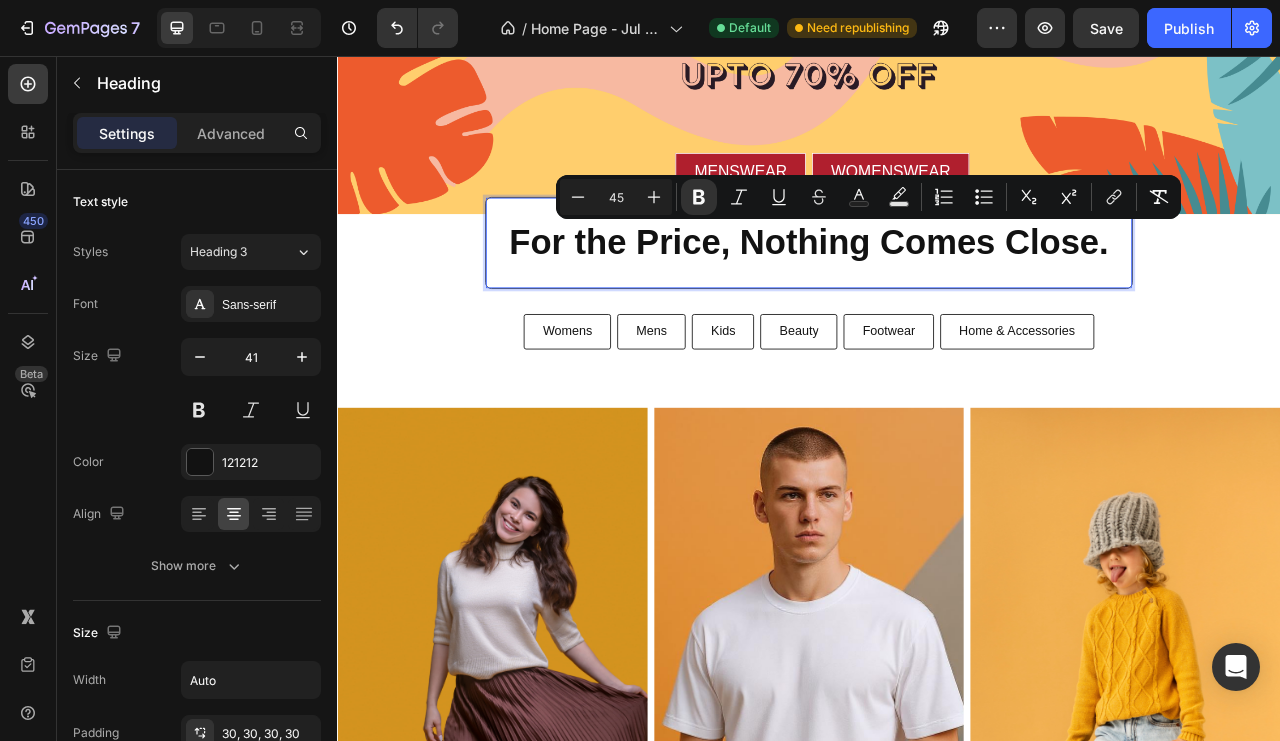 click on "Plus" at bounding box center (654, 197) 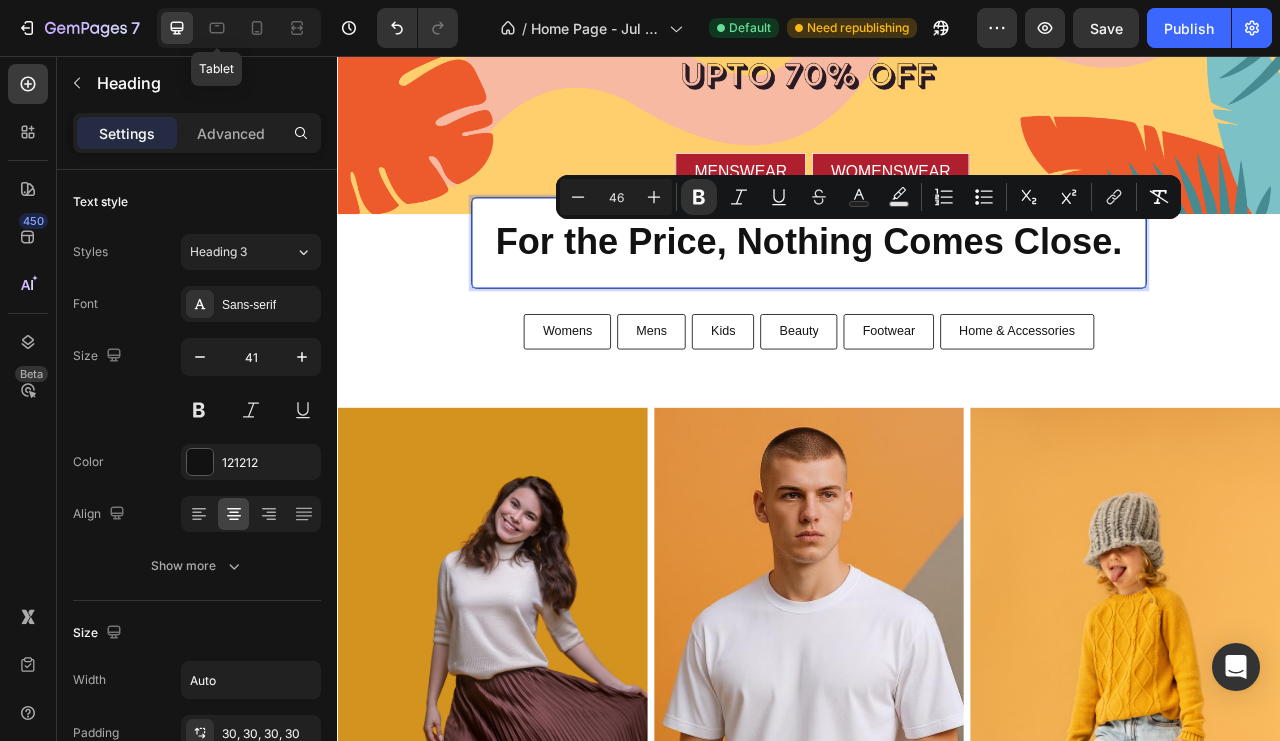 click 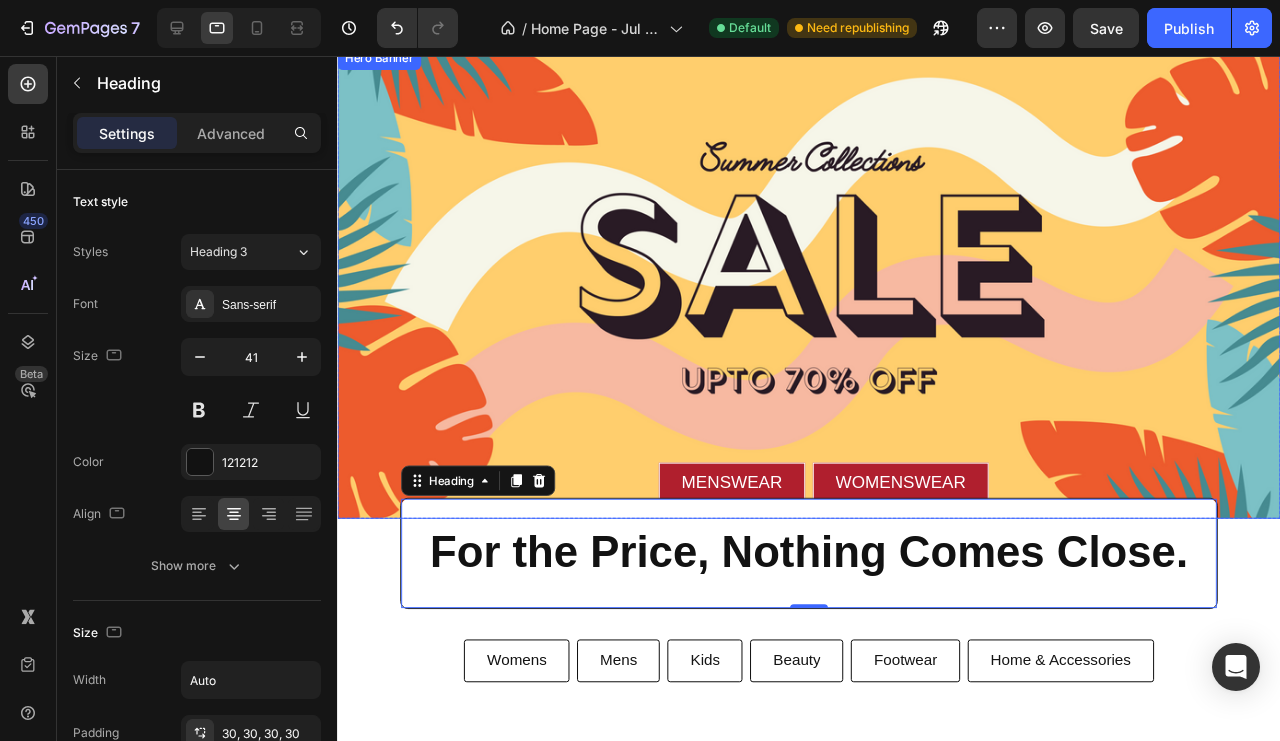 scroll, scrollTop: 116, scrollLeft: 0, axis: vertical 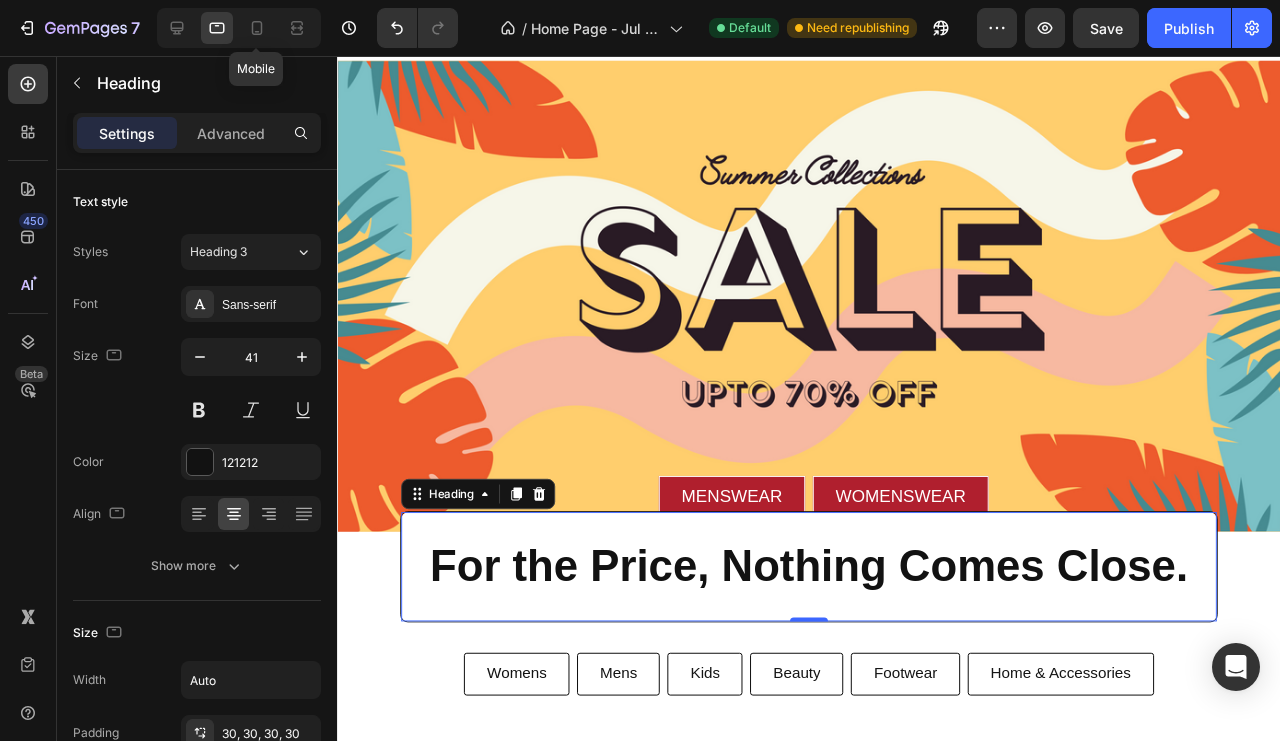 click 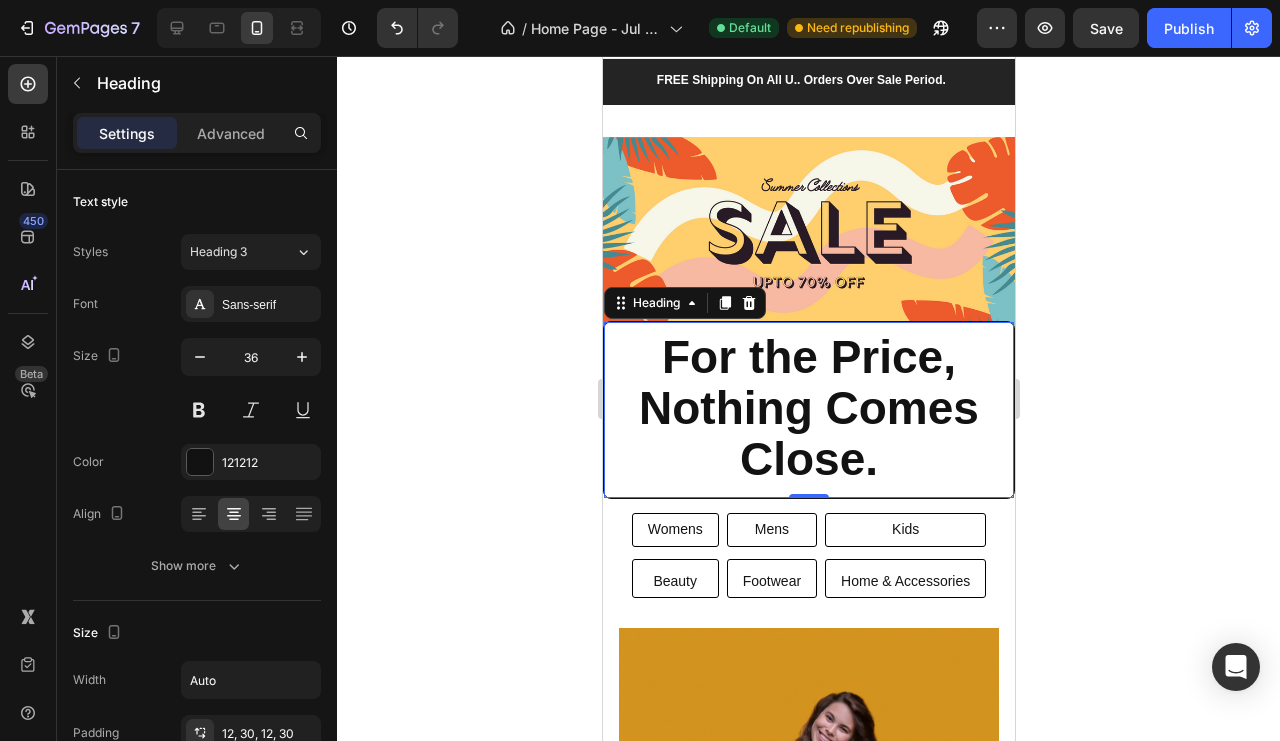 scroll, scrollTop: 26, scrollLeft: 0, axis: vertical 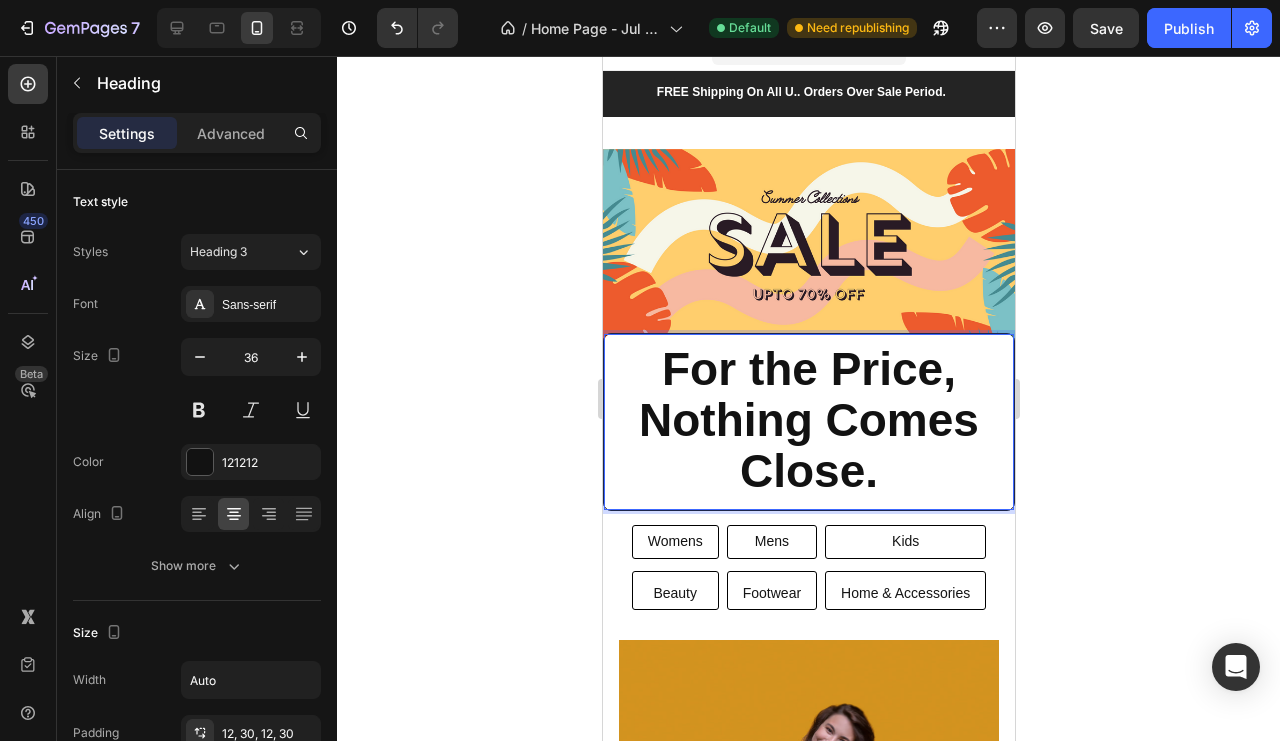 click on "For the Price, Nothing Comes Close." at bounding box center (808, 420) 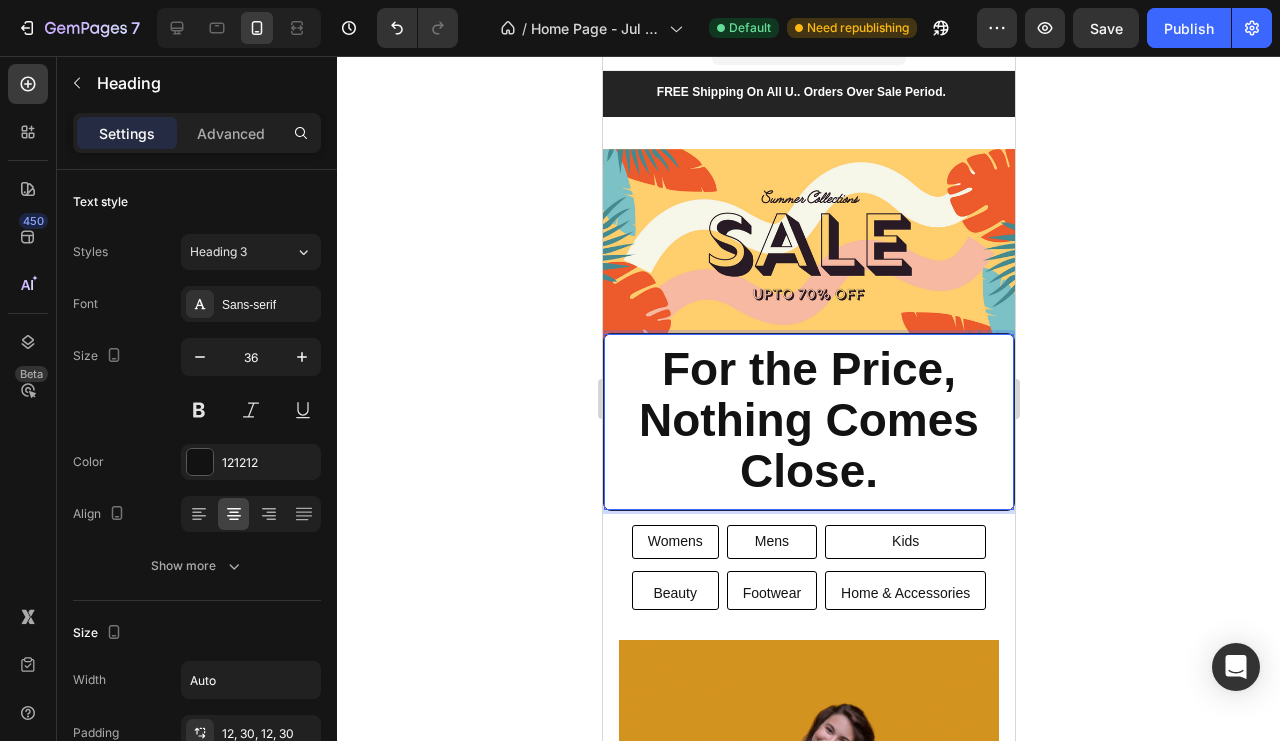 click on "For the Price, Nothing Comes Close." at bounding box center (808, 420) 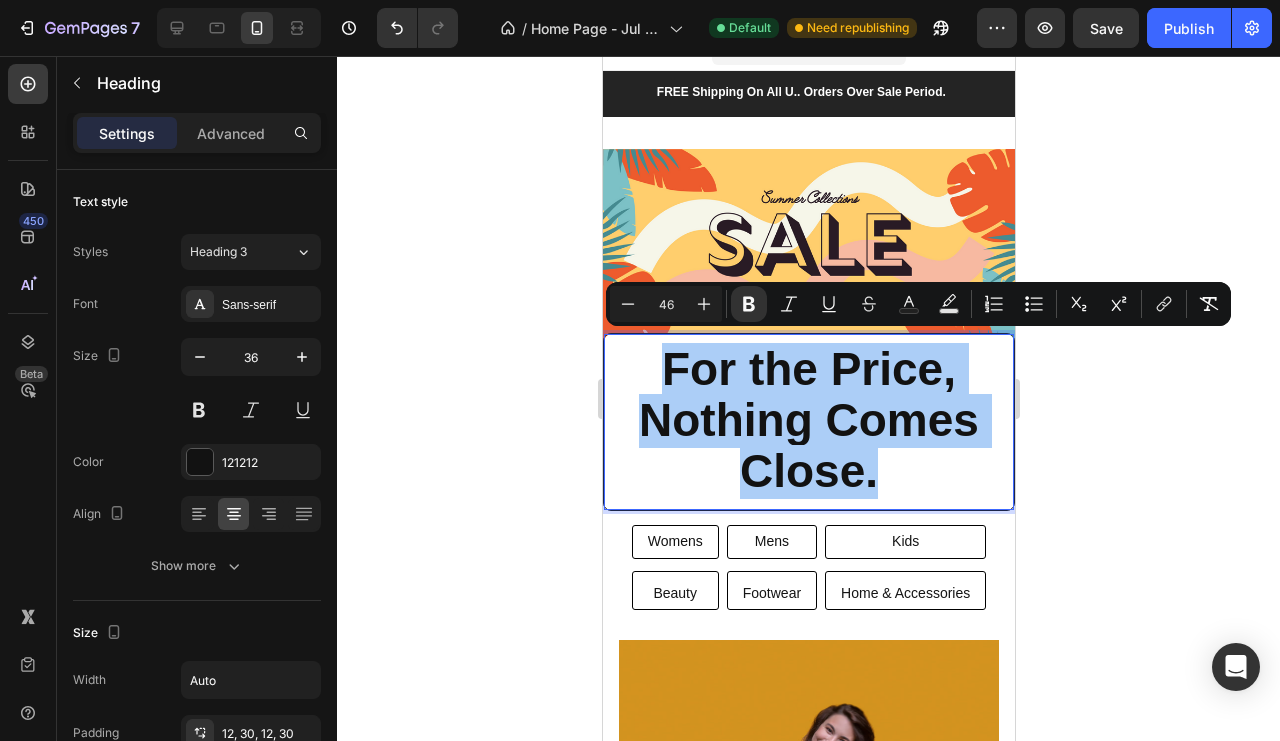 click 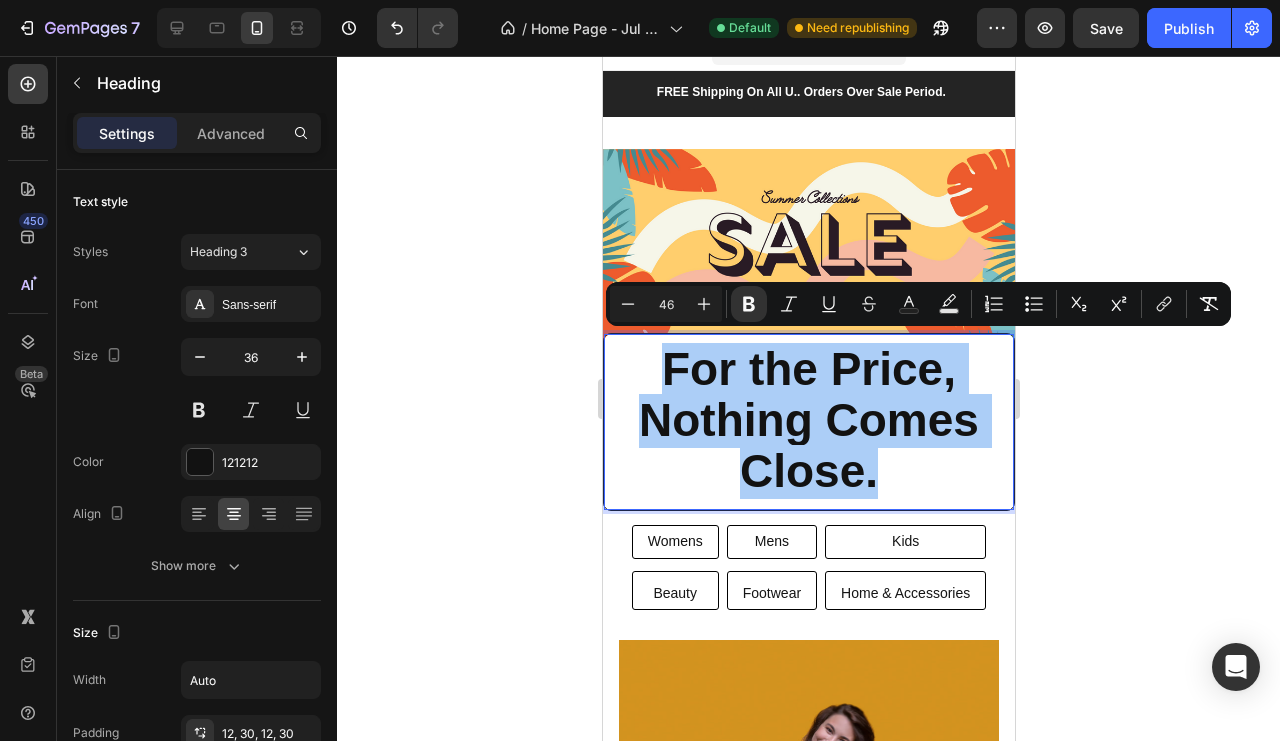 click 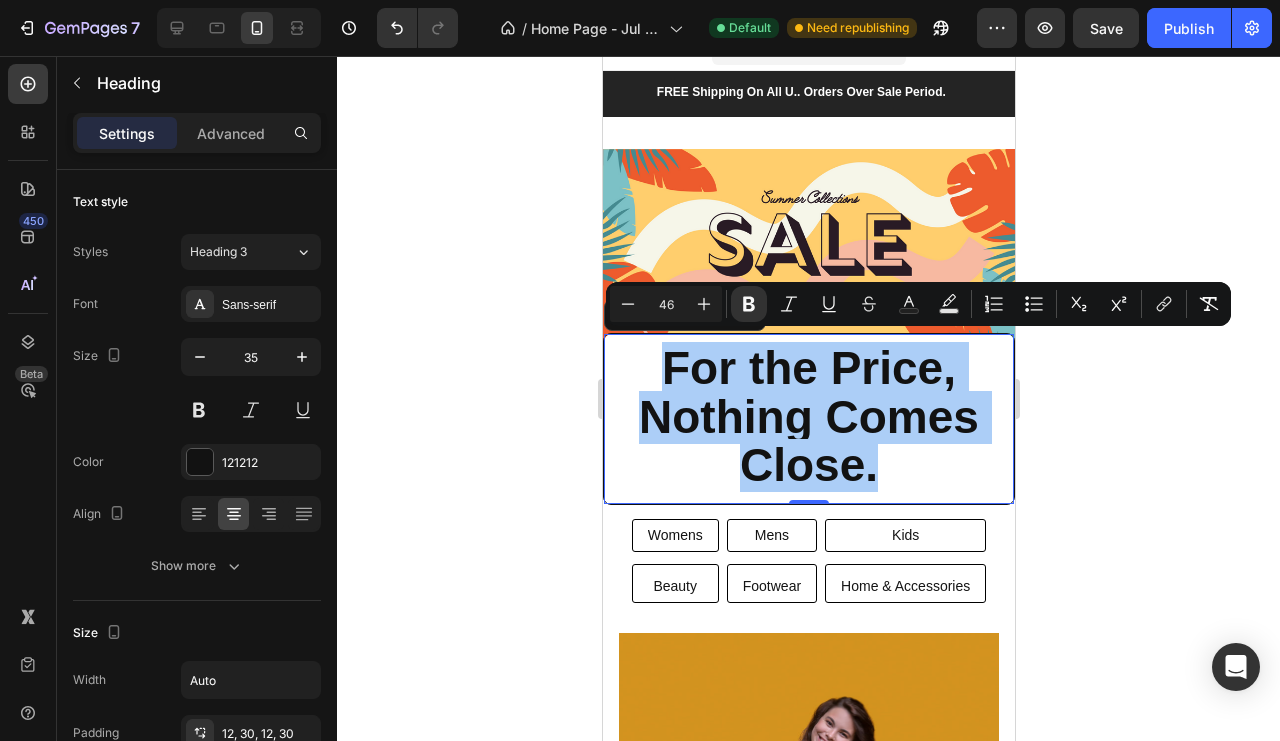click 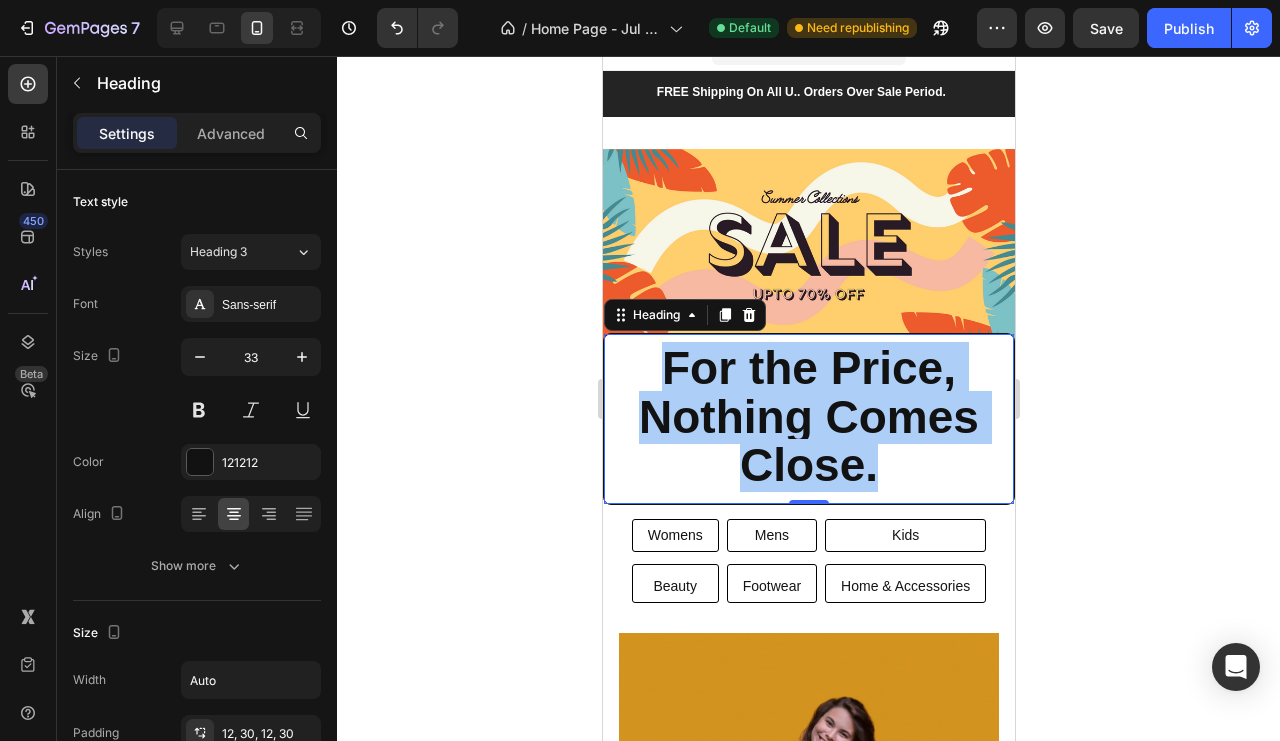click 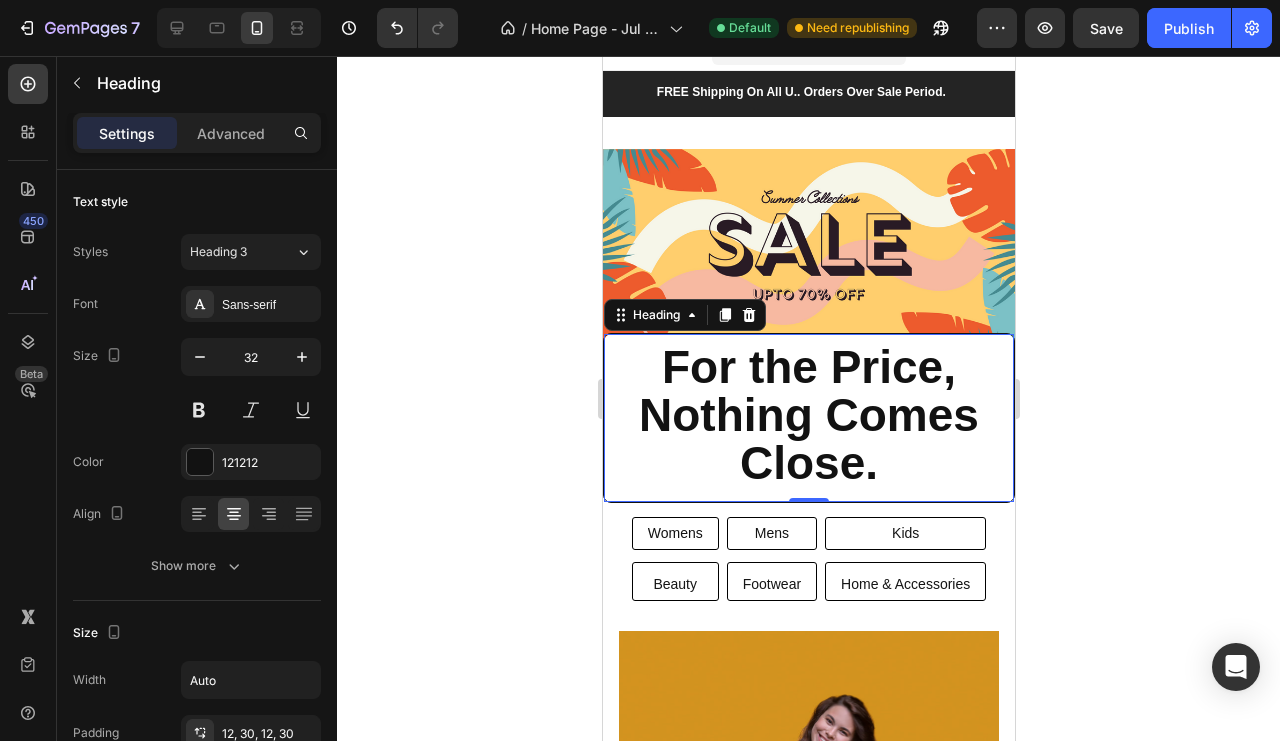 click 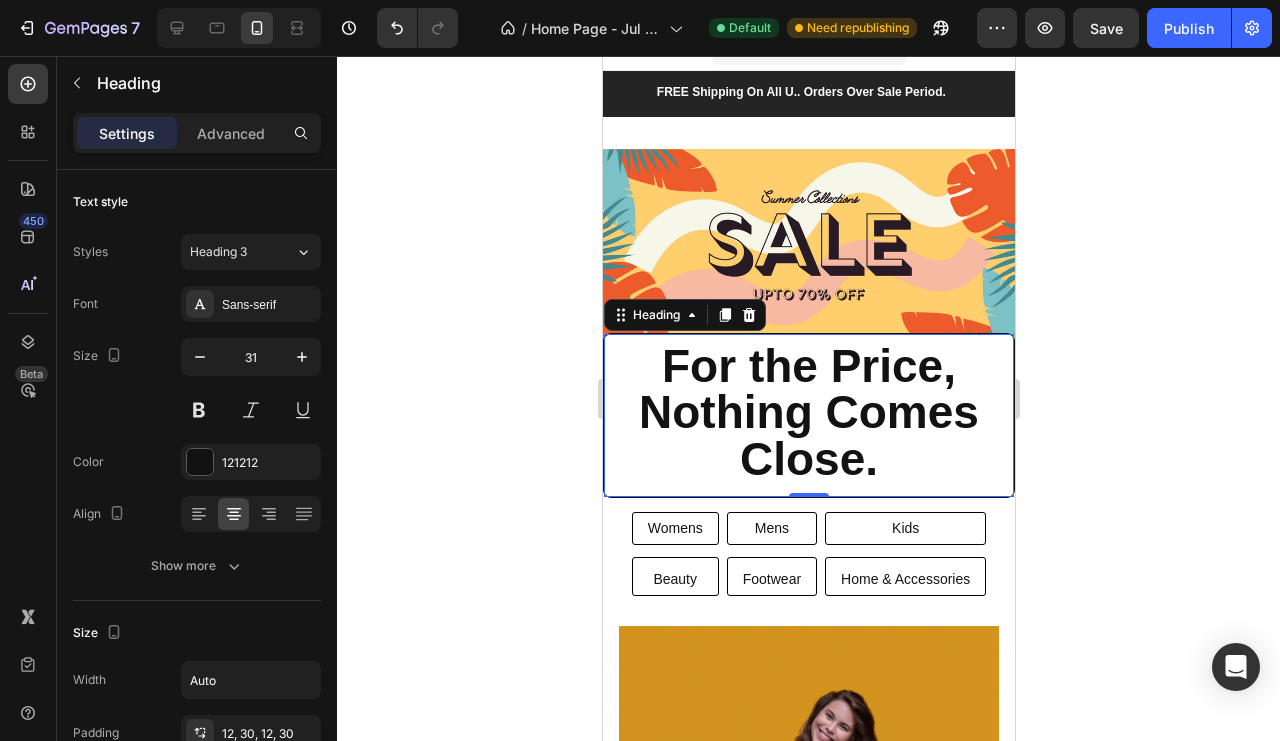 click 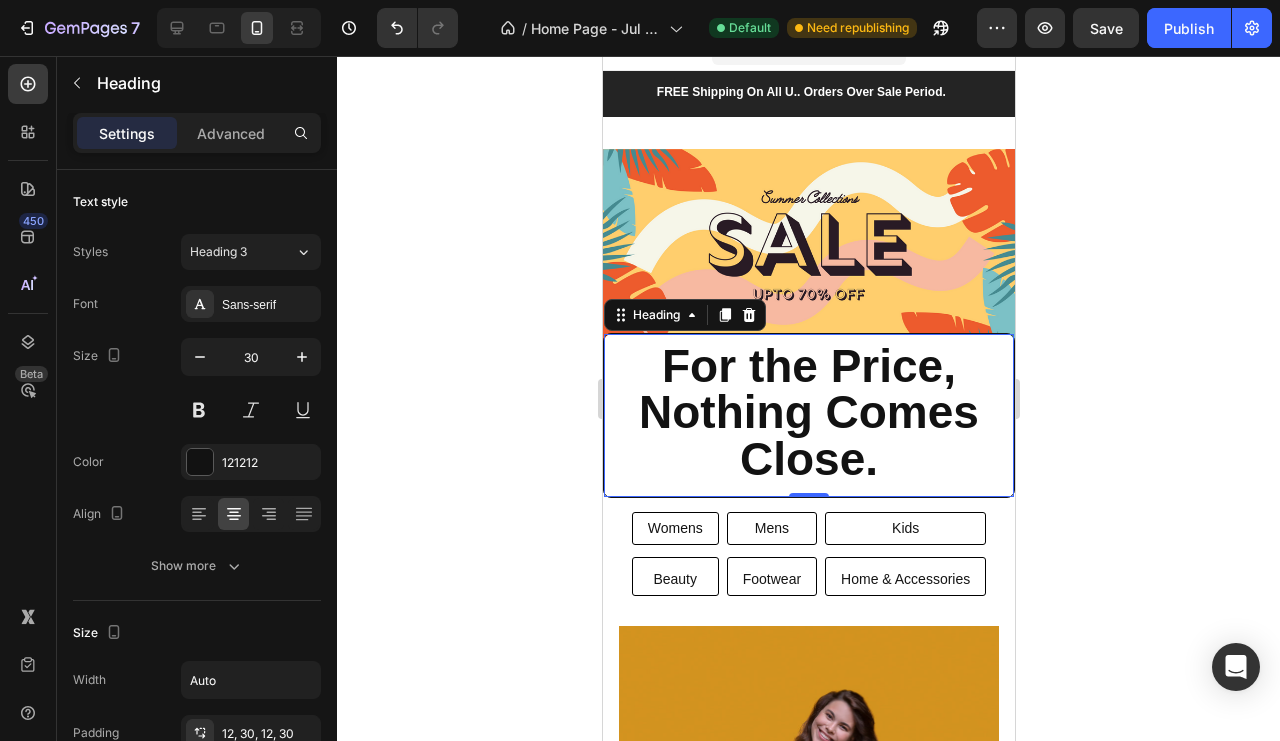 click 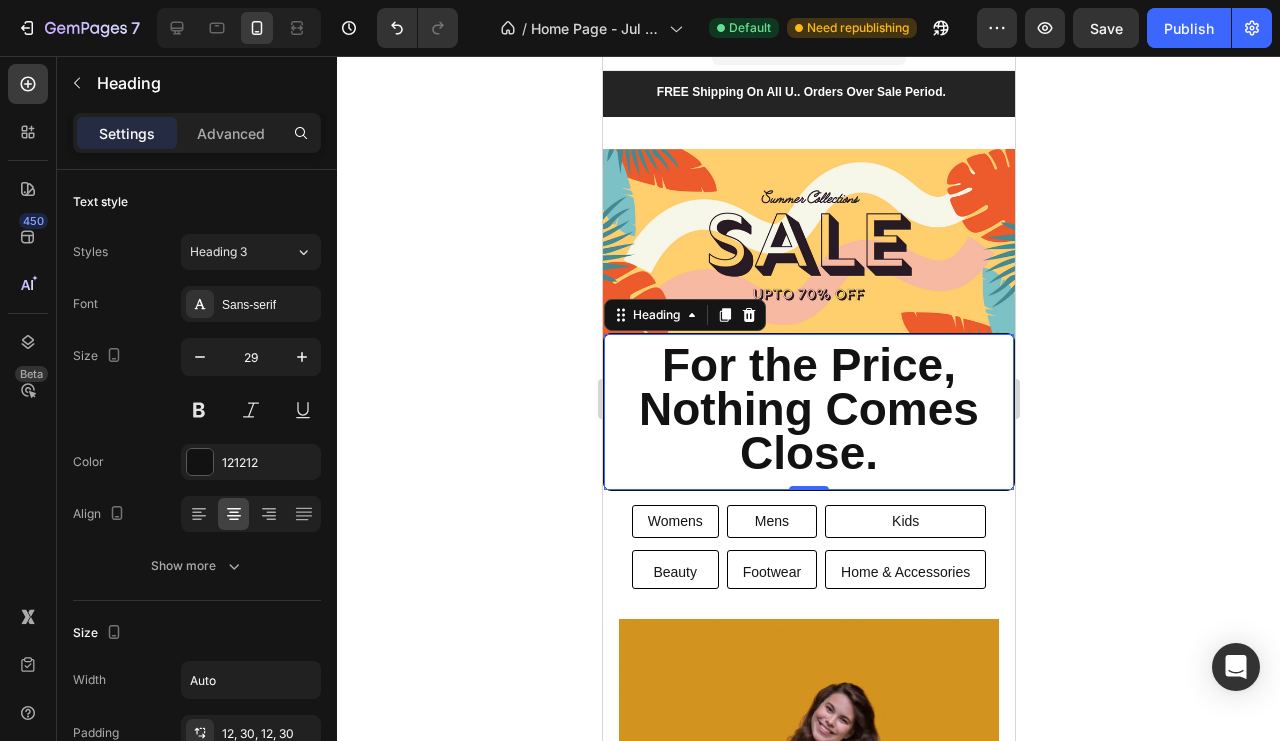 click 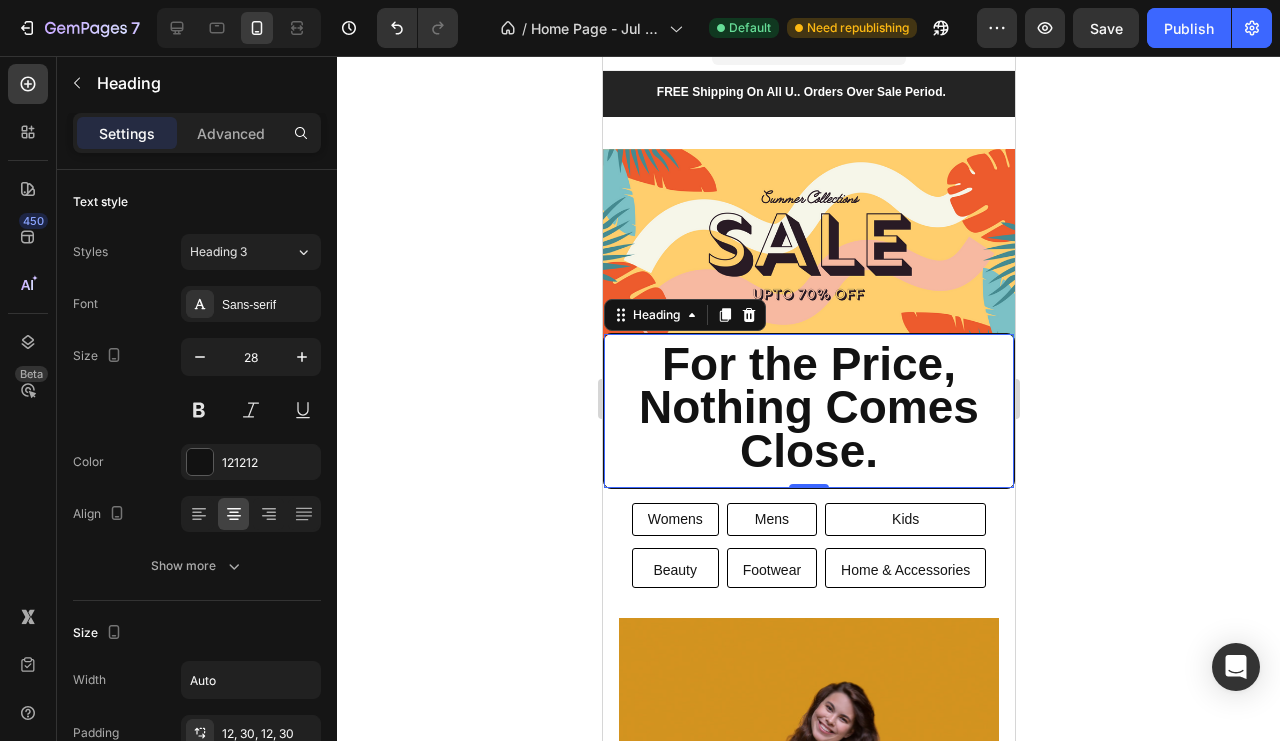 click 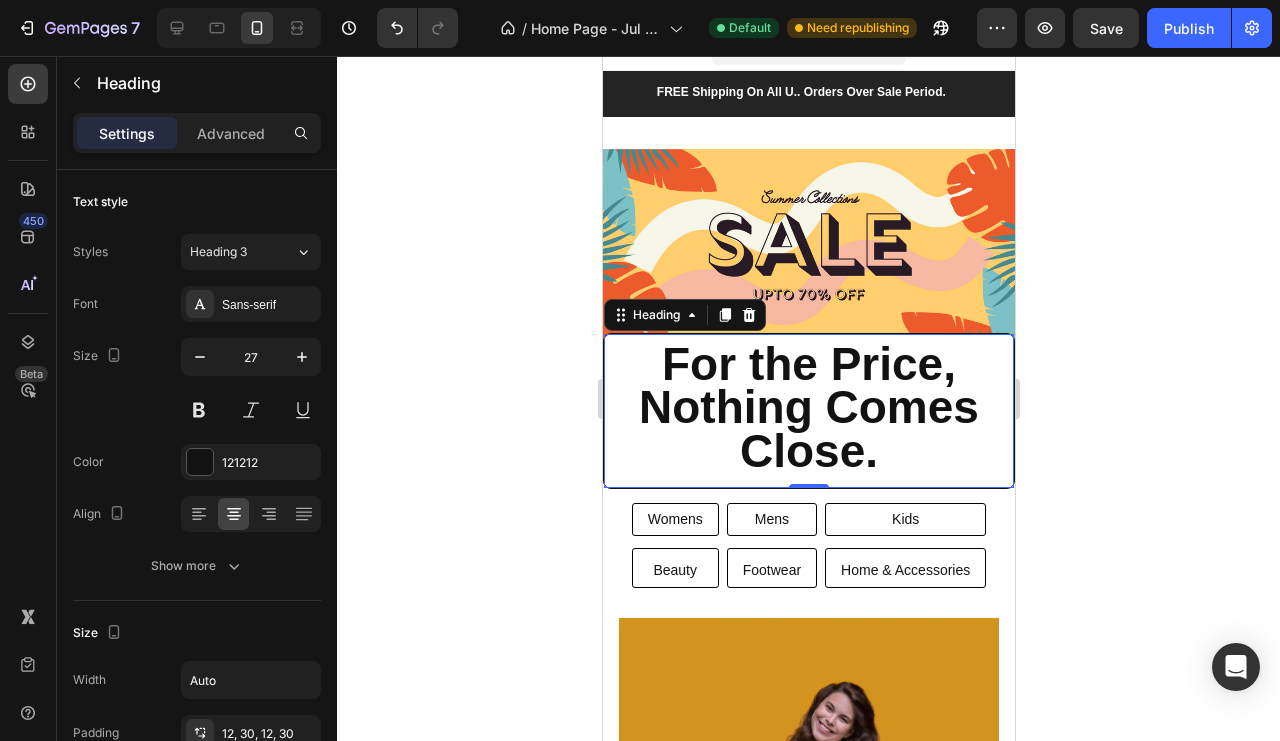 click 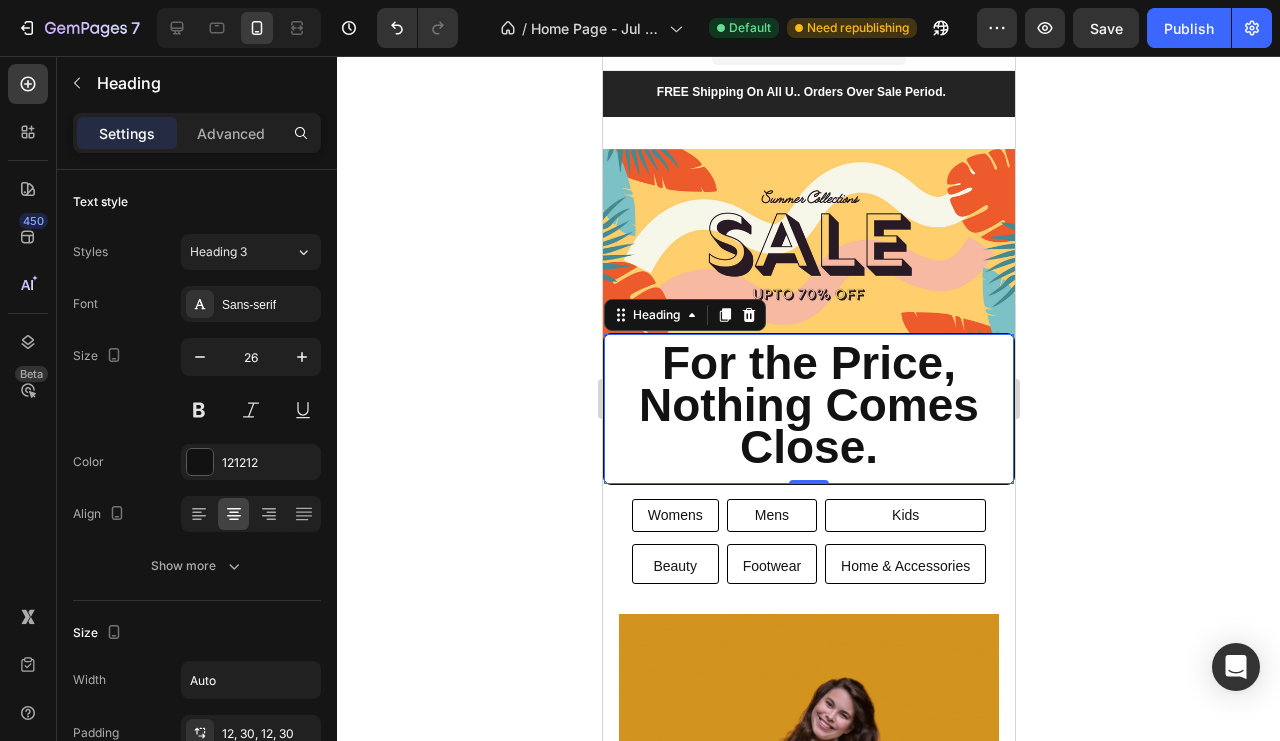 click 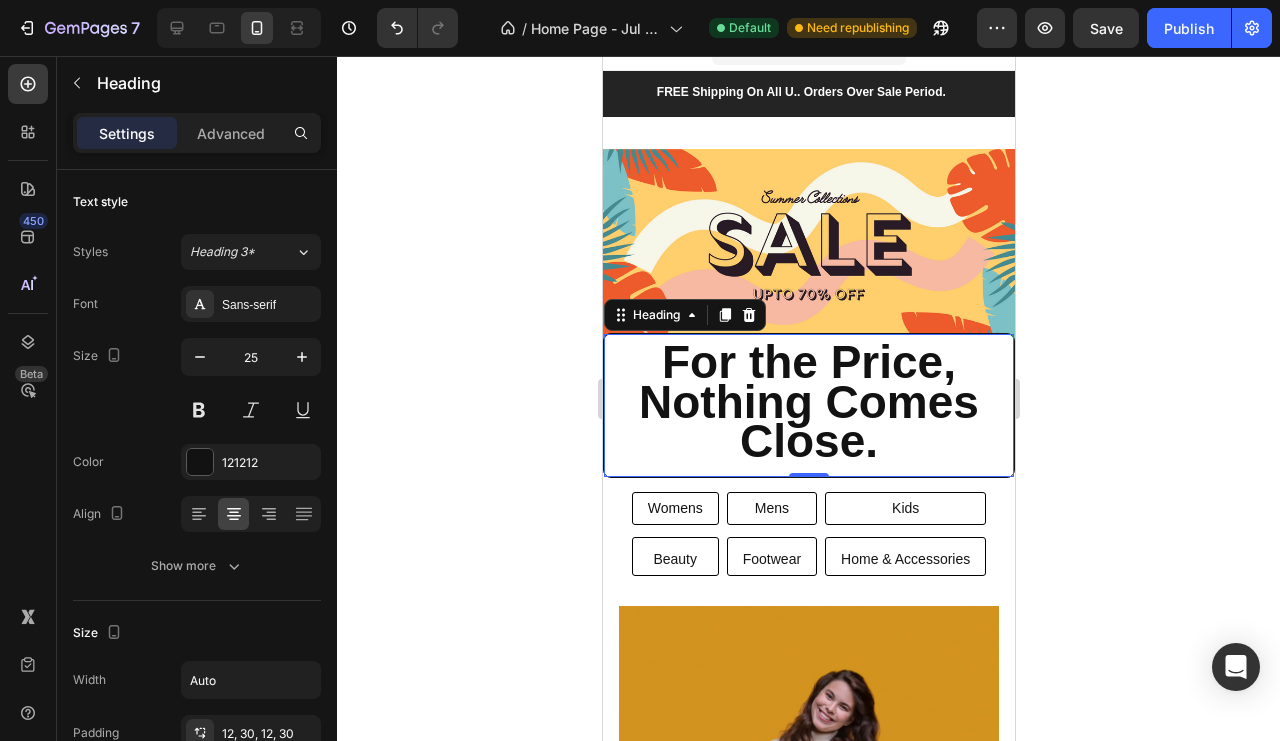 click on "Heading 3*" at bounding box center [242, 252] 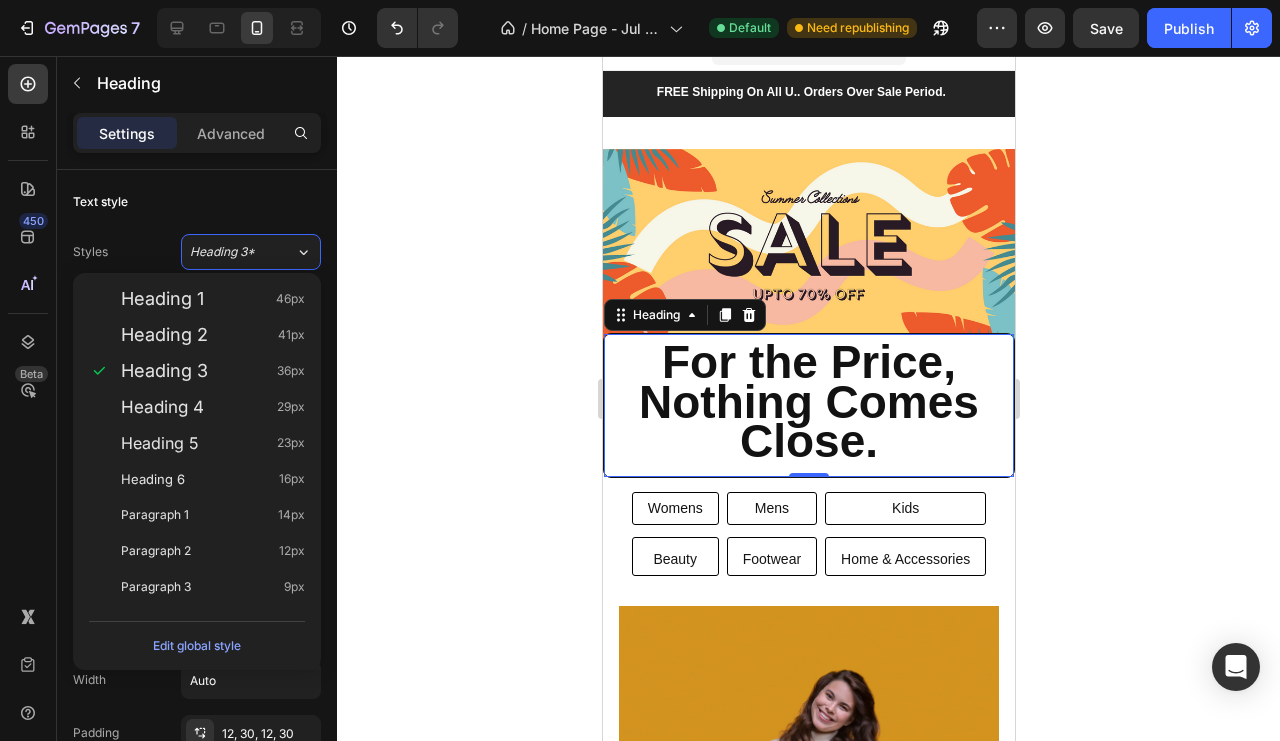 click 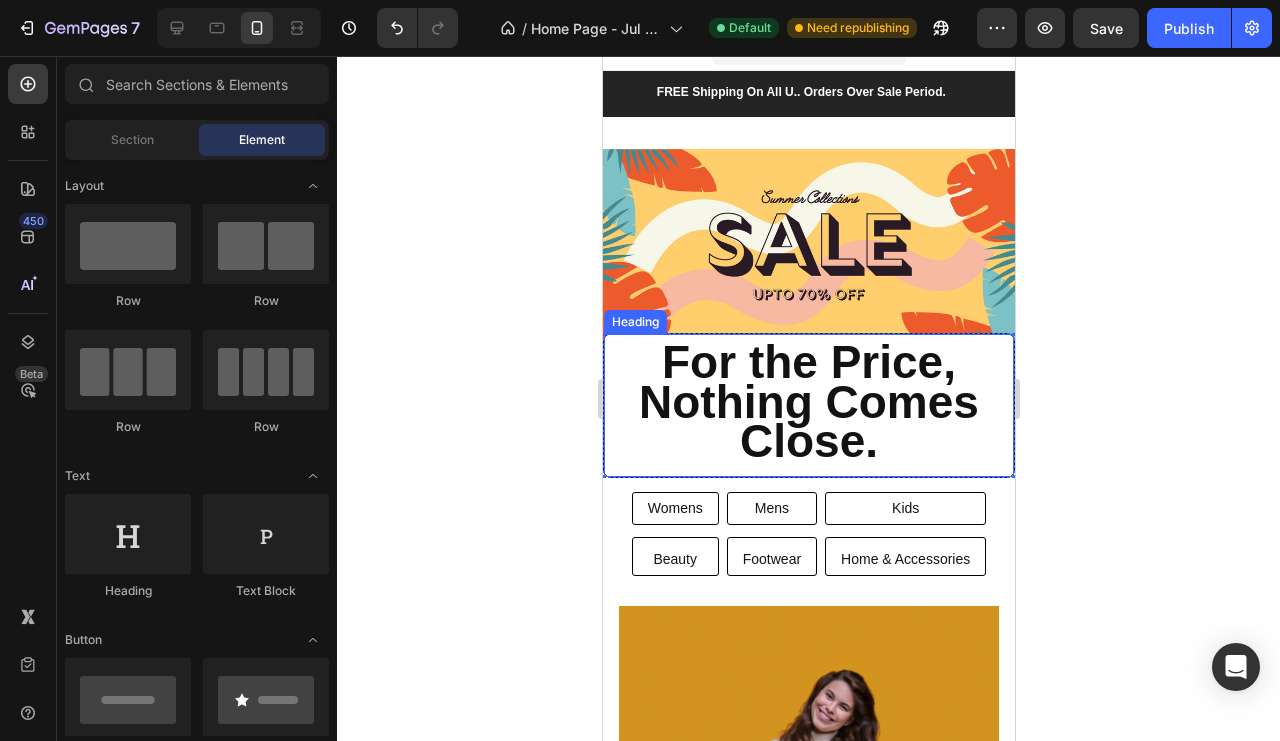 click on "For the Price, Nothing Comes Close." at bounding box center [808, 401] 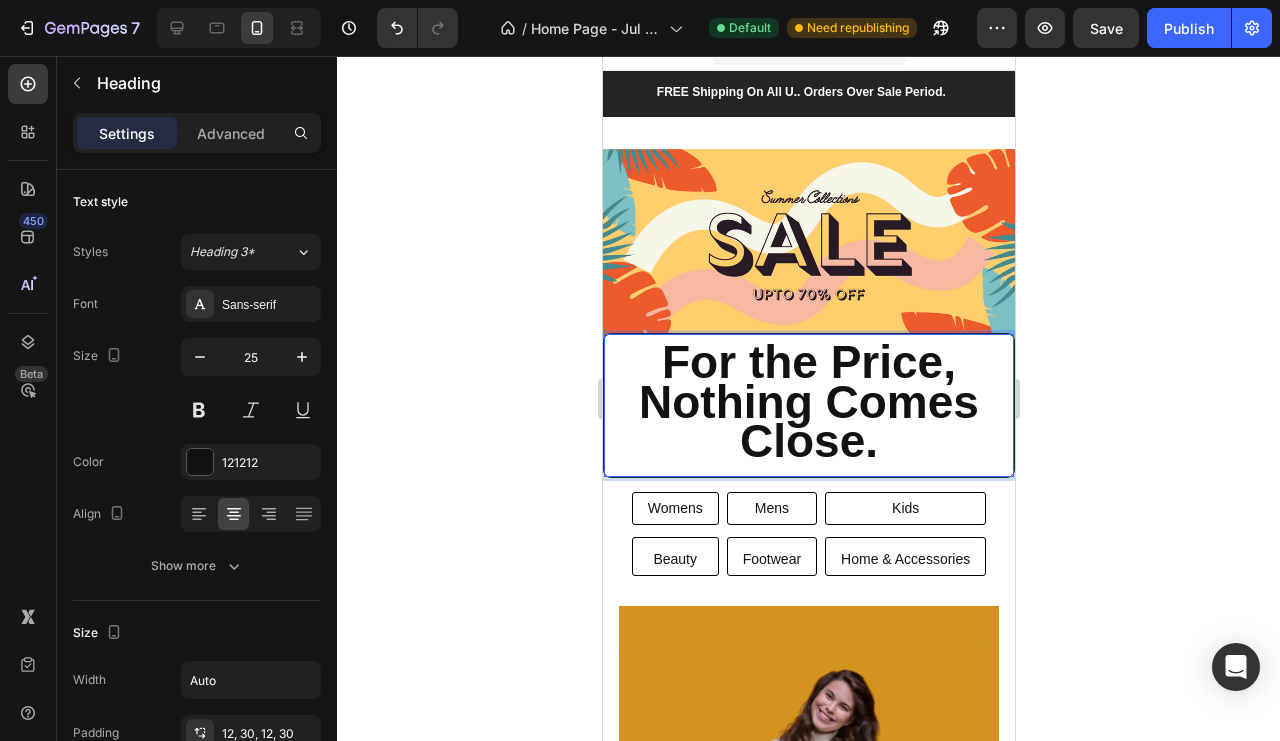 click on "For the Price, Nothing Comes Close." at bounding box center (808, 401) 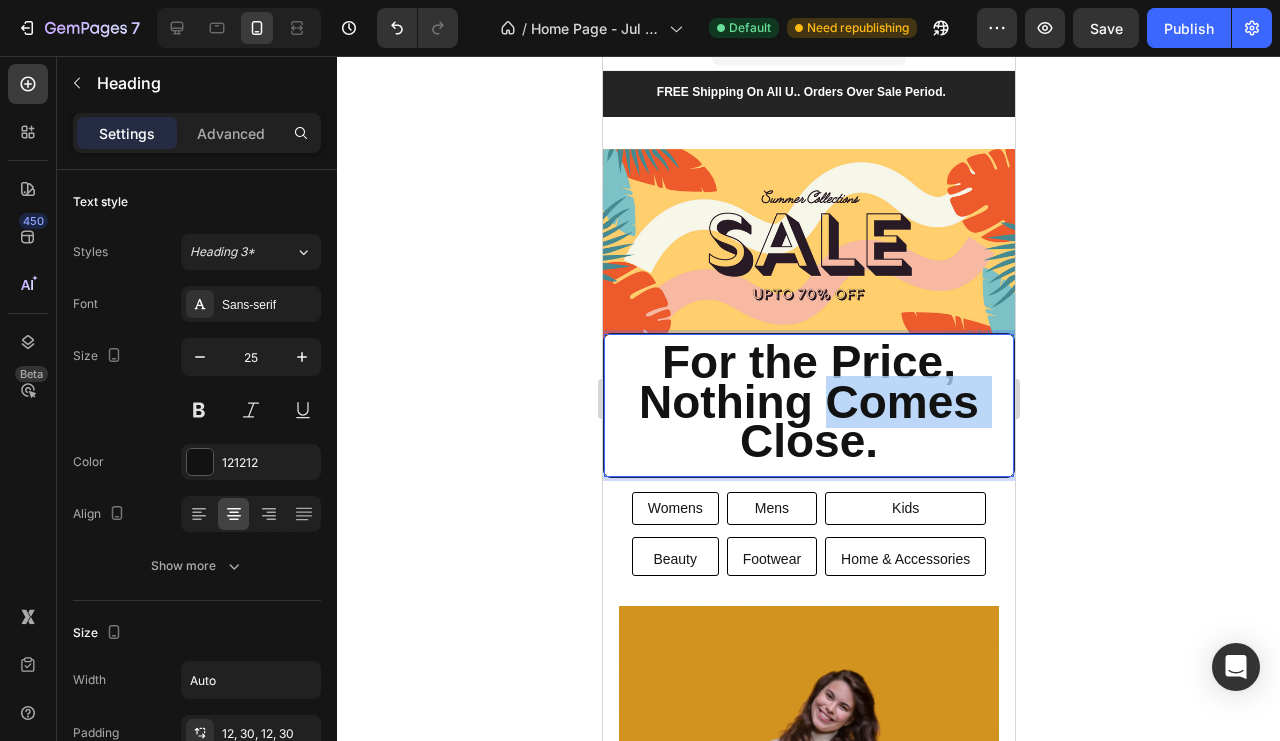 click on "For the Price, Nothing Comes Close." at bounding box center [808, 401] 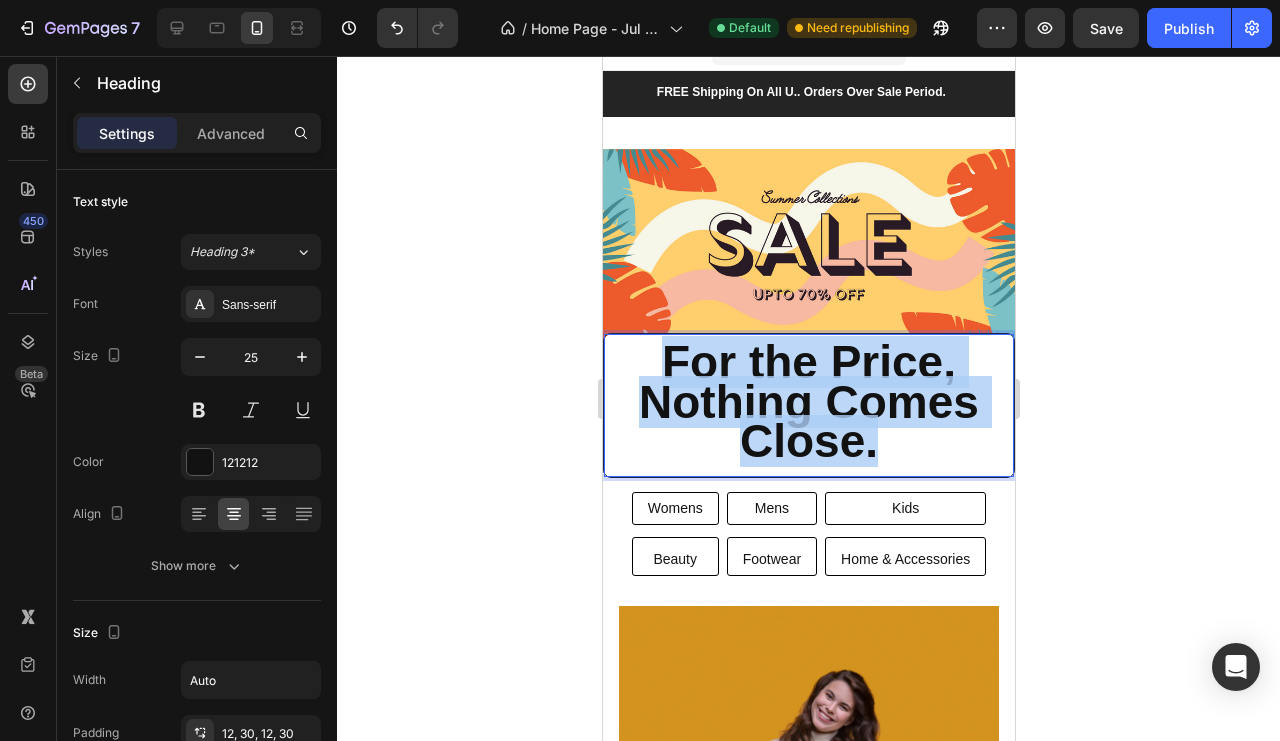 click on "For the Price, Nothing Comes Close." at bounding box center [808, 401] 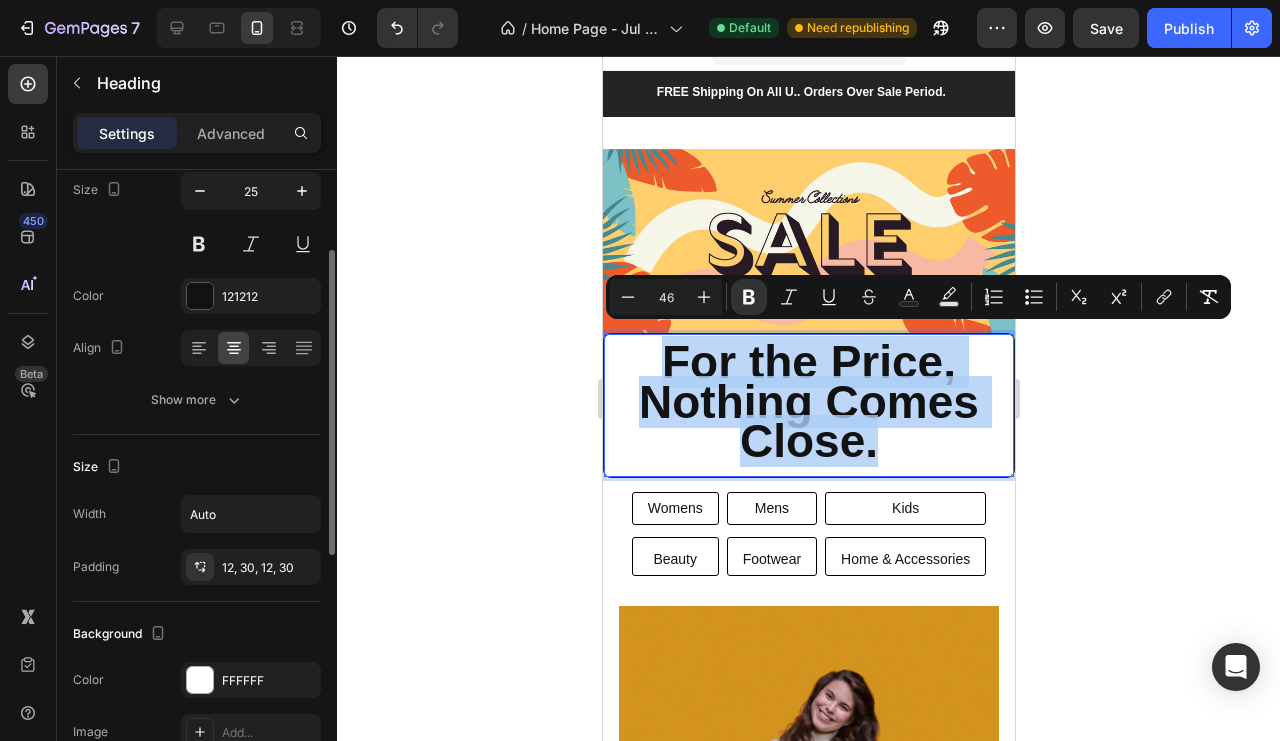 scroll, scrollTop: 0, scrollLeft: 0, axis: both 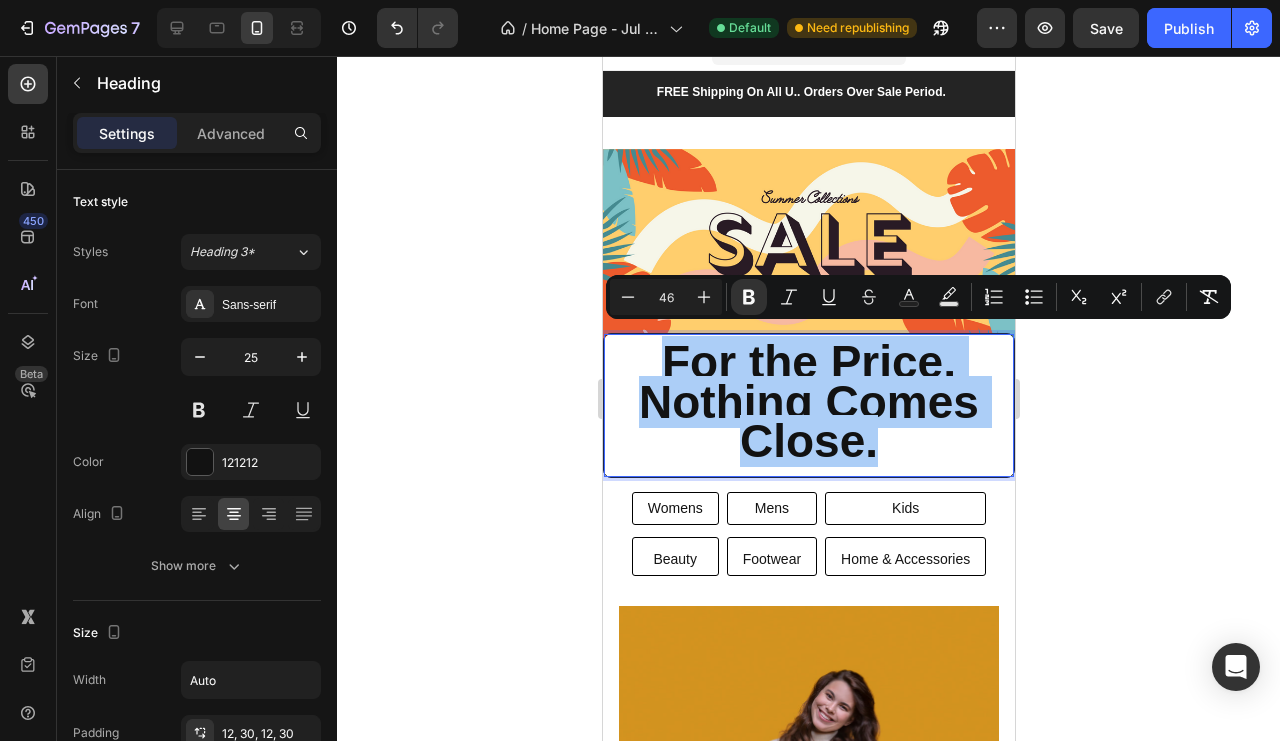 click on "Sans-serif" at bounding box center (269, 305) 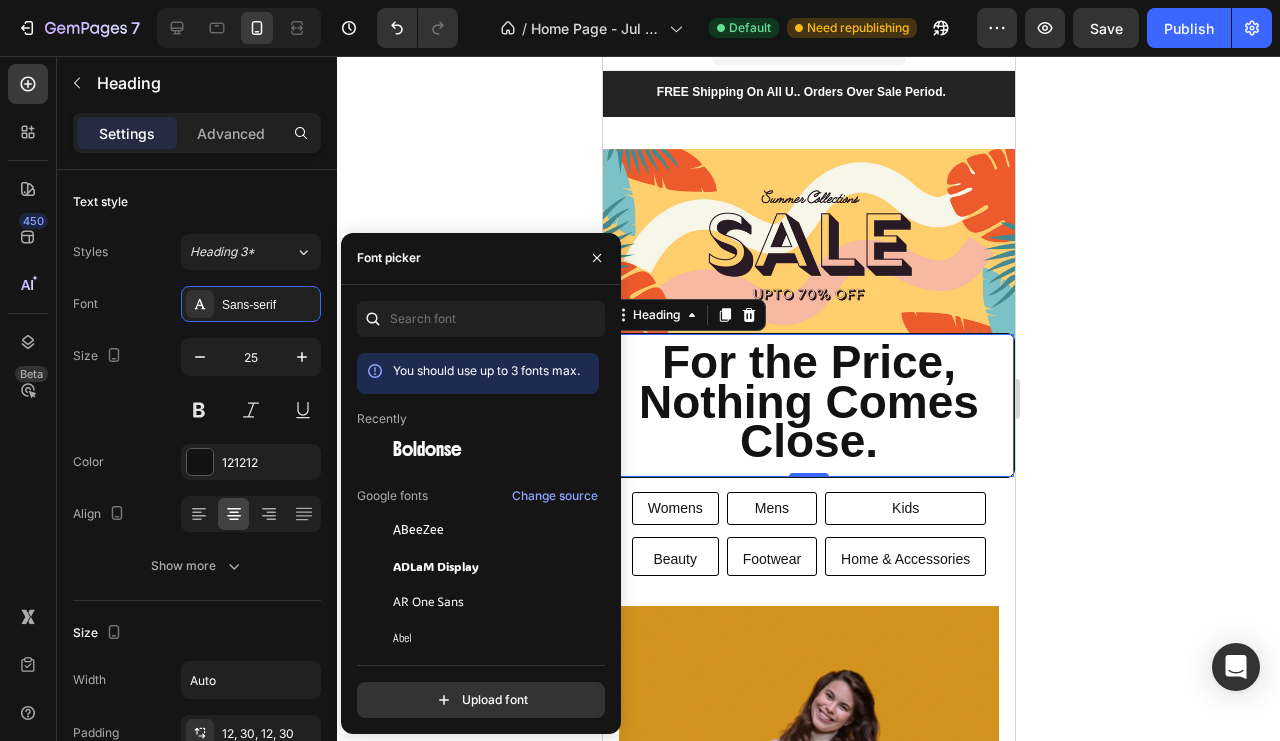 click on "Boldonse" at bounding box center [427, 450] 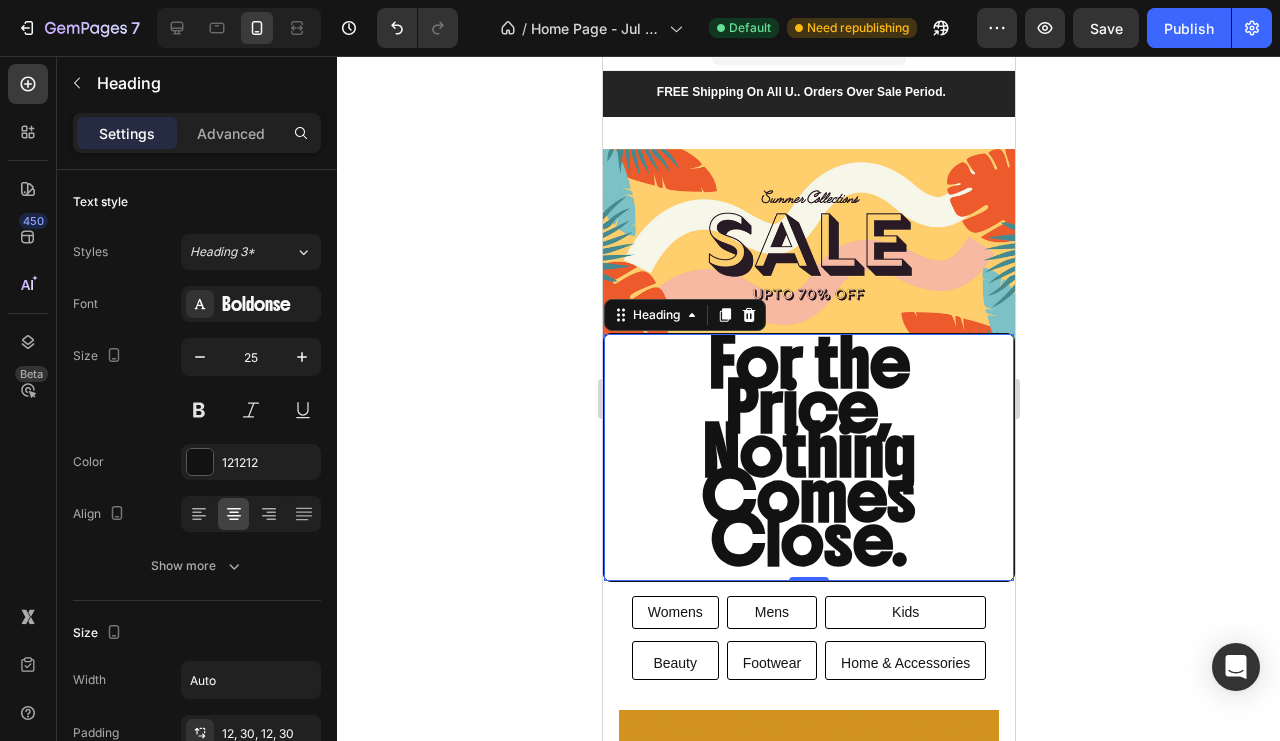 click 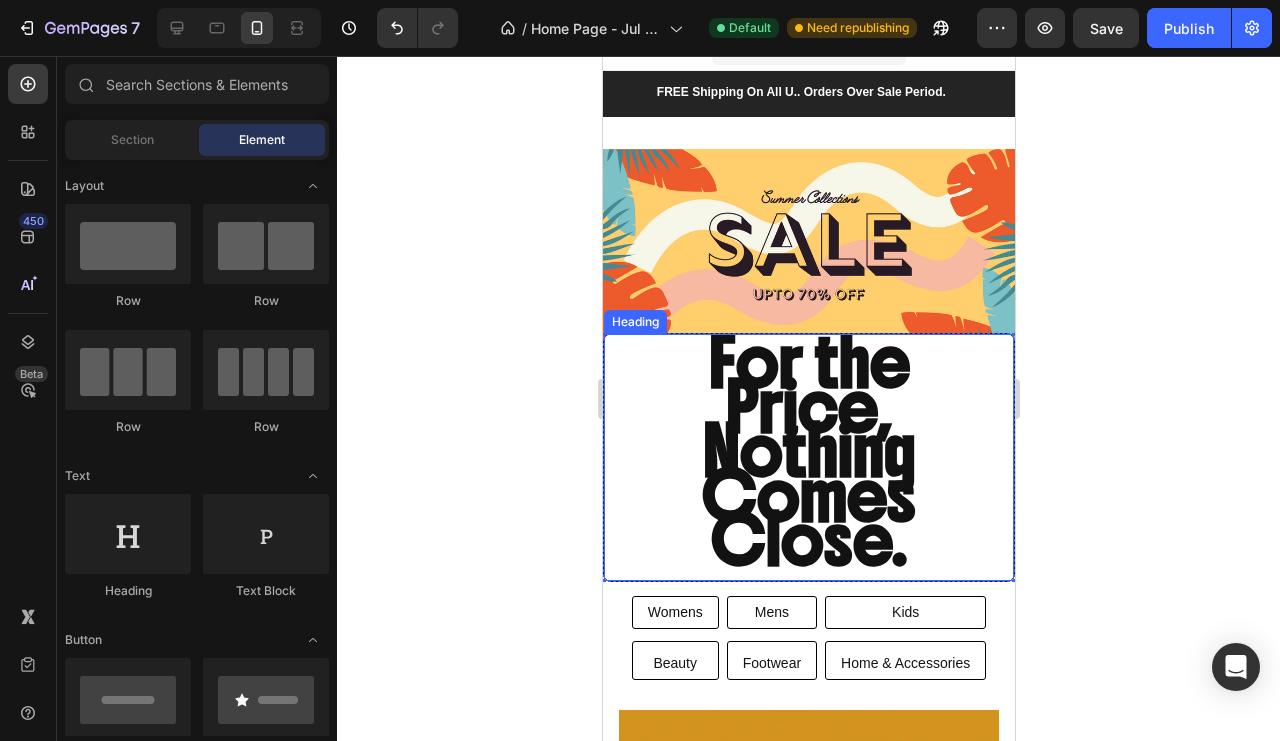 click on "For the Price, Nothing Comes Close." at bounding box center [808, 451] 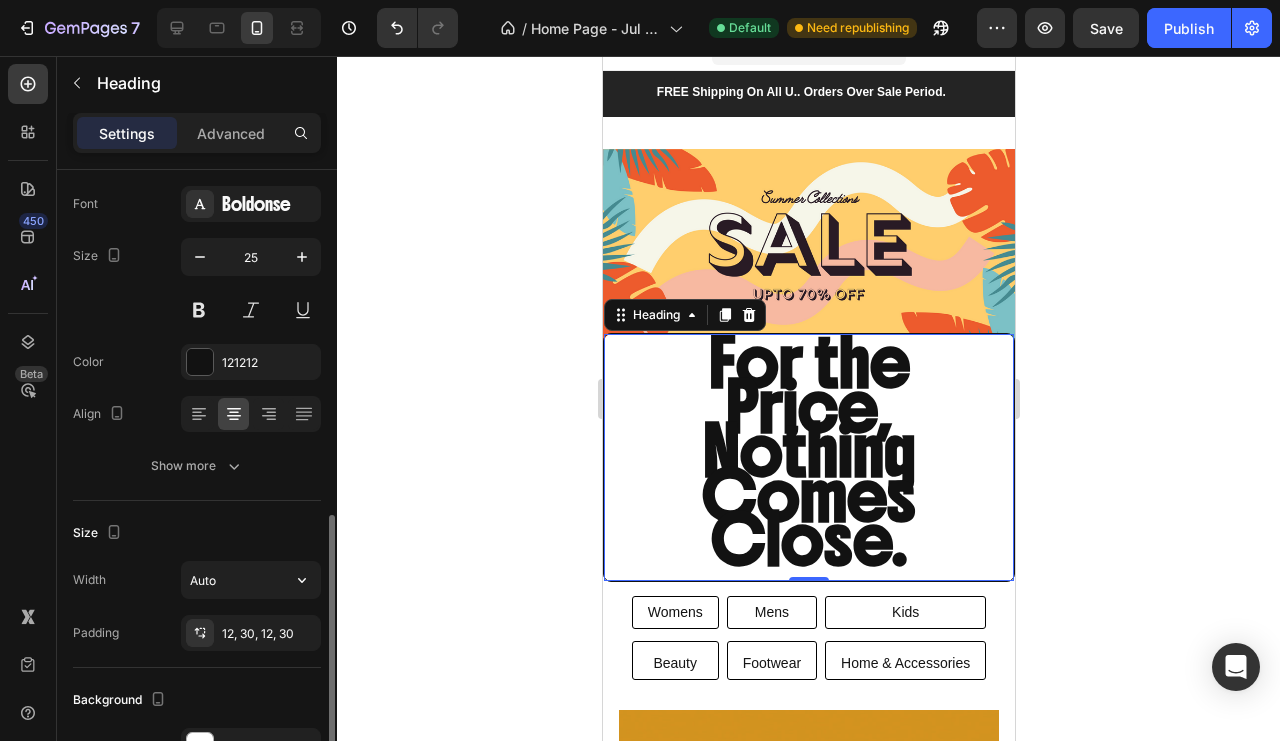 scroll, scrollTop: 300, scrollLeft: 0, axis: vertical 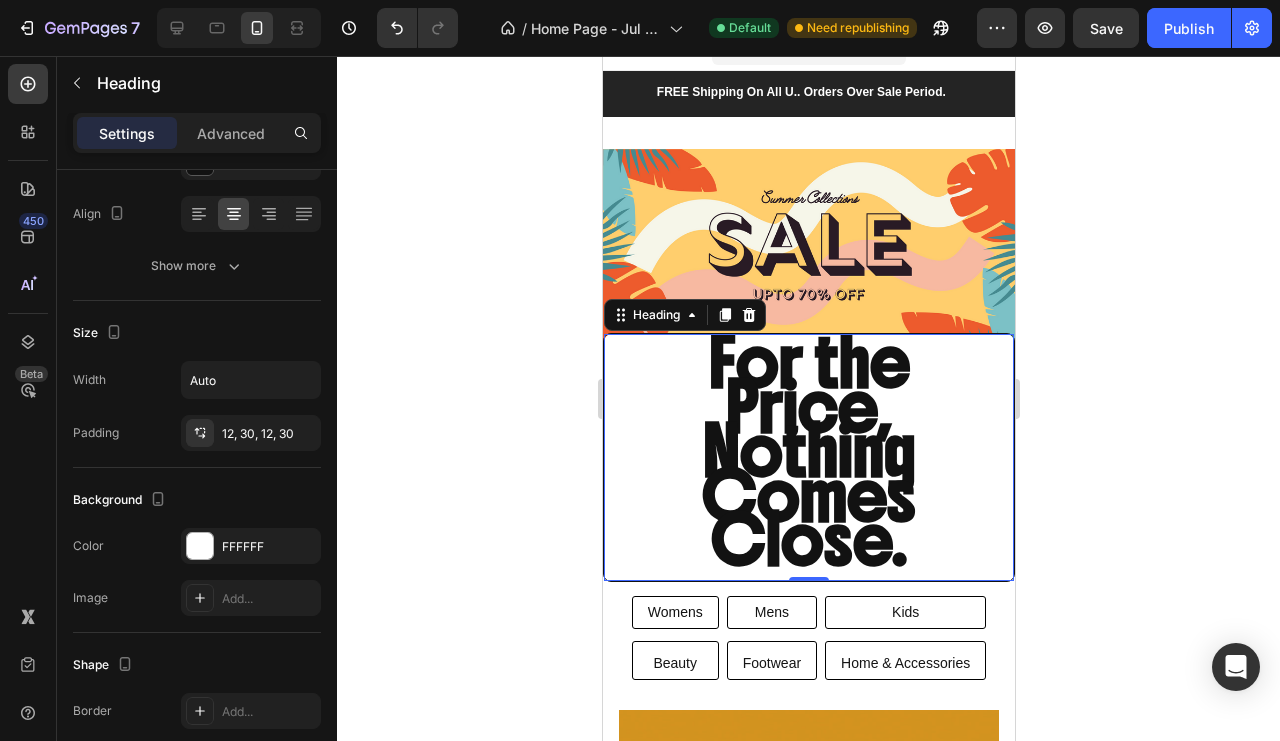 click 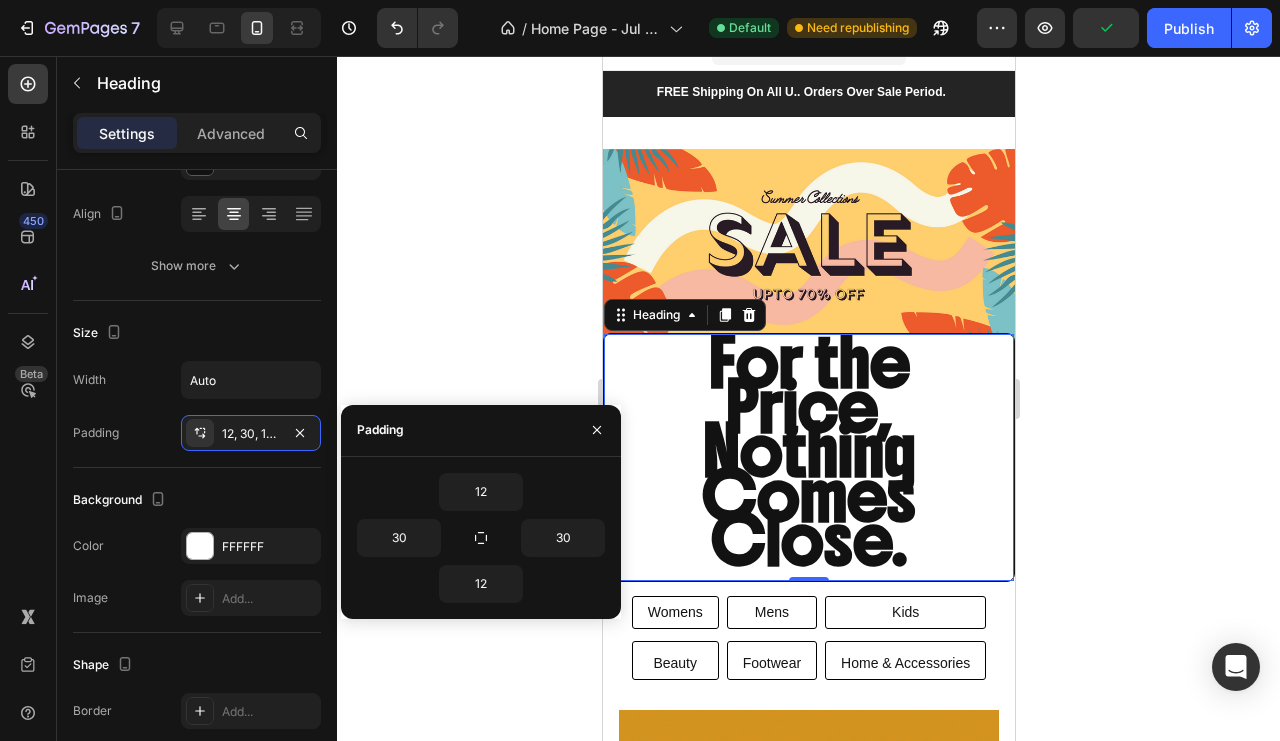 click 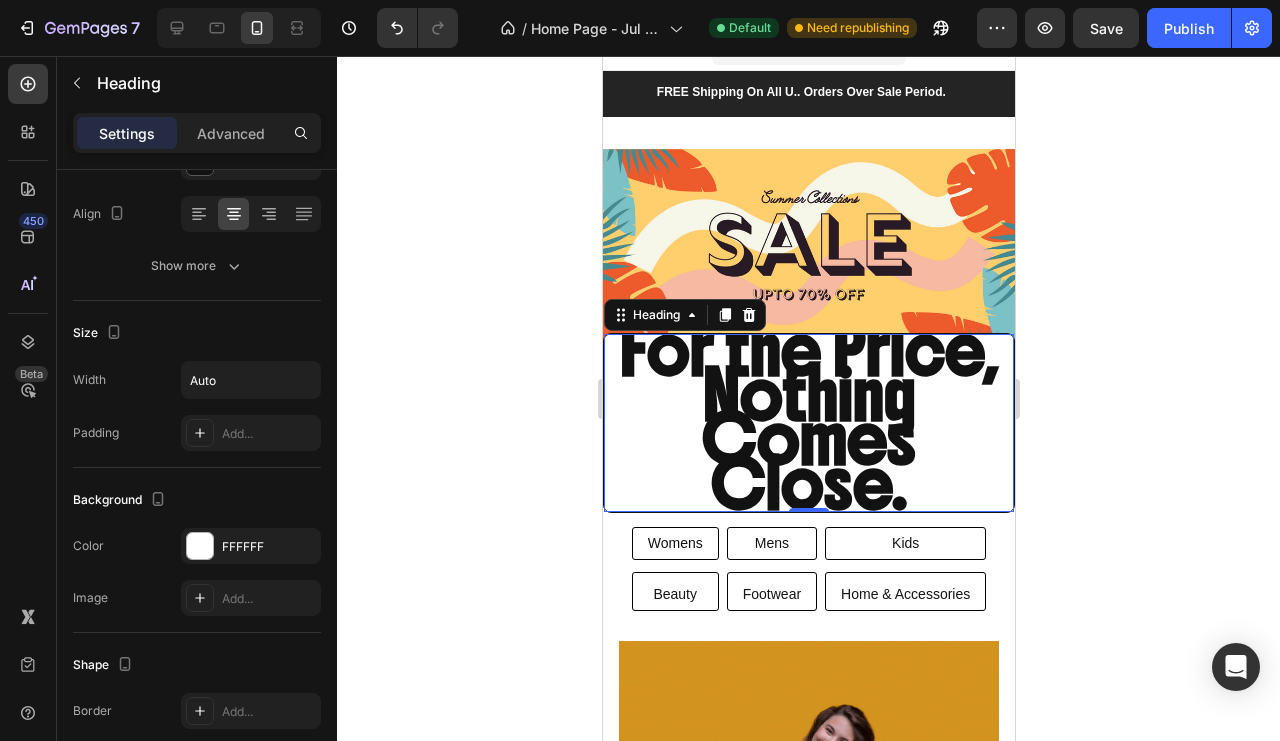 click 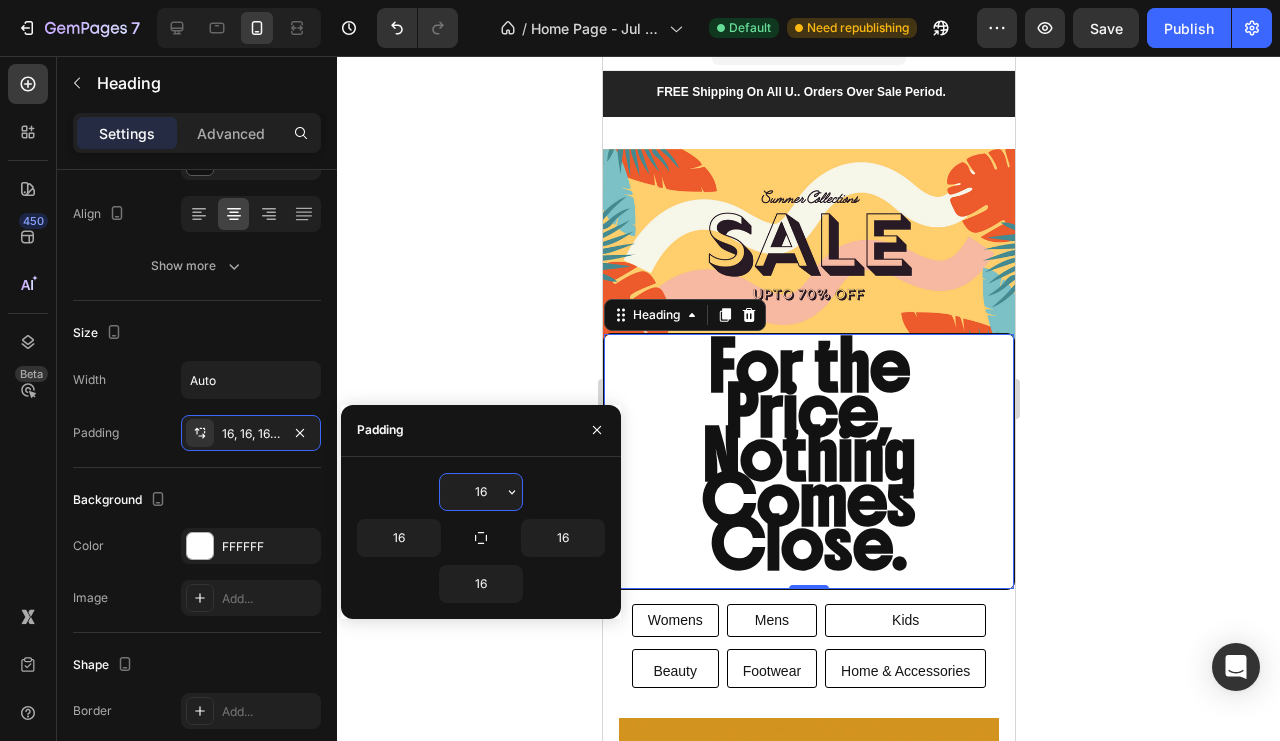 click 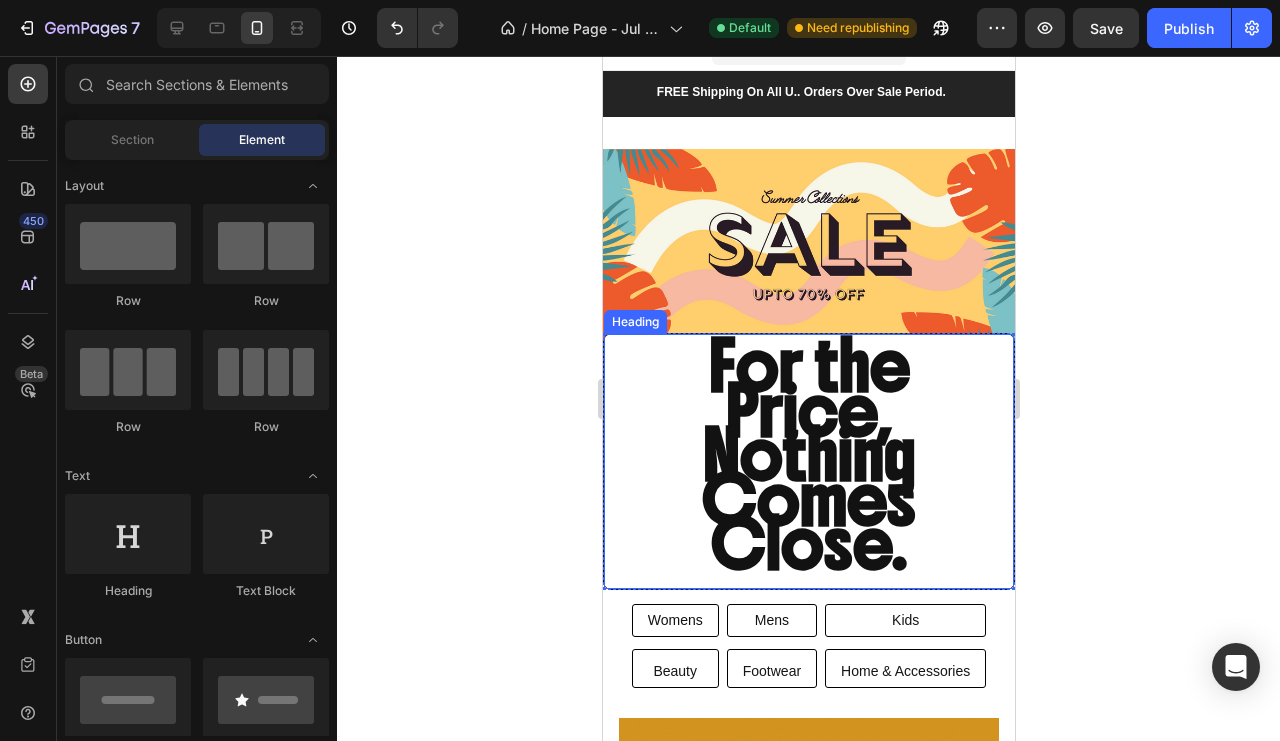click on "For the Price, Nothing Comes Close." at bounding box center [808, 455] 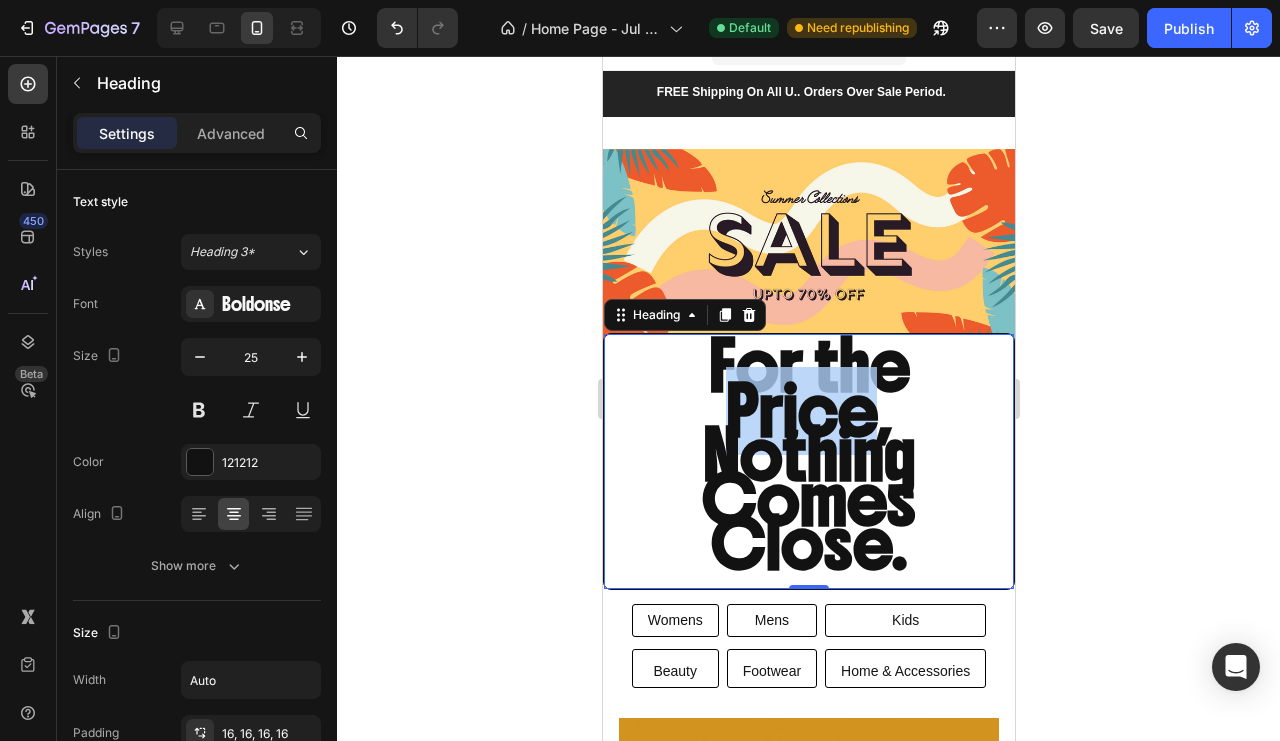 click on "For the Price, Nothing Comes Close." at bounding box center [808, 455] 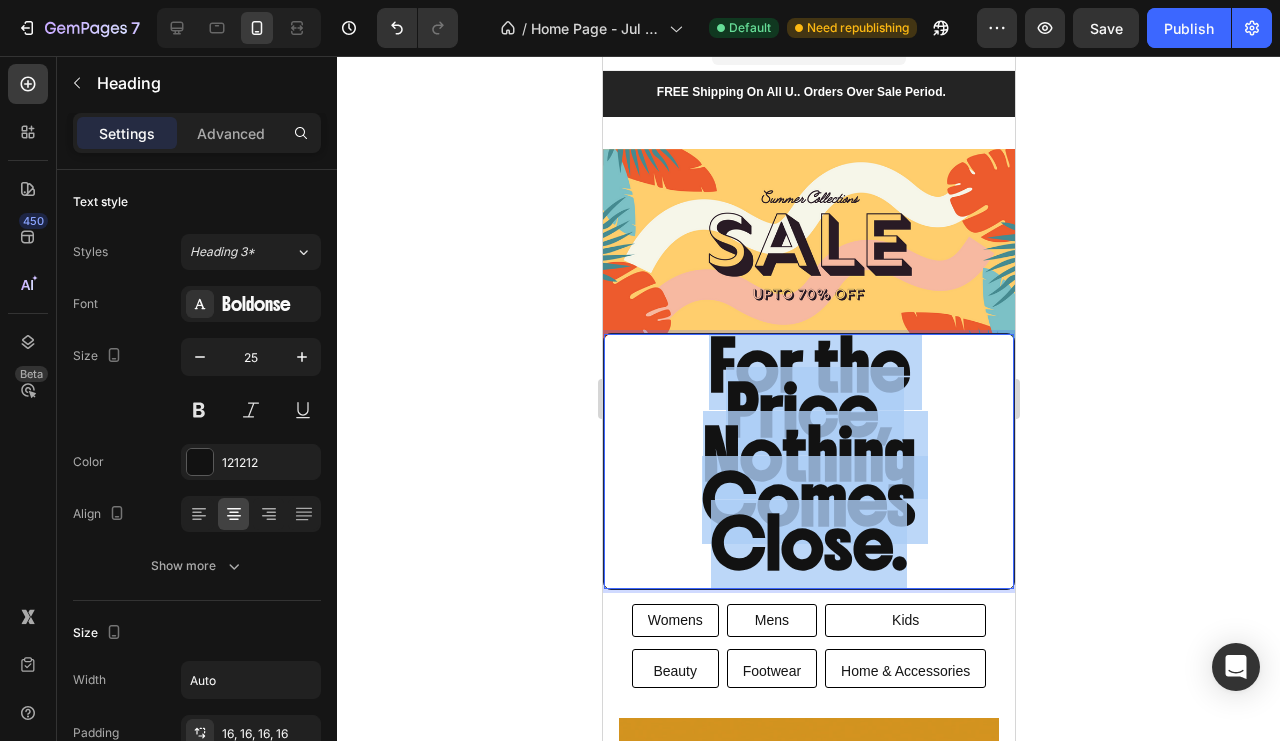 click on "For the Price, Nothing Comes Close." at bounding box center (808, 455) 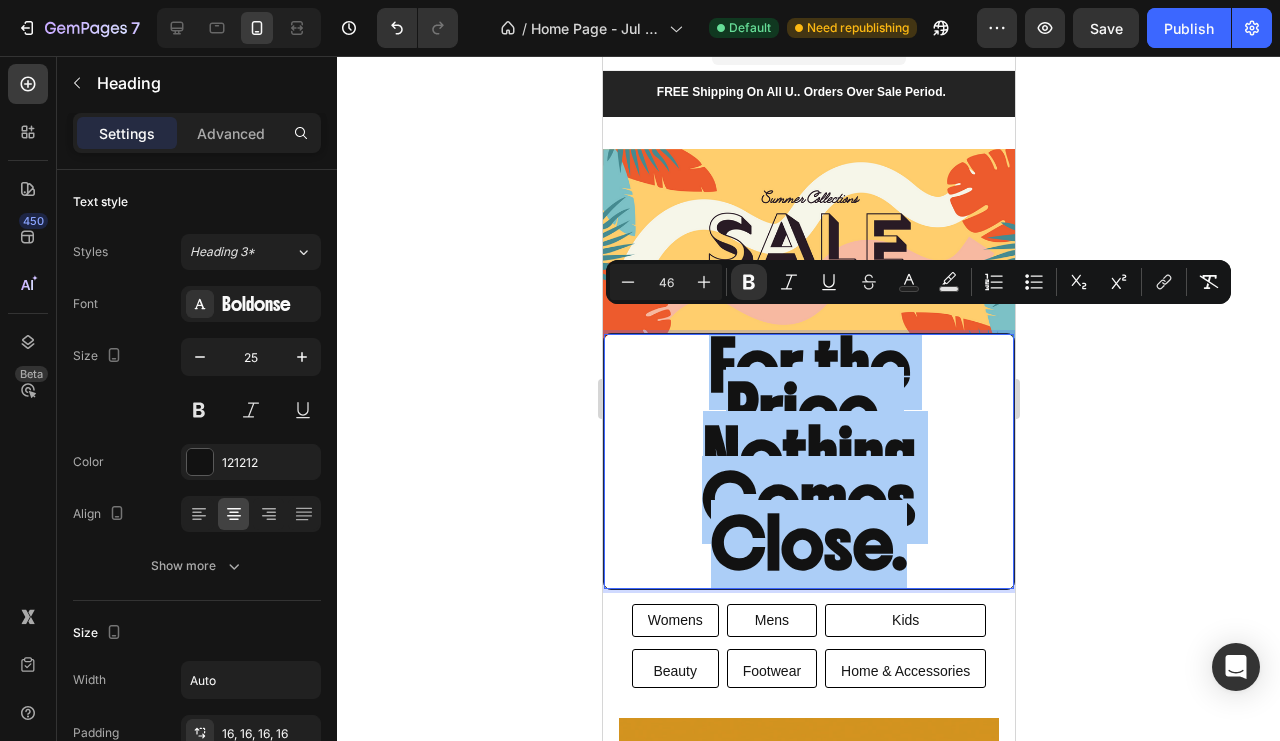 click 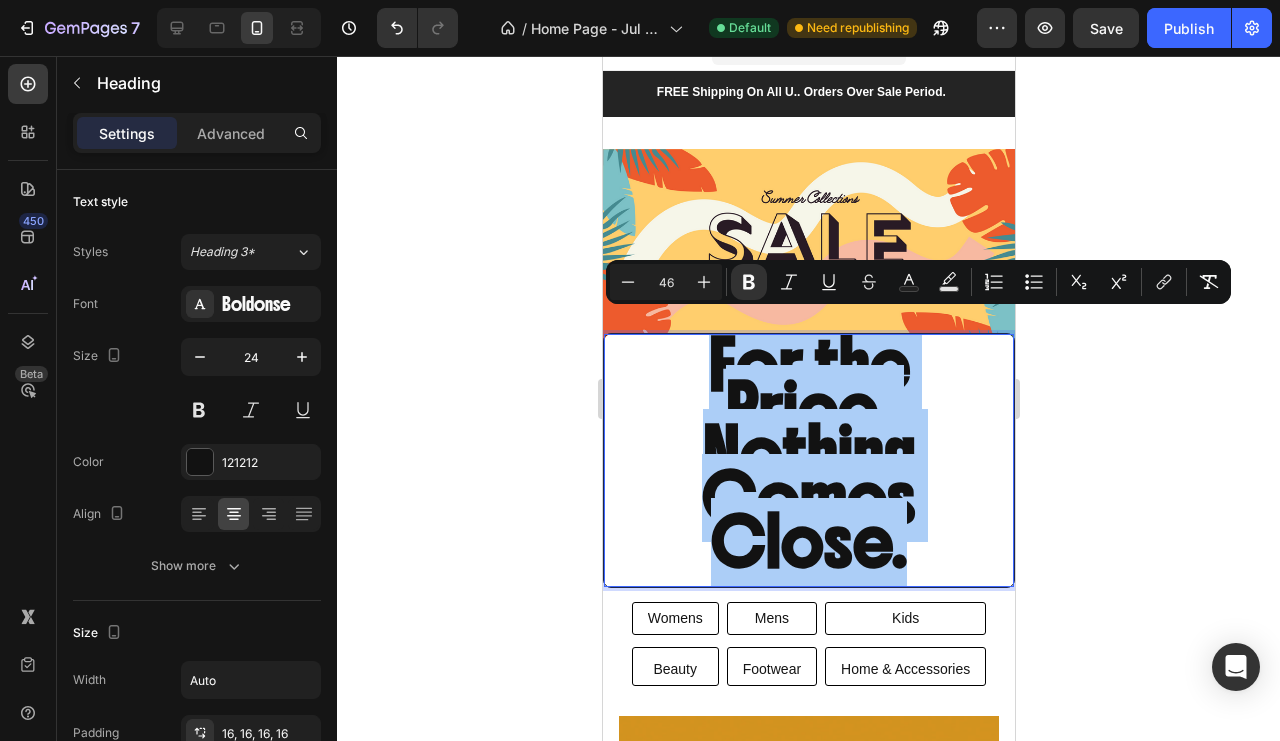 click 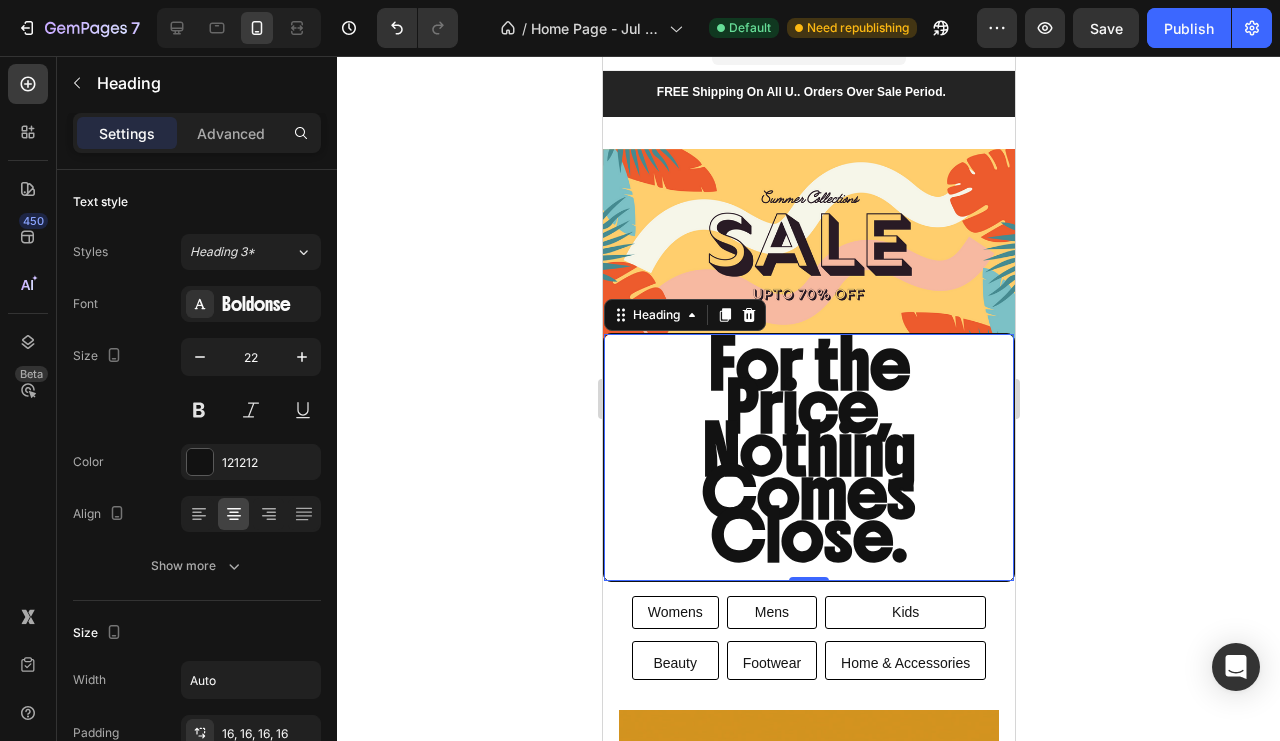 click 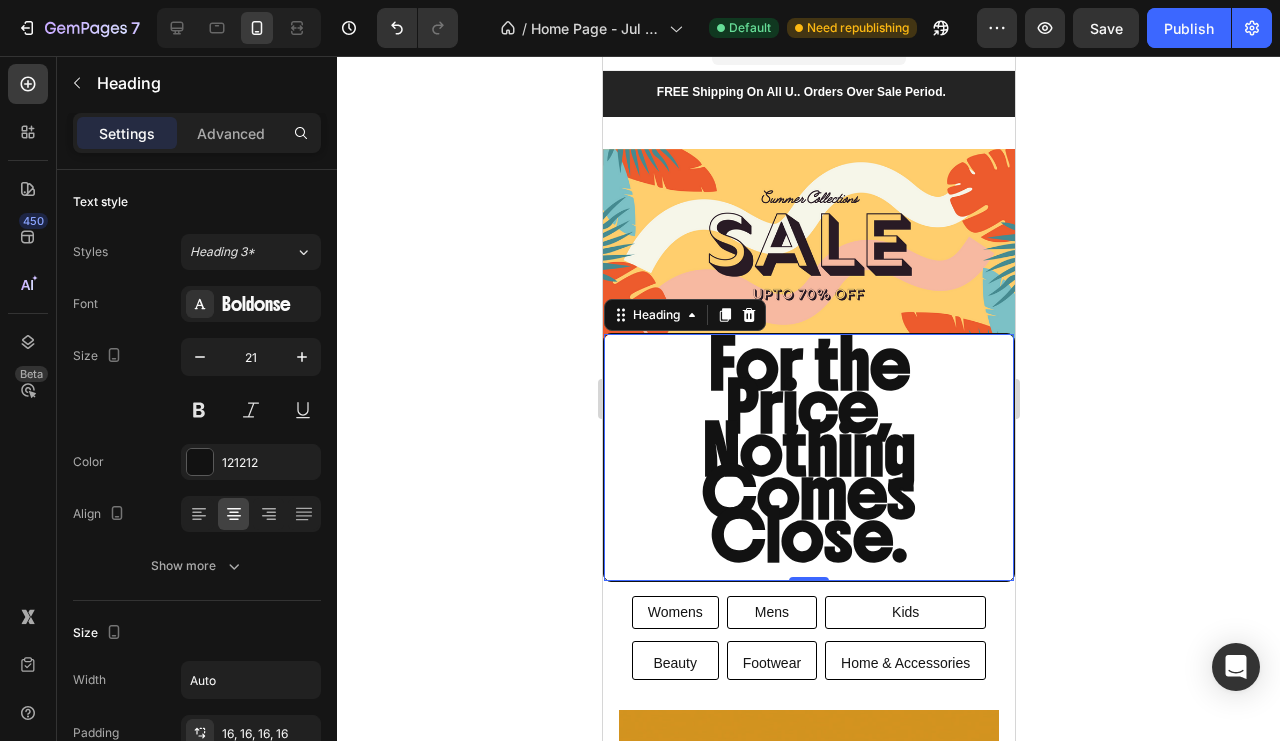 click 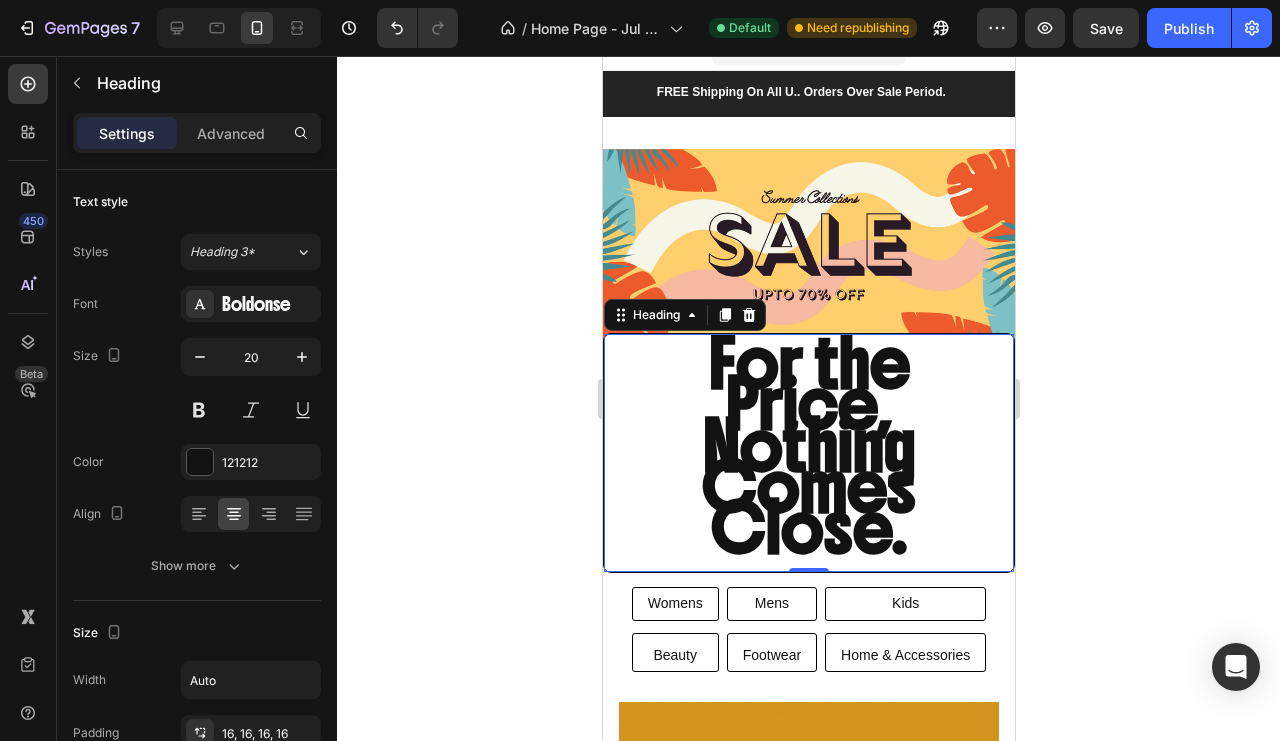click 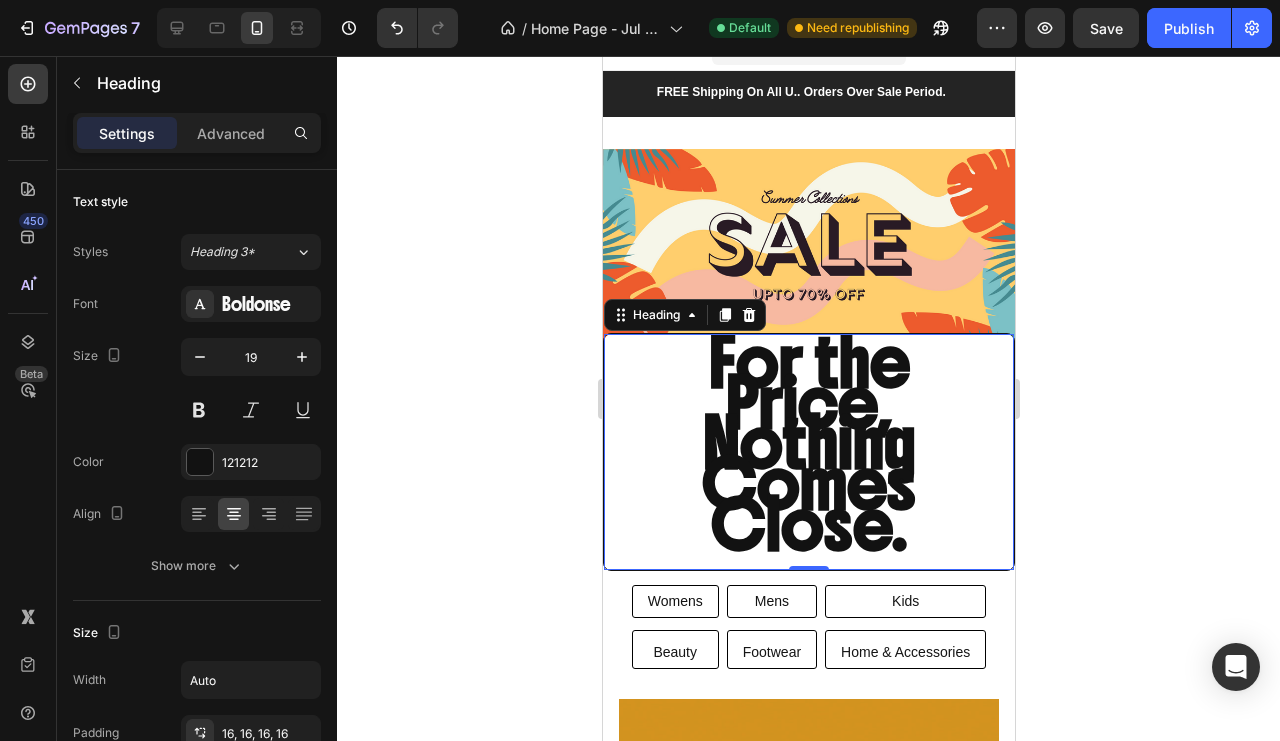 click 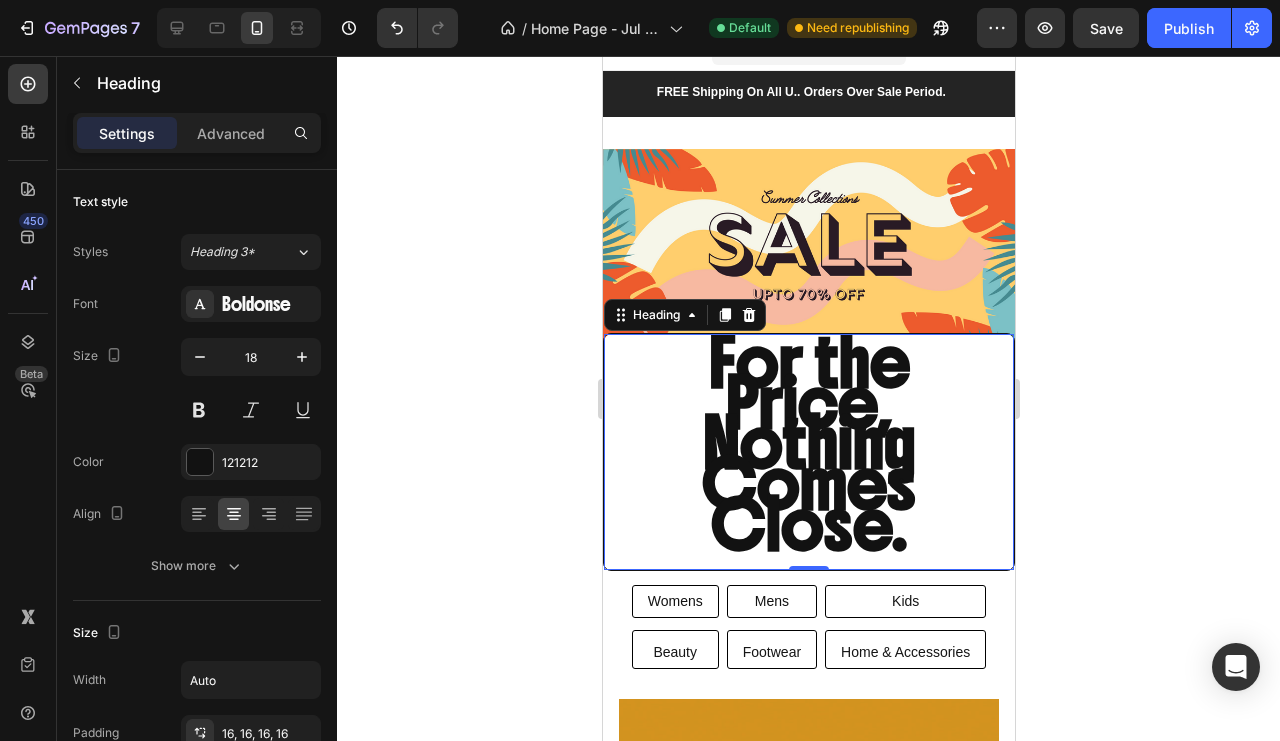 click 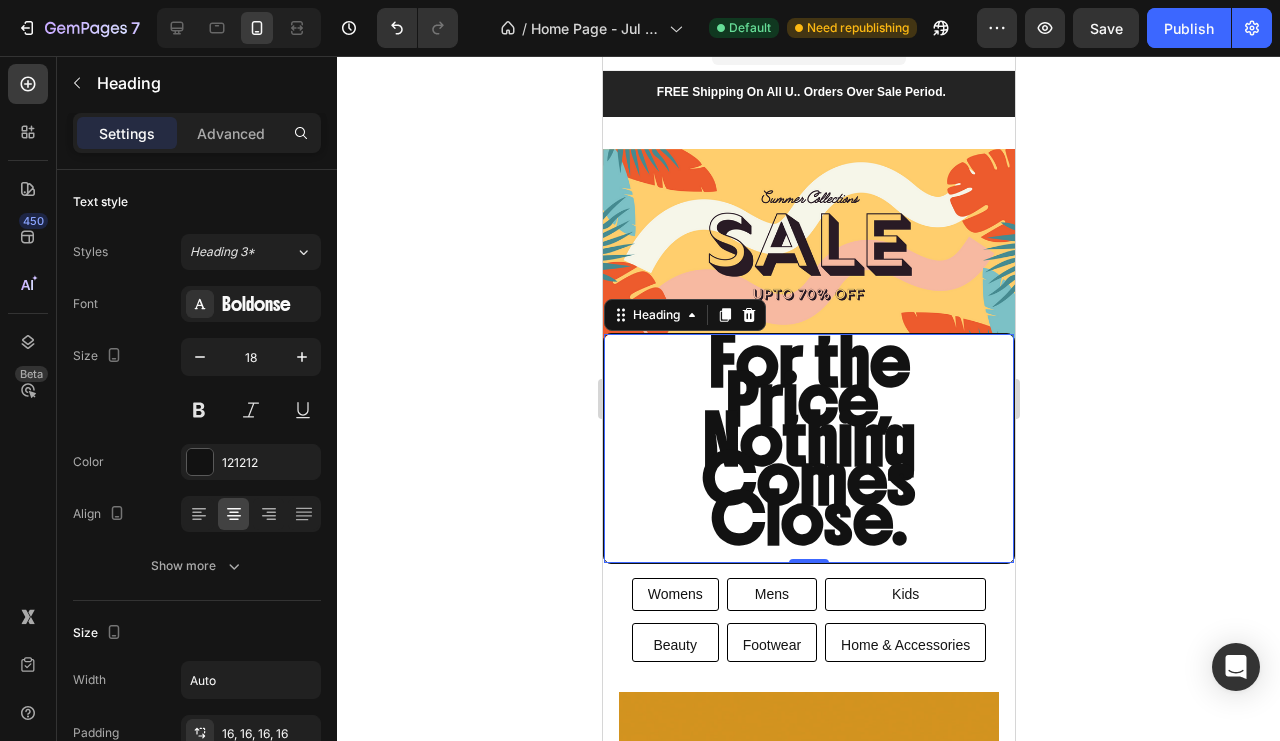 type on "17" 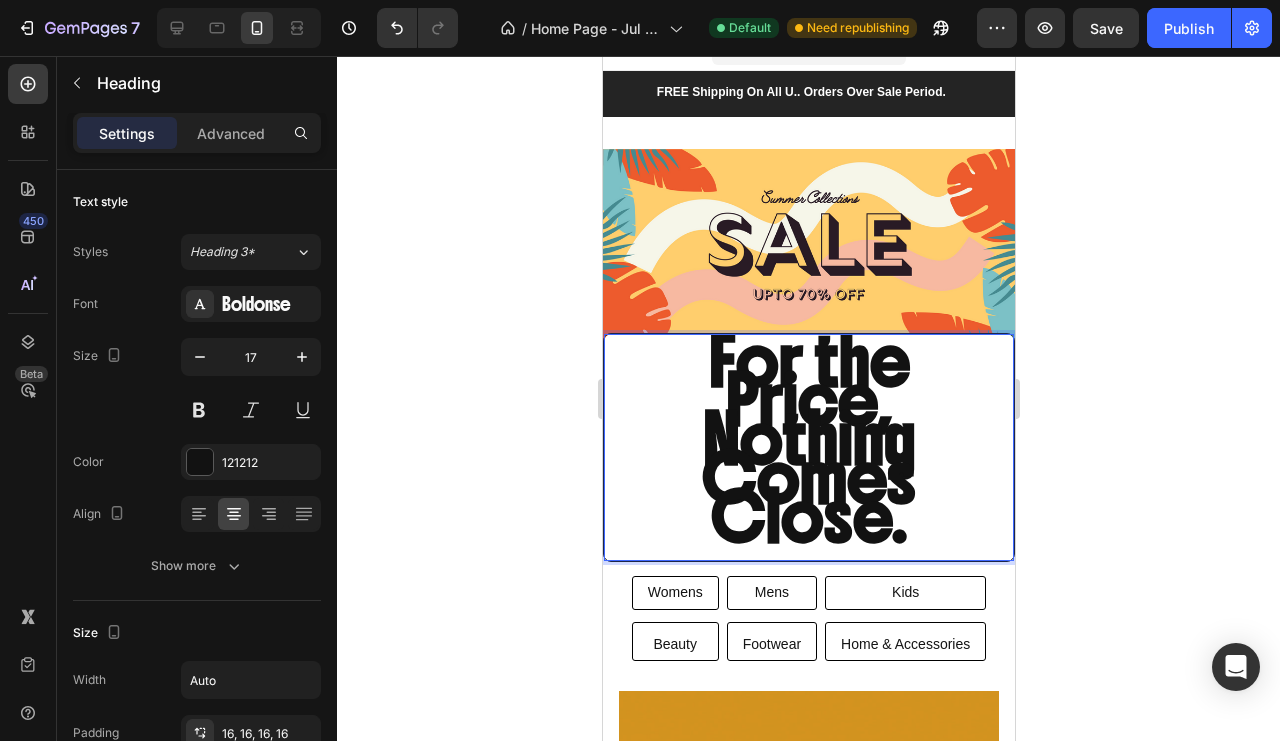 click on "For the Price, Nothing Comes Close." at bounding box center [808, 439] 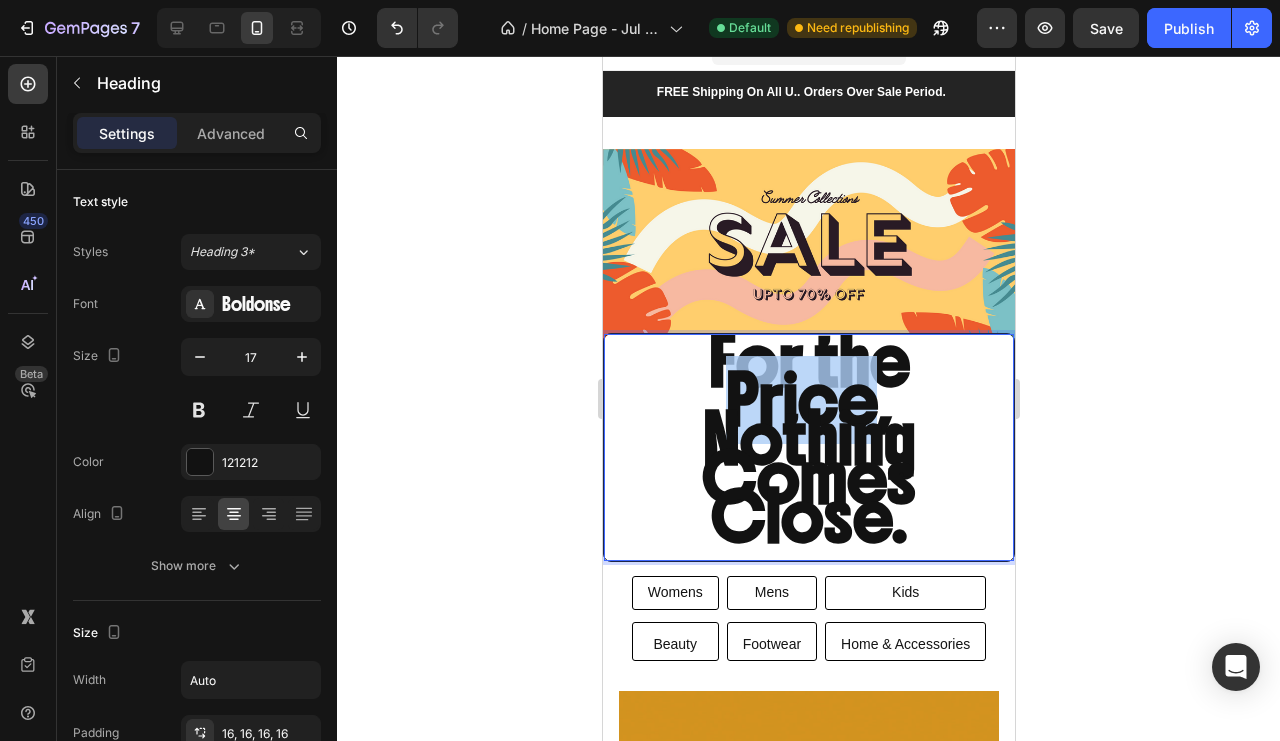 click on "For the Price, Nothing Comes Close." at bounding box center (808, 439) 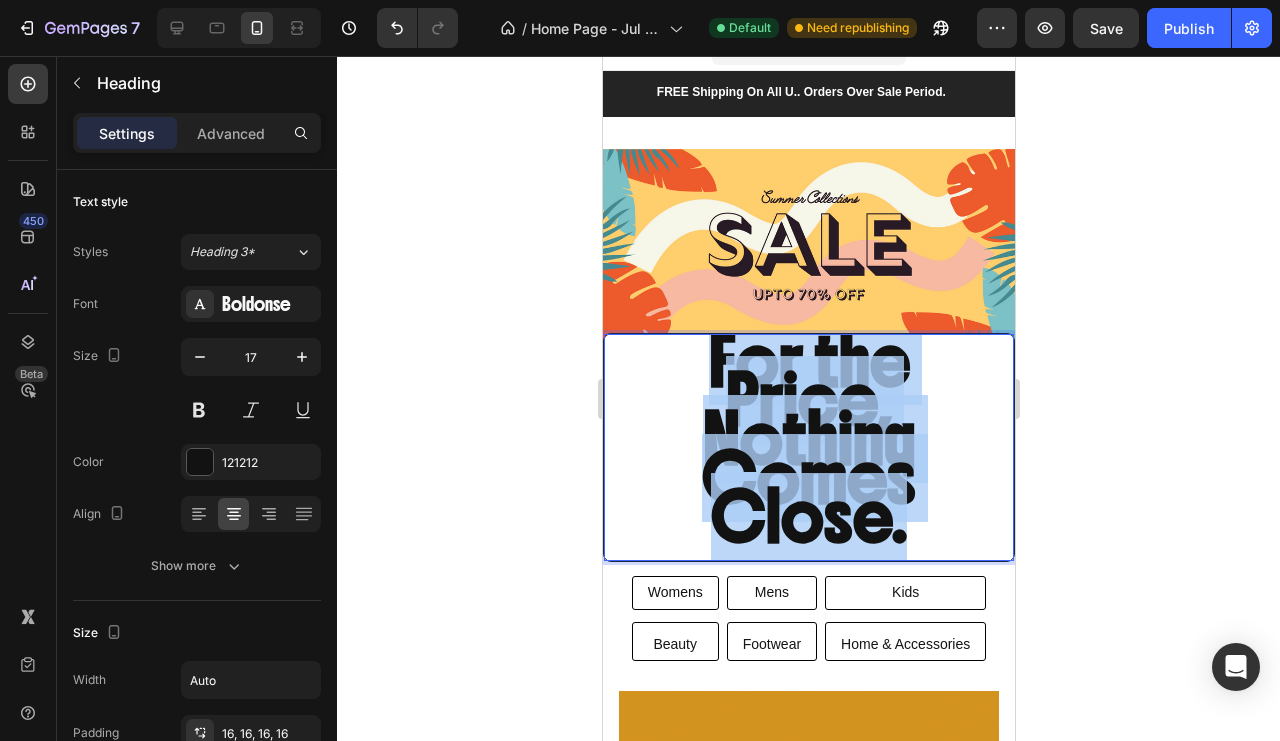 click on "For the Price, Nothing Comes Close." at bounding box center [808, 439] 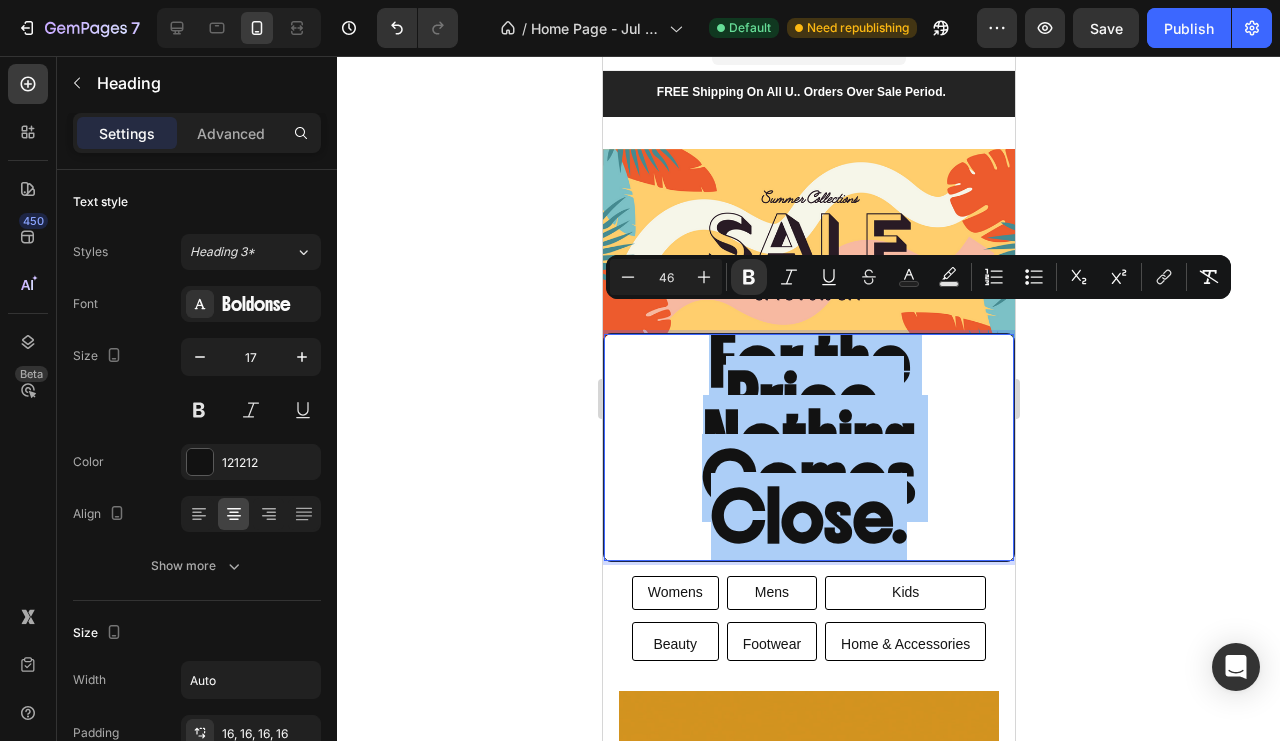 click 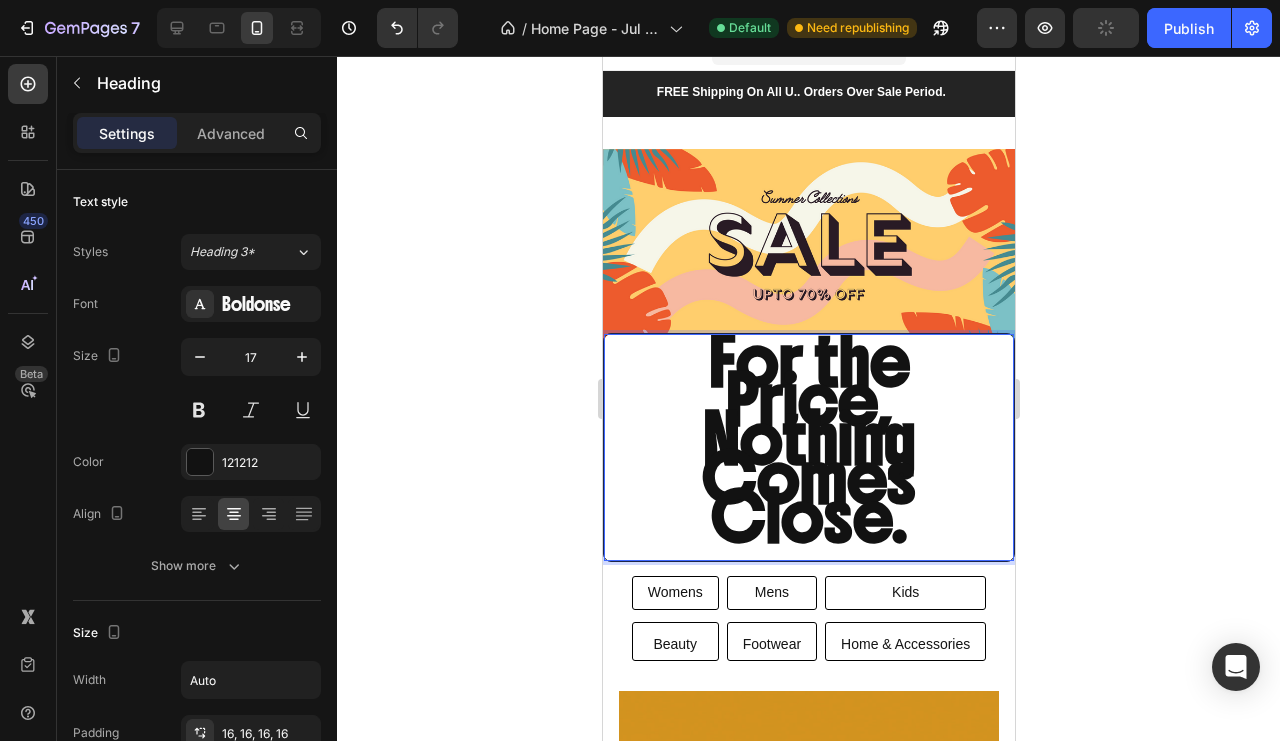 click on "Advanced" at bounding box center (231, 133) 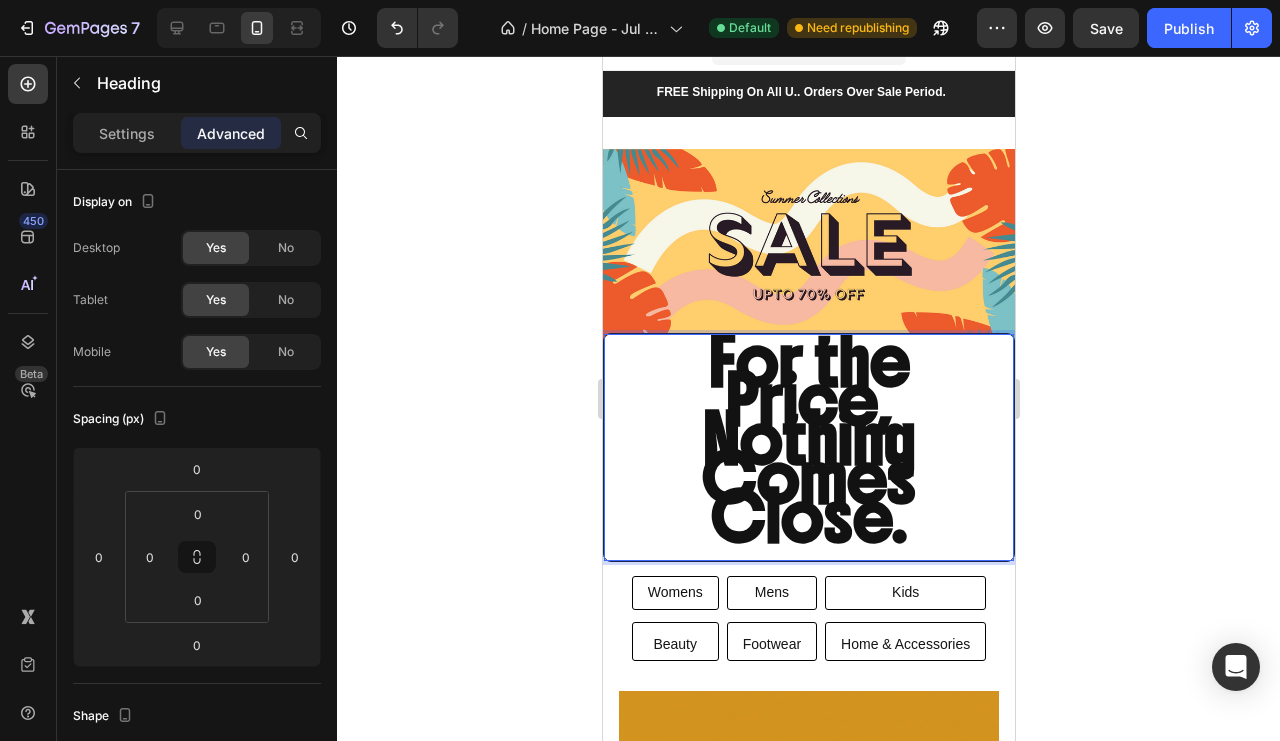 drag, startPoint x: 656, startPoint y: 379, endPoint x: 949, endPoint y: 410, distance: 294.63538 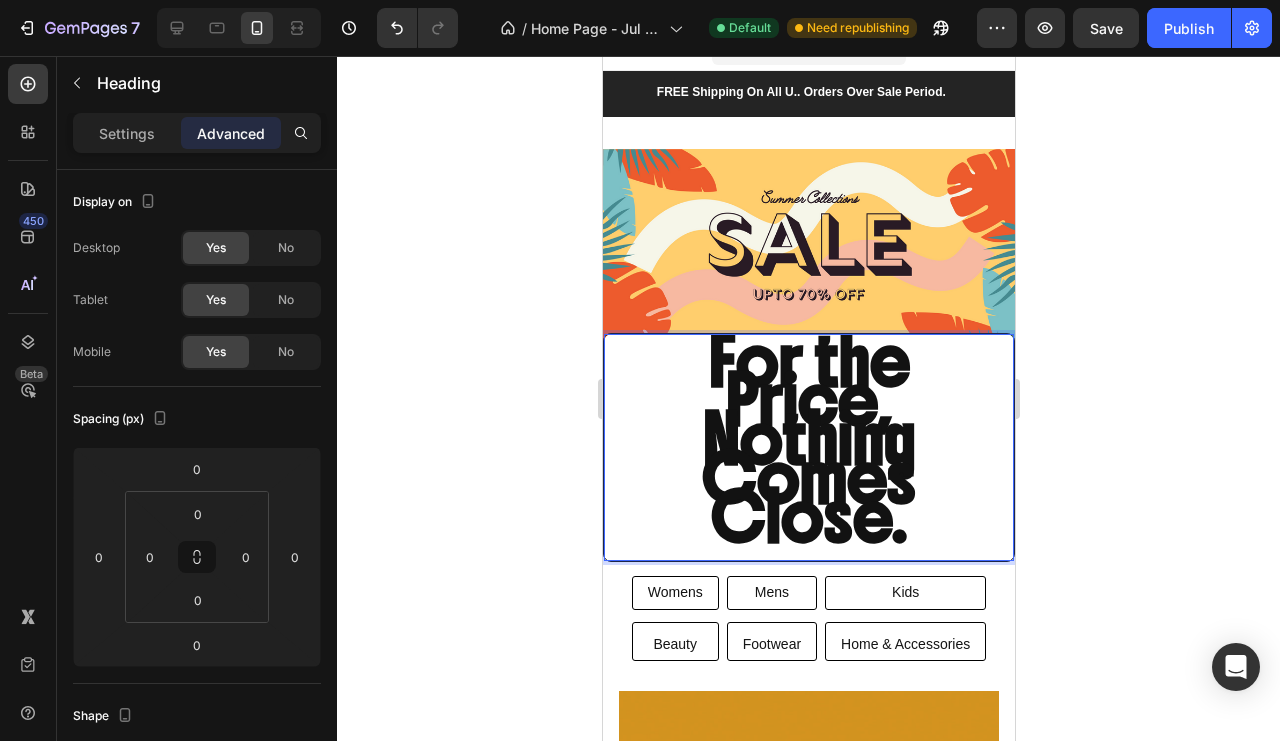 click on "For the Price, Nothing Comes Close." at bounding box center [808, 447] 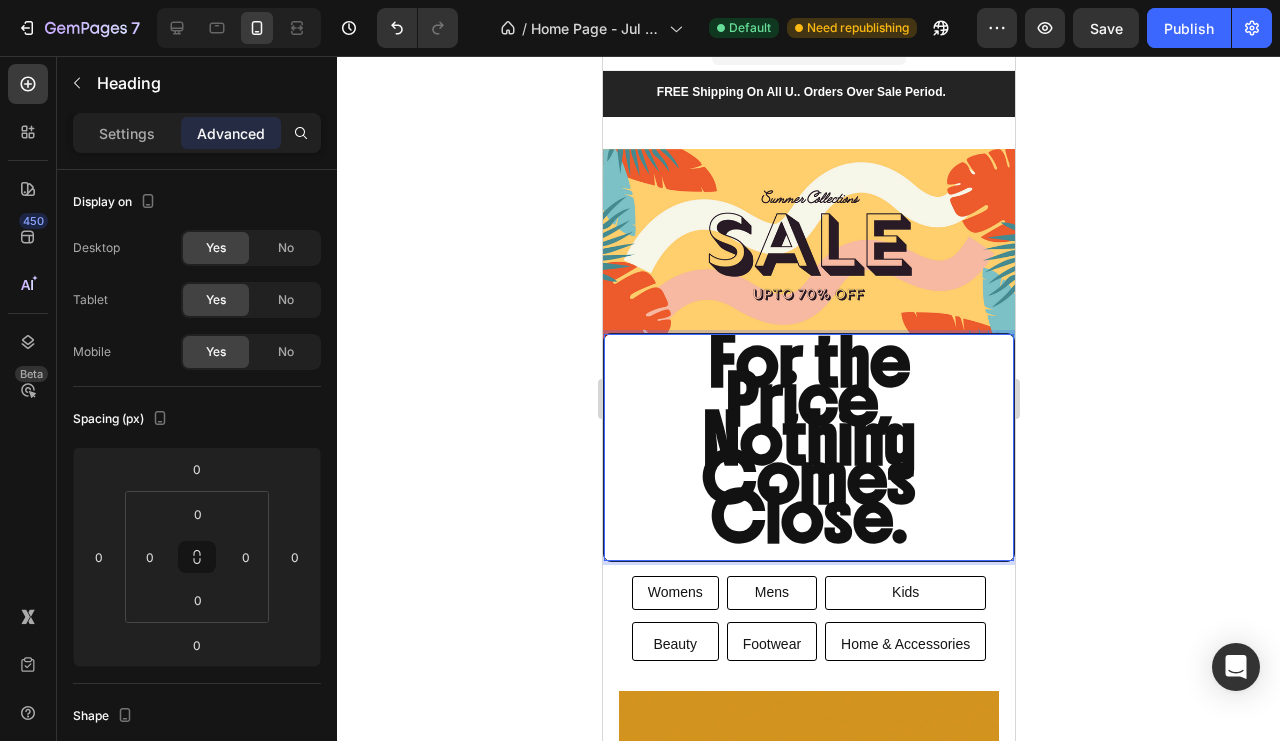 drag, startPoint x: 347, startPoint y: 354, endPoint x: 187, endPoint y: 31, distance: 360.45667 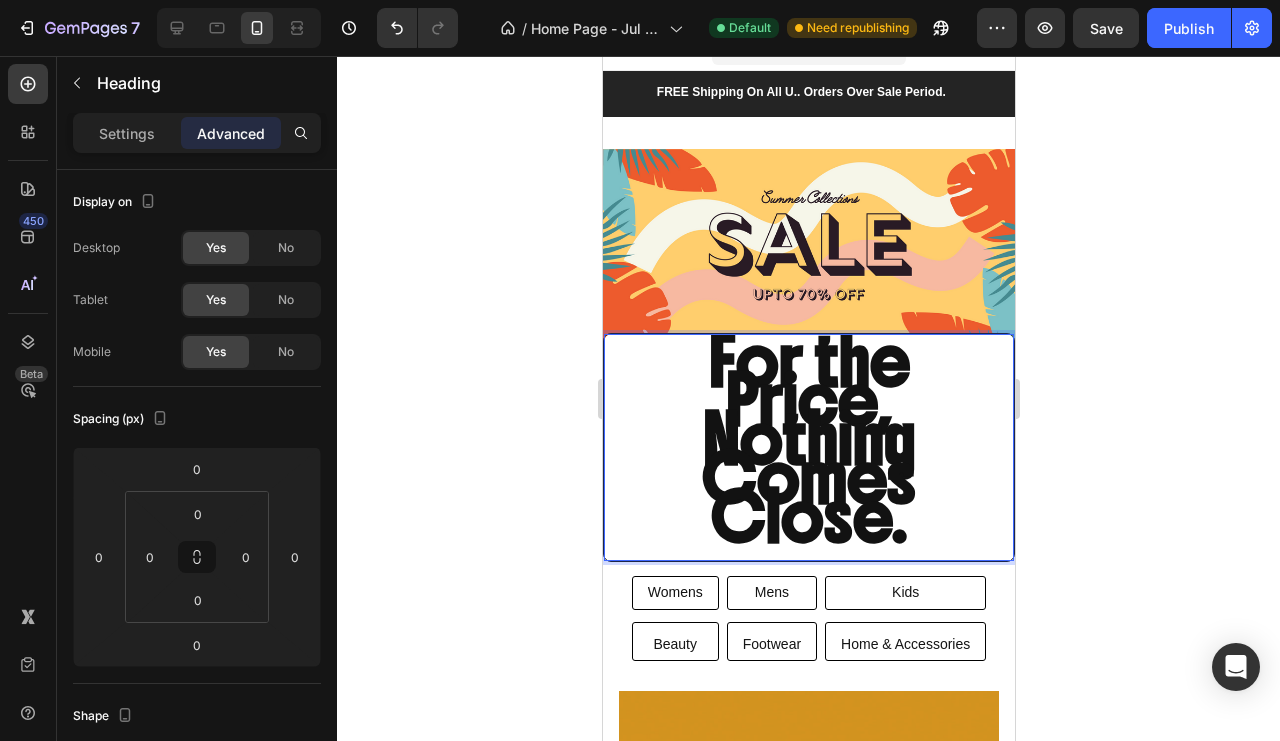 click 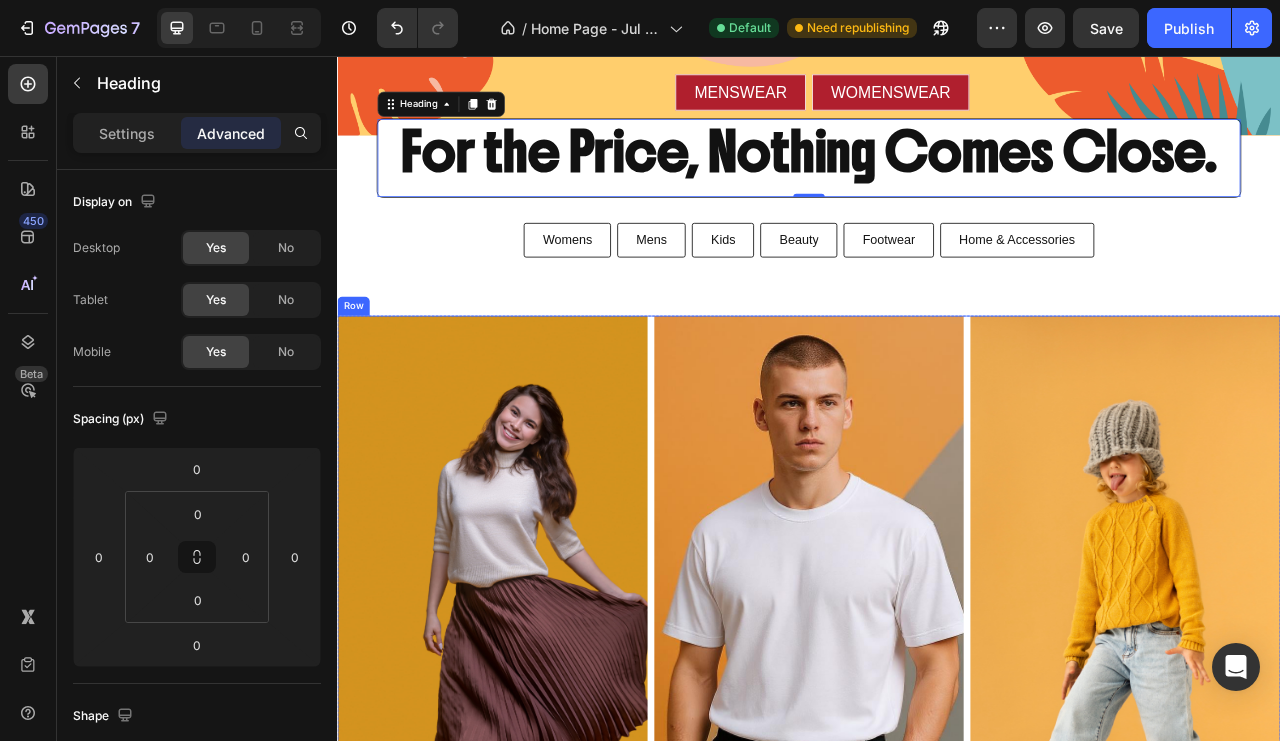 scroll, scrollTop: 420, scrollLeft: 0, axis: vertical 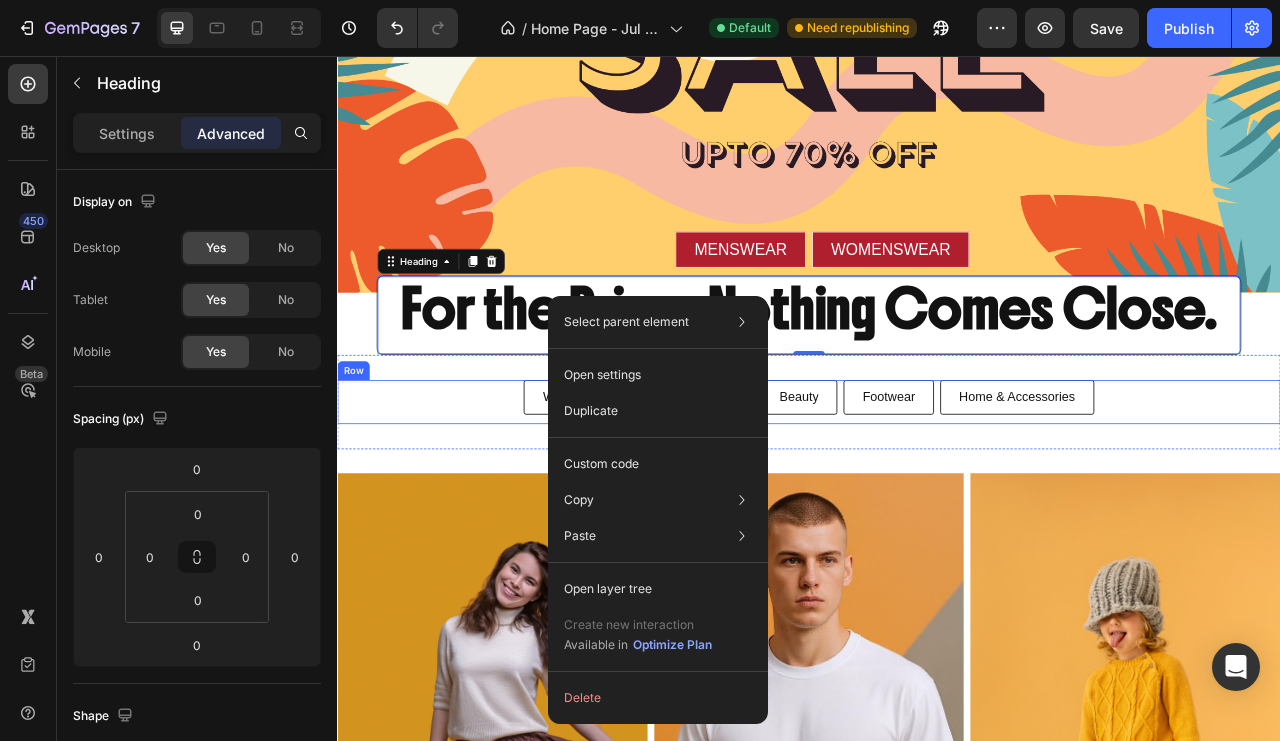 click on "Womens Button Mens Button Kids    Button Beauty   Button Footwear Button Home & Accessories Button Row" at bounding box center (937, 496) 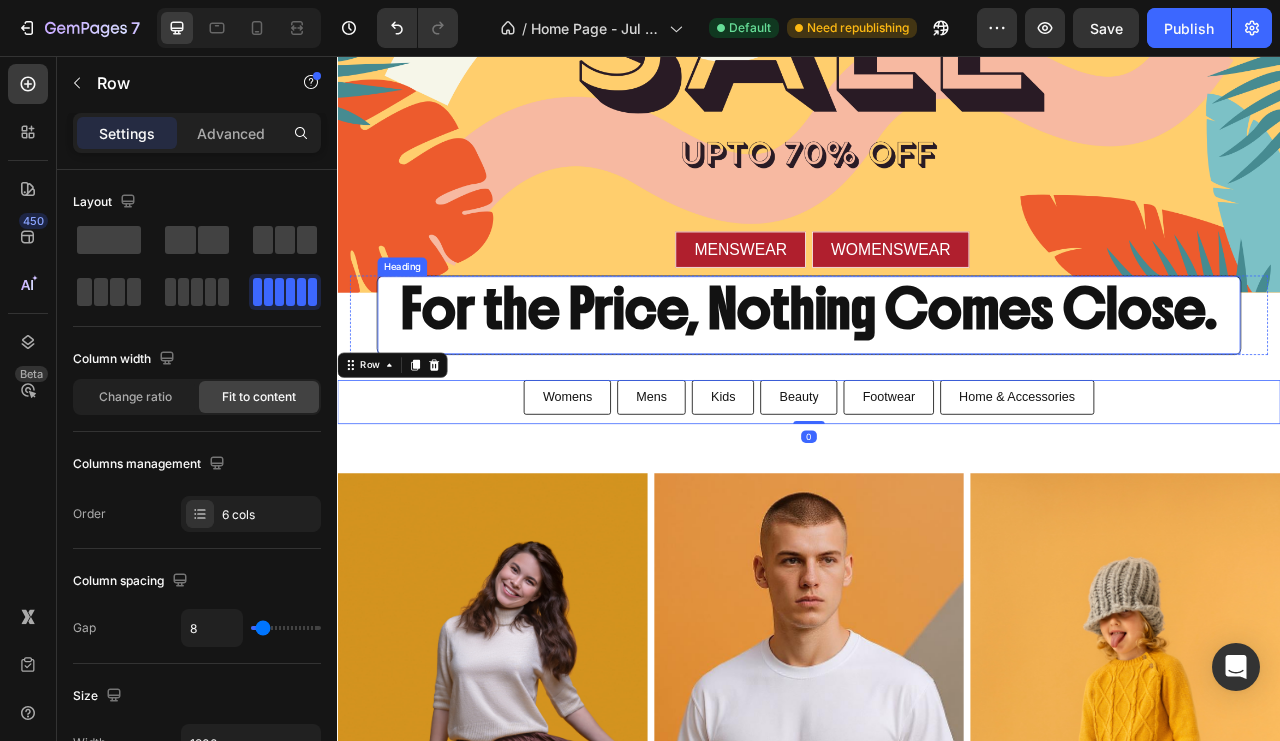 click on "For the Price, Nothing Comes Close." at bounding box center (937, 377) 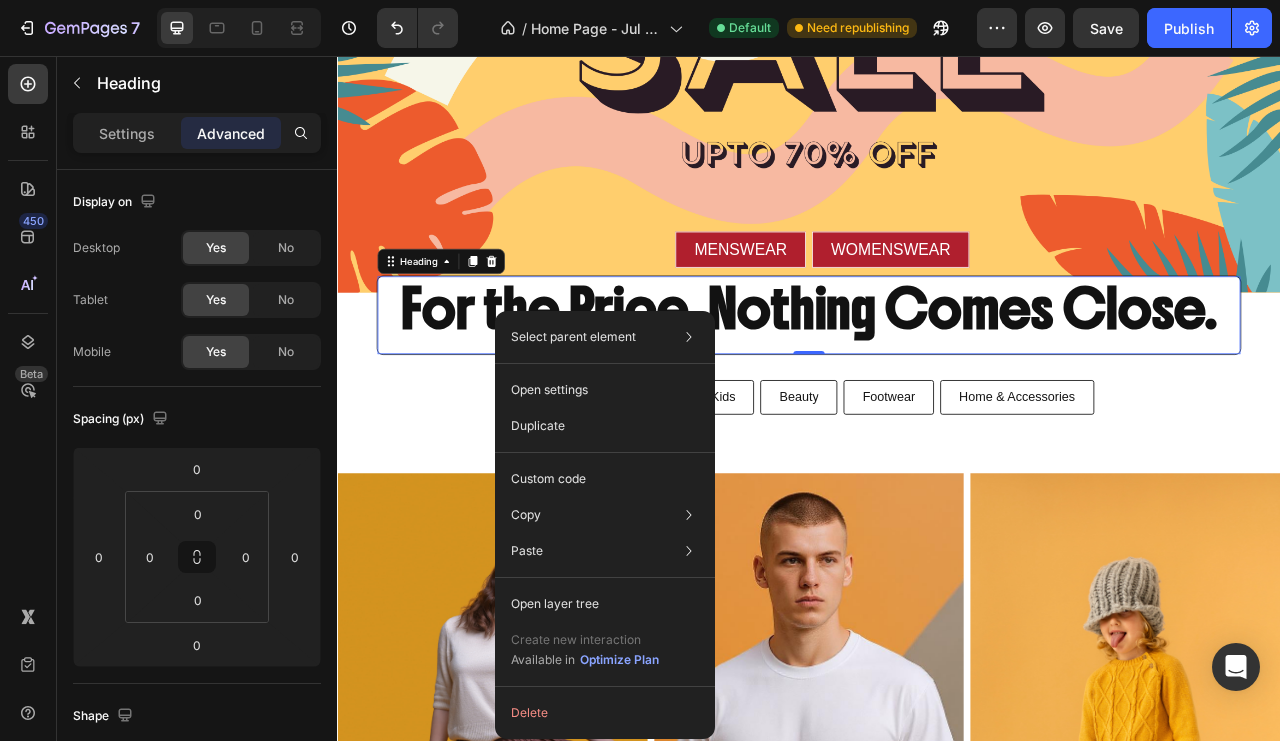 click on "Delete" 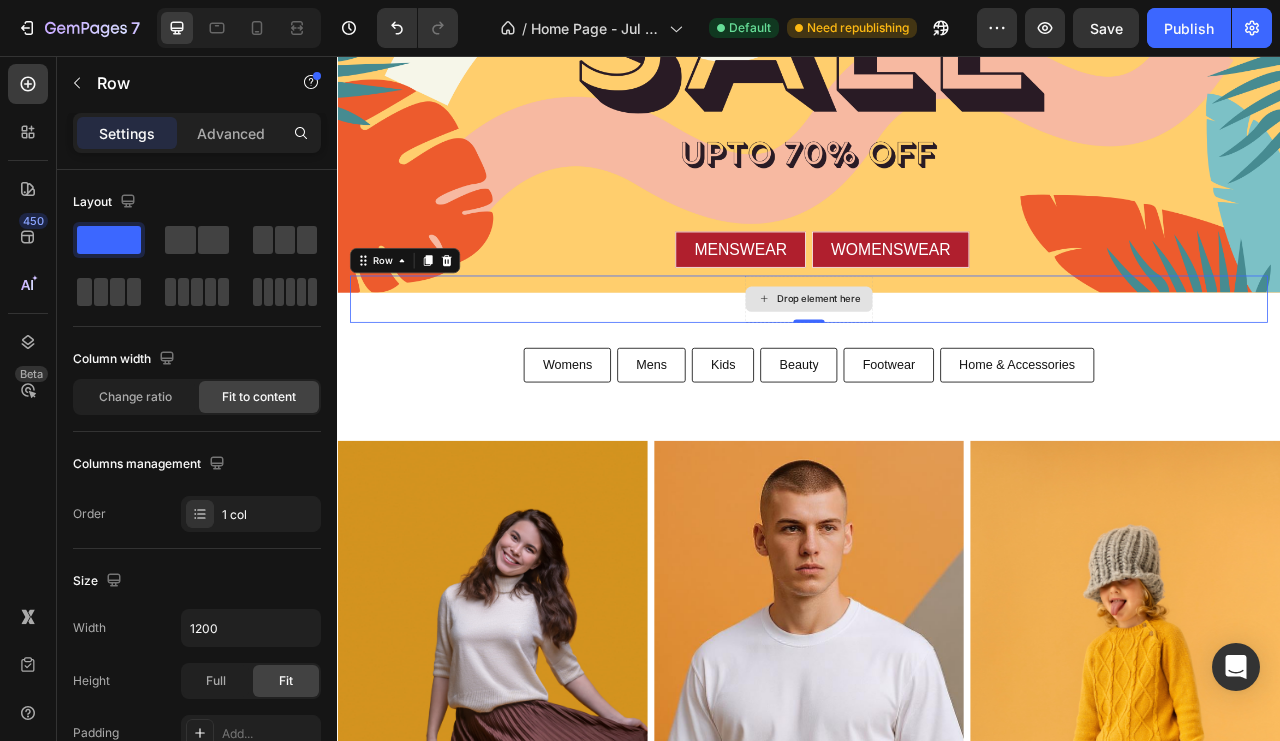 click on "Drop element here" at bounding box center [937, 365] 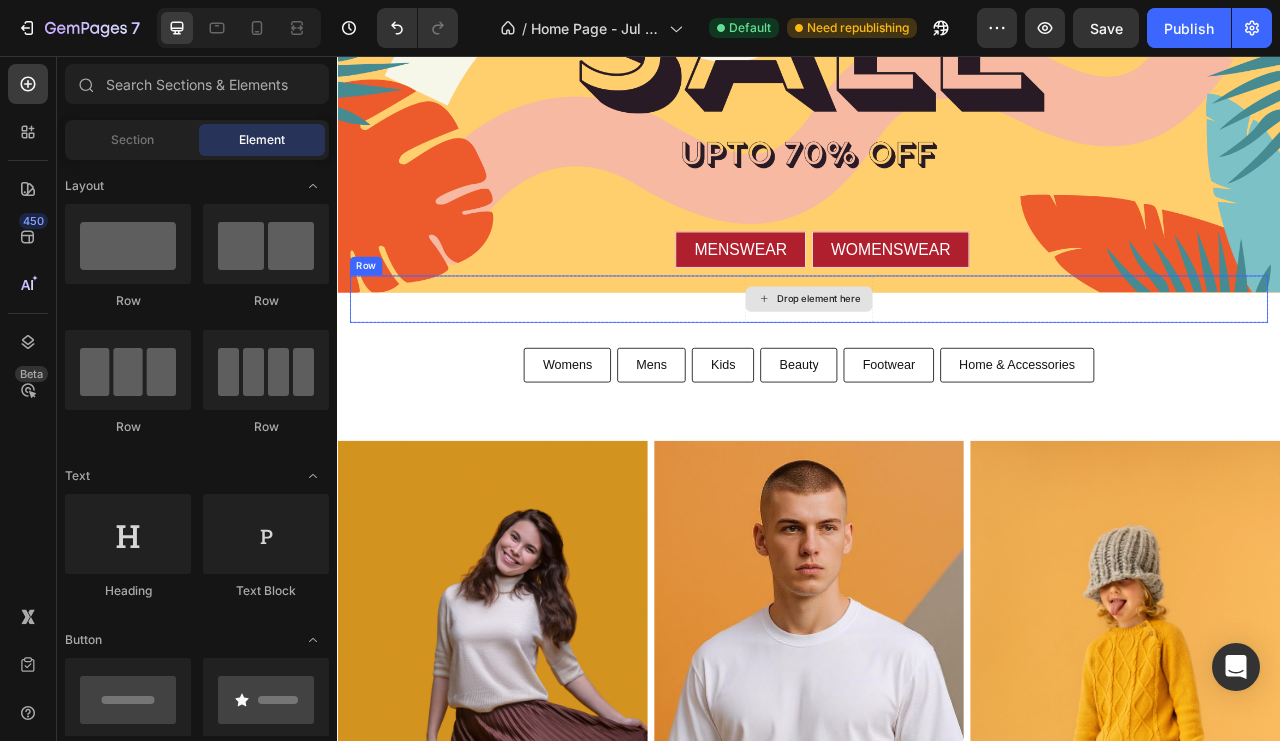 click on "Drop element here" at bounding box center [937, 365] 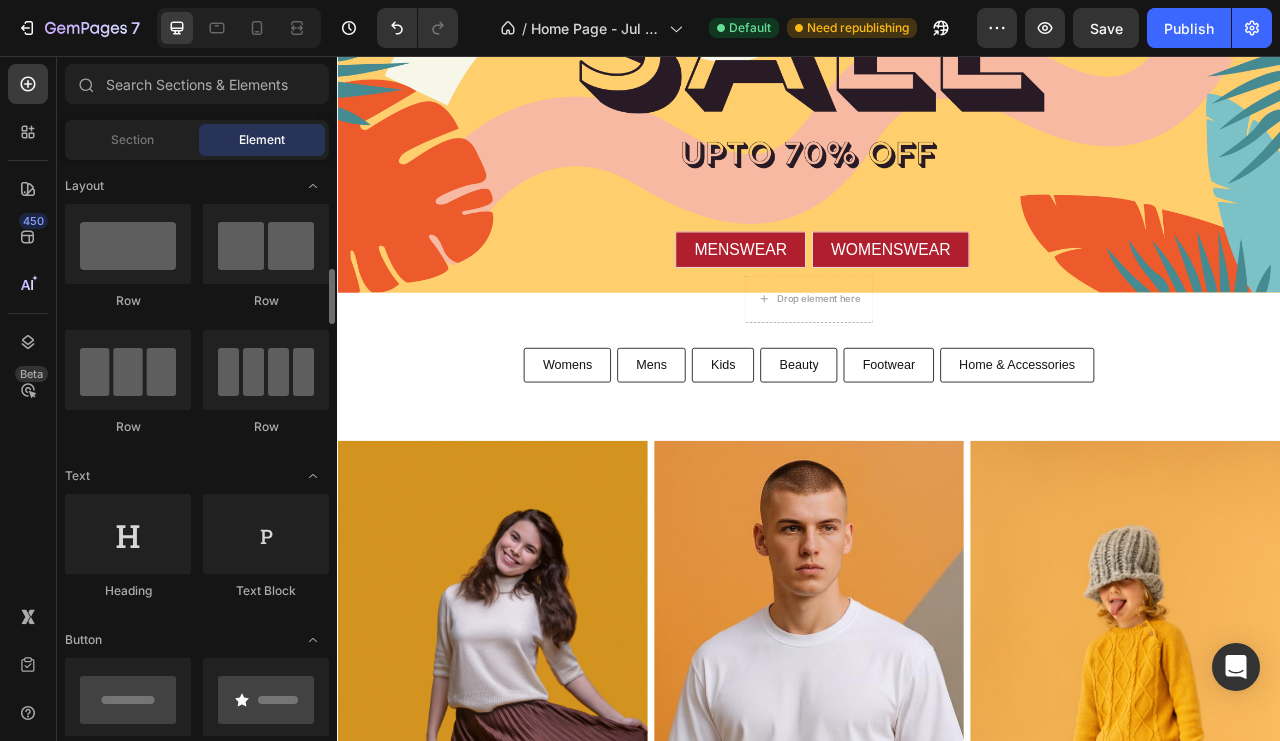 scroll, scrollTop: 100, scrollLeft: 0, axis: vertical 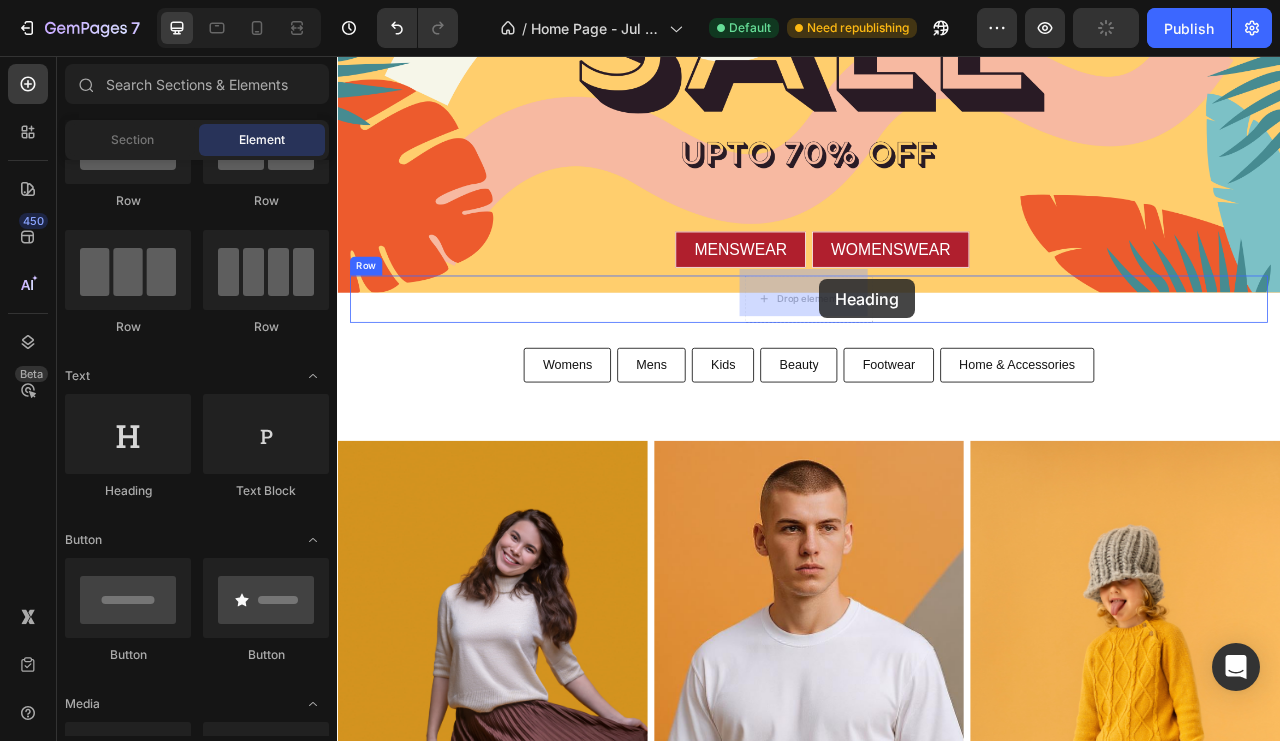 drag, startPoint x: 561, startPoint y: 489, endPoint x: 950, endPoint y: 340, distance: 416.55972 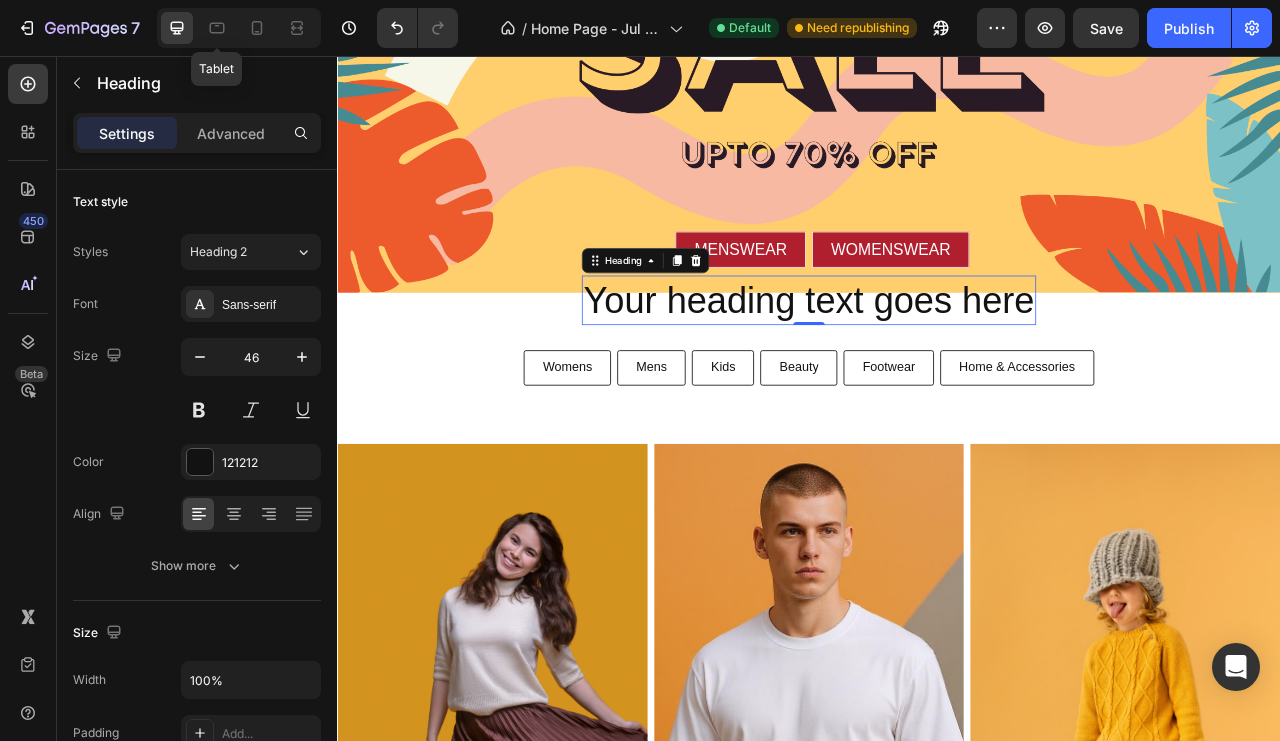 click 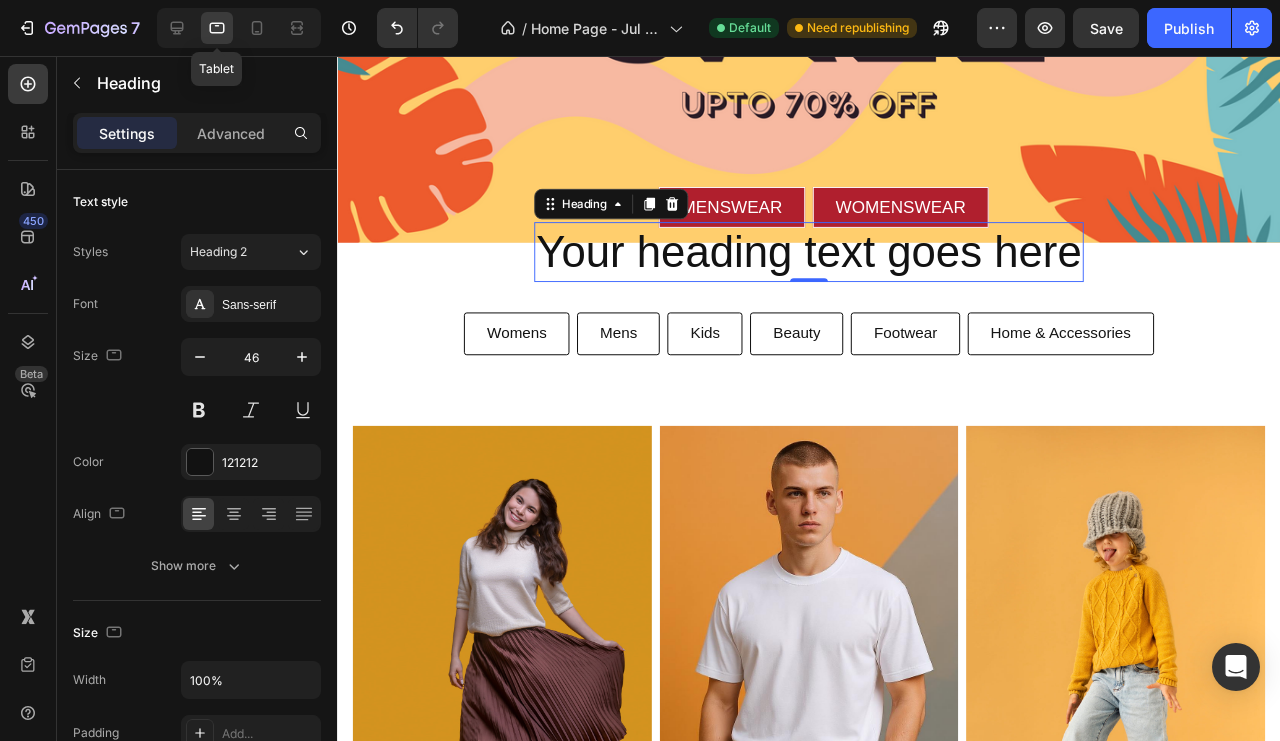 scroll, scrollTop: 516, scrollLeft: 0, axis: vertical 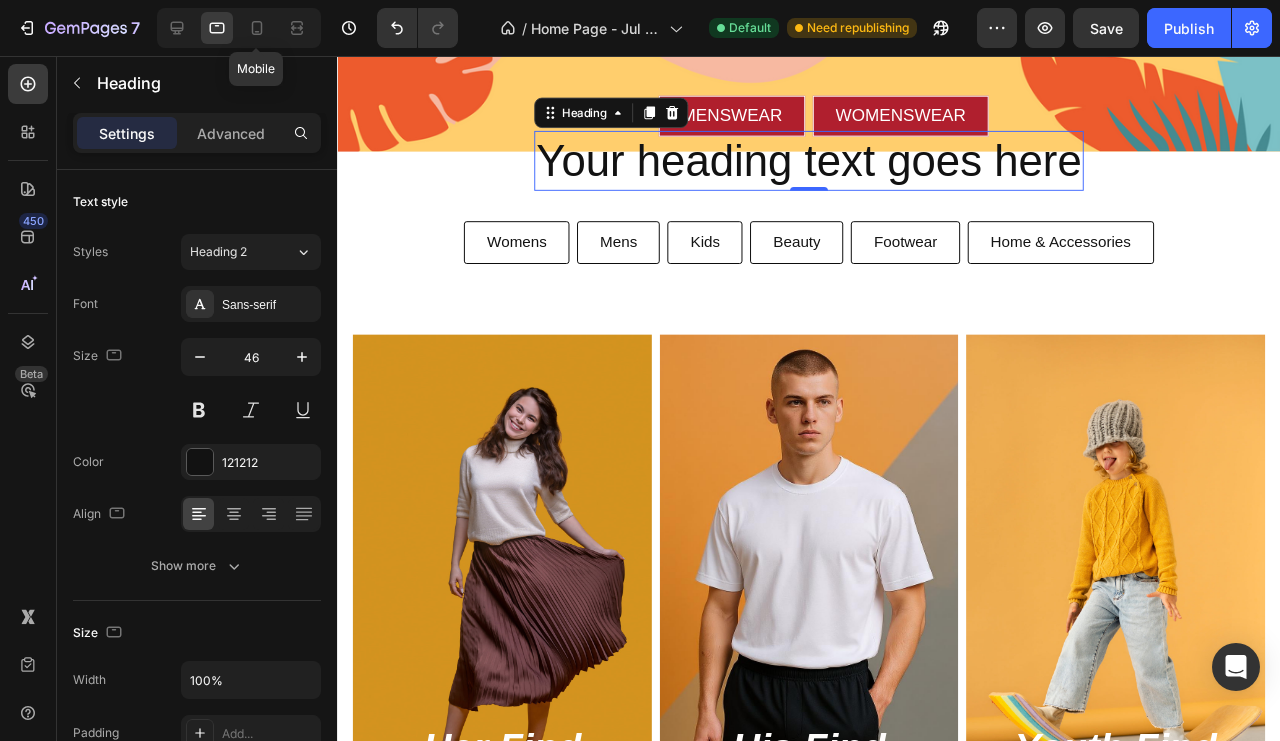 click 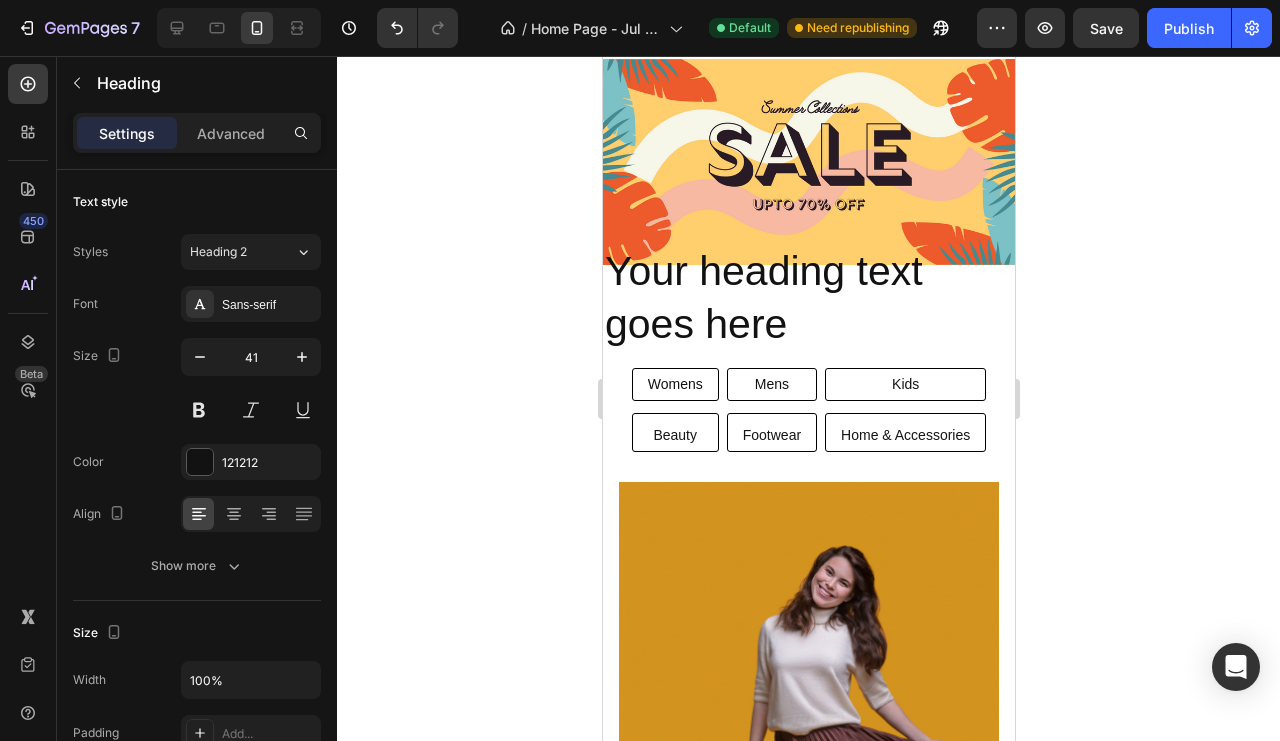 scroll, scrollTop: 0, scrollLeft: 0, axis: both 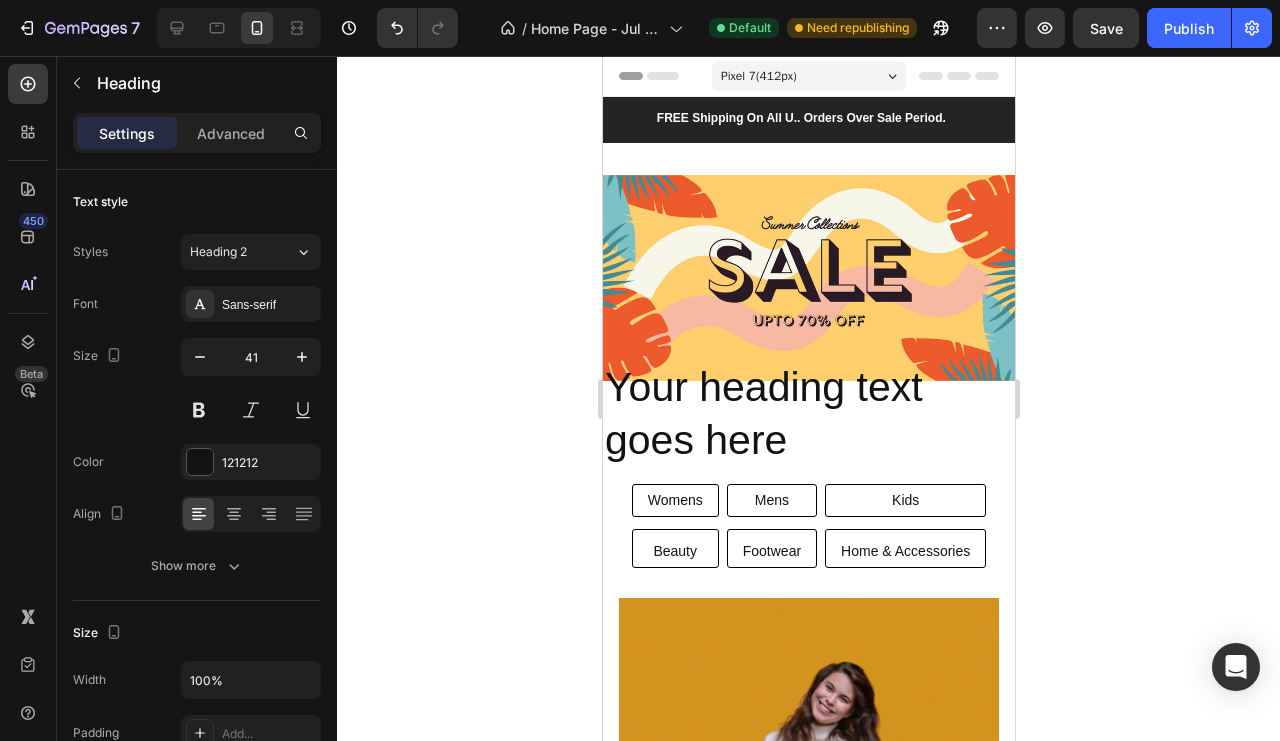 click on "Your heading text goes here" at bounding box center [808, 414] 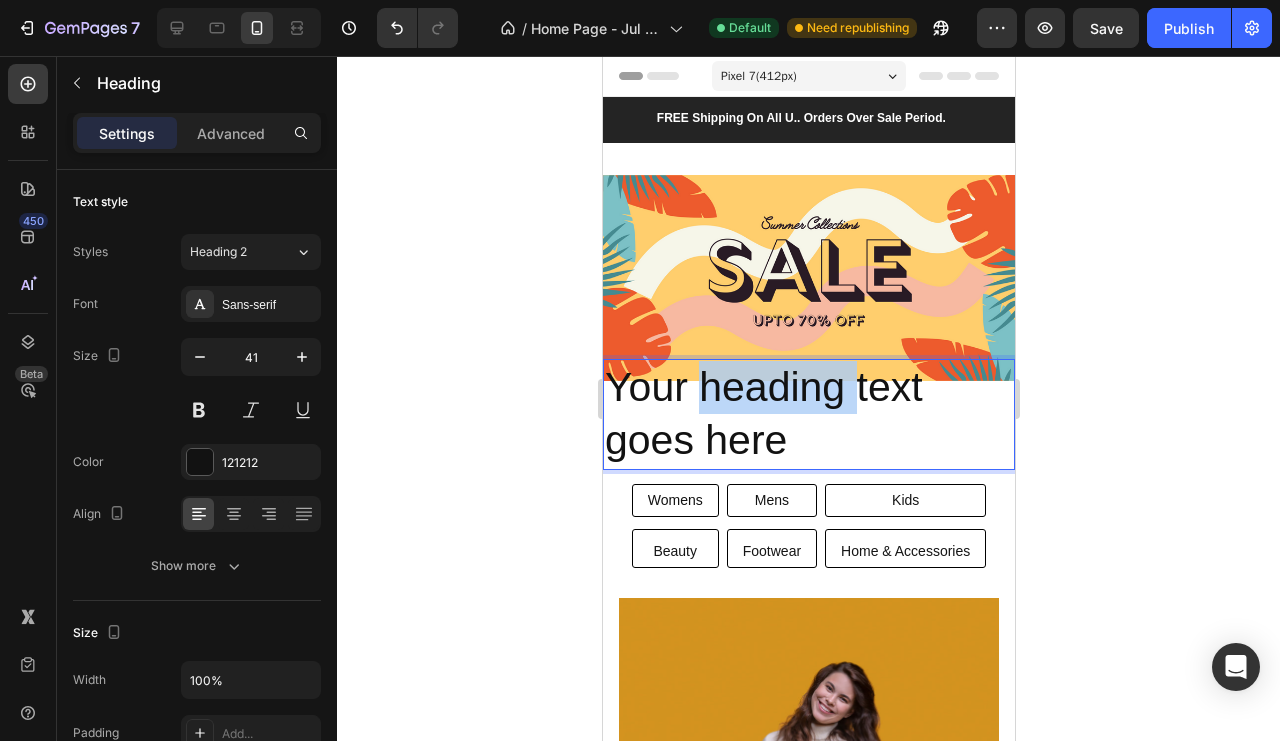 click on "Your heading text goes here" at bounding box center [808, 414] 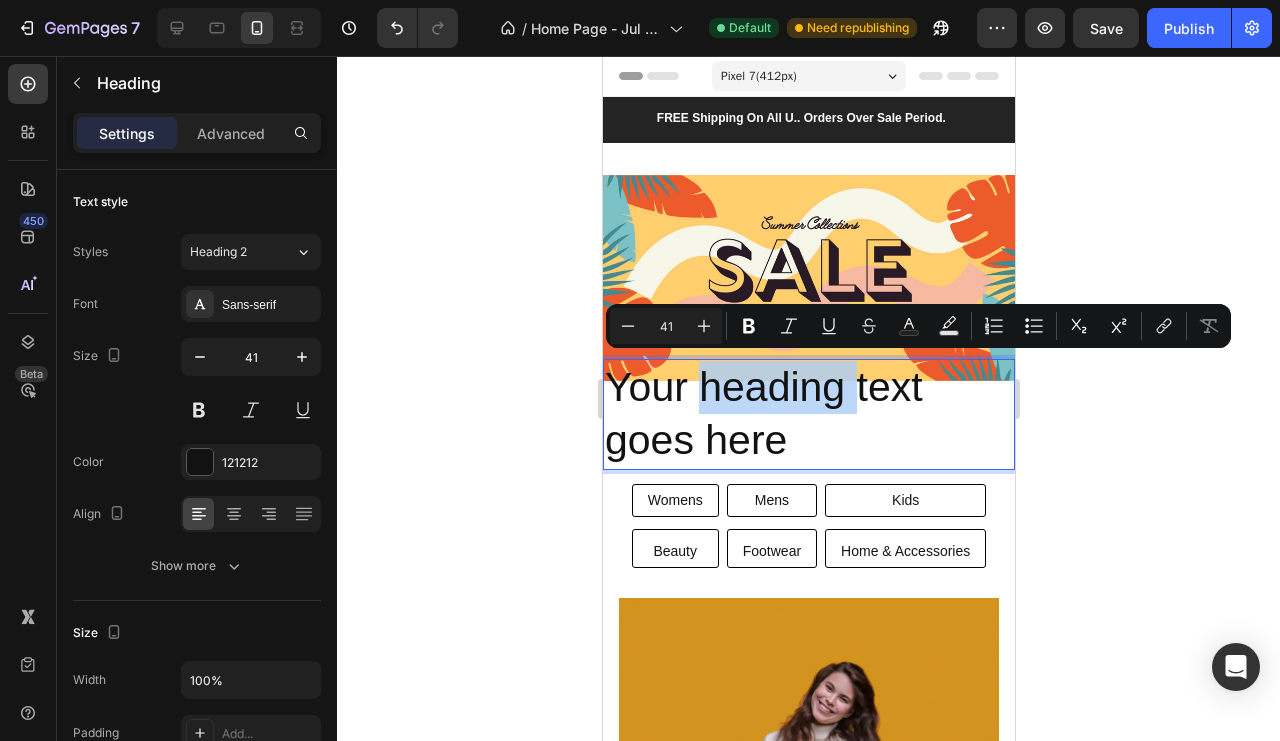 click on "Your heading text goes here" at bounding box center (808, 414) 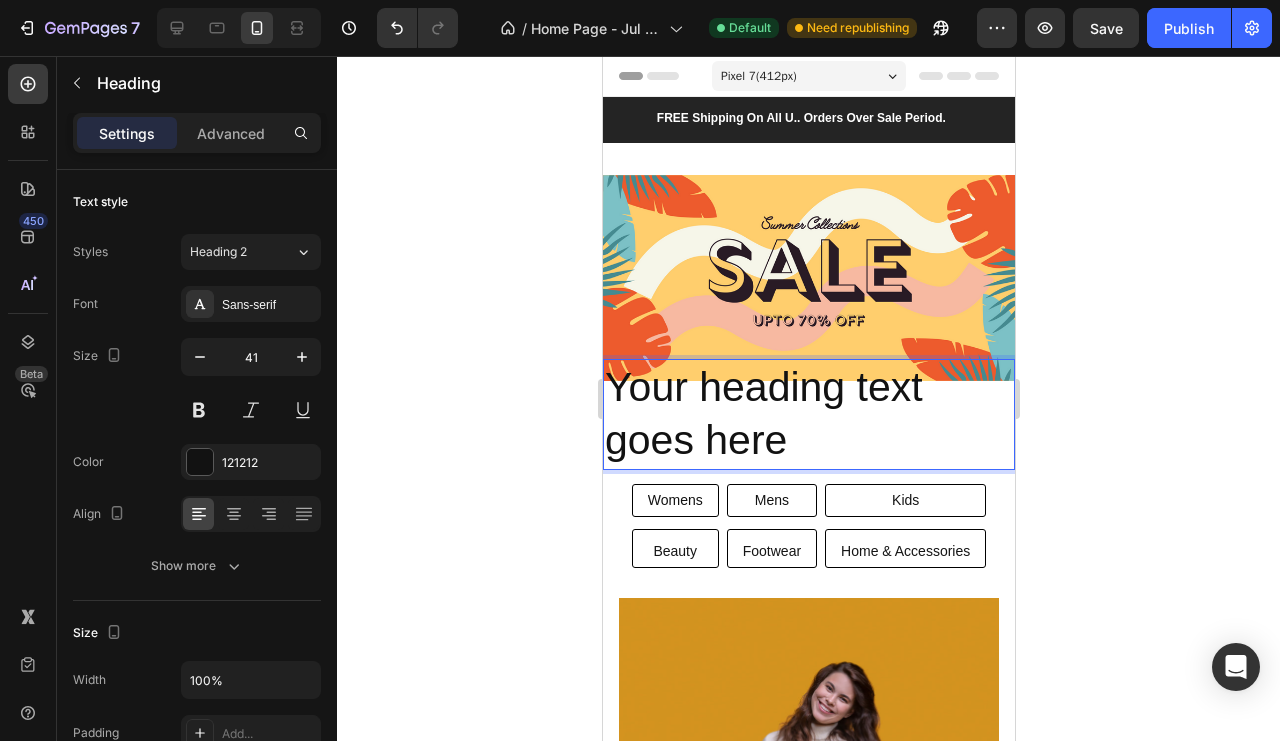 click on "Your heading text goes here" at bounding box center (808, 414) 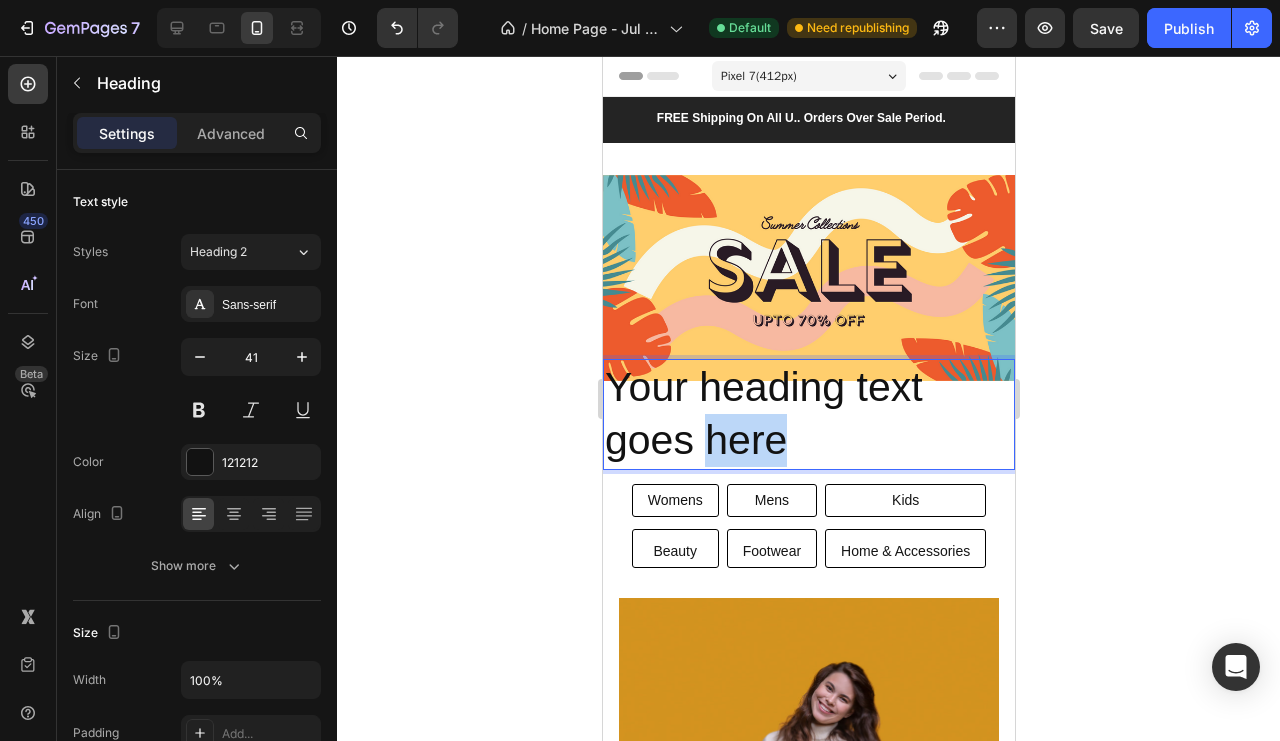 click on "Your heading text goes here" at bounding box center (808, 414) 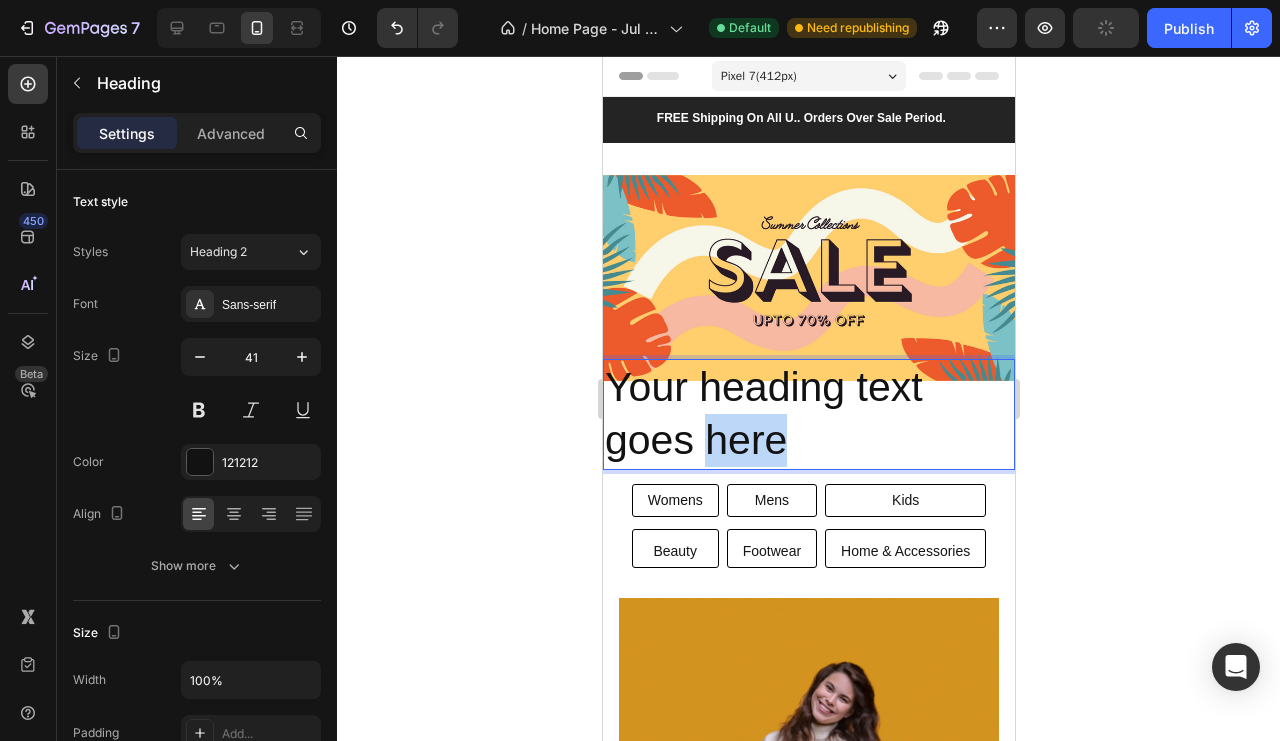 click on "Your heading text goes here" at bounding box center [808, 414] 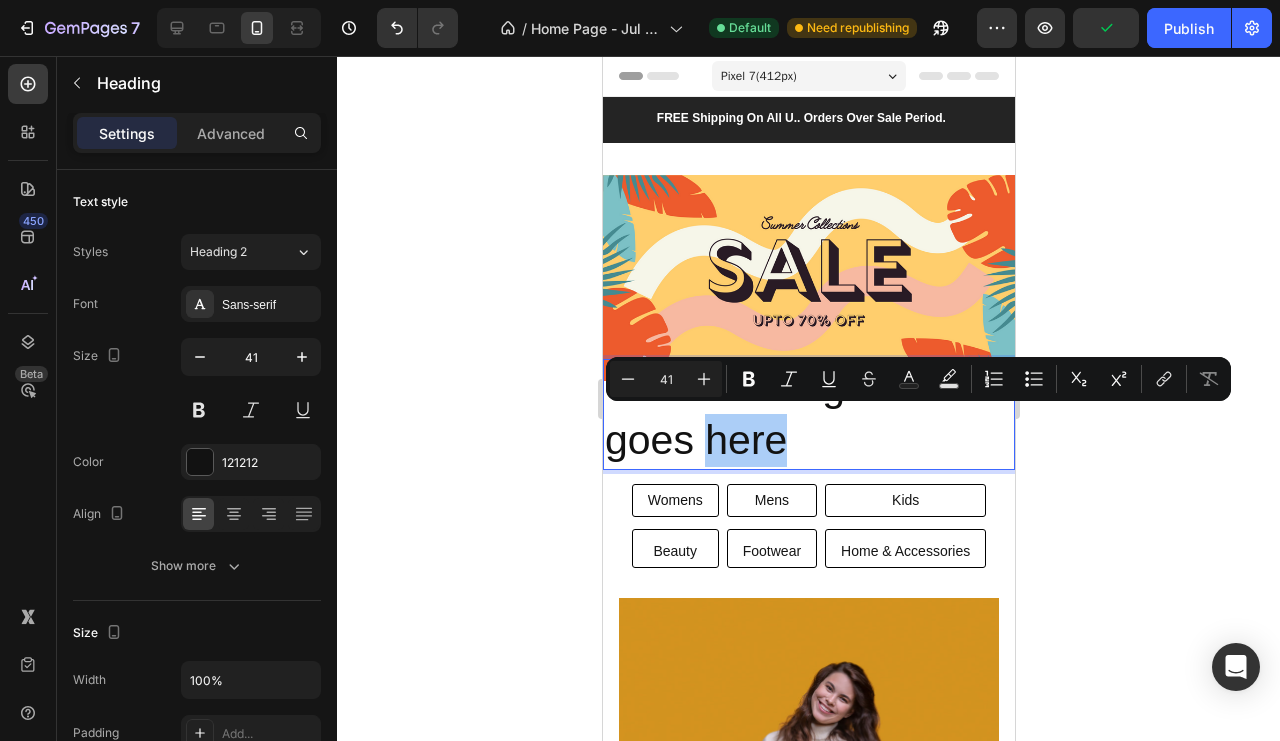 click 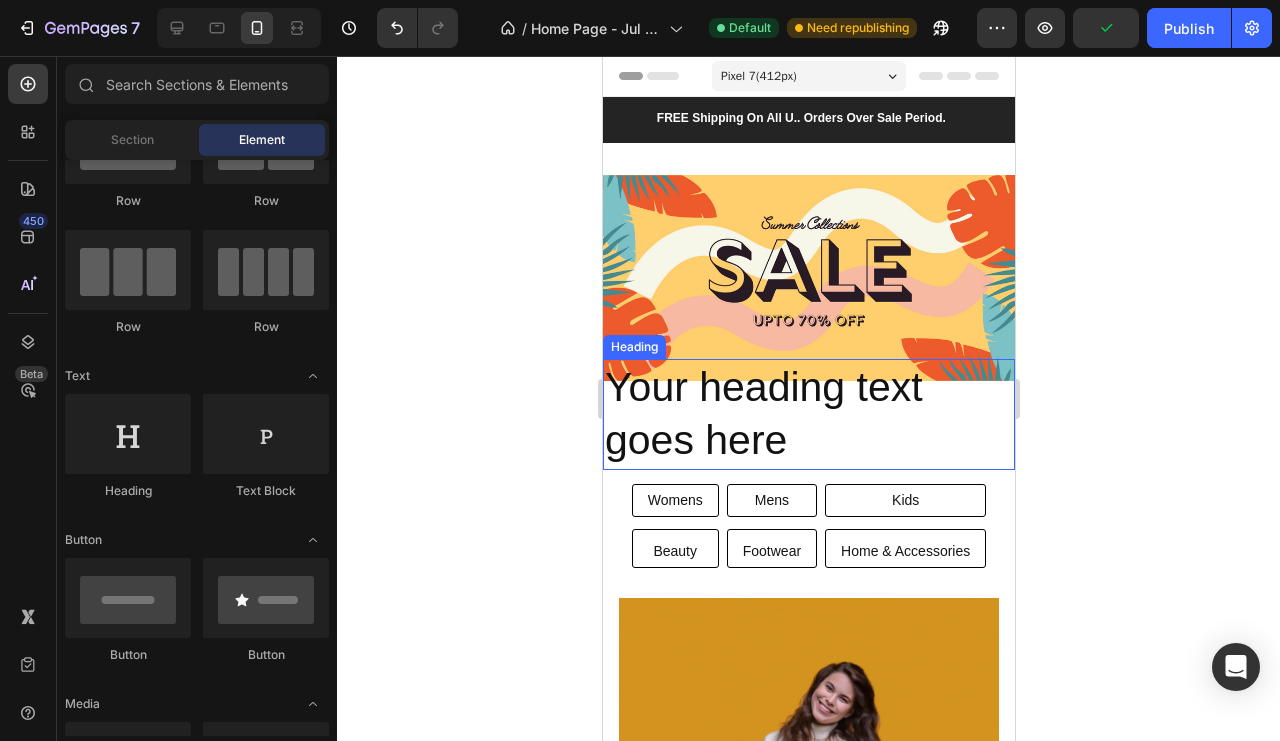 click on "Your heading text goes here" at bounding box center (808, 414) 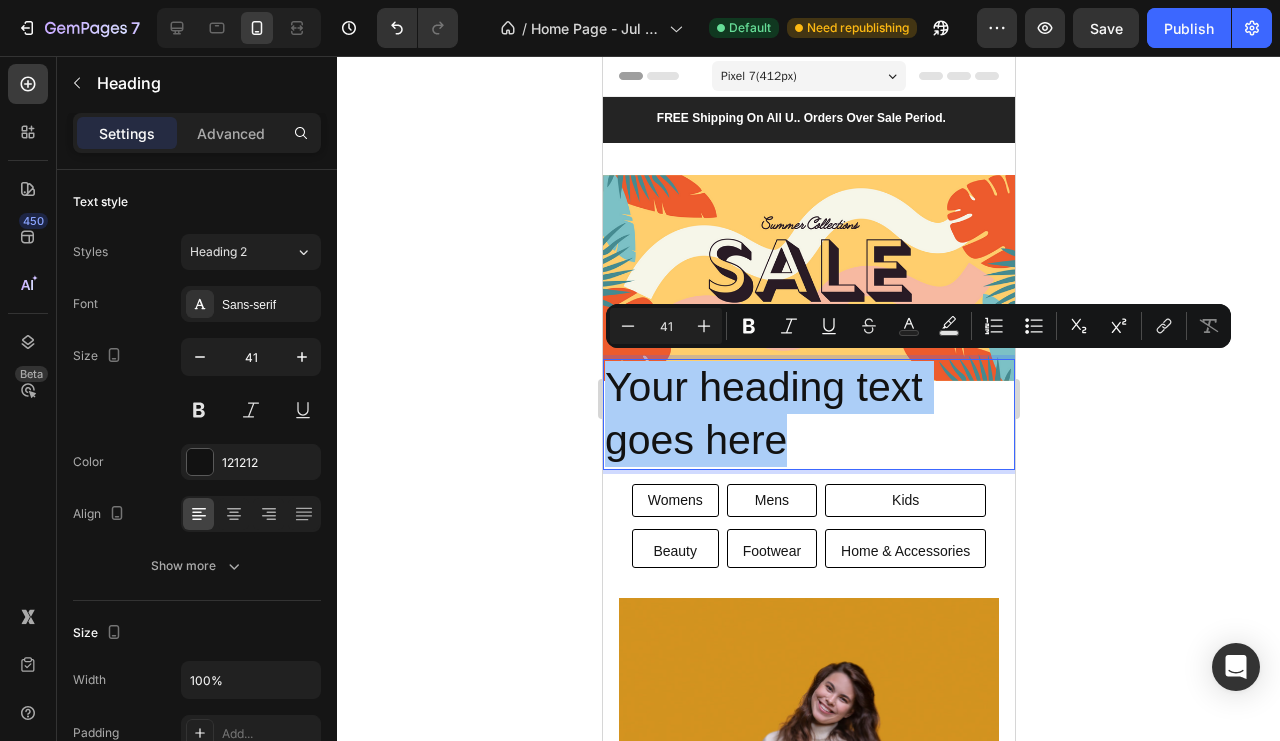 click at bounding box center [200, 357] 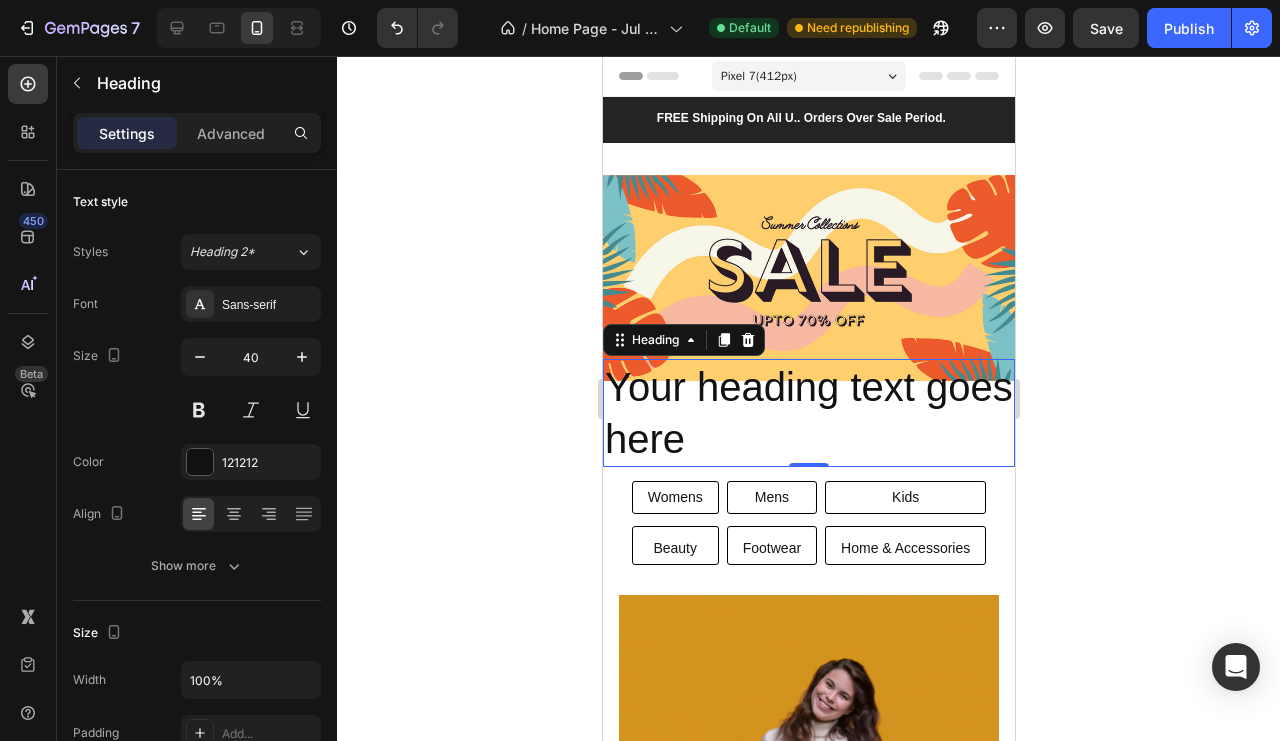click at bounding box center [200, 357] 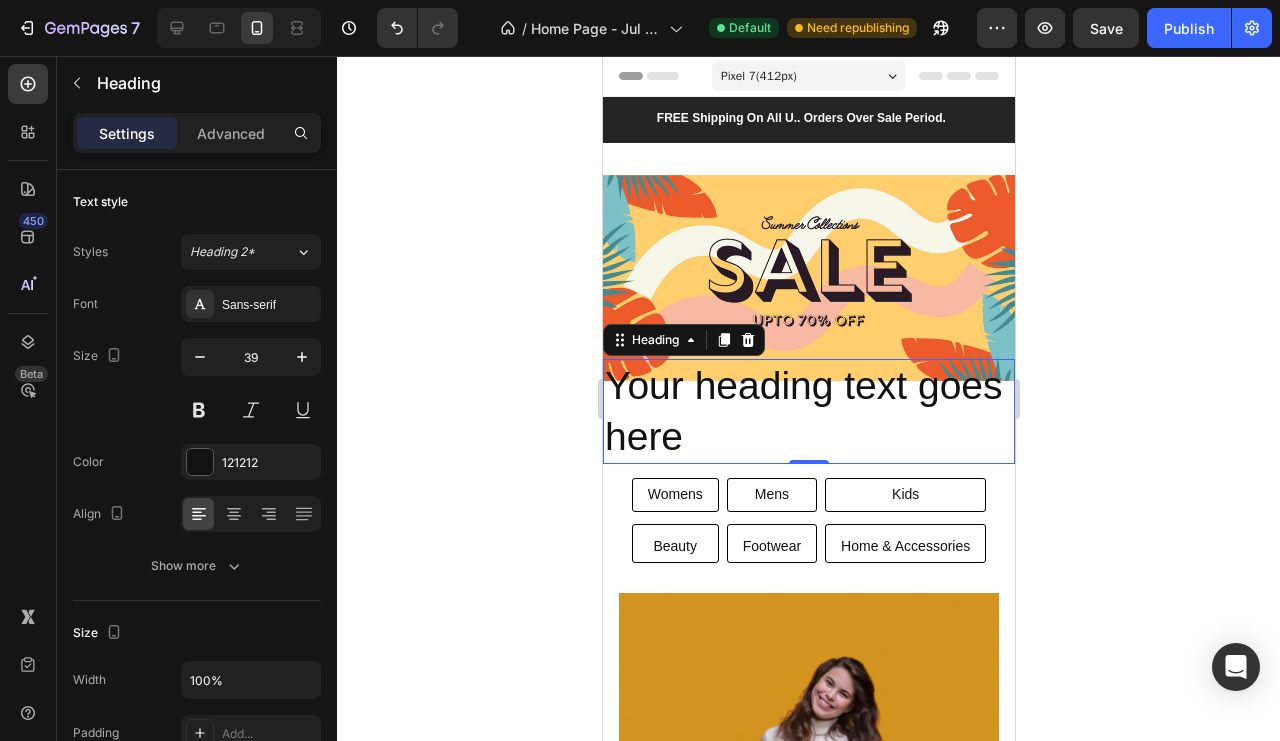 click at bounding box center [200, 357] 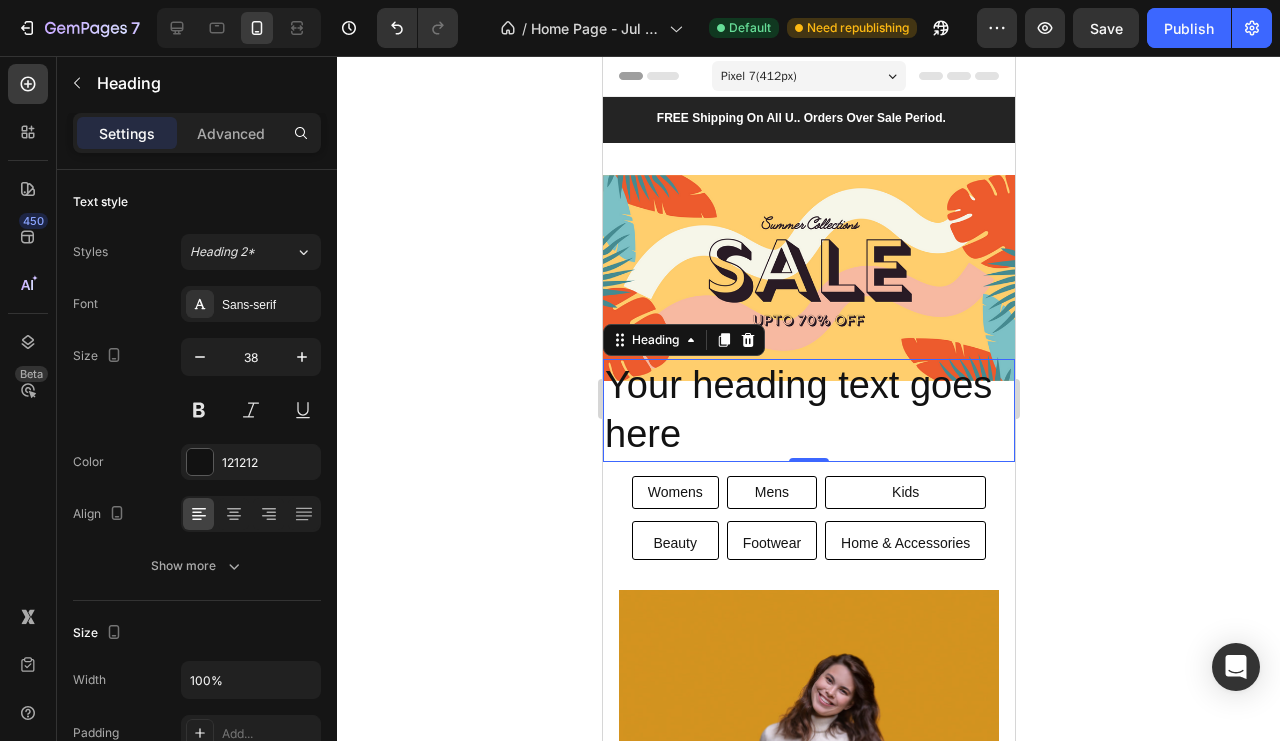 click at bounding box center (200, 357) 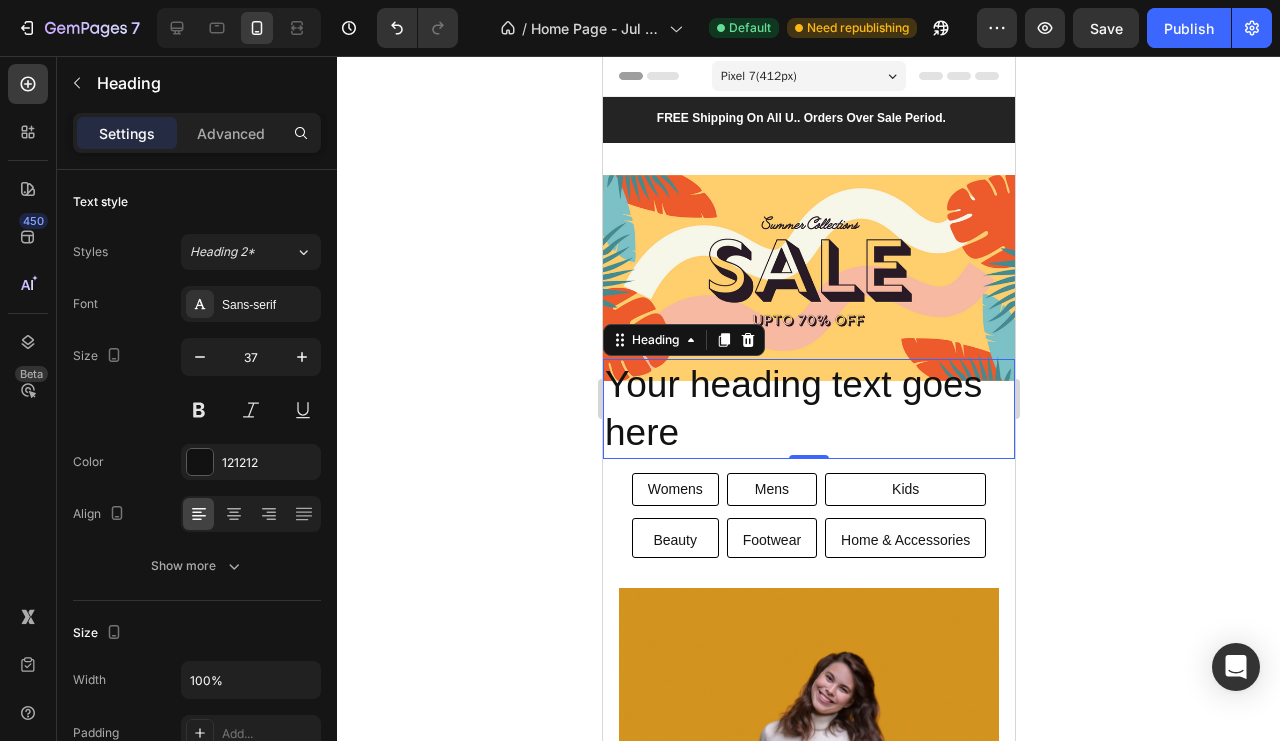 click at bounding box center [200, 357] 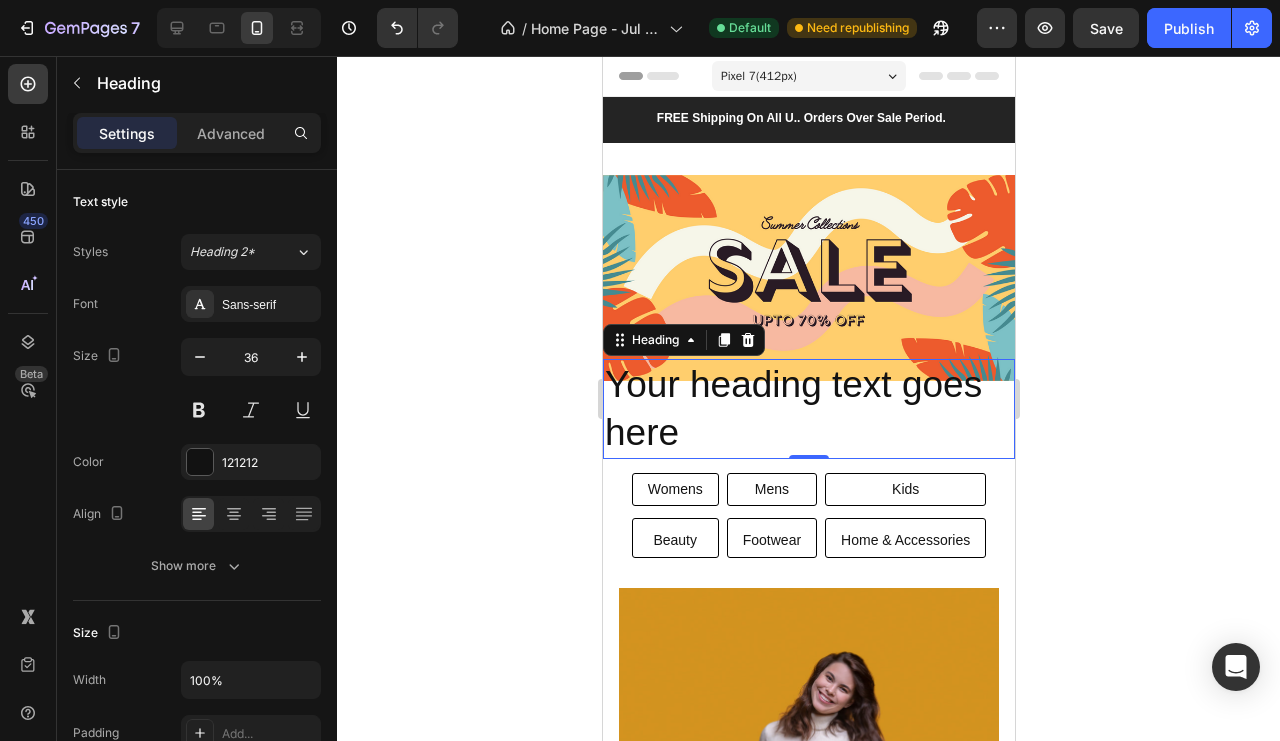click at bounding box center (200, 357) 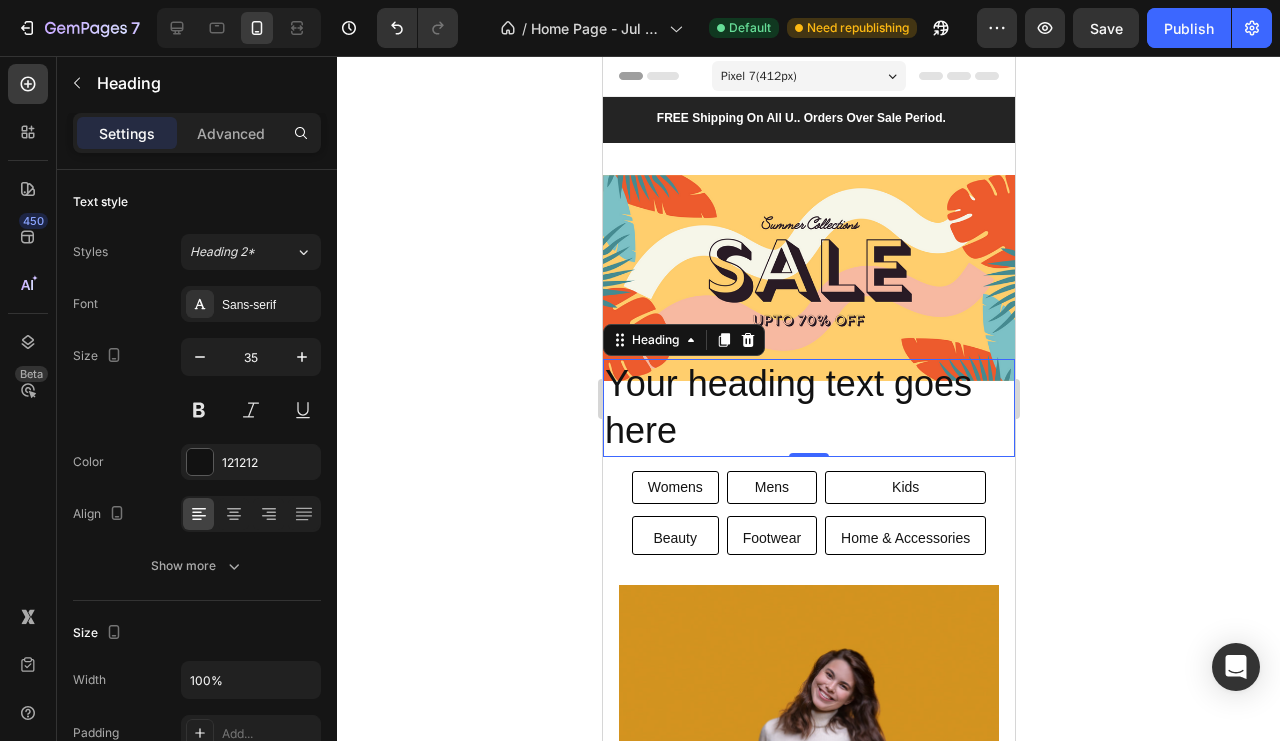 click at bounding box center [200, 357] 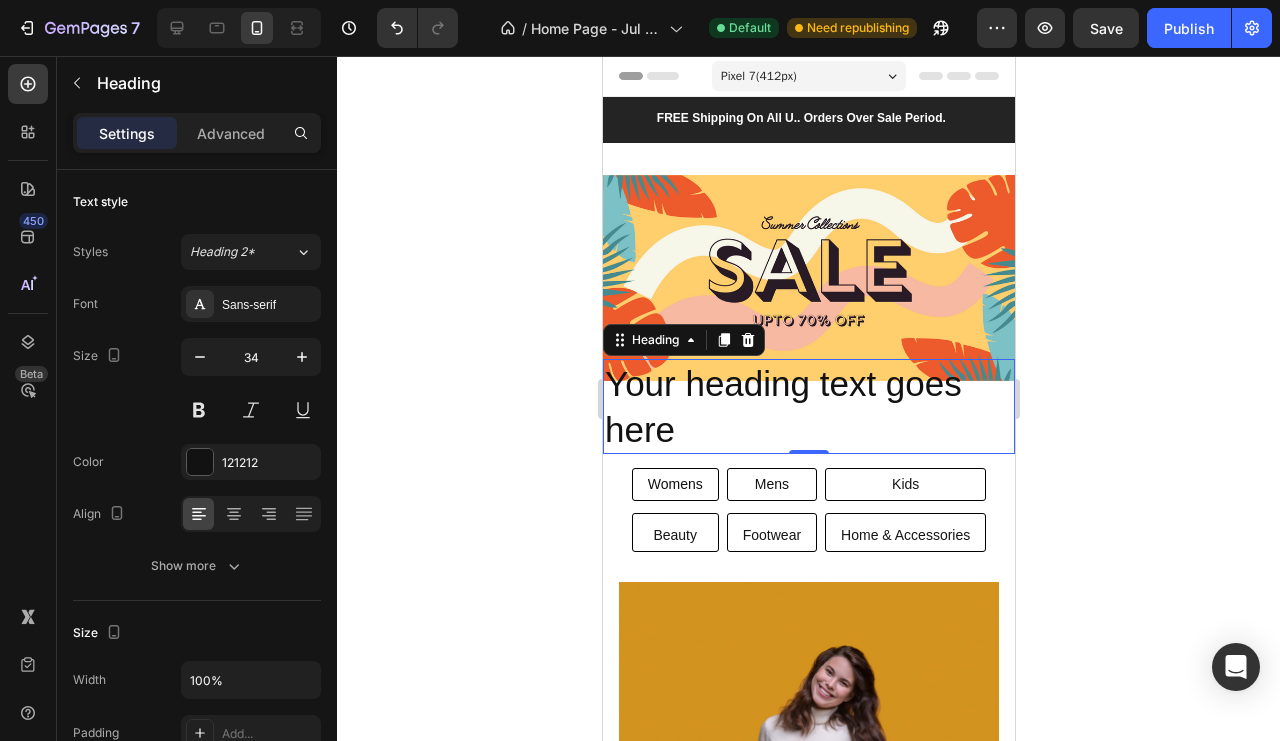 click at bounding box center [200, 357] 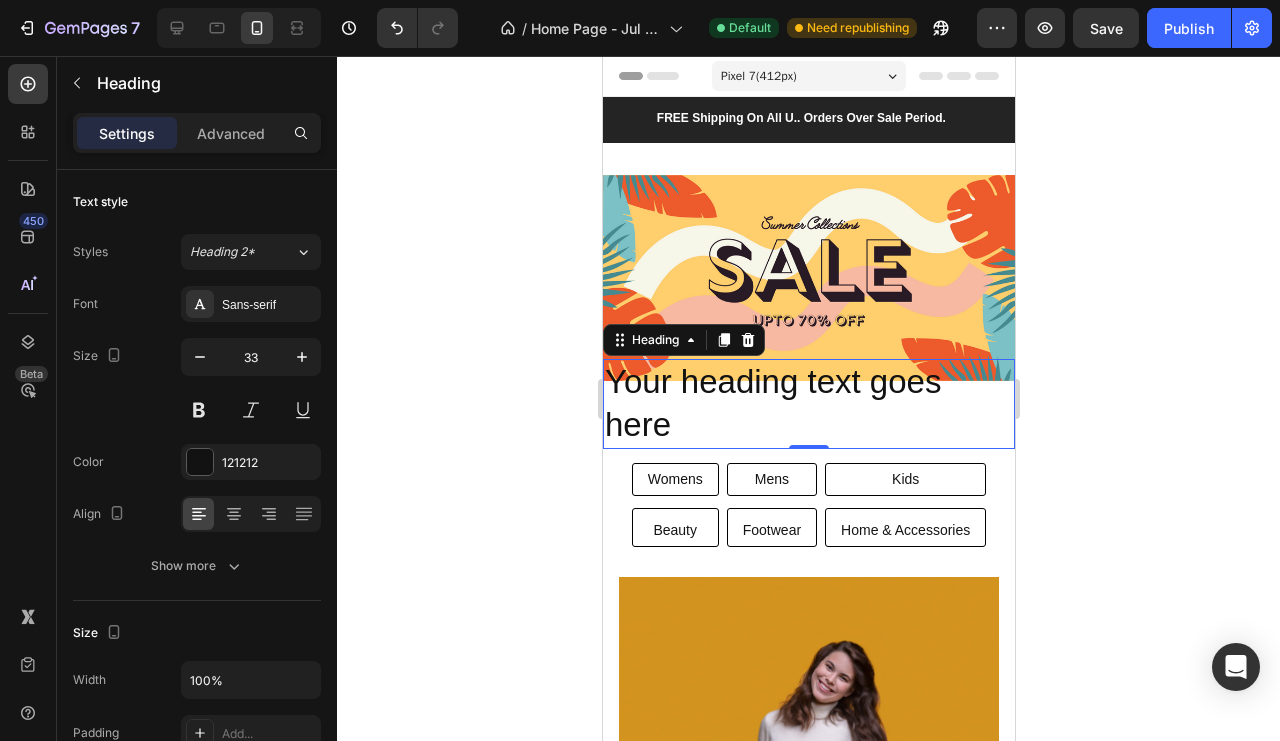 click at bounding box center [200, 357] 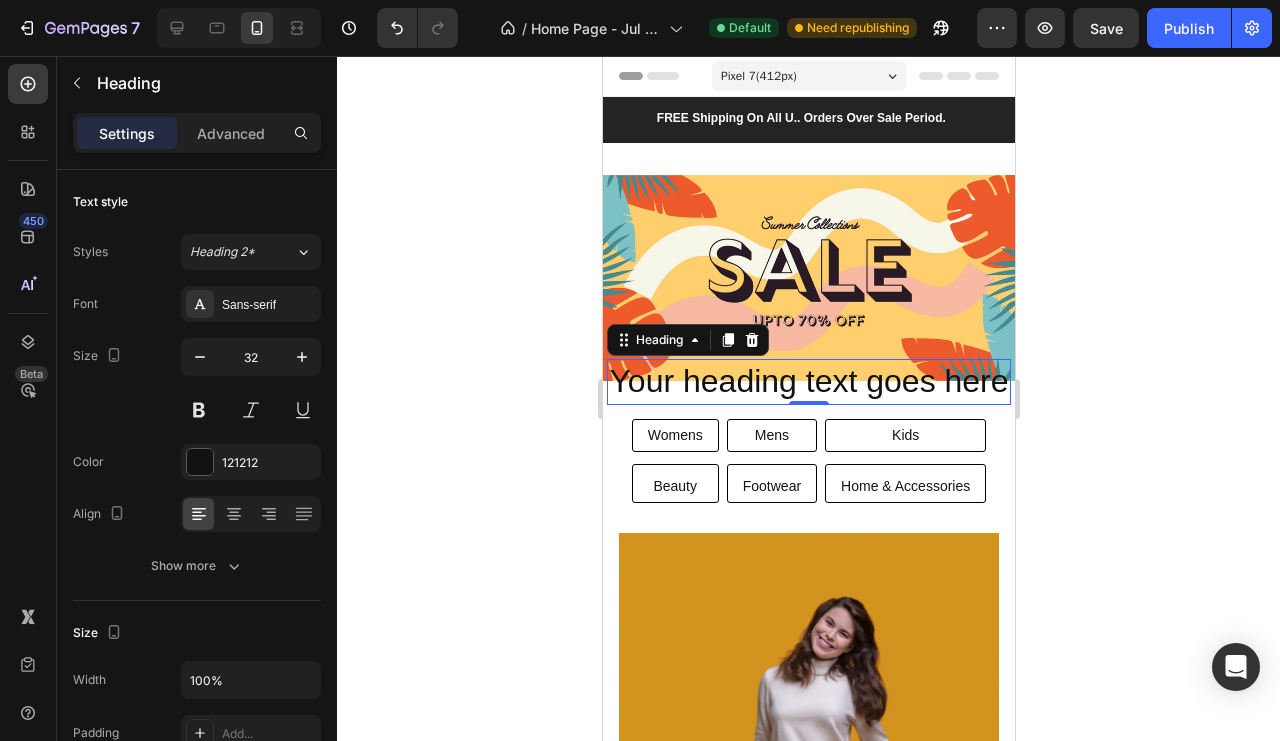 click at bounding box center [200, 357] 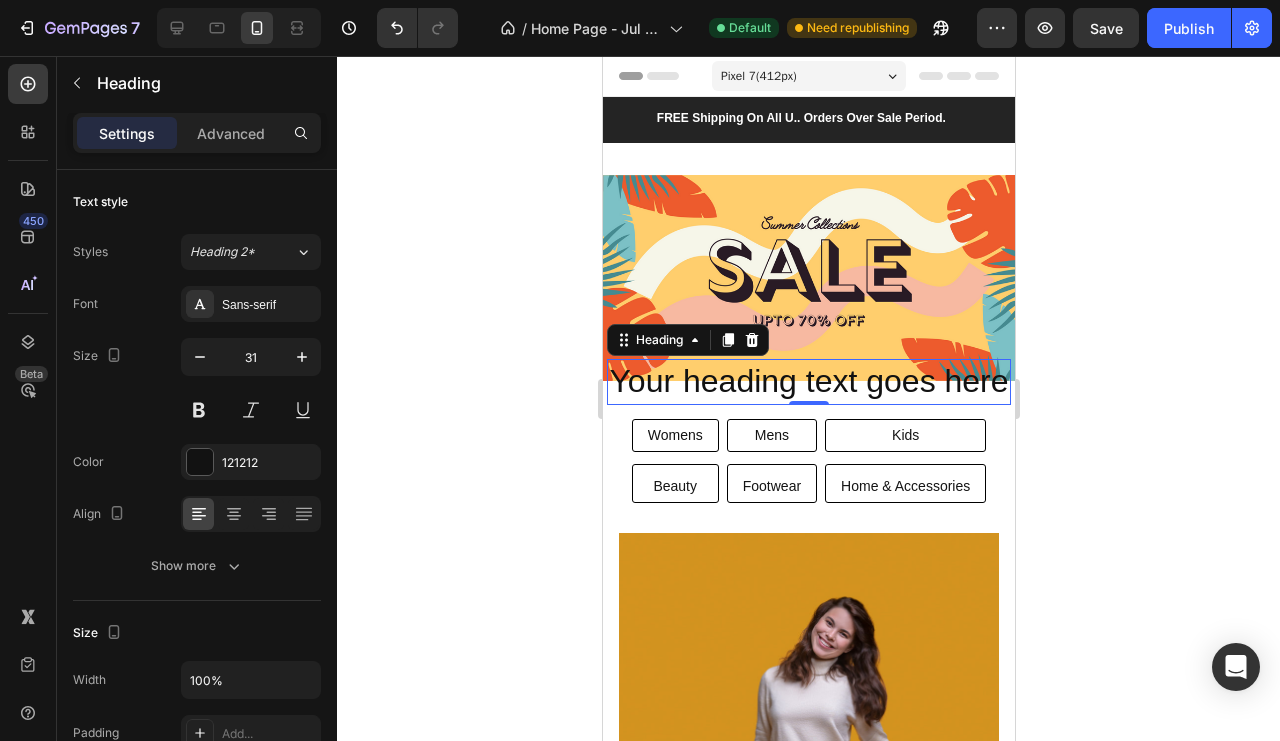 click at bounding box center (200, 357) 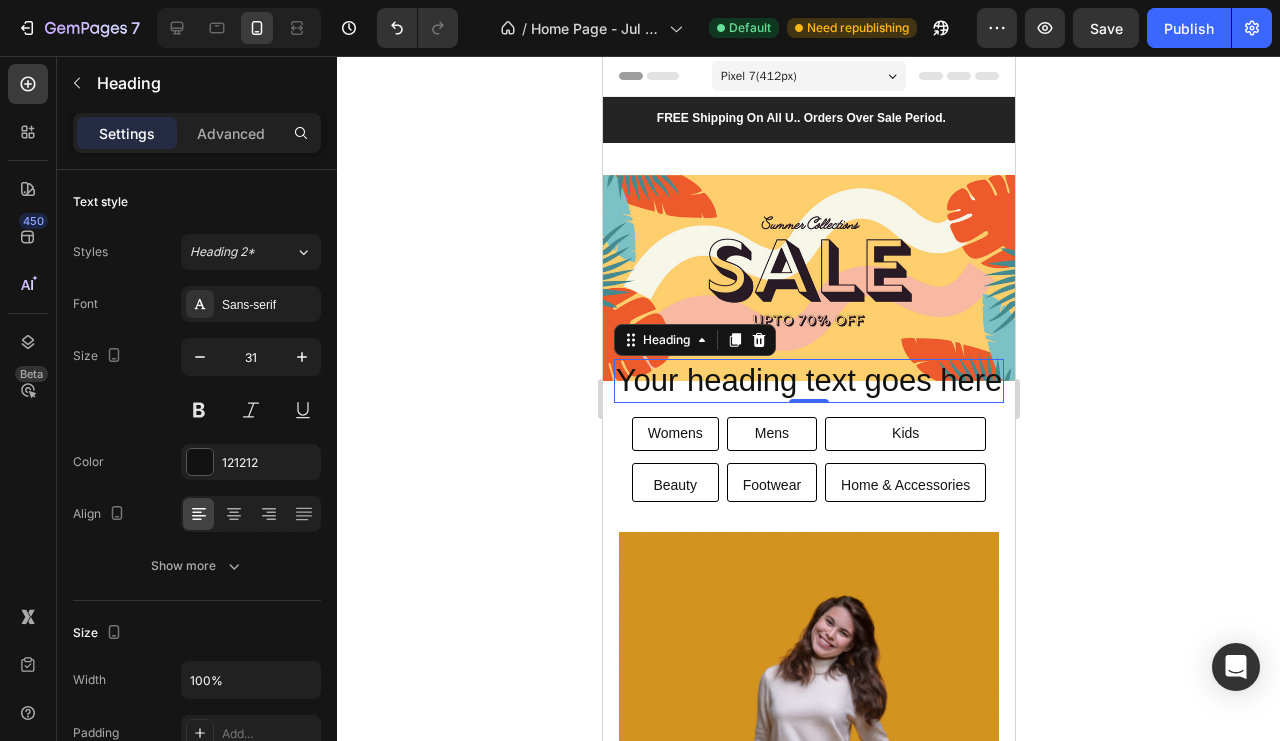 click at bounding box center (200, 357) 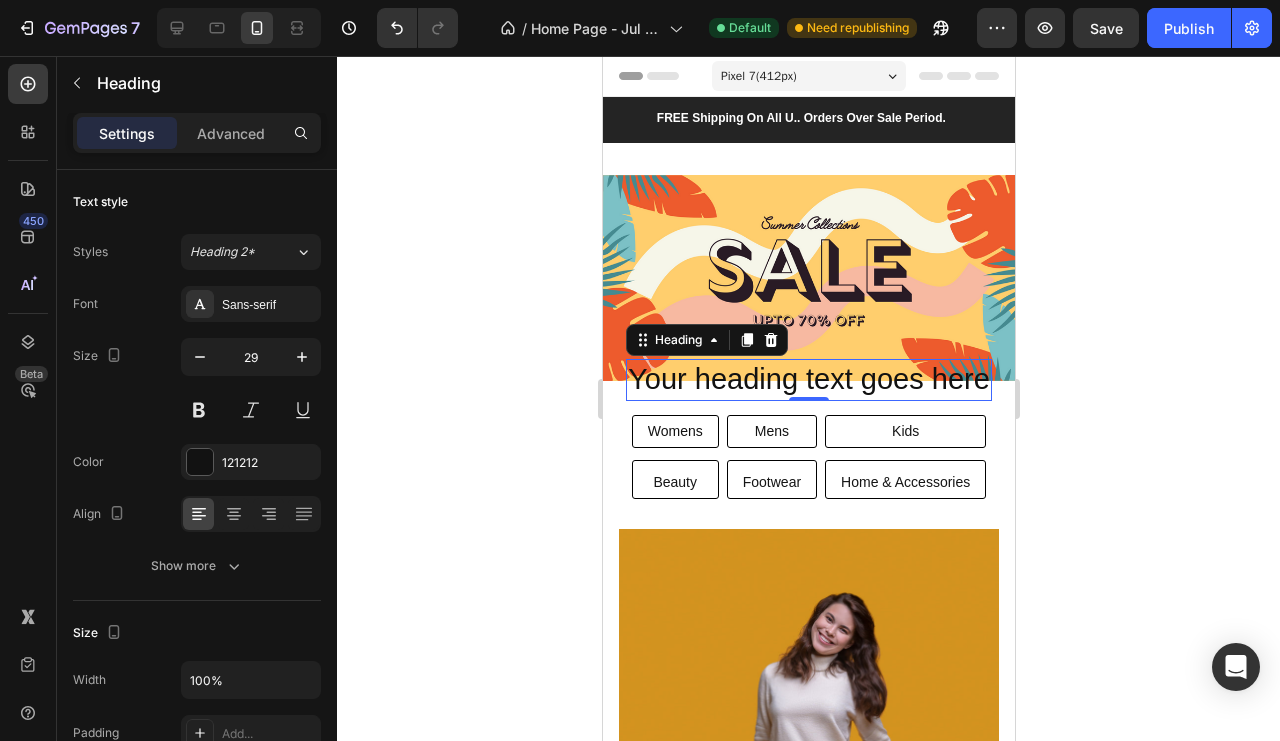 click at bounding box center [200, 357] 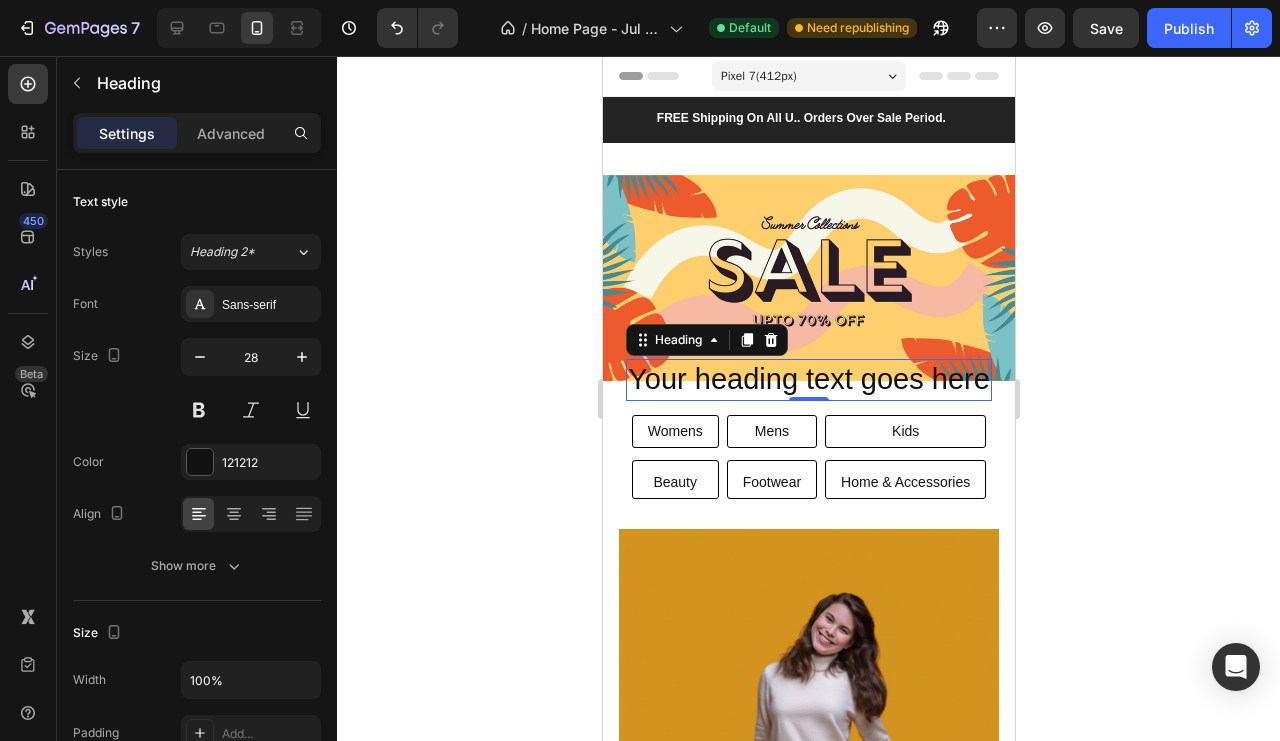 click at bounding box center (200, 357) 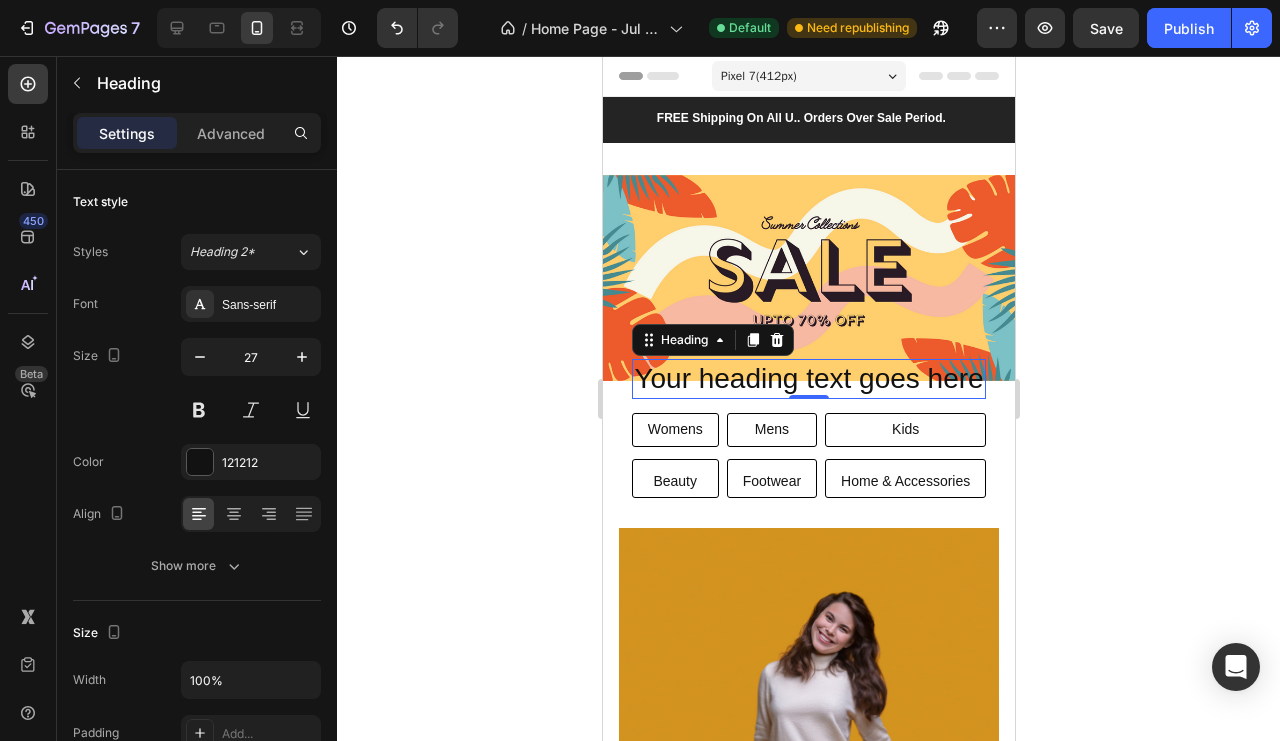 click at bounding box center [200, 357] 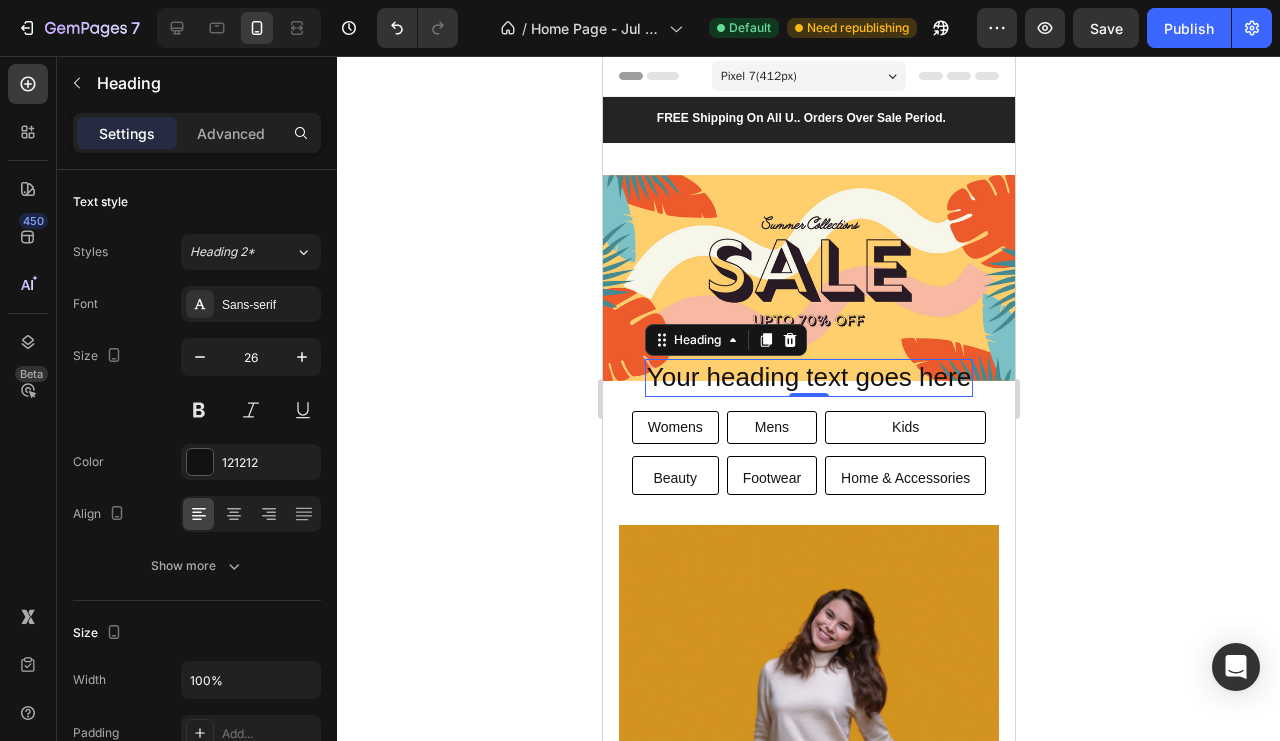 click at bounding box center (200, 357) 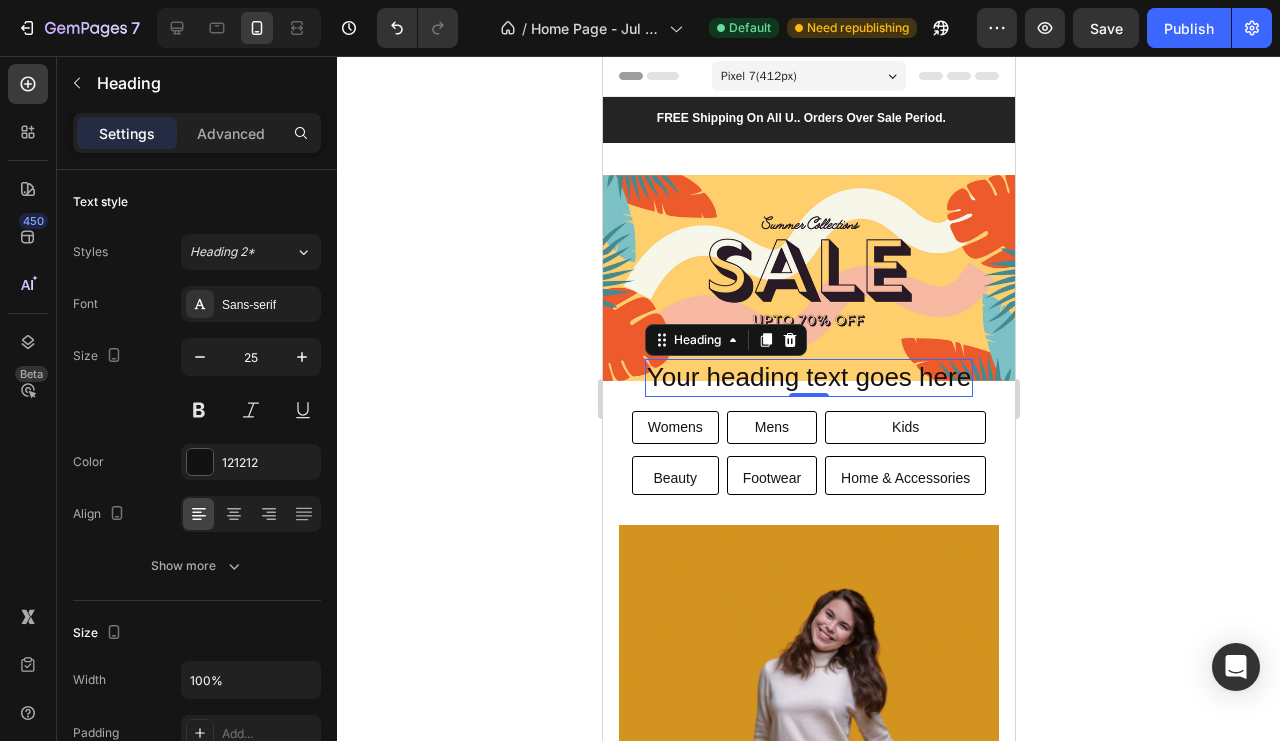 click at bounding box center [200, 357] 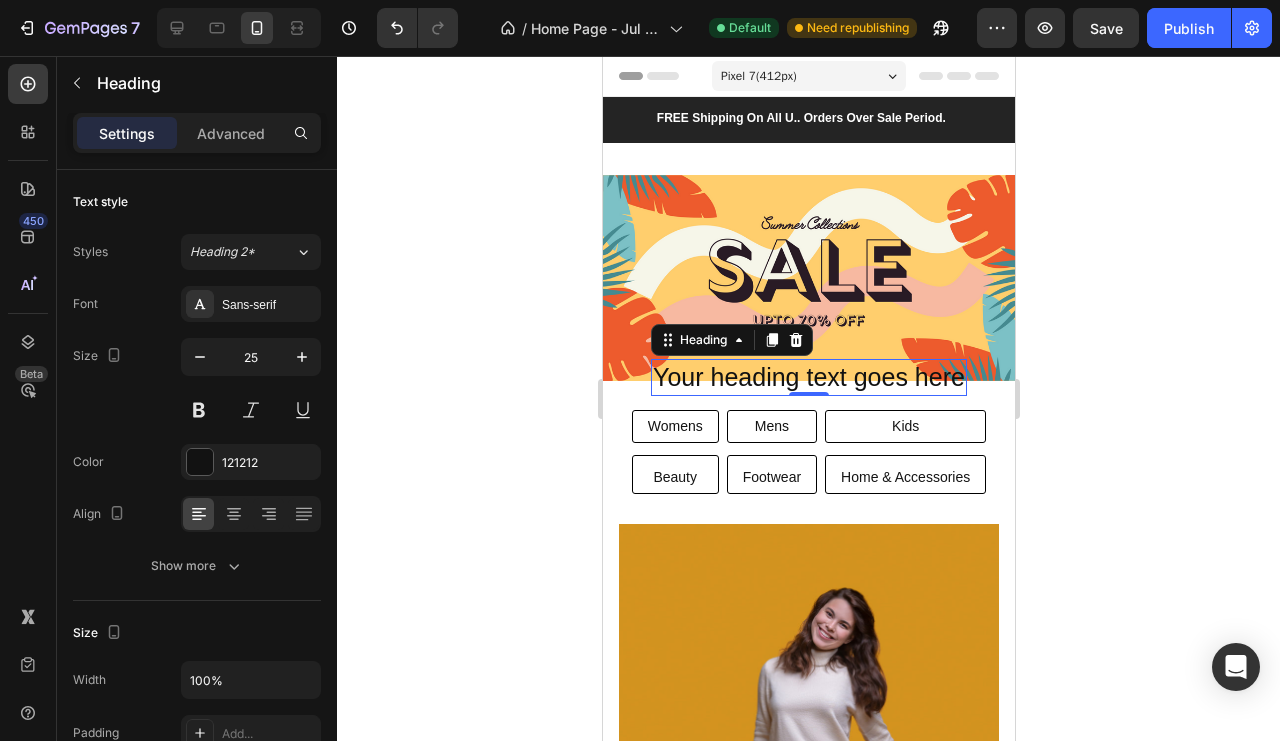 type on "24" 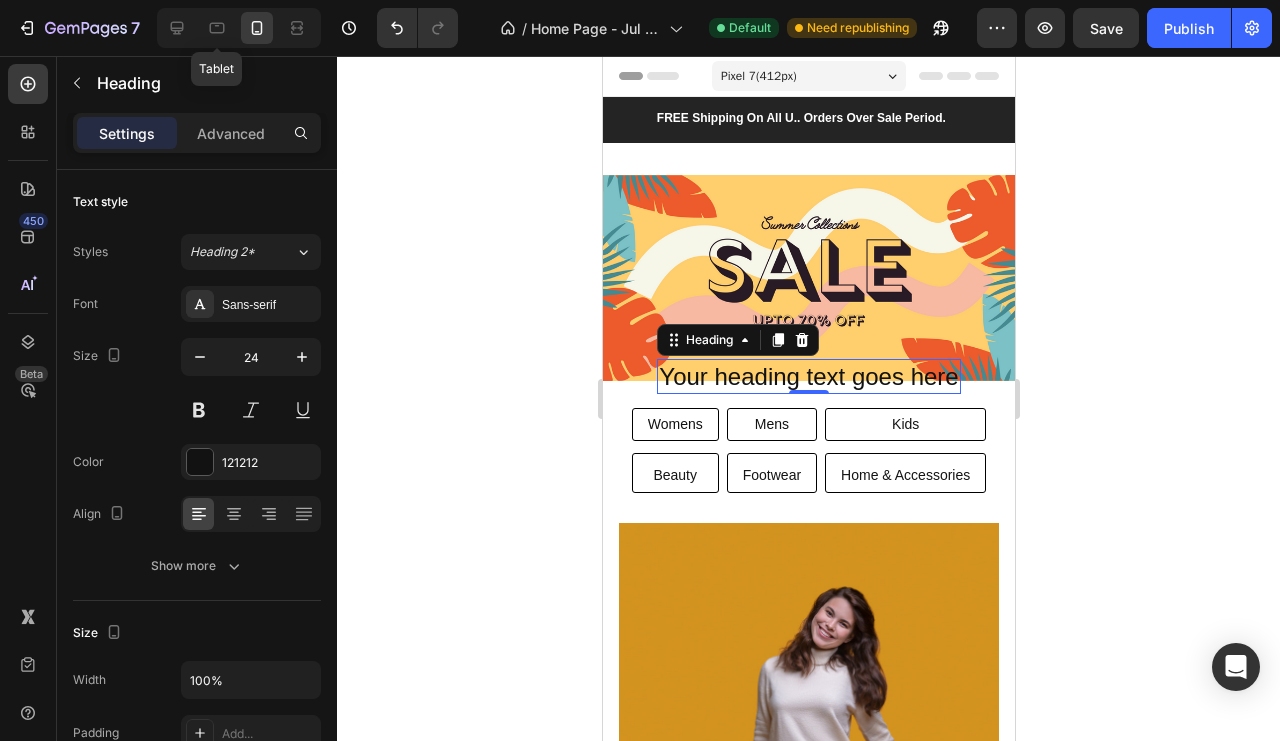 click 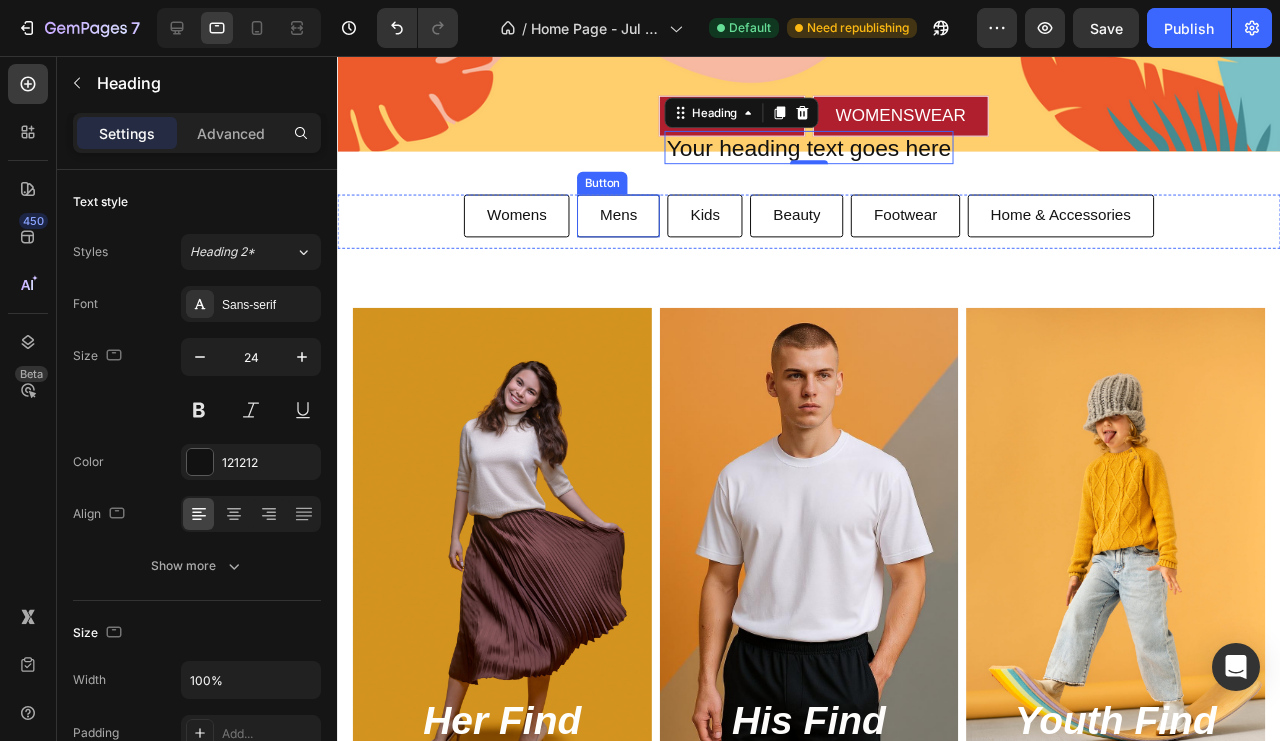 scroll, scrollTop: 316, scrollLeft: 0, axis: vertical 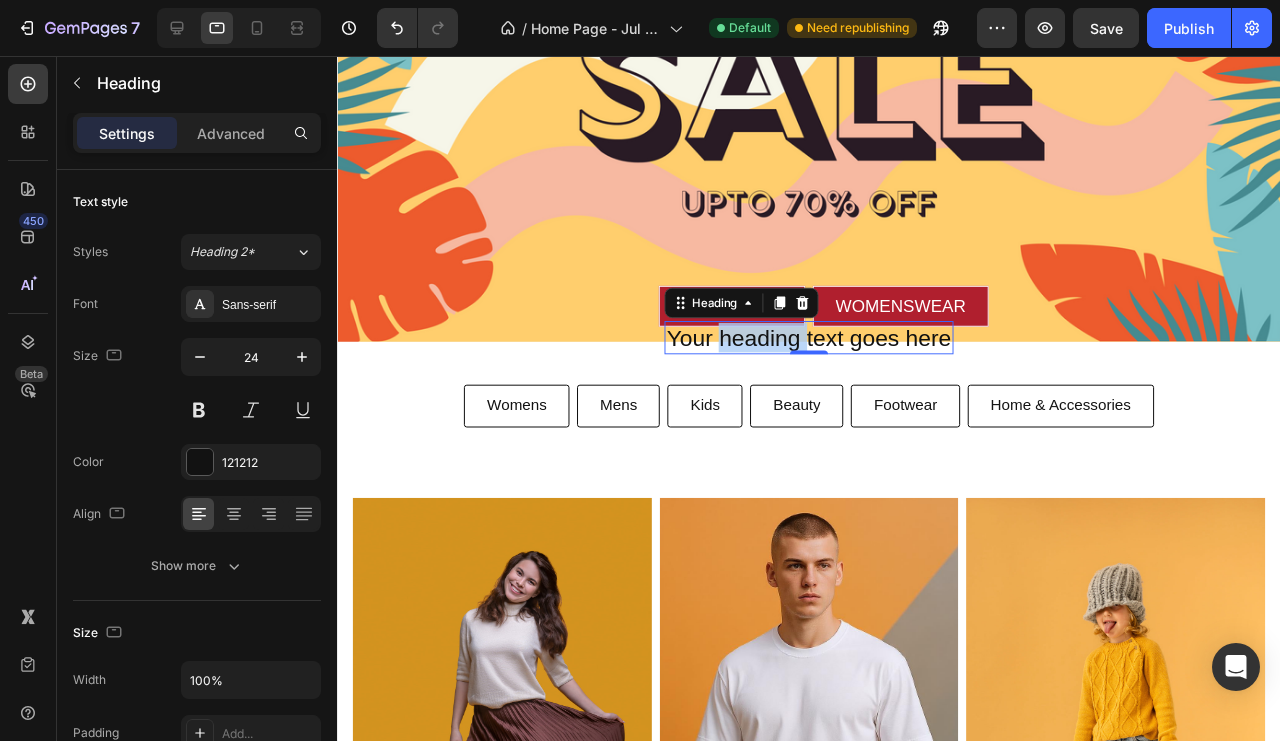 click on "Your heading text goes here" at bounding box center (832, 352) 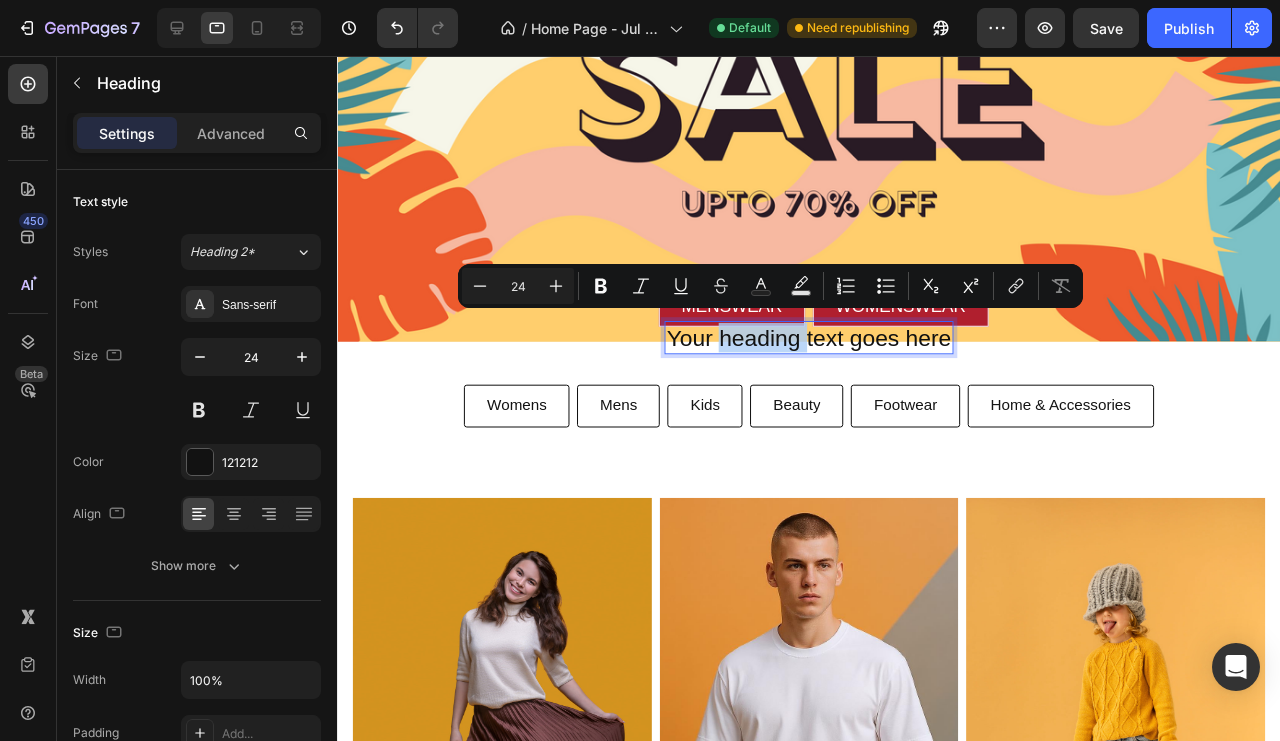 click on "Your heading text goes here Heading   0 Row Section 3" at bounding box center [833, 352] 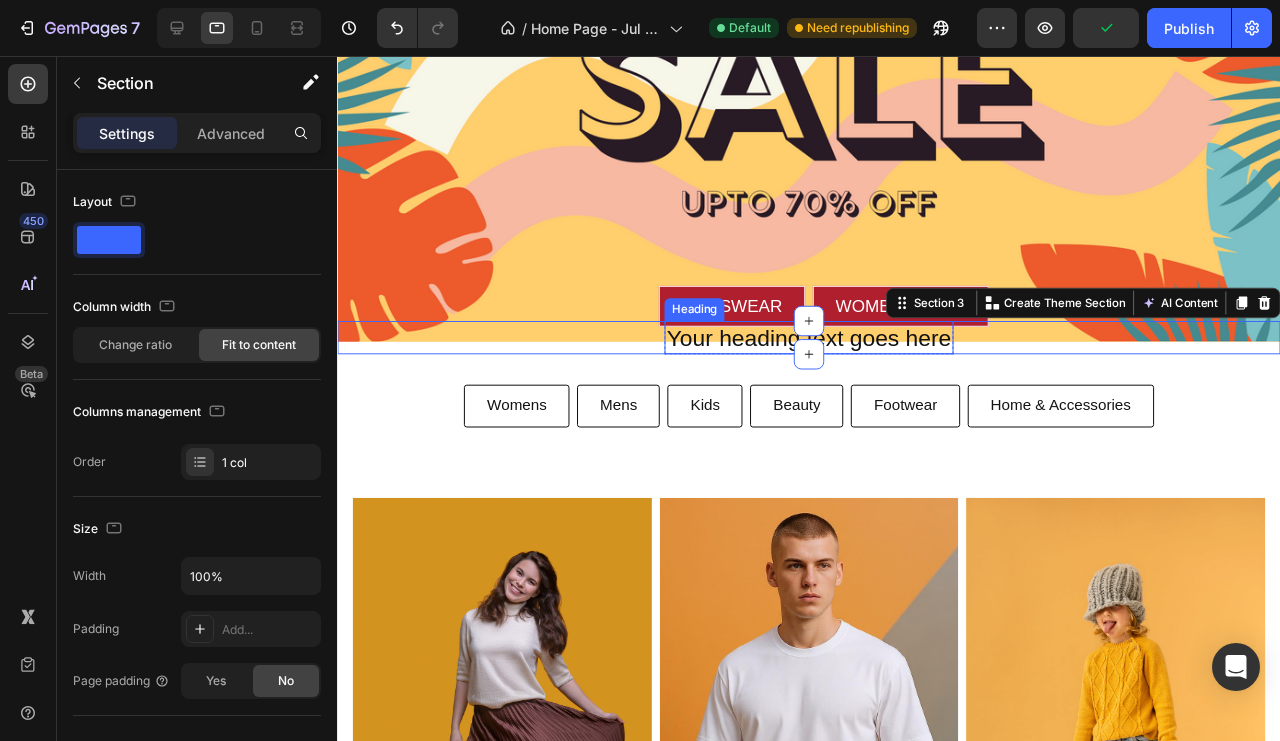 click on "Your heading text goes here" at bounding box center (832, 352) 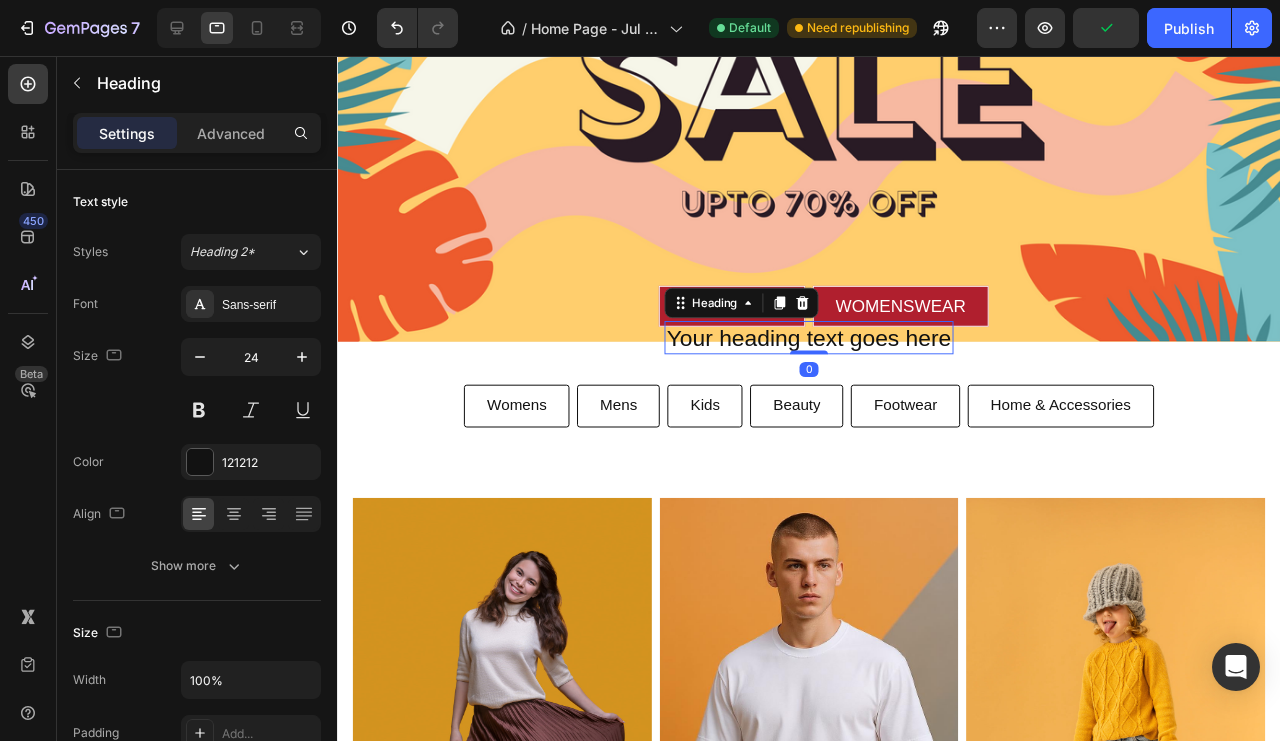 click 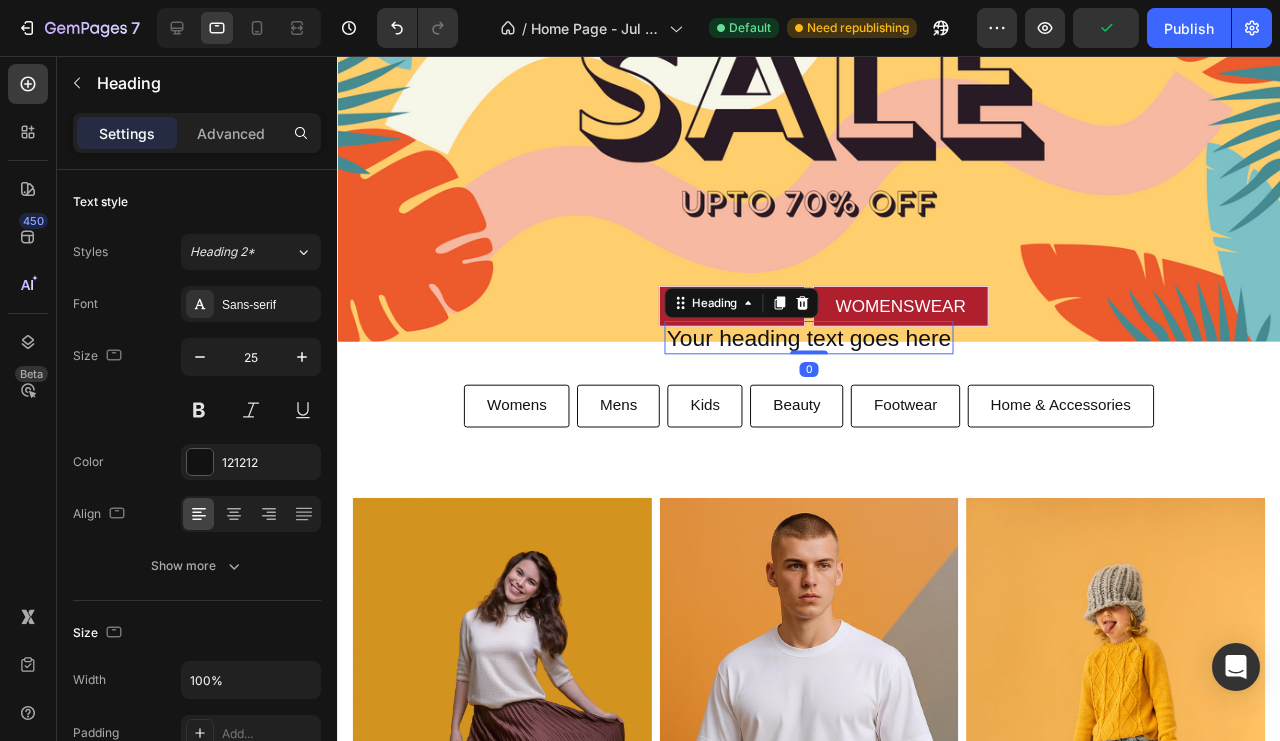 click 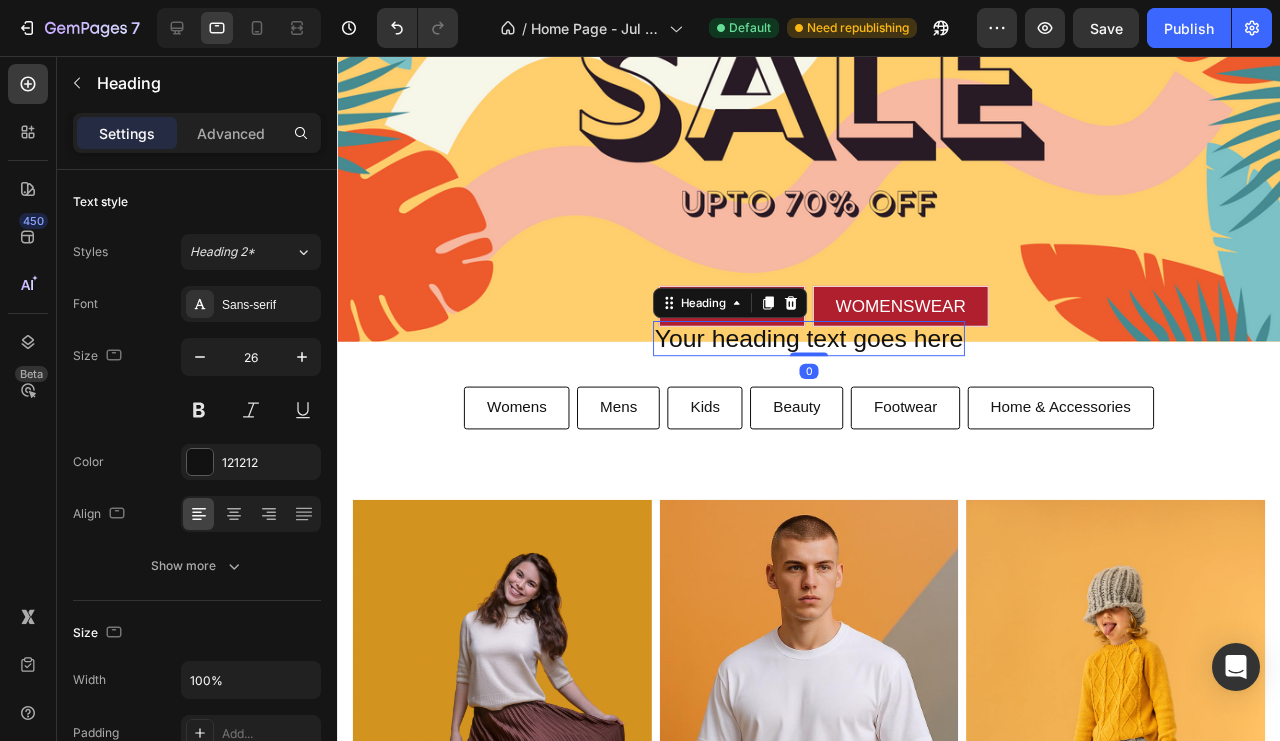 click 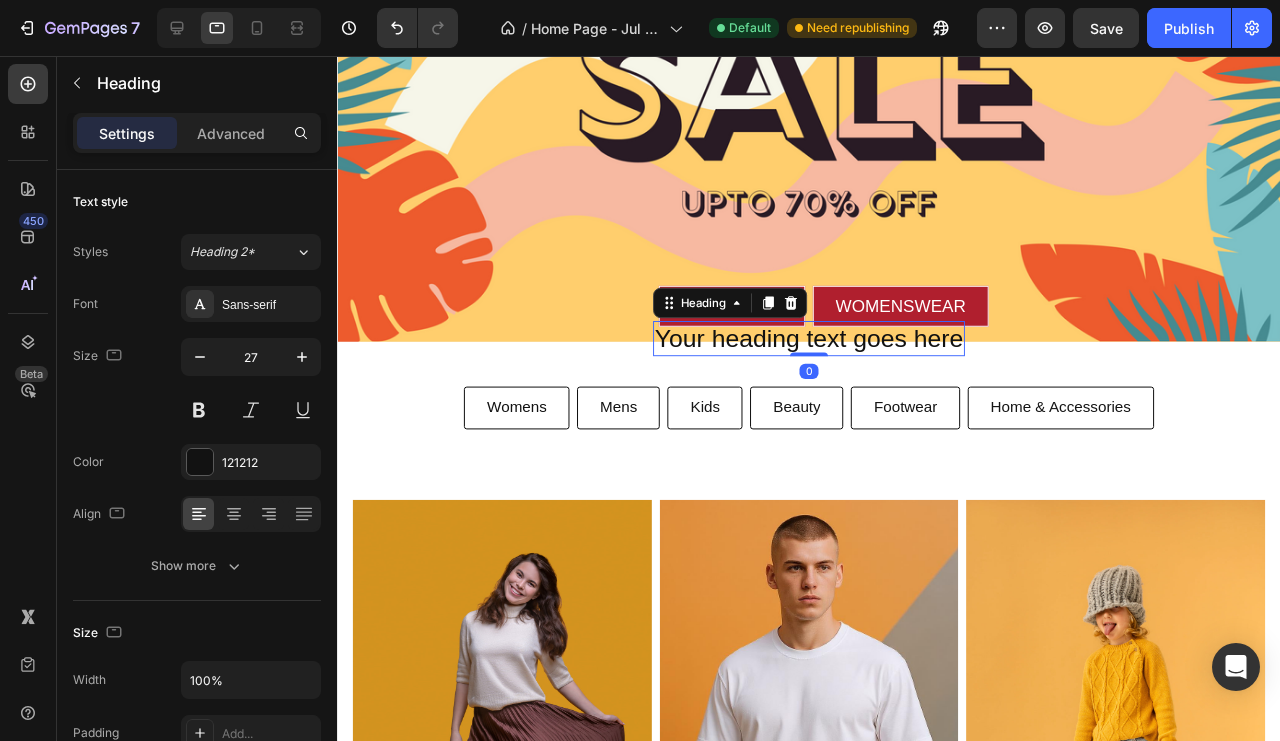 click 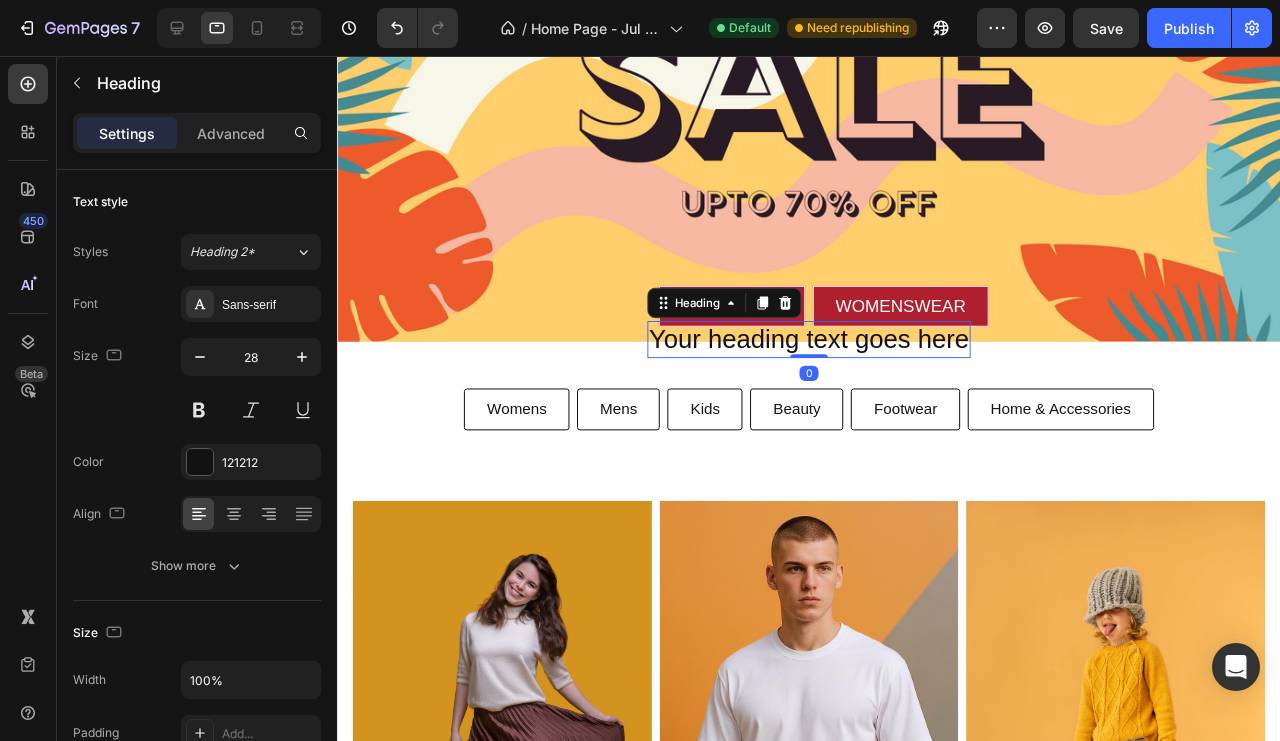 click 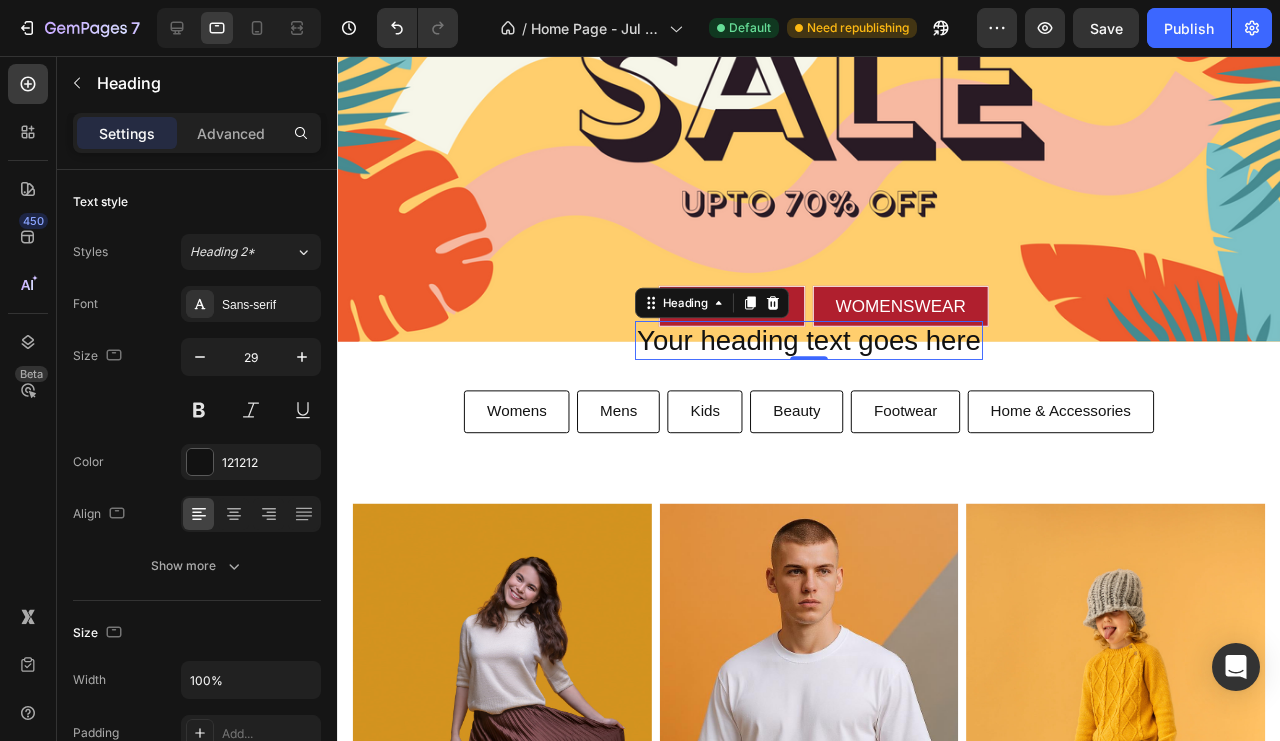 click 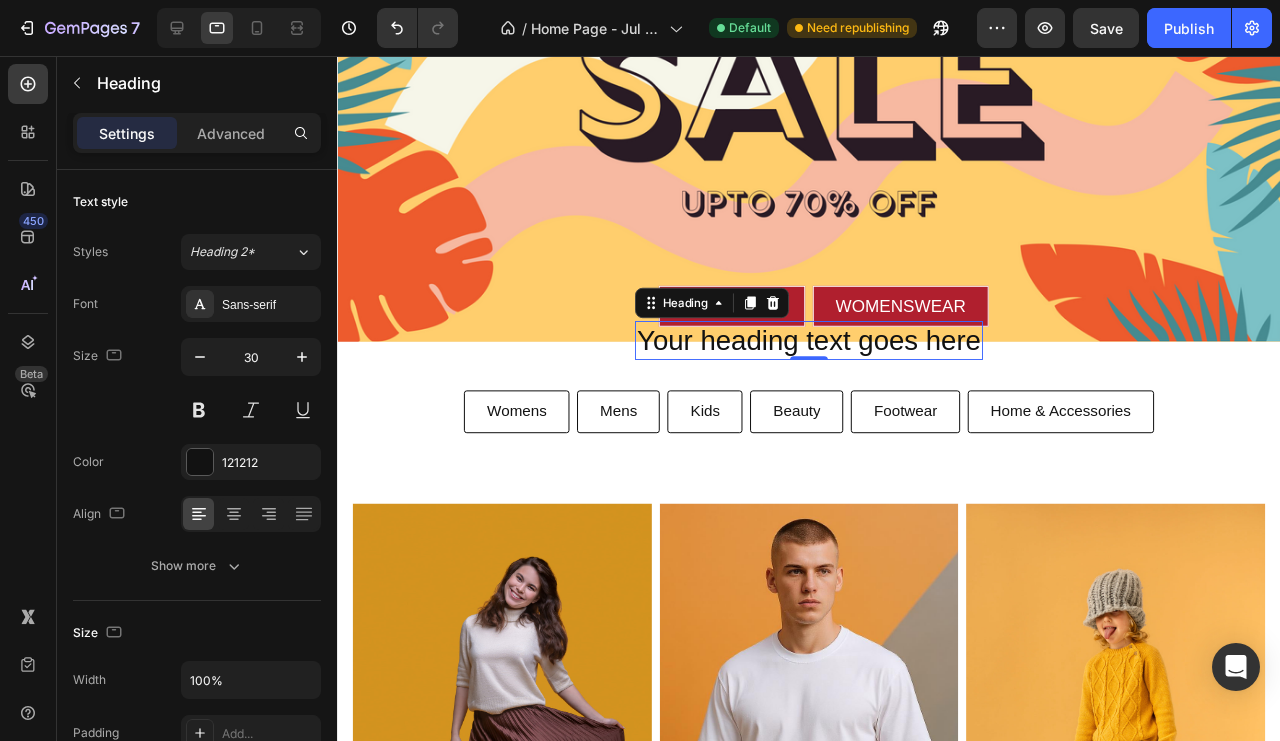 click 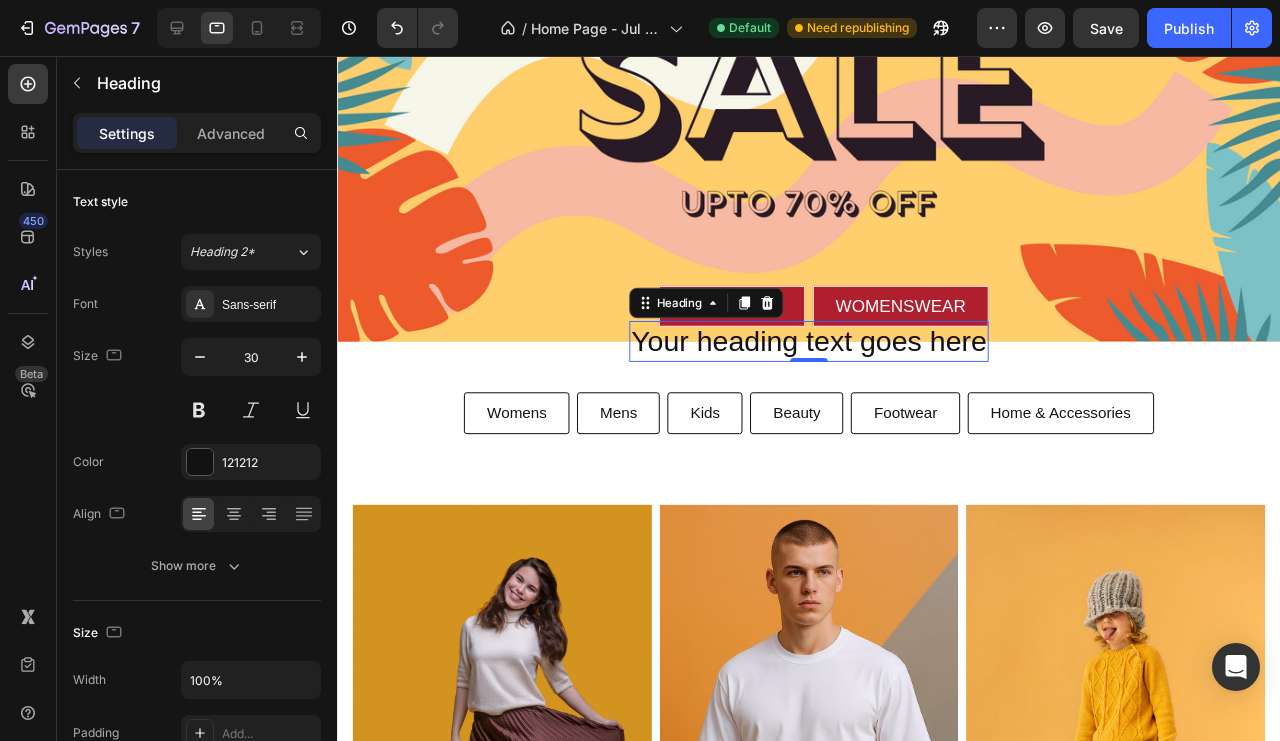click 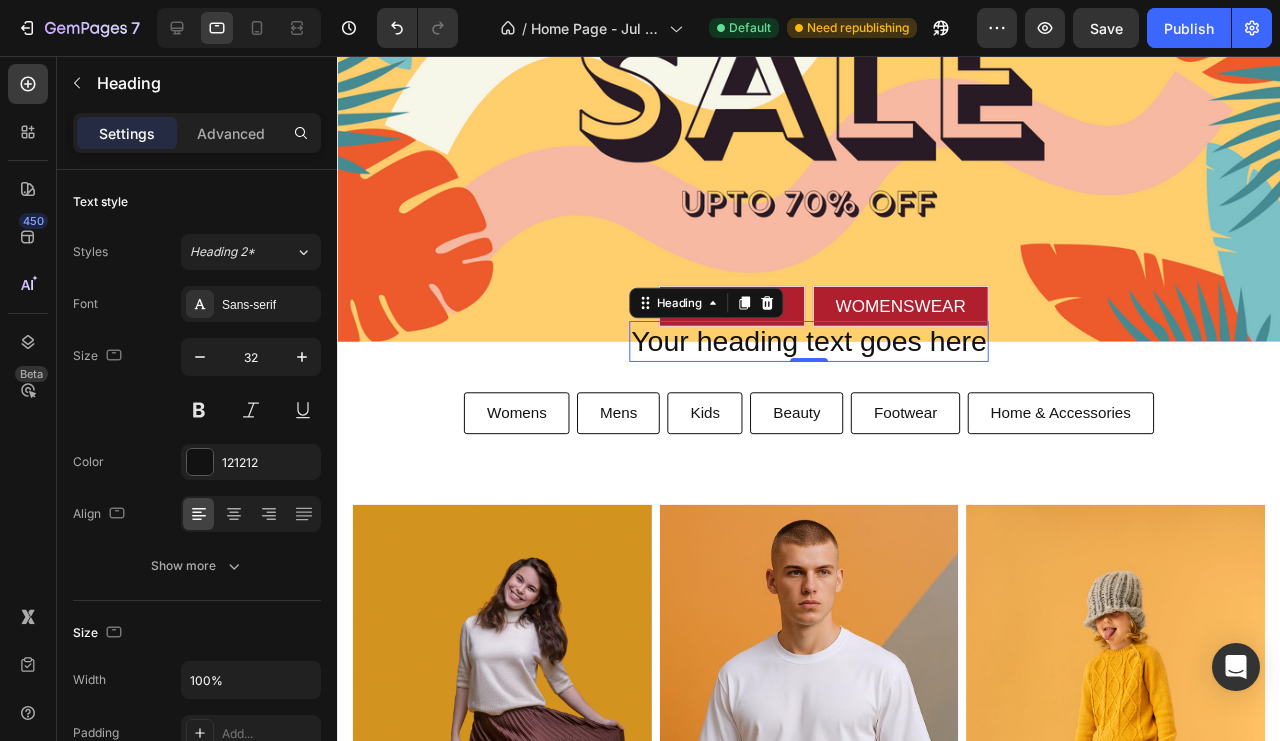click 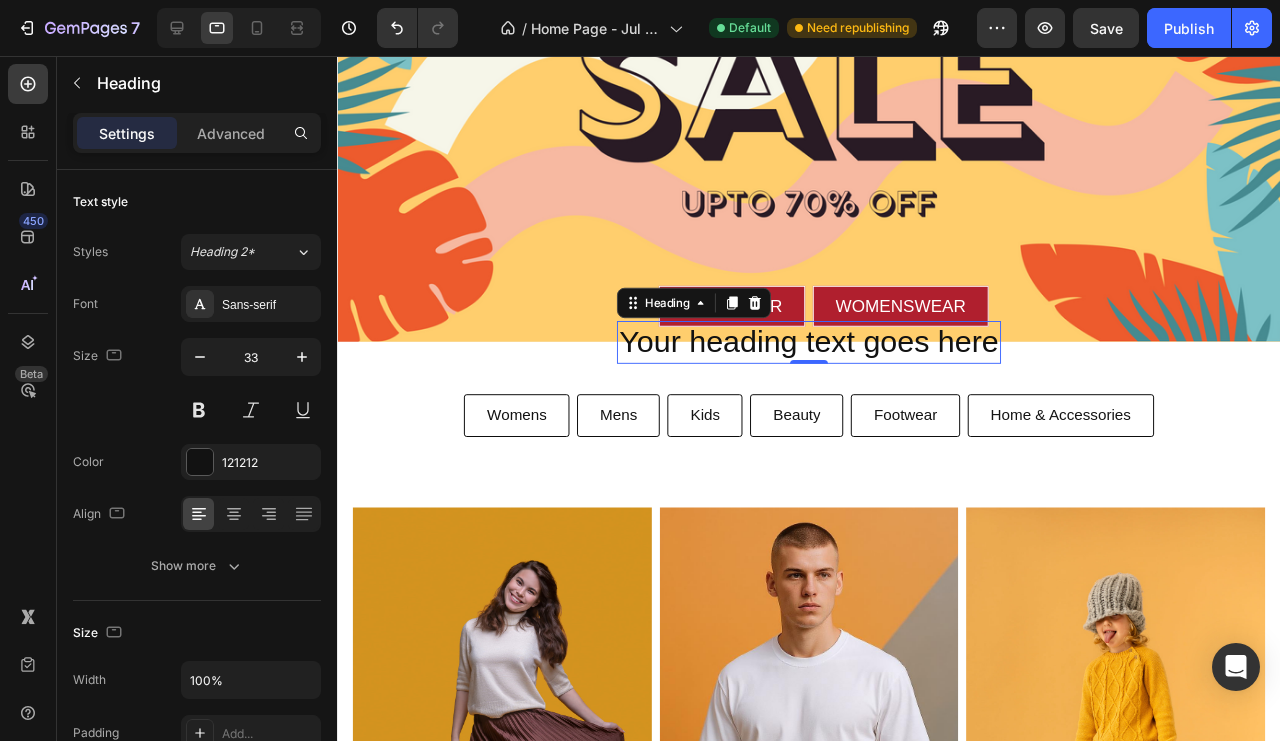 click 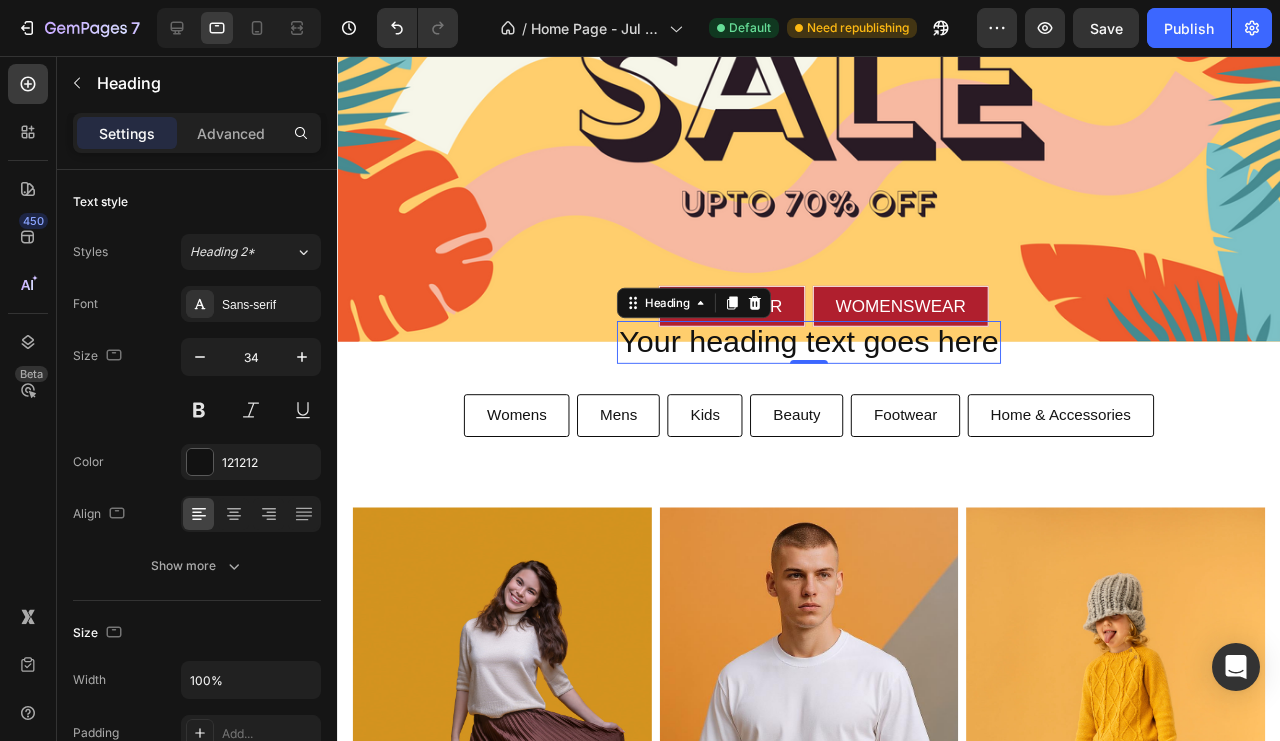 click 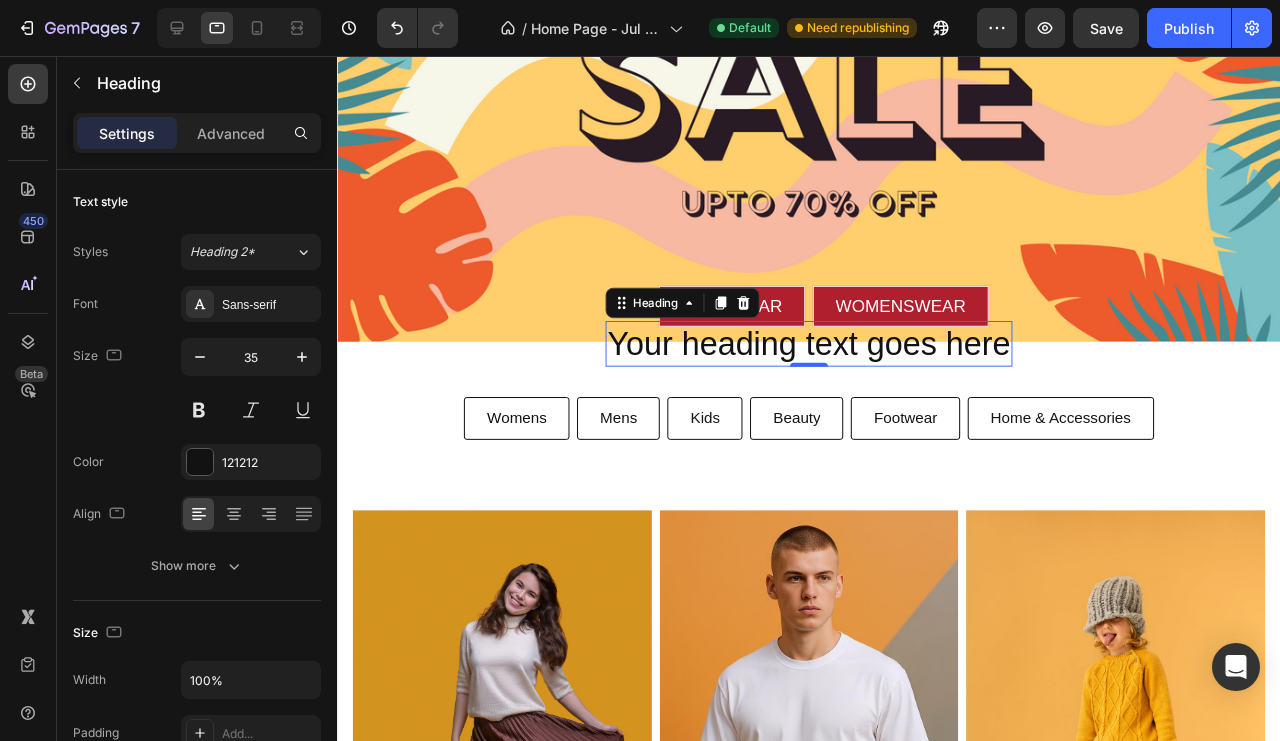 click 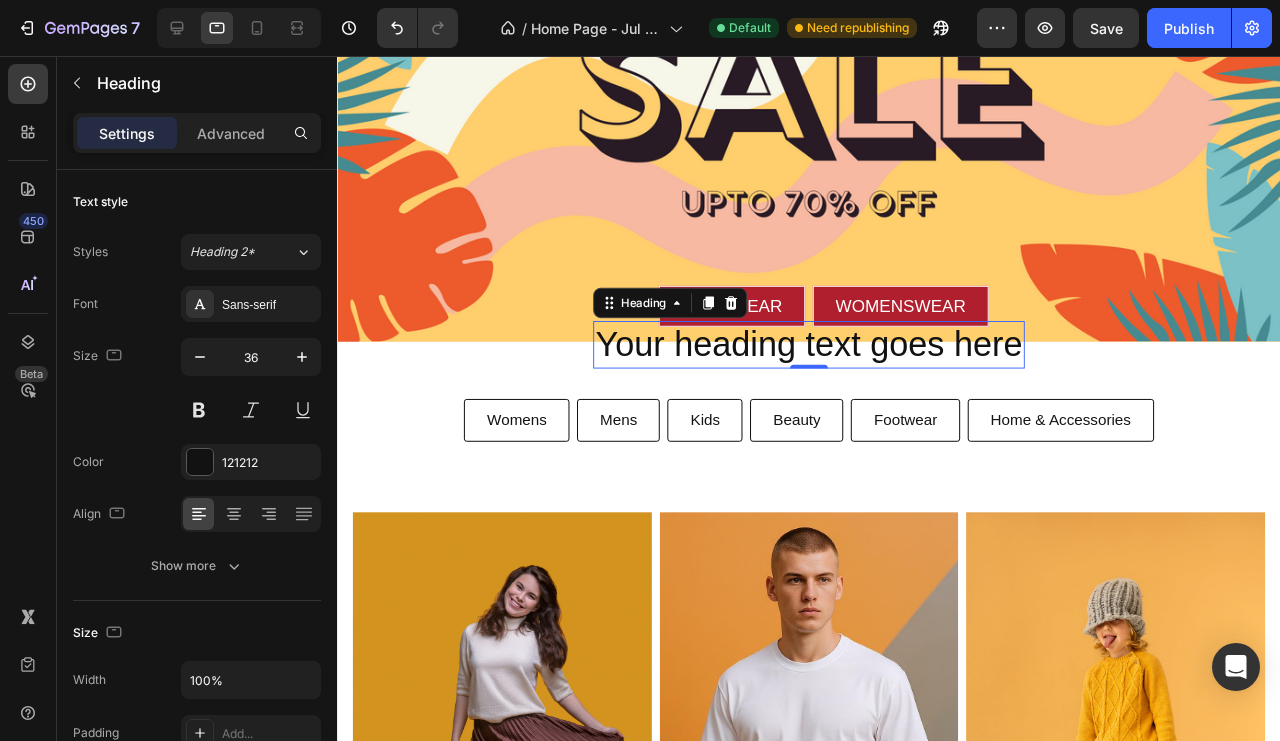 click 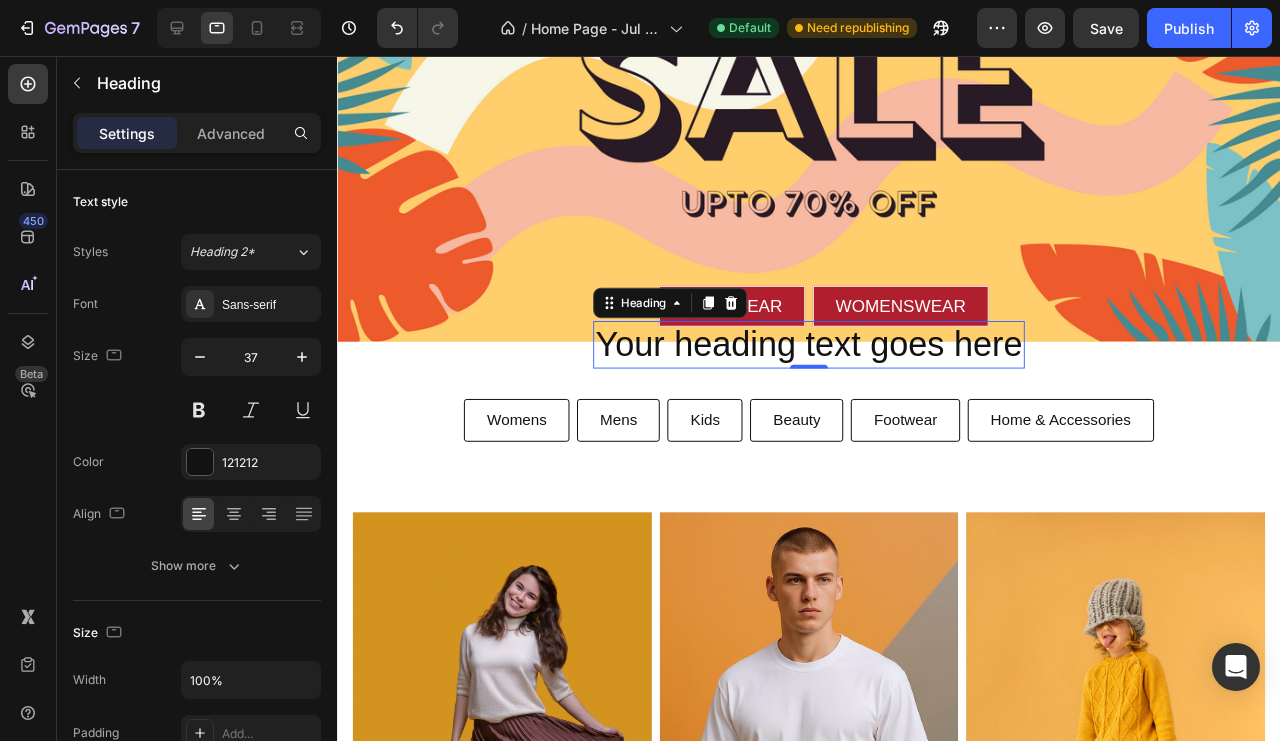 click 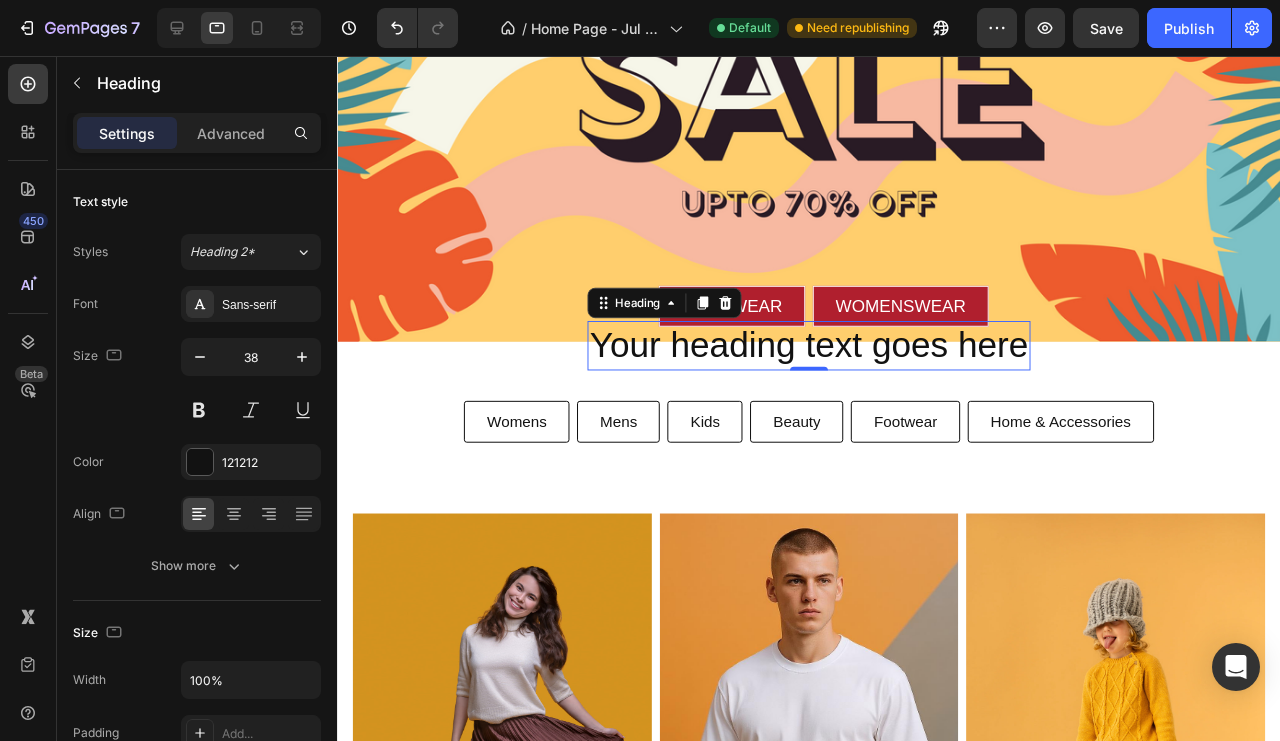 click 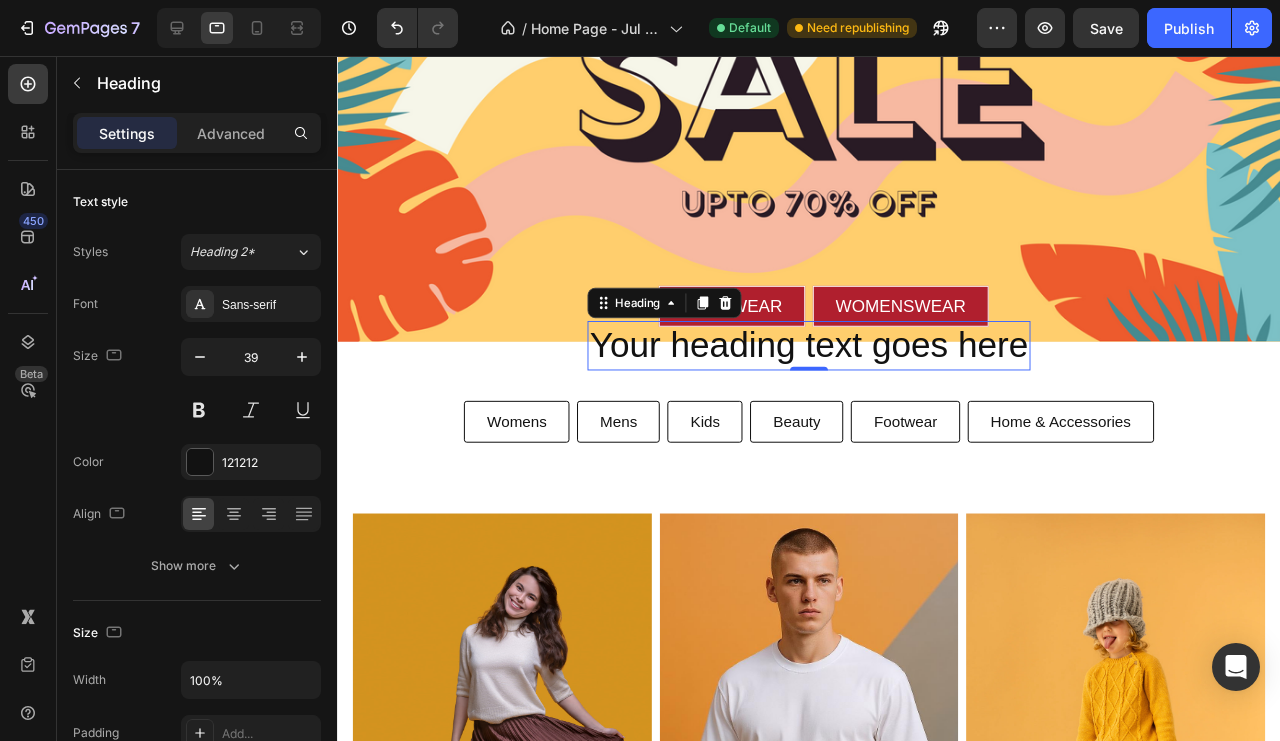 click 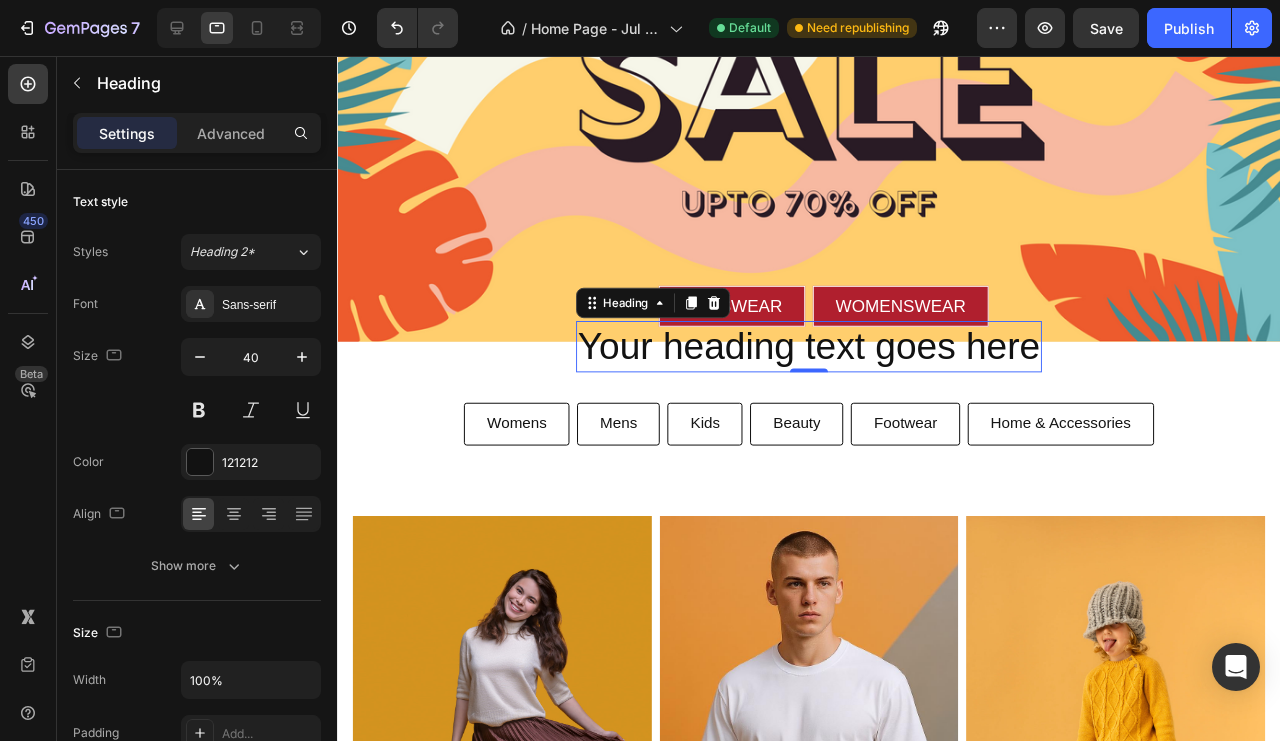 click 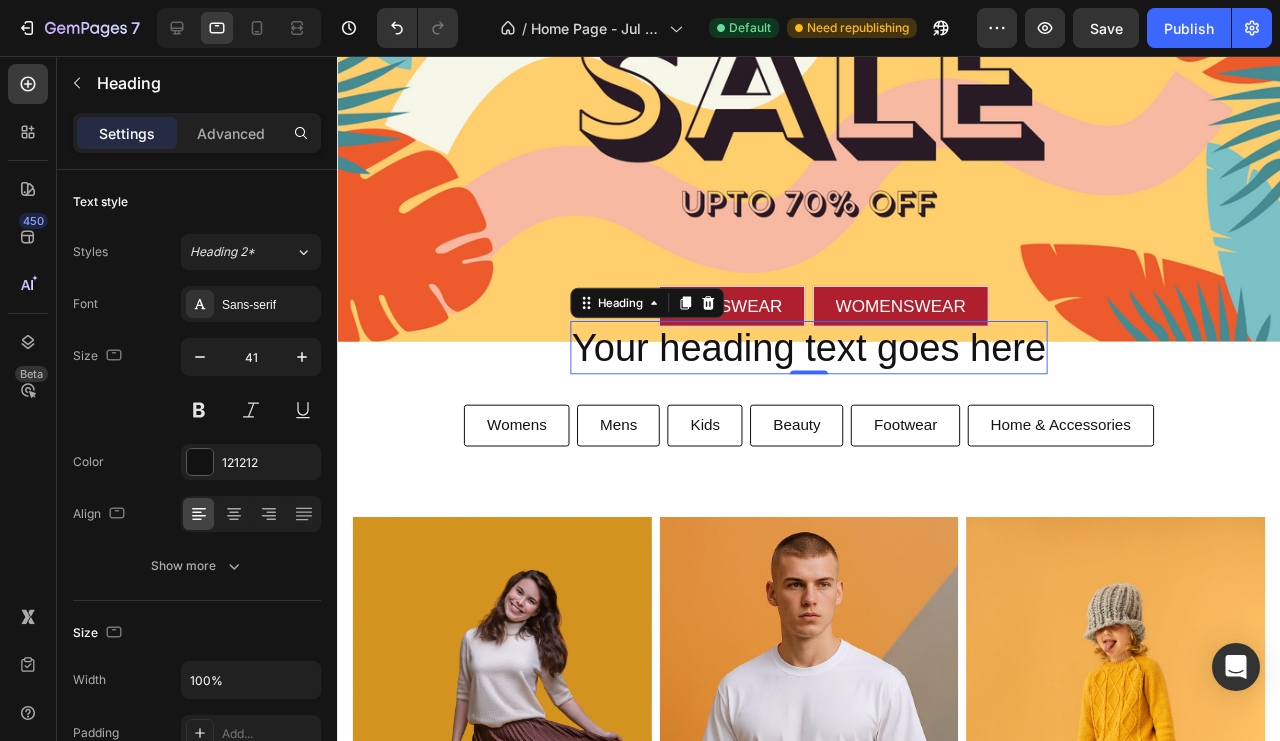 click 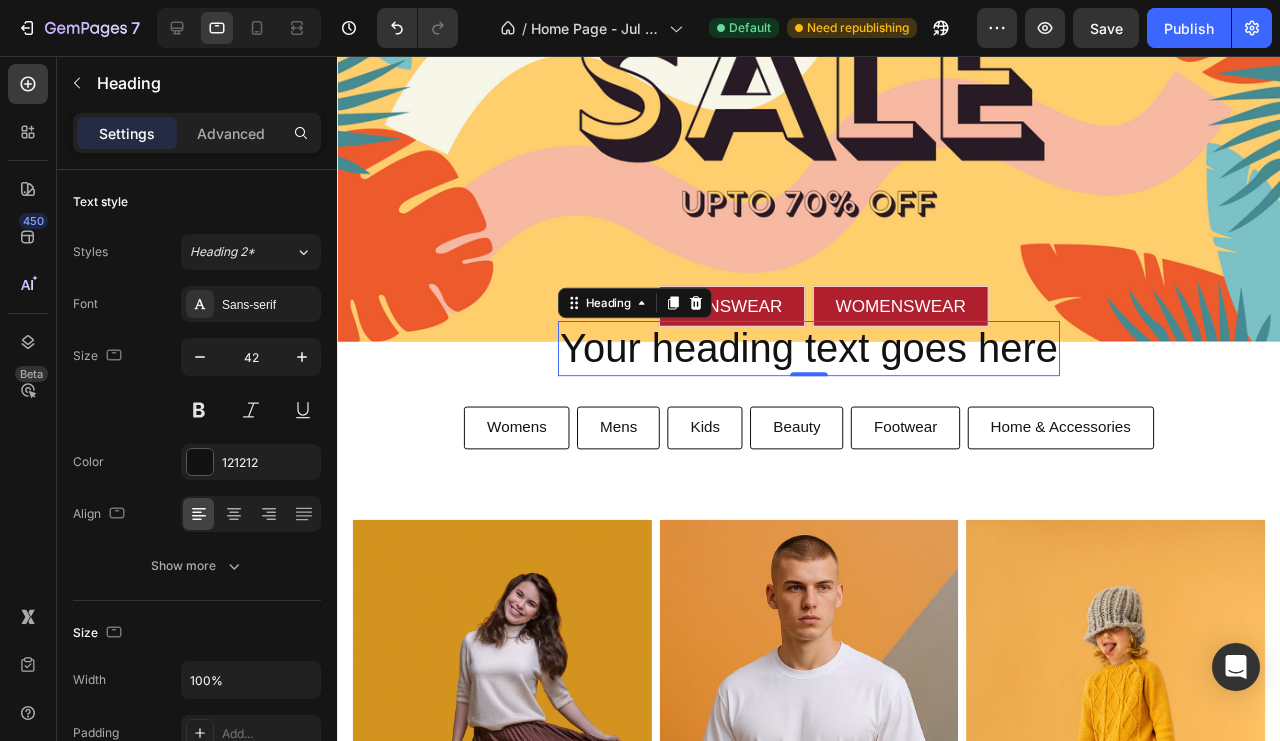 click 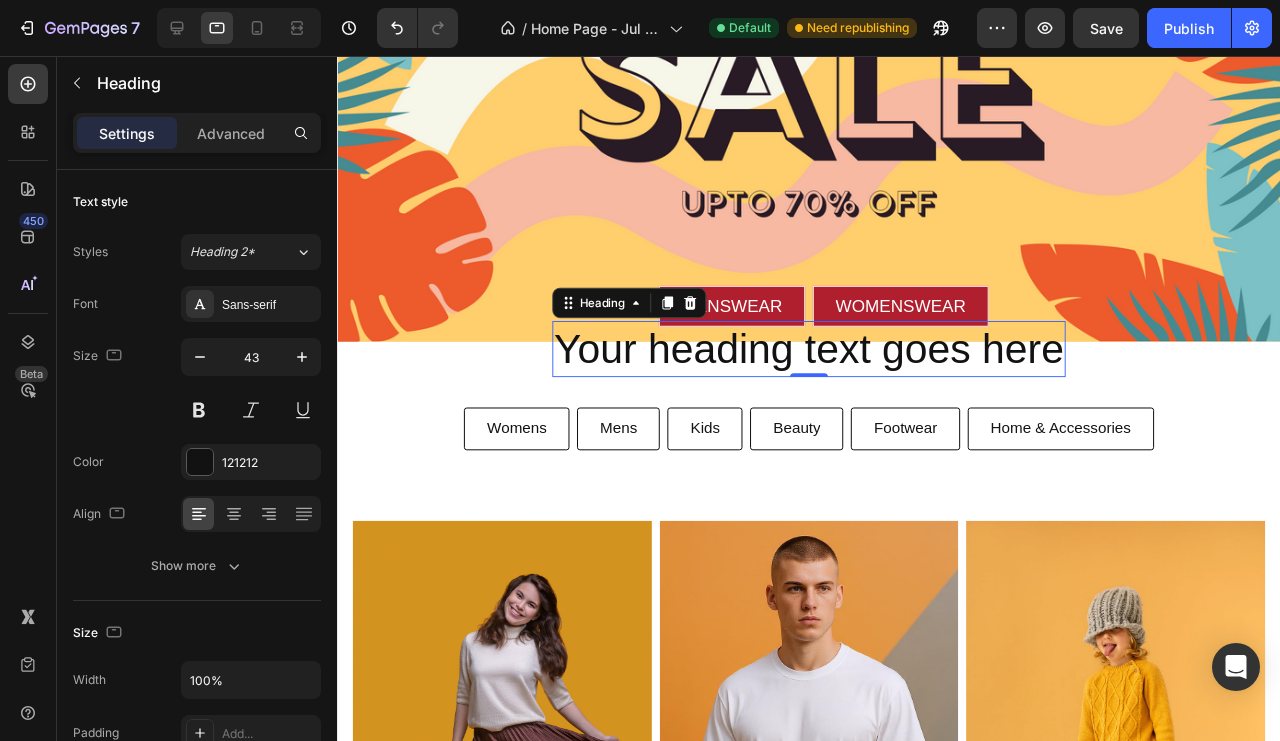 click 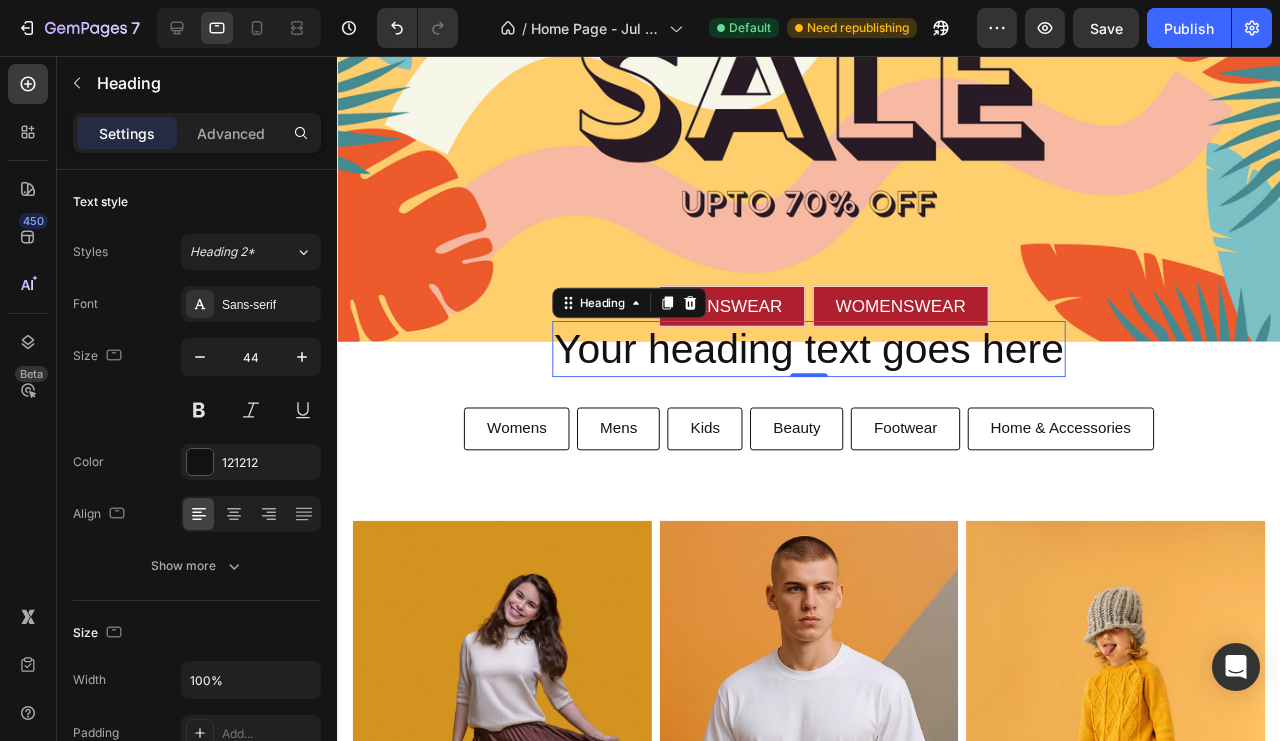 click 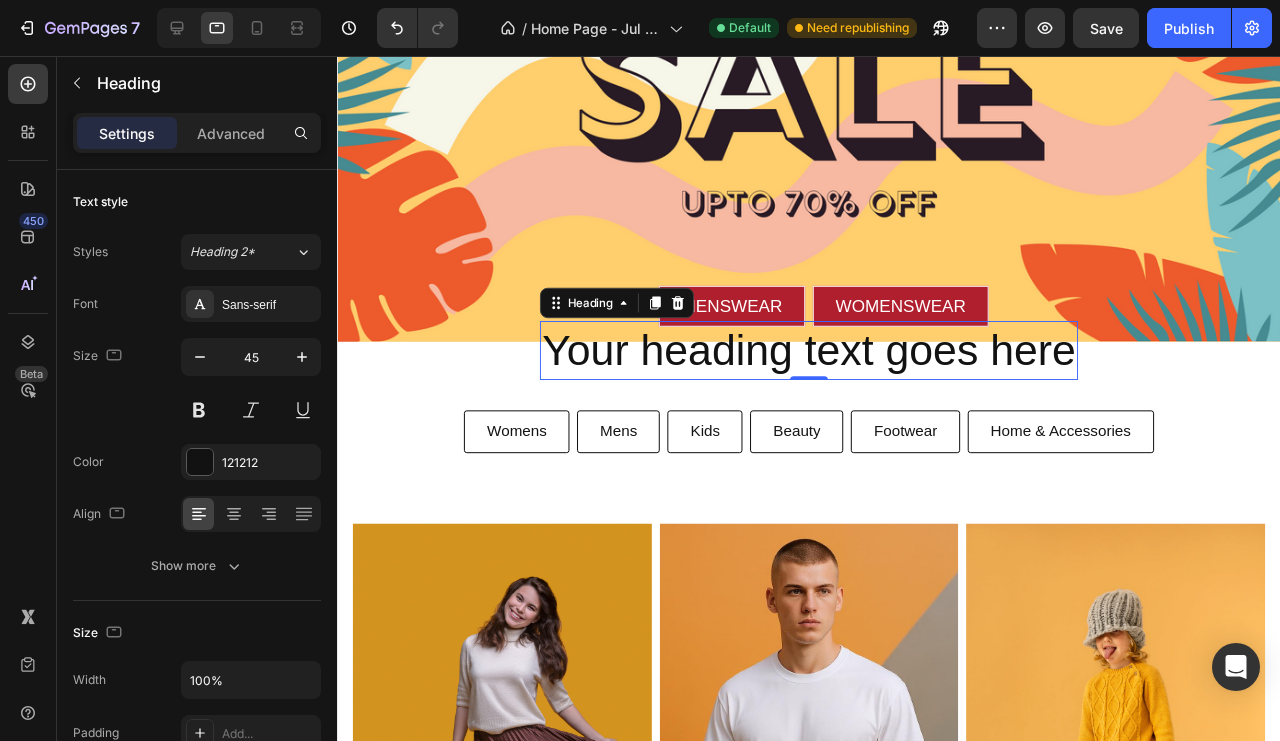 click 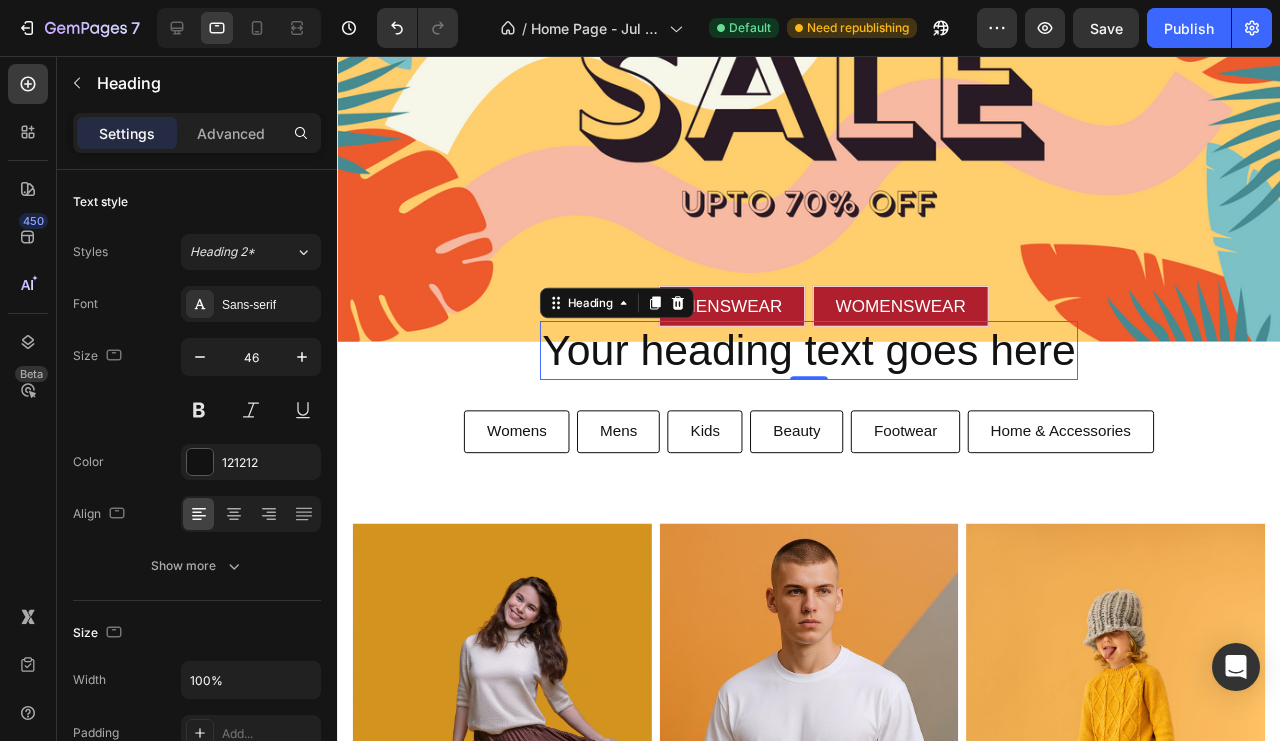 click 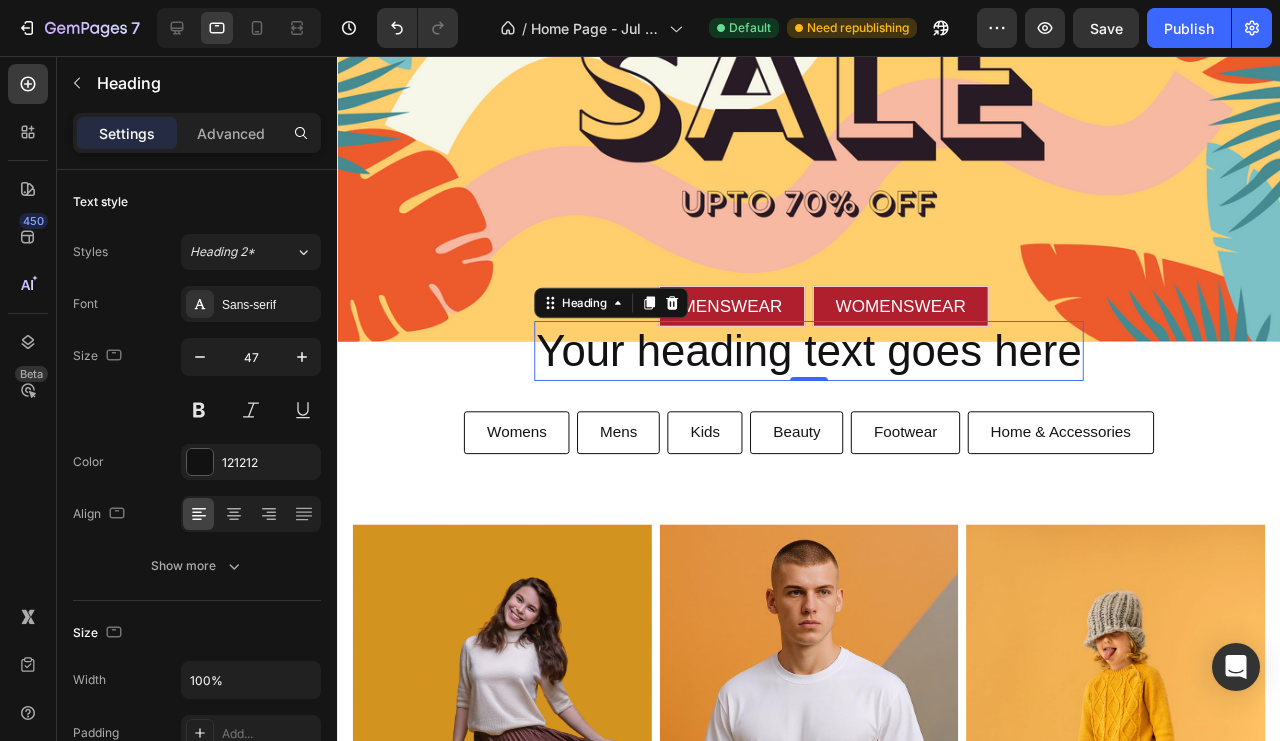 click 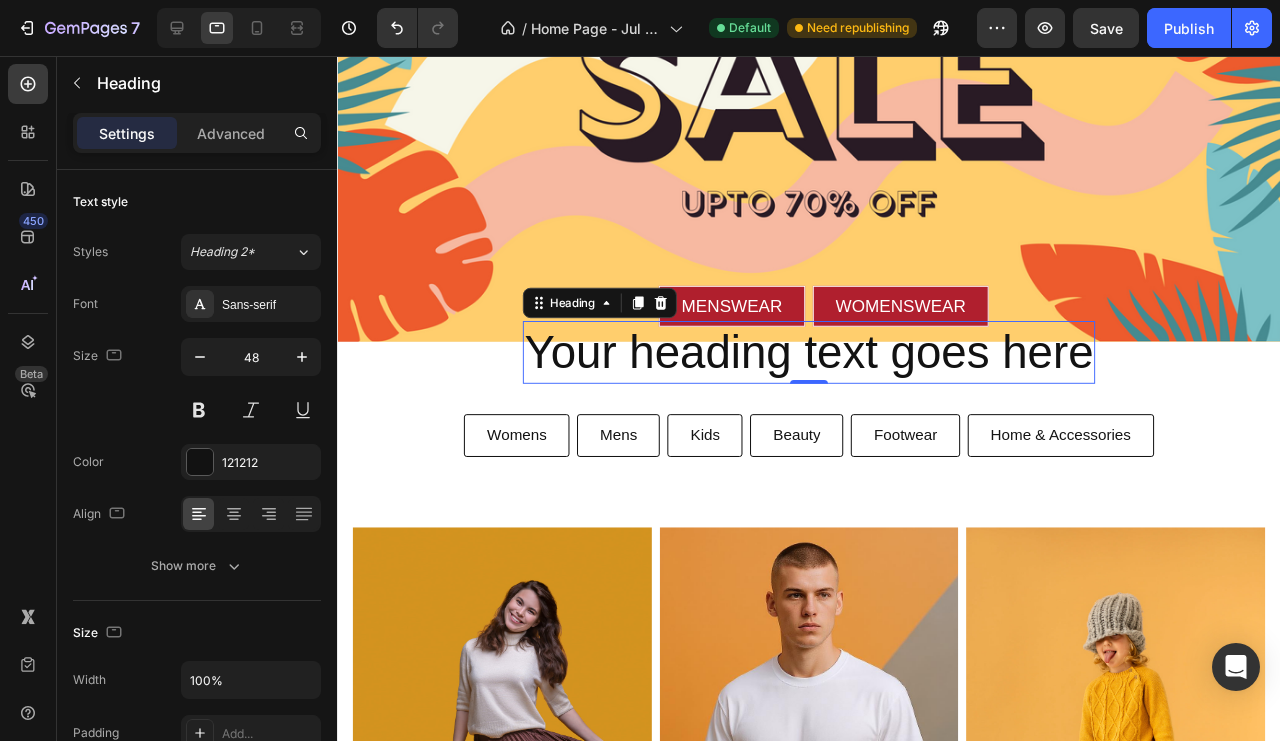 click 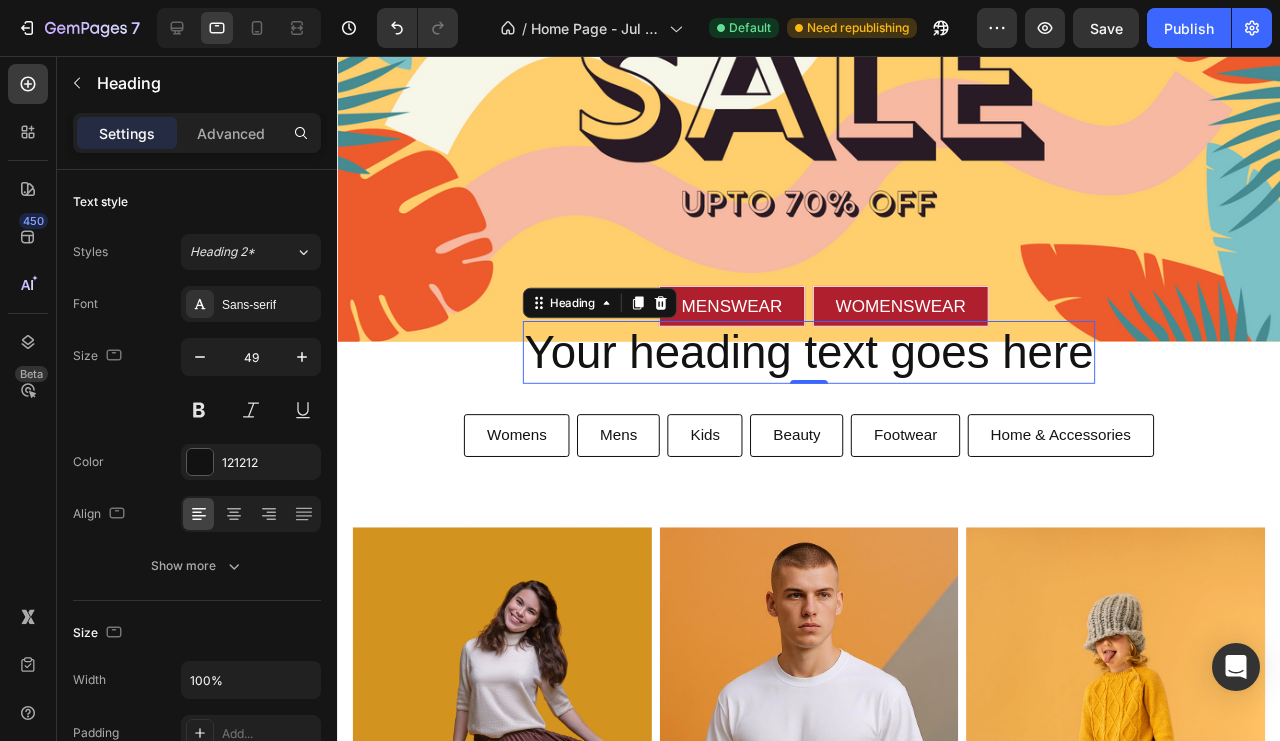 click 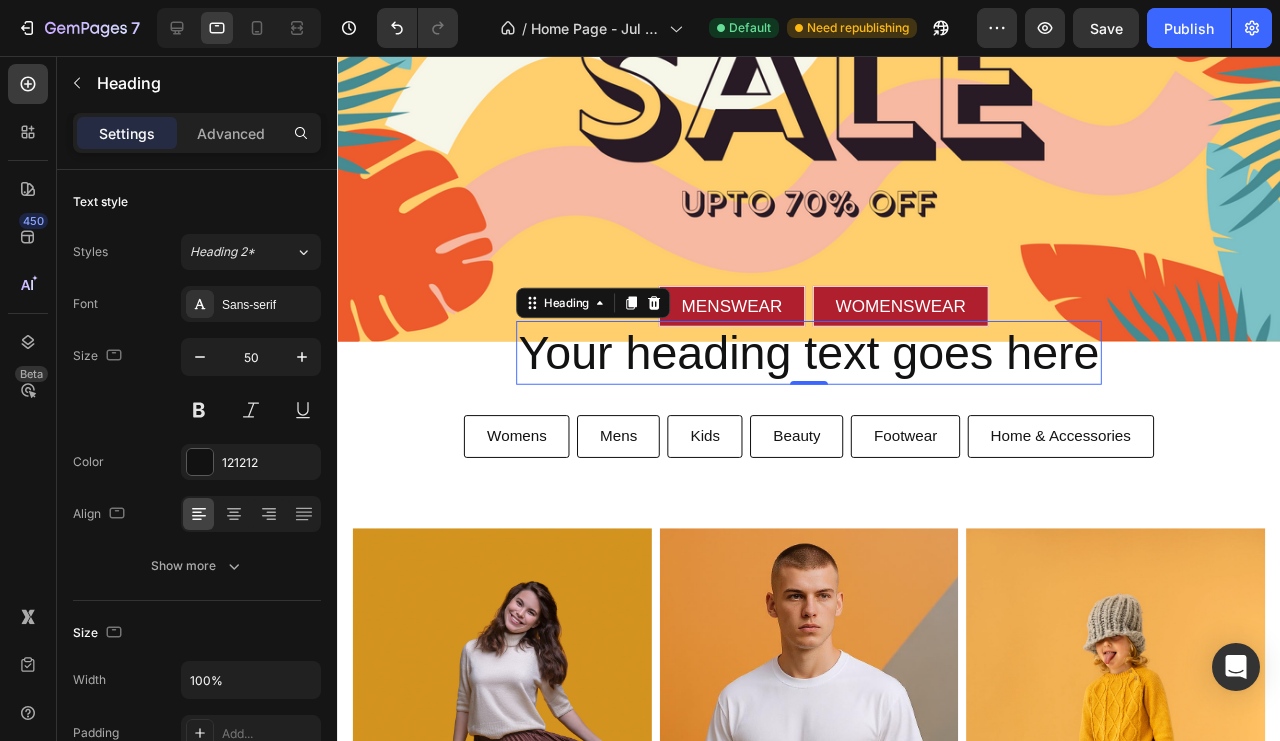 click 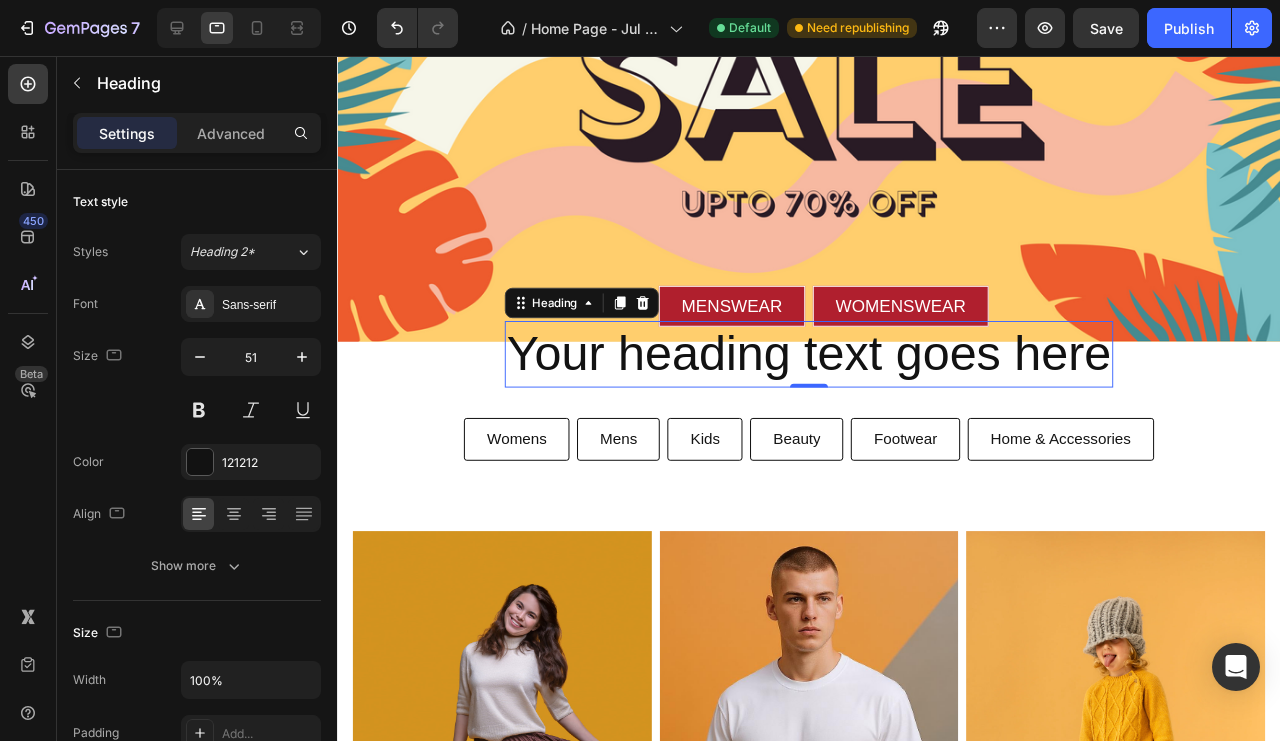 click 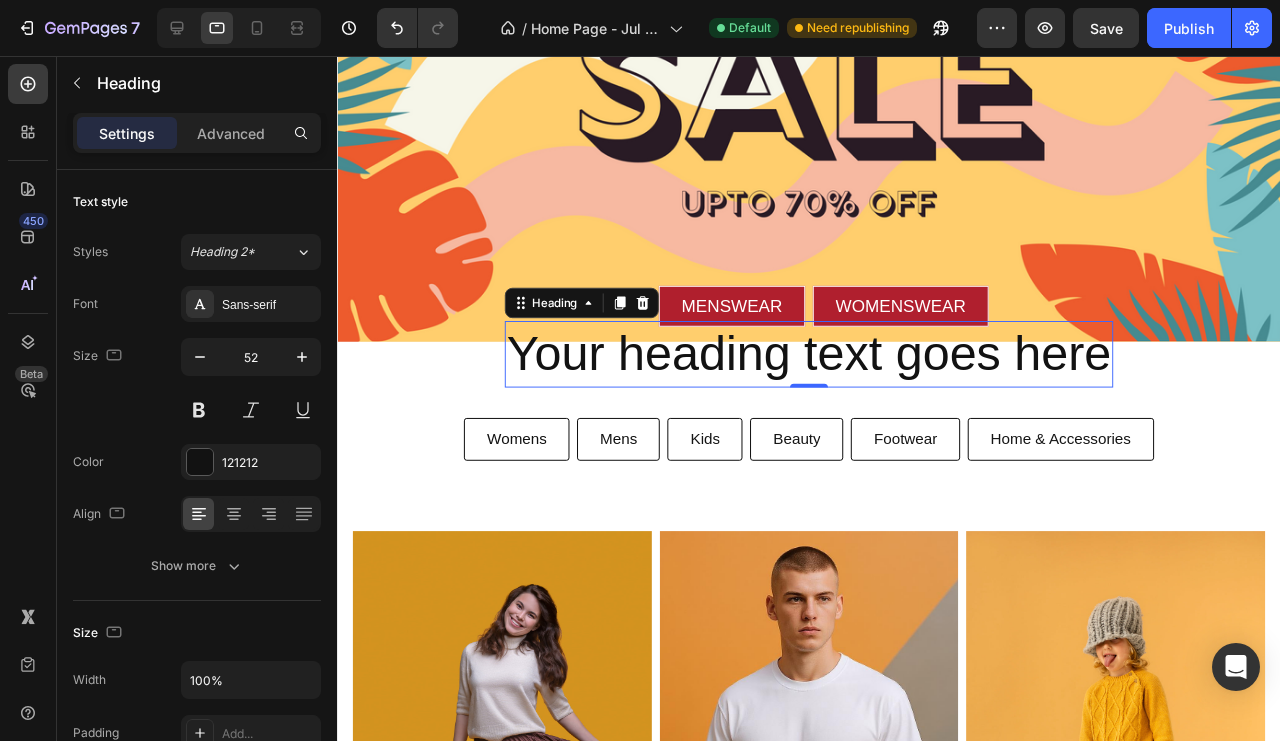 click 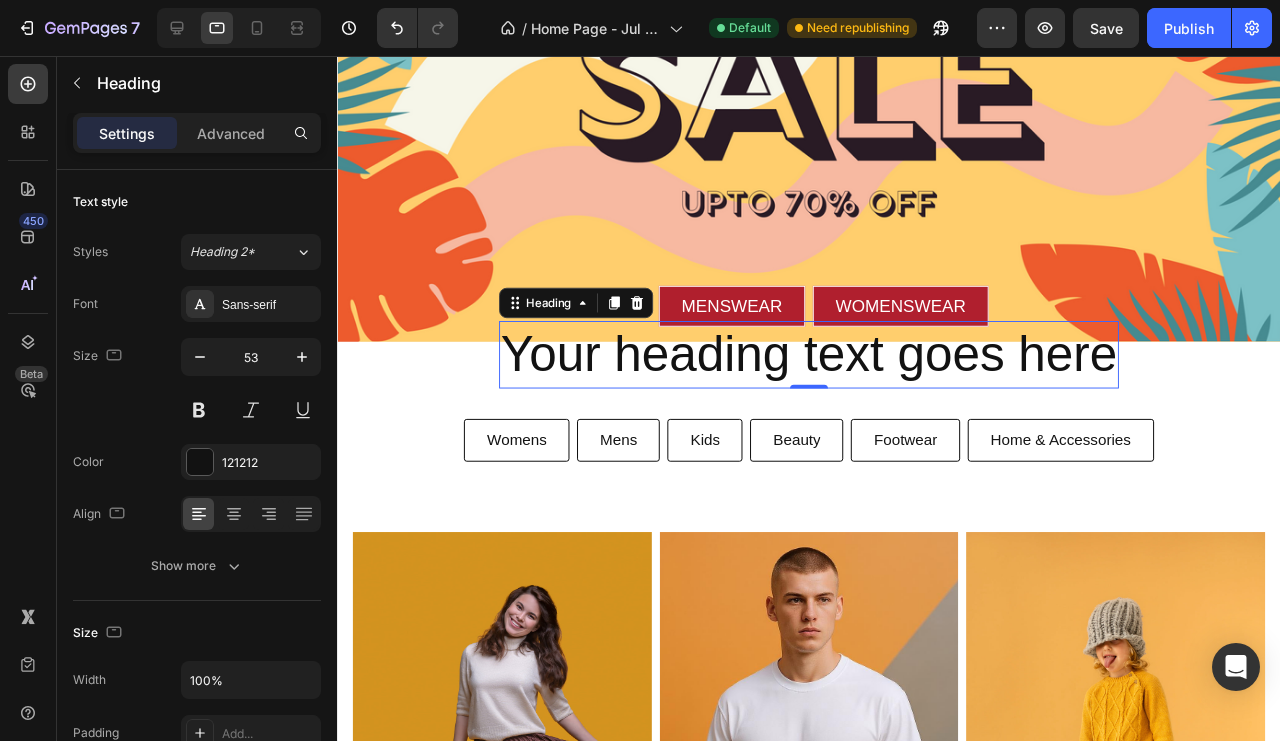 click 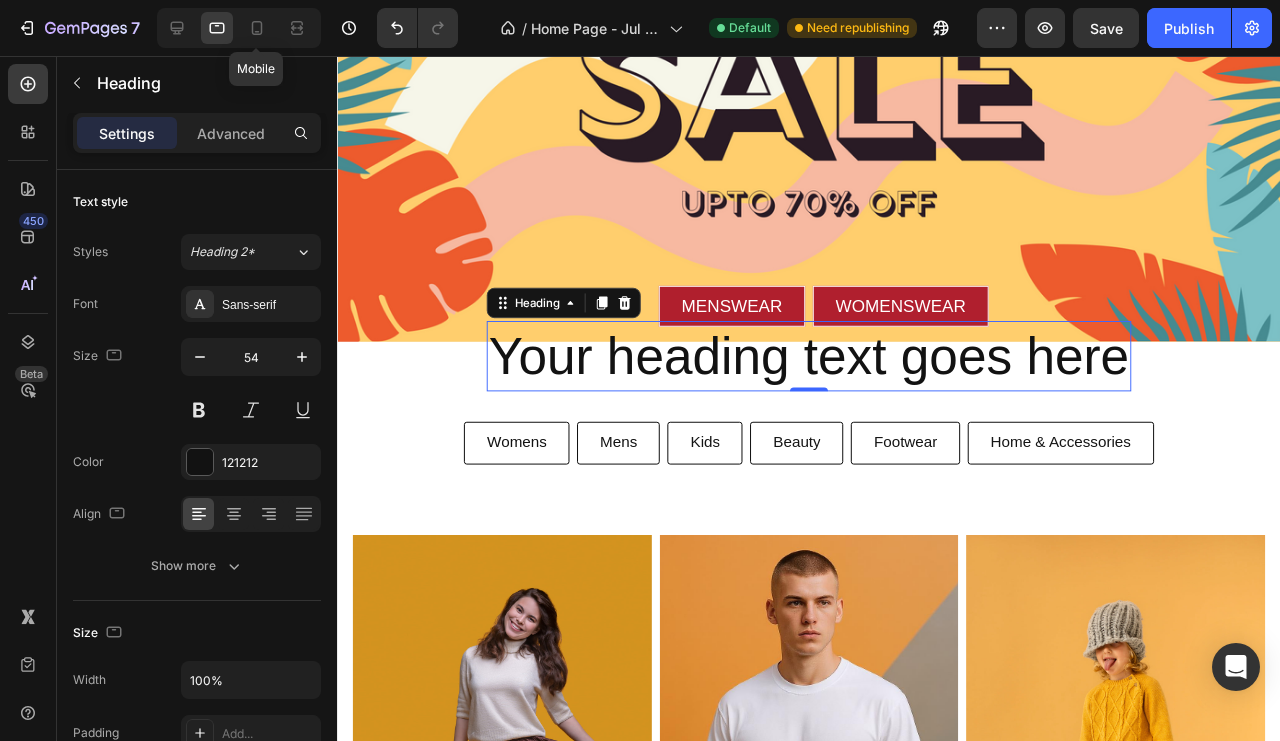 click 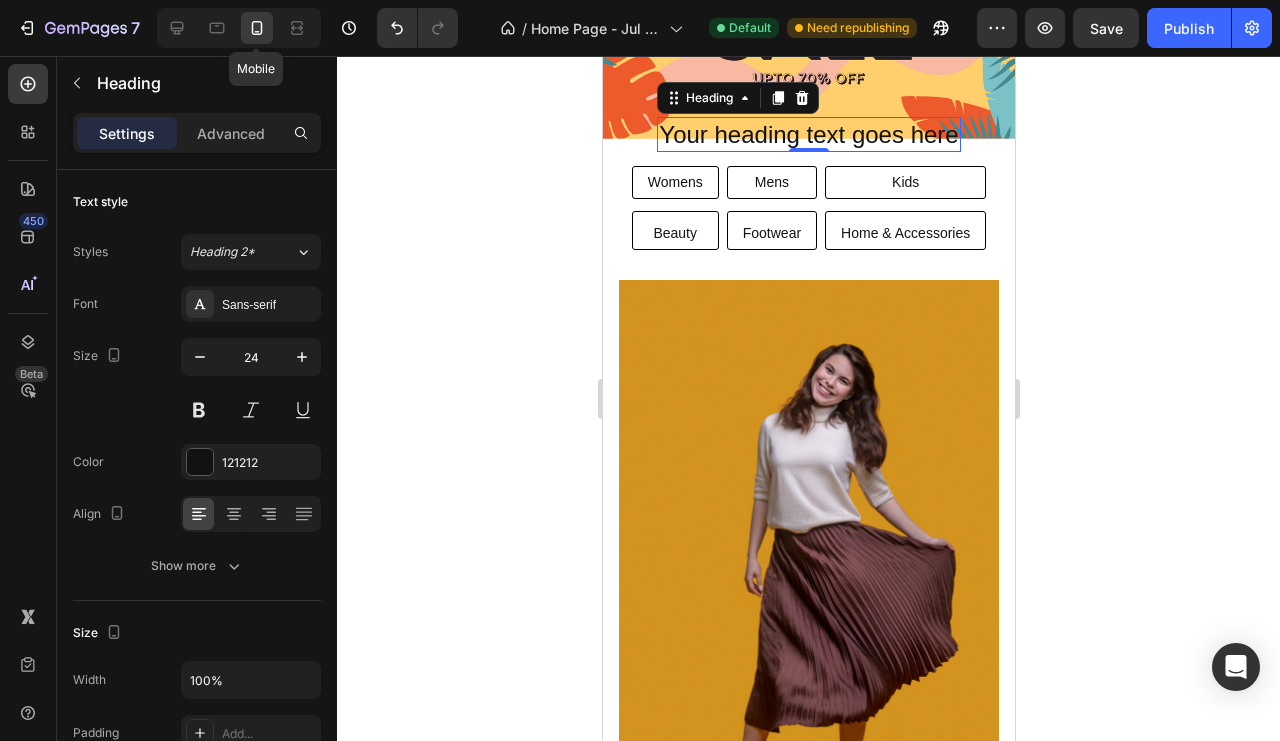 scroll, scrollTop: 226, scrollLeft: 0, axis: vertical 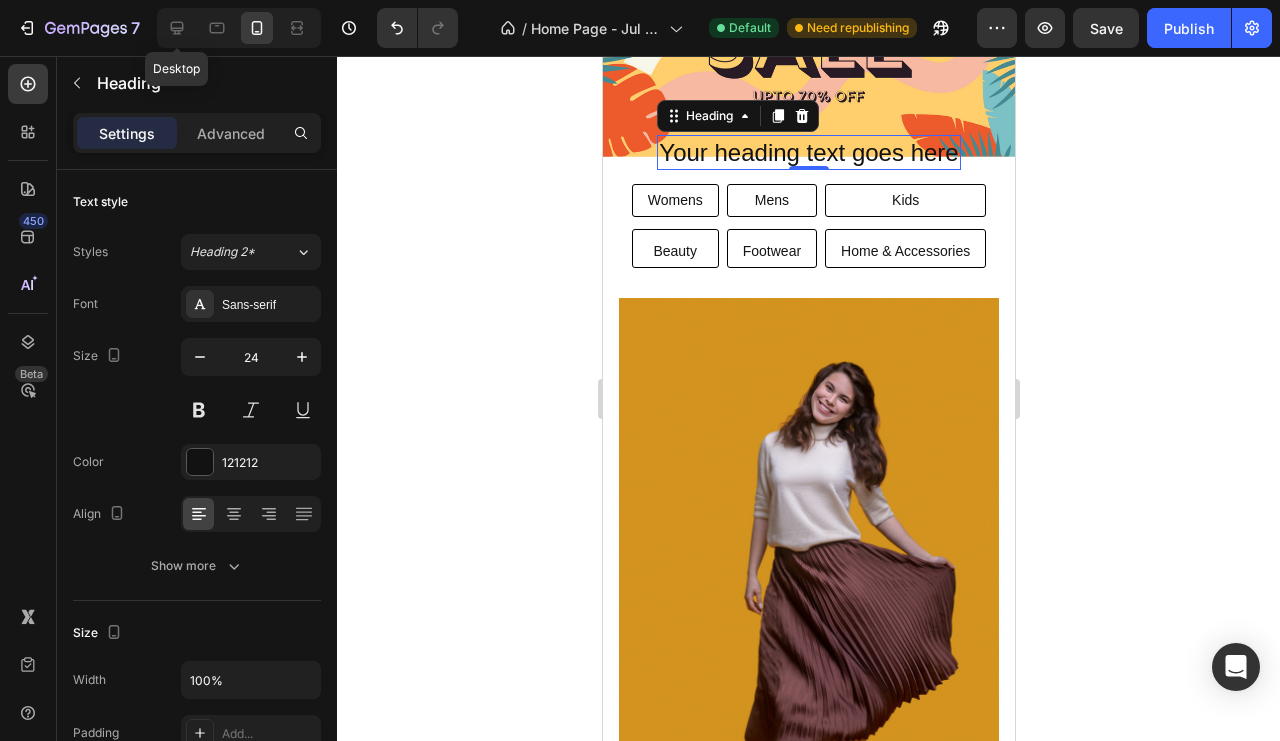 click 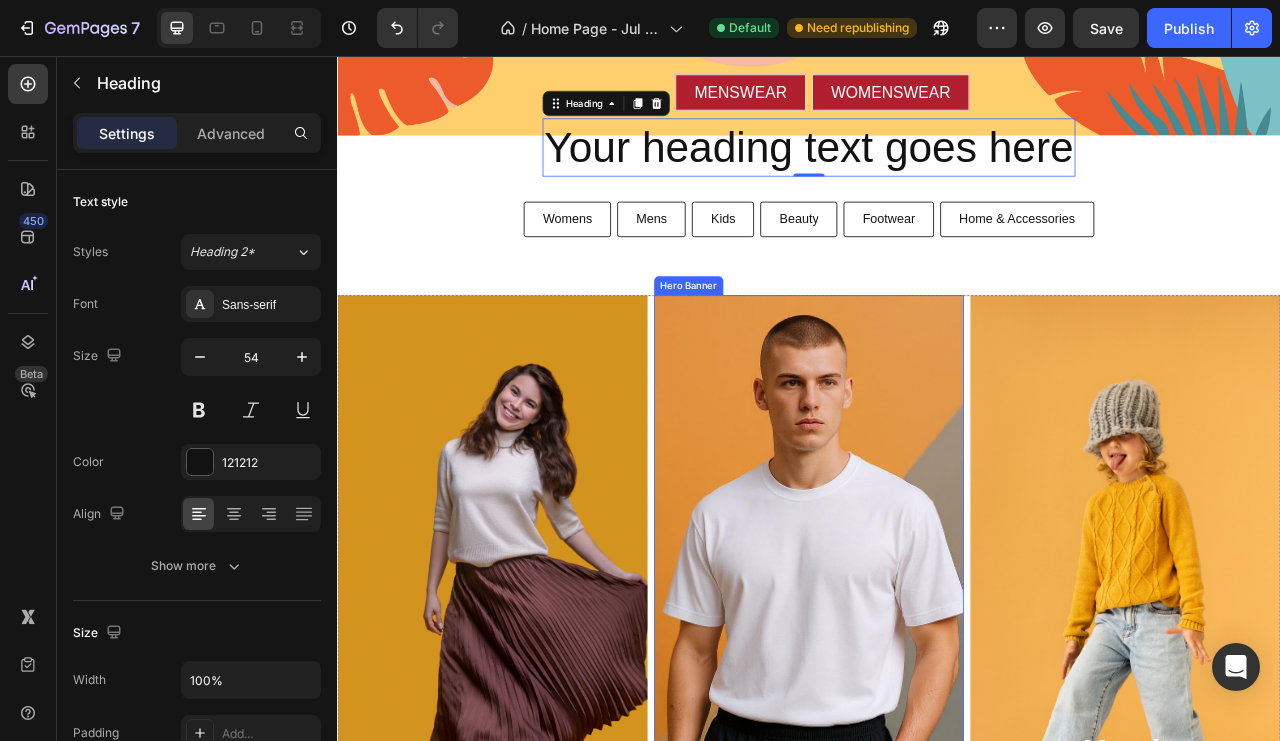 scroll, scrollTop: 420, scrollLeft: 0, axis: vertical 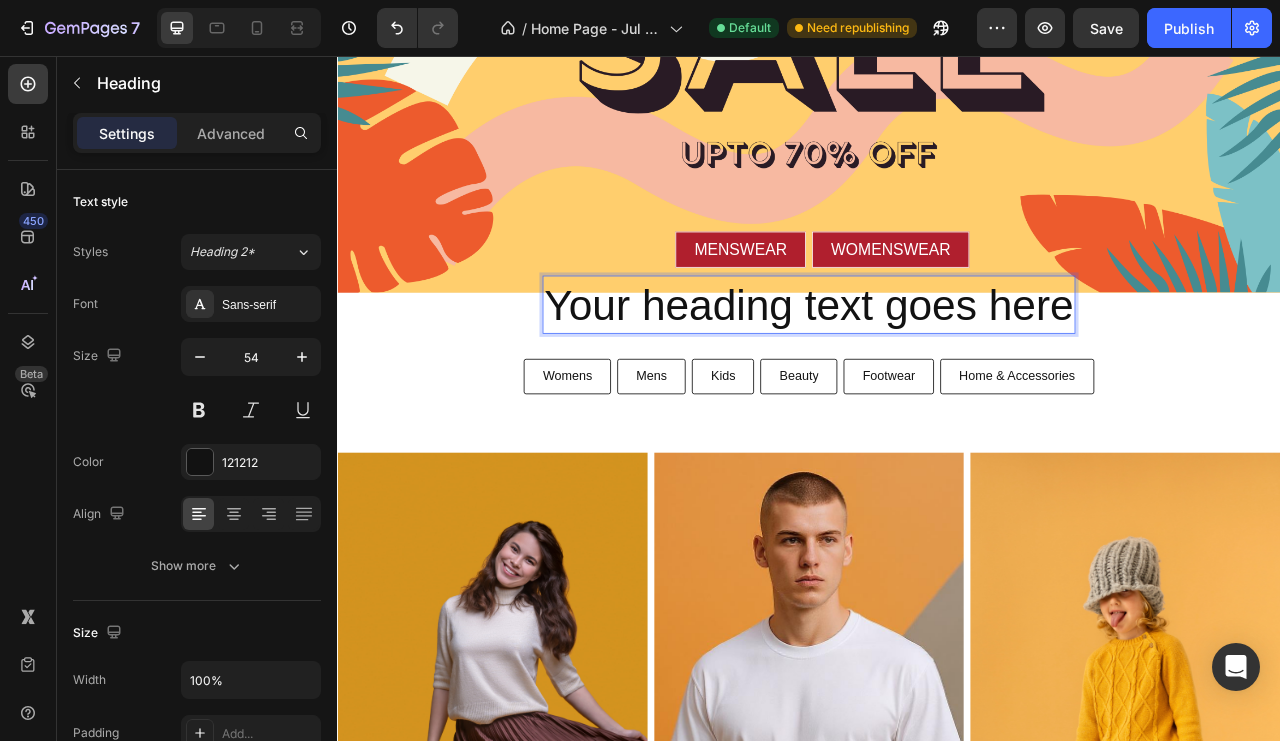 click at bounding box center [302, 357] 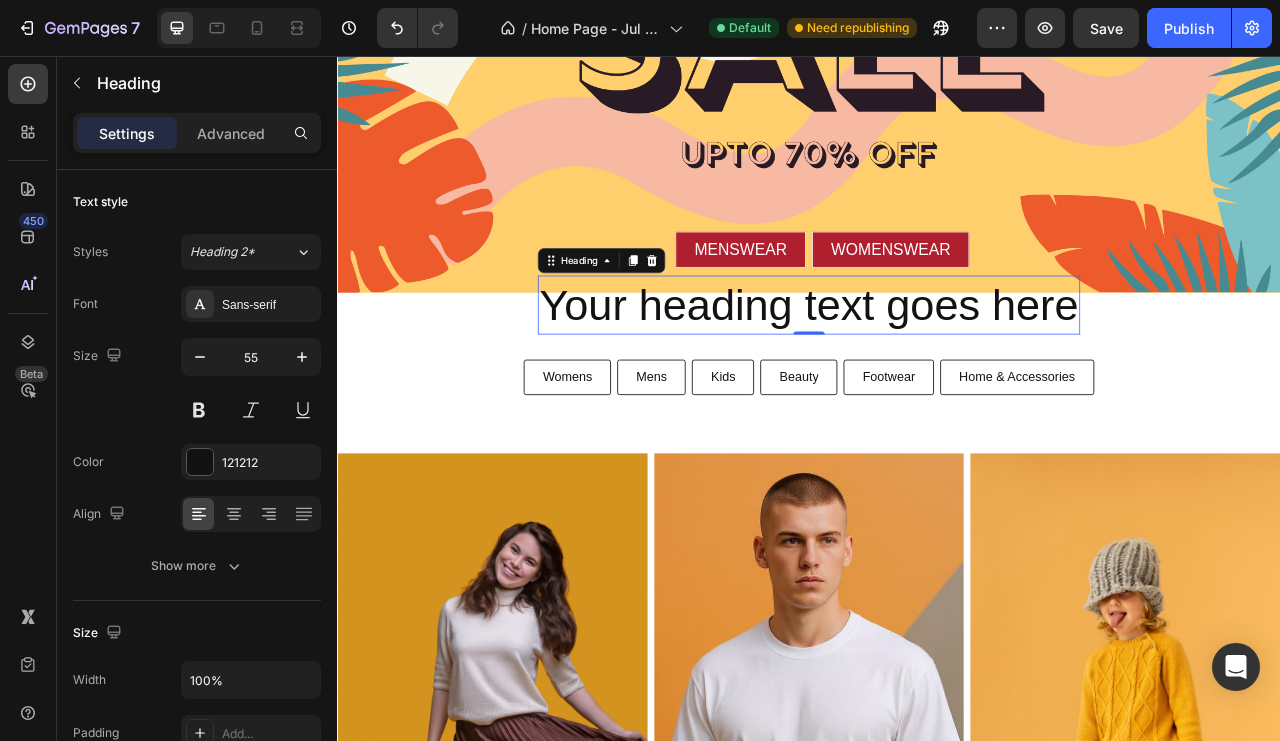 click at bounding box center [302, 357] 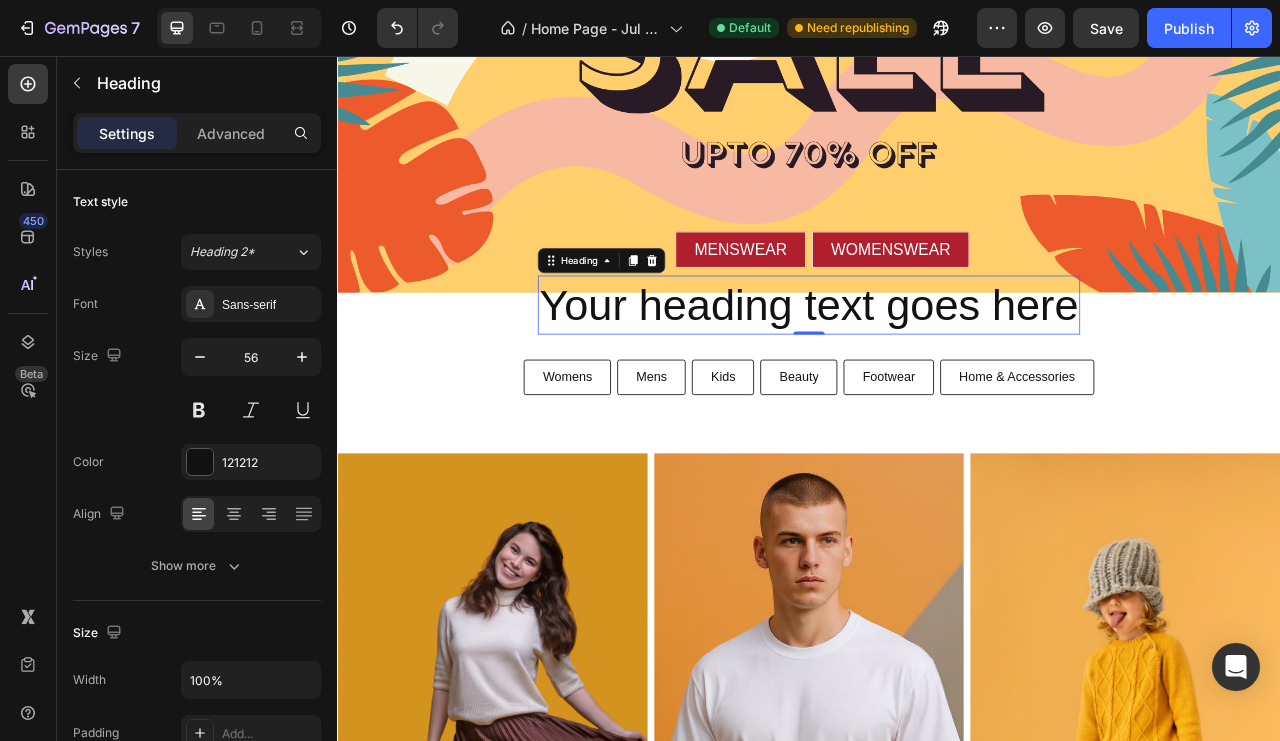 click at bounding box center (302, 357) 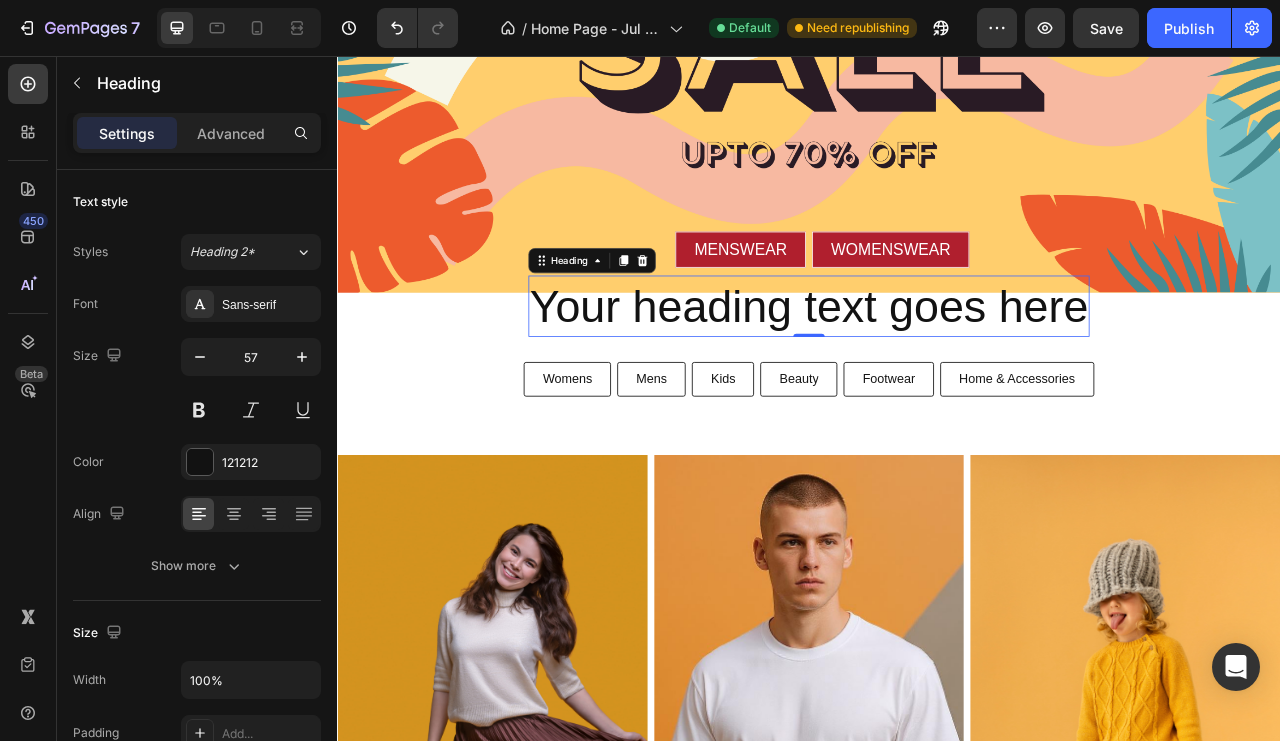 click at bounding box center [302, 357] 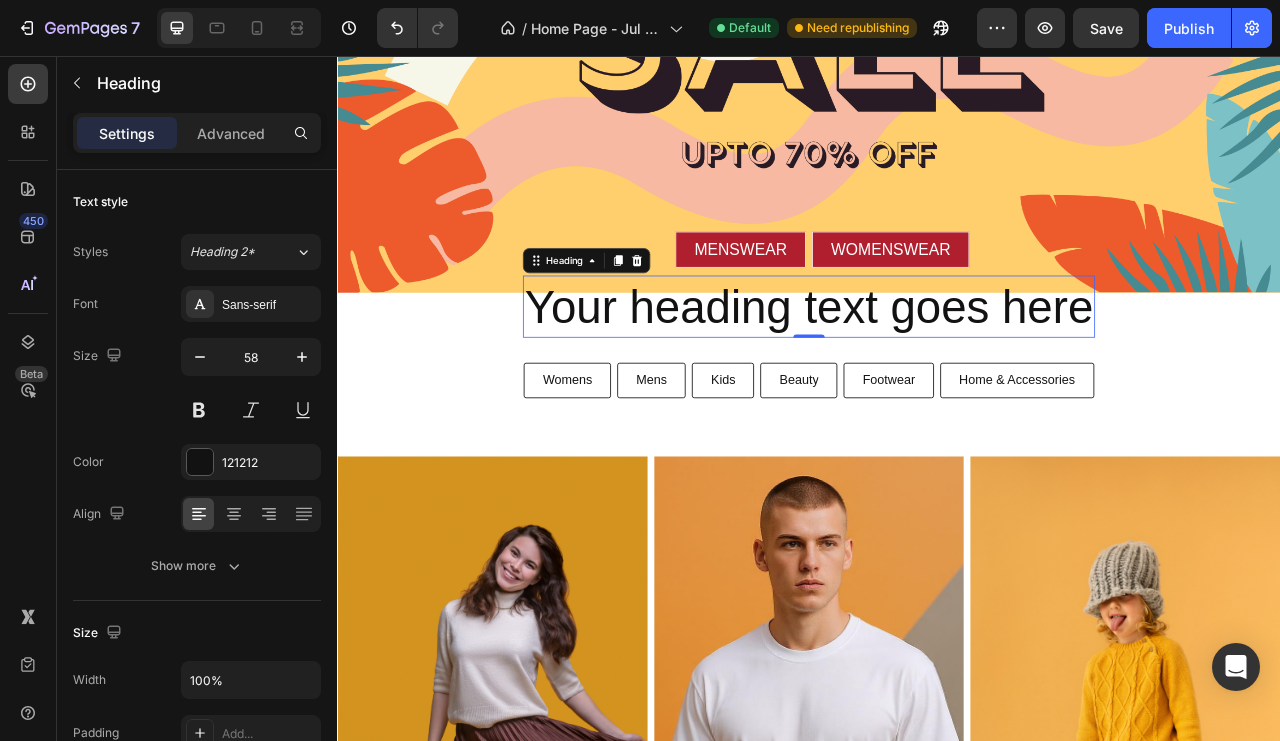 click at bounding box center (302, 357) 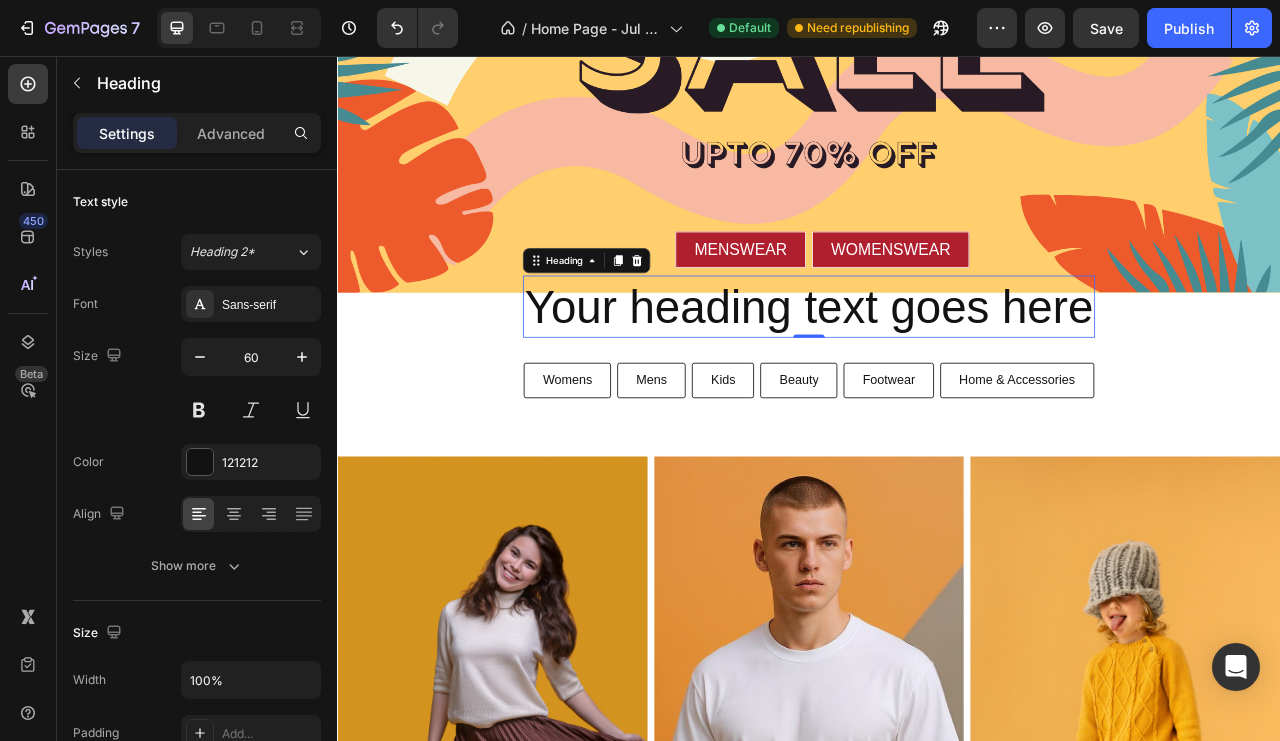 click at bounding box center [302, 357] 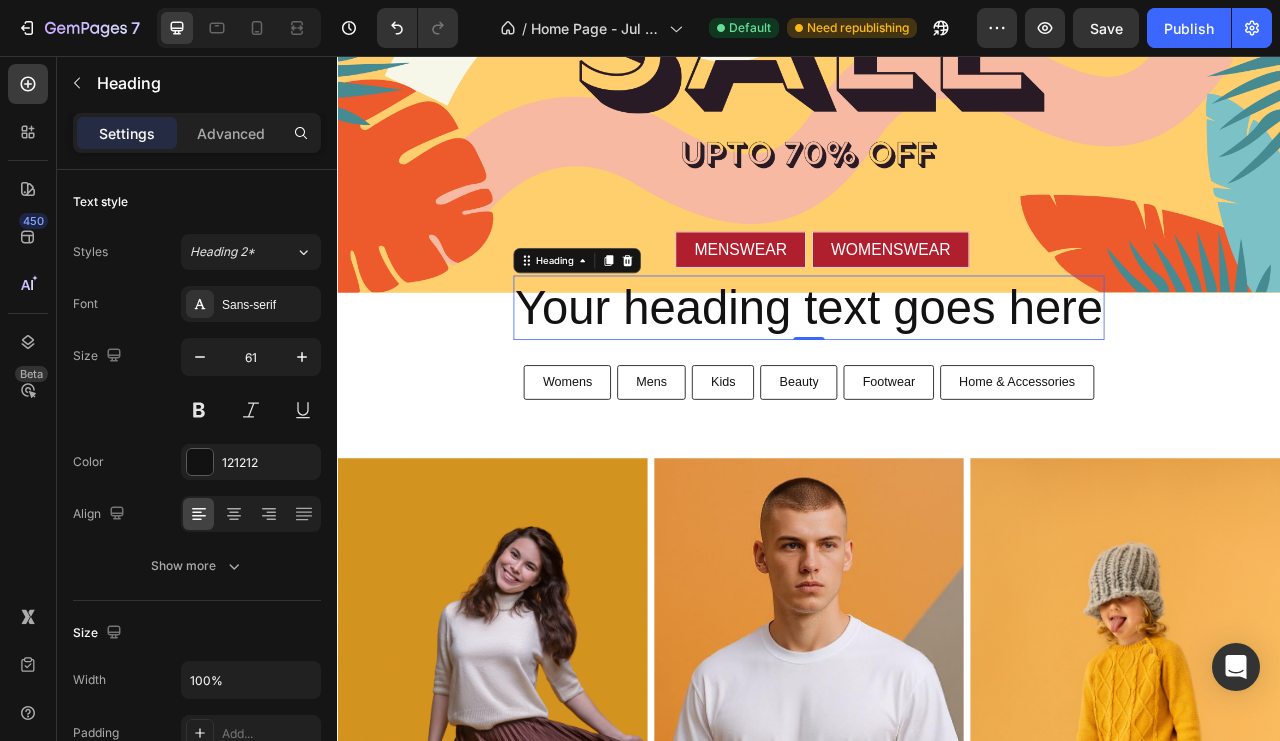 click at bounding box center (302, 357) 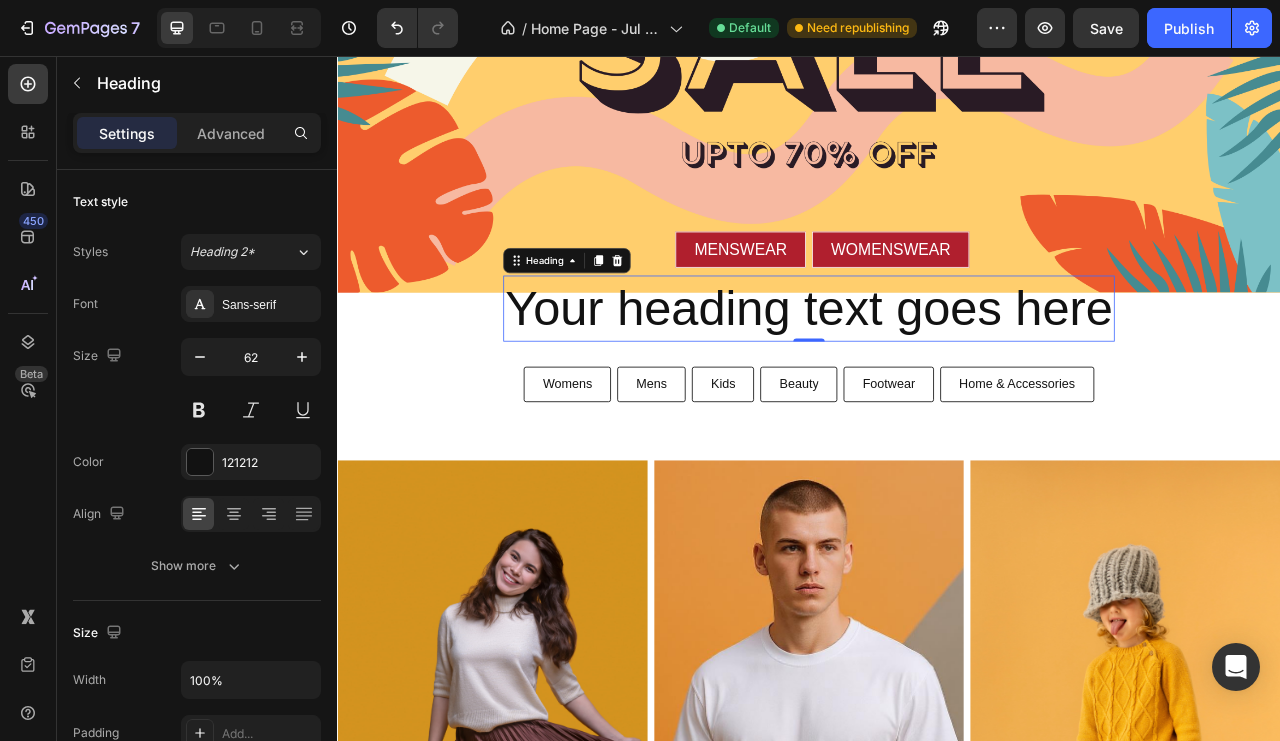 click at bounding box center (302, 357) 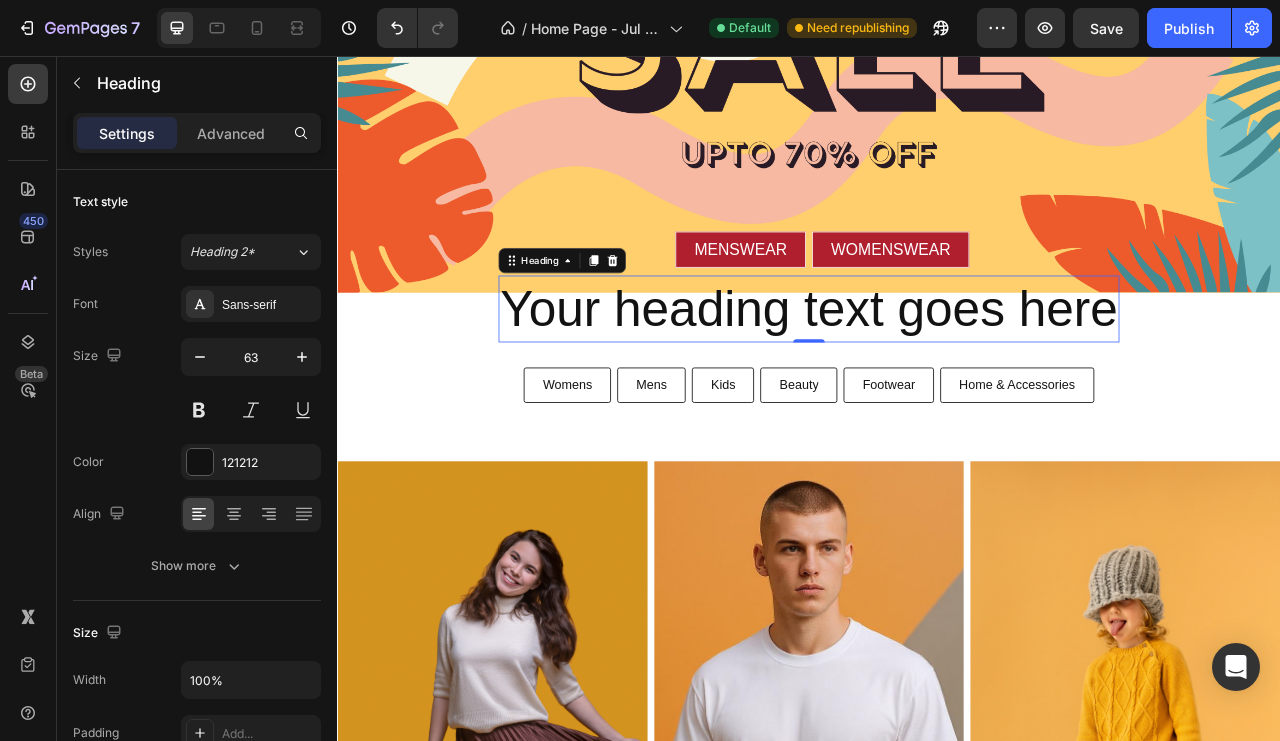 click at bounding box center (302, 357) 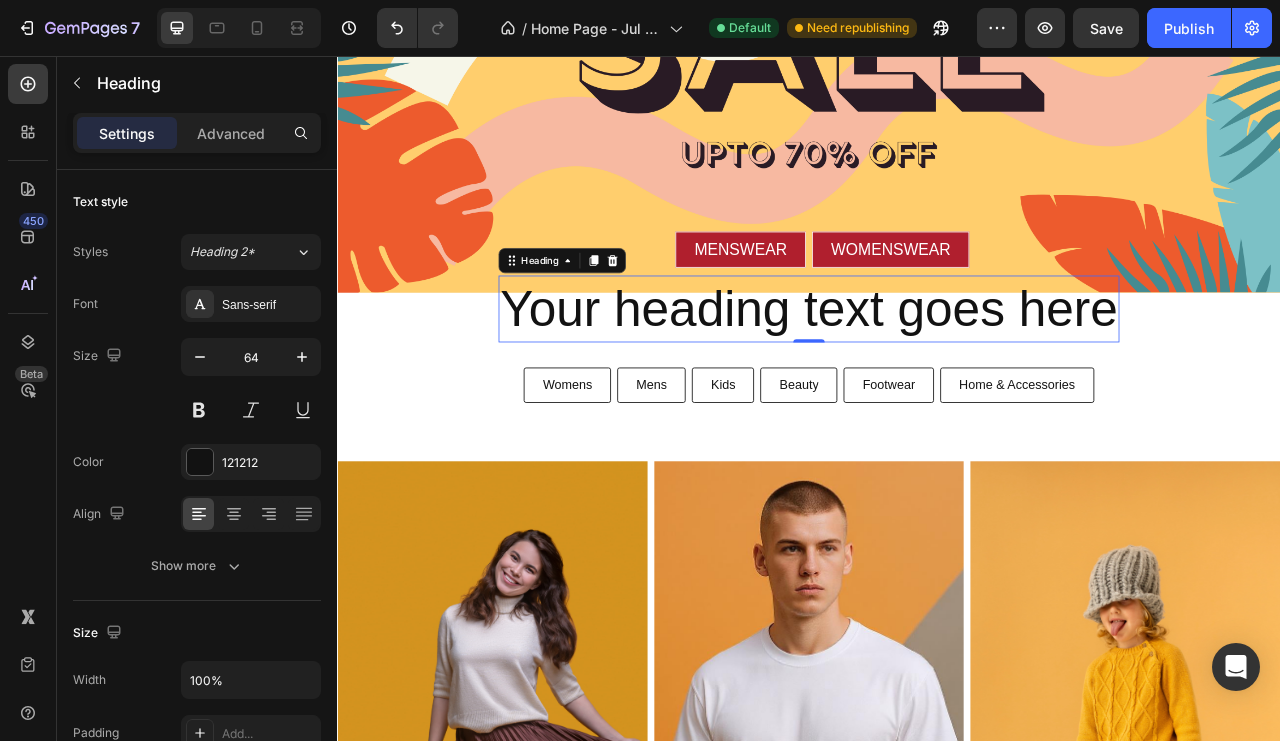 click at bounding box center (302, 357) 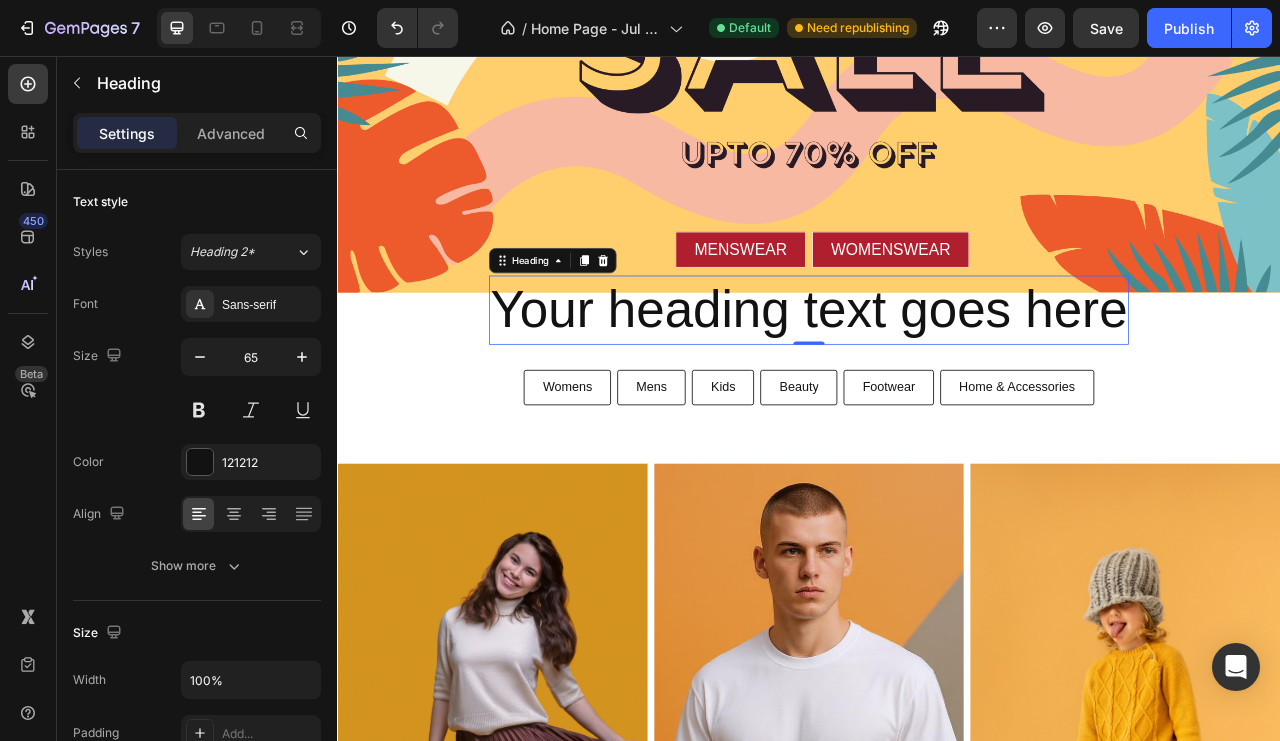 click at bounding box center [302, 357] 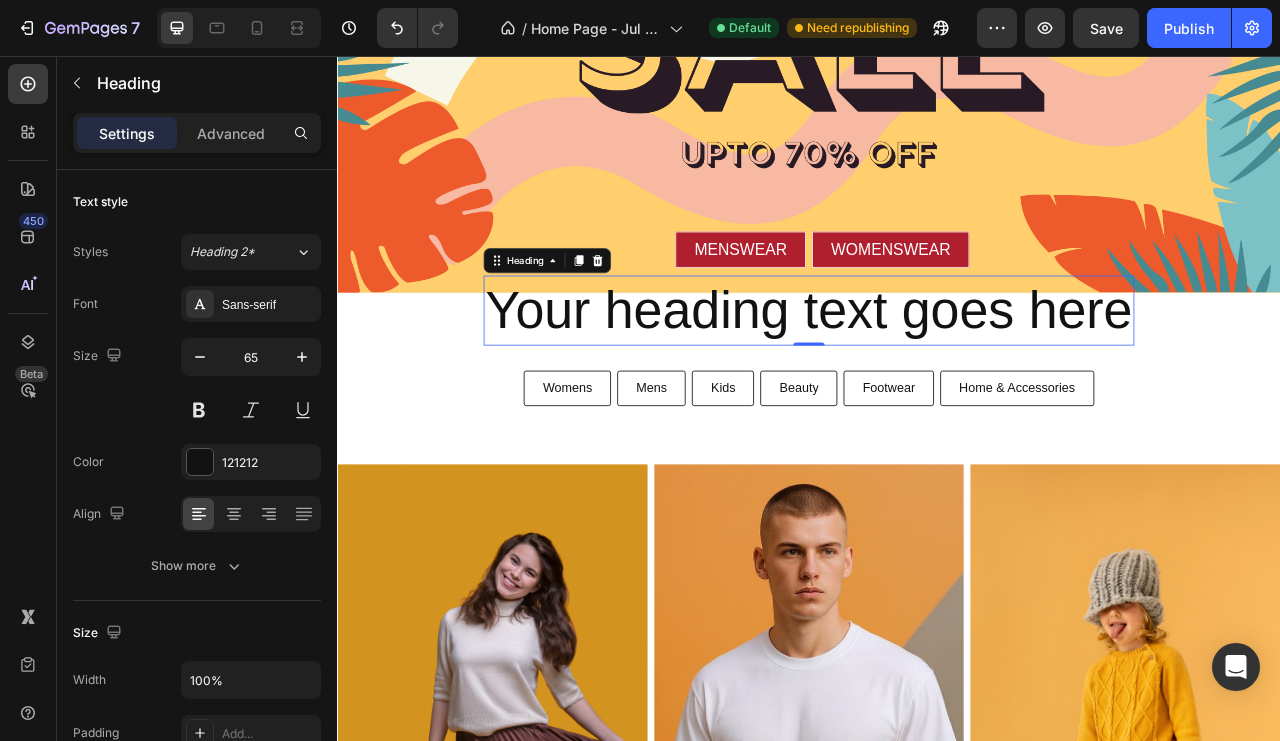 type on "66" 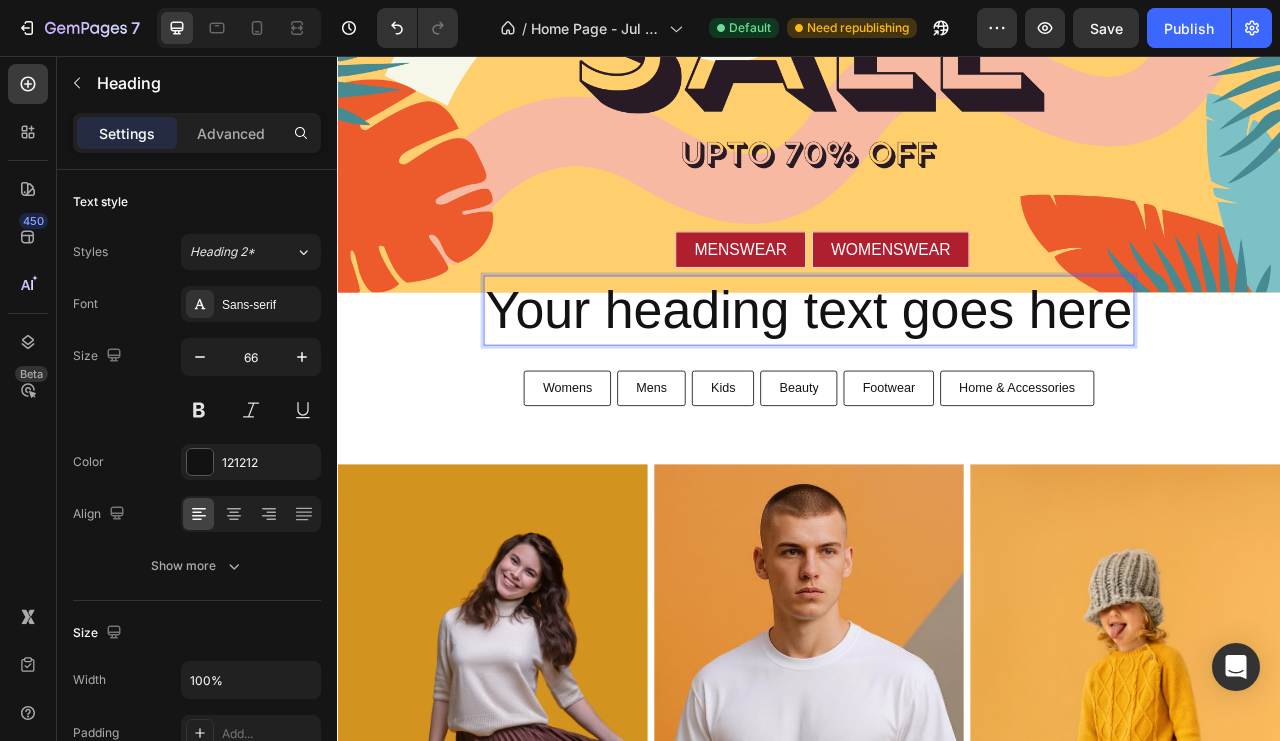 click on "Your heading text goes here" at bounding box center [936, 380] 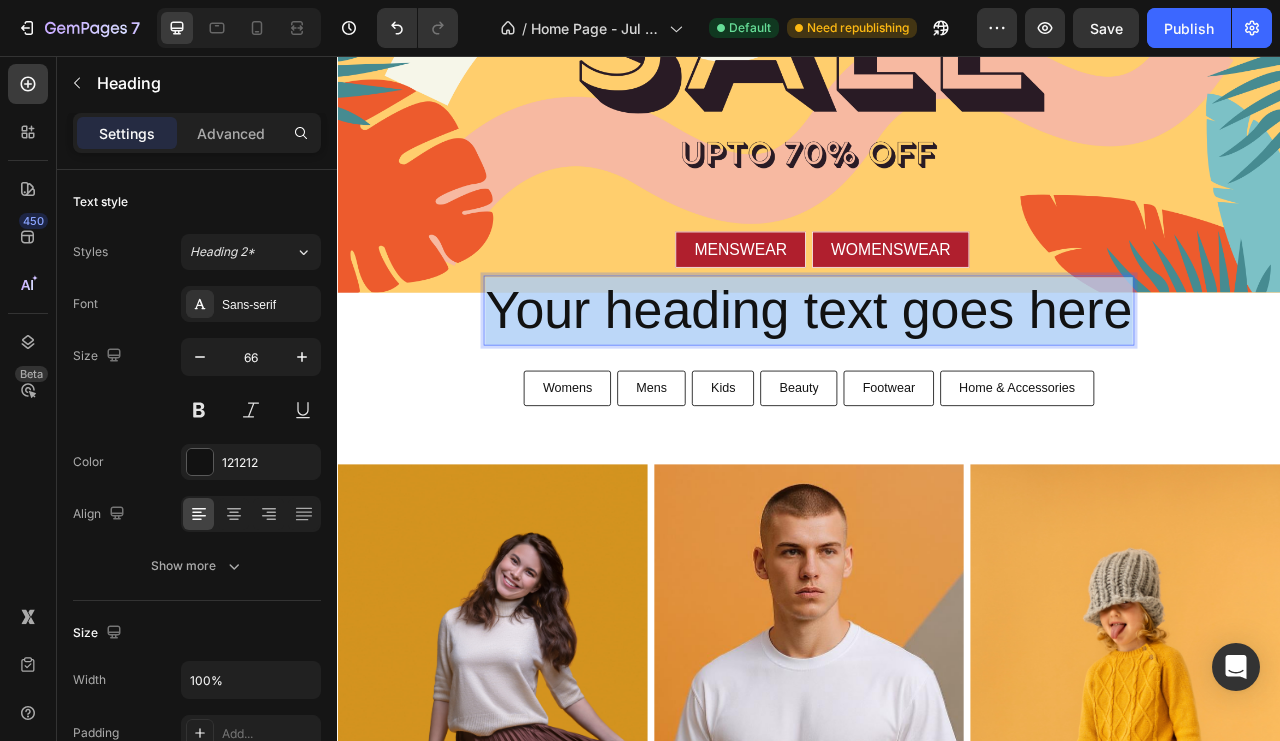 click on "Your heading text goes here" at bounding box center [936, 380] 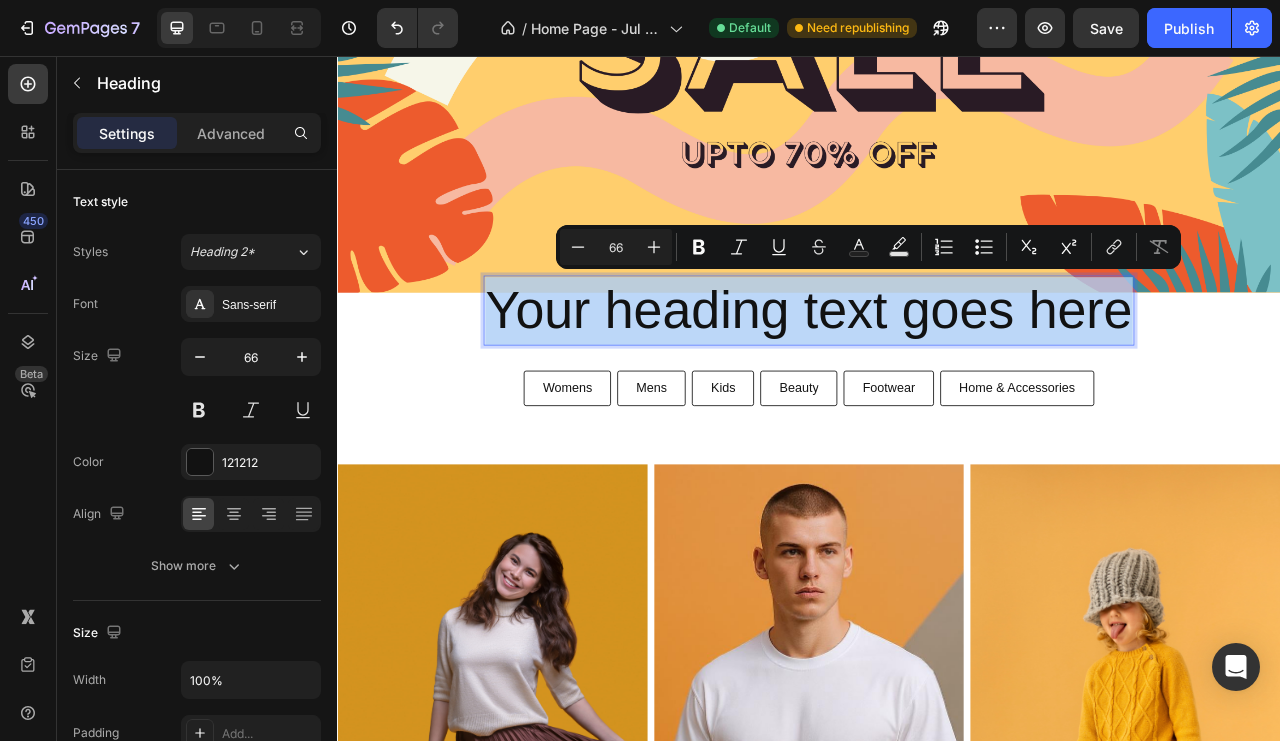 click on "Your heading text goes here" at bounding box center (936, 380) 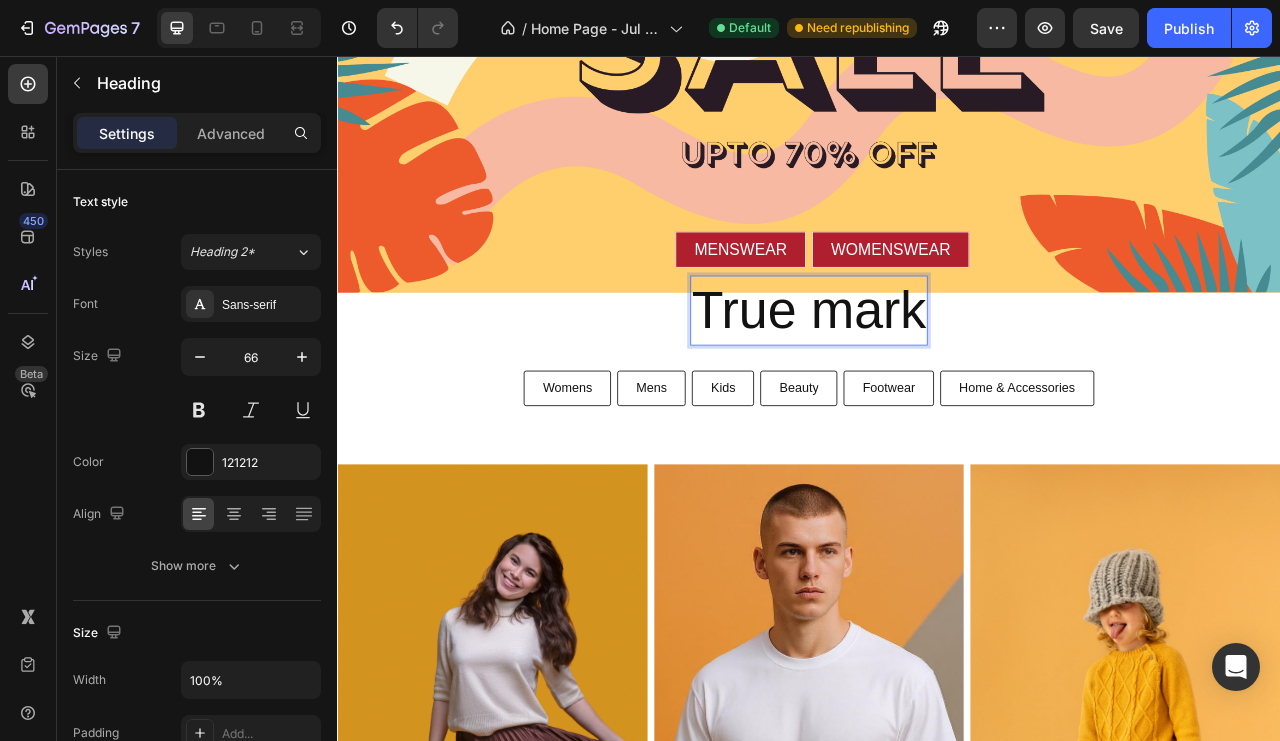 type 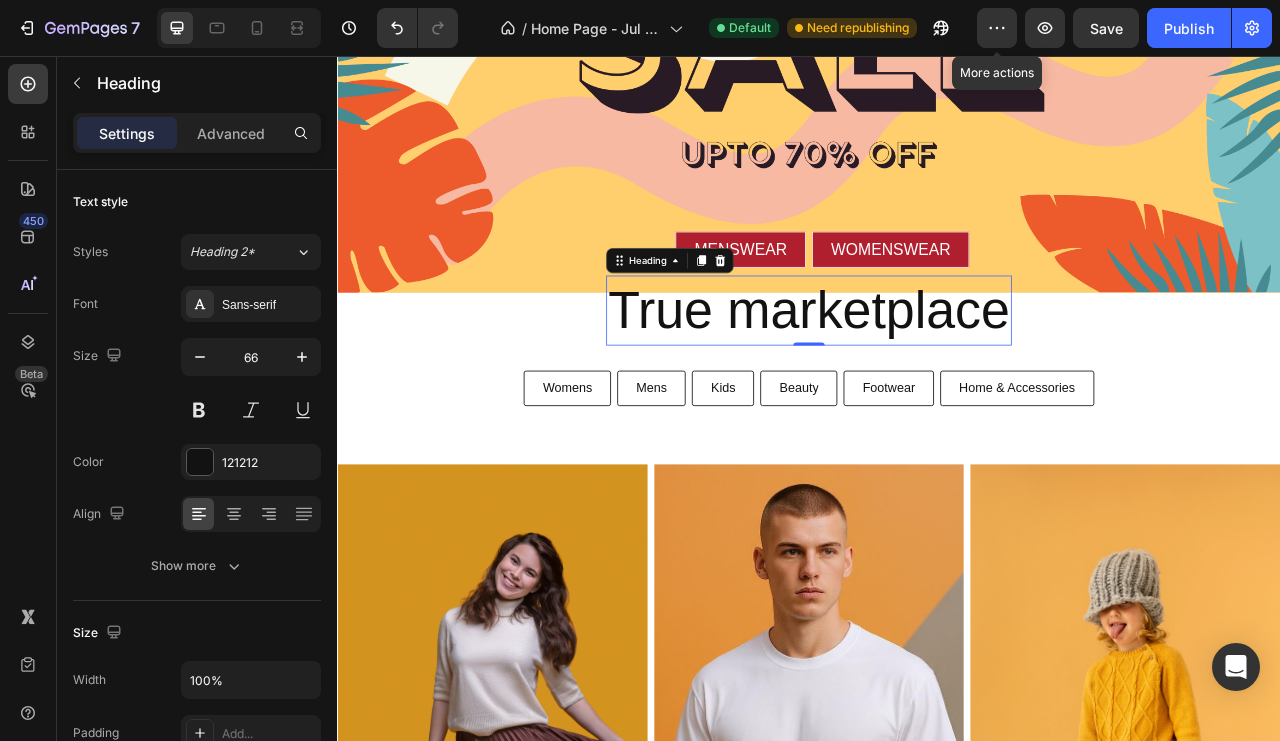 click on "True marketplace" at bounding box center (936, 380) 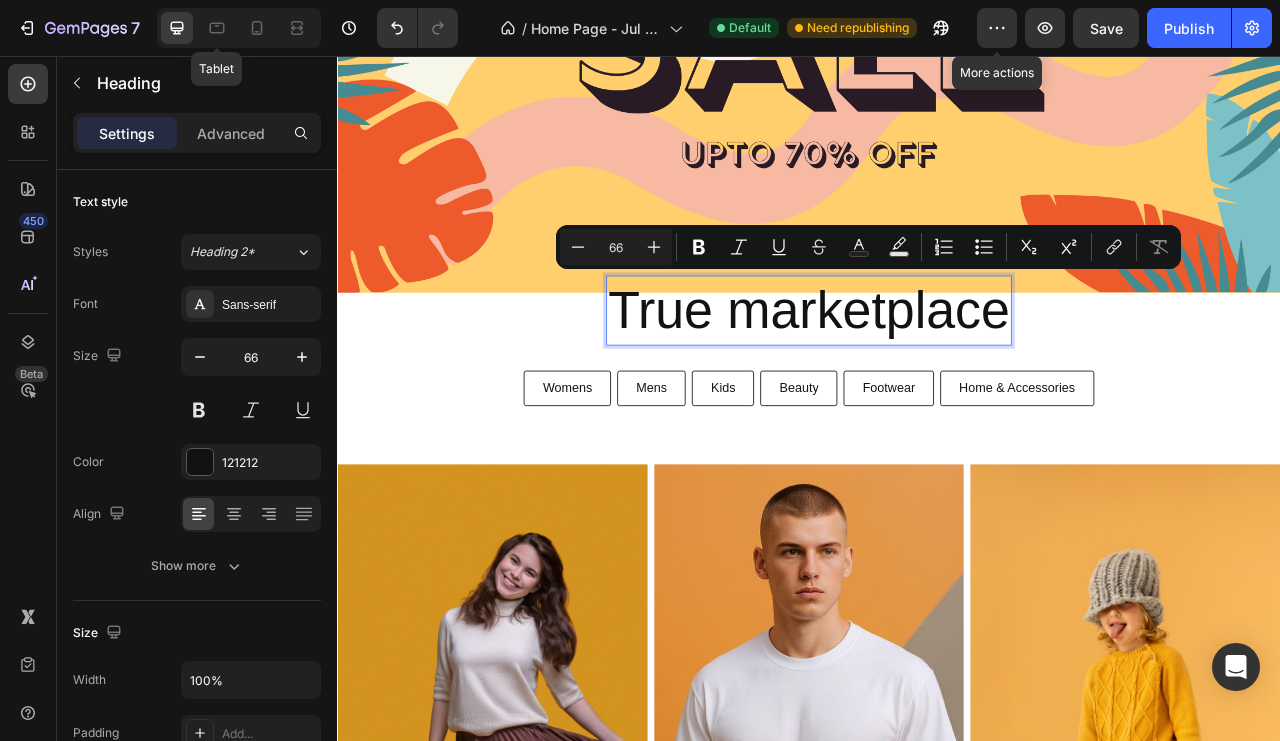 click 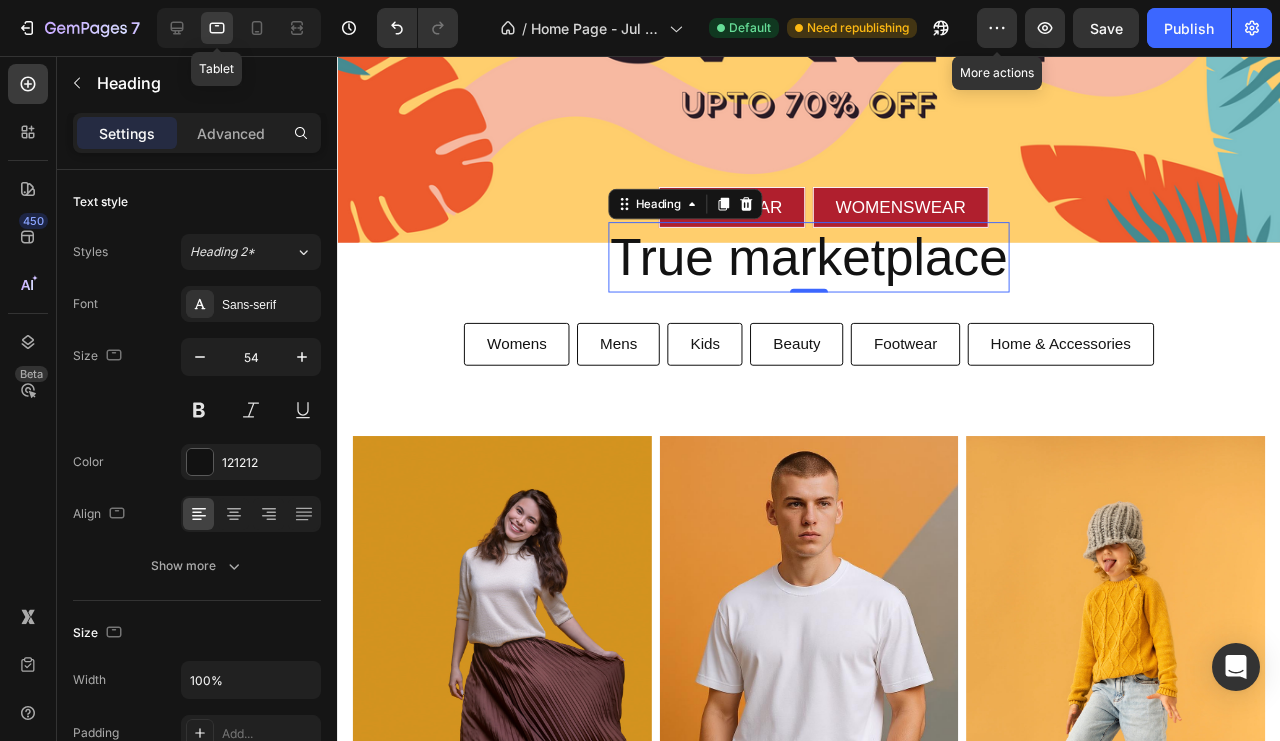 scroll, scrollTop: 516, scrollLeft: 0, axis: vertical 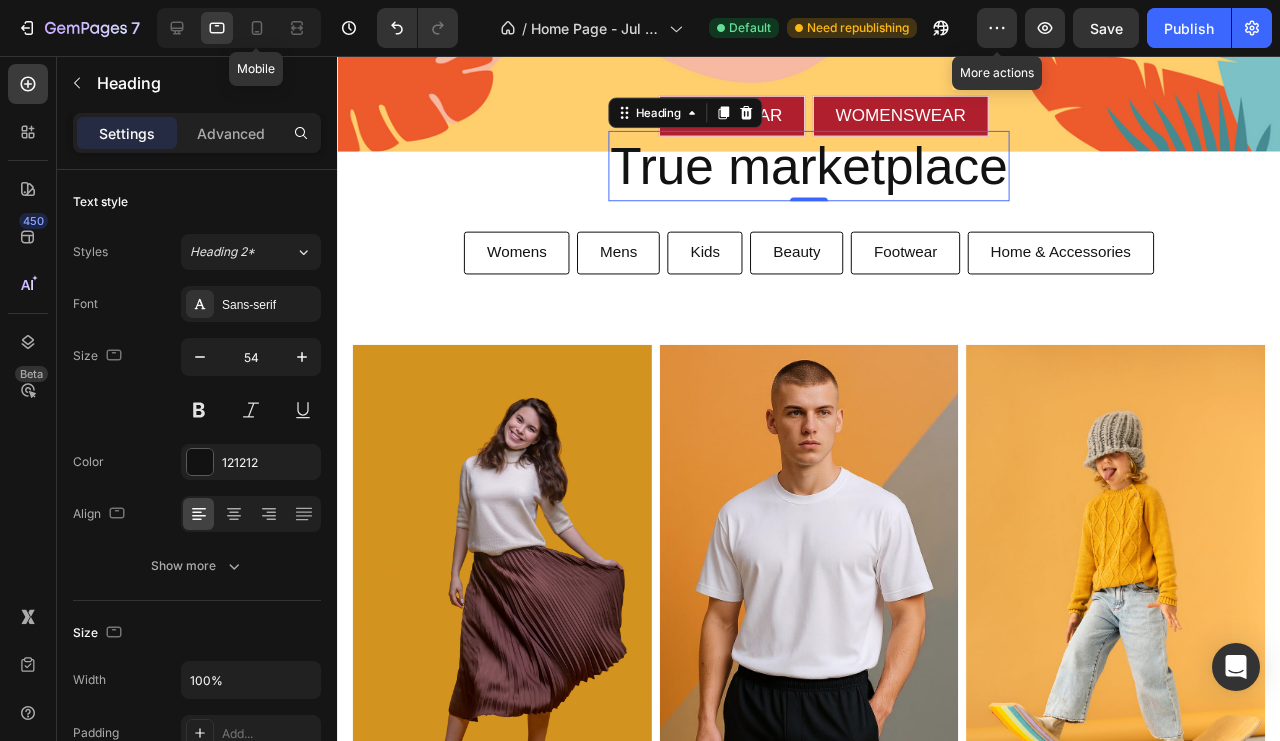 click 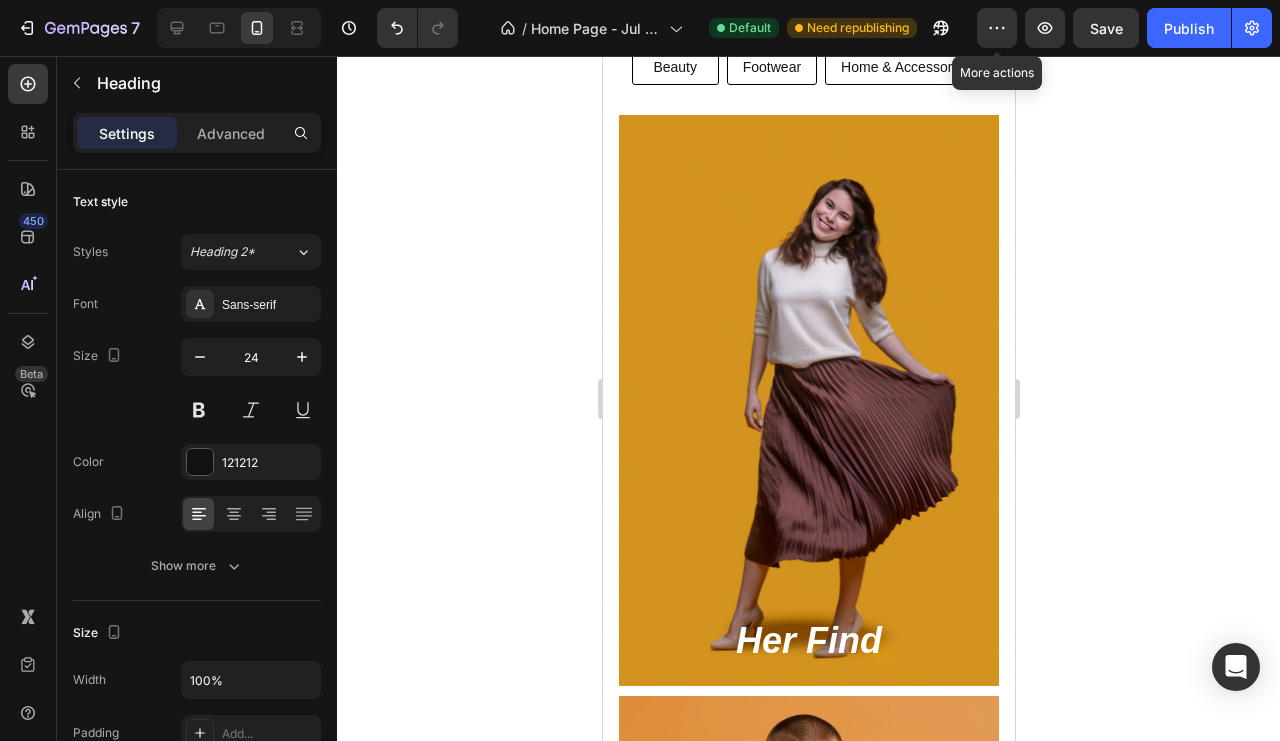 scroll, scrollTop: 0, scrollLeft: 0, axis: both 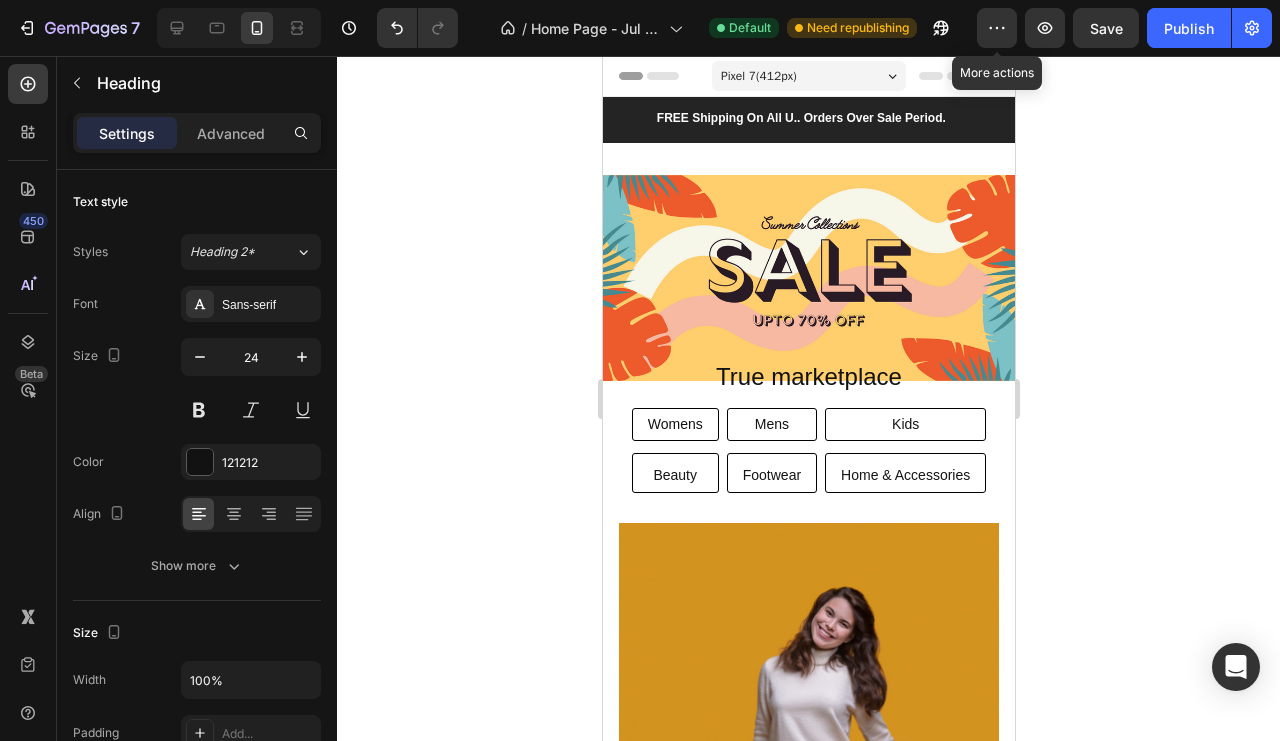 click on "True marketplace" at bounding box center [808, 376] 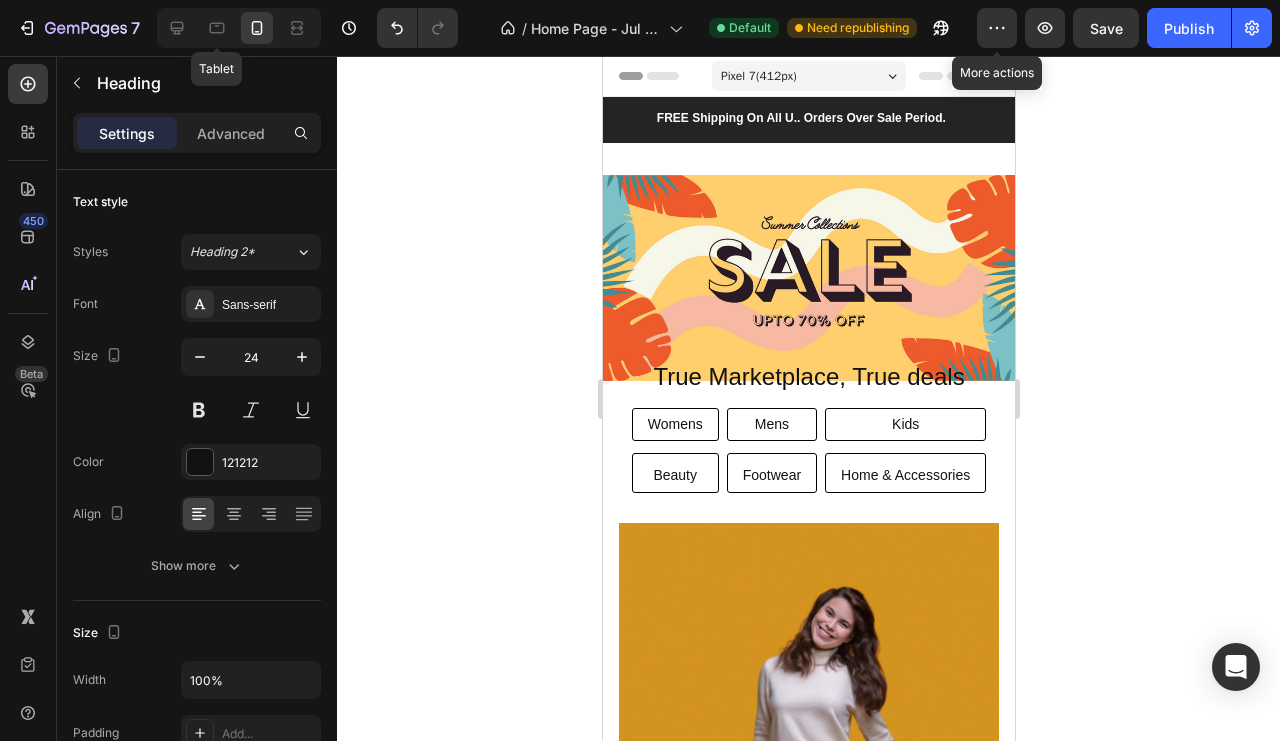 click 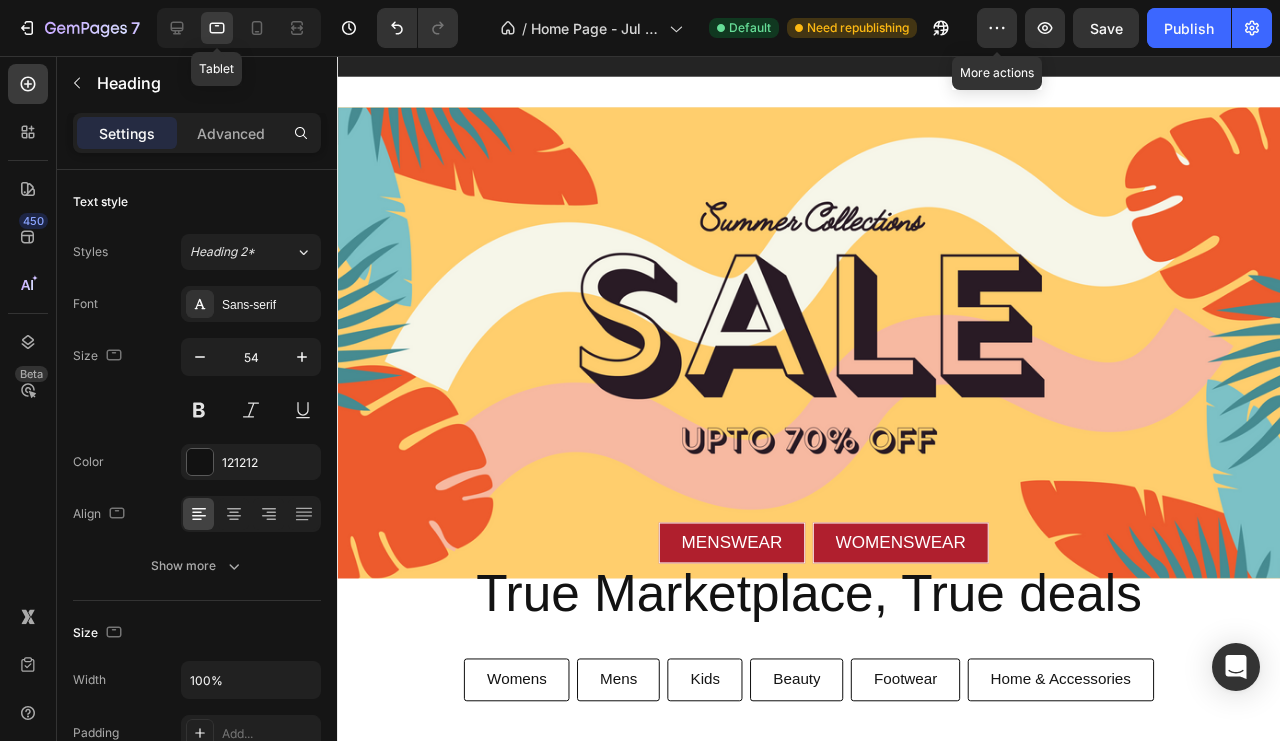 scroll, scrollTop: 516, scrollLeft: 0, axis: vertical 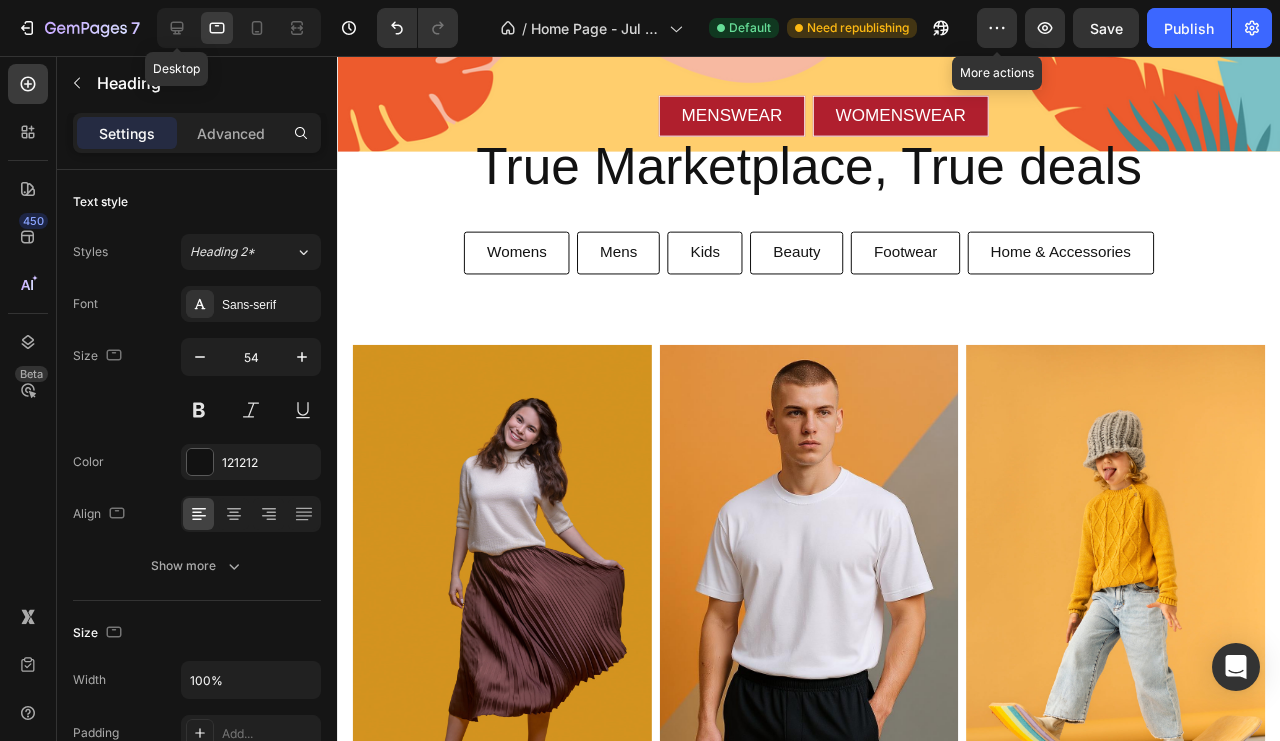 drag, startPoint x: 188, startPoint y: 27, endPoint x: 496, endPoint y: 104, distance: 317.47913 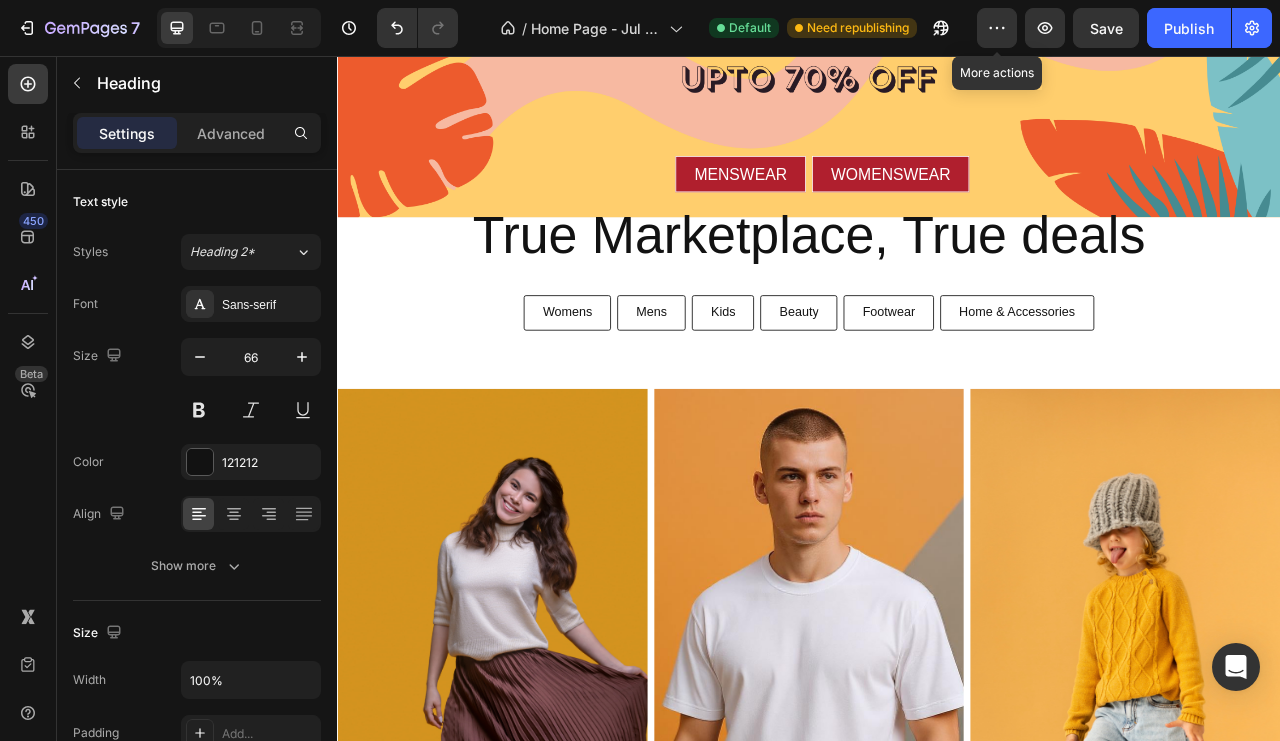 click on "MENSWEAR Button WOMENSWEAR Button Row" at bounding box center [937, 206] 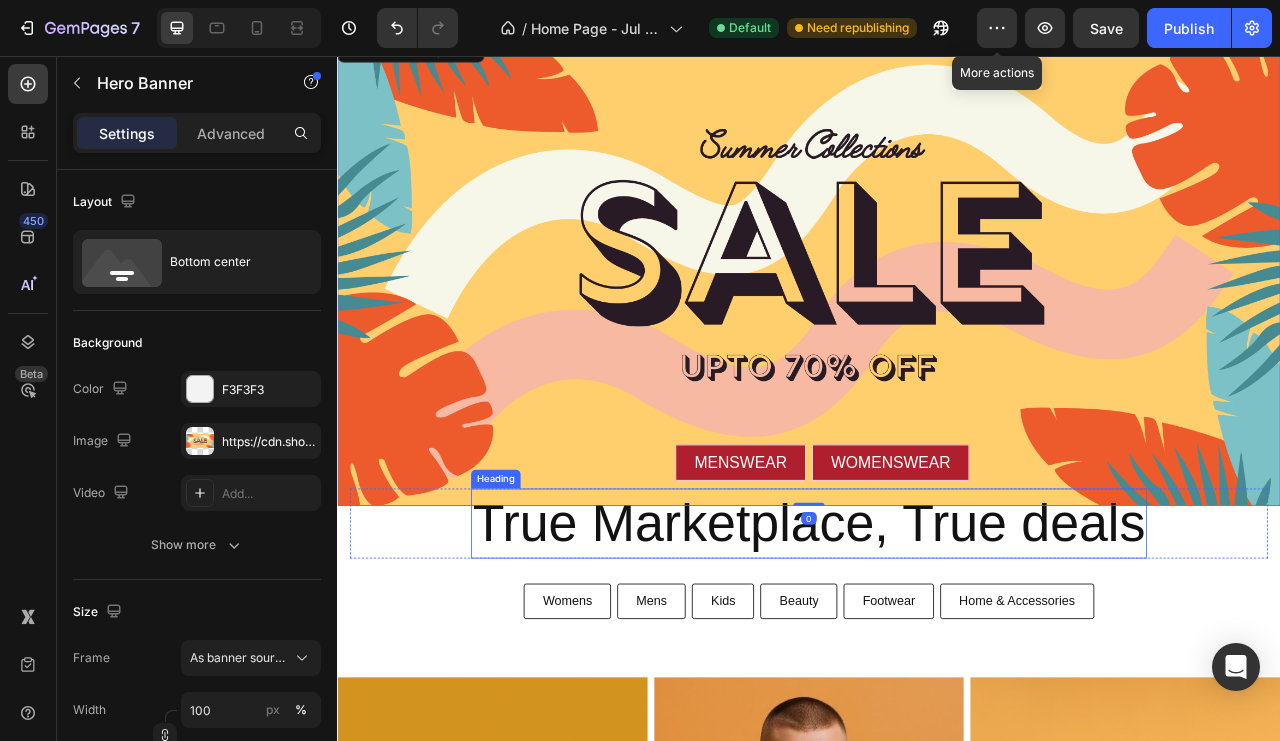 scroll, scrollTop: 50, scrollLeft: 0, axis: vertical 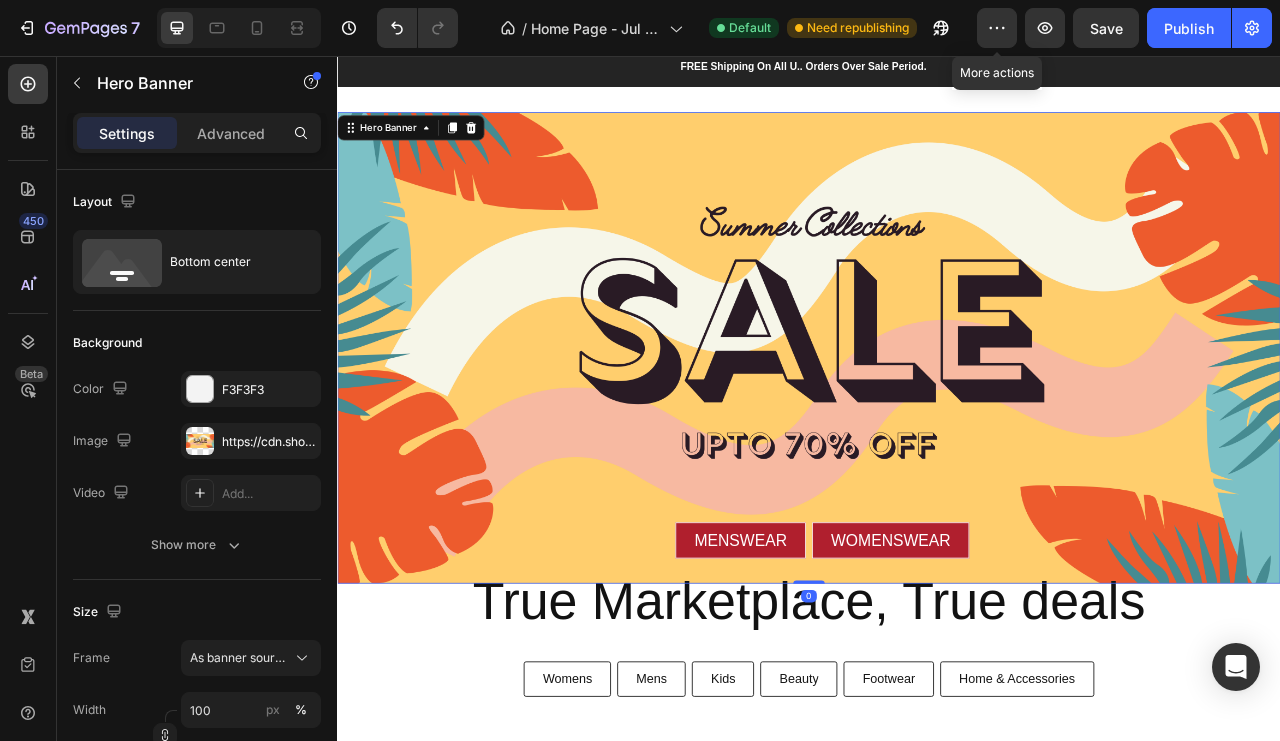 click on "True Marketplace, True deals" at bounding box center (937, 750) 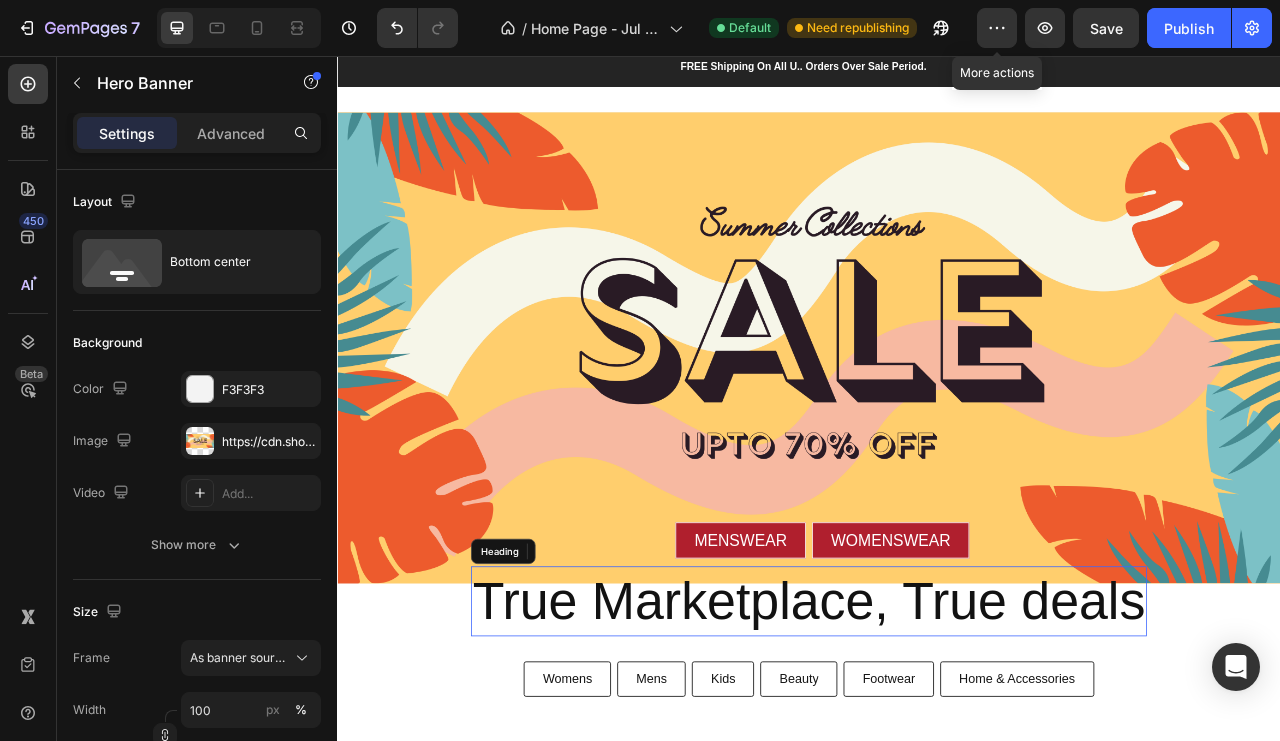 click on "True Marketplace, True deals" at bounding box center (937, 750) 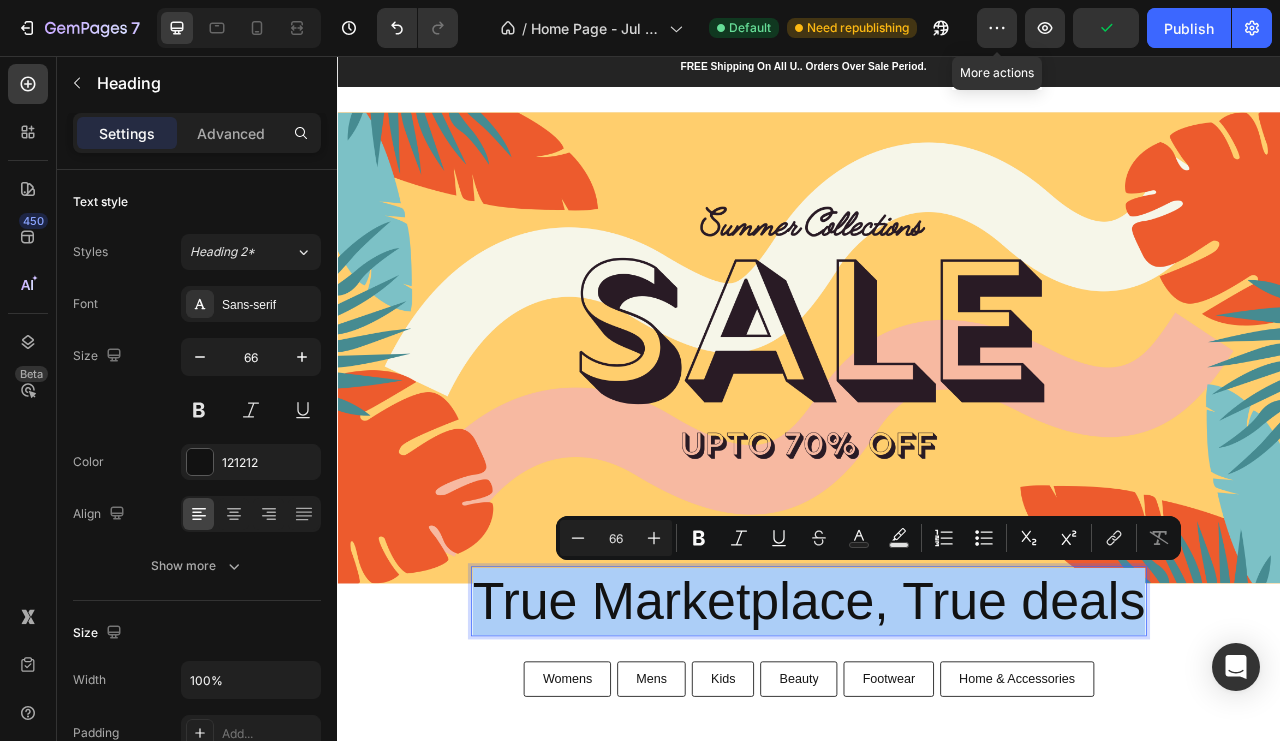 click 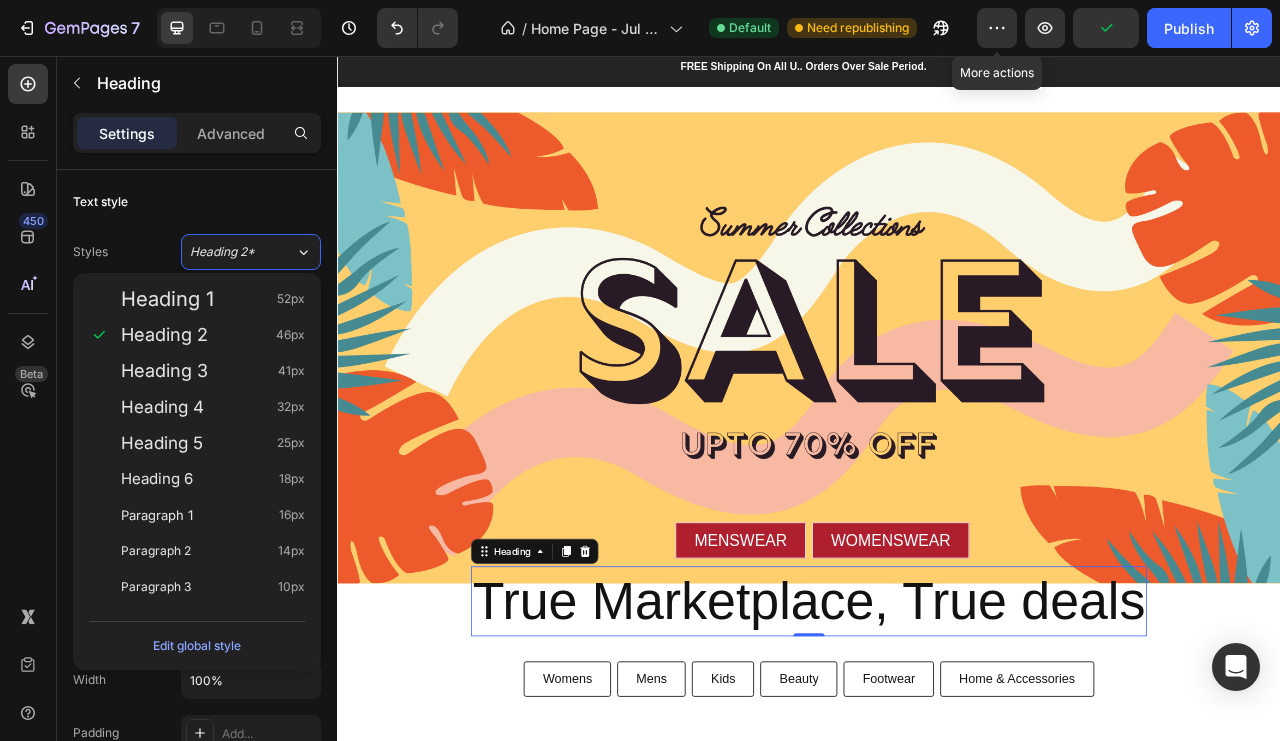 click 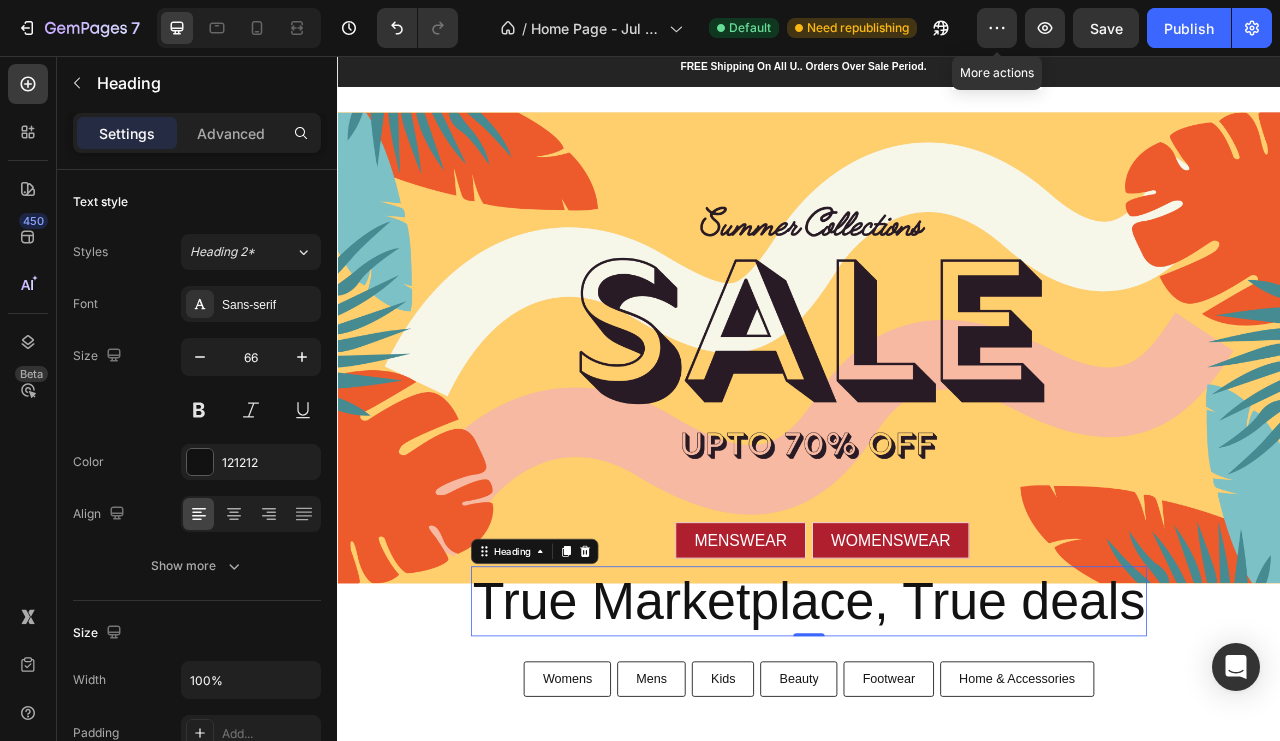click on "Sans-serif" at bounding box center (251, 304) 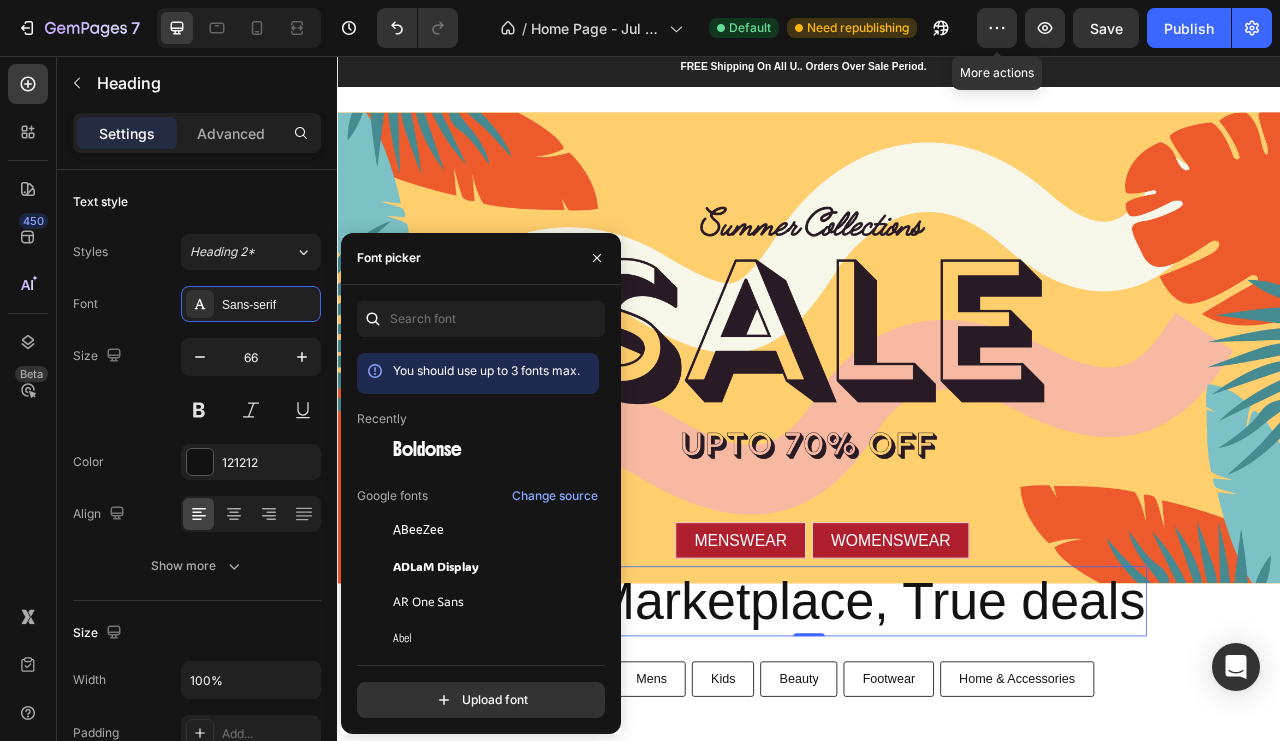 click on "Boldonse" 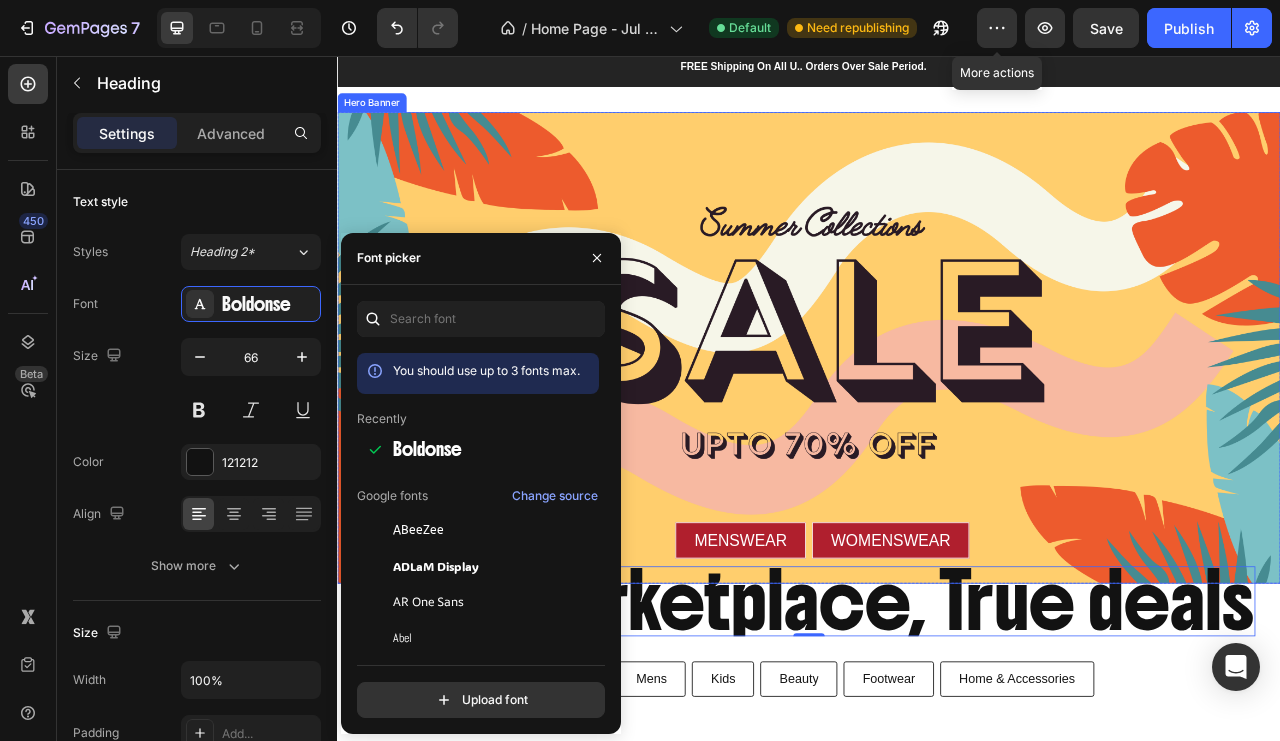click at bounding box center [937, 427] 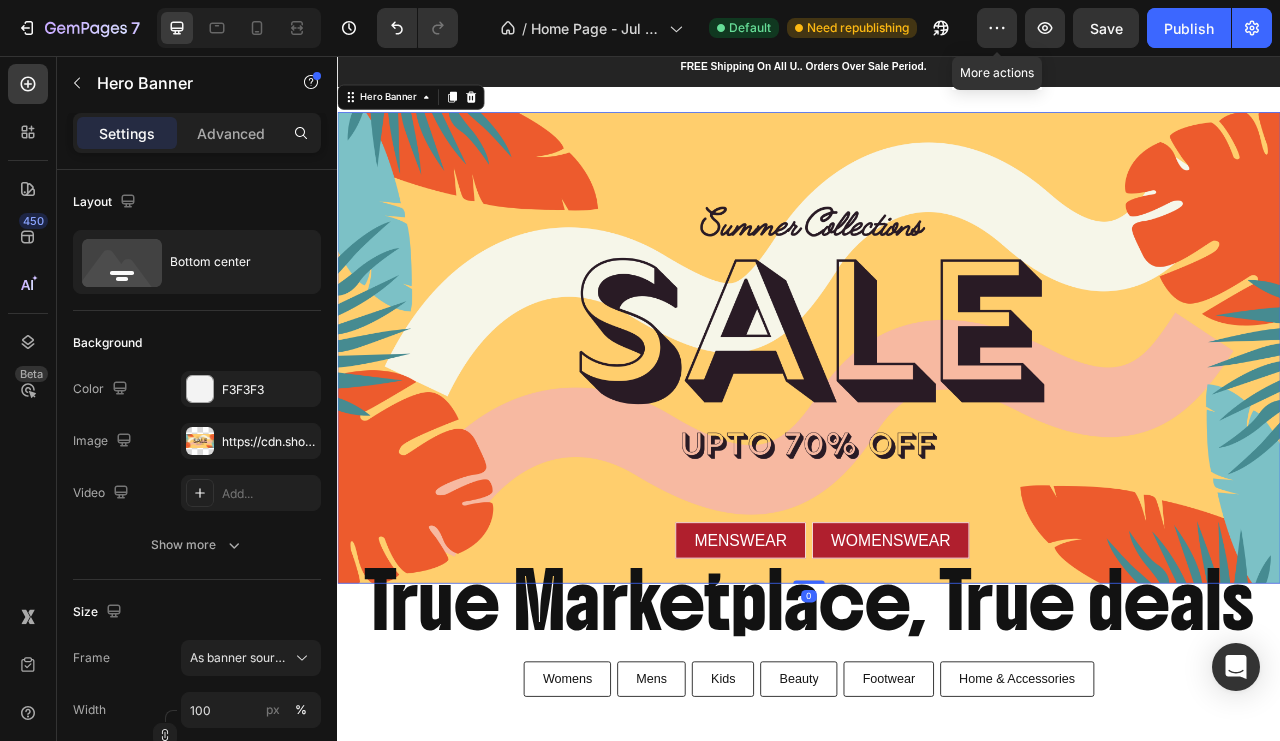 click on "Advanced" 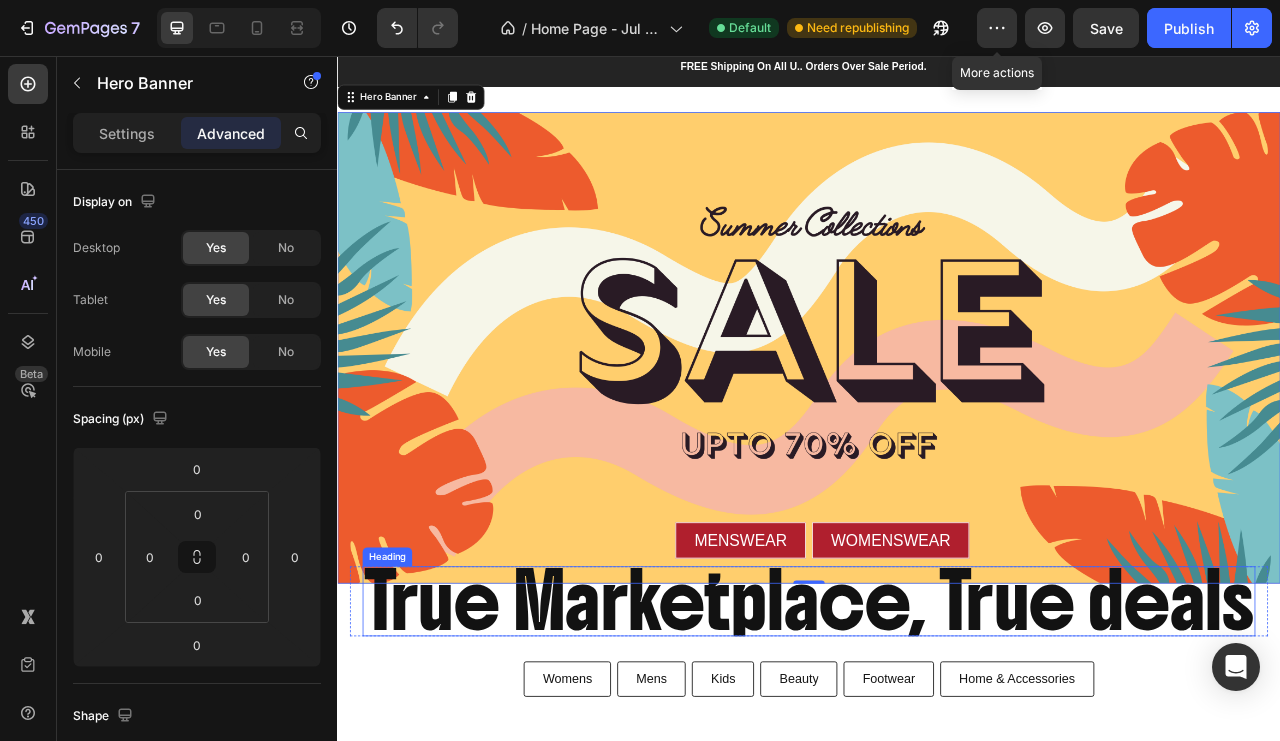 click on "True Marketplace, True deals" at bounding box center [937, 750] 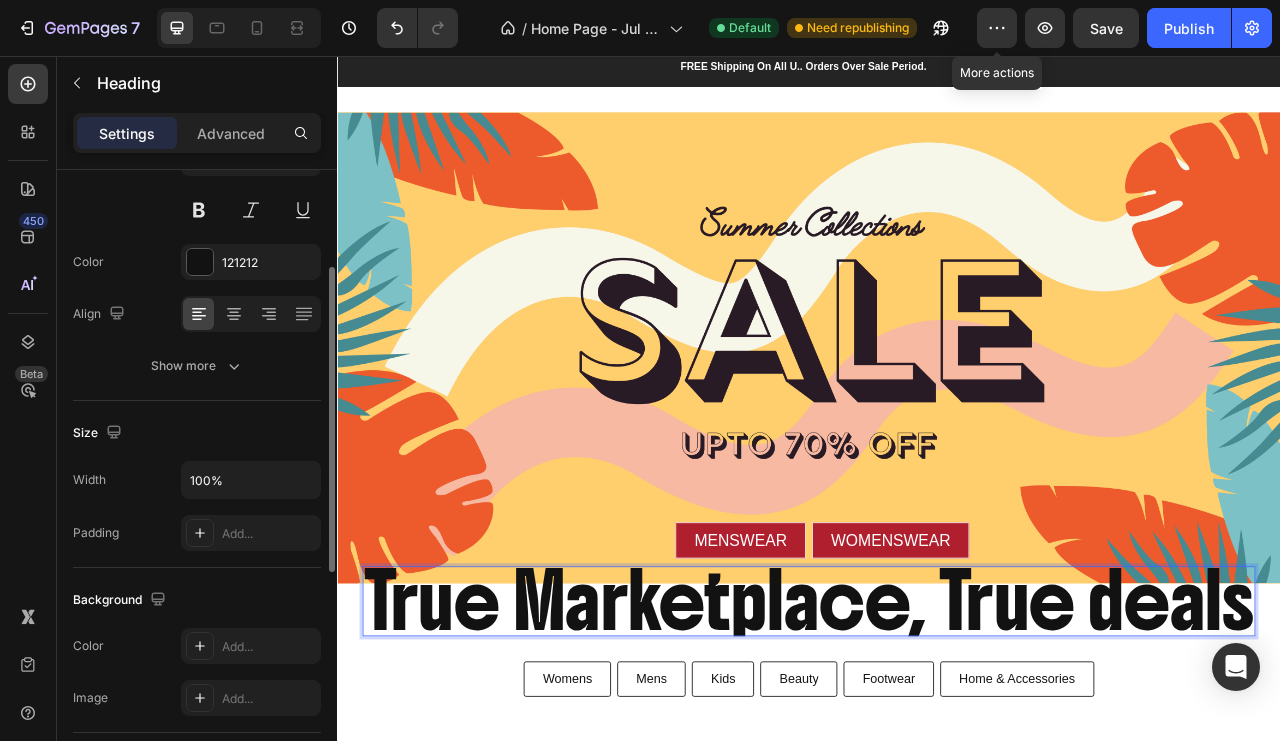 scroll, scrollTop: 300, scrollLeft: 0, axis: vertical 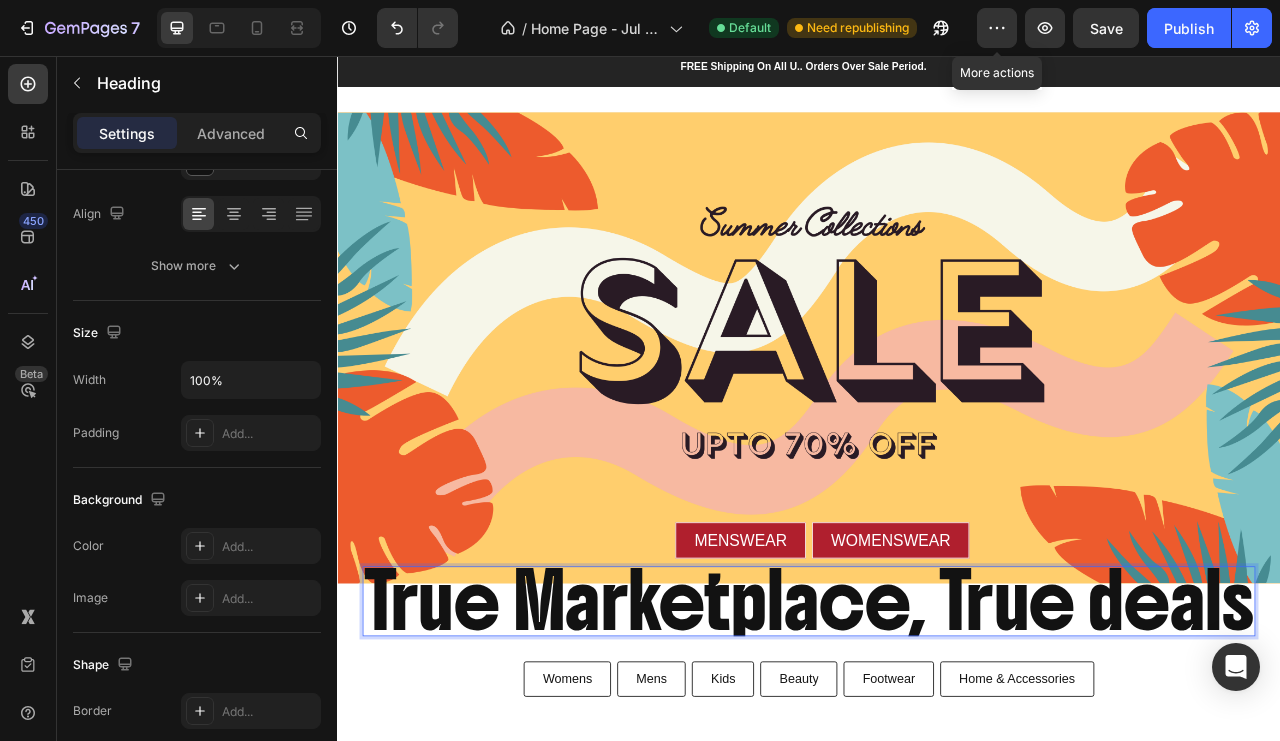 click on "Add..." at bounding box center (251, 546) 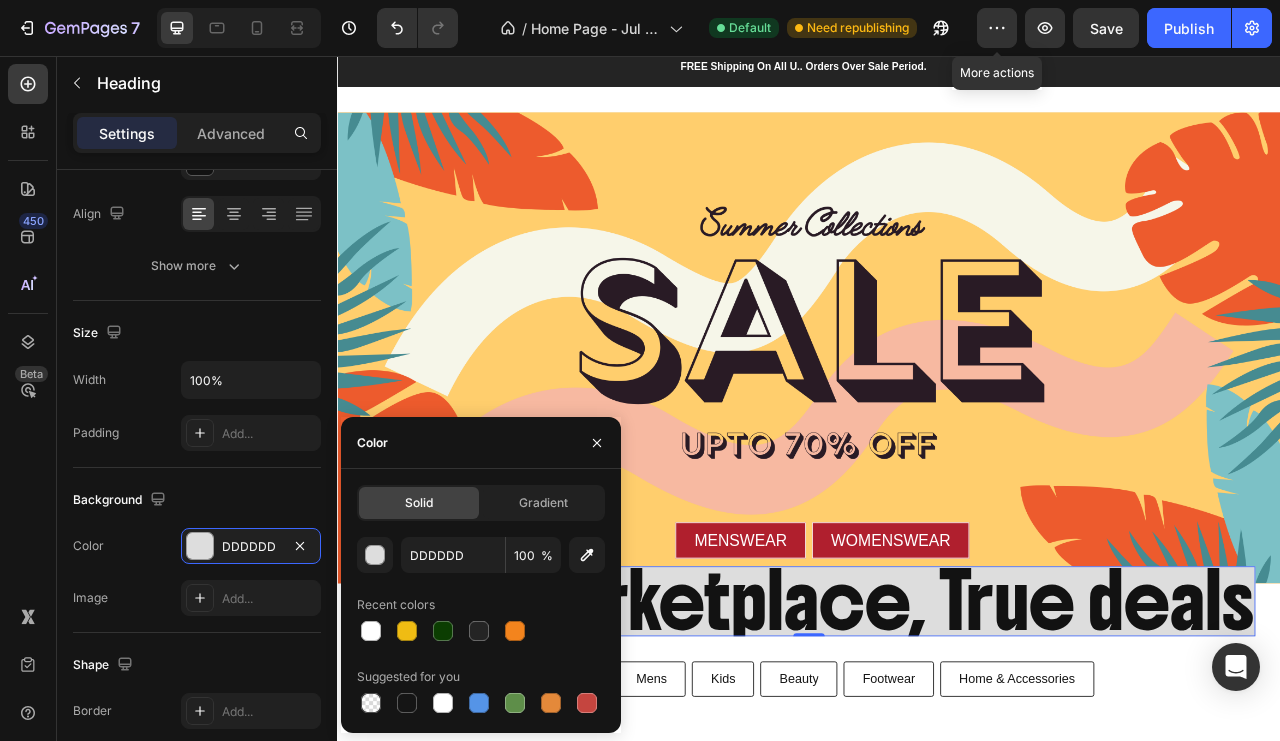click at bounding box center [443, 703] 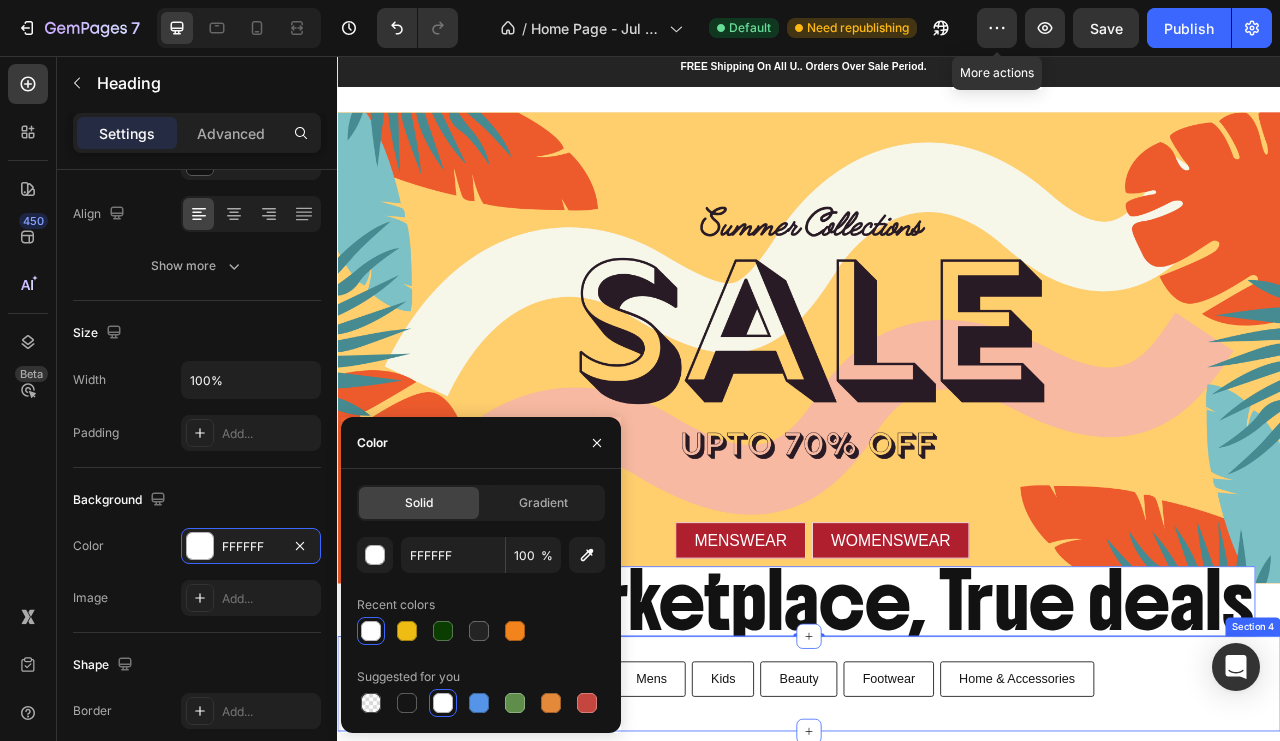 click on "Womens Button Mens Button Kids    Button Beauty   Button Footwear Button Home & Accessories Button Row Section 4" at bounding box center (937, 854) 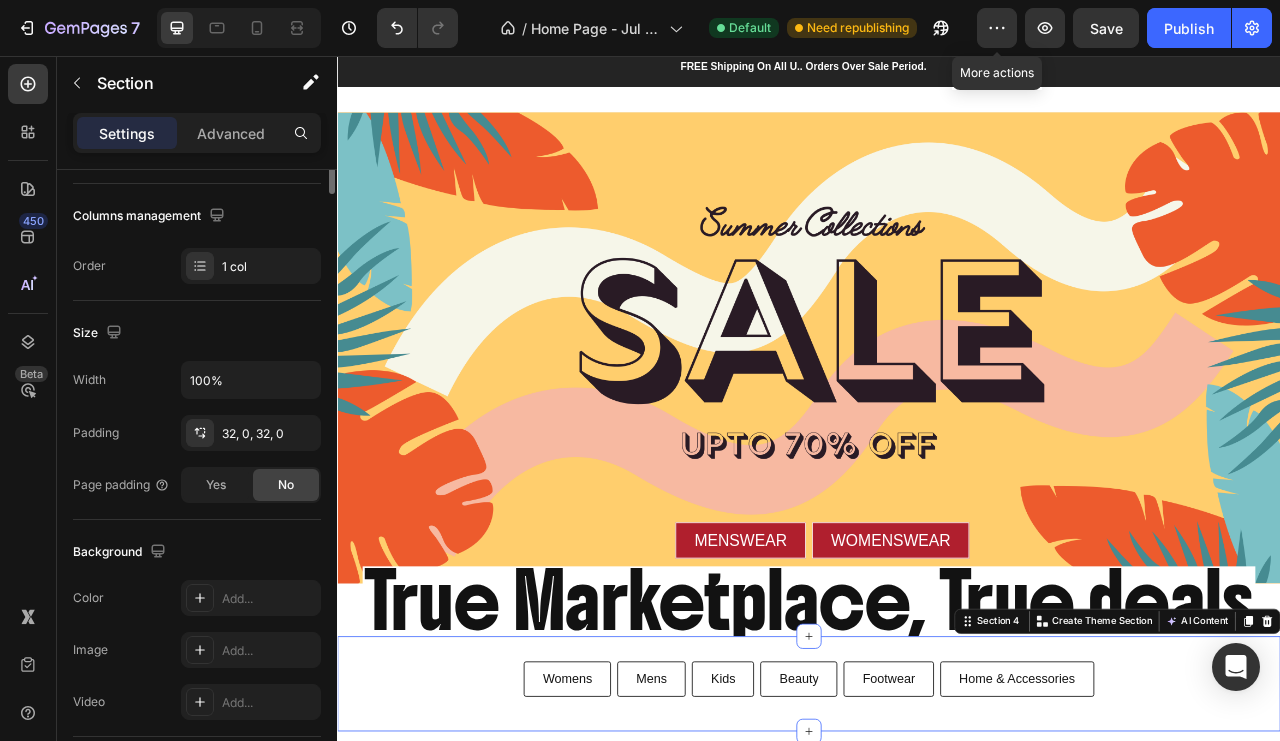 scroll, scrollTop: 0, scrollLeft: 0, axis: both 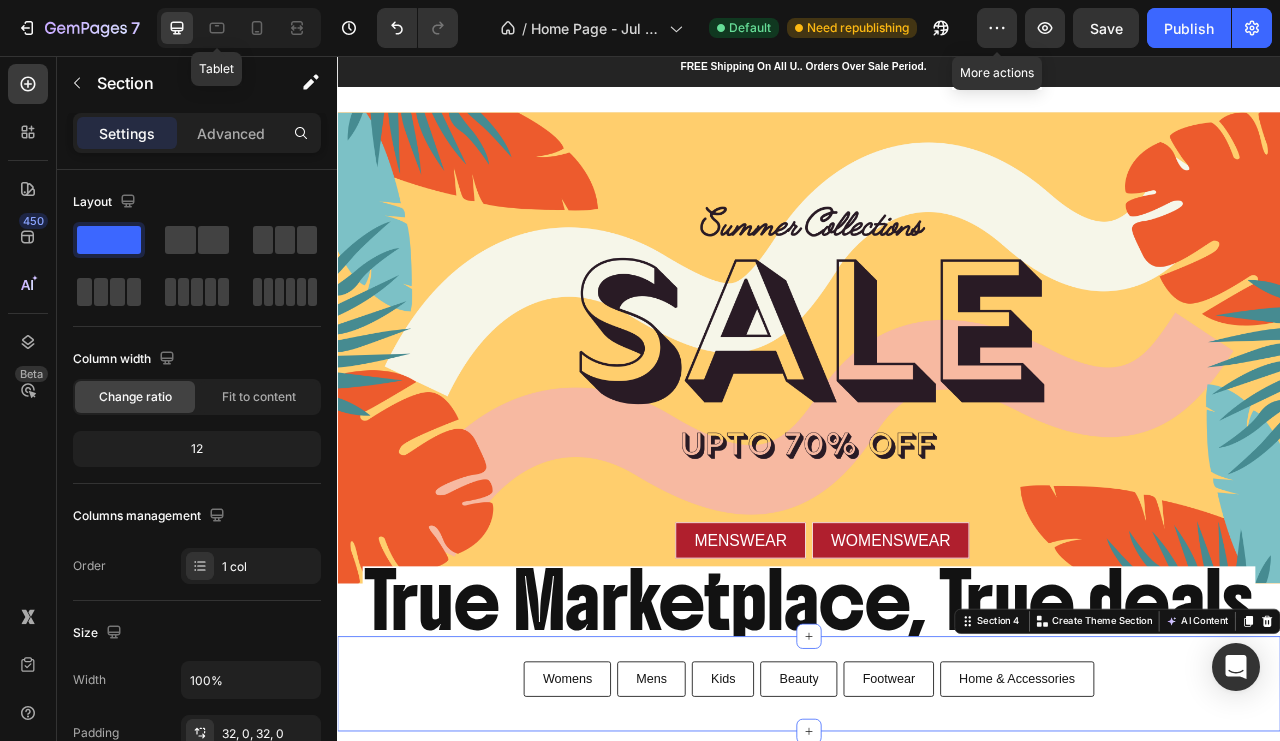 click 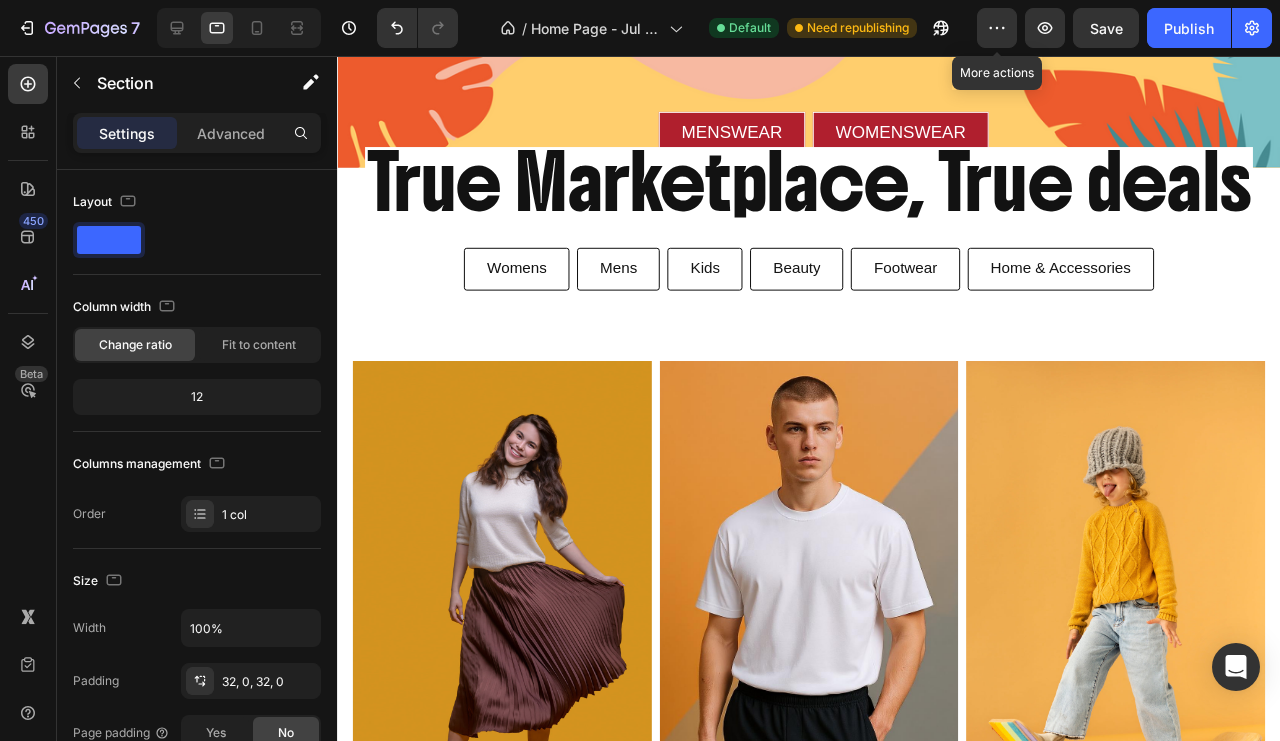 scroll, scrollTop: 490, scrollLeft: 0, axis: vertical 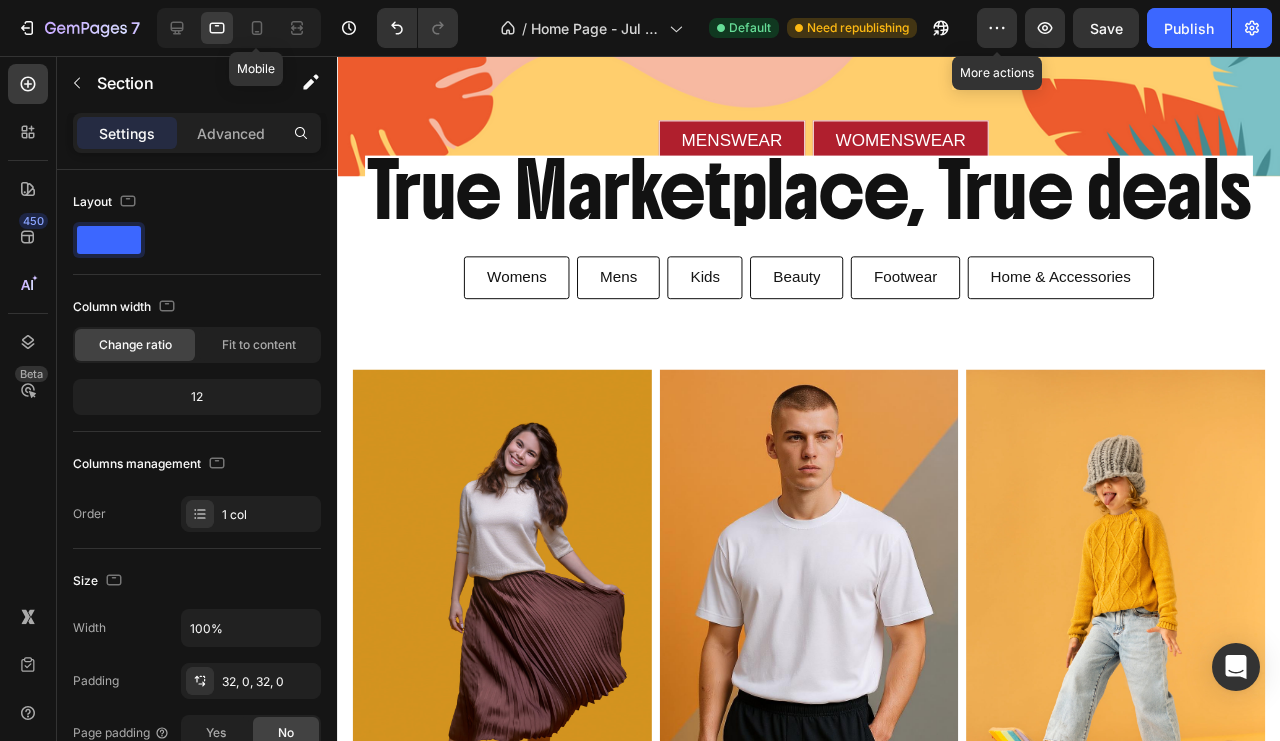 click 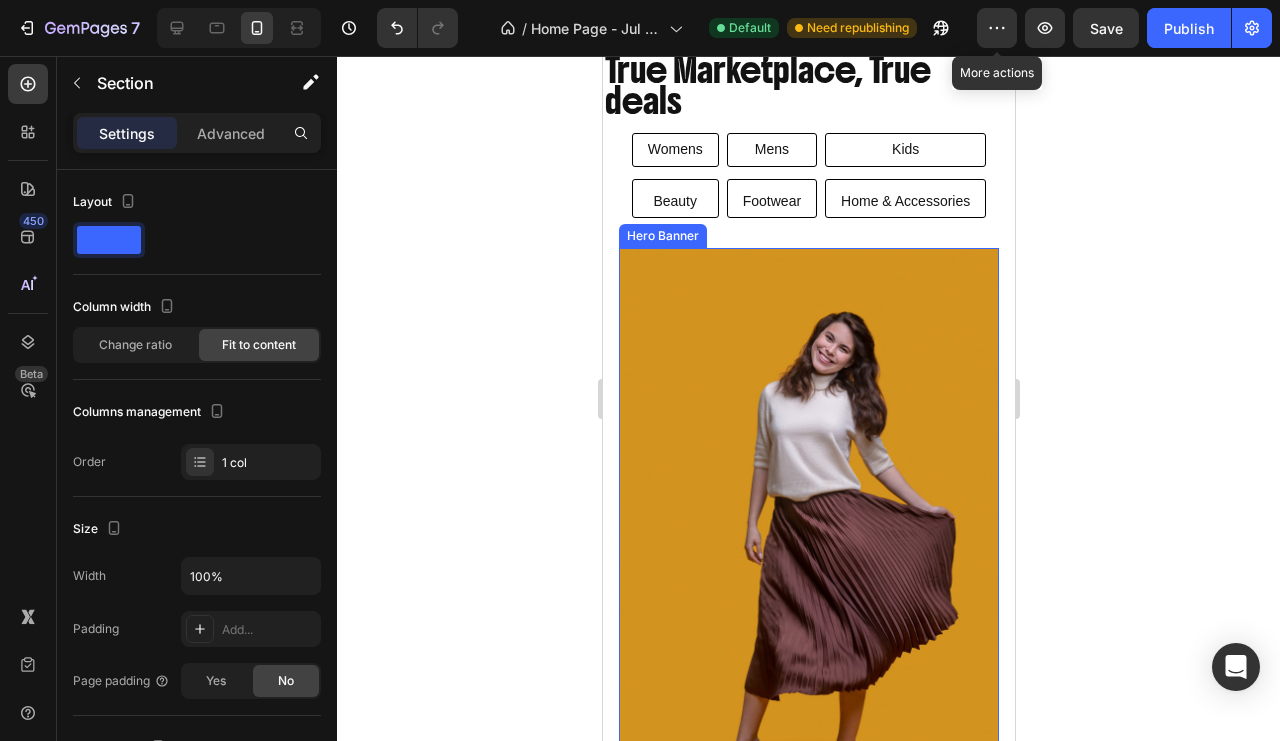 scroll, scrollTop: 0, scrollLeft: 0, axis: both 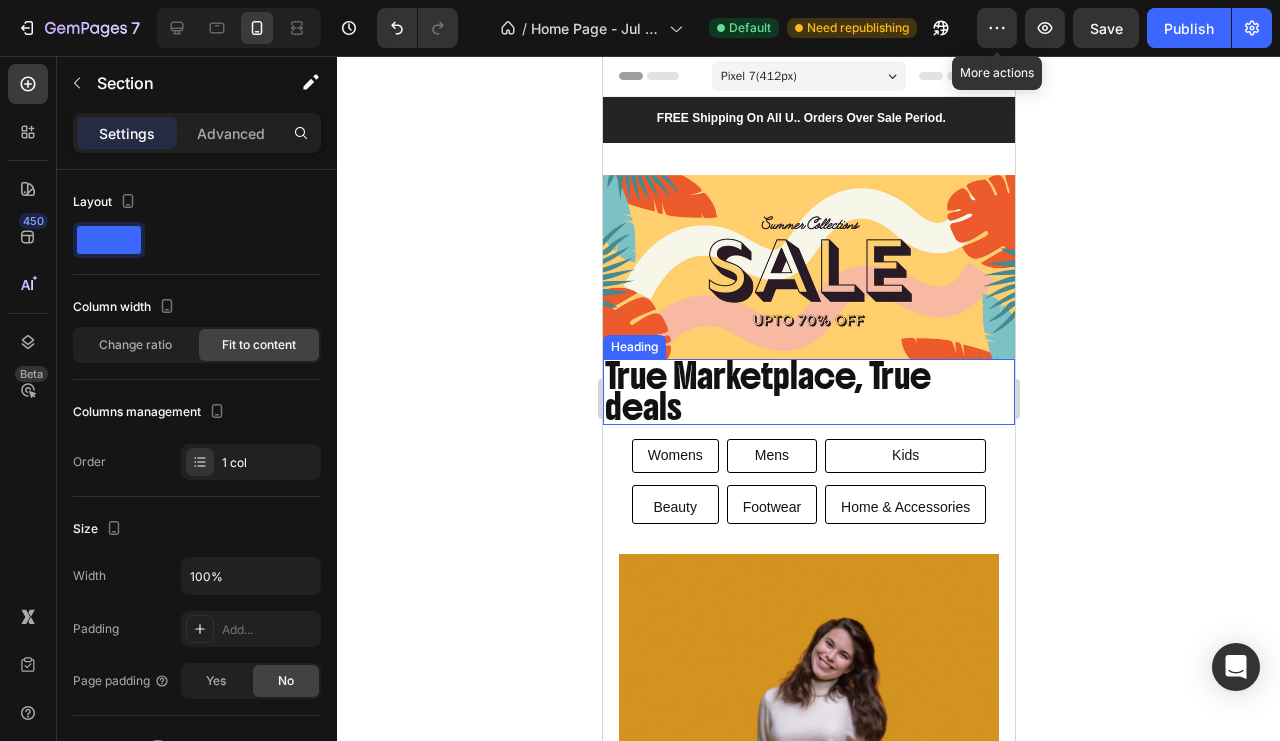 click on "True Marketplace, True deals" at bounding box center [808, 392] 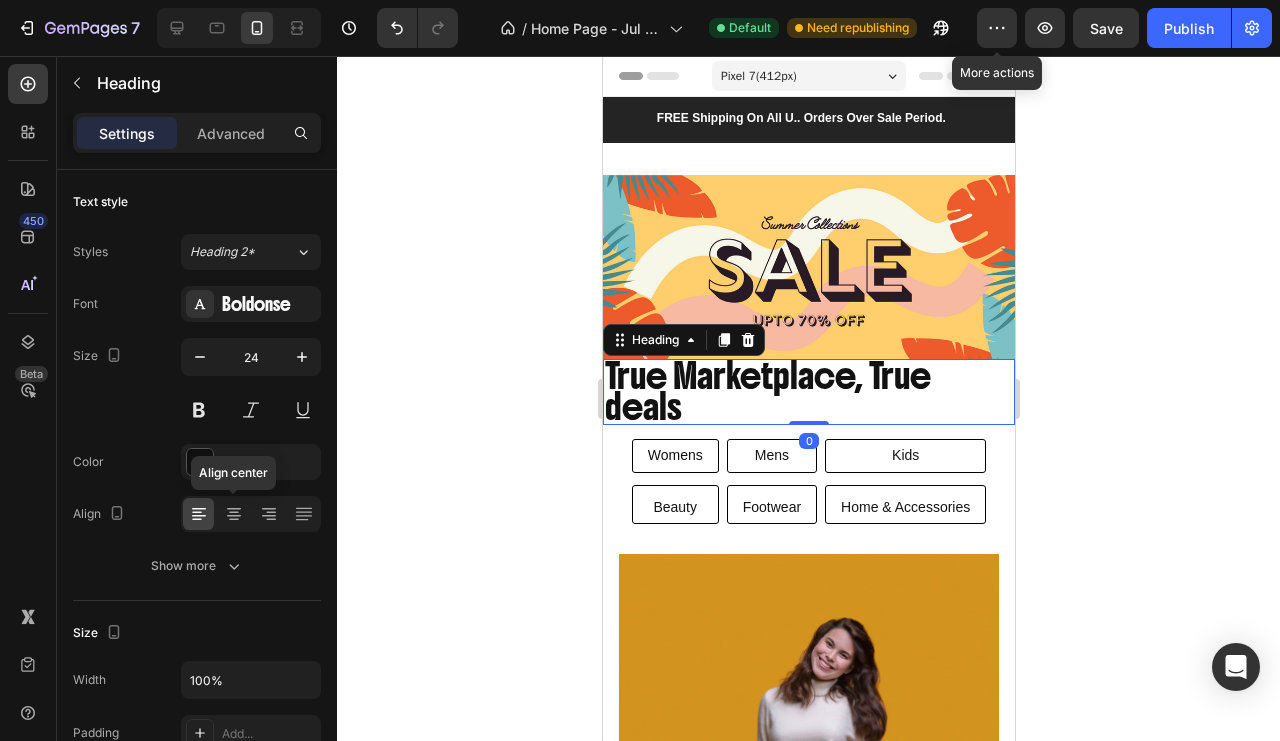 click 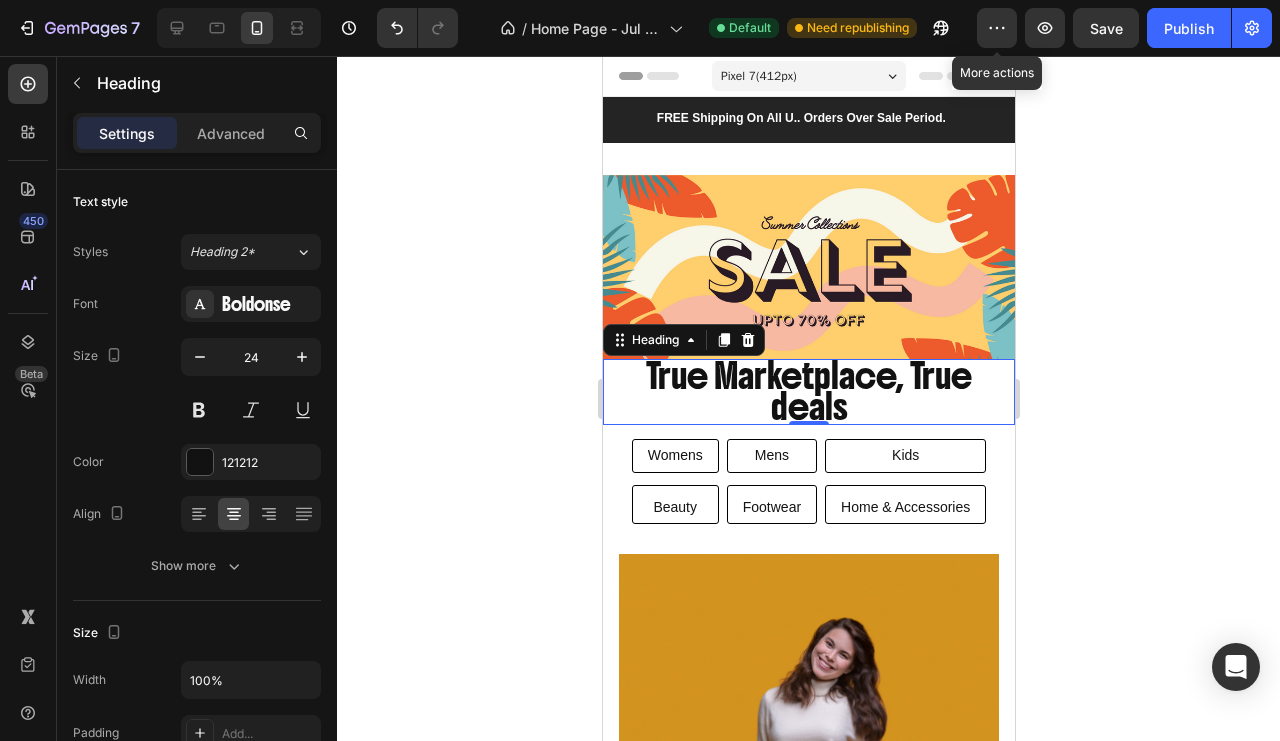 click at bounding box center (200, 357) 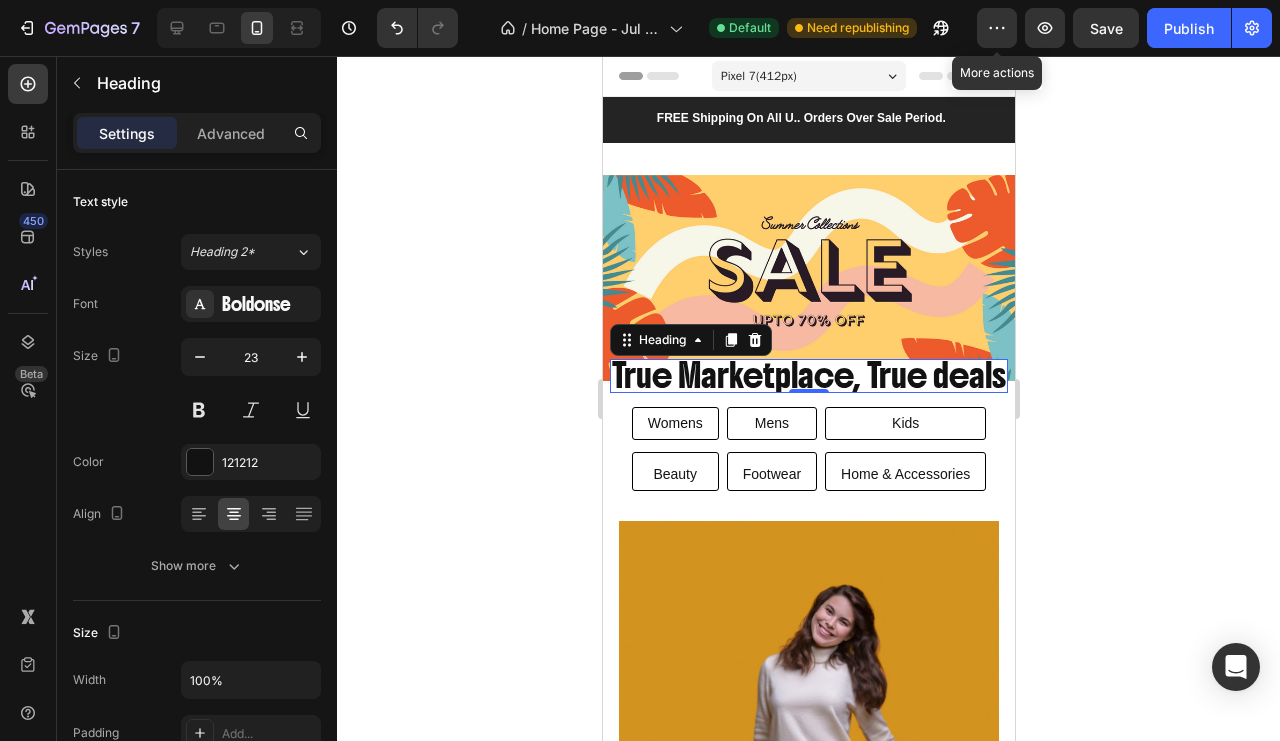 click 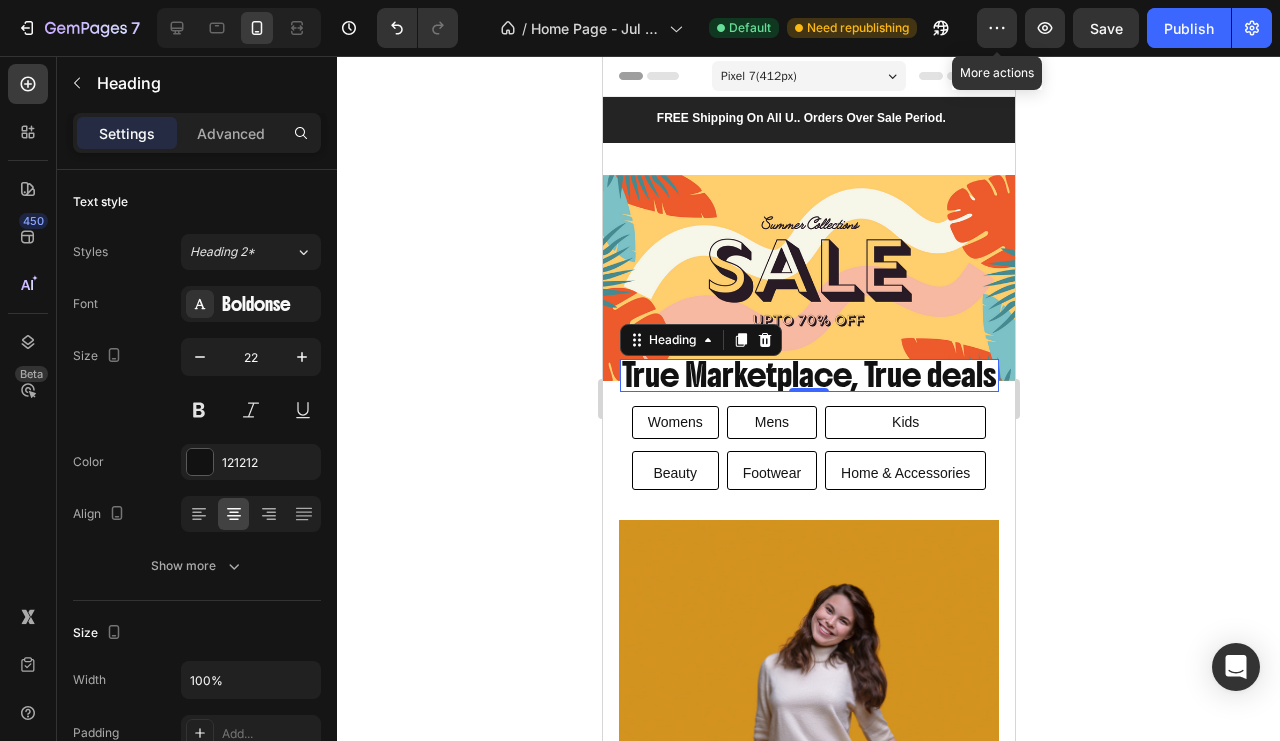 click 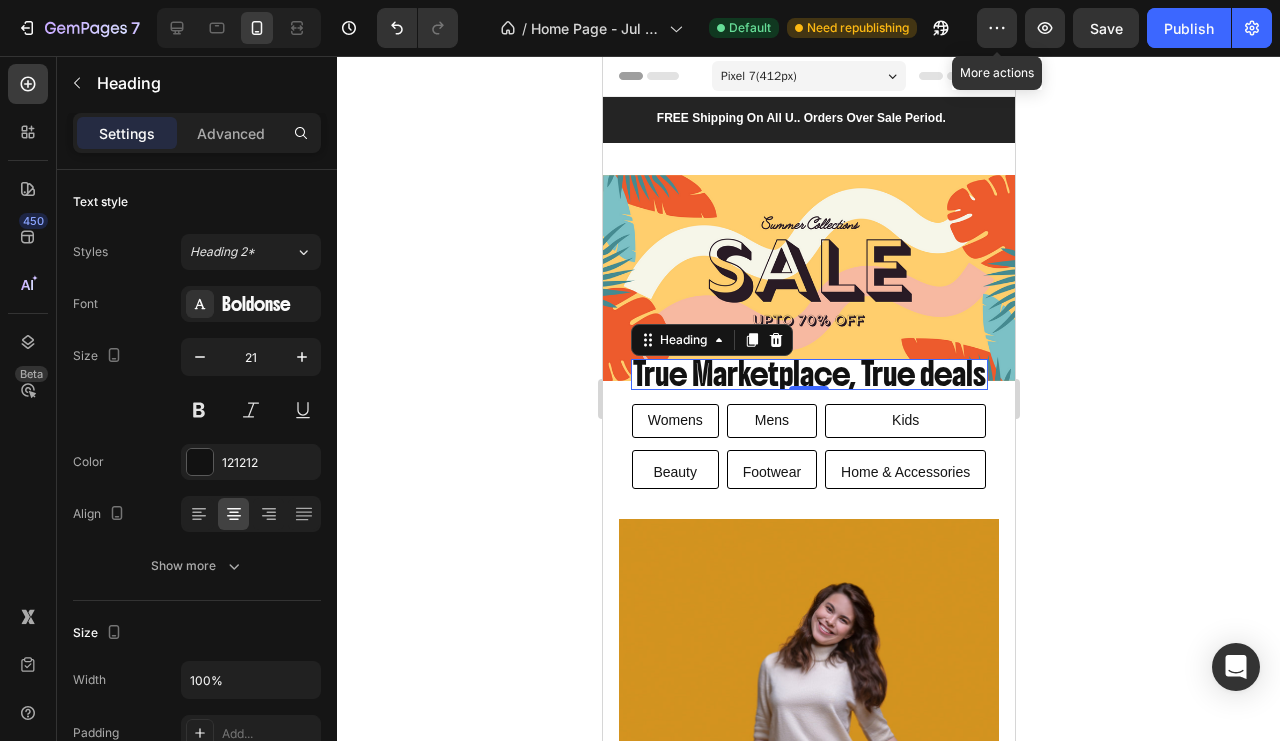 click 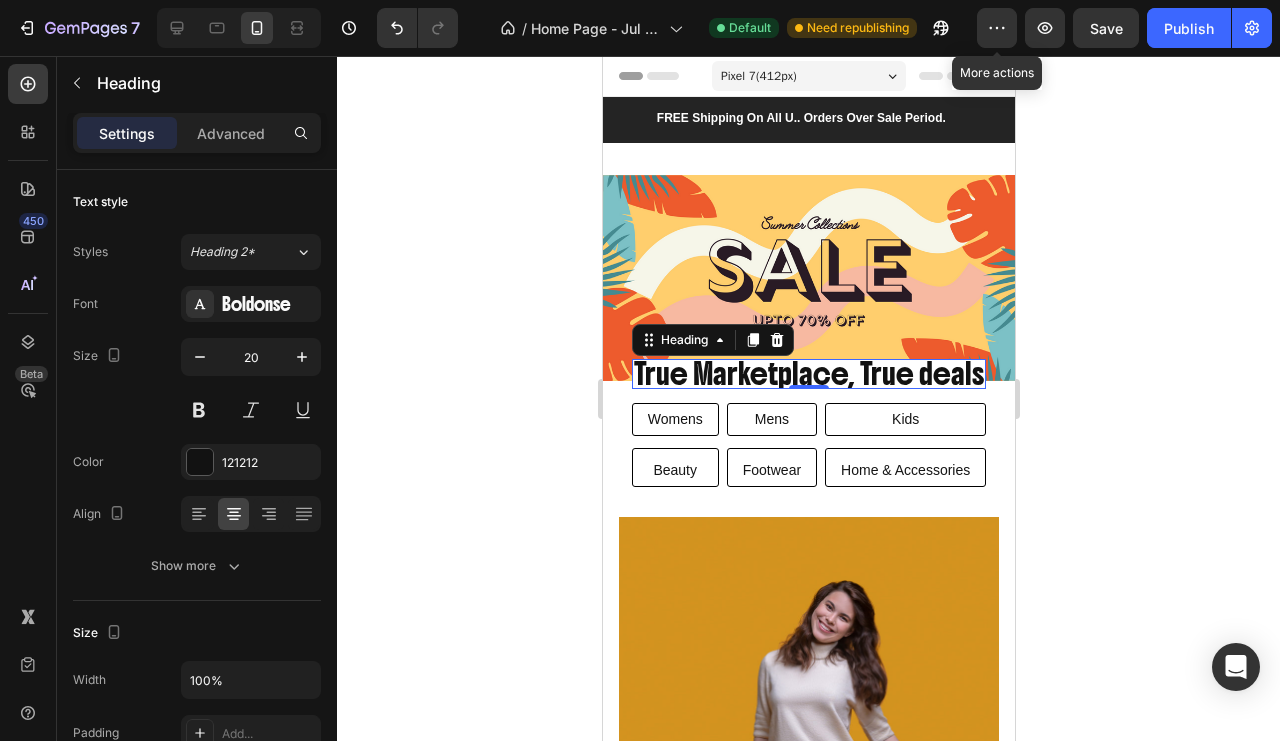 click 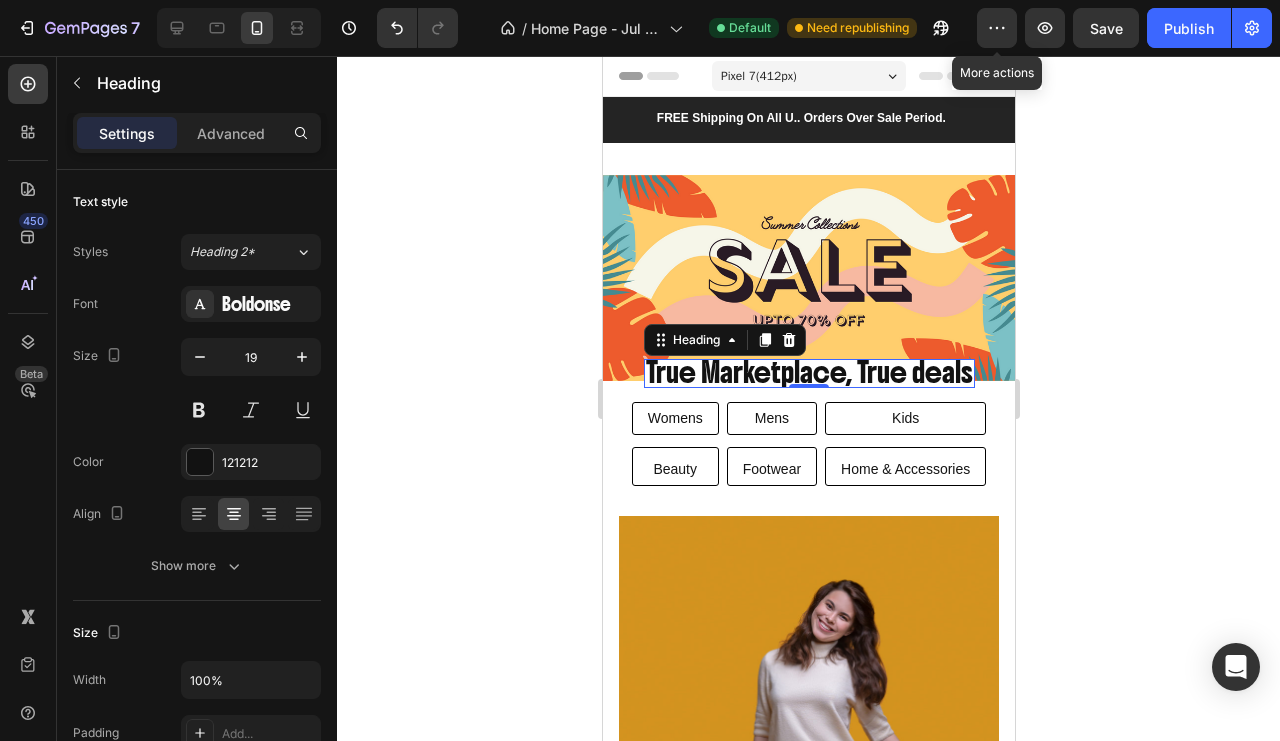 click 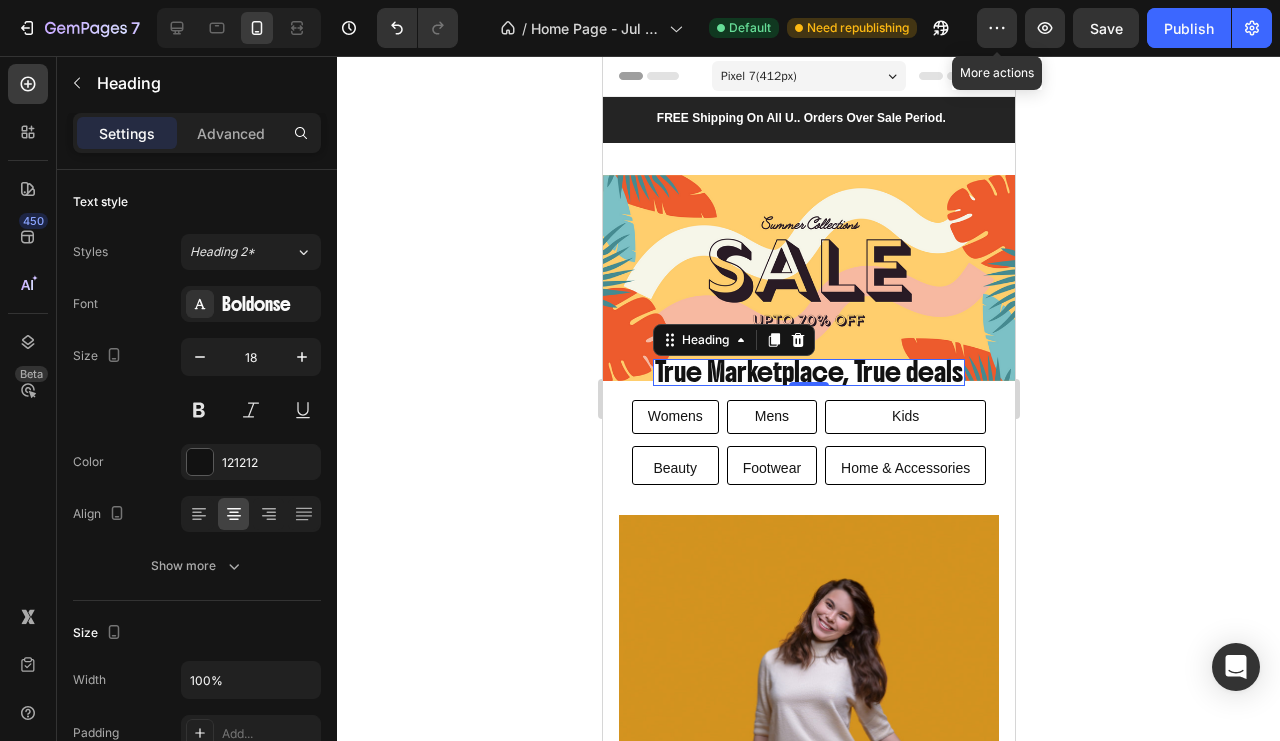click on "True Marketplace, True deals" at bounding box center [808, 372] 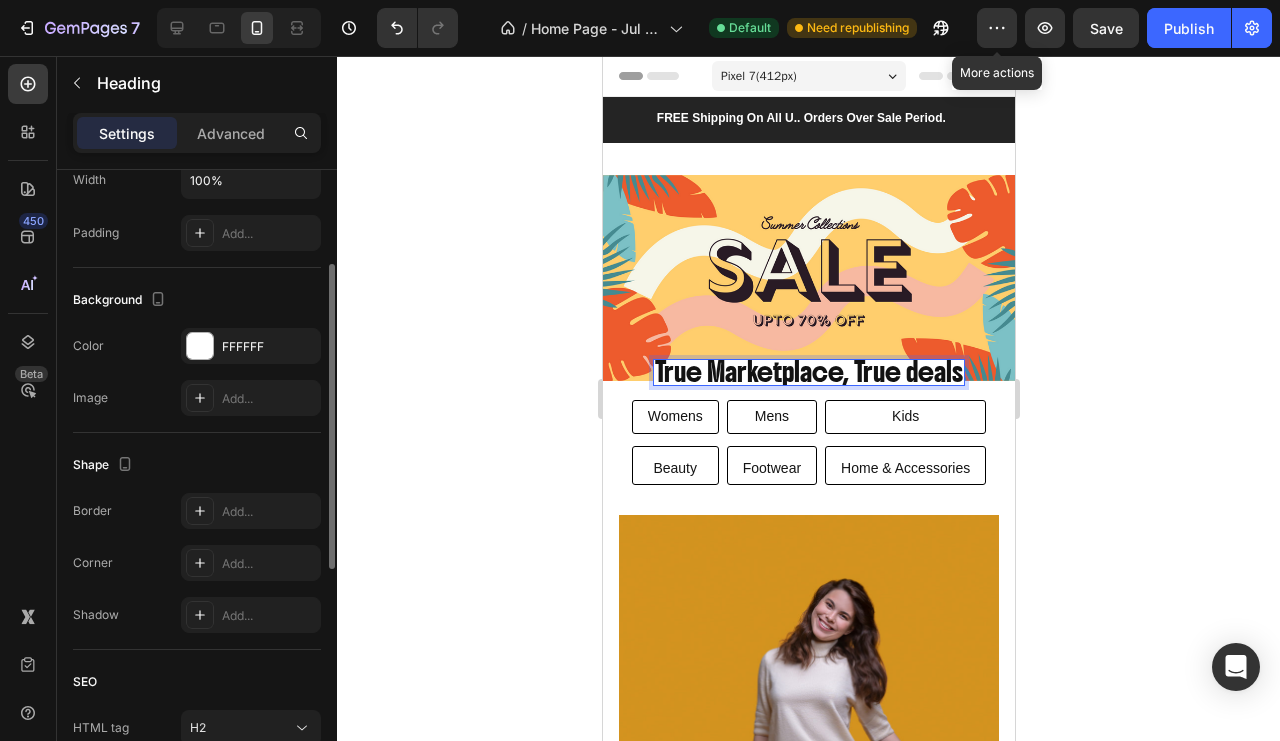 scroll, scrollTop: 300, scrollLeft: 0, axis: vertical 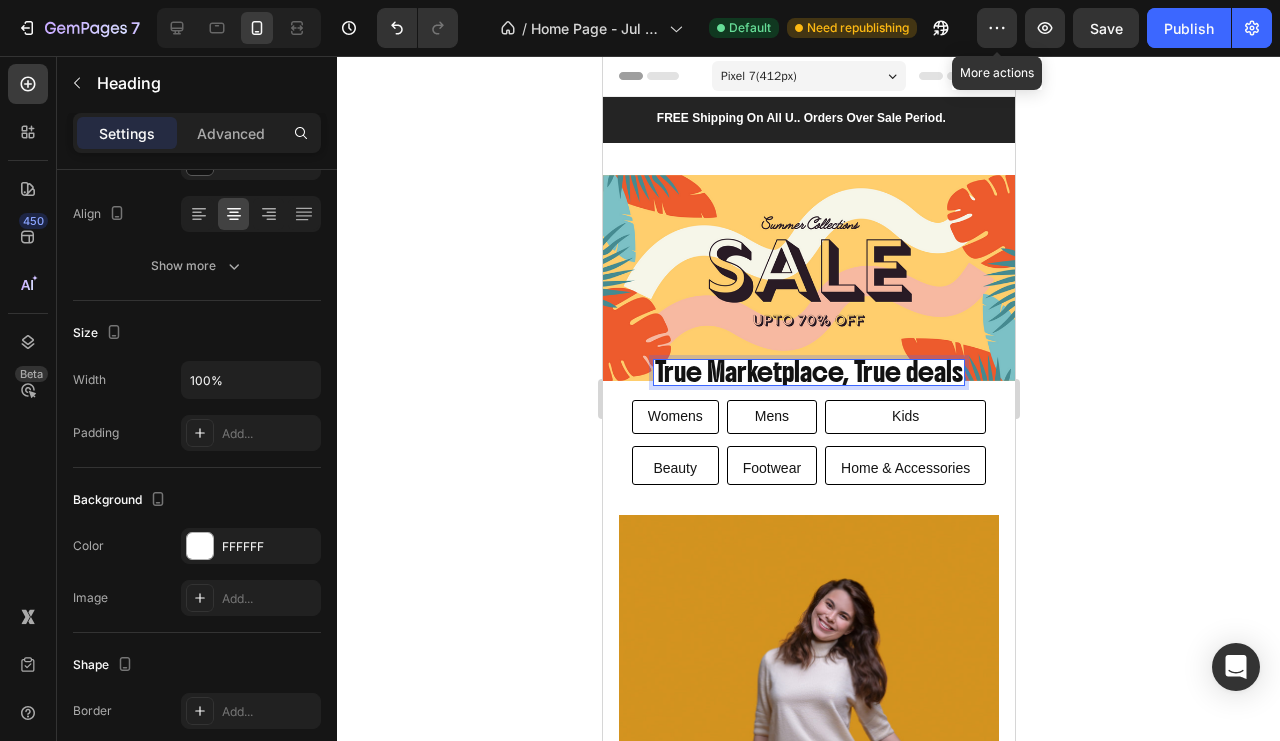 click 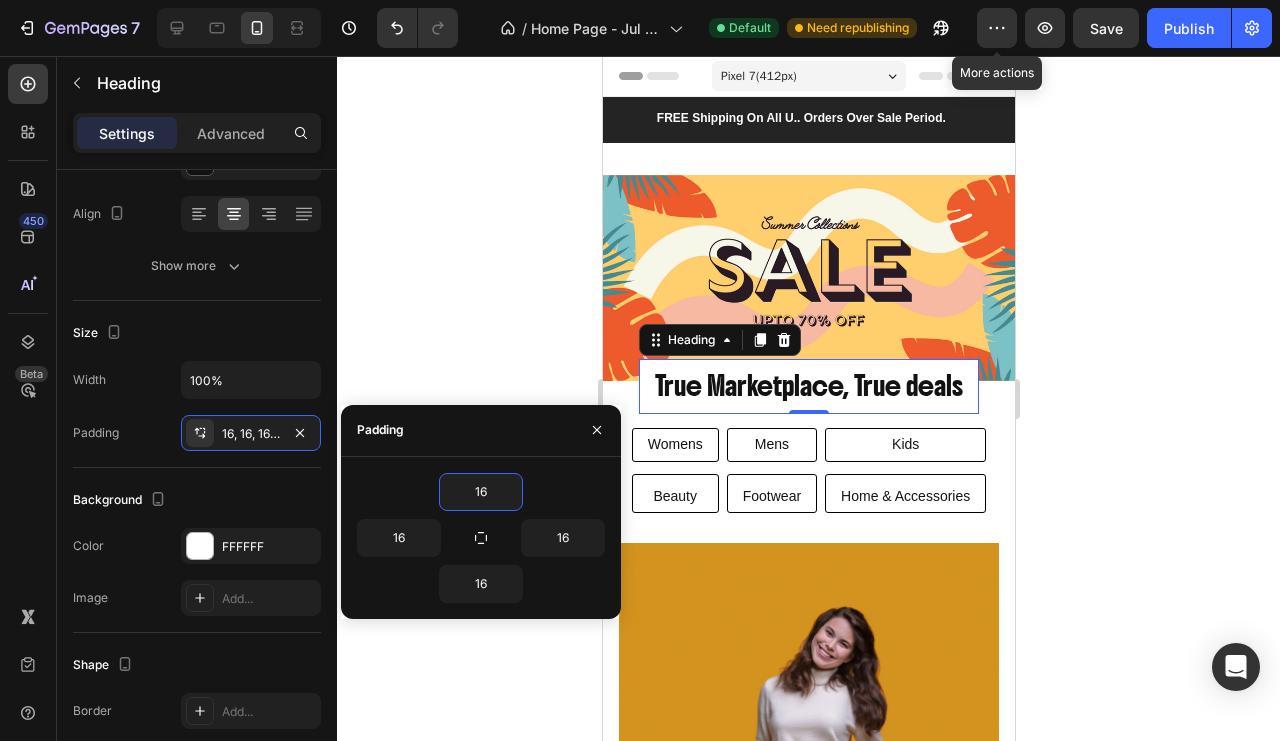 click 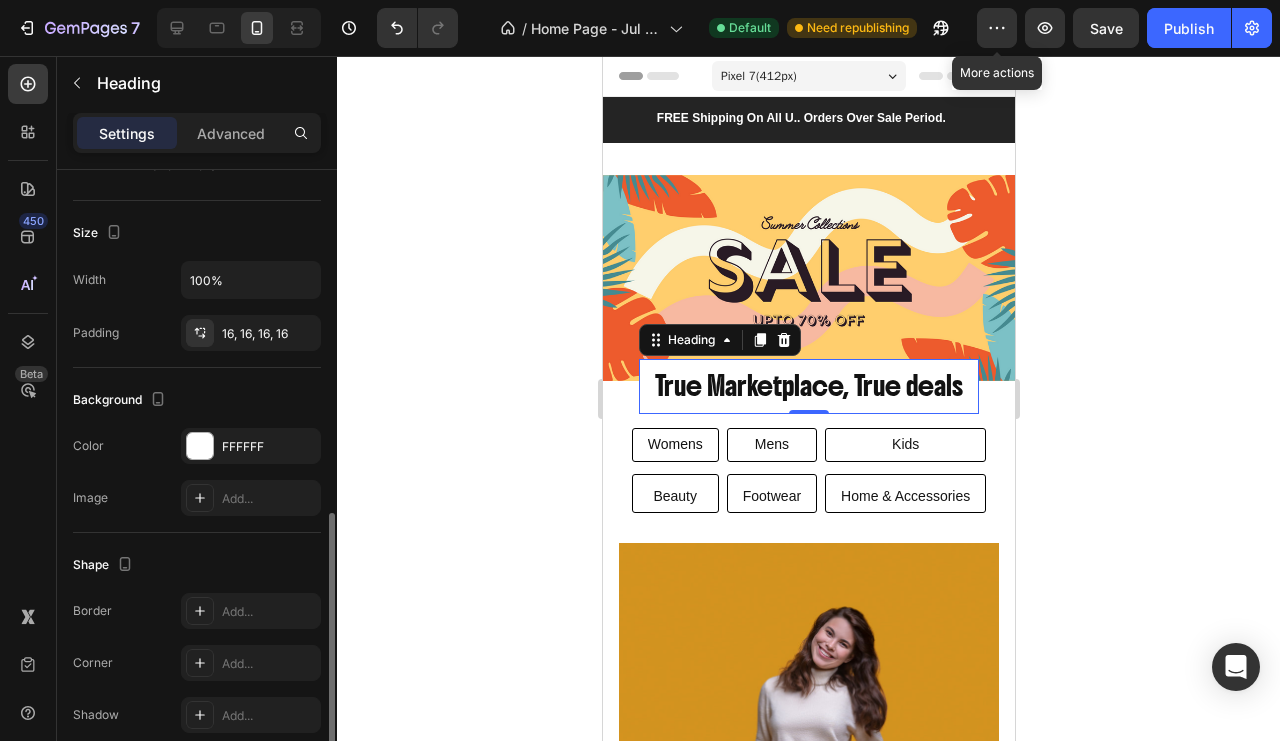 scroll, scrollTop: 500, scrollLeft: 0, axis: vertical 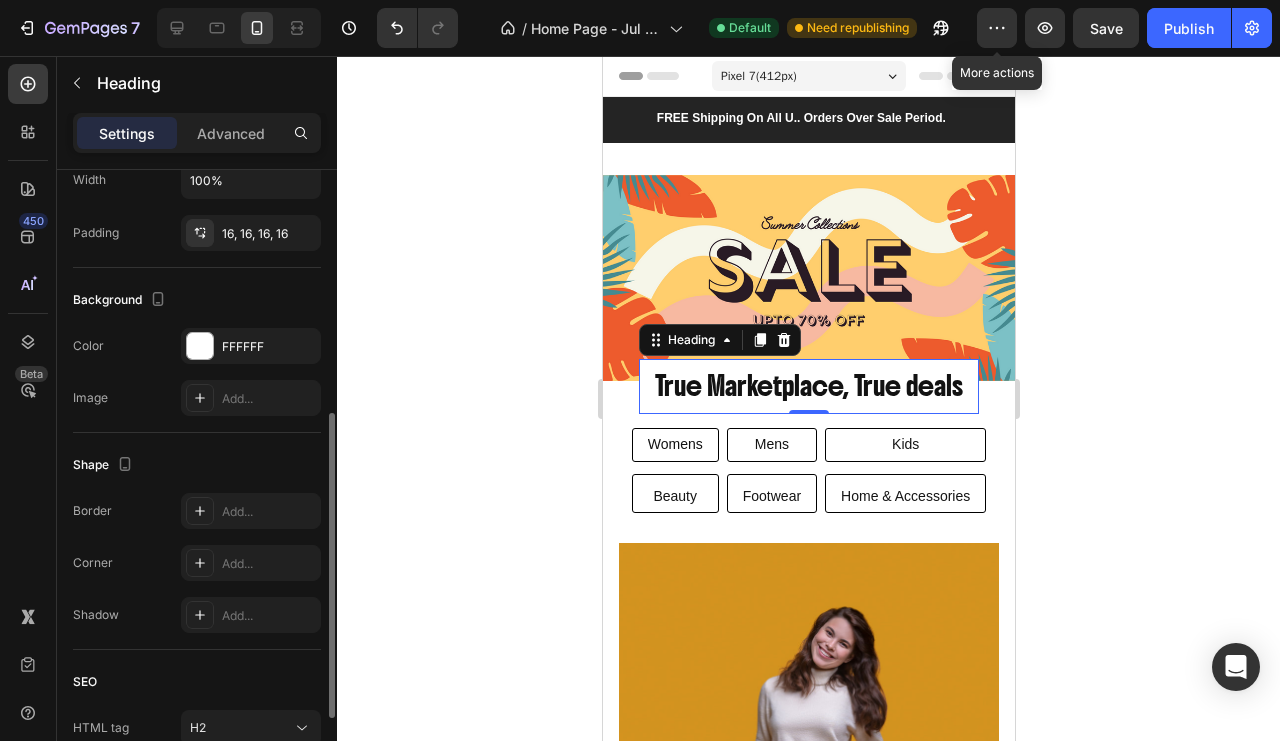 click 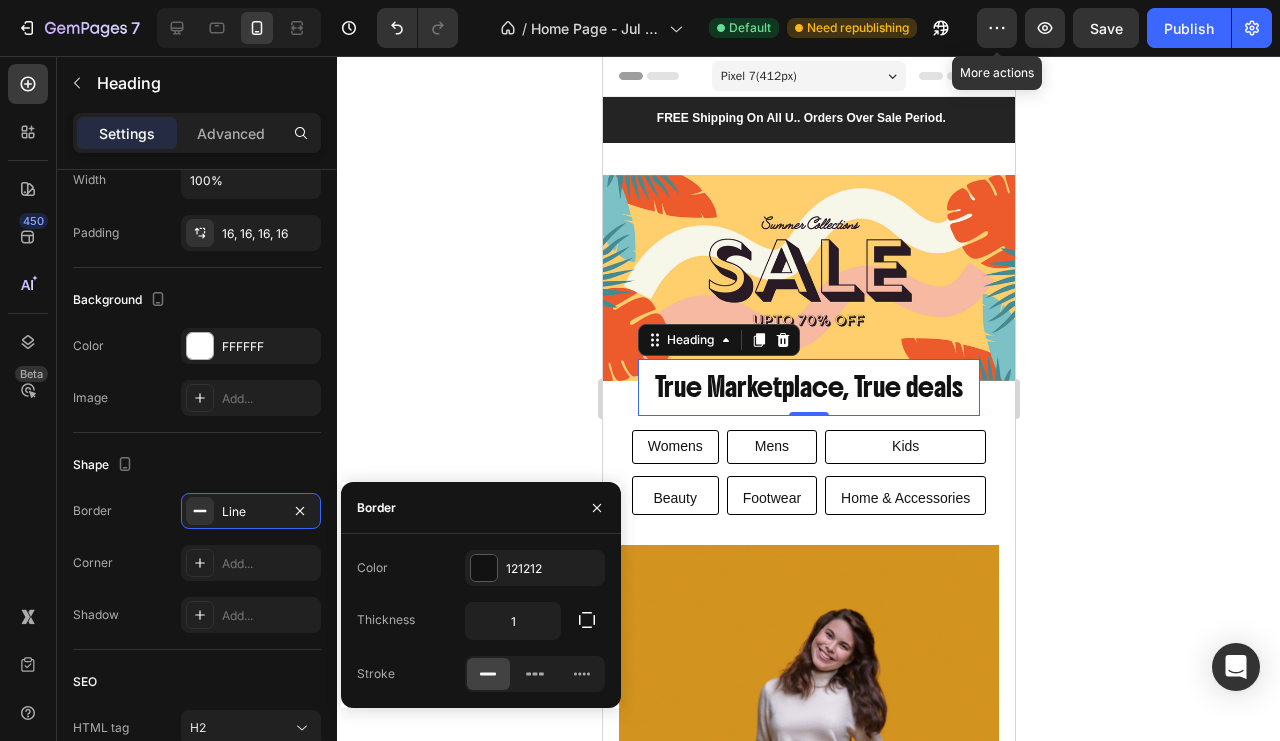 click 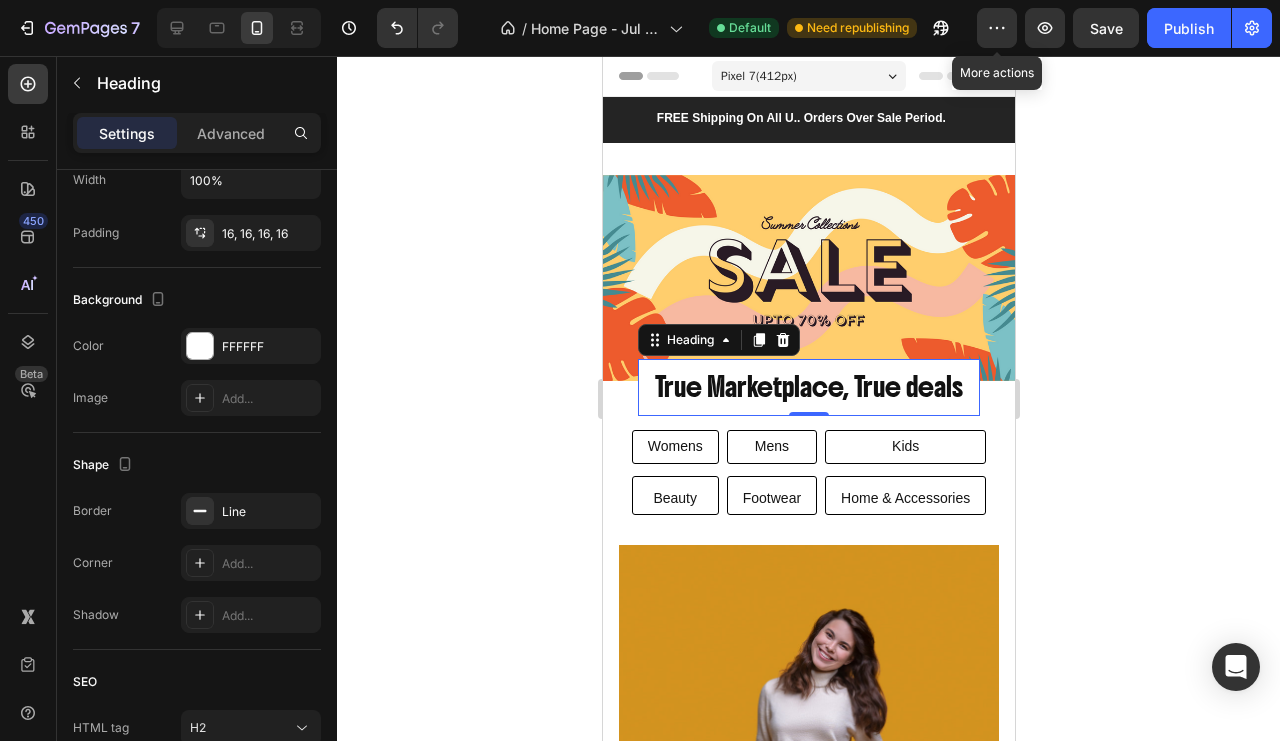 click 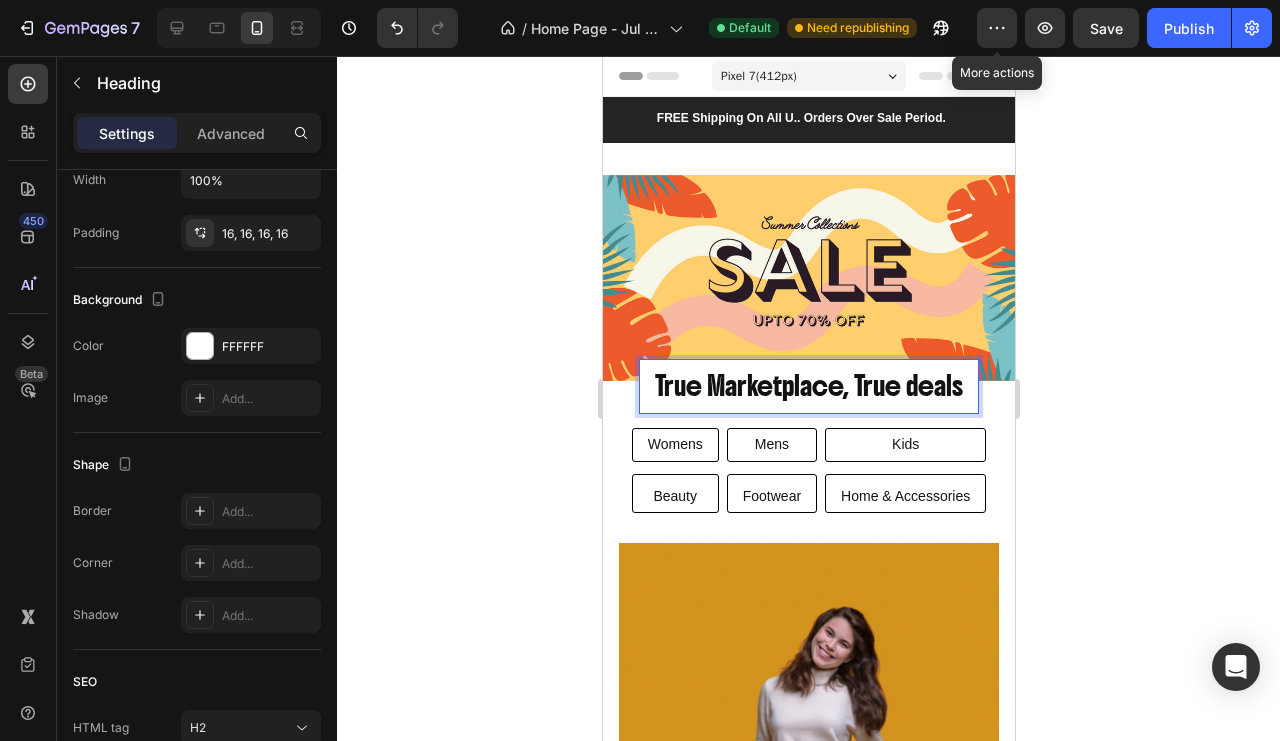 drag, startPoint x: 938, startPoint y: 379, endPoint x: 905, endPoint y: 375, distance: 33.24154 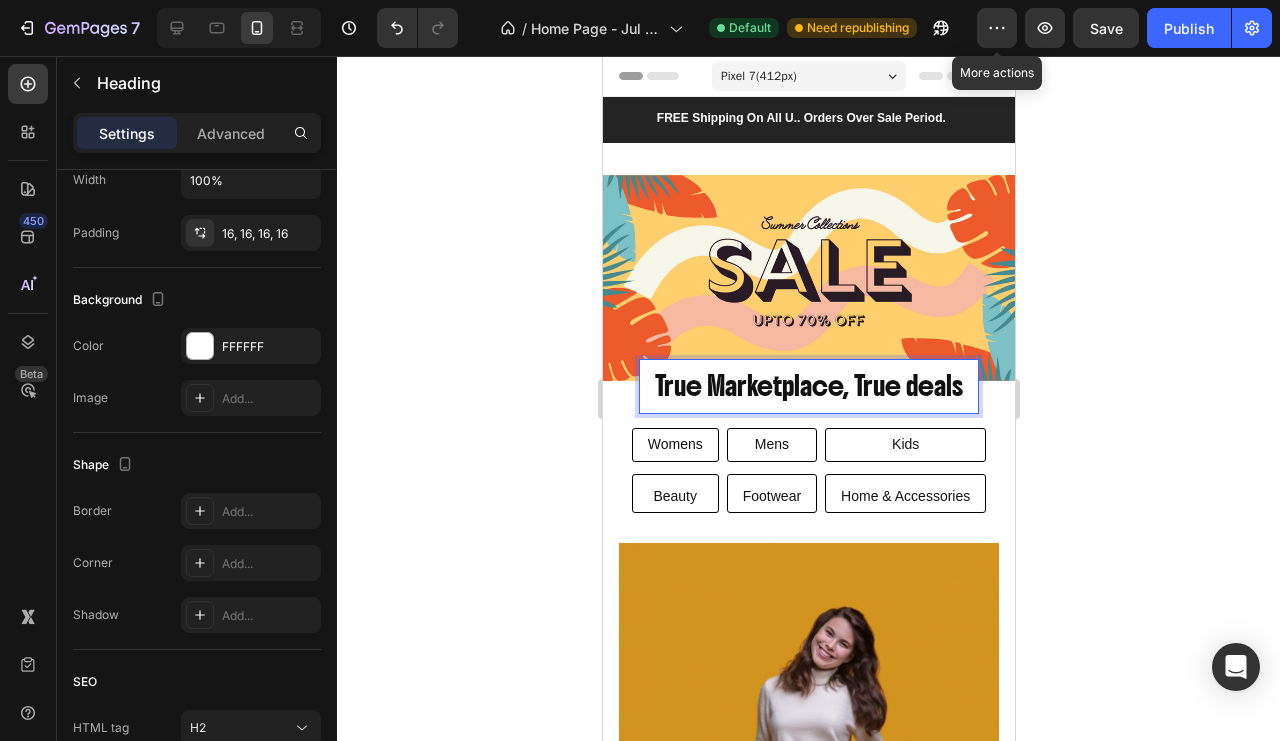click 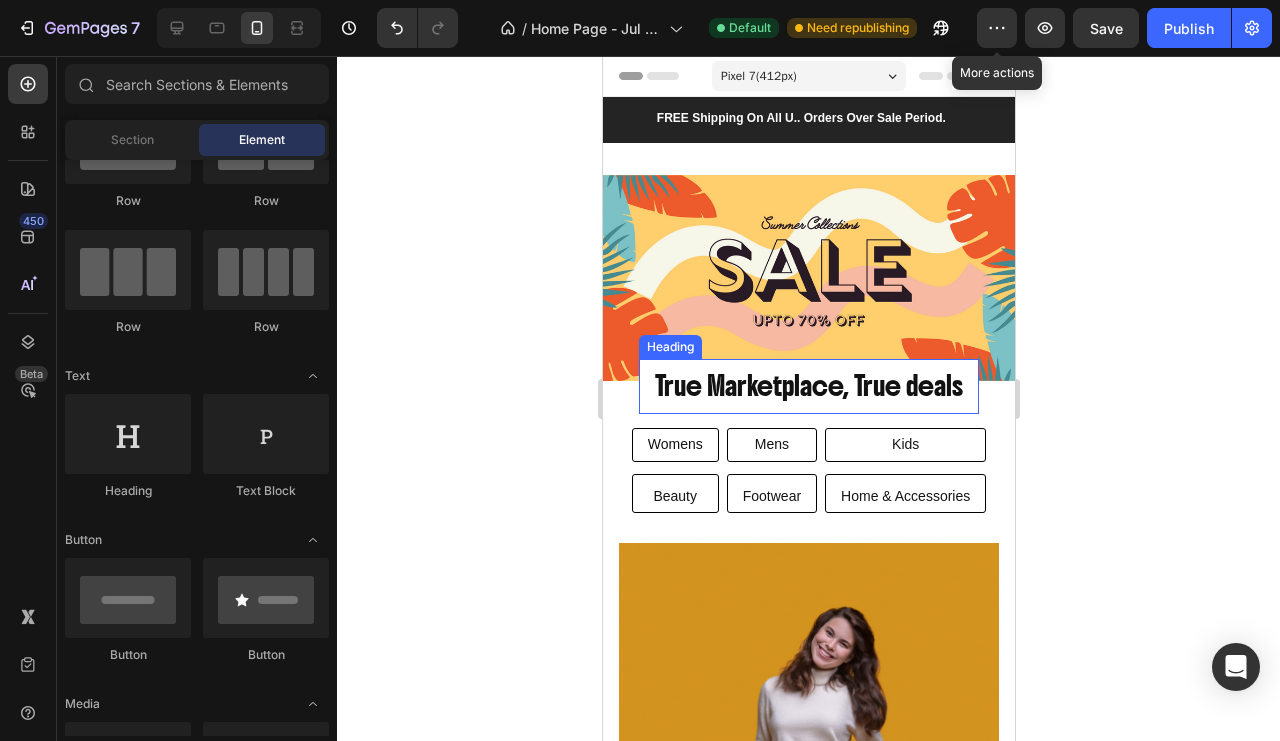 click on "True Marketplace, True deals" at bounding box center (808, 386) 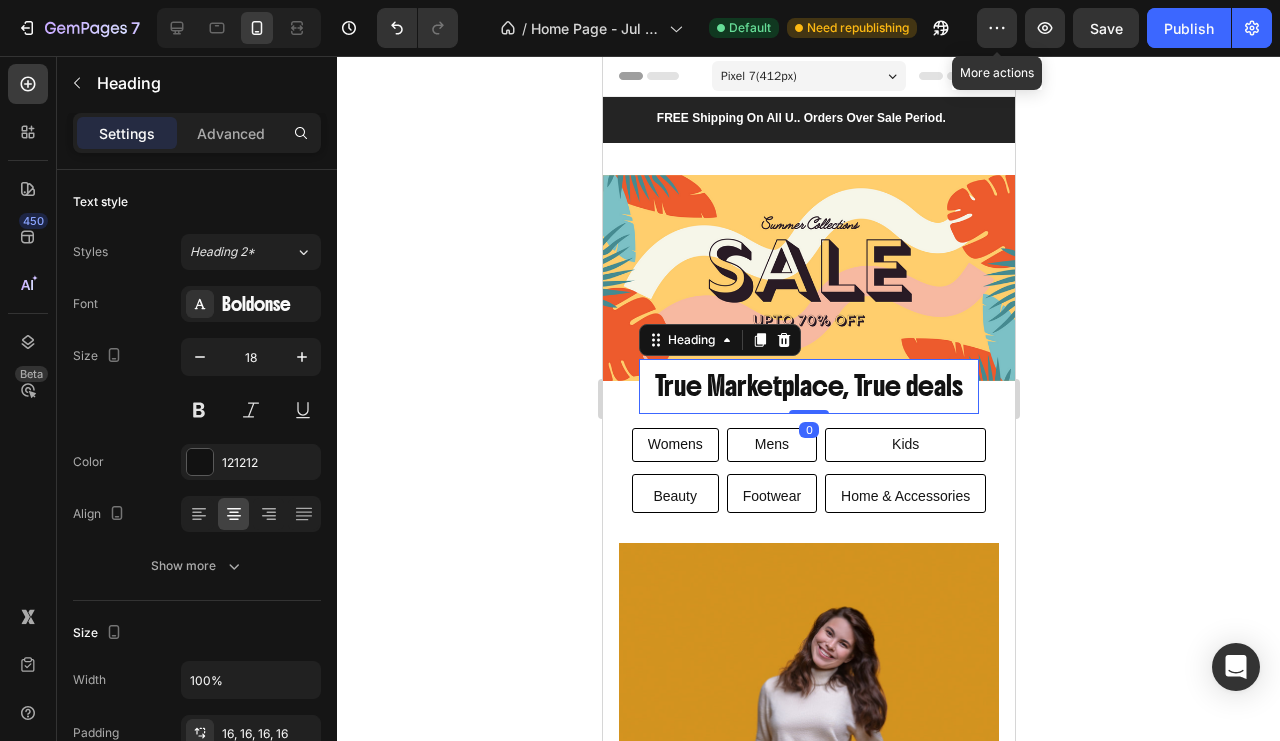 click on "Advanced" 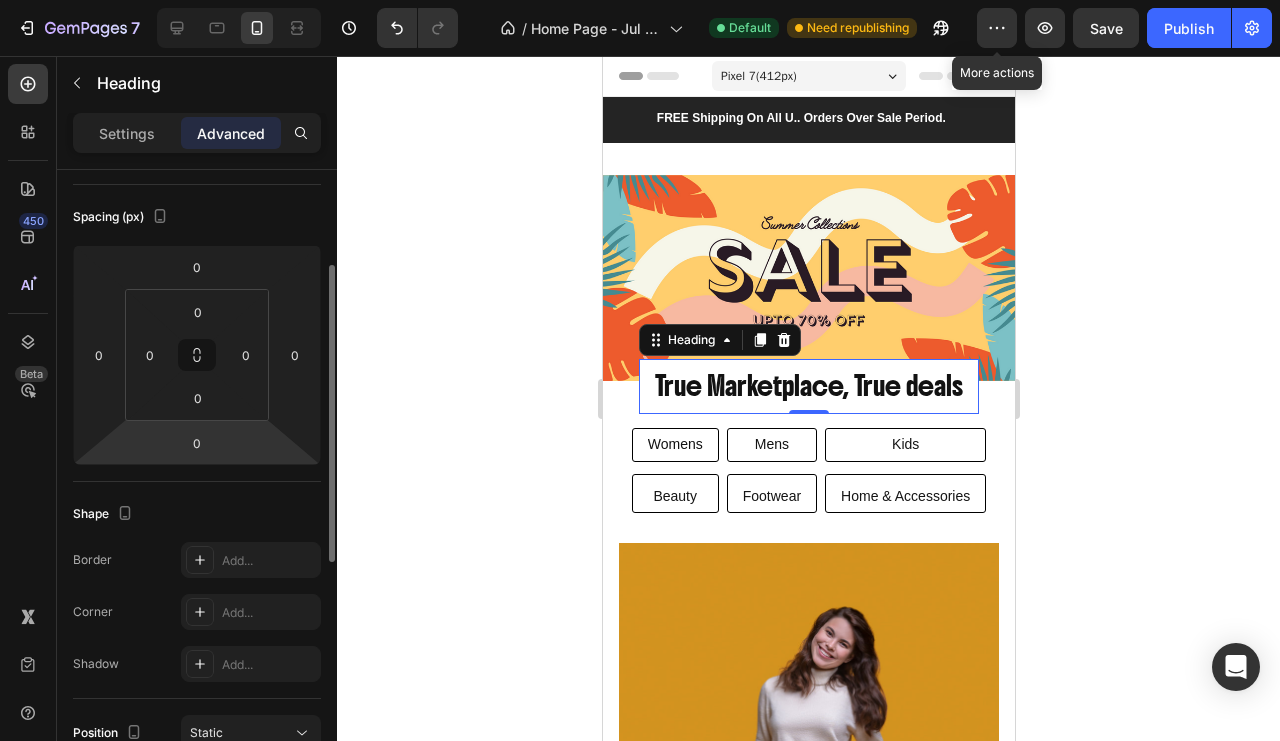 scroll, scrollTop: 0, scrollLeft: 0, axis: both 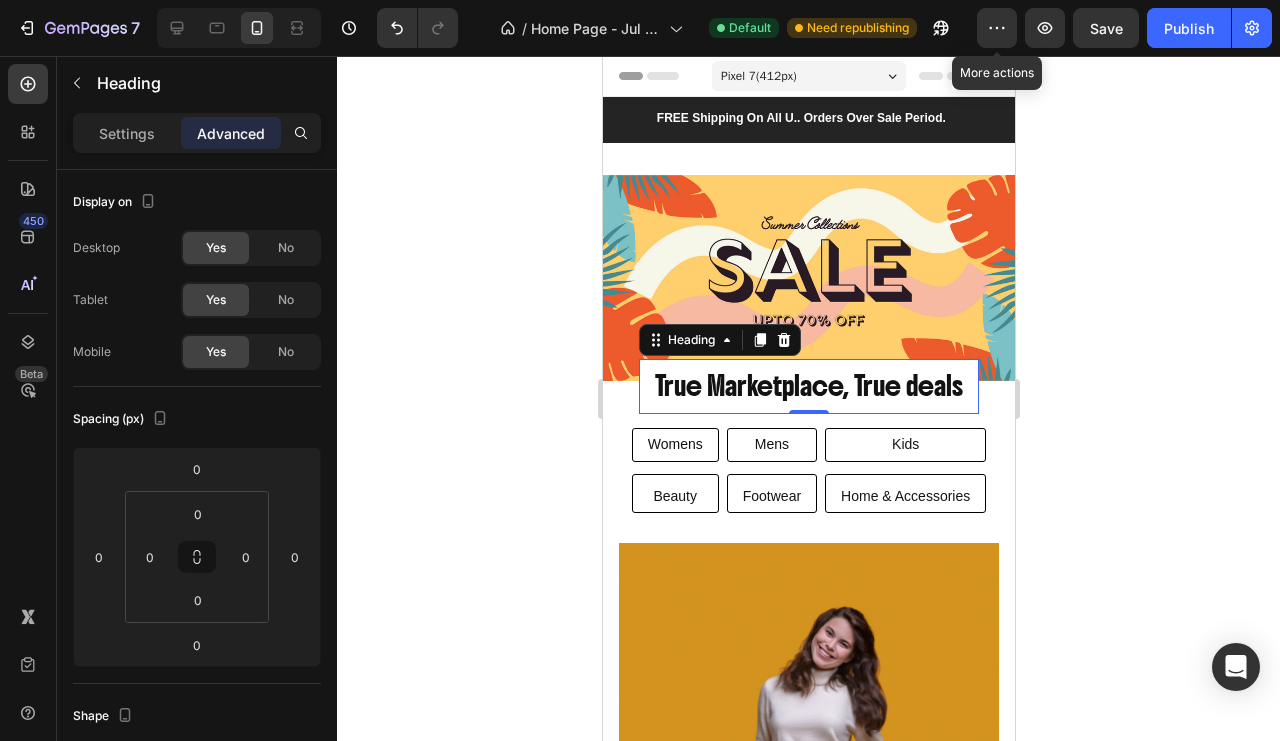click on "No" 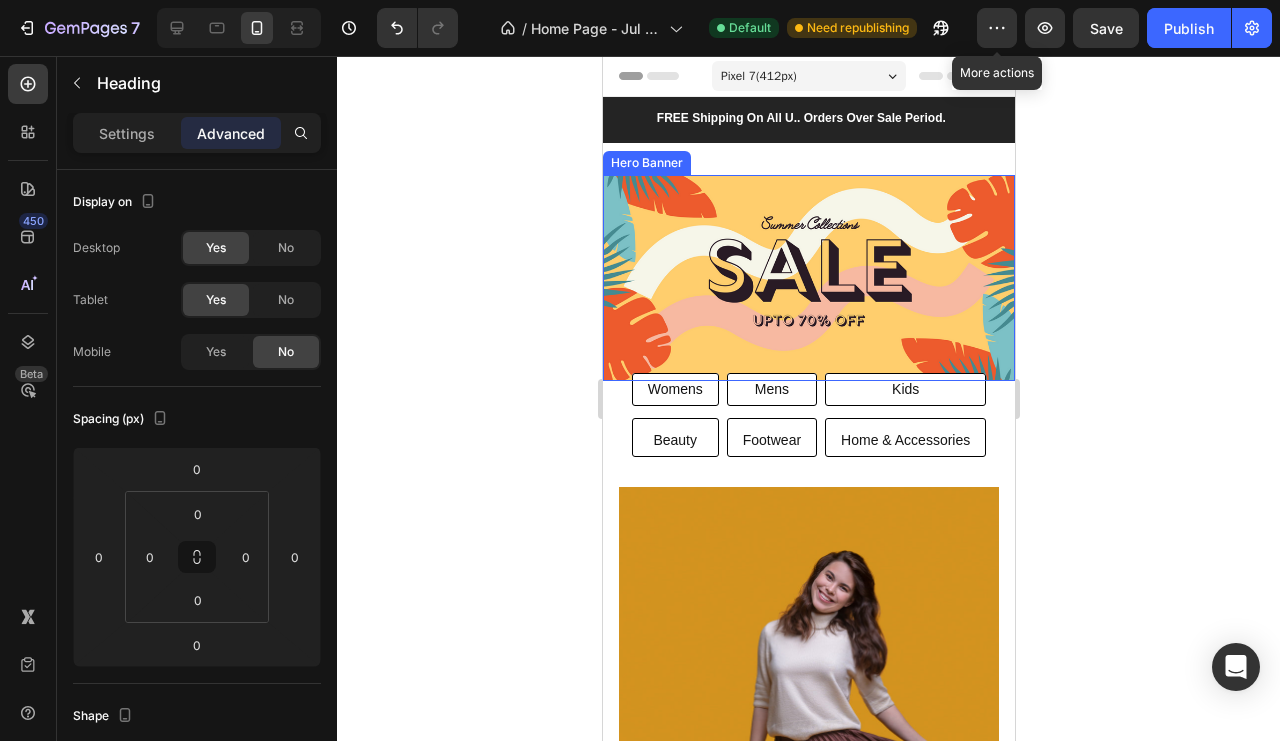 click at bounding box center (808, 278) 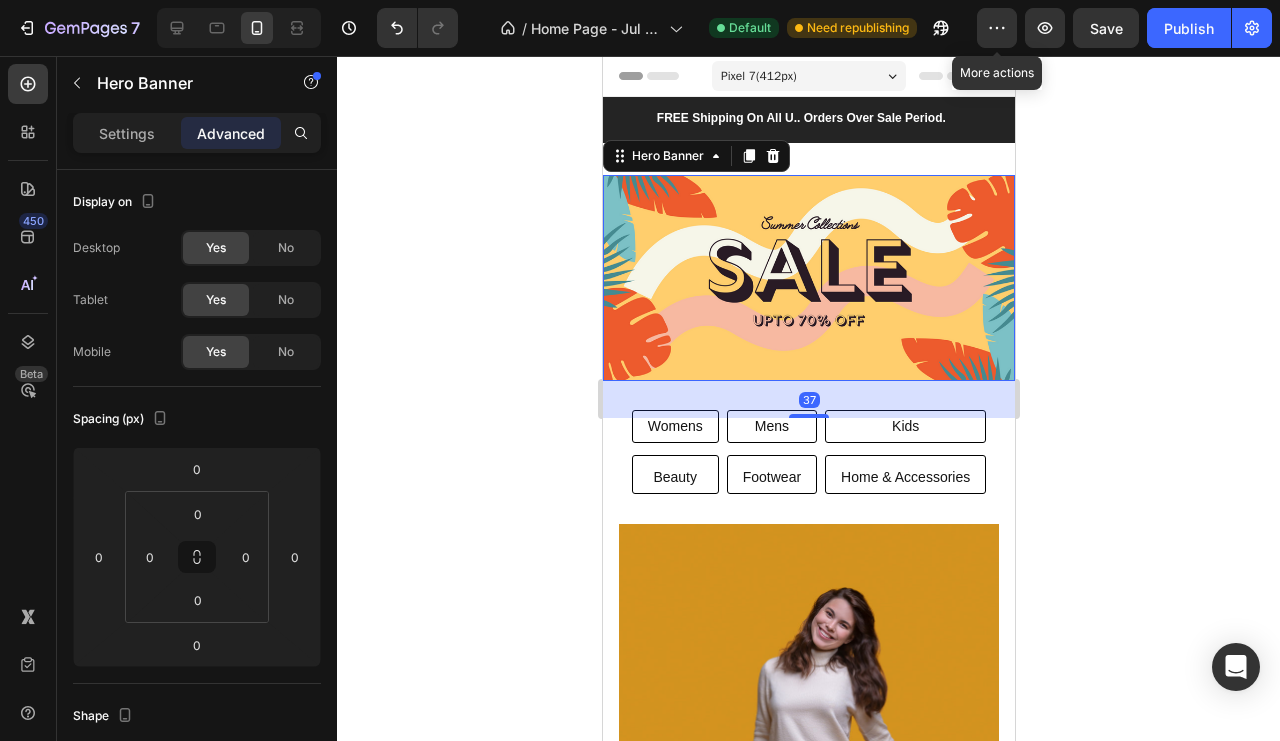 drag, startPoint x: 803, startPoint y: 370, endPoint x: 810, endPoint y: 407, distance: 37.65634 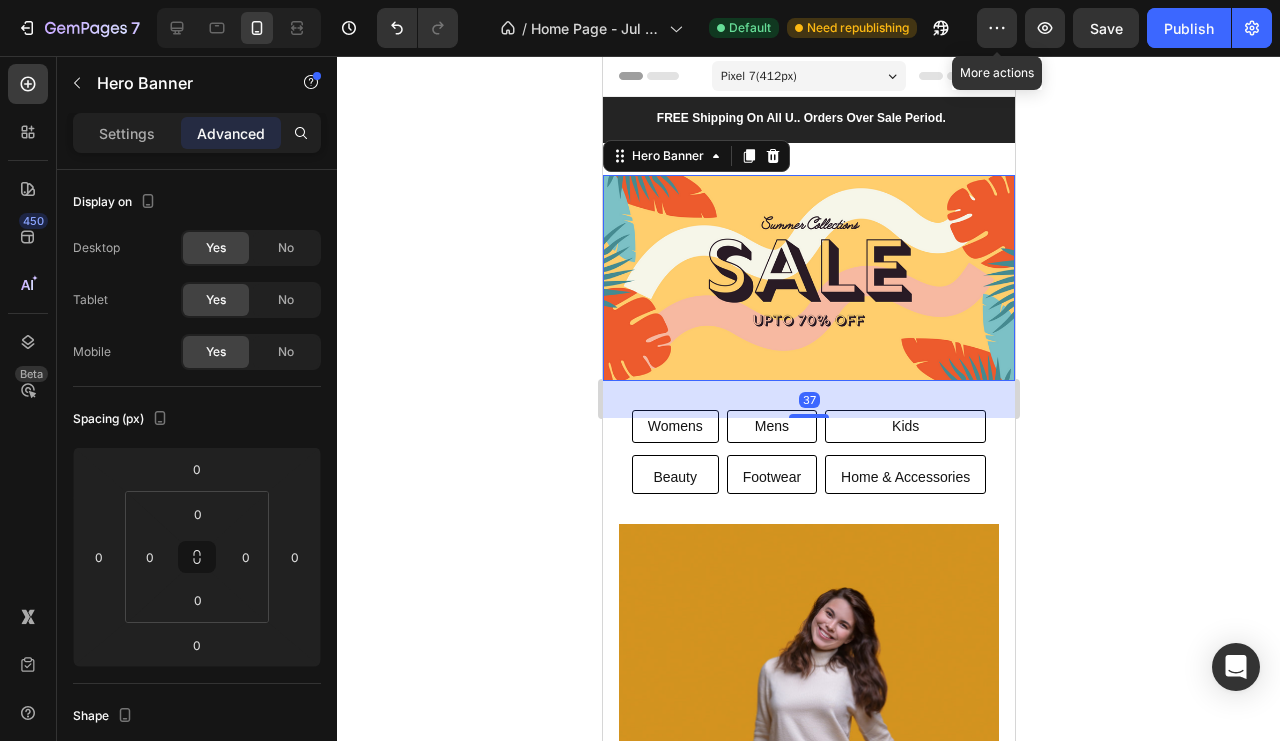click at bounding box center (808, 416) 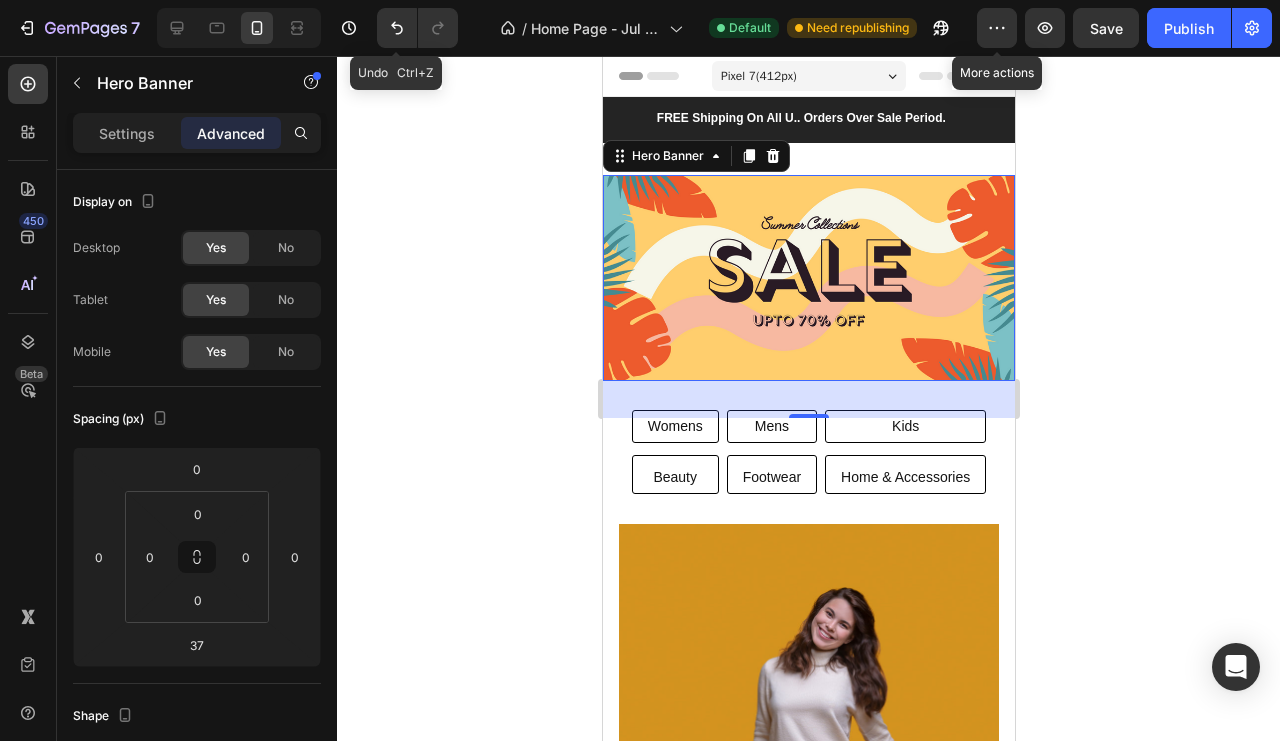 click 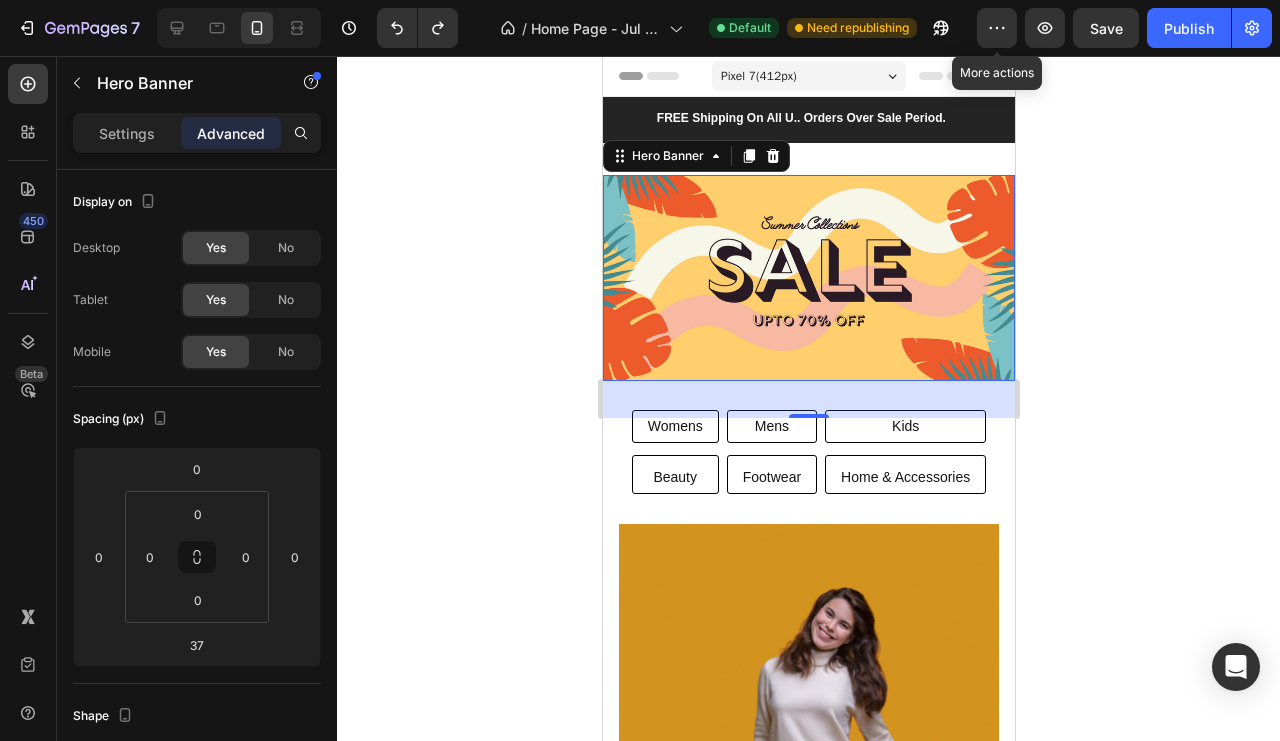 click at bounding box center [808, 278] 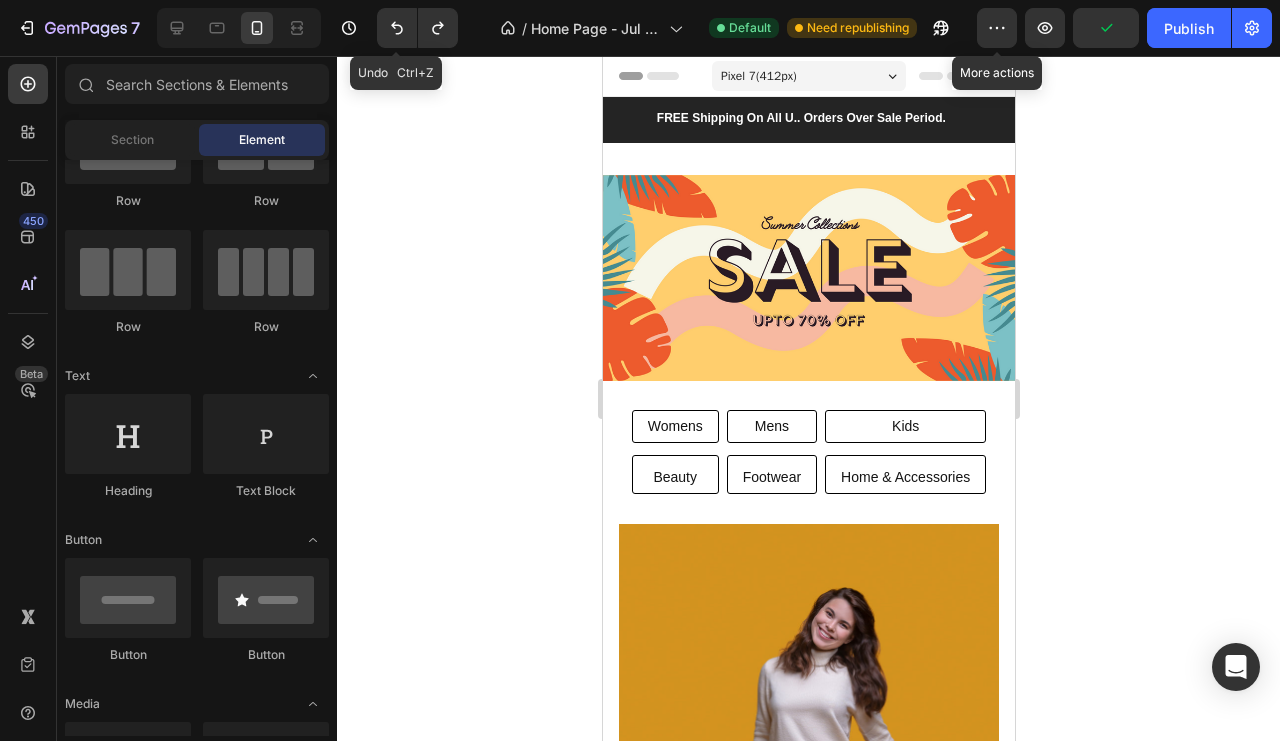 click 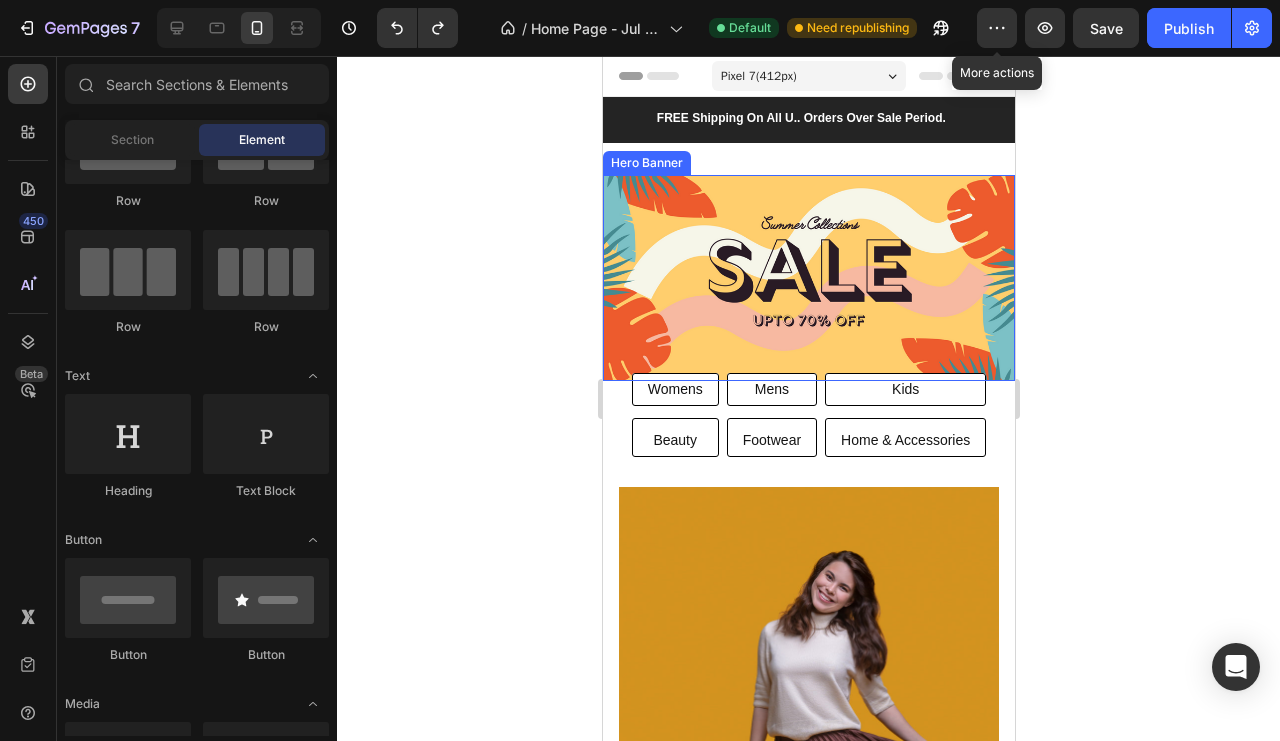 click at bounding box center (808, 278) 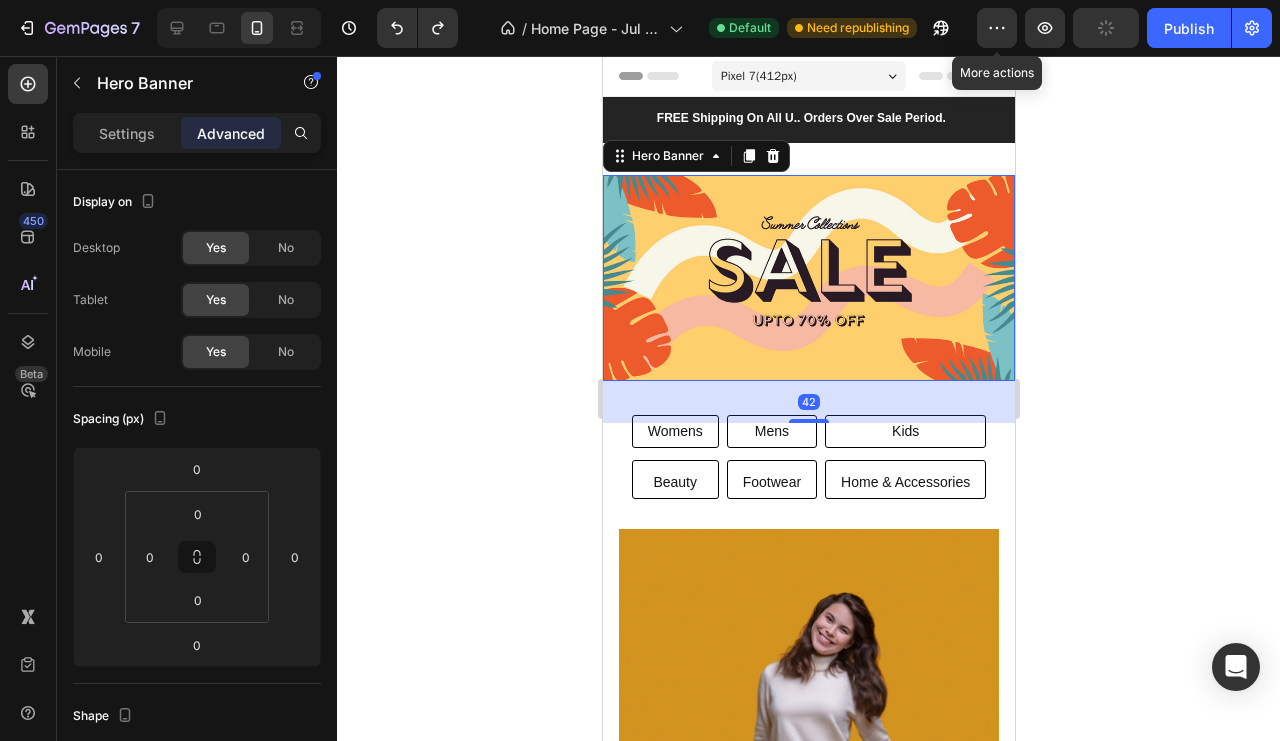drag, startPoint x: 808, startPoint y: 370, endPoint x: 811, endPoint y: 424, distance: 54.08327 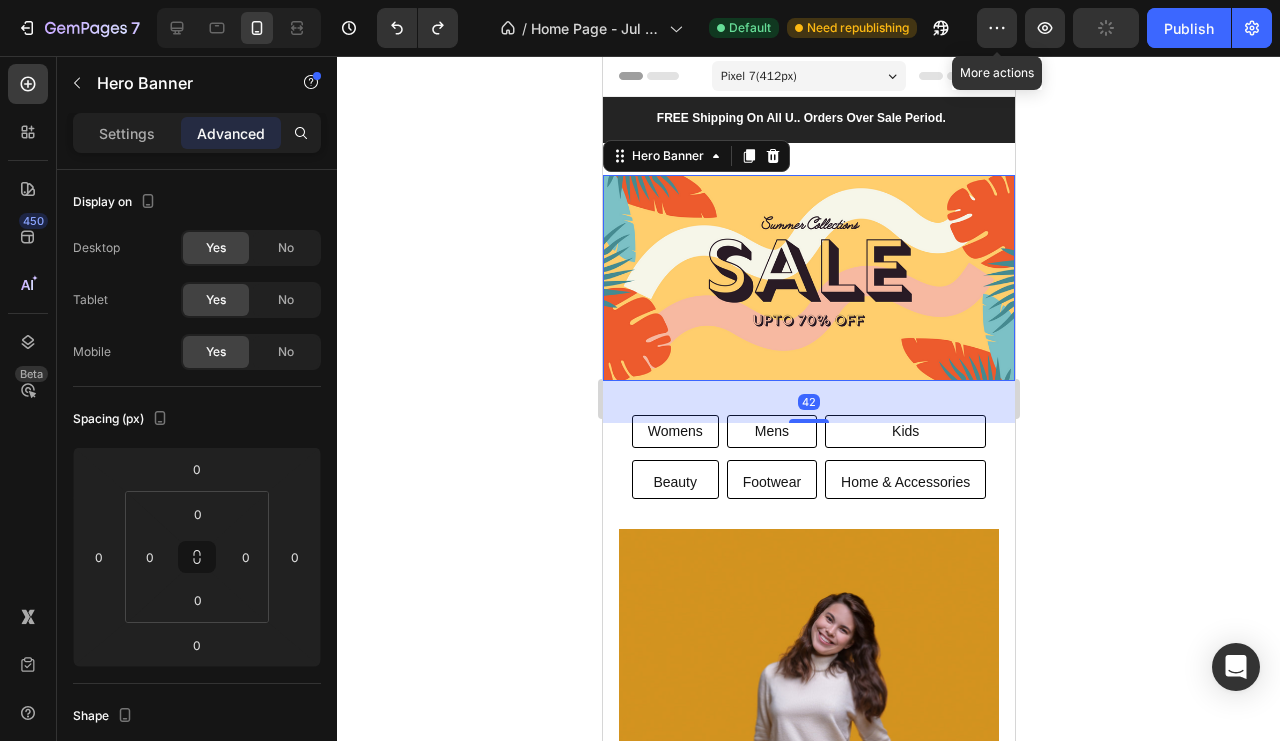 click at bounding box center (808, 421) 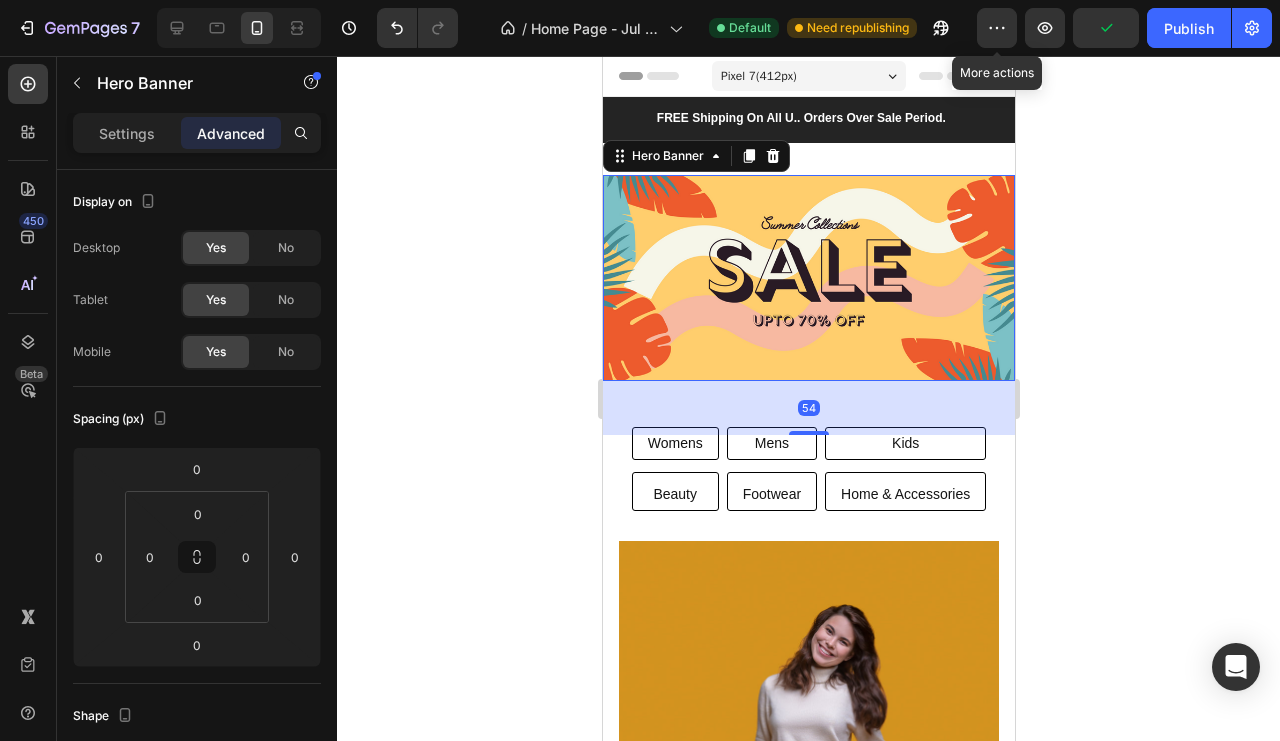 type on "54" 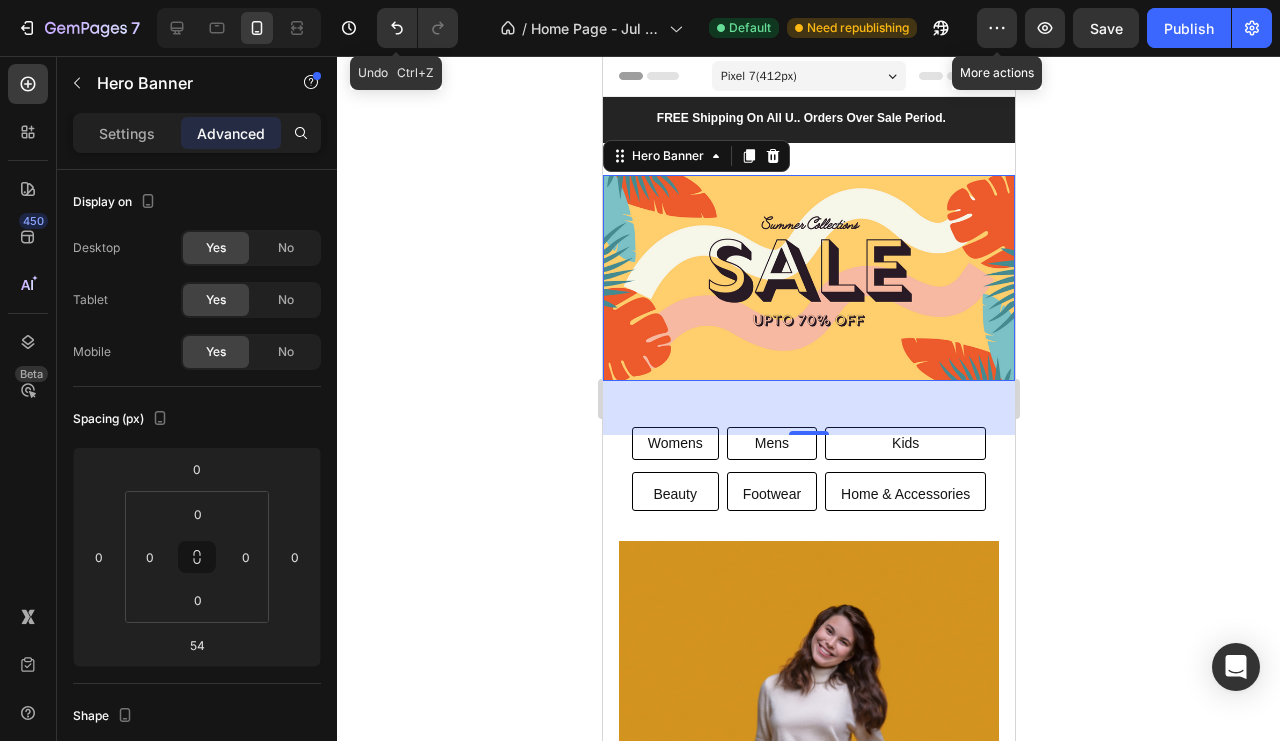 click 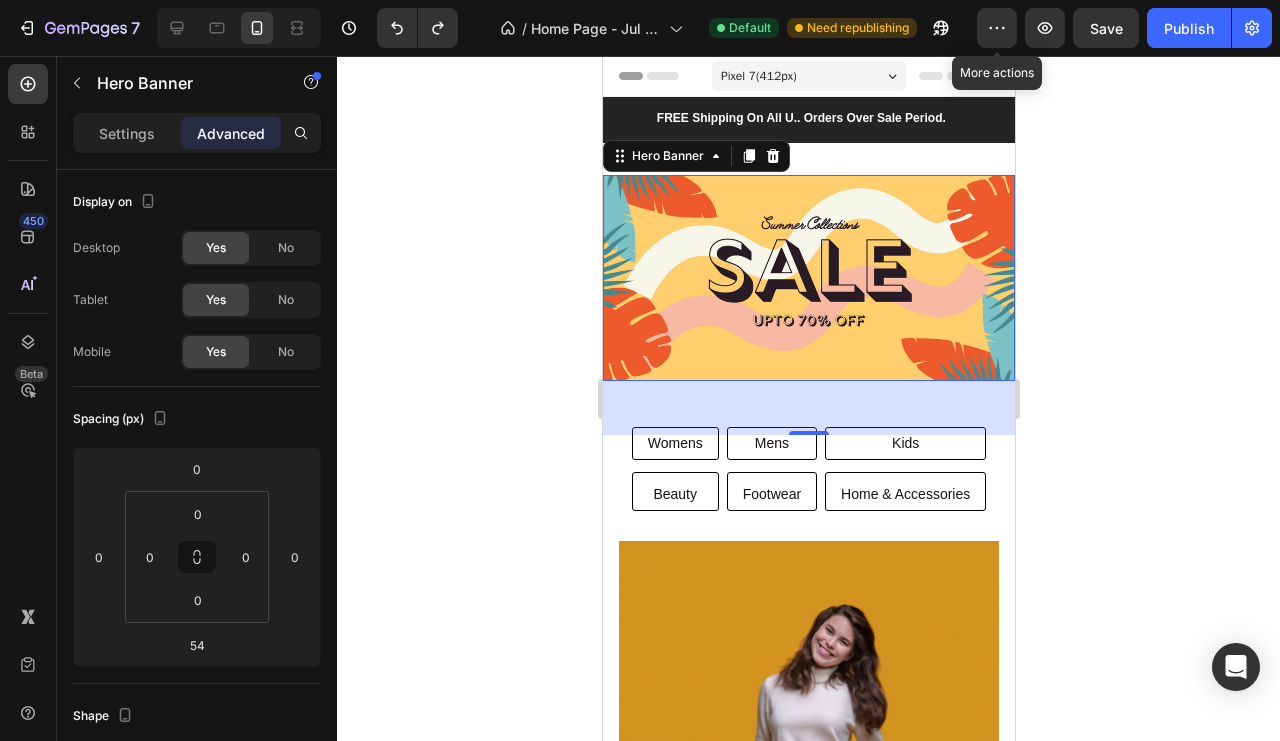 click 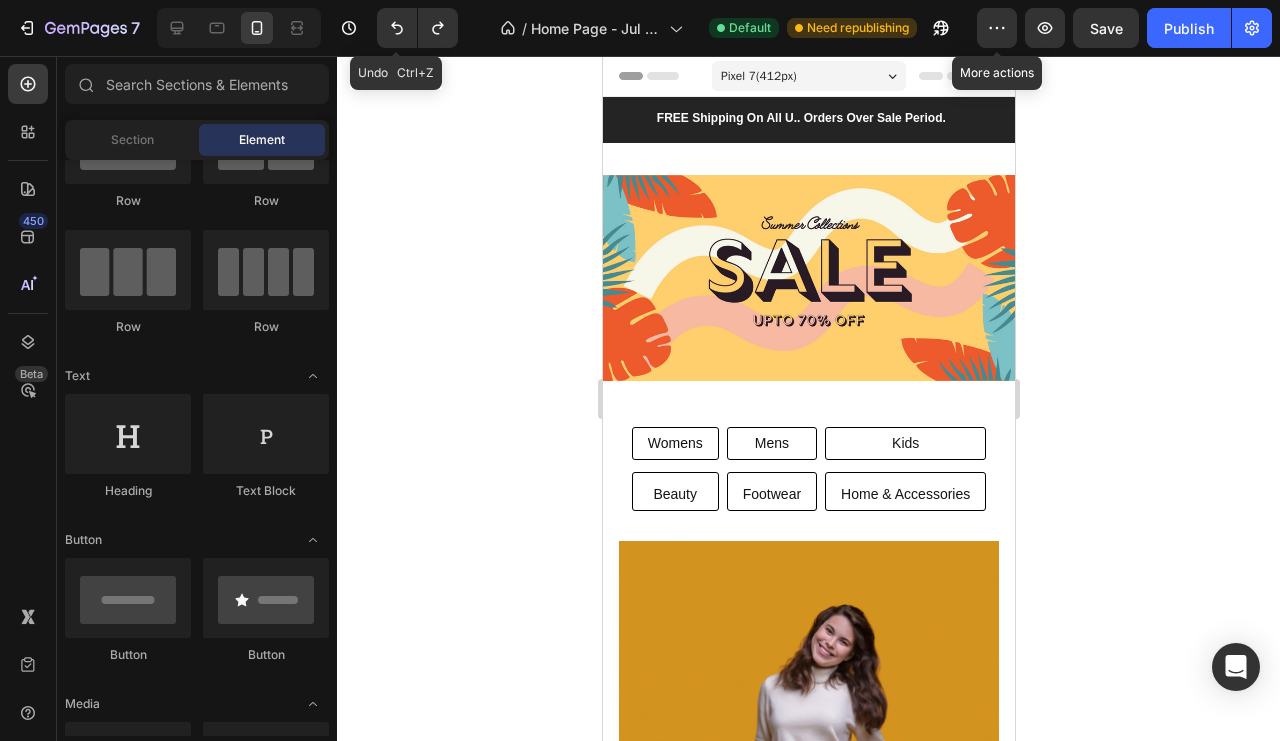 click 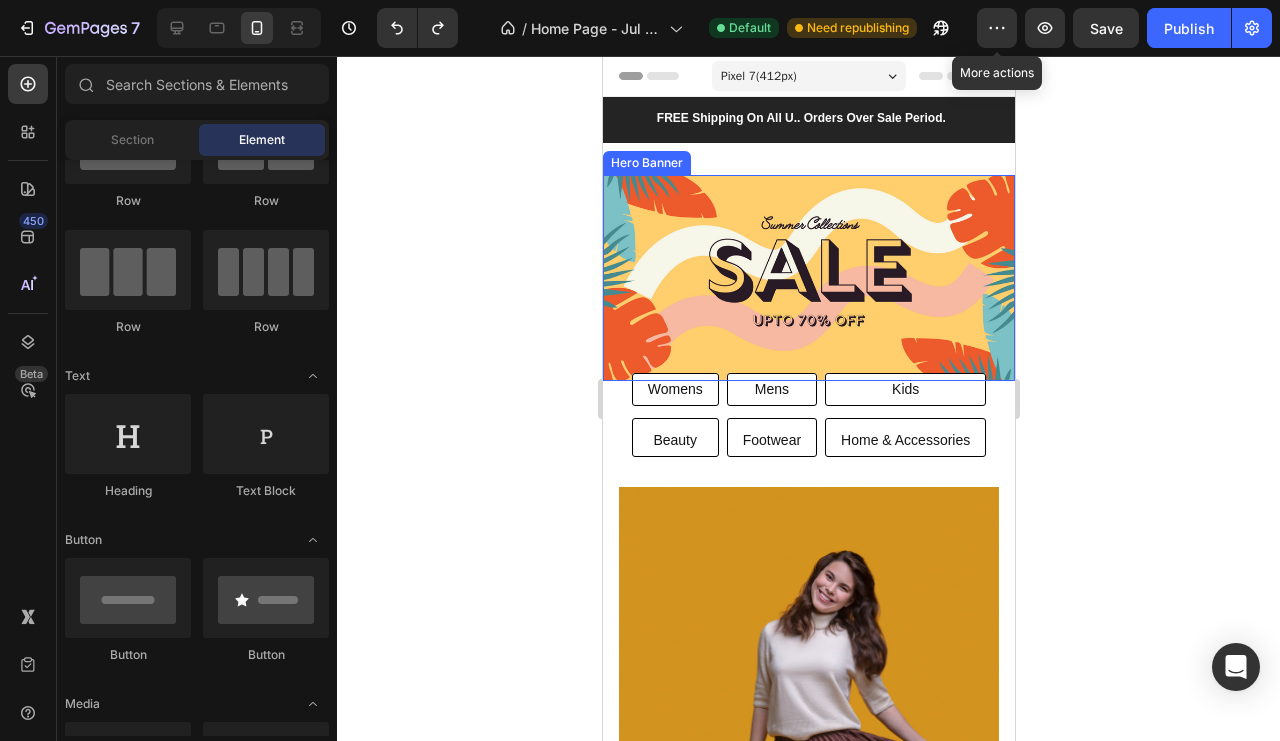 click at bounding box center [808, 278] 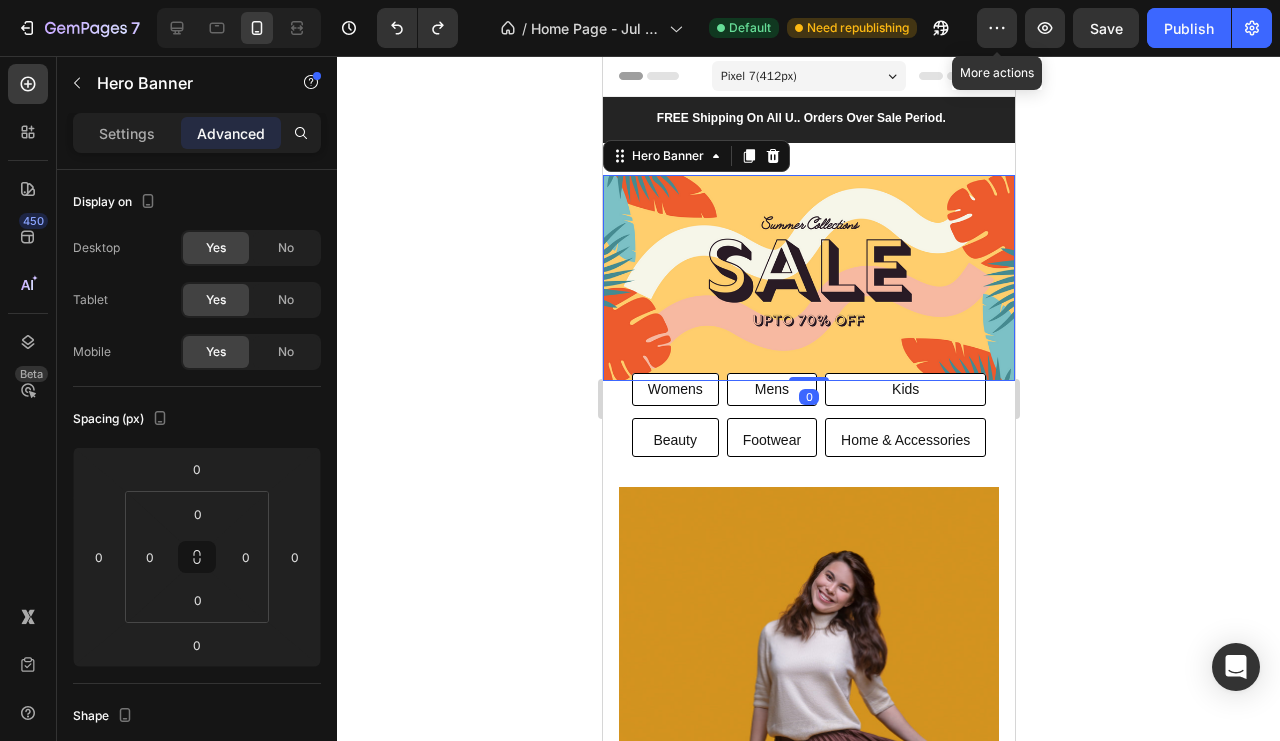 click on "Settings" 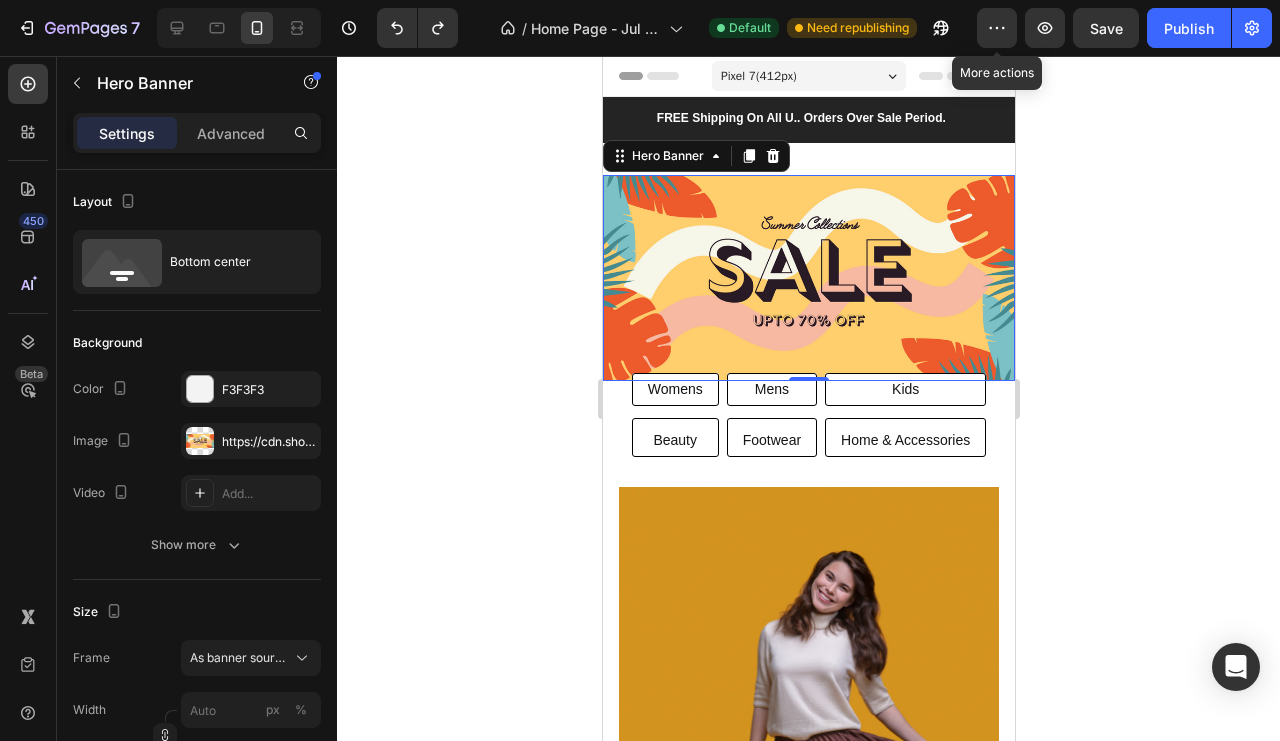click on "https://cdn.shopify.com/s/files/1/0930/5535/3216/files/gempages_574977851208500336-9aa4eb5d-ad7a-4362-b319-e23673e9d675.png" at bounding box center [269, 442] 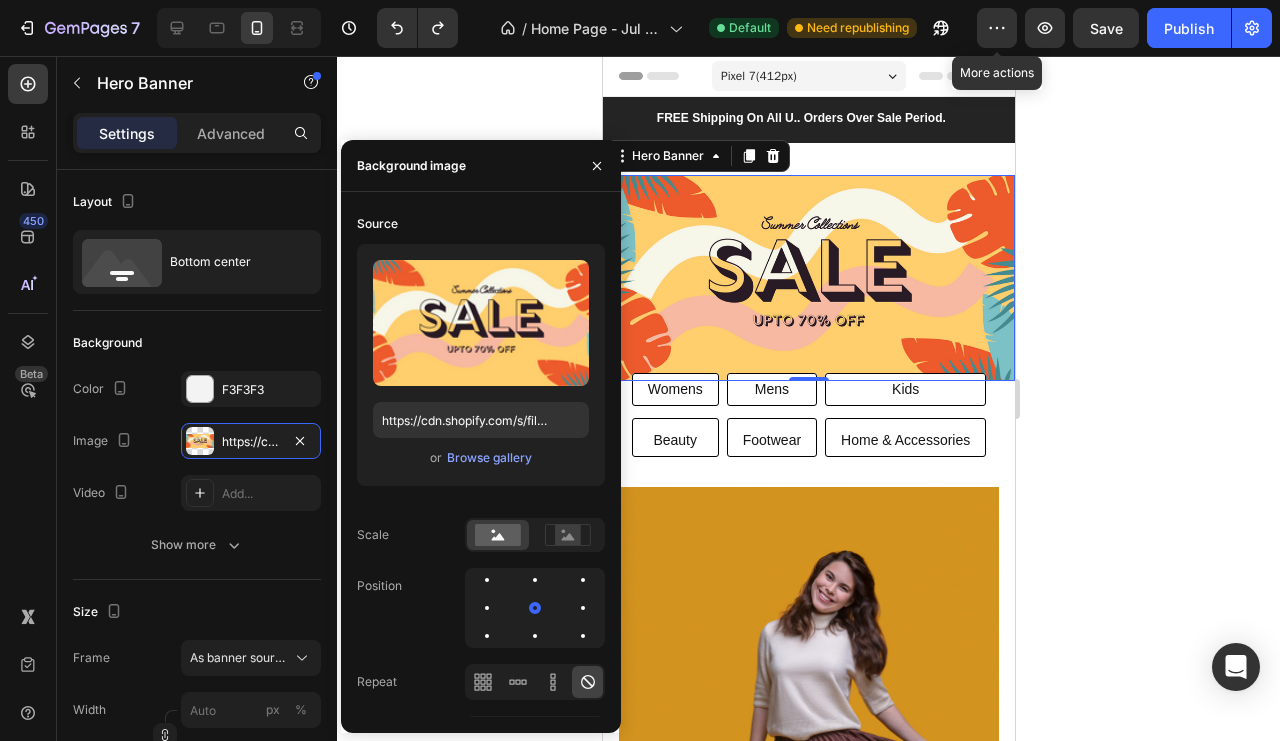 click 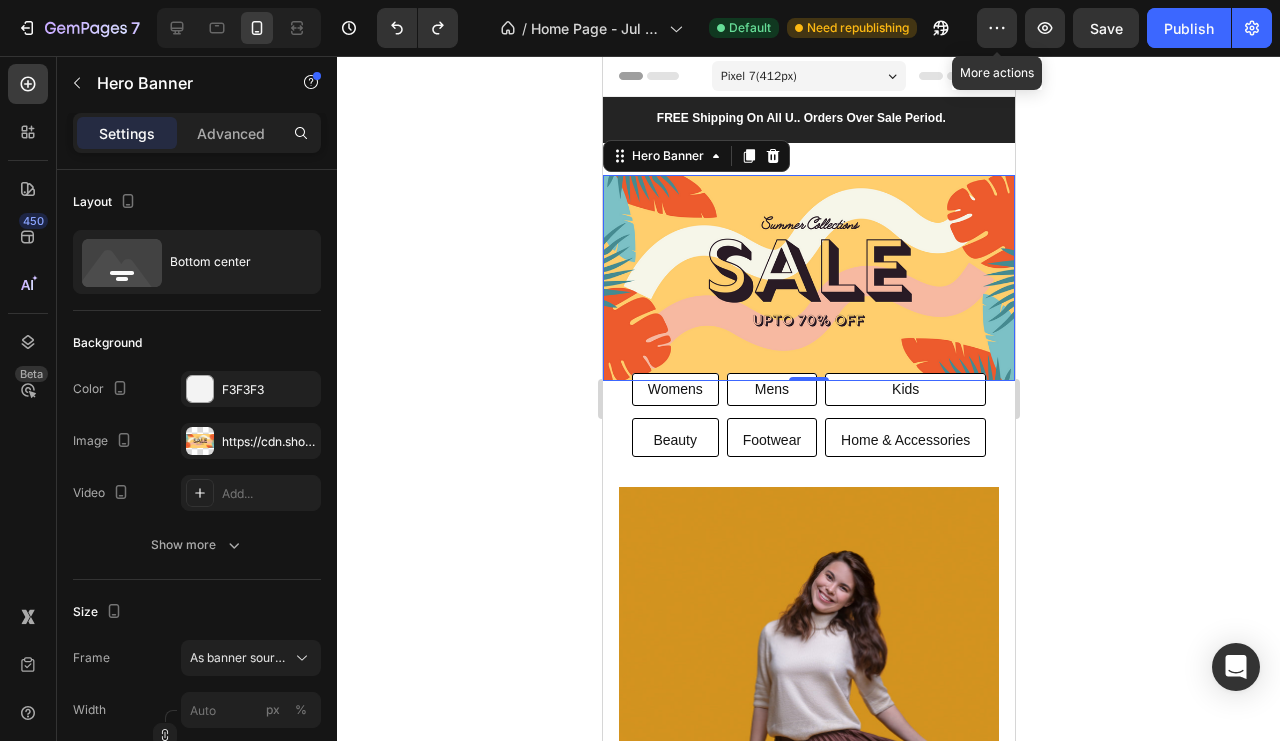 click on "Advanced" 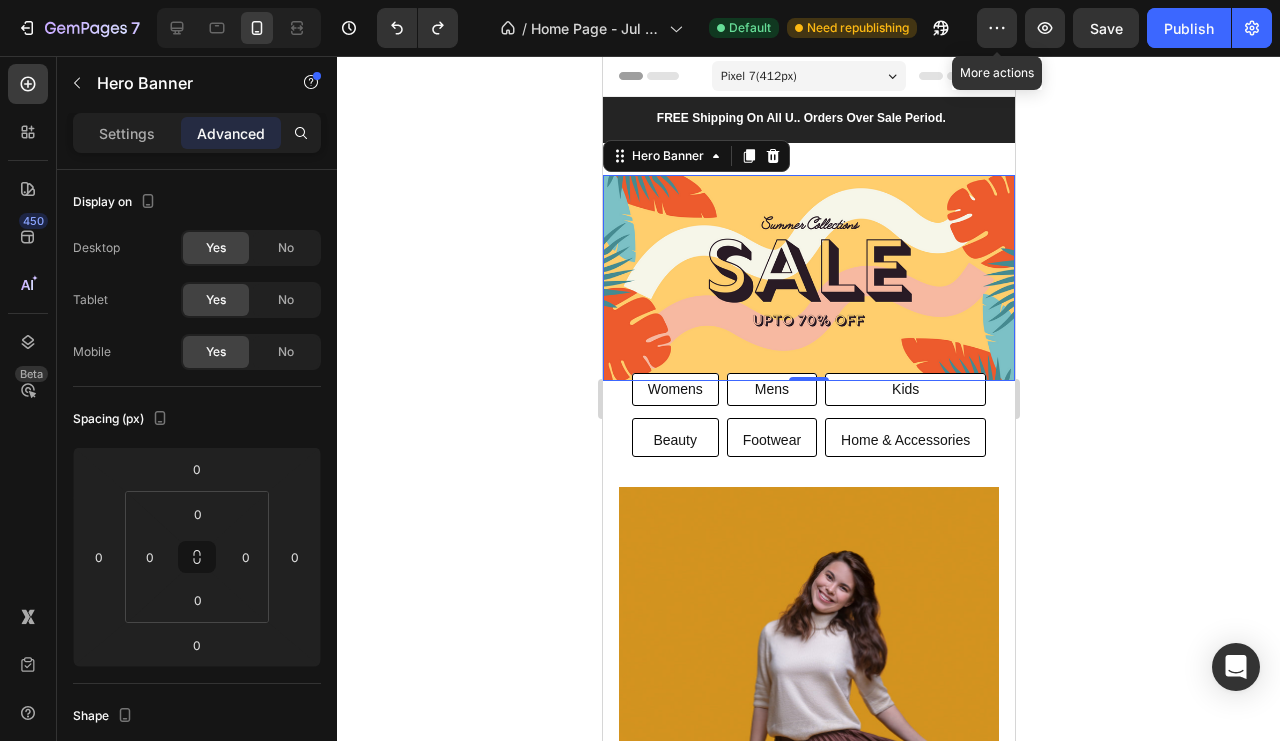 click 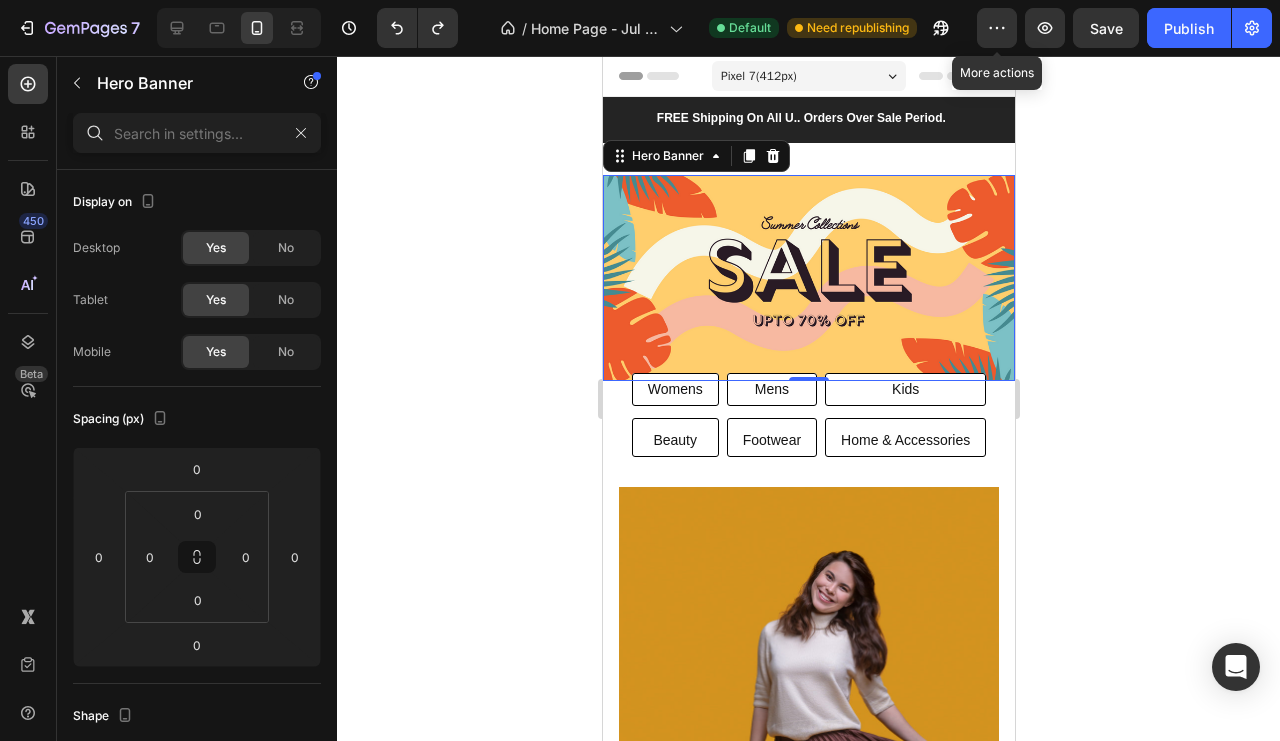 click 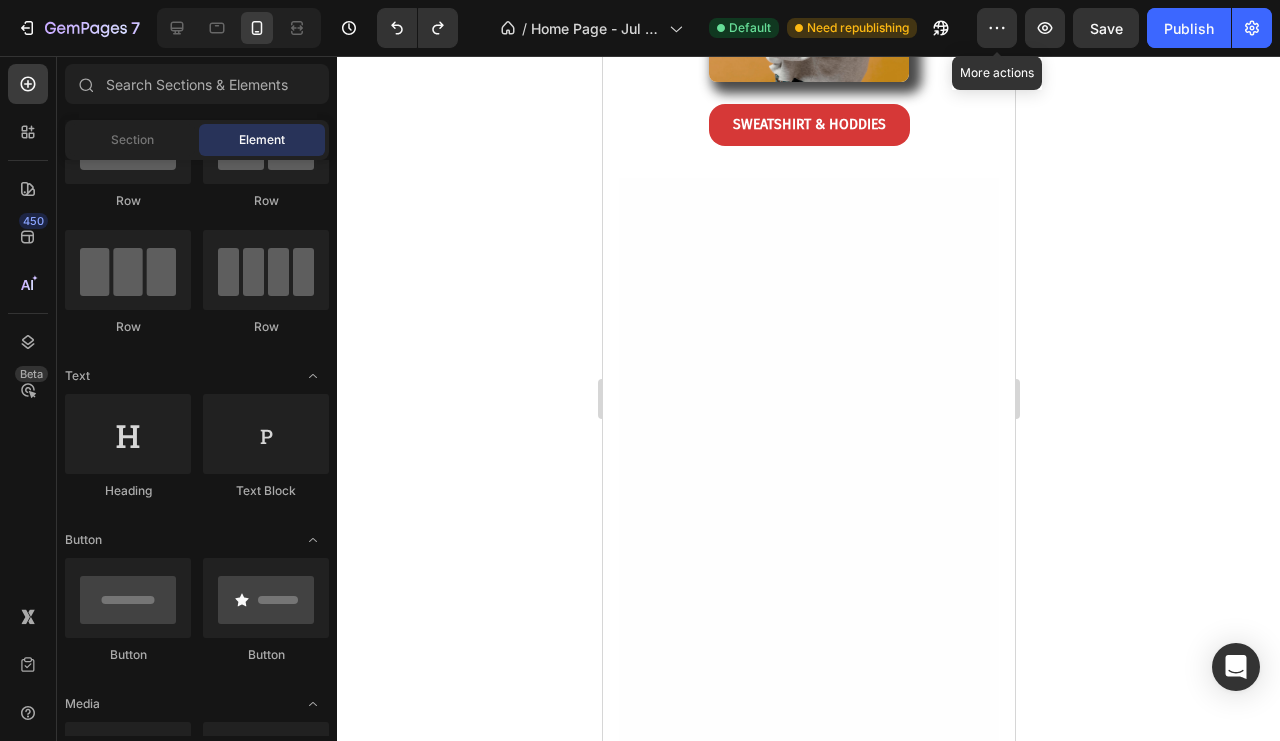 scroll, scrollTop: 0, scrollLeft: 0, axis: both 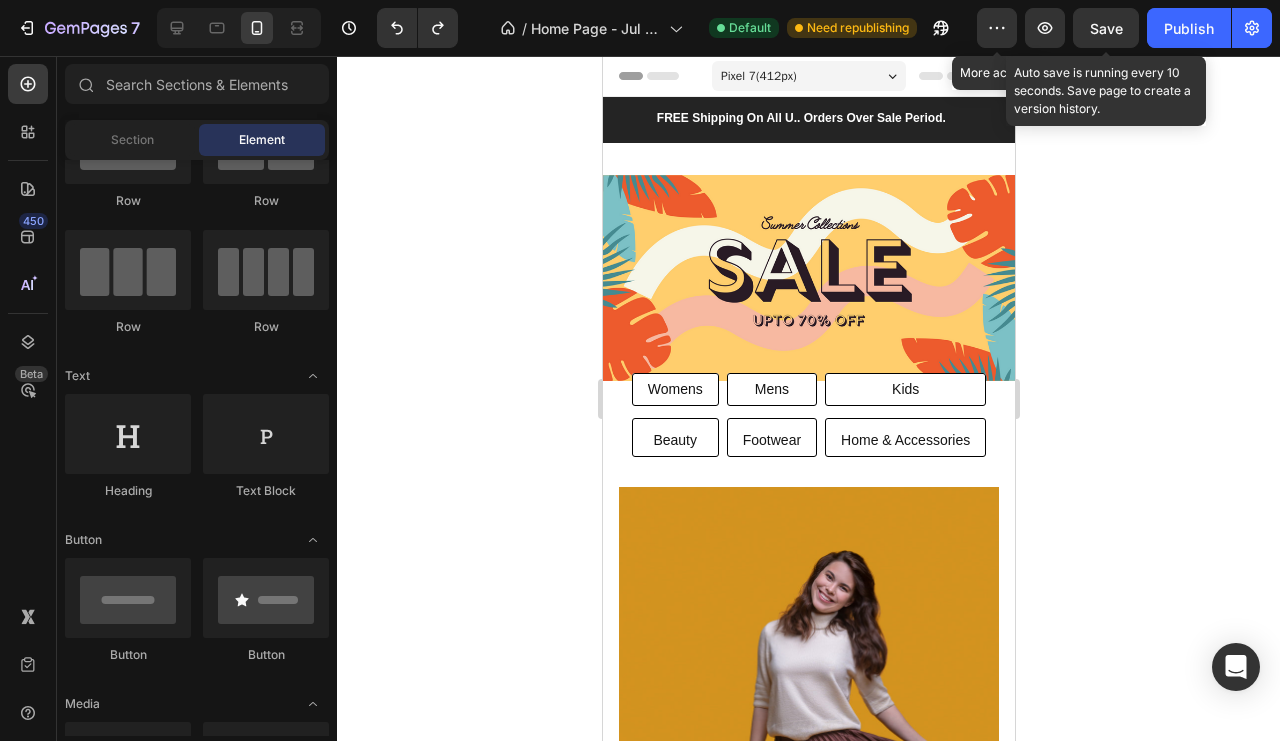click on "Save" 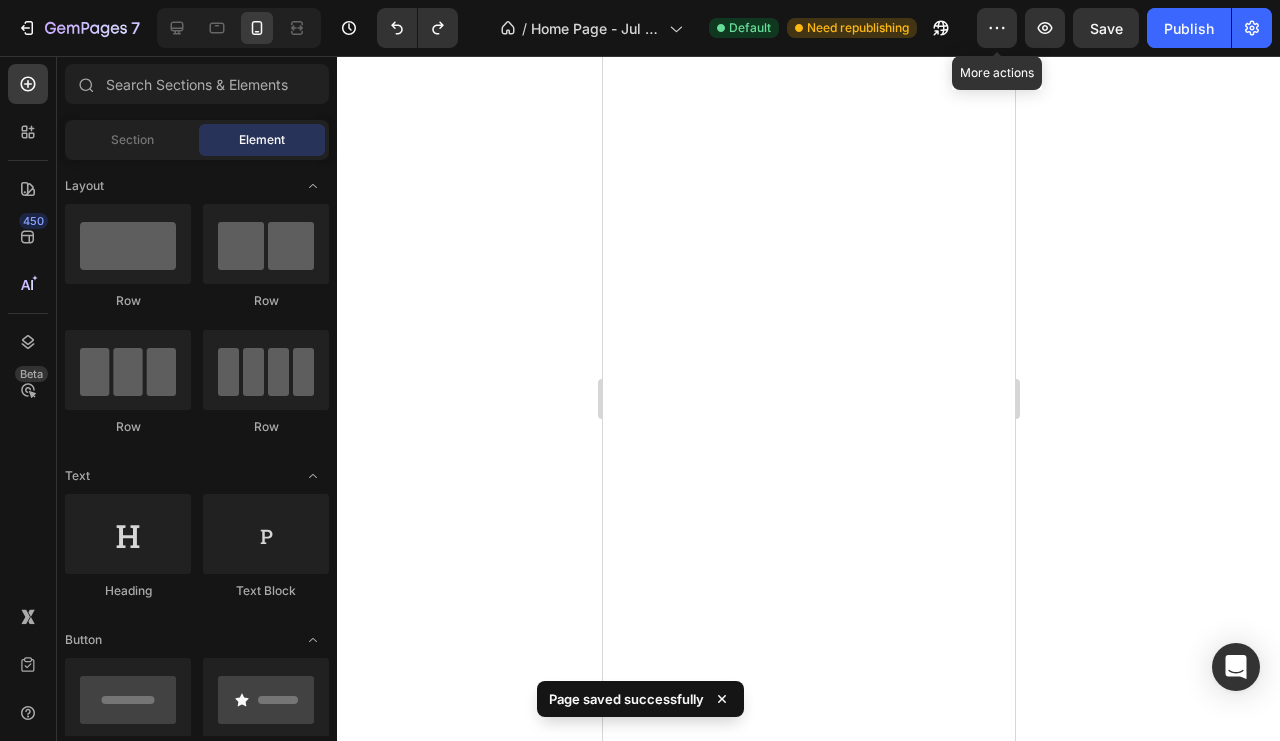 scroll, scrollTop: 0, scrollLeft: 0, axis: both 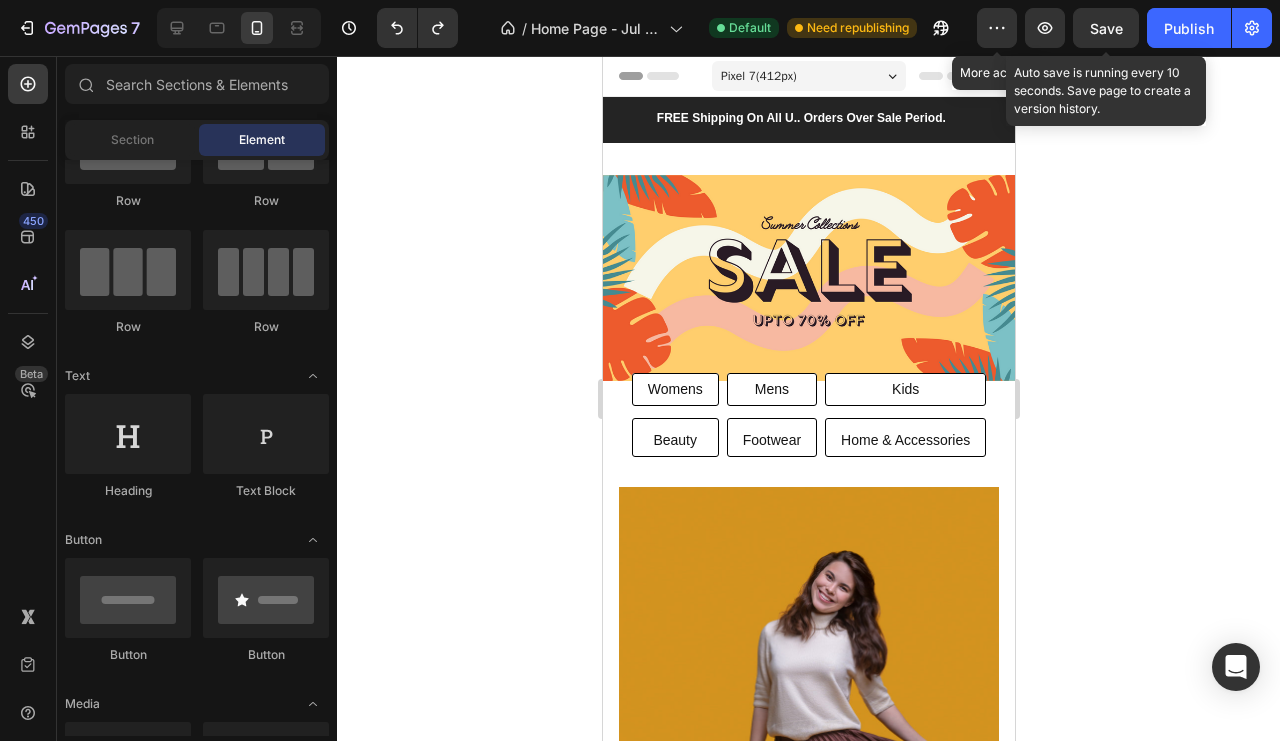 click on "Save" 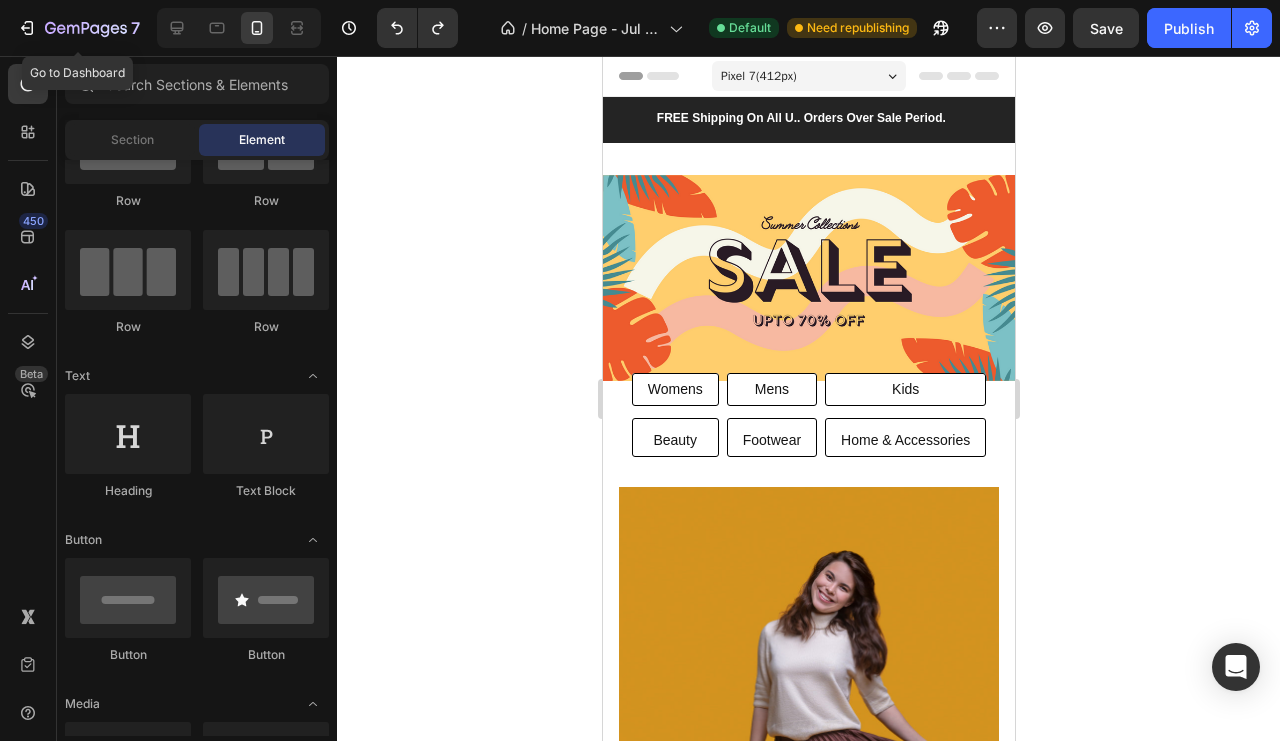 click 